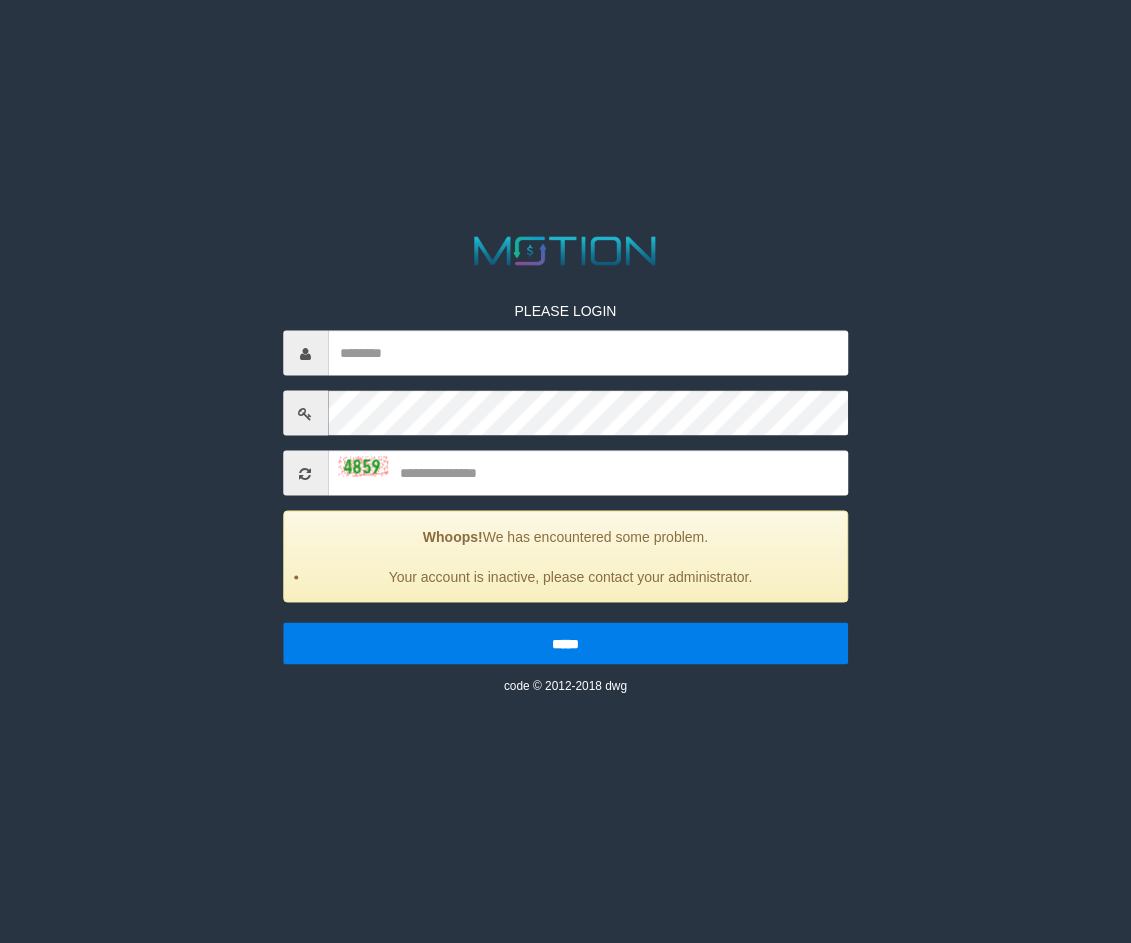 scroll, scrollTop: 0, scrollLeft: 0, axis: both 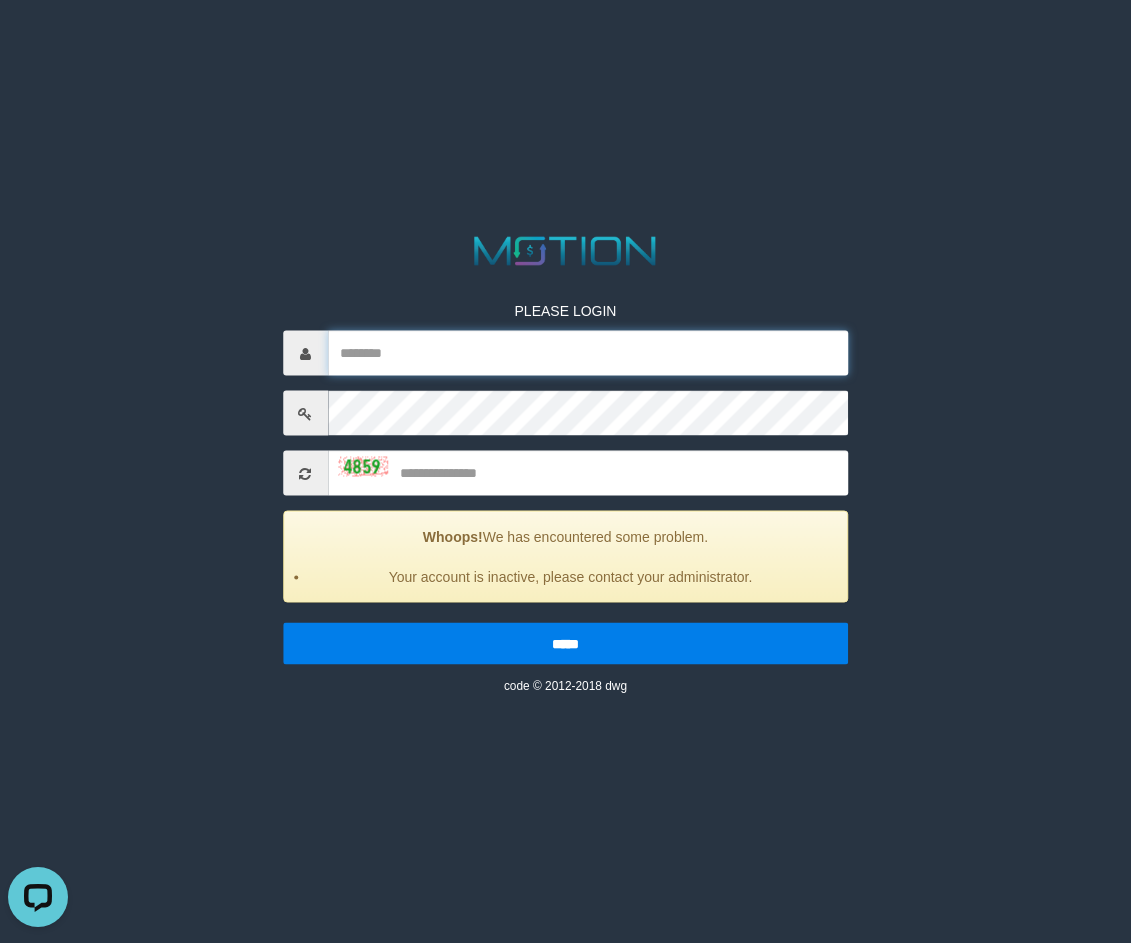 click at bounding box center (588, 353) 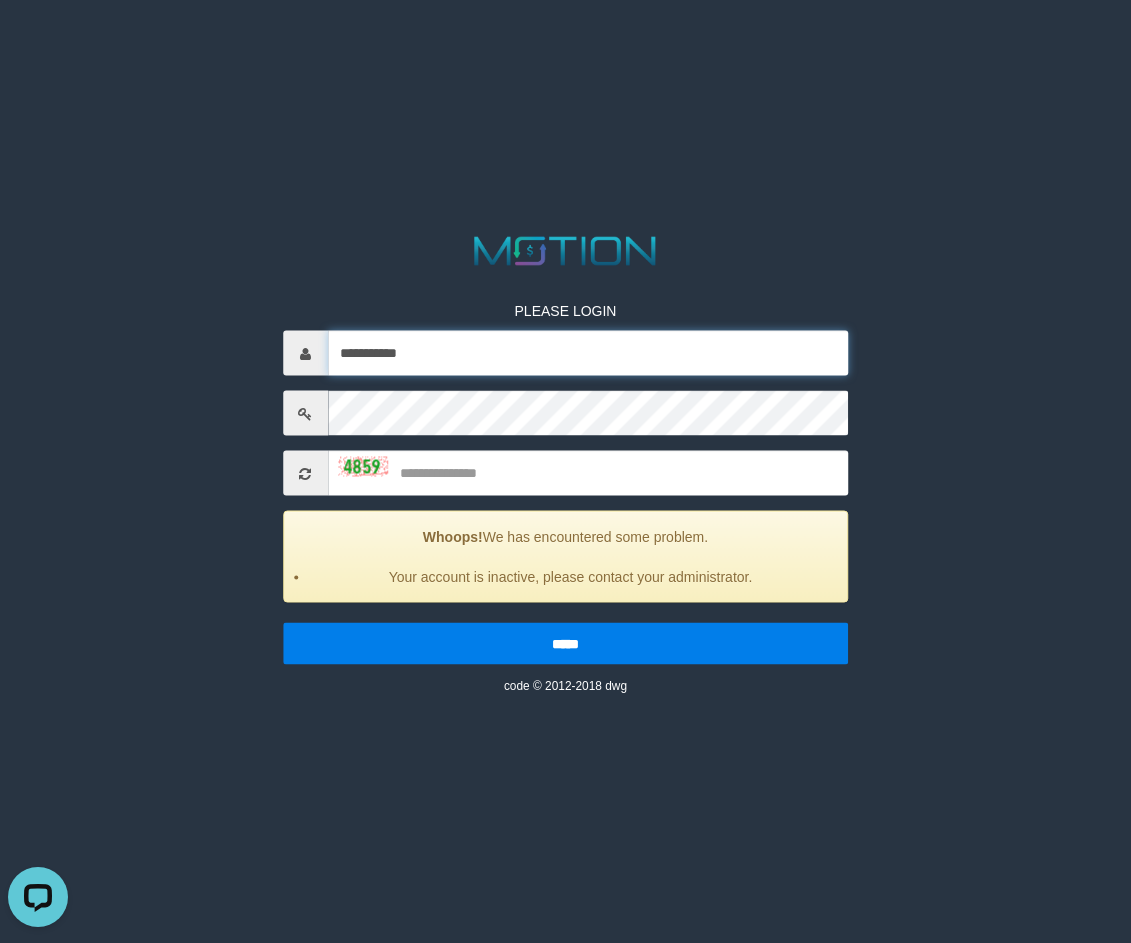 type on "**********" 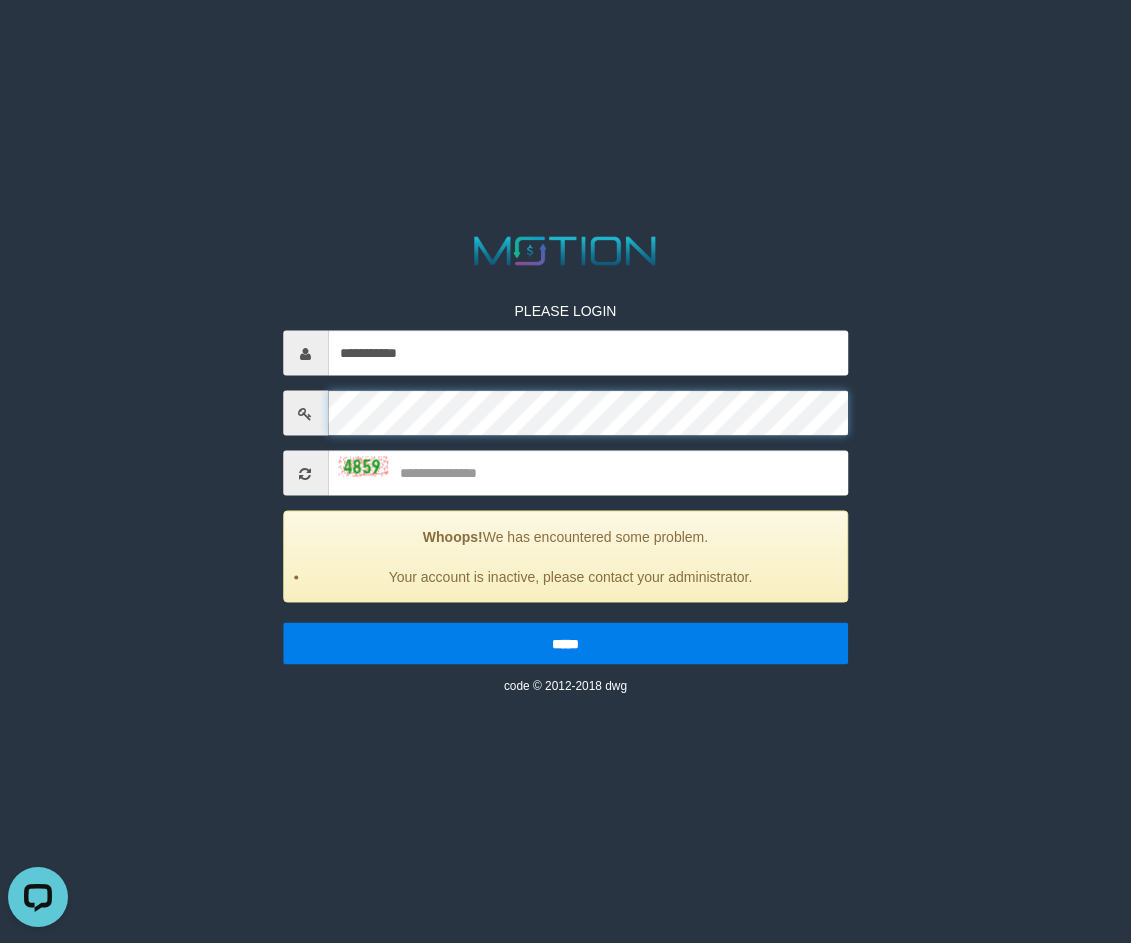 click on "*****" at bounding box center [566, 644] 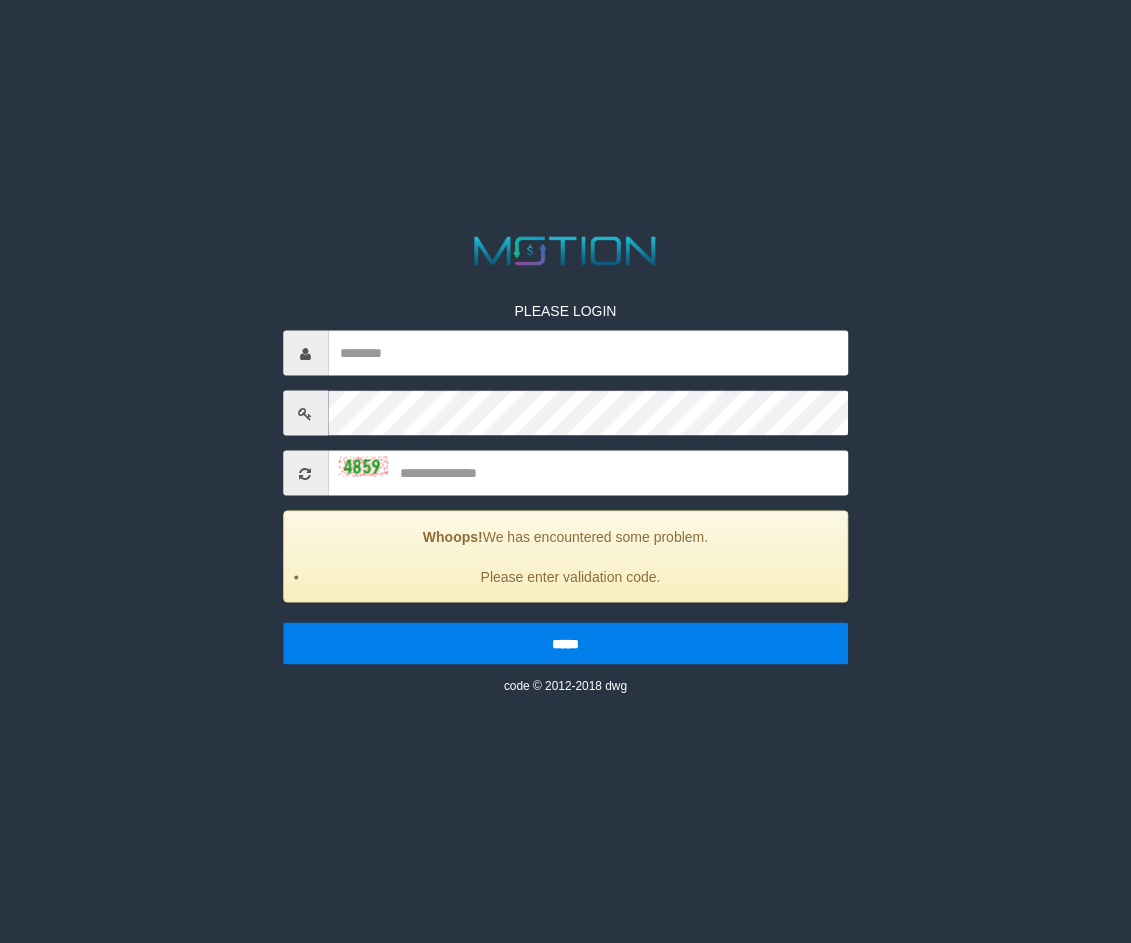 scroll, scrollTop: 0, scrollLeft: 0, axis: both 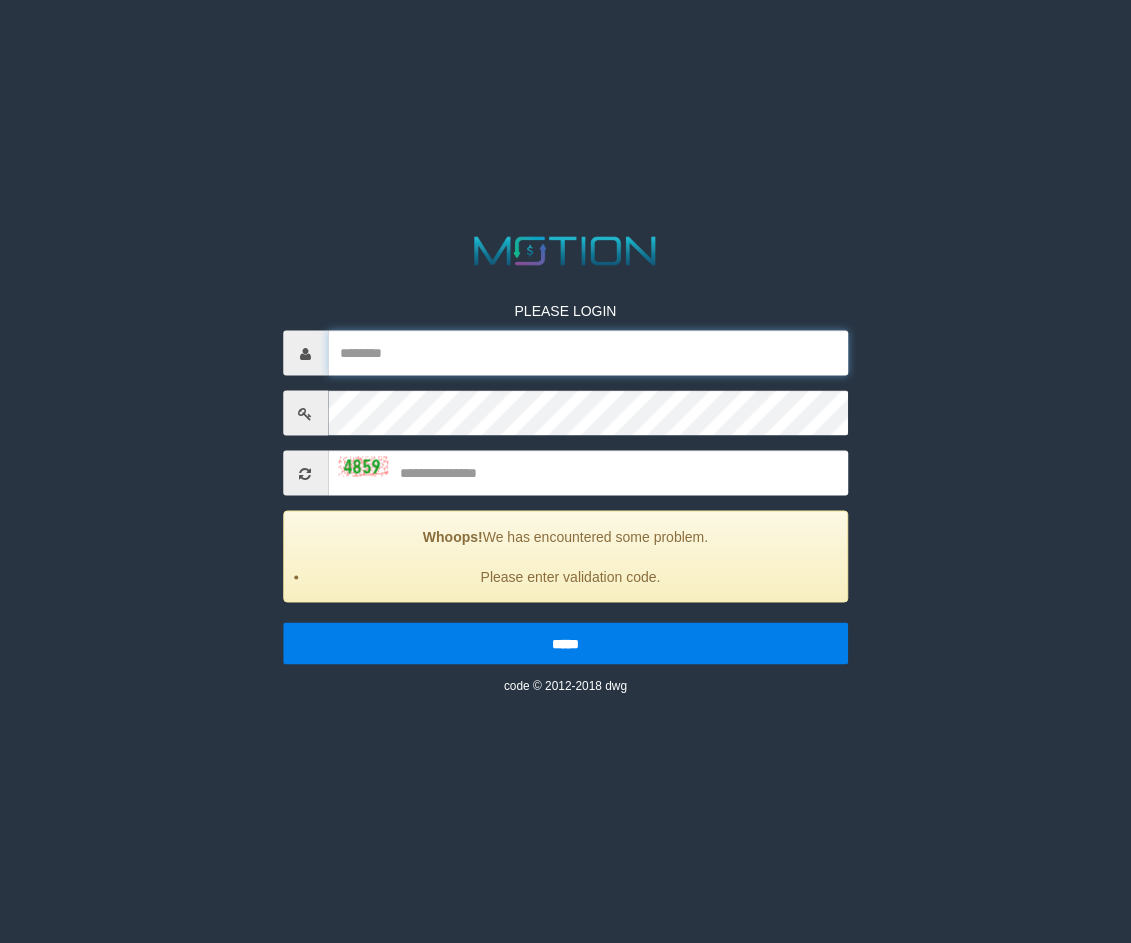 click at bounding box center (588, 353) 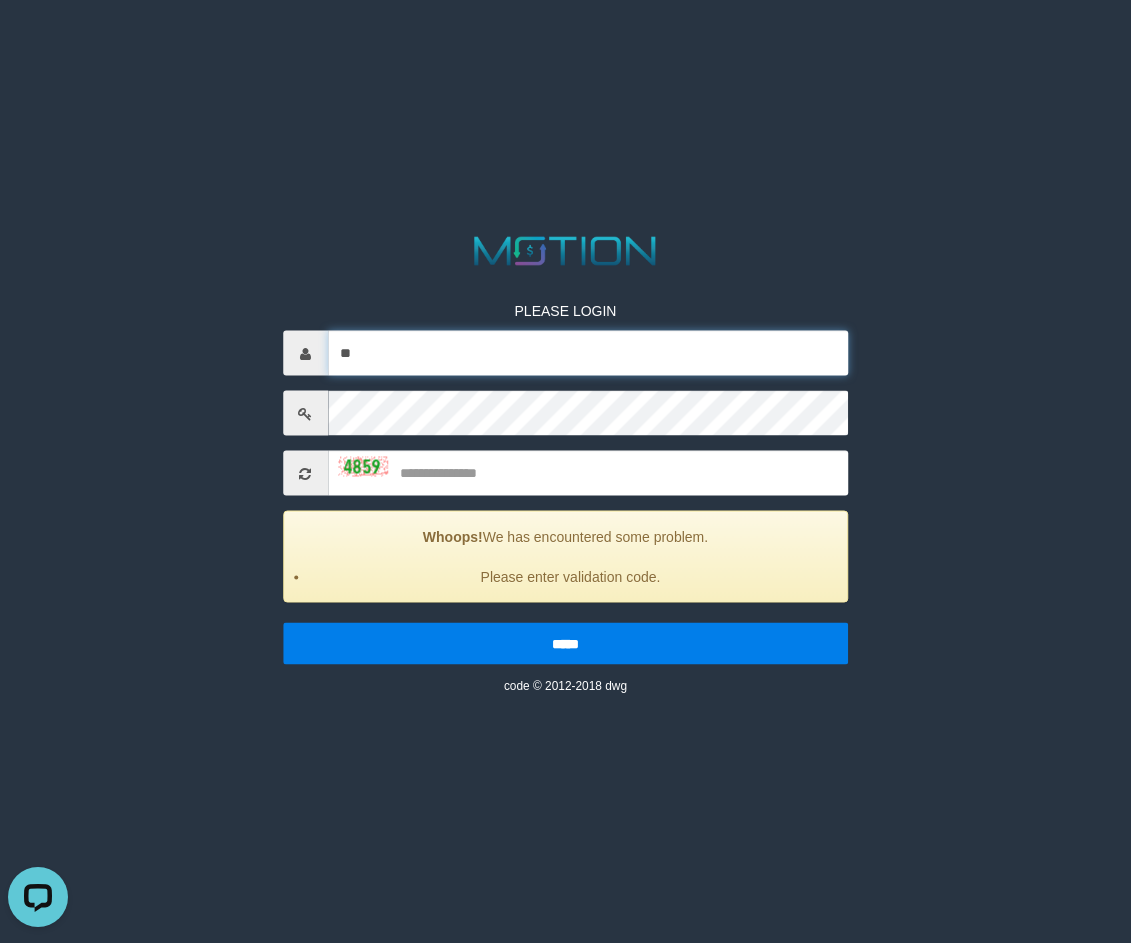 scroll, scrollTop: 0, scrollLeft: 0, axis: both 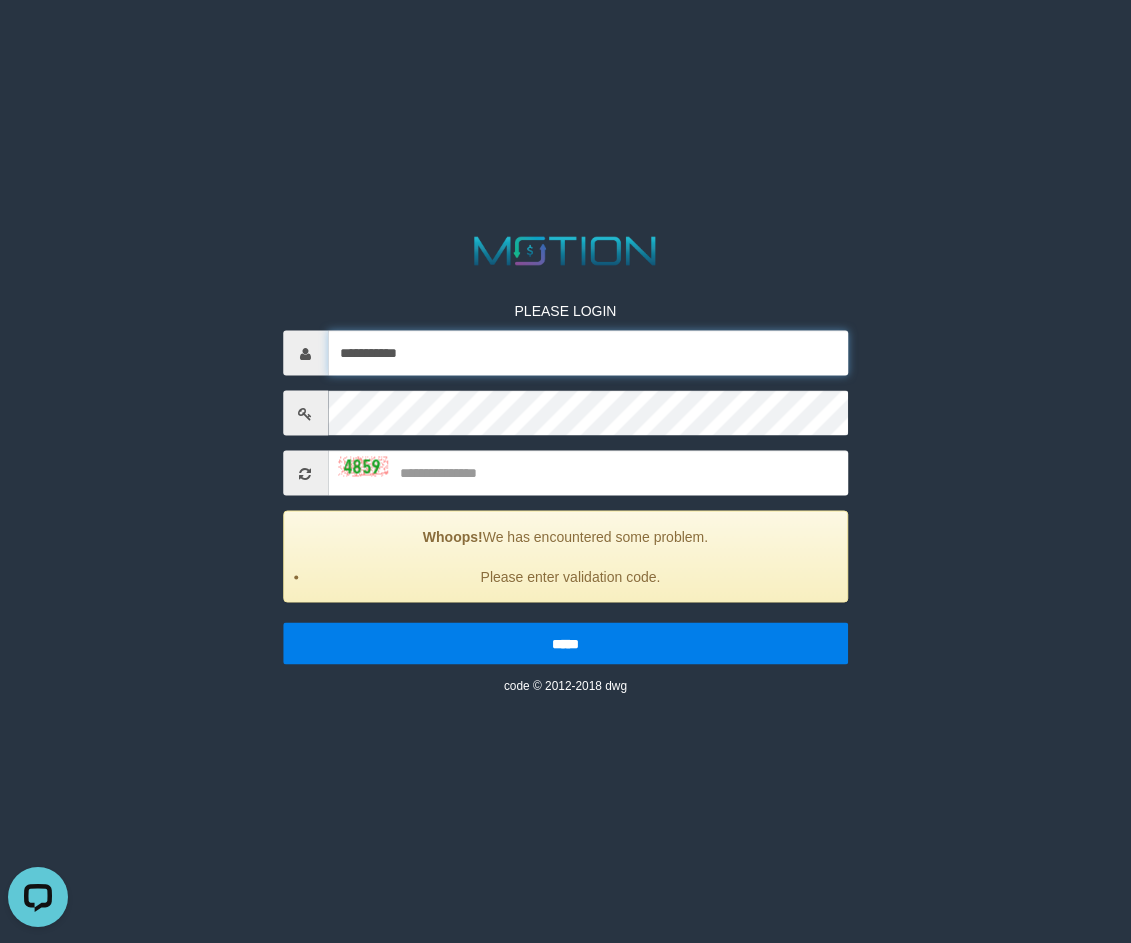 type on "**********" 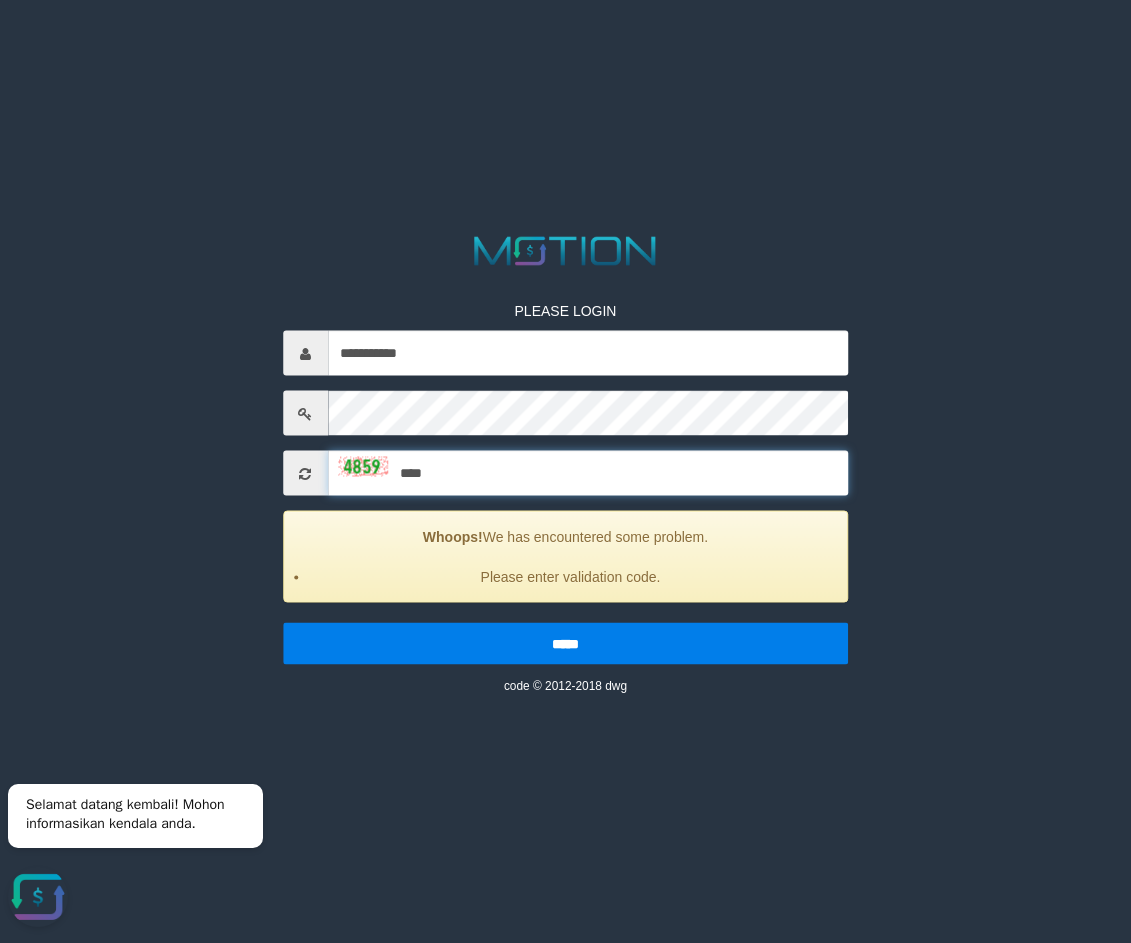 type on "****" 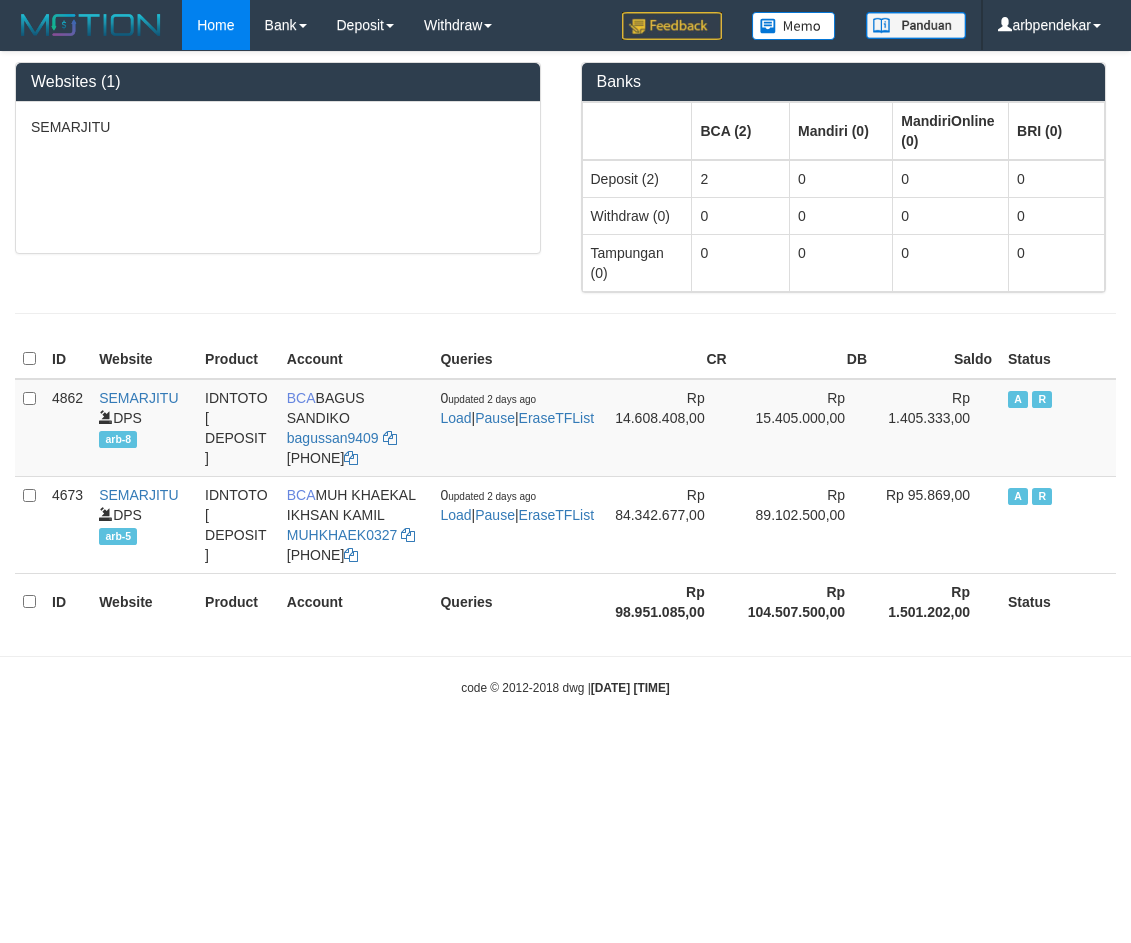 scroll, scrollTop: 0, scrollLeft: 0, axis: both 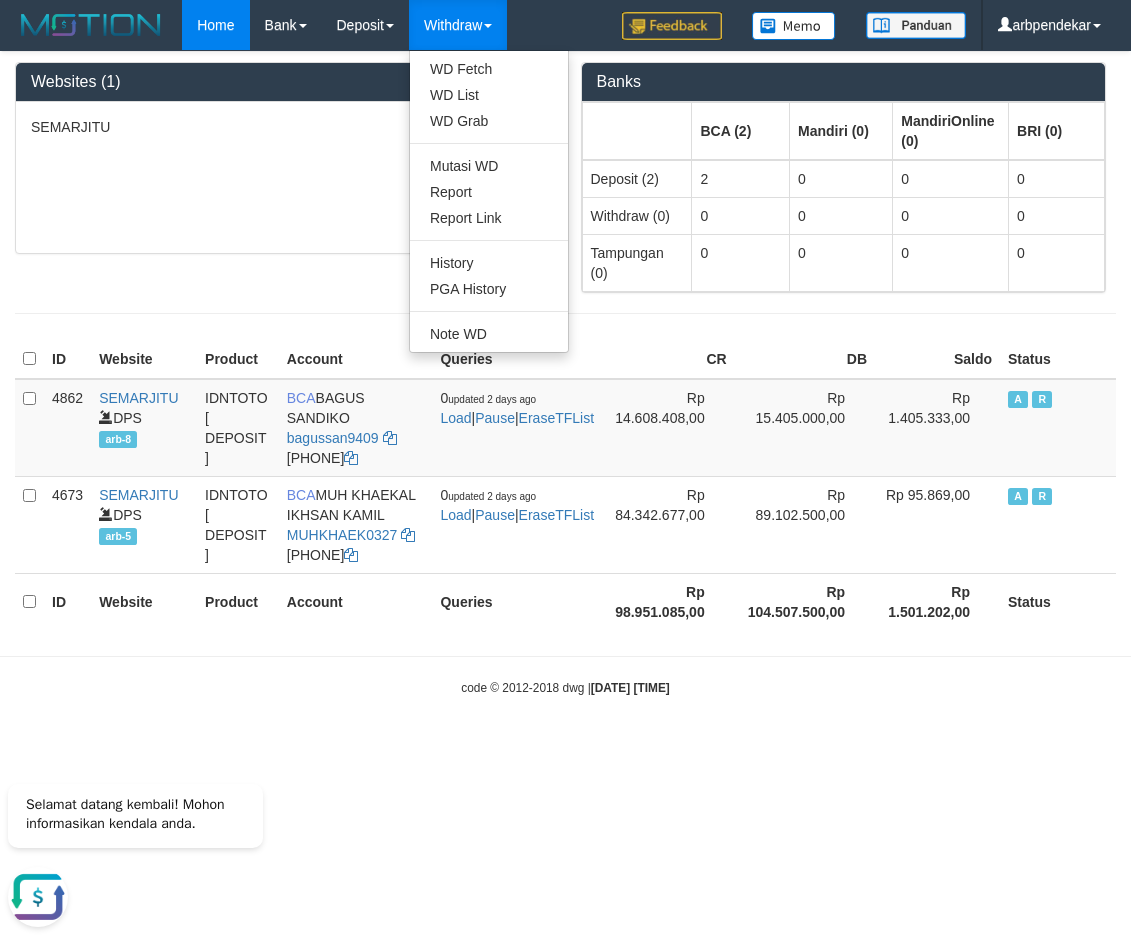 click on "Withdraw" at bounding box center [458, 25] 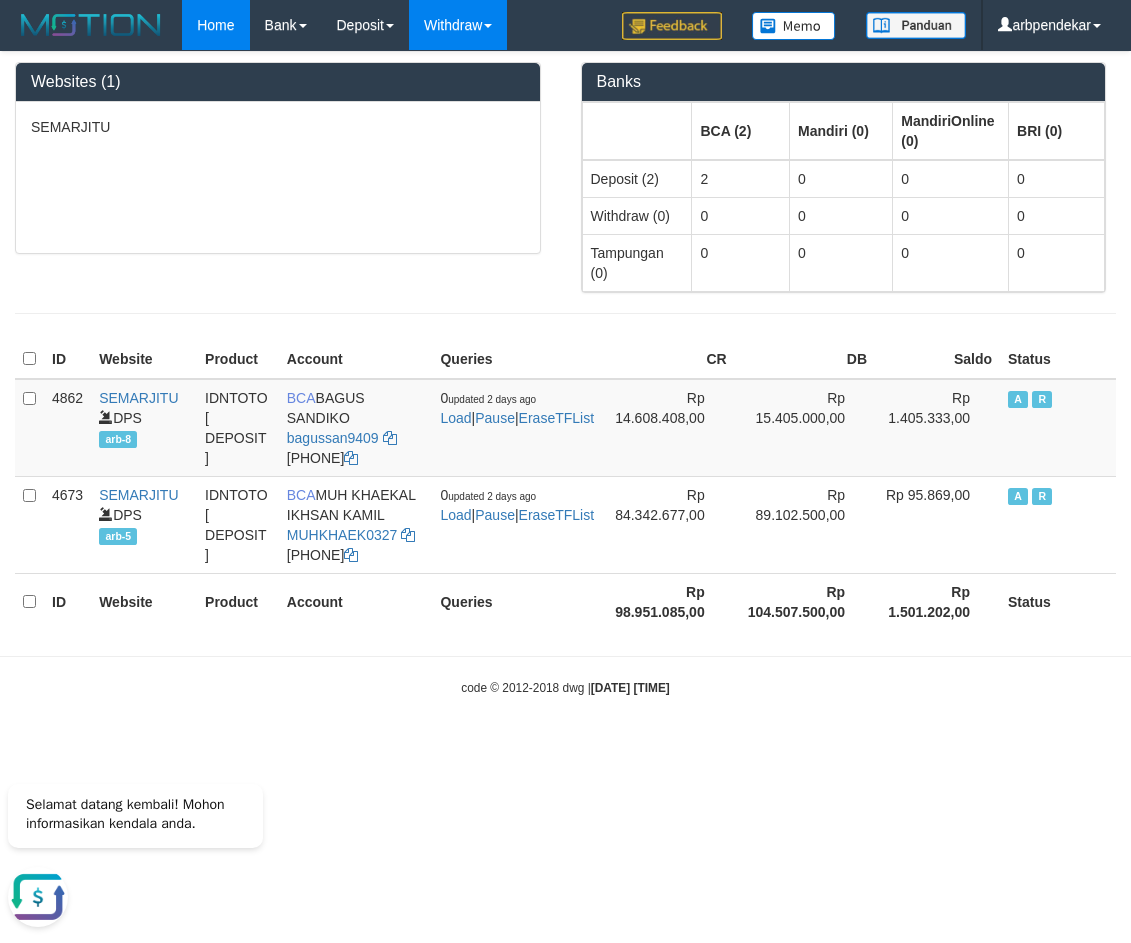 click on "Withdraw" at bounding box center (458, 25) 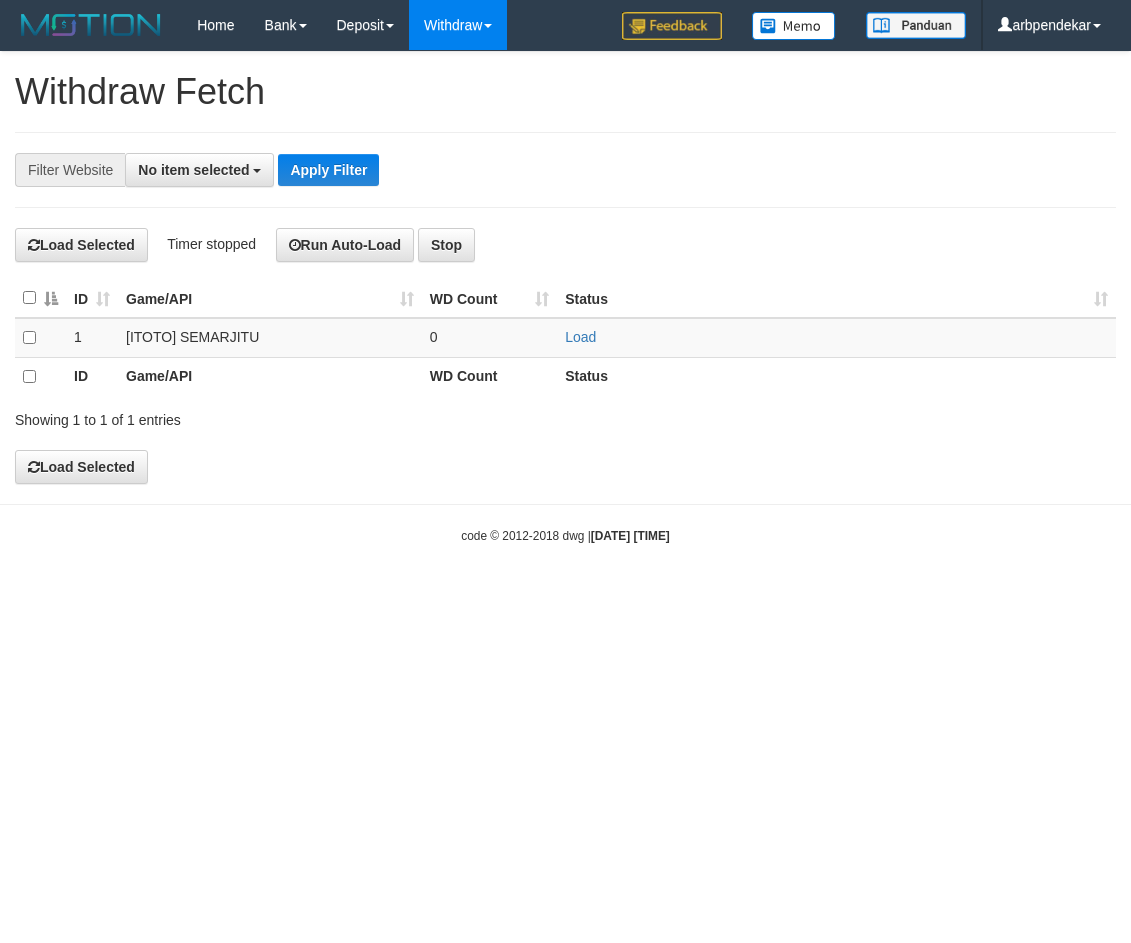 select 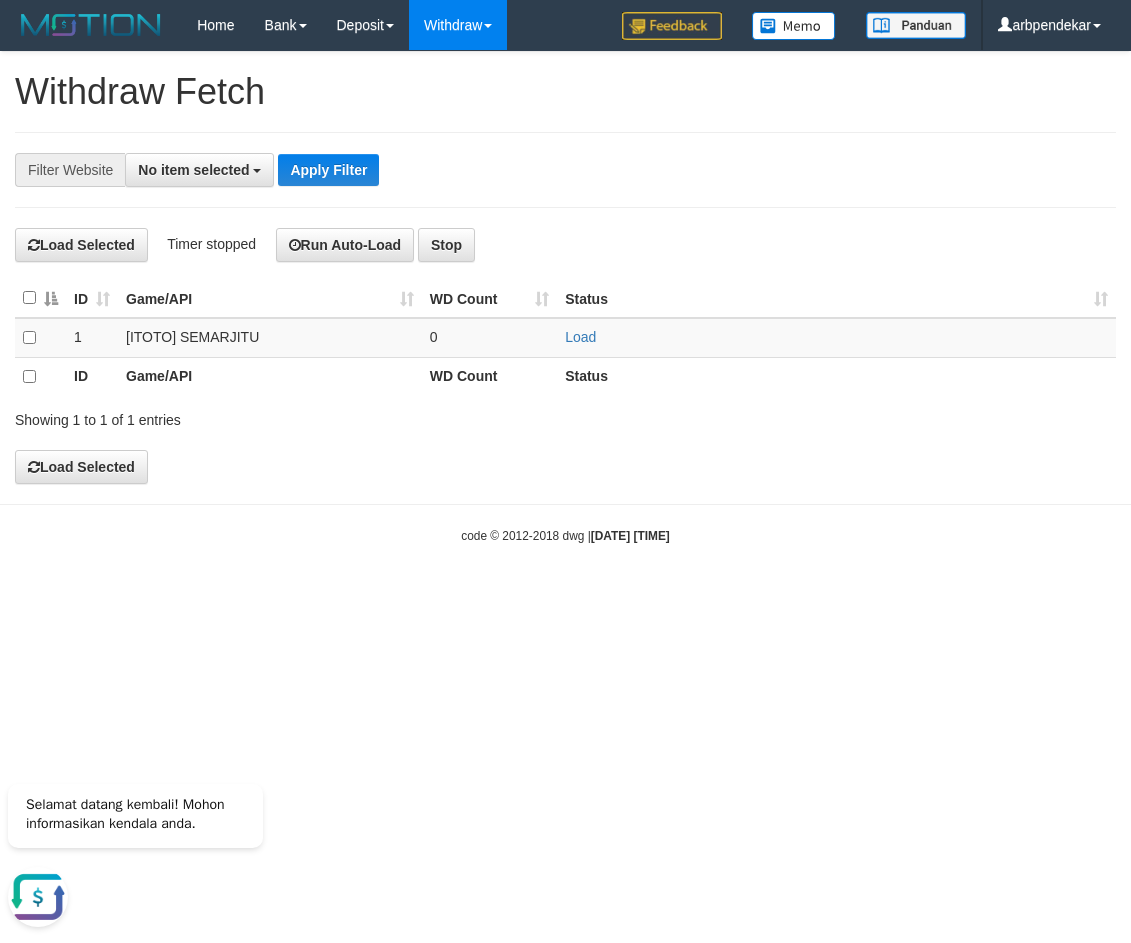 scroll, scrollTop: 0, scrollLeft: 0, axis: both 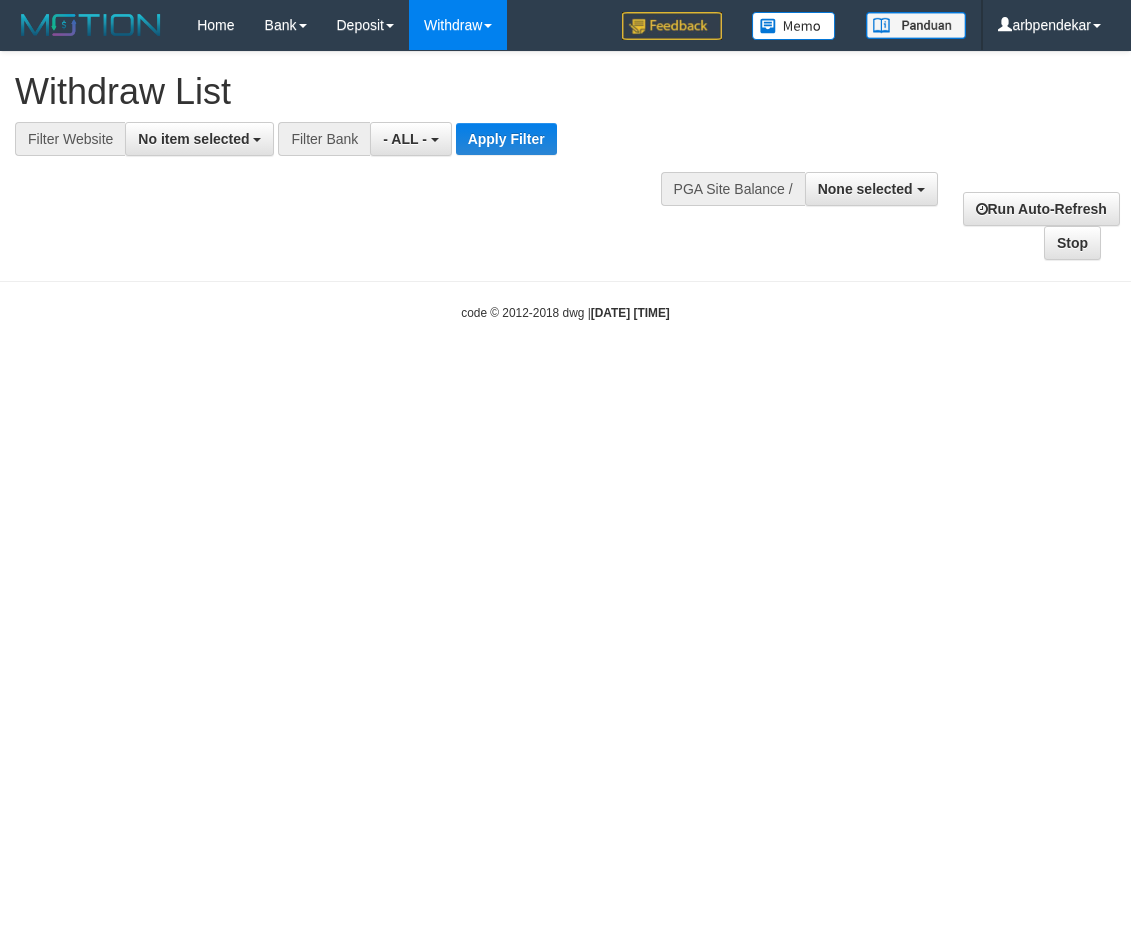 select 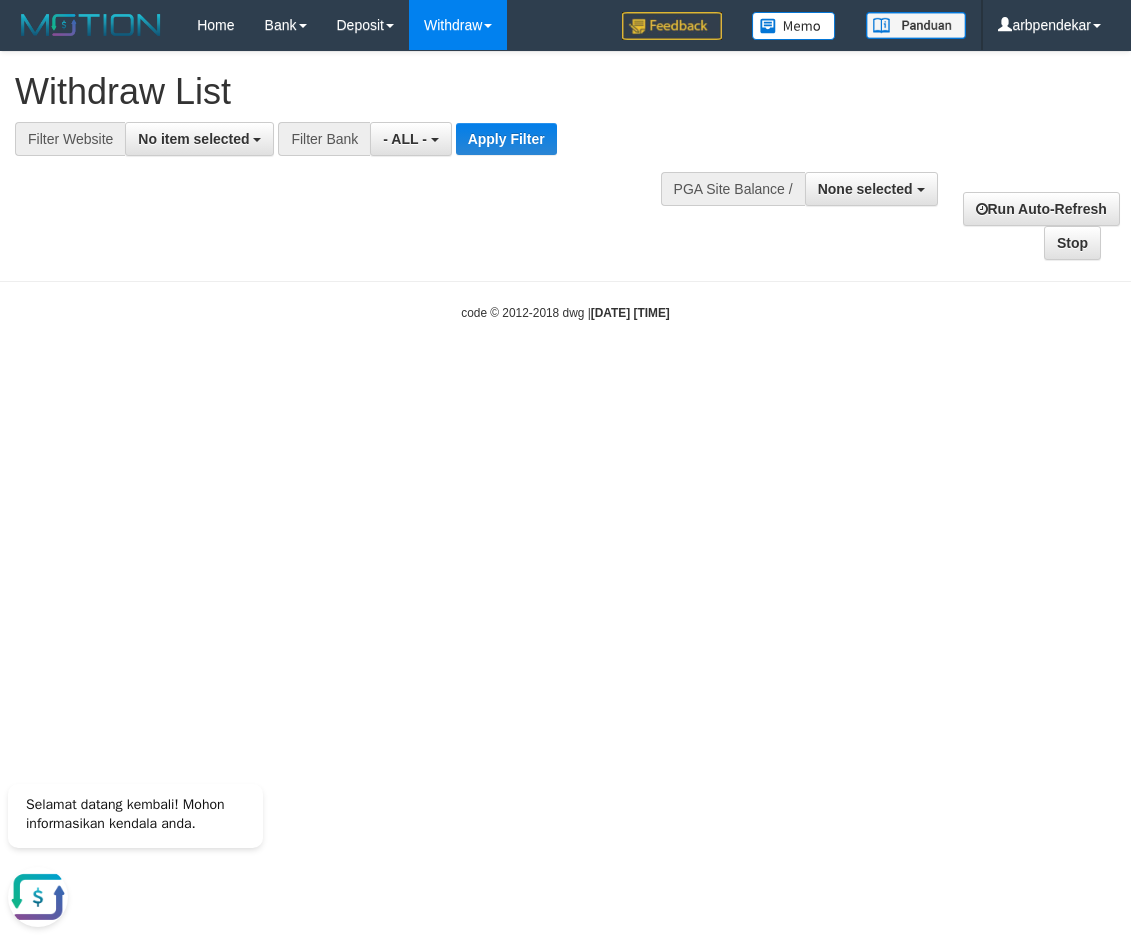 scroll, scrollTop: 0, scrollLeft: 0, axis: both 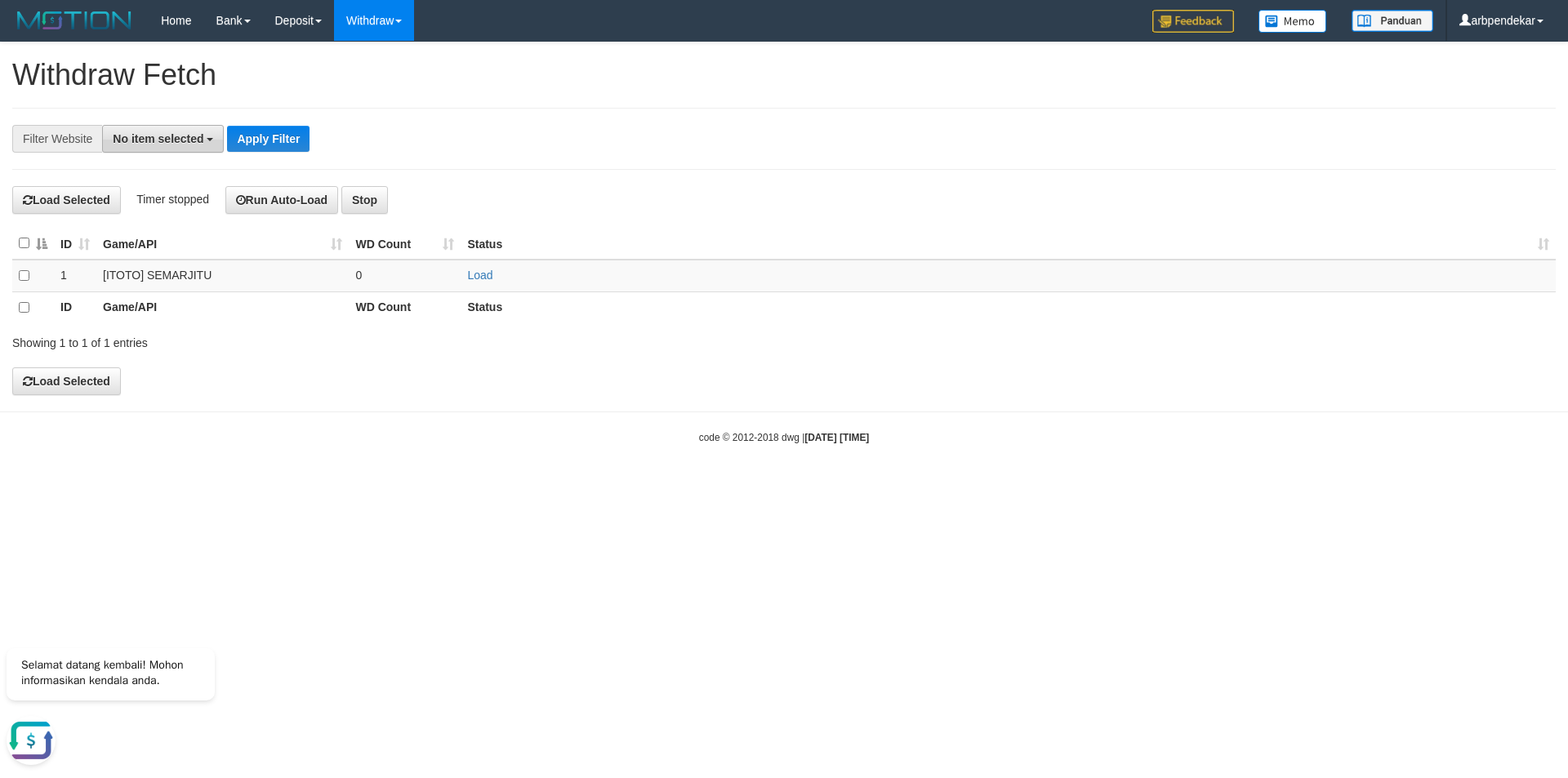 click on "No item selected" at bounding box center (163, 139) 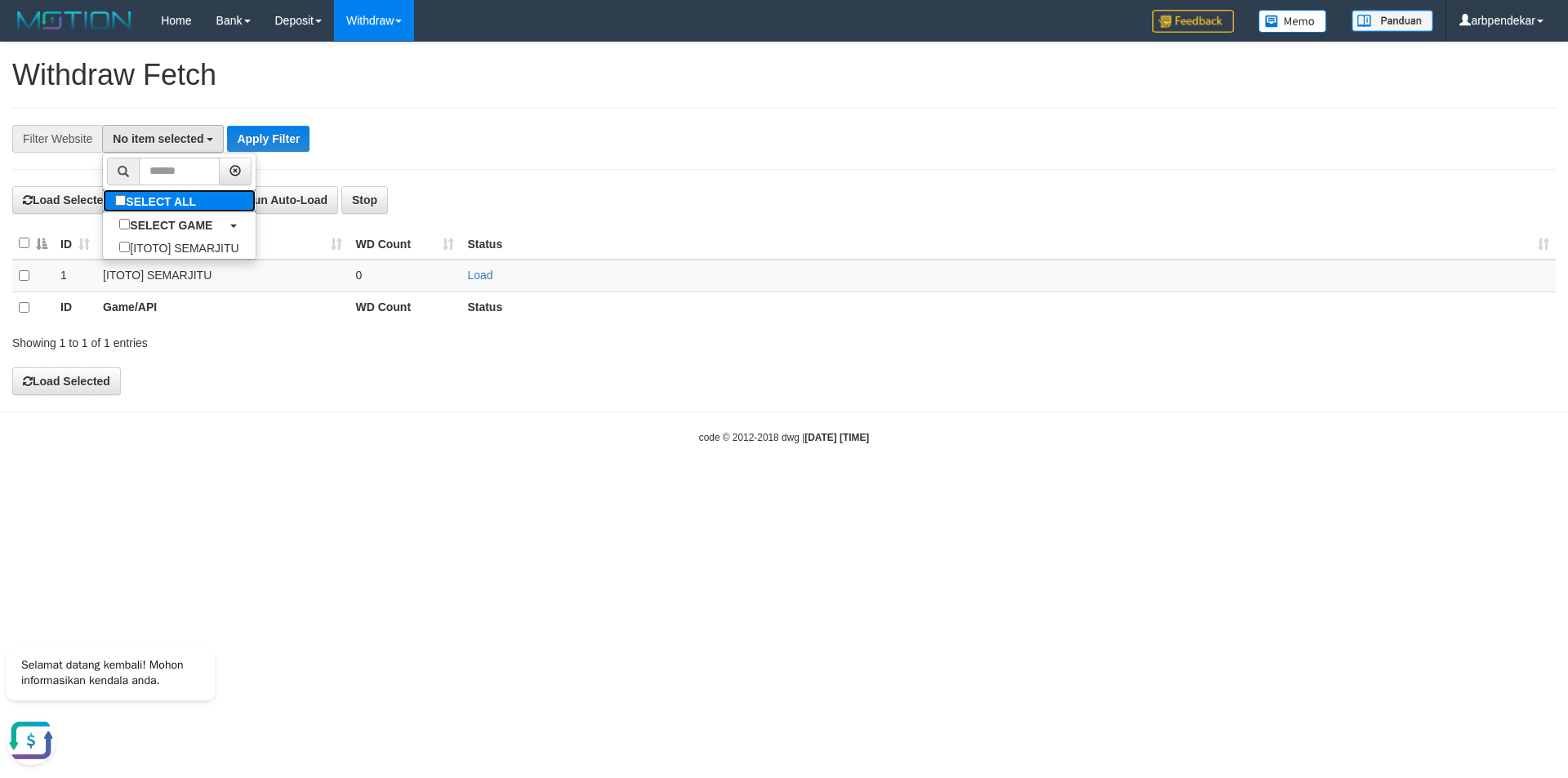 click on "SELECT ALL" at bounding box center [158, 201] 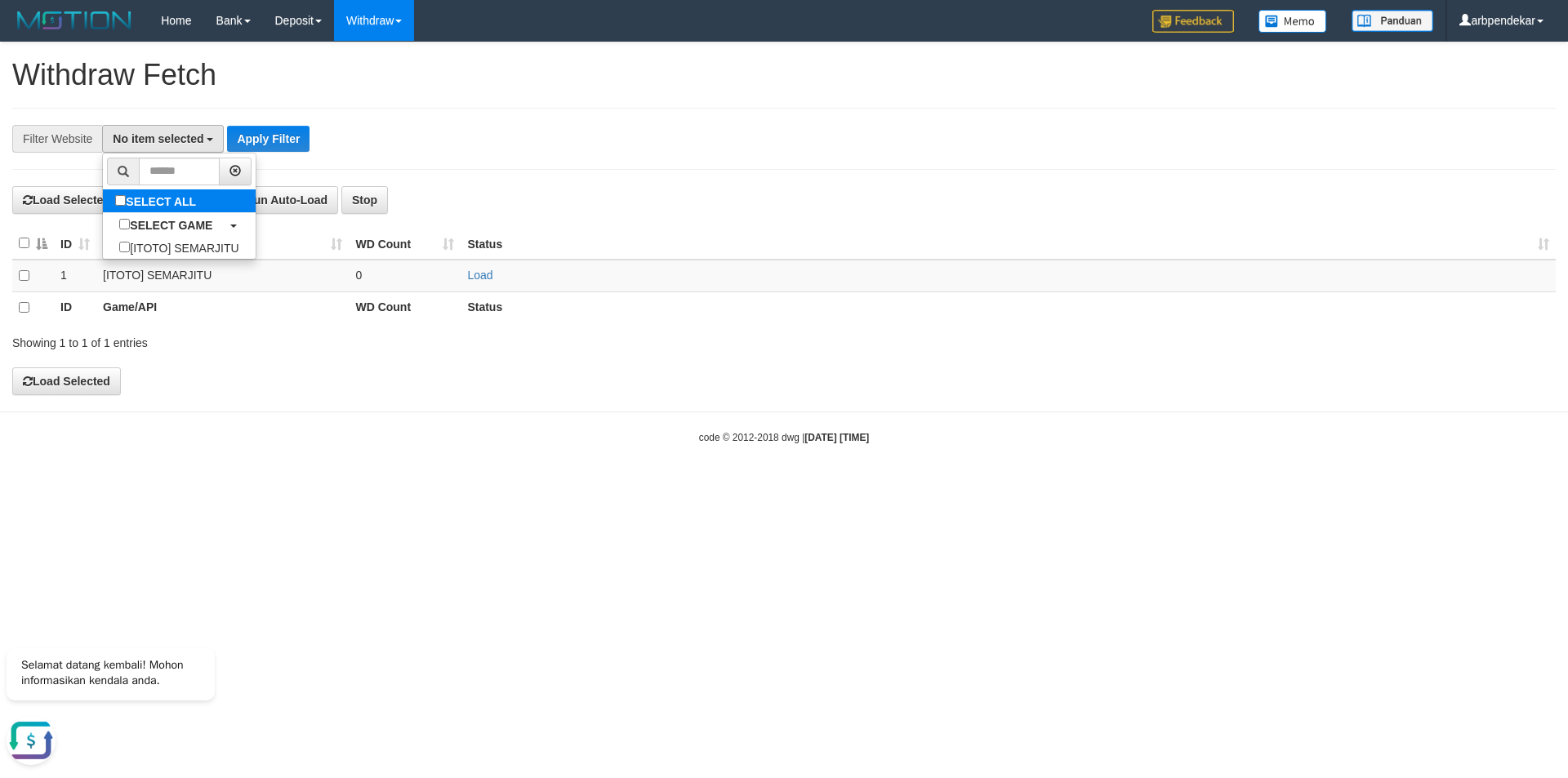 select on "***" 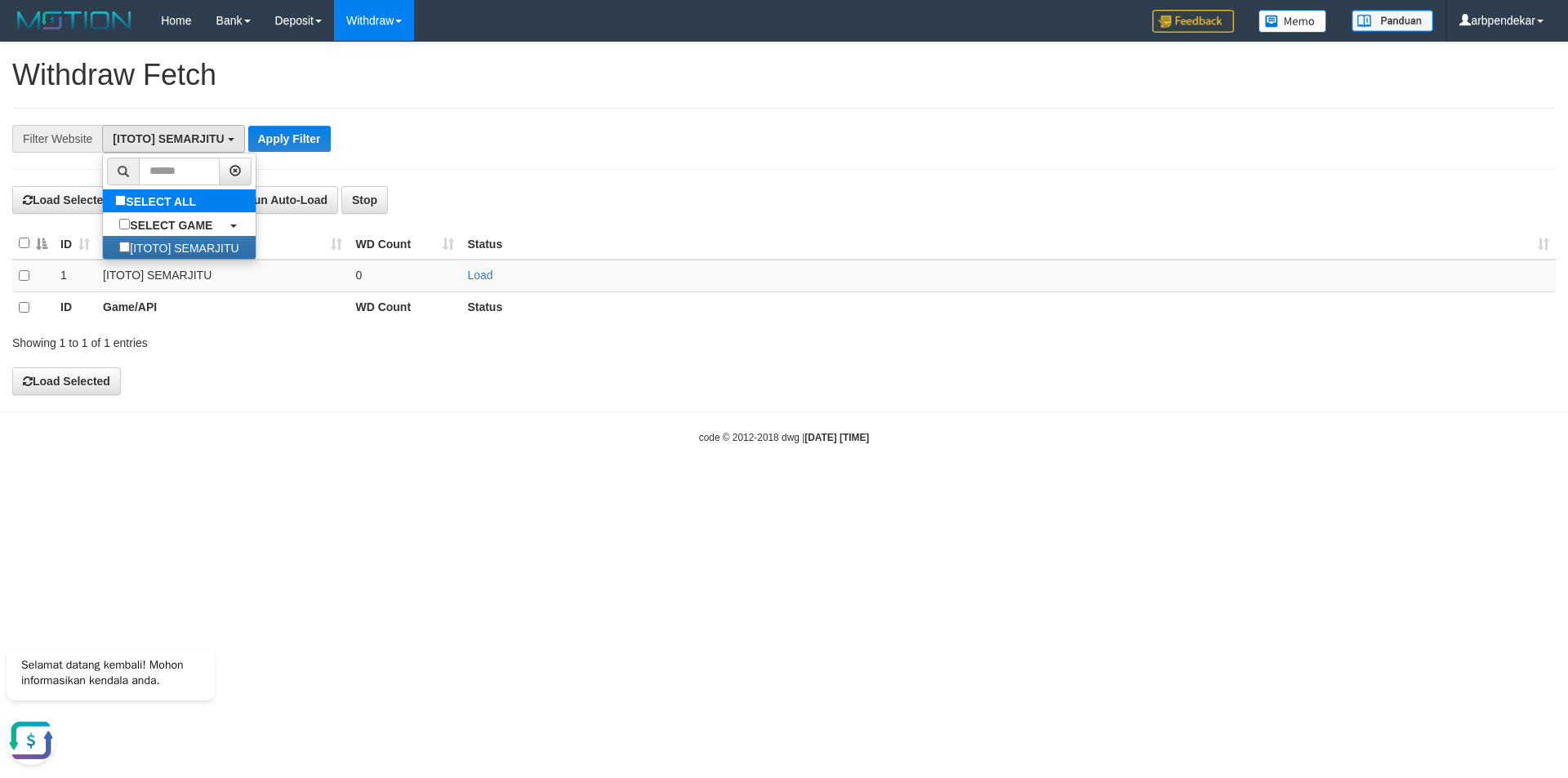 scroll, scrollTop: 15, scrollLeft: 0, axis: vertical 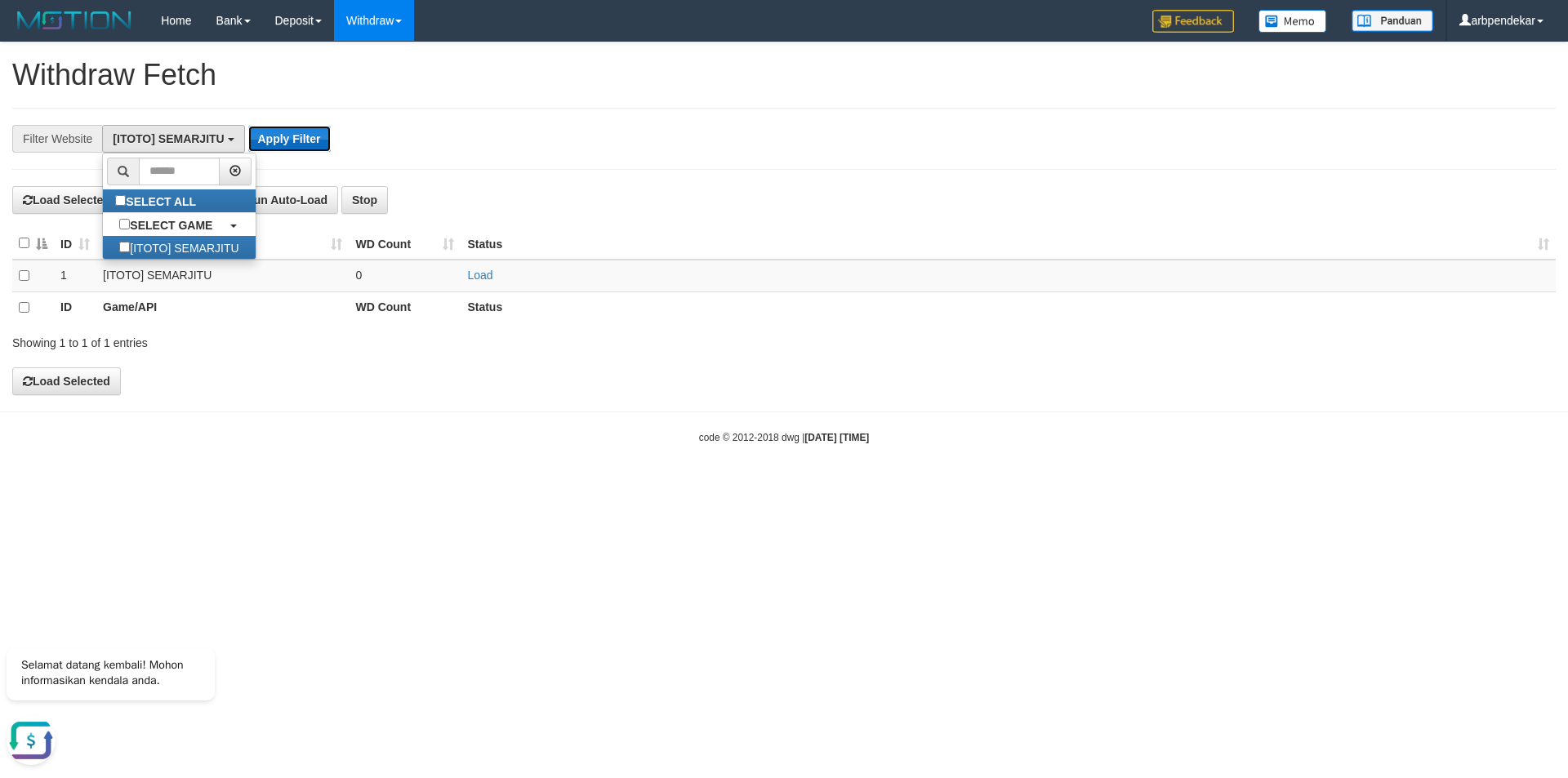 click on "Apply Filter" at bounding box center (289, 139) 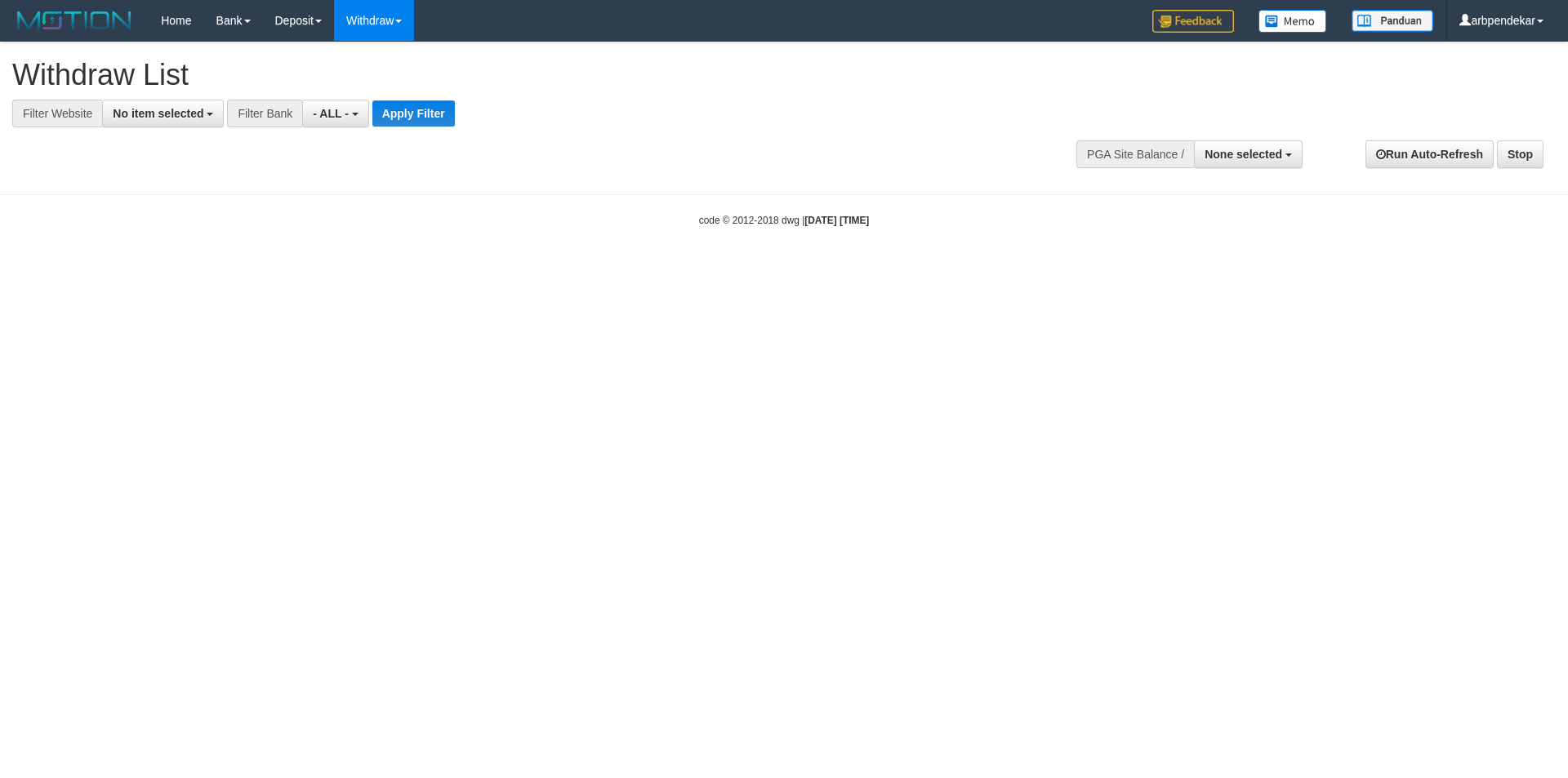select 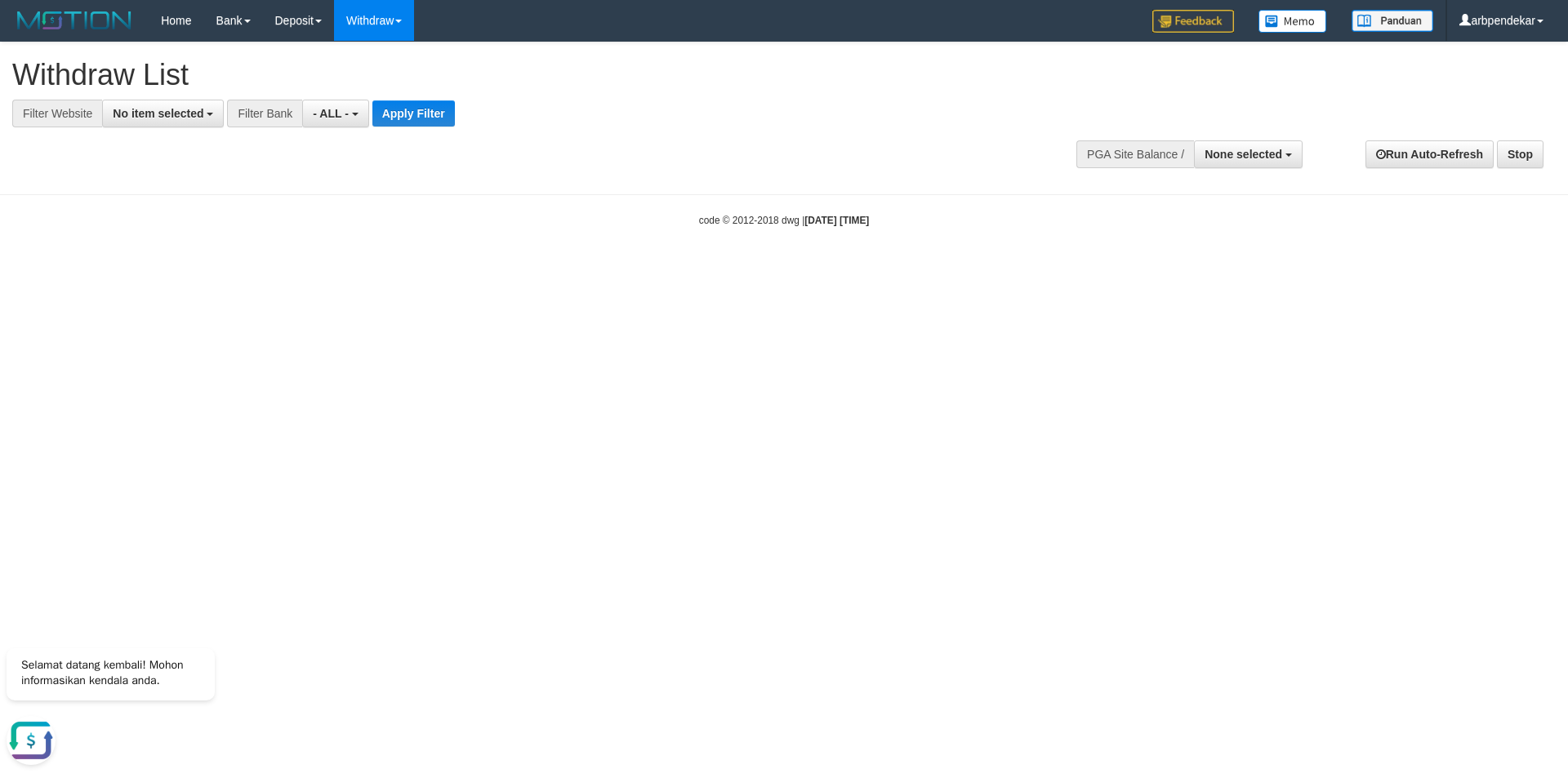 scroll, scrollTop: 0, scrollLeft: 0, axis: both 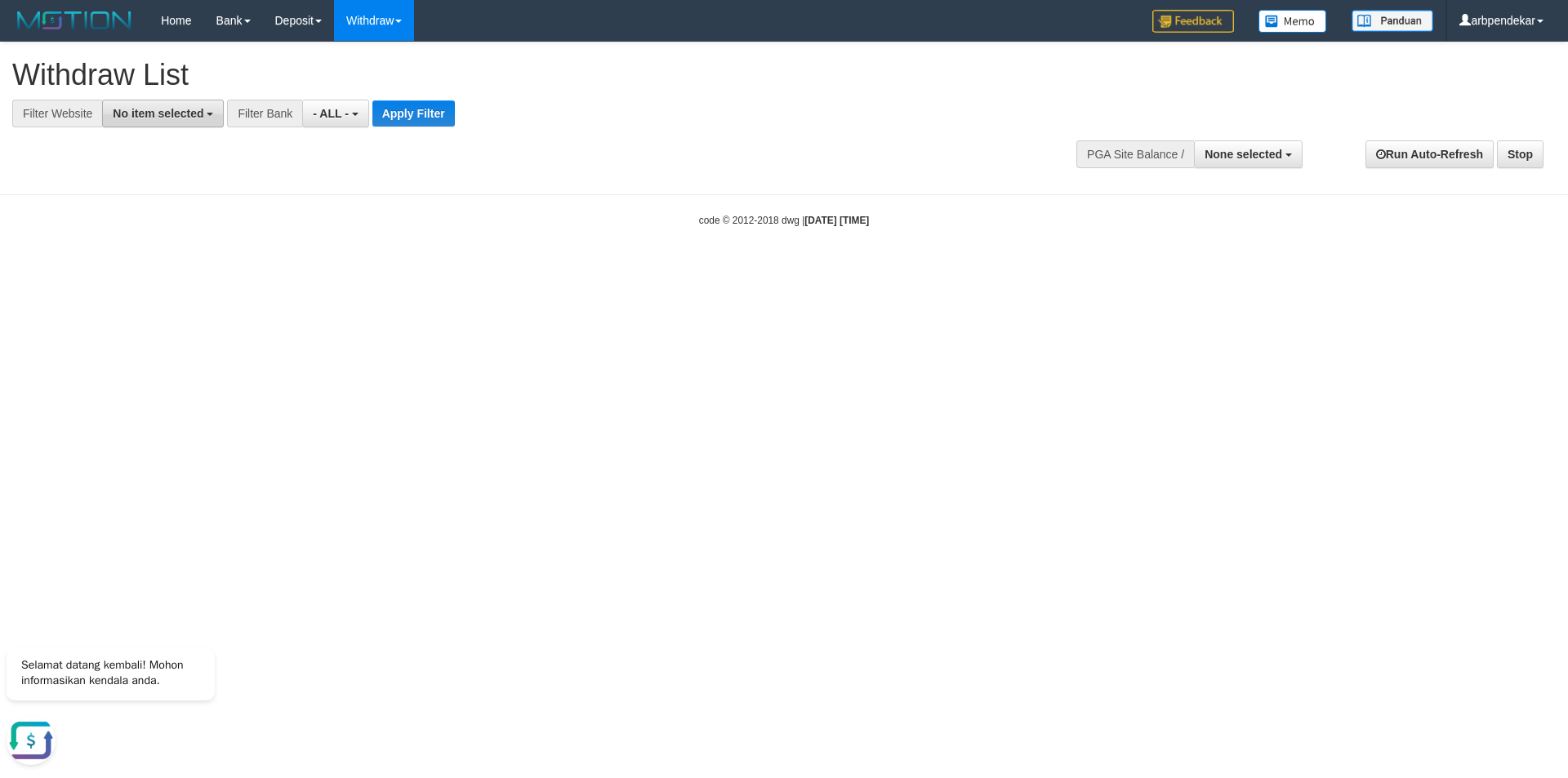 click on "No item selected" at bounding box center [158, 113] 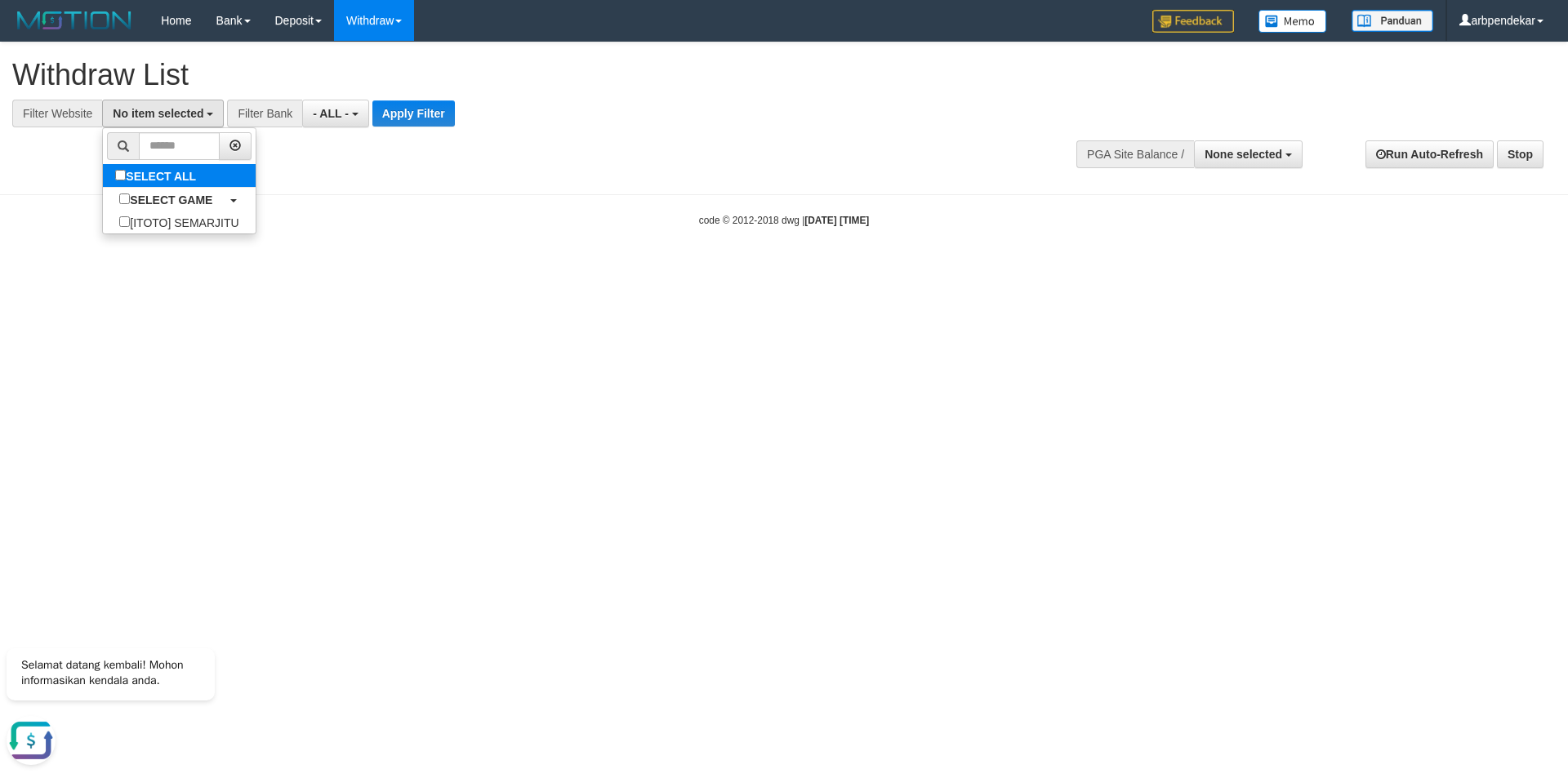 select on "***" 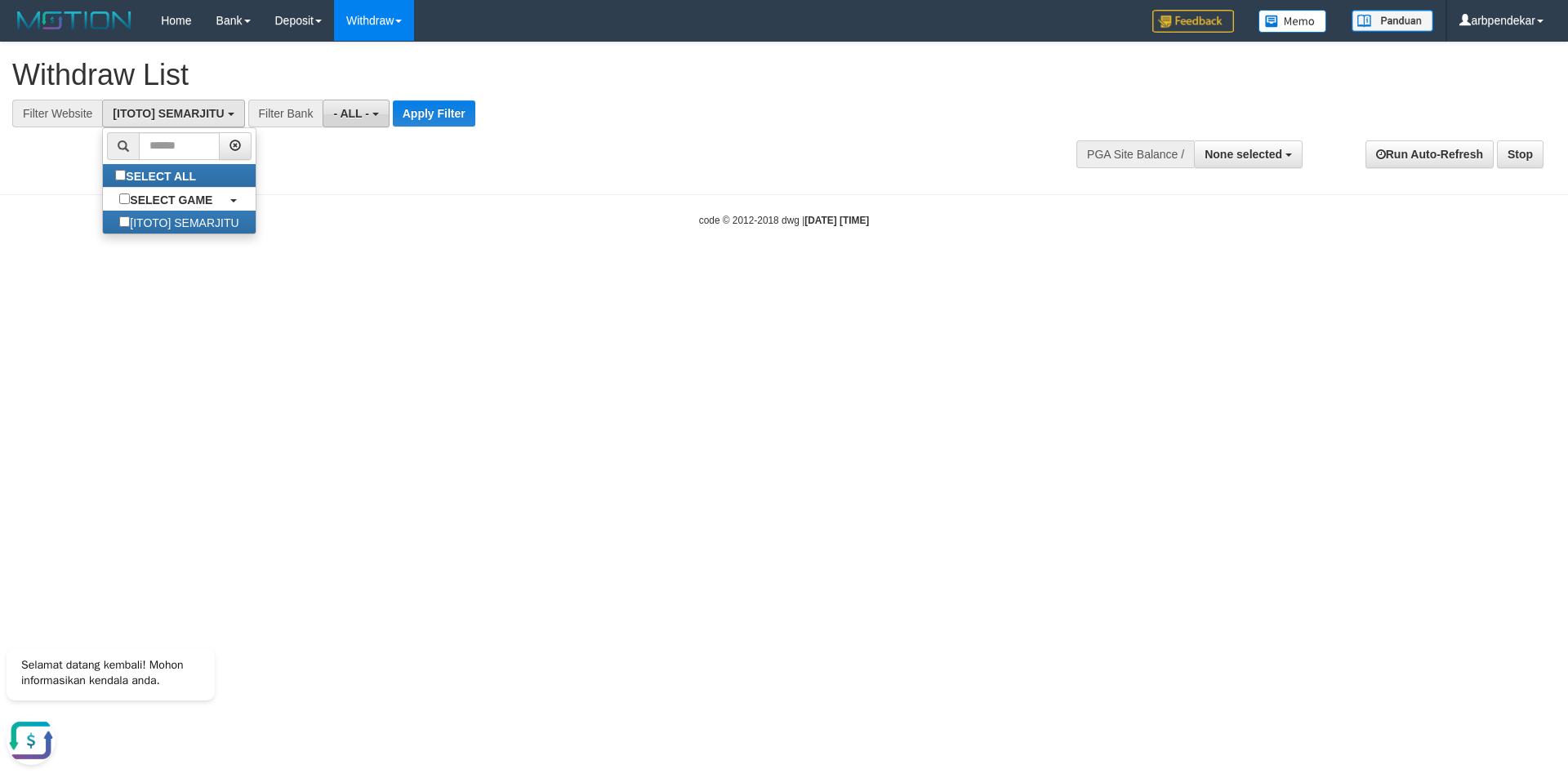 click on "- ALL -" at bounding box center [355, 113] 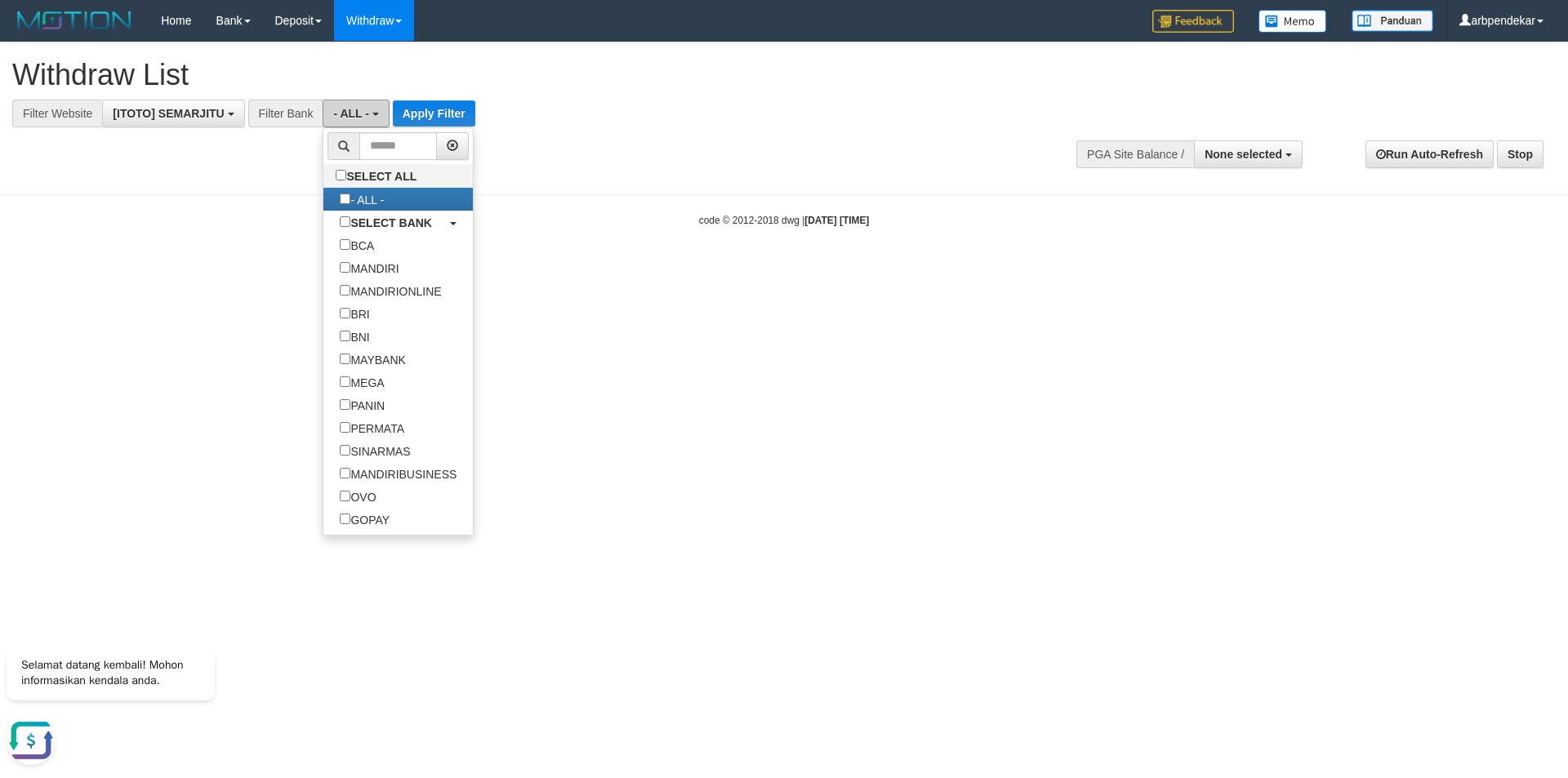 click on "- ALL -" at bounding box center [355, 113] 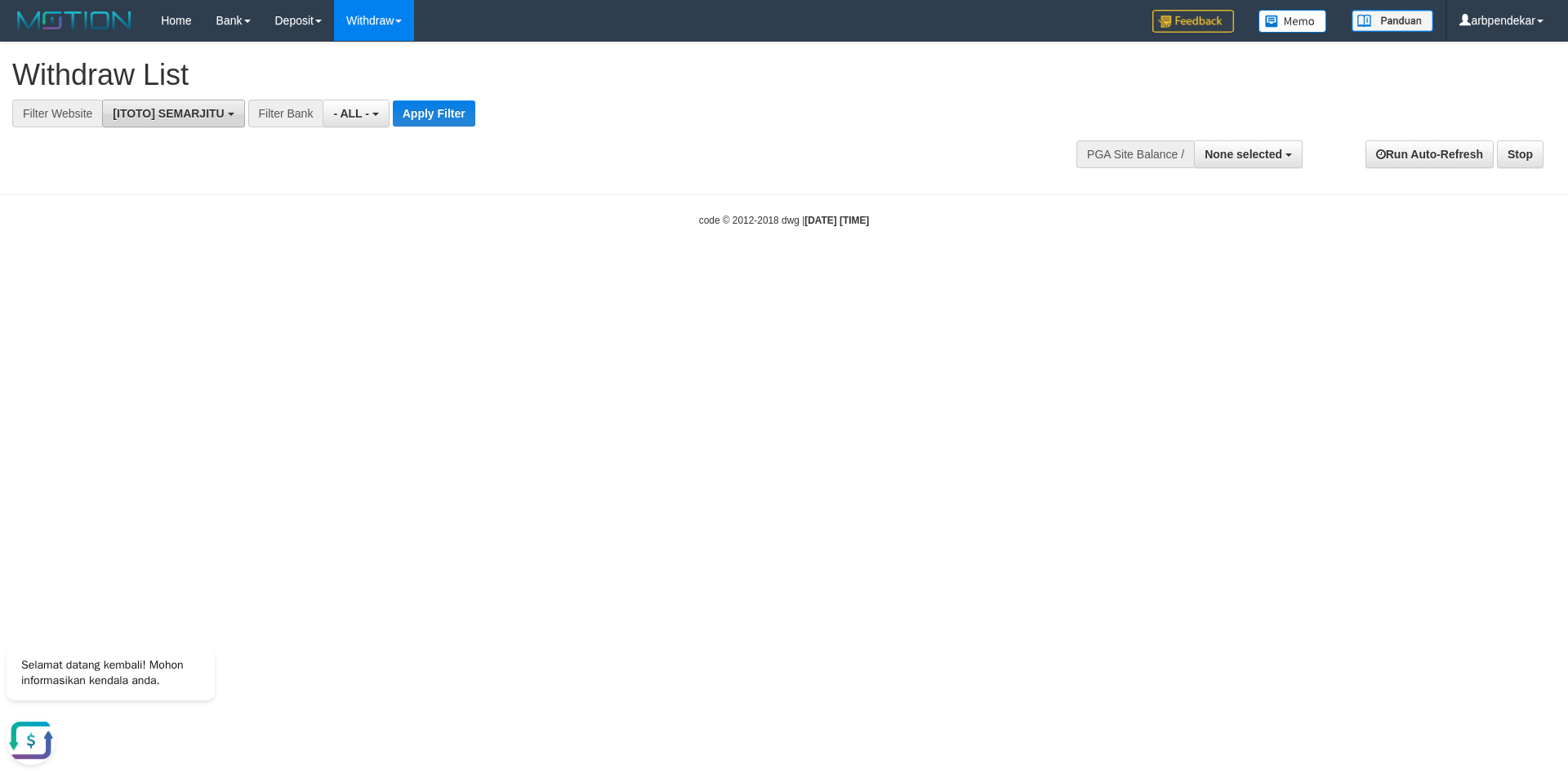 click on "[ITOTO] SEMARJITU" at bounding box center (168, 113) 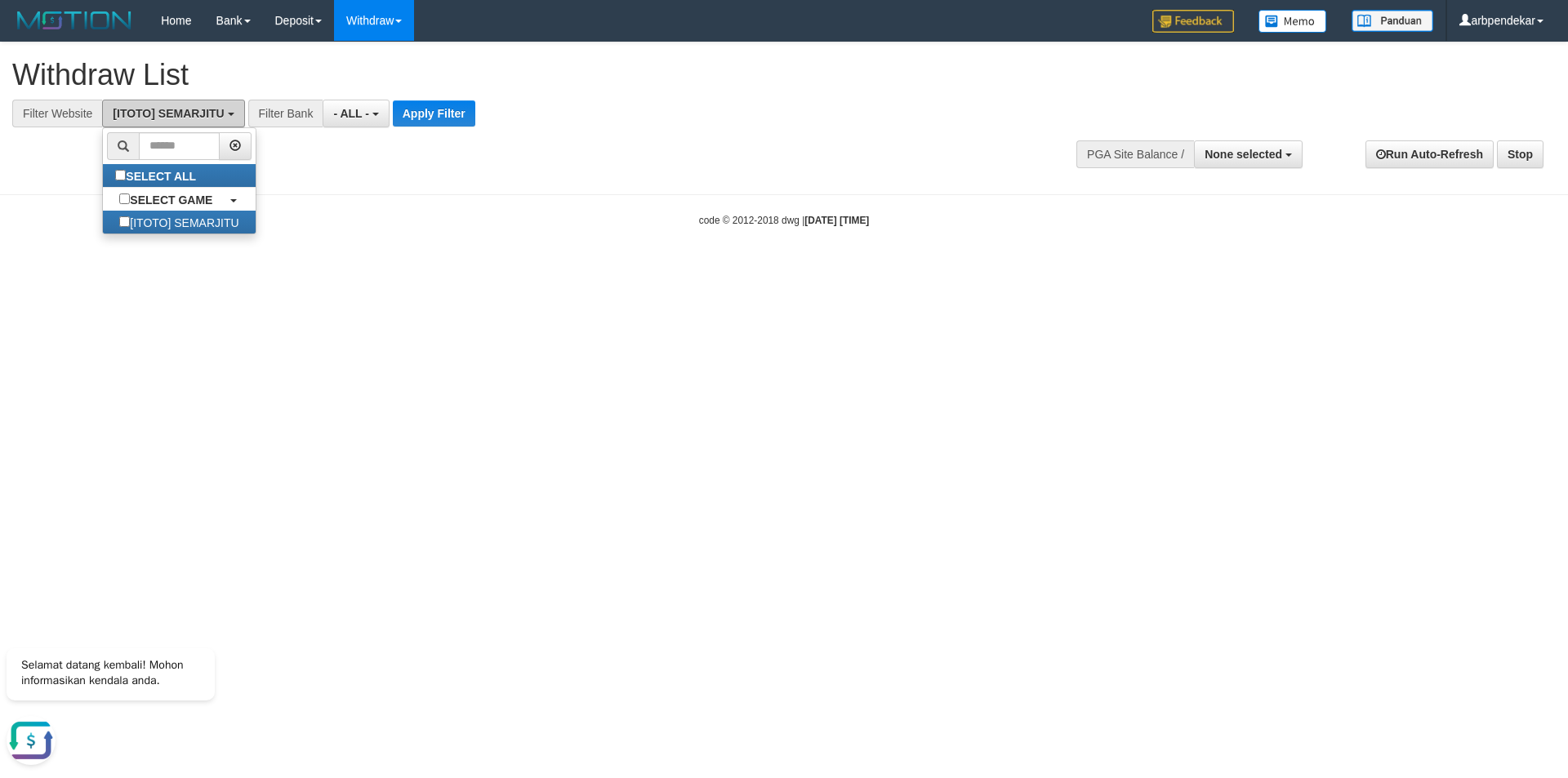 click on "[ITOTO] SEMARJITU" at bounding box center [168, 113] 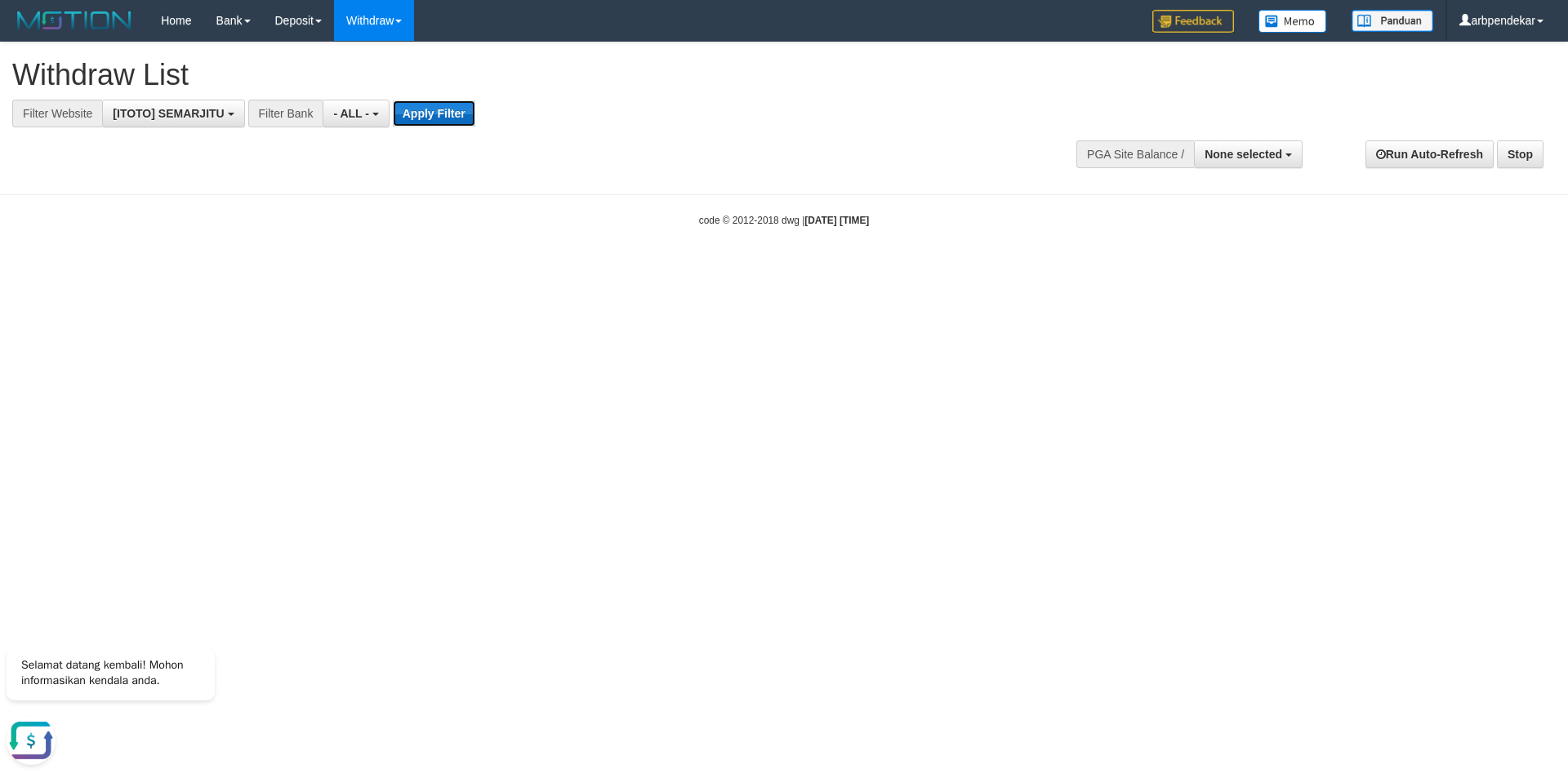 click on "Apply Filter" at bounding box center (434, 113) 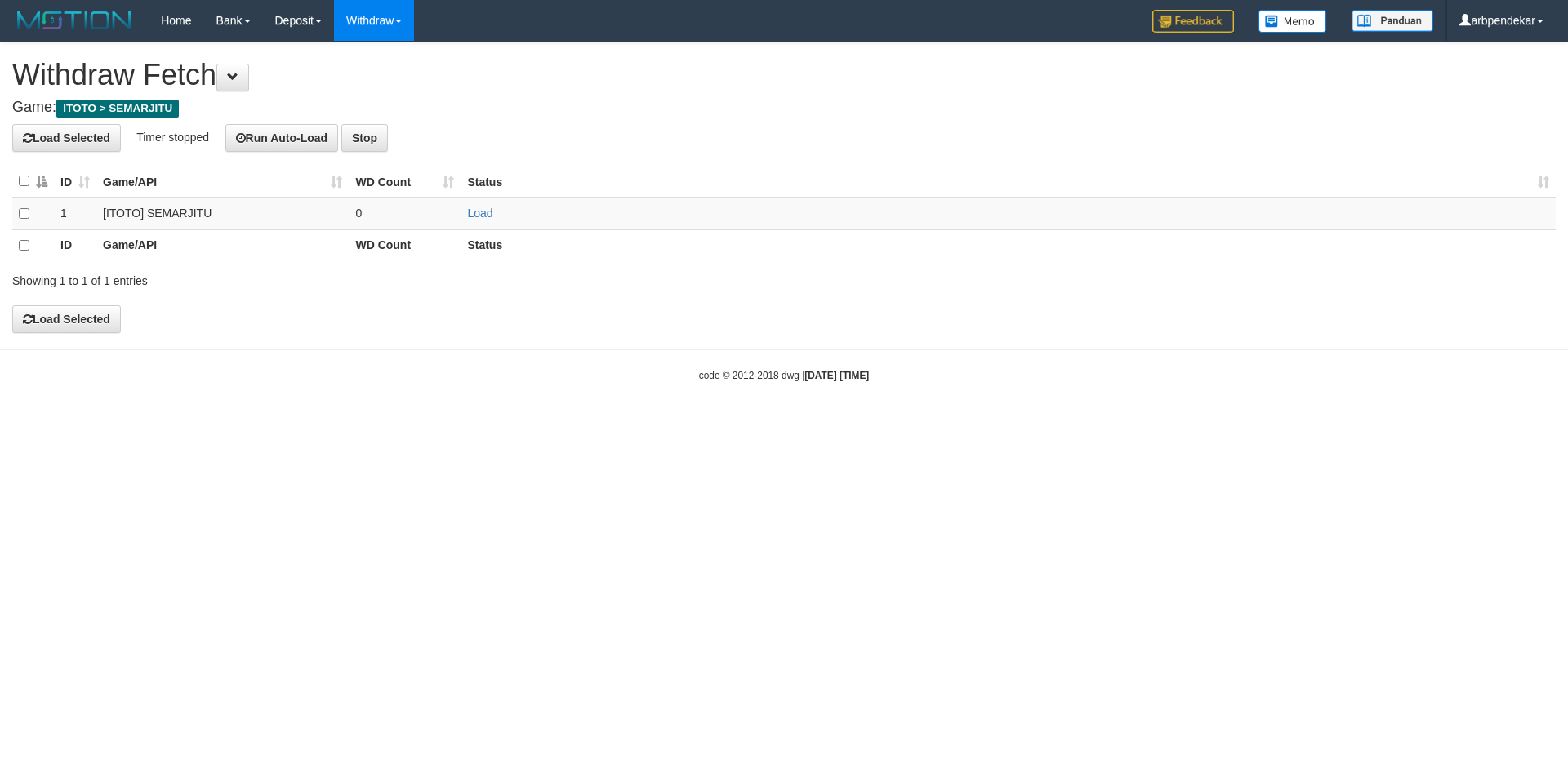 scroll, scrollTop: 0, scrollLeft: 0, axis: both 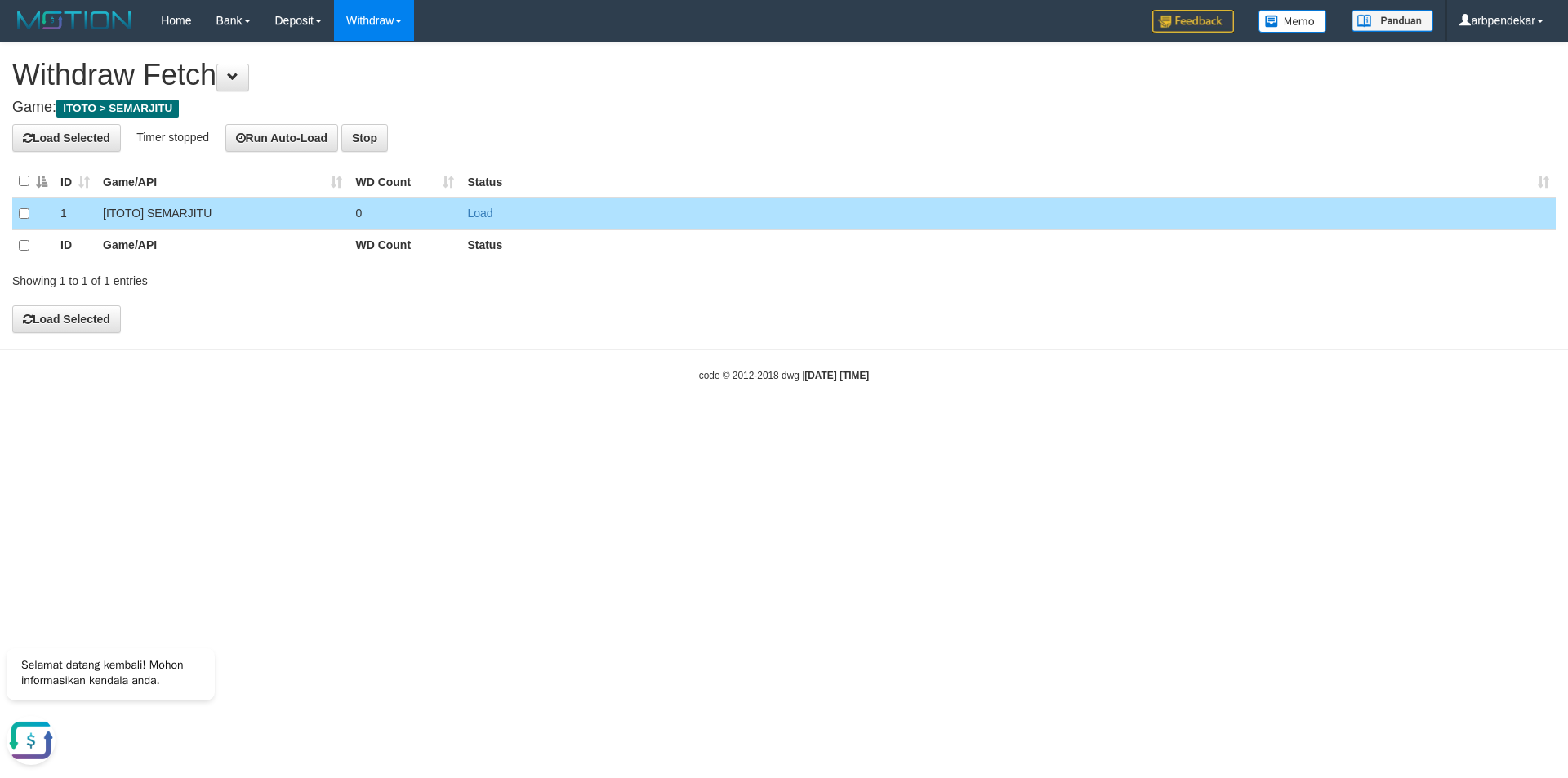 click at bounding box center [33, 214] 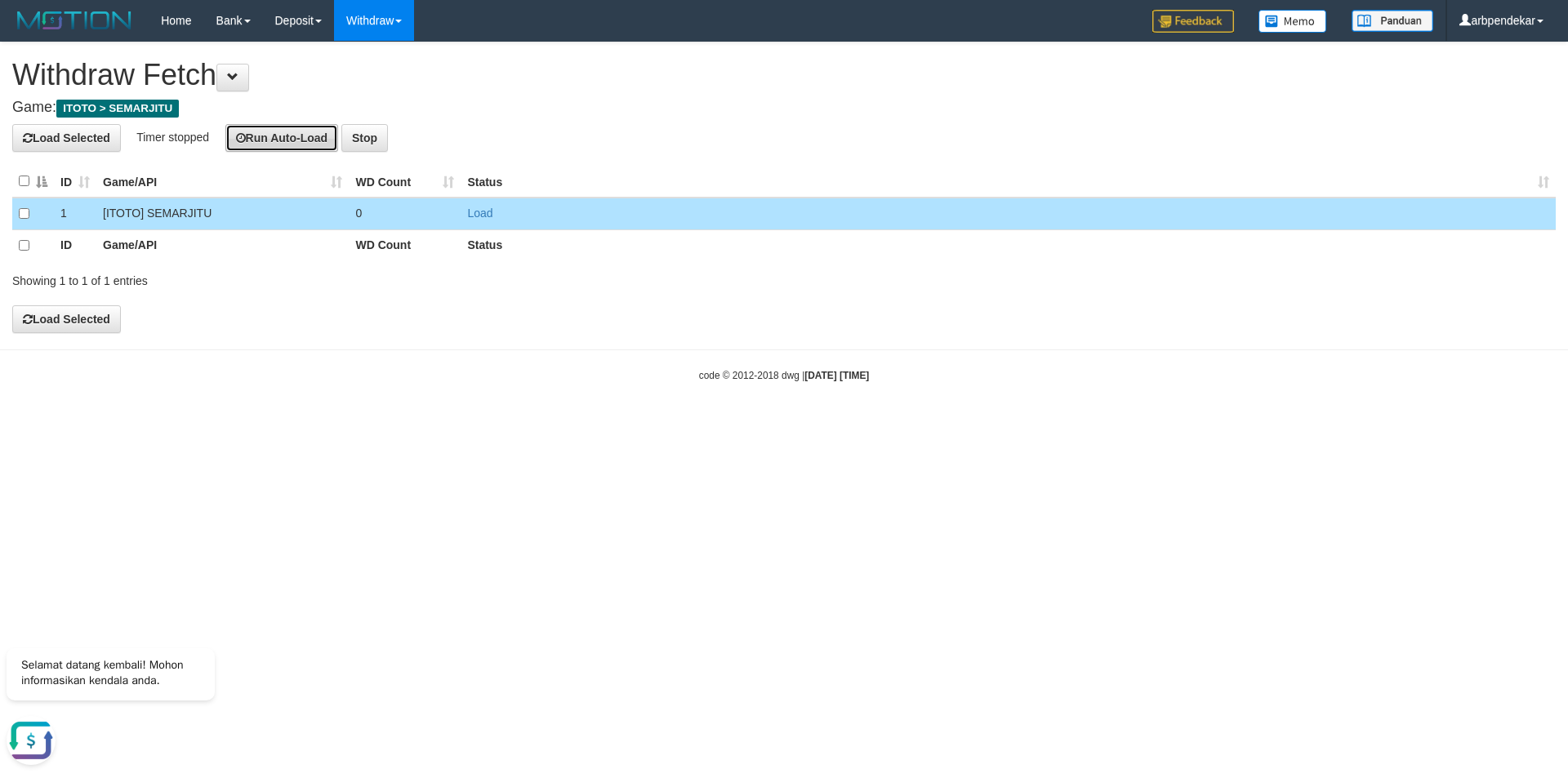 click on "Run Auto-Load" at bounding box center (282, 138) 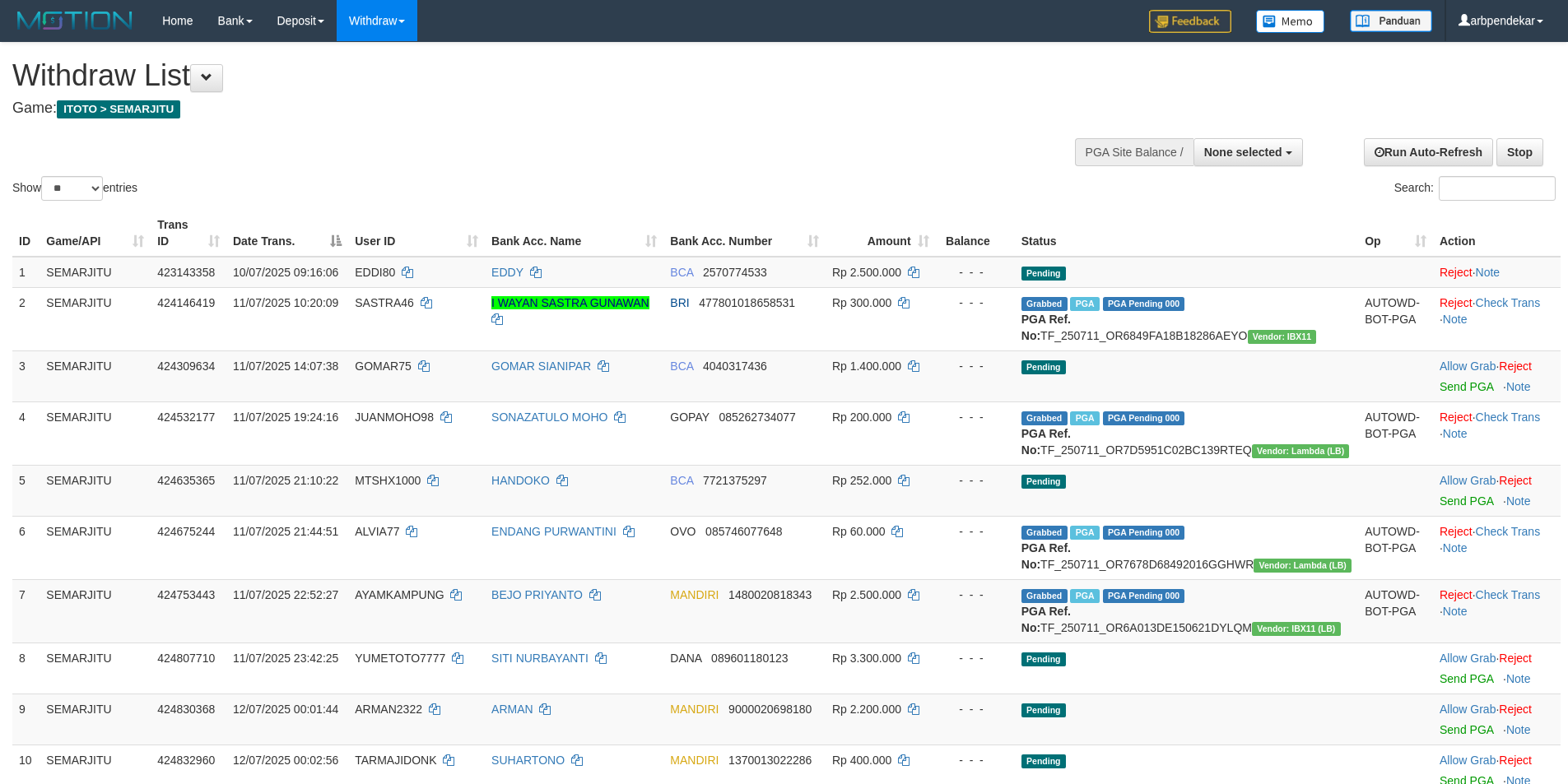 select 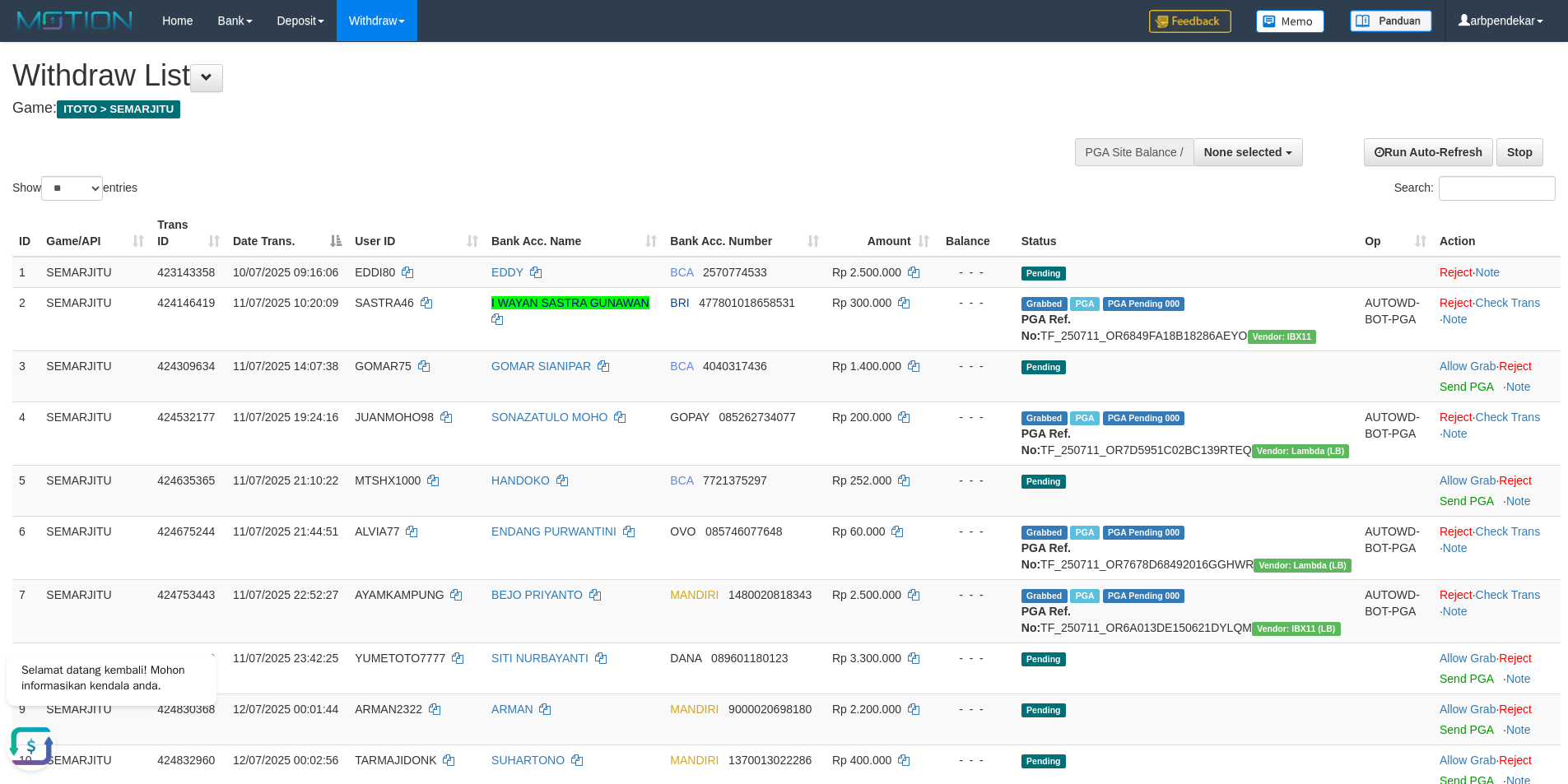 scroll, scrollTop: 0, scrollLeft: 0, axis: both 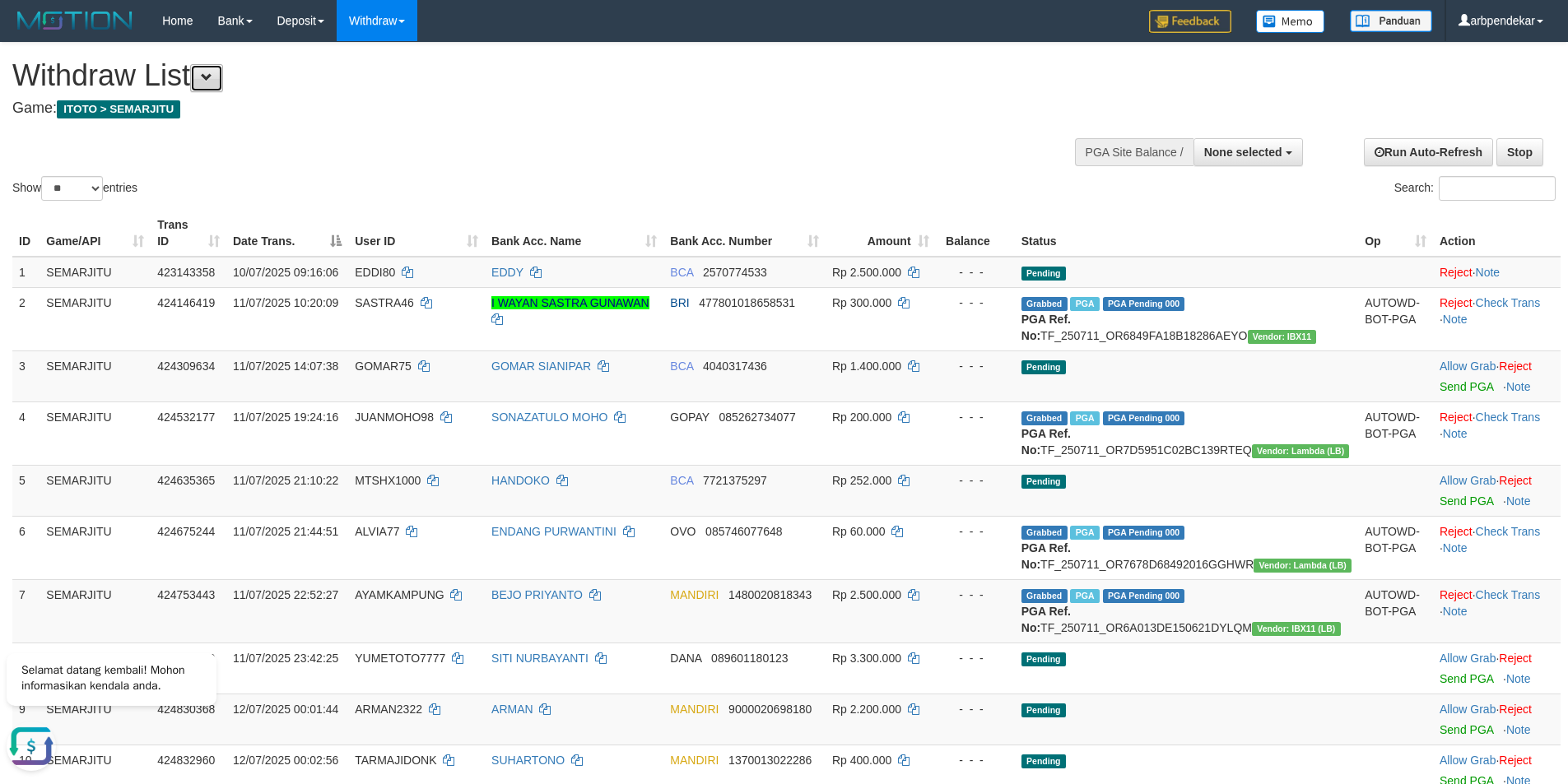 click at bounding box center (207, 78) 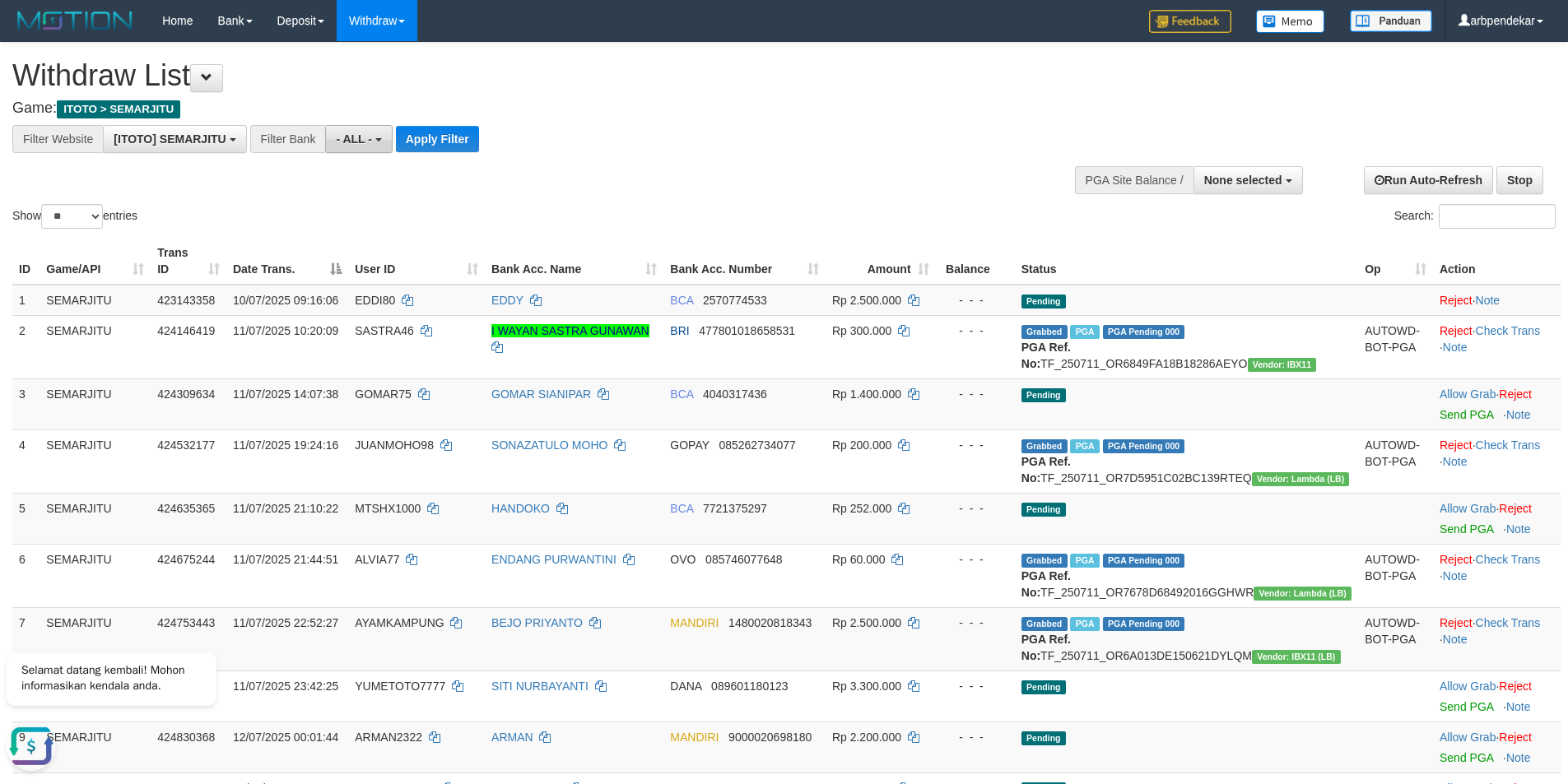 click on "- ALL -" at bounding box center (358, 139) 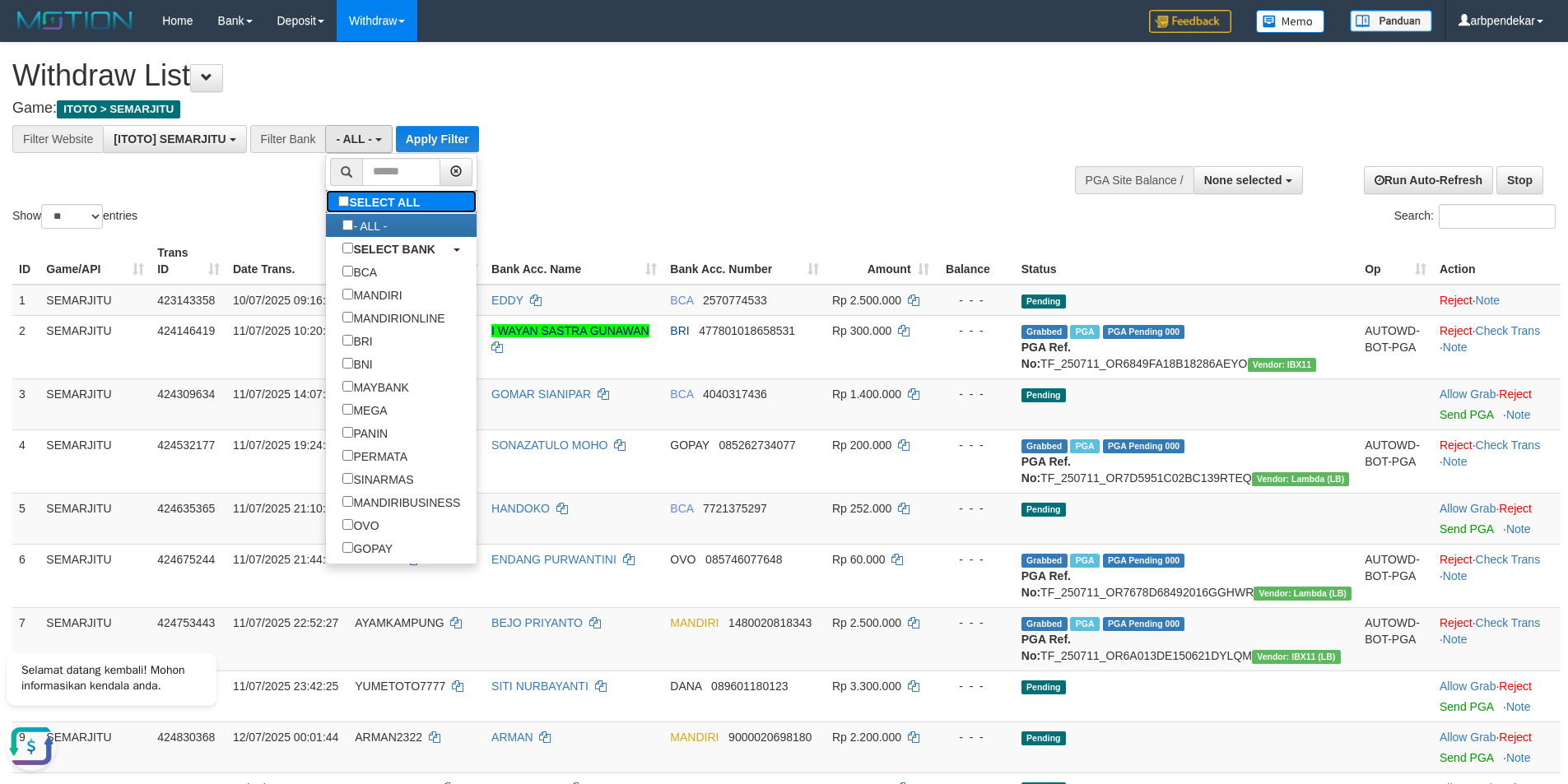 click on "SELECT ALL" at bounding box center (381, 202) 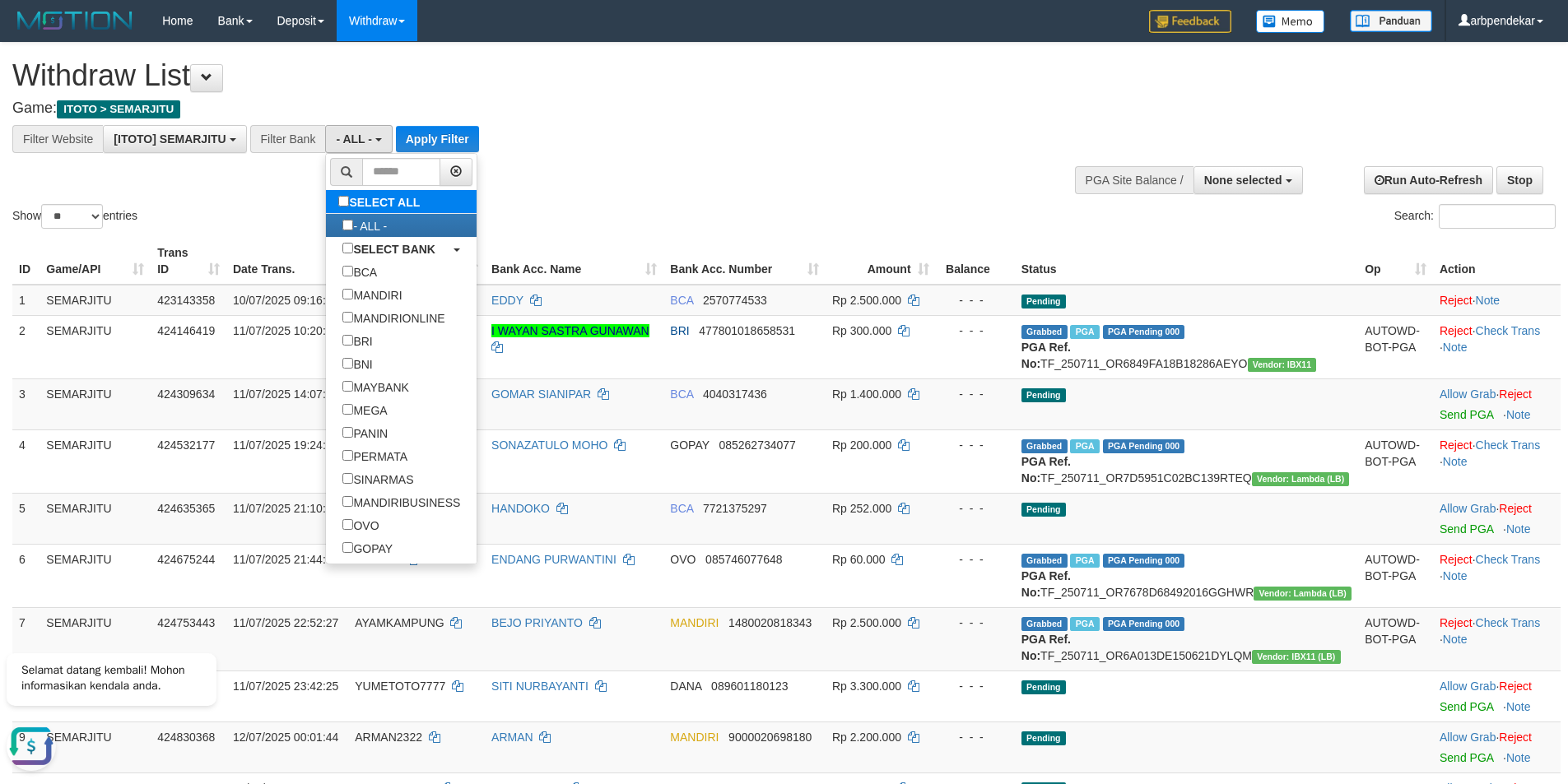 type 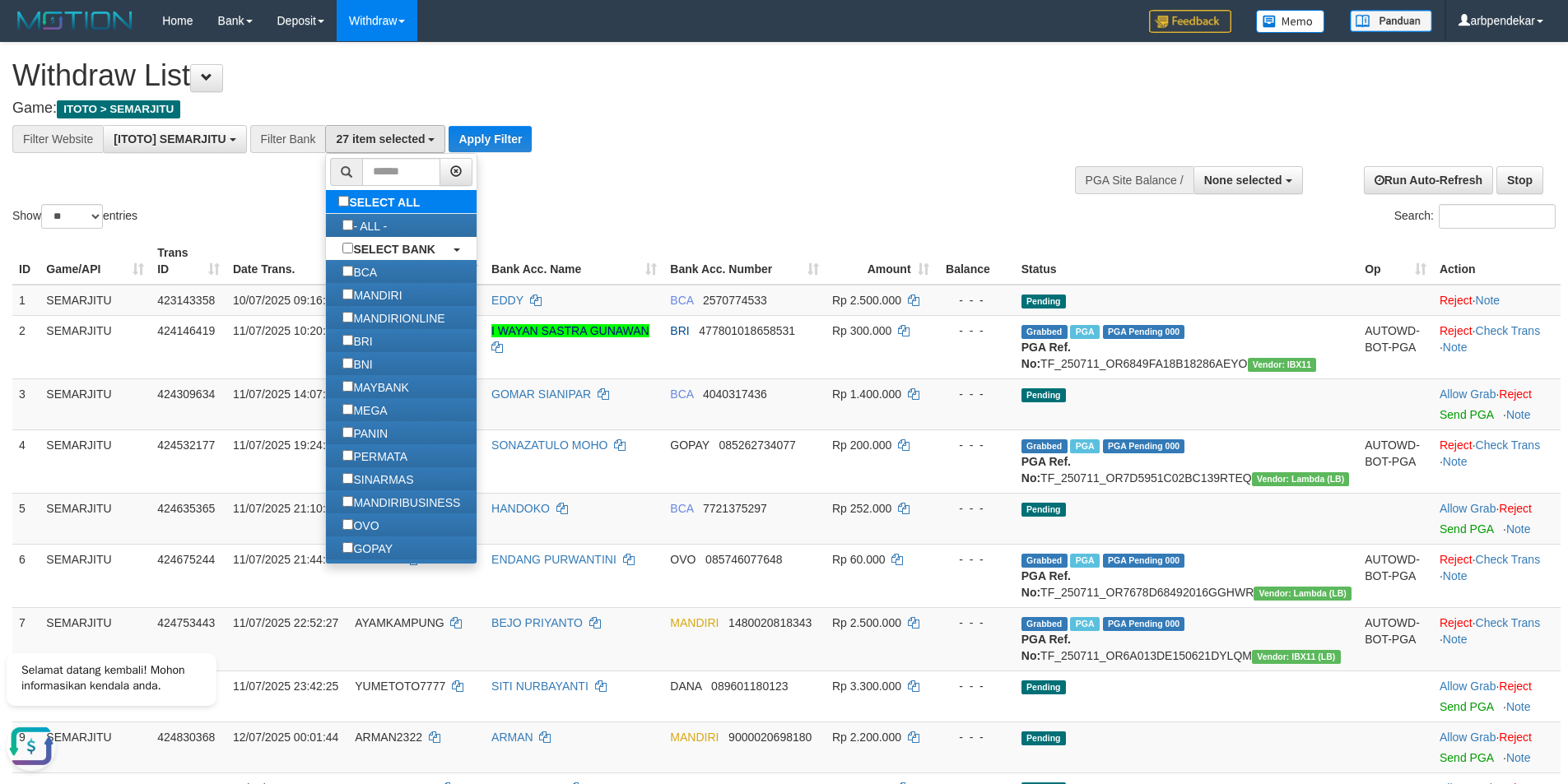 click on "SELECT ALL" at bounding box center (381, 202) 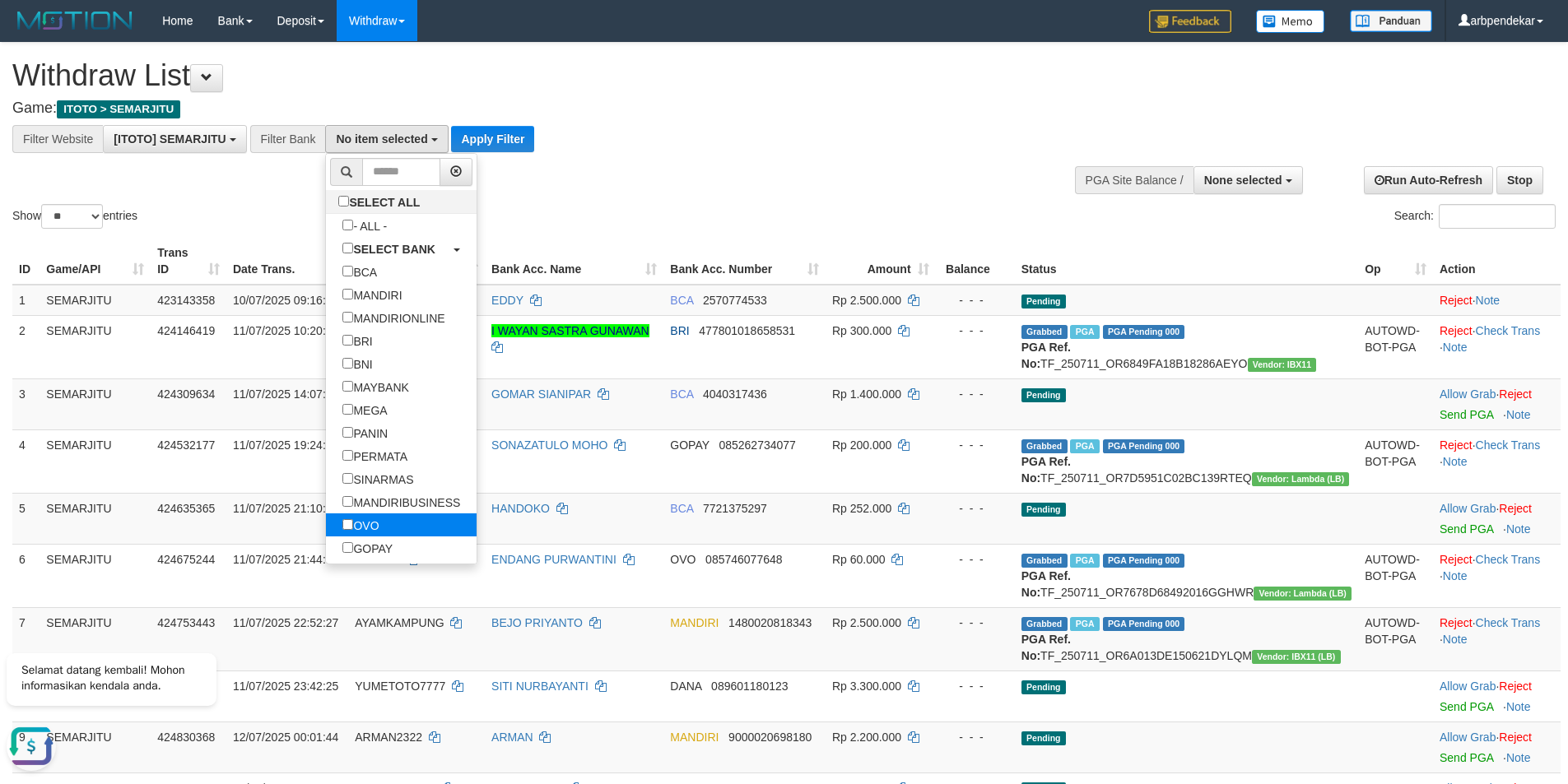 scroll, scrollTop: 137, scrollLeft: 0, axis: vertical 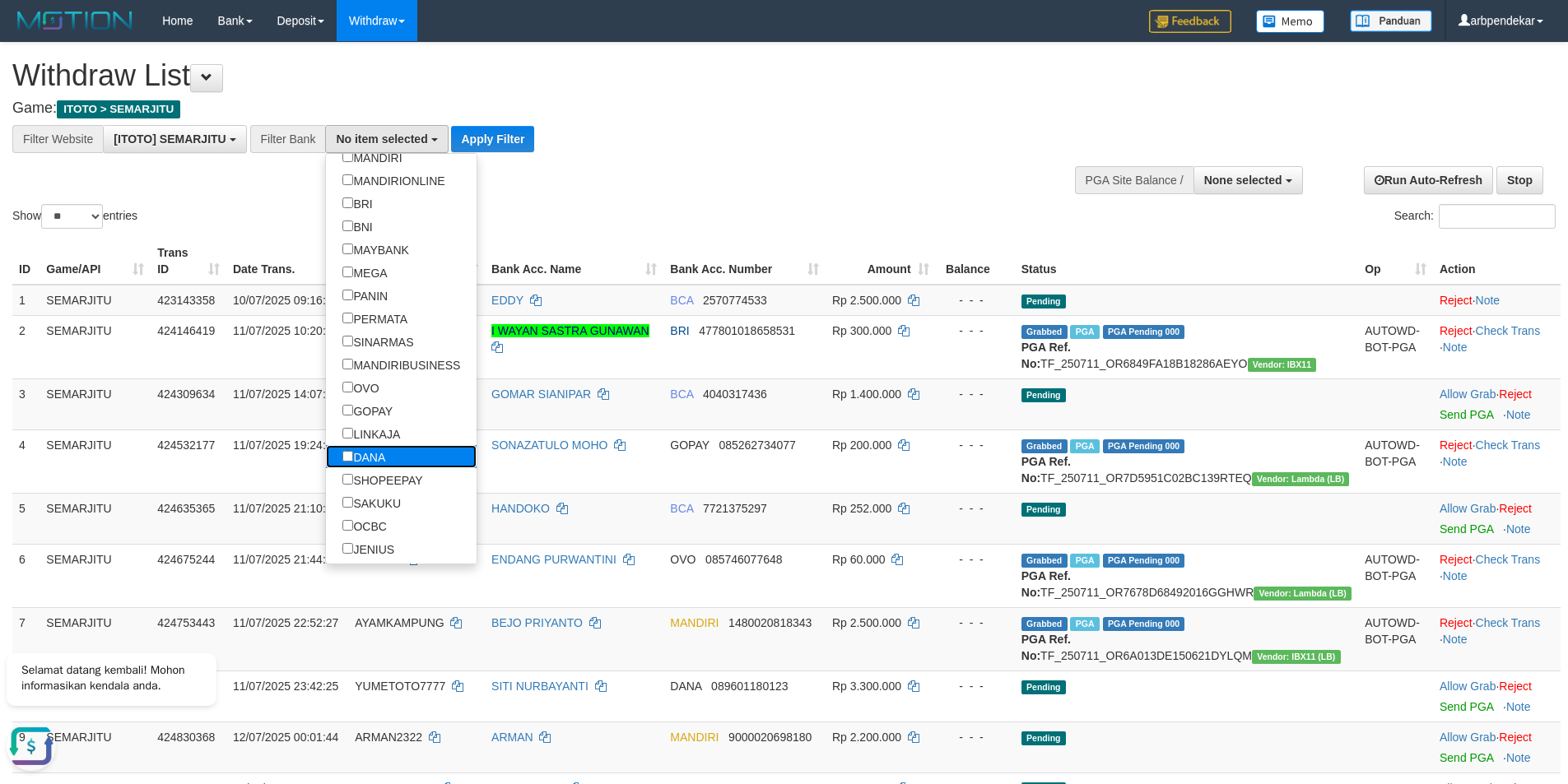 click on "DANA" at bounding box center (364, 457) 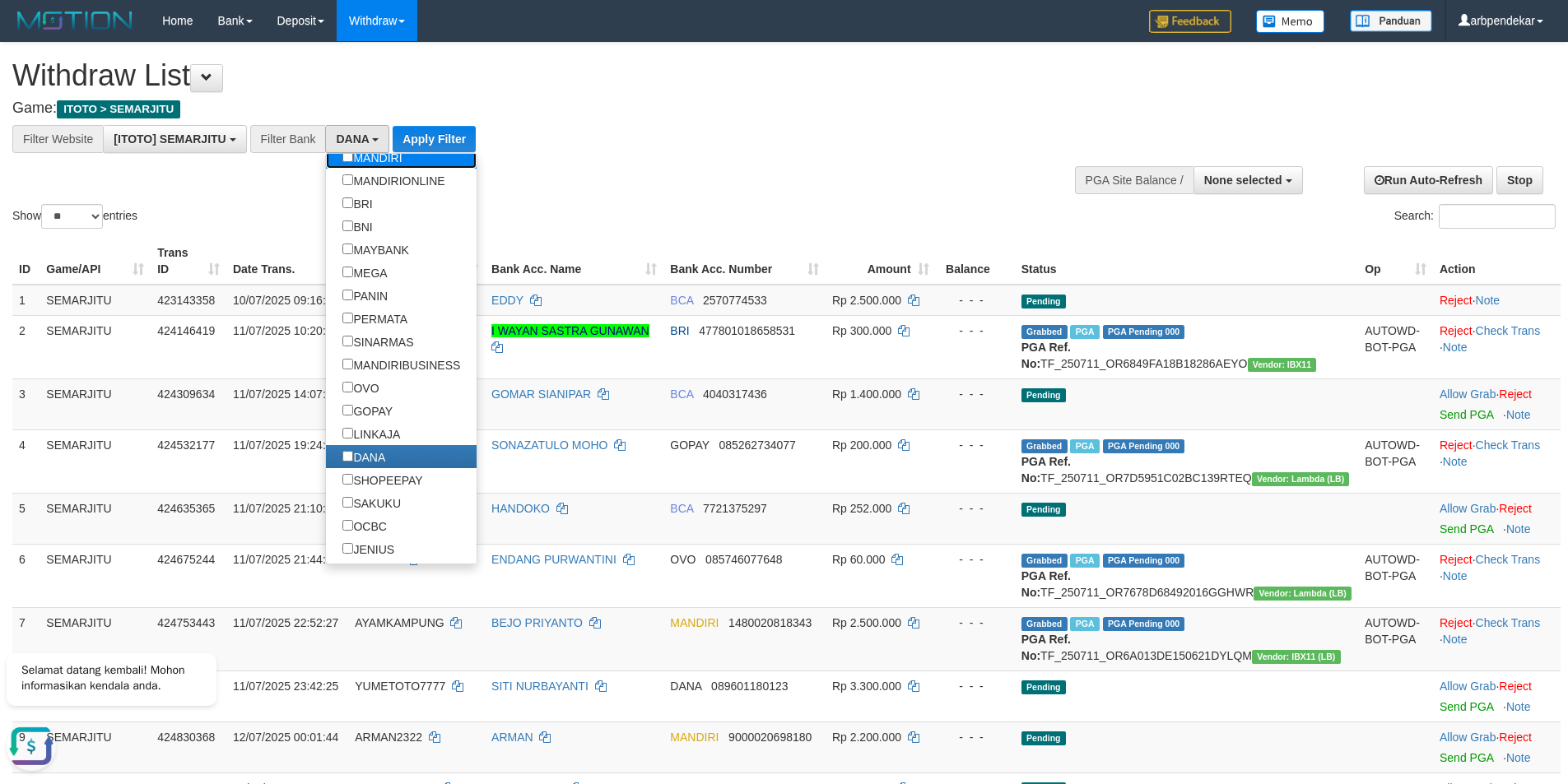 click on "MANDIRI" at bounding box center [372, 157] 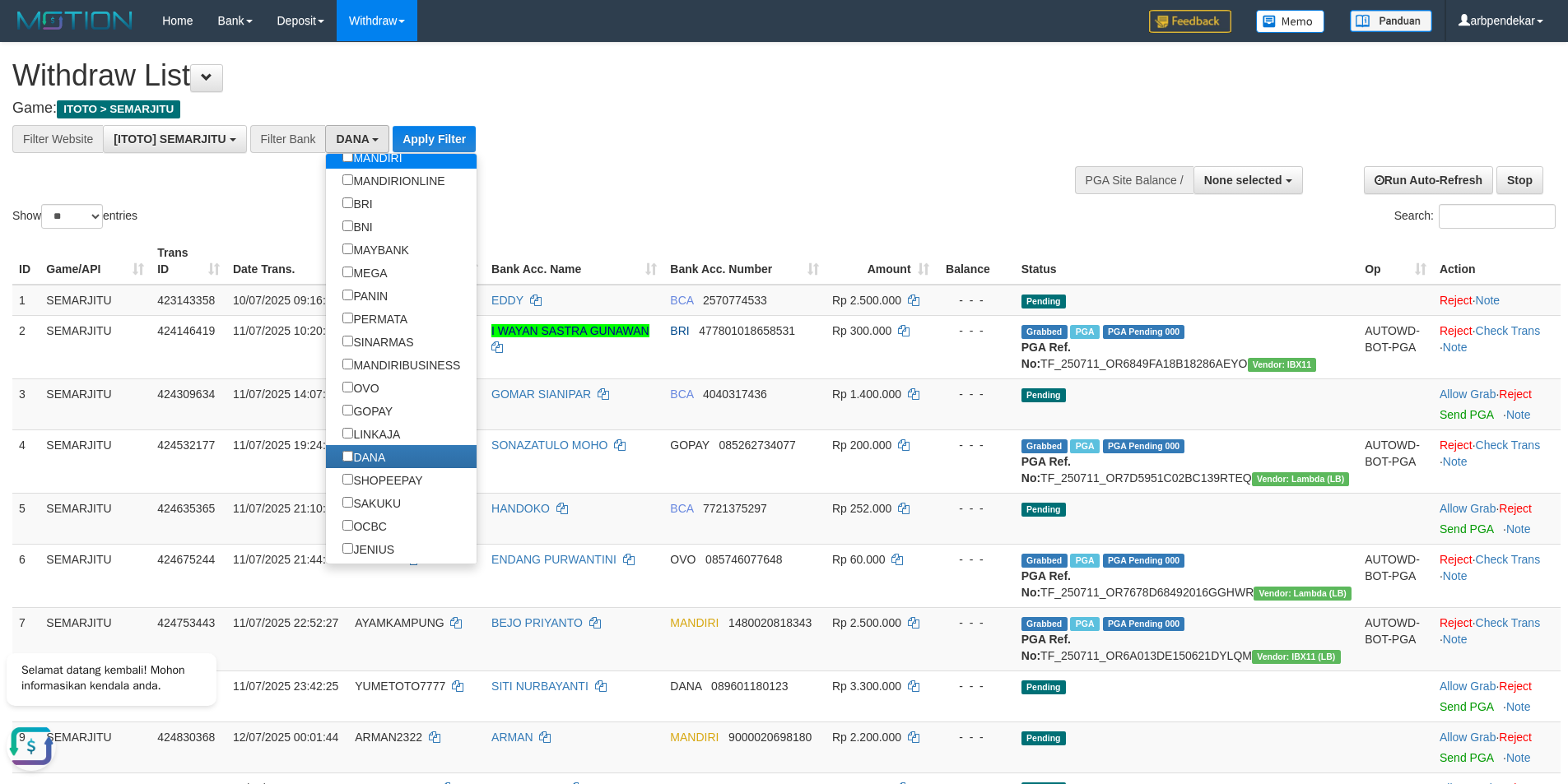 select on "*******" 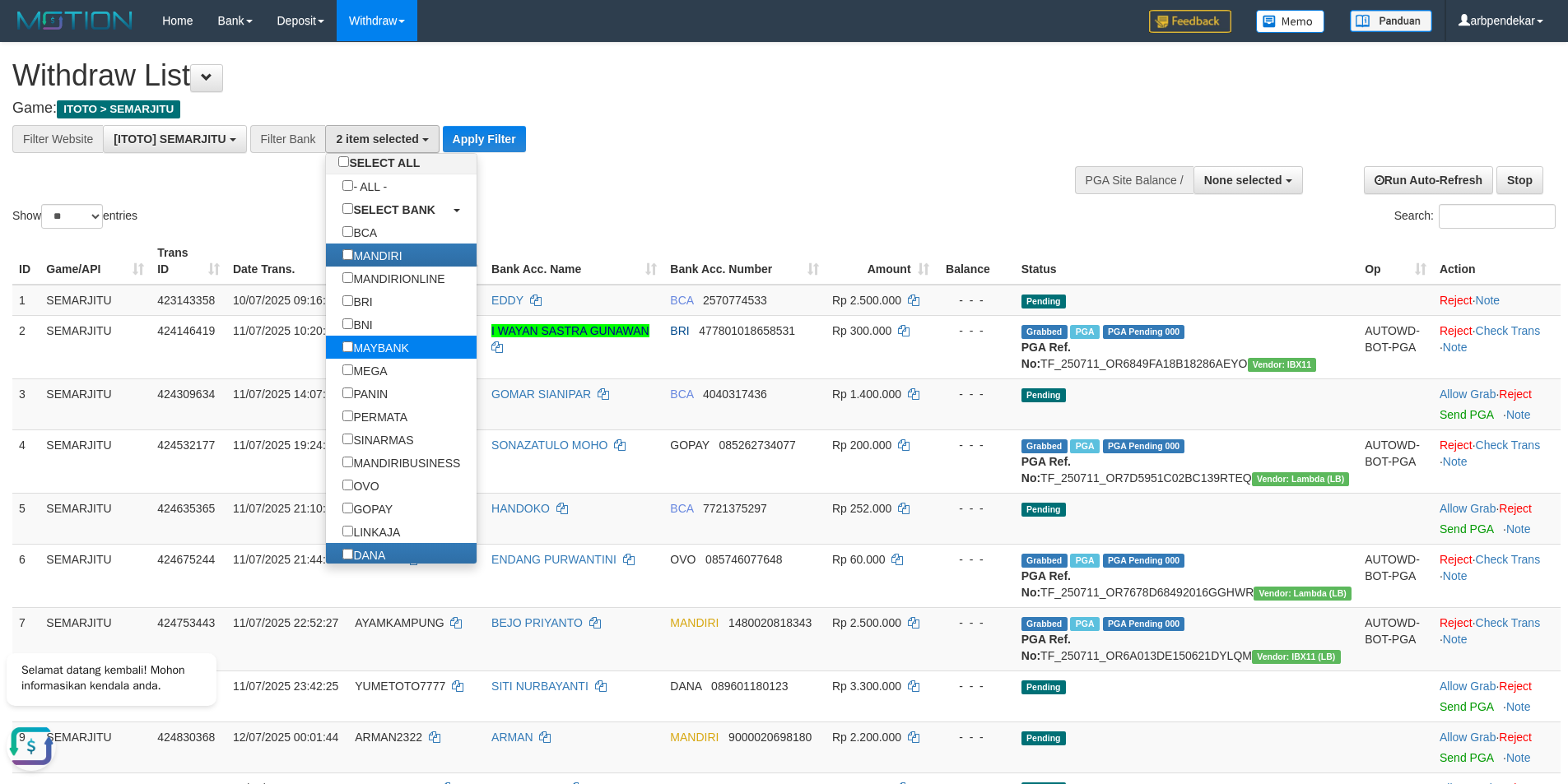 scroll, scrollTop: 0, scrollLeft: 0, axis: both 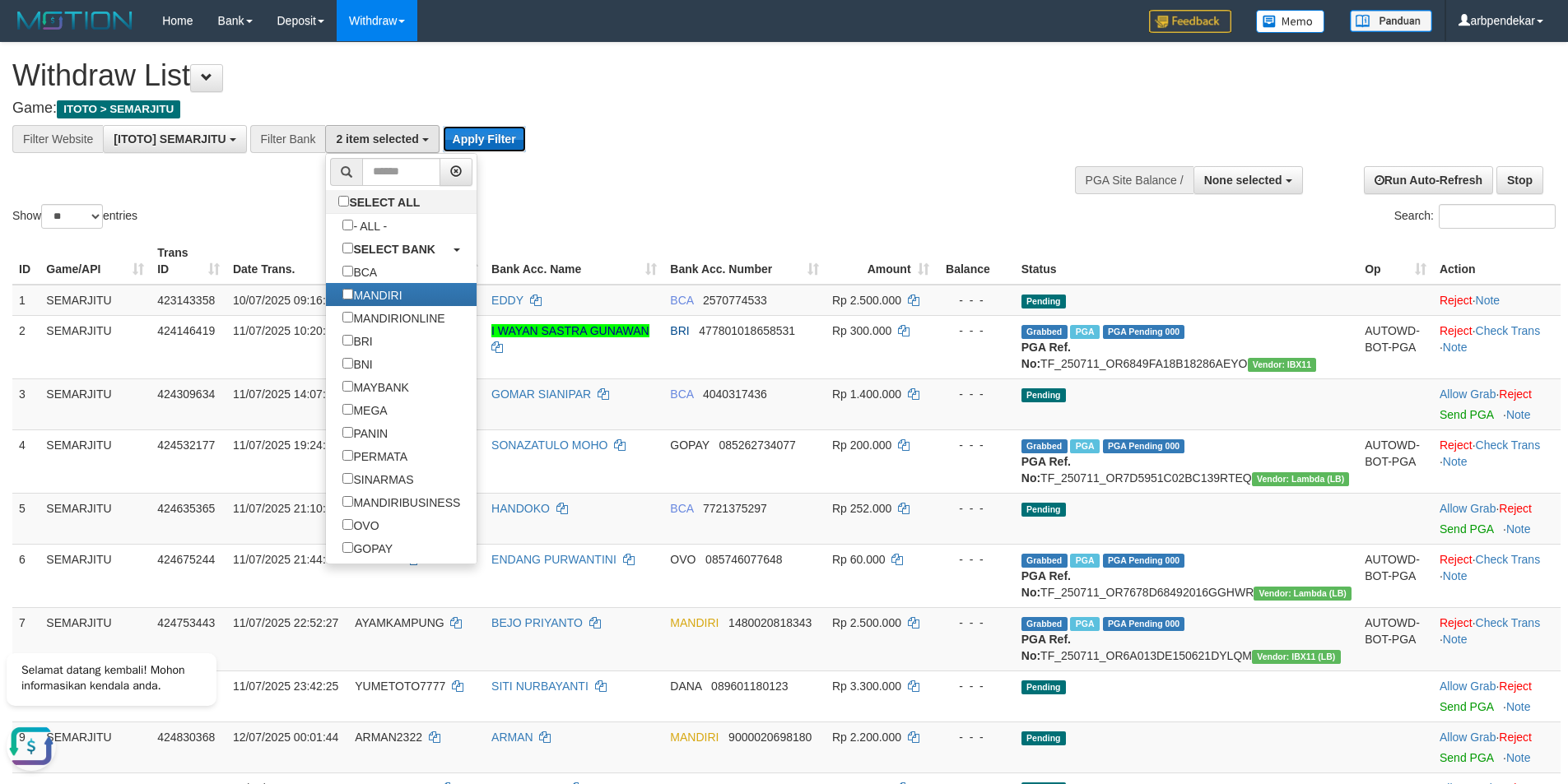 click on "Apply Filter" at bounding box center [484, 139] 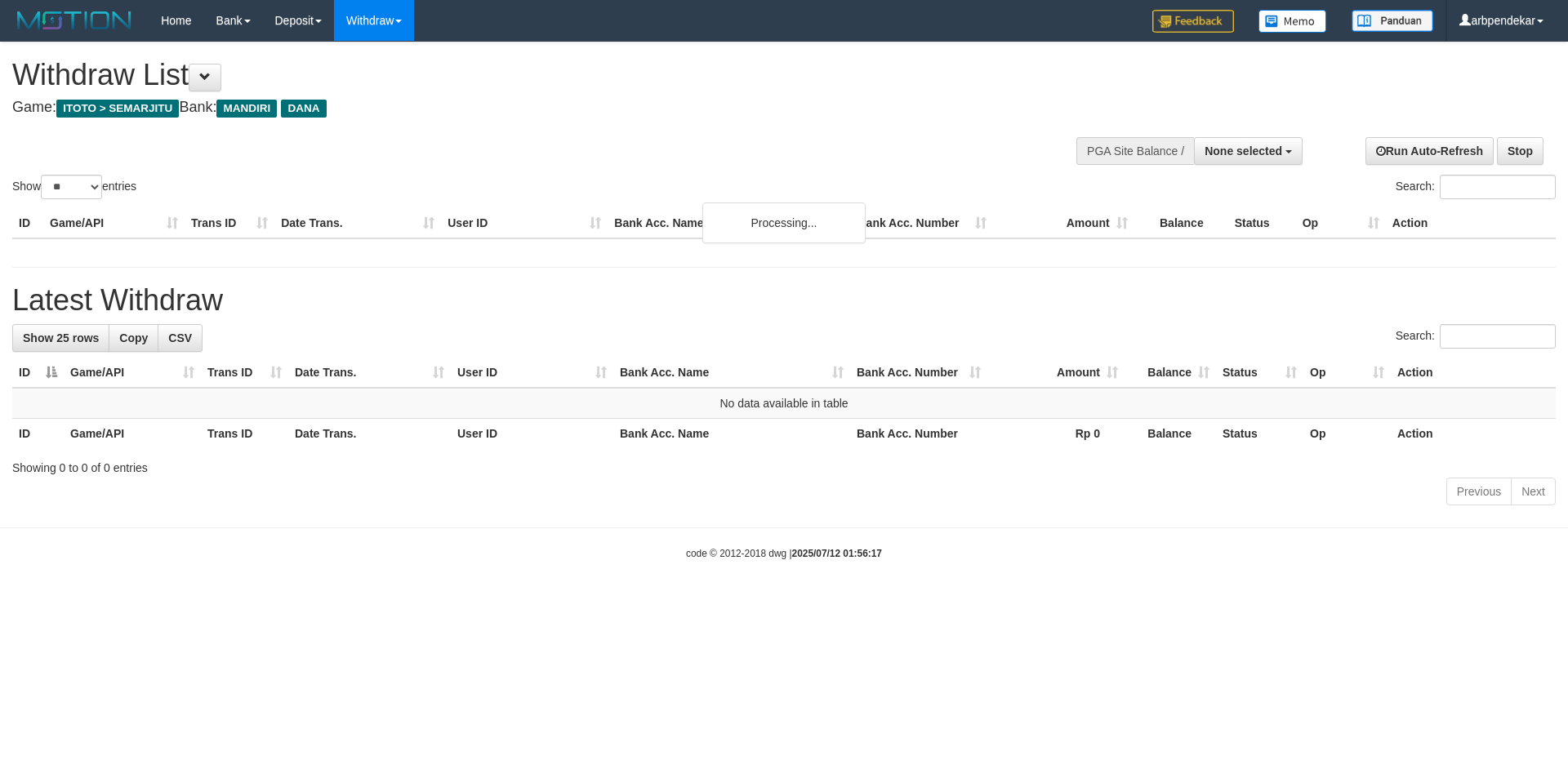select 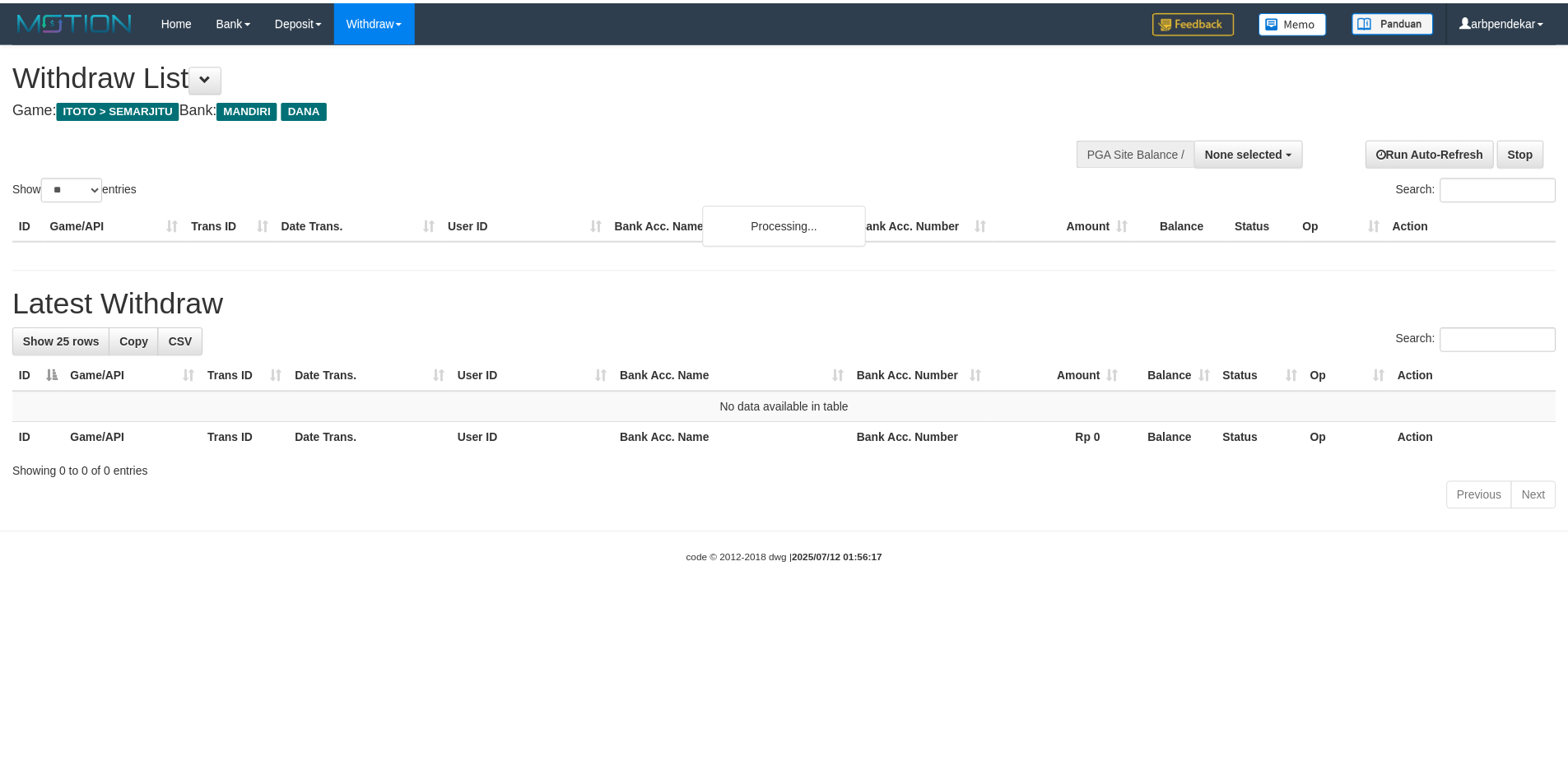 scroll, scrollTop: 0, scrollLeft: 0, axis: both 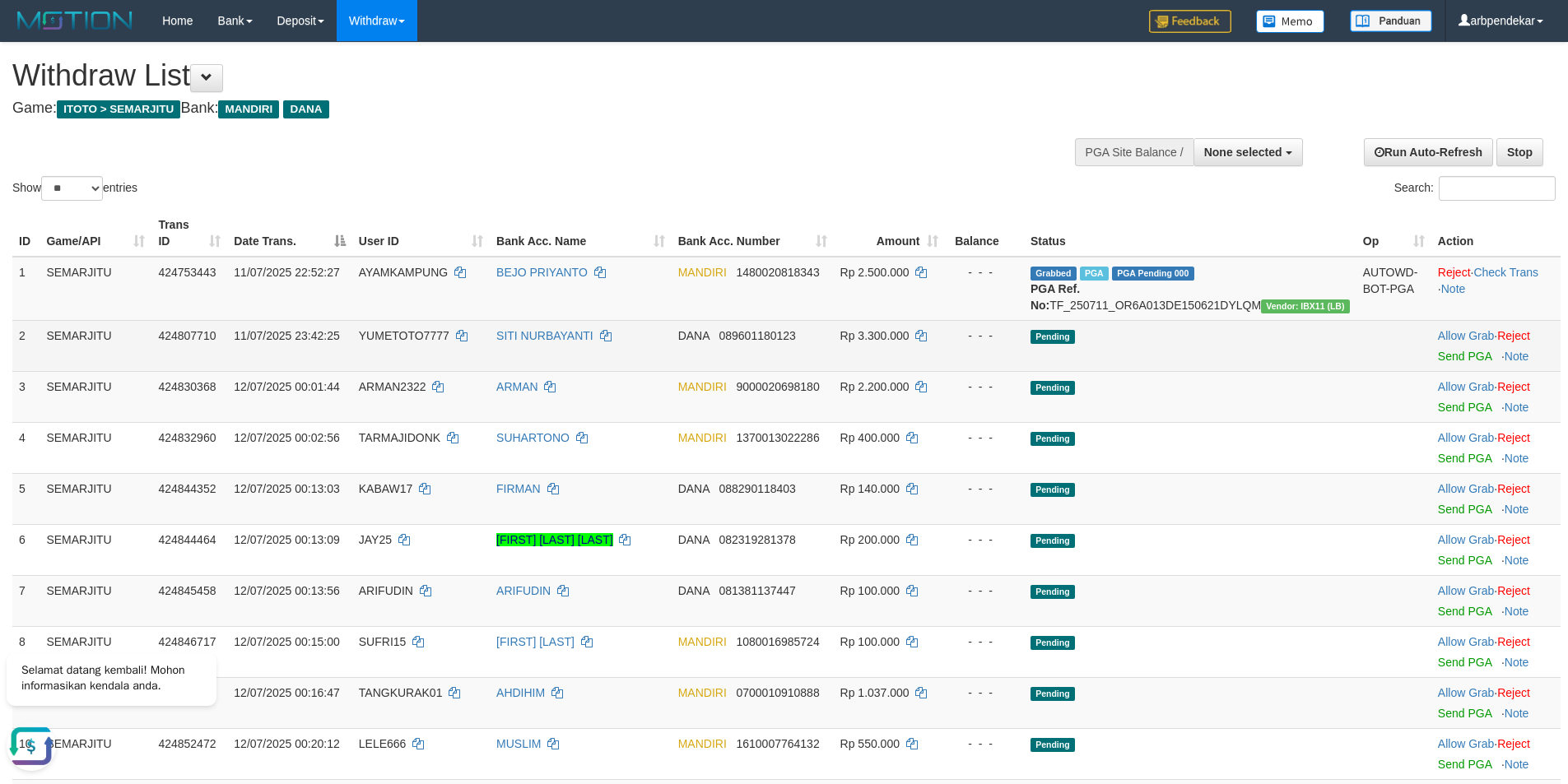 click on "SEMARJITU" at bounding box center (95, 346) 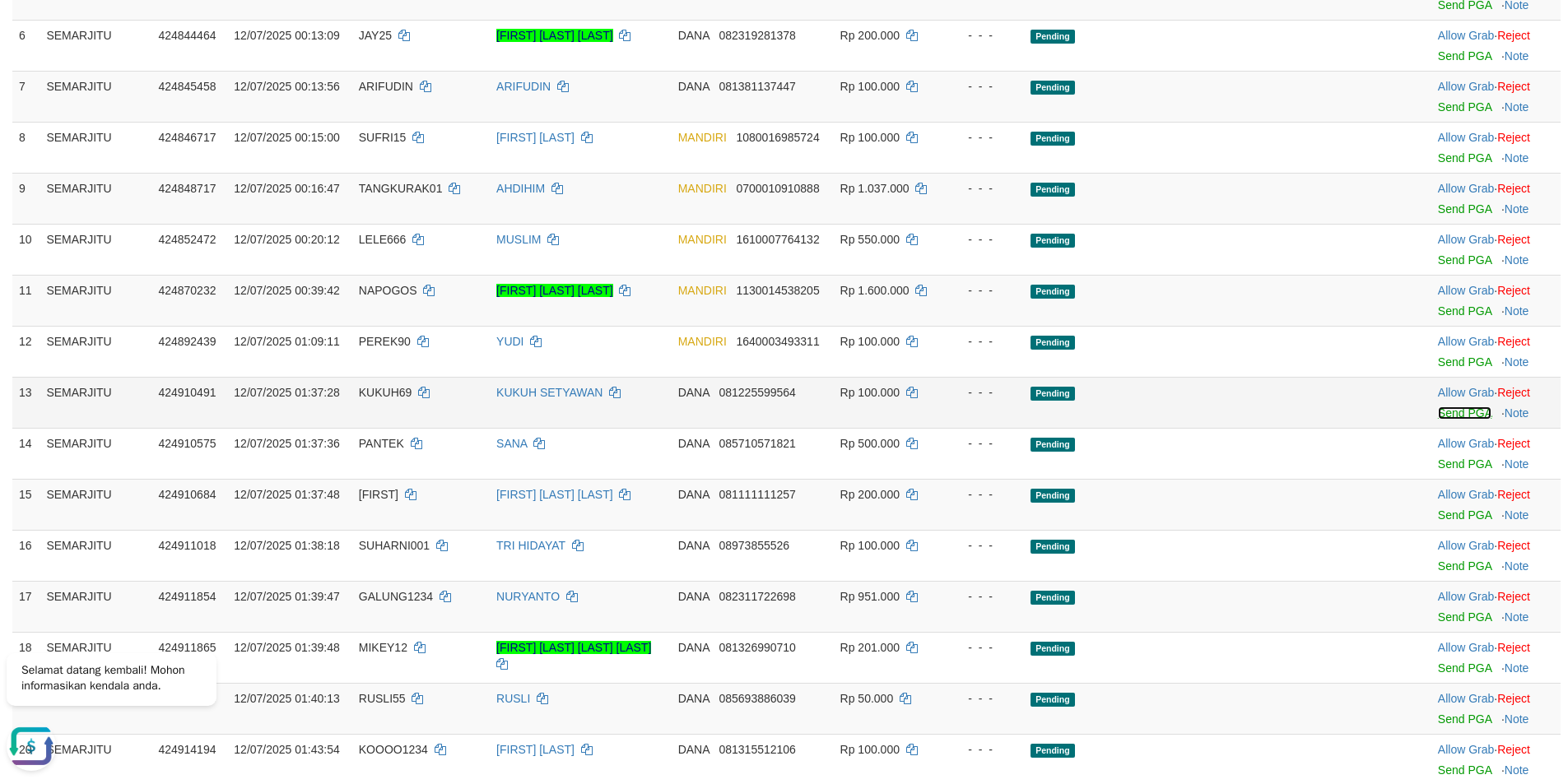 click on "Send PGA" at bounding box center (1464, 413) 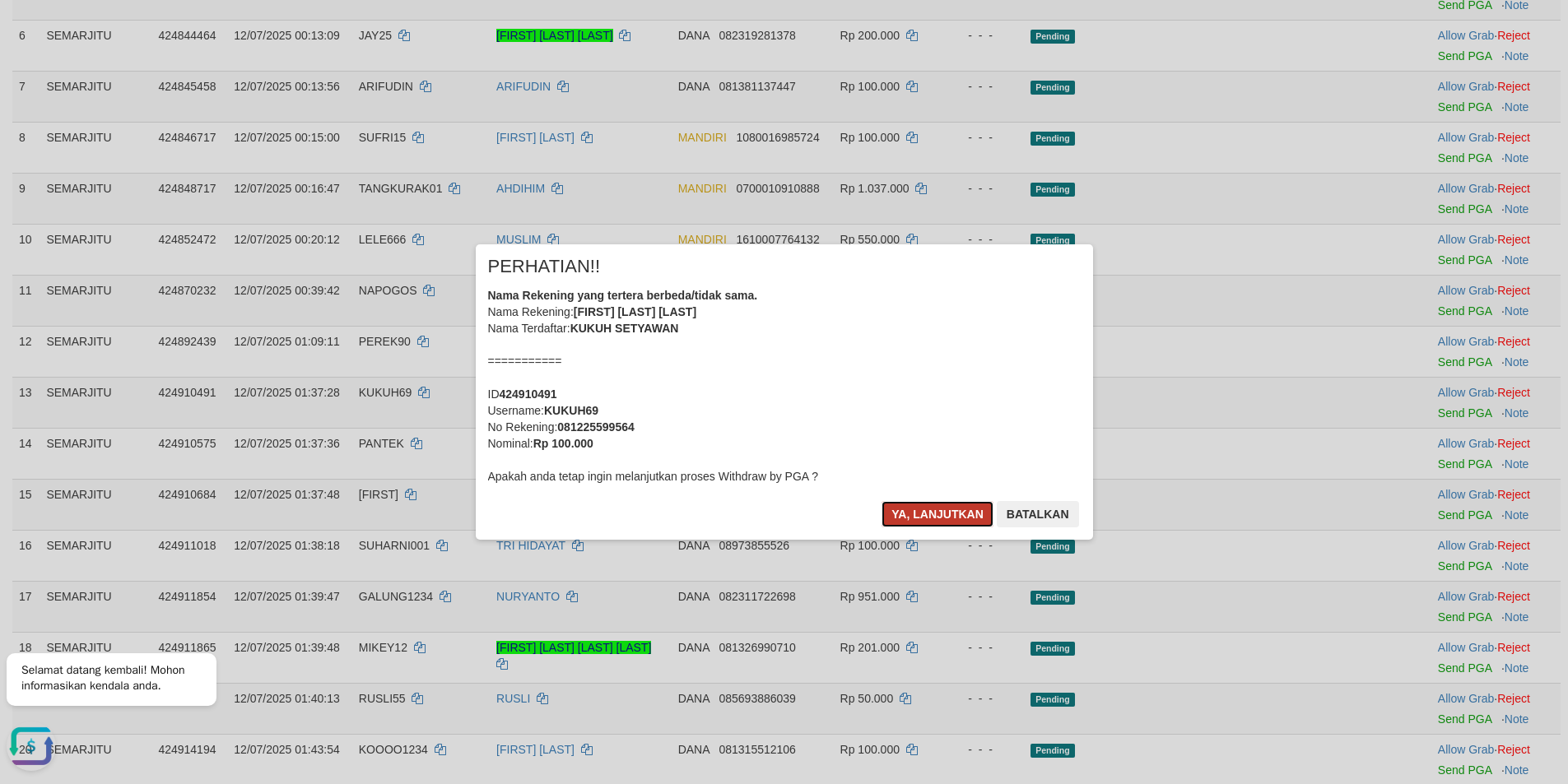 click on "Ya, lanjutkan" at bounding box center [938, 514] 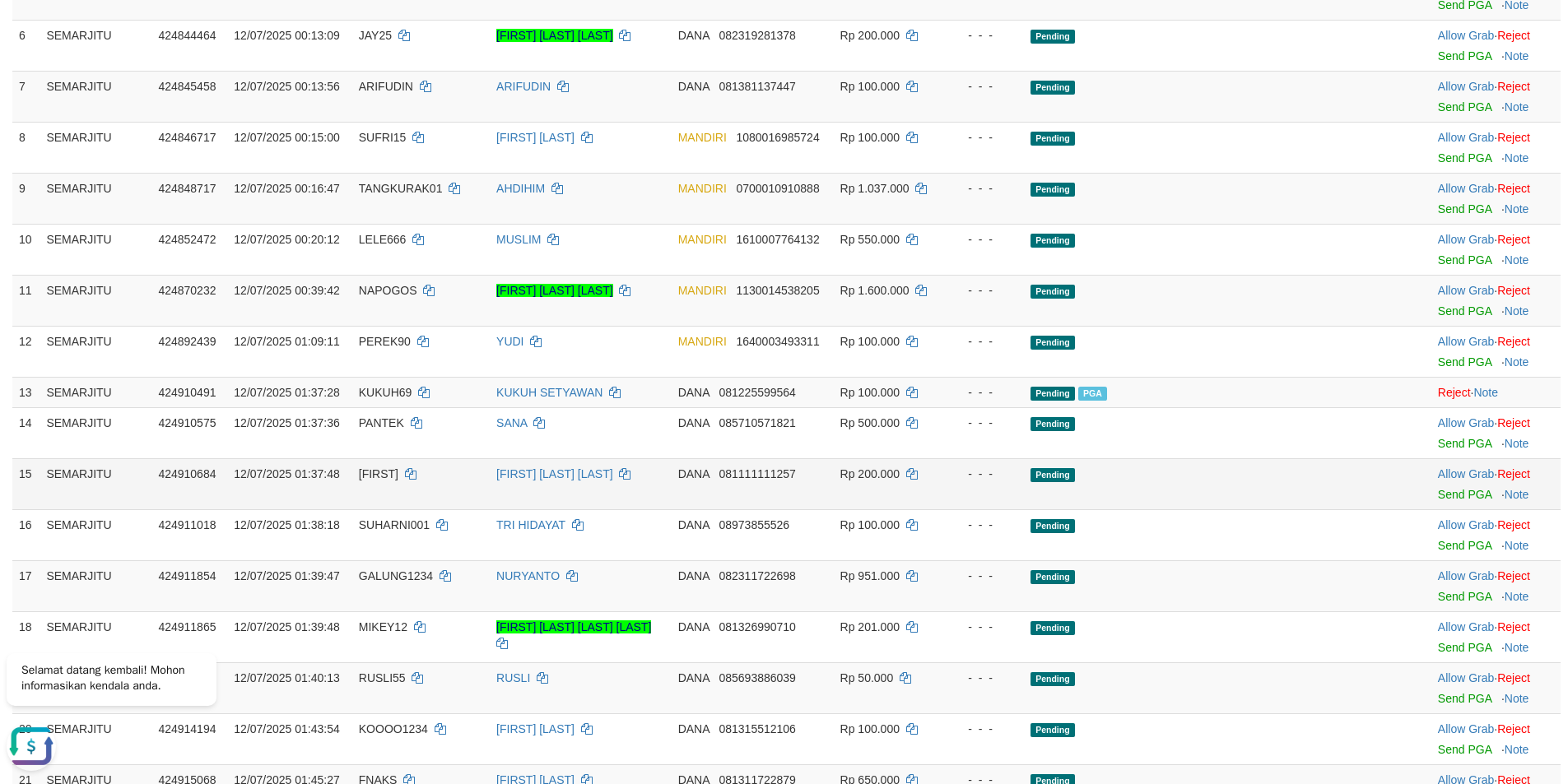 click on "[FIRST]" at bounding box center (421, 484) 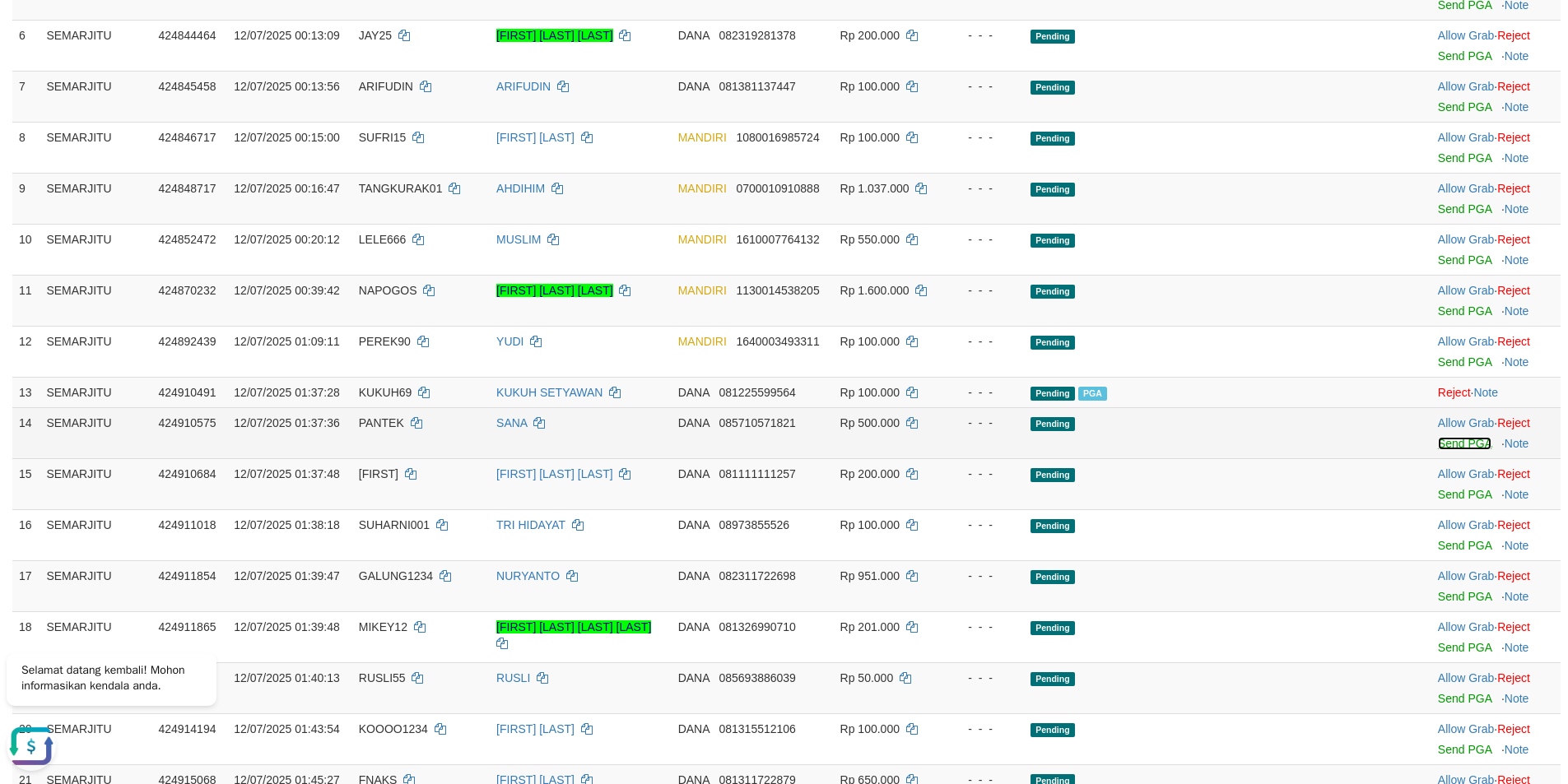 click on "Send PGA" at bounding box center (1464, 443) 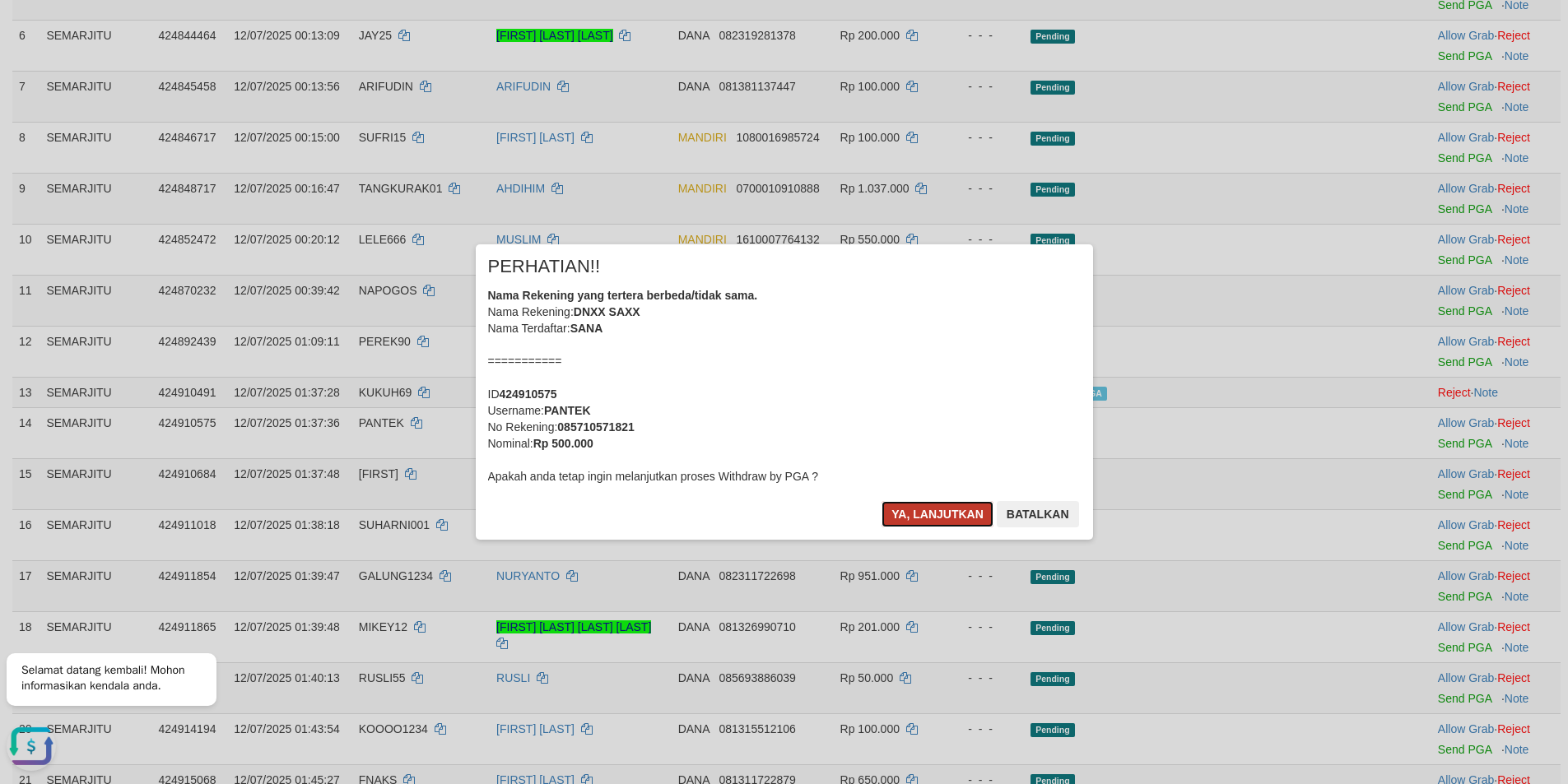 click on "Ya, lanjutkan" at bounding box center (938, 514) 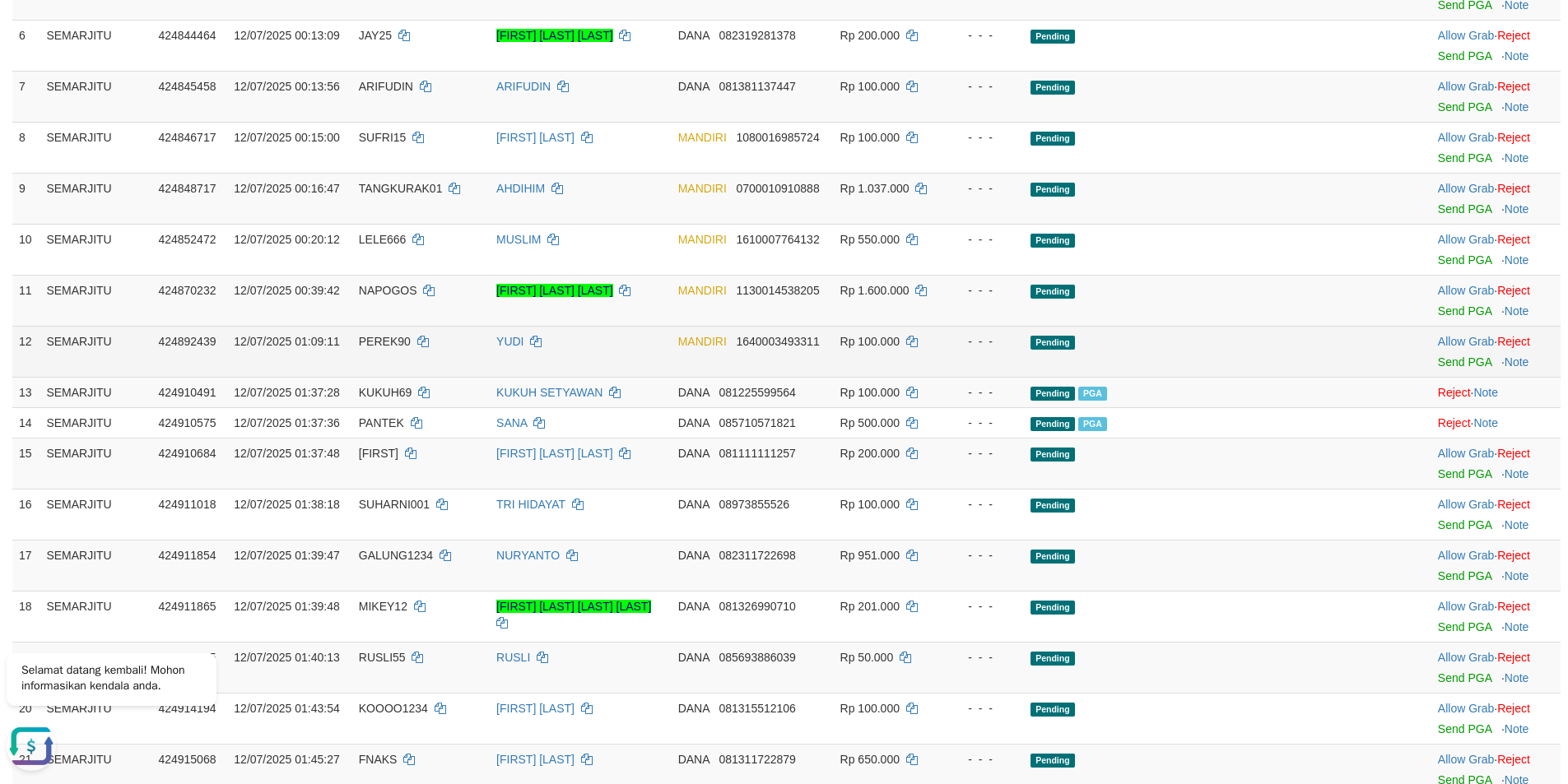 click on "12/07/2025 01:09:11" at bounding box center [289, 351] 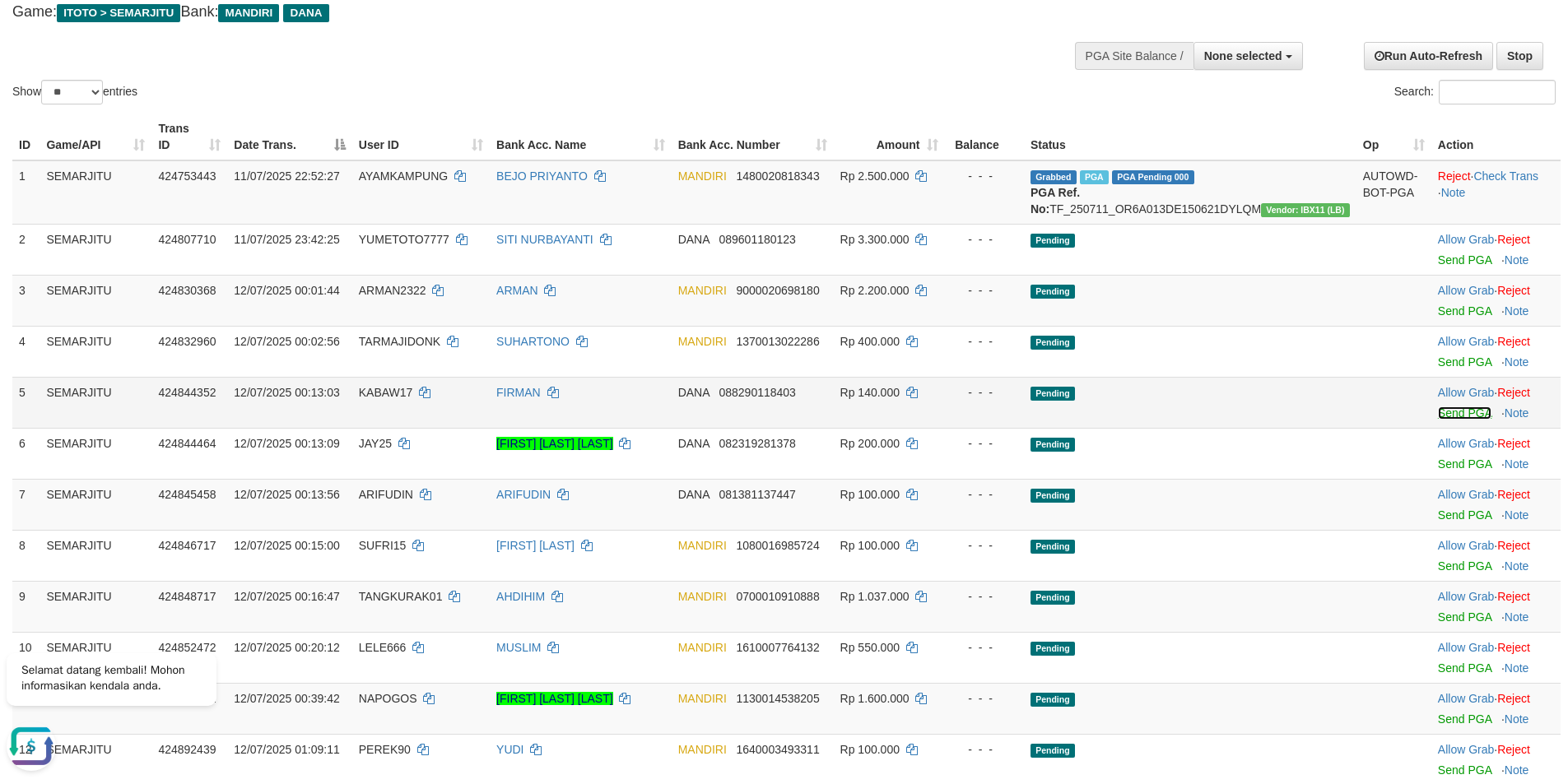click on "Send PGA" at bounding box center [1464, 413] 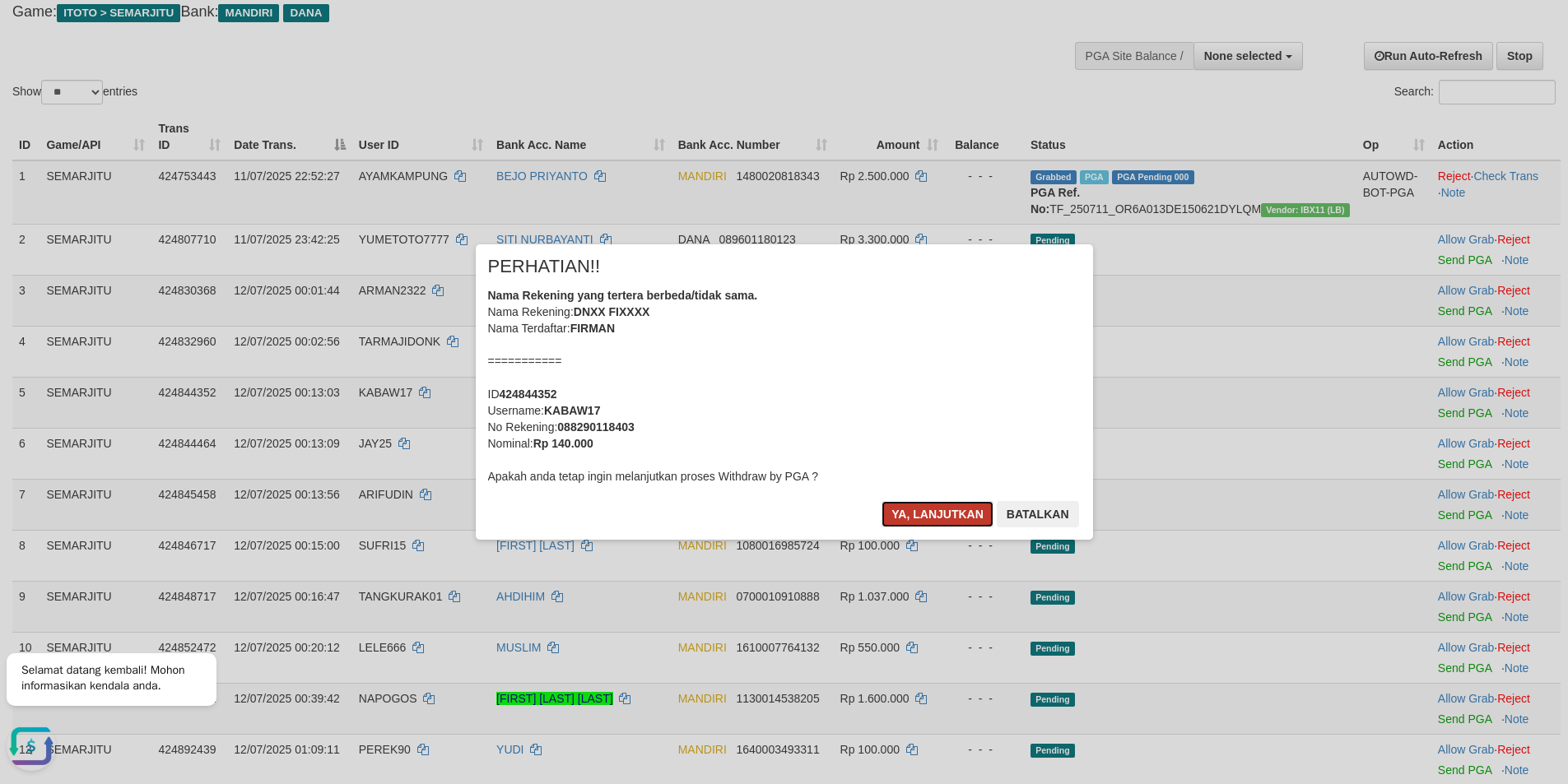 click on "Ya, lanjutkan" at bounding box center (938, 514) 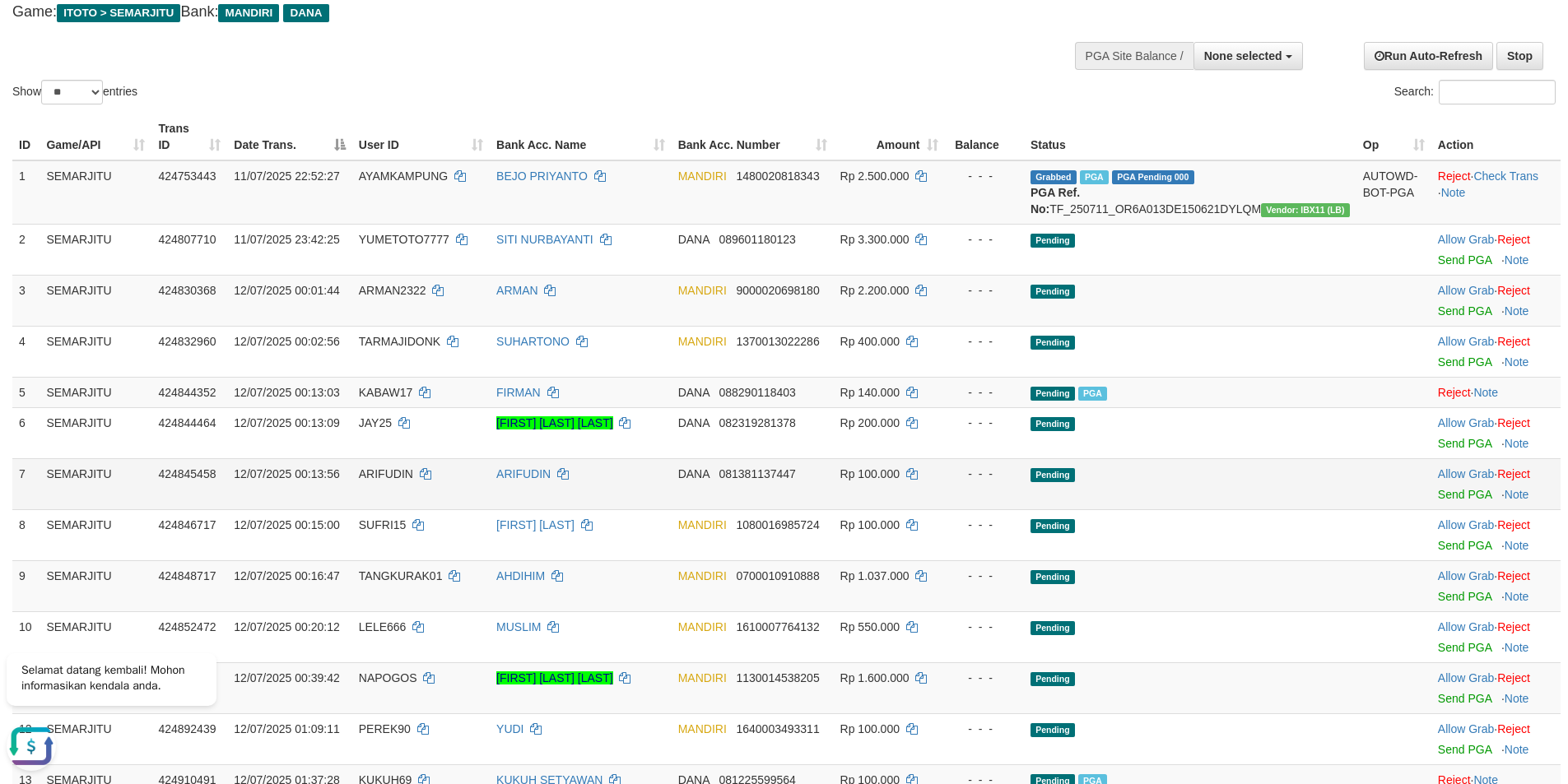 click on "ARIFUDIN" at bounding box center (421, 484) 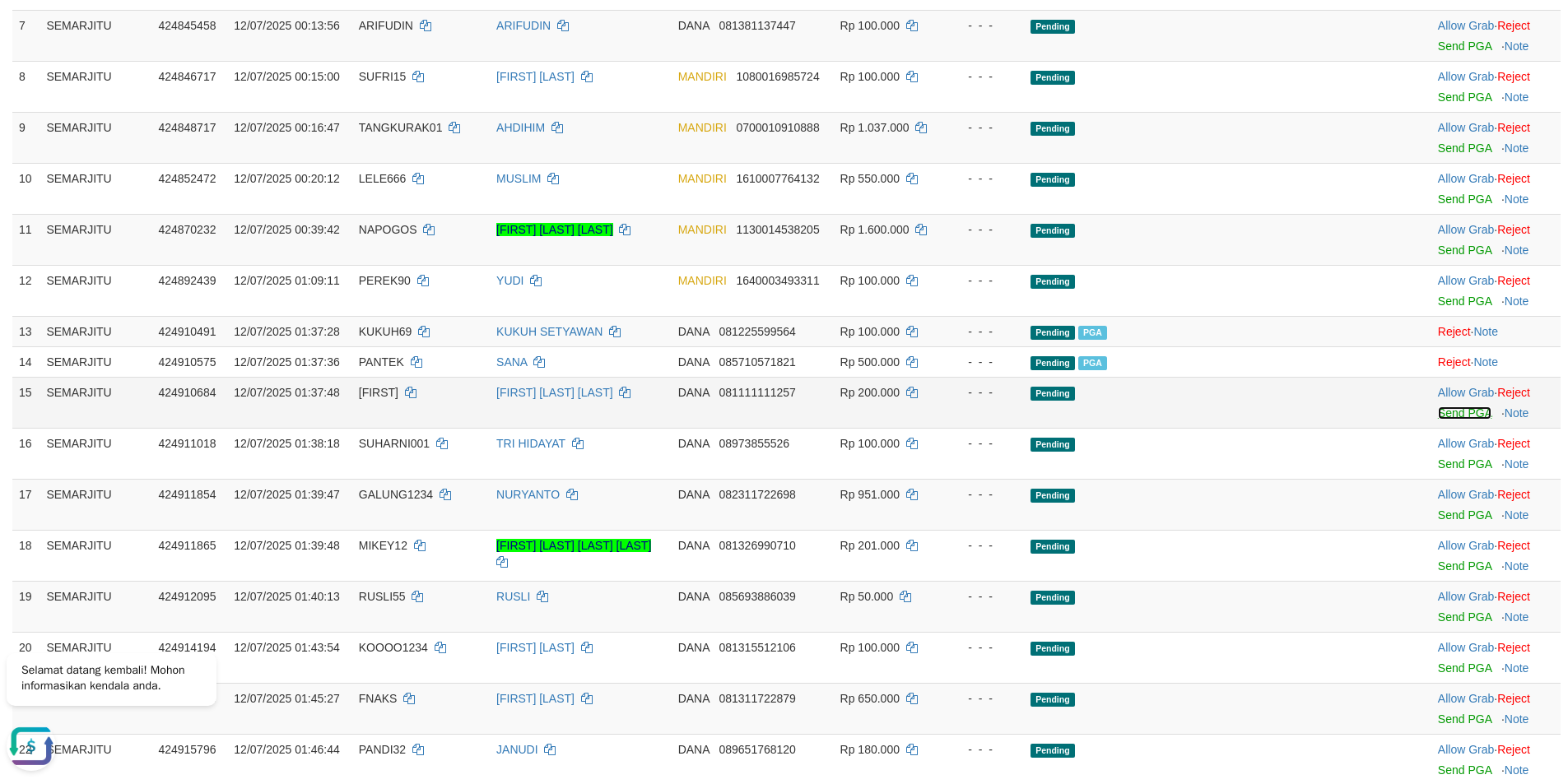 click on "Send PGA" at bounding box center [1464, 413] 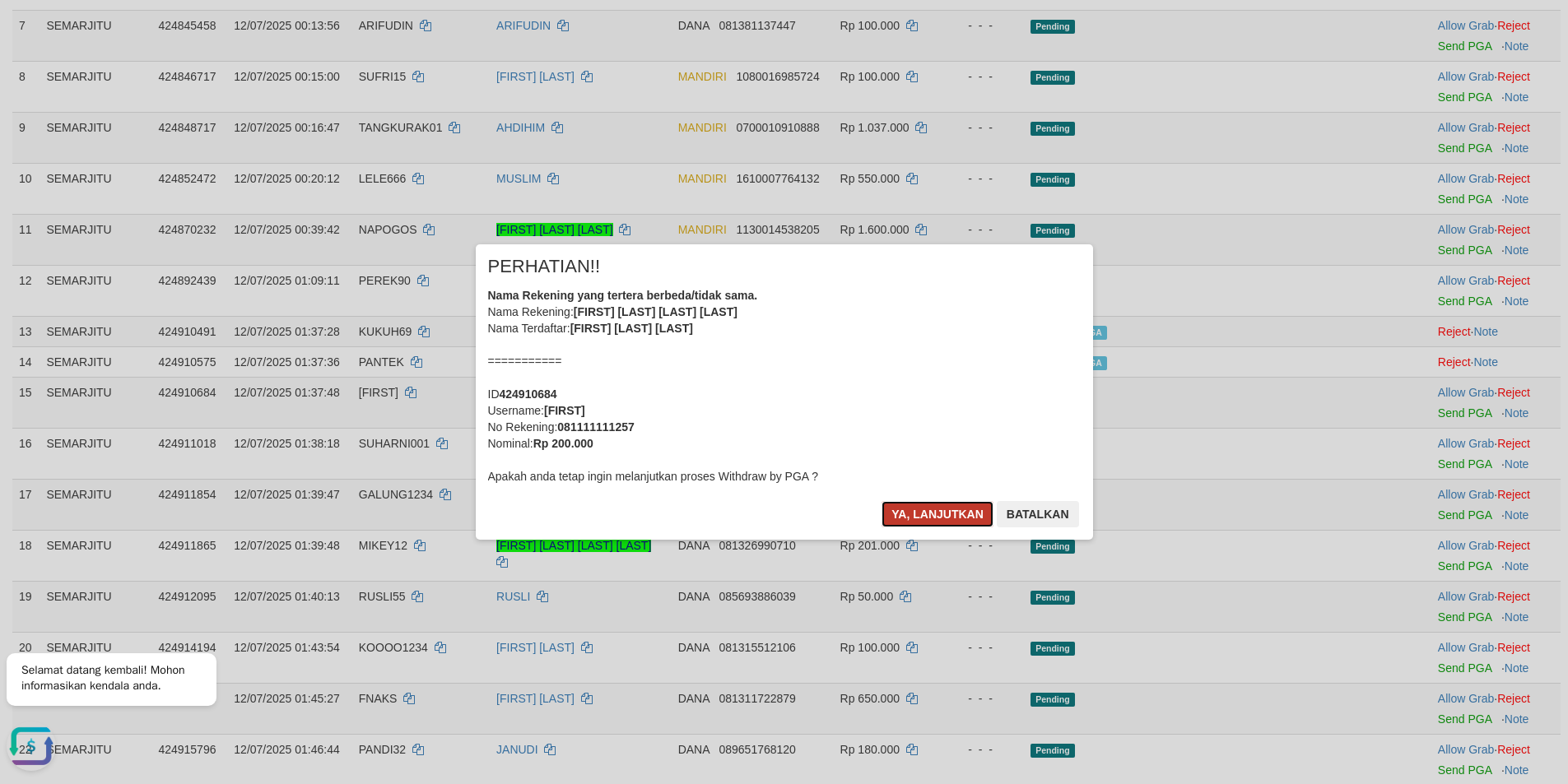click on "Ya, lanjutkan" at bounding box center (938, 514) 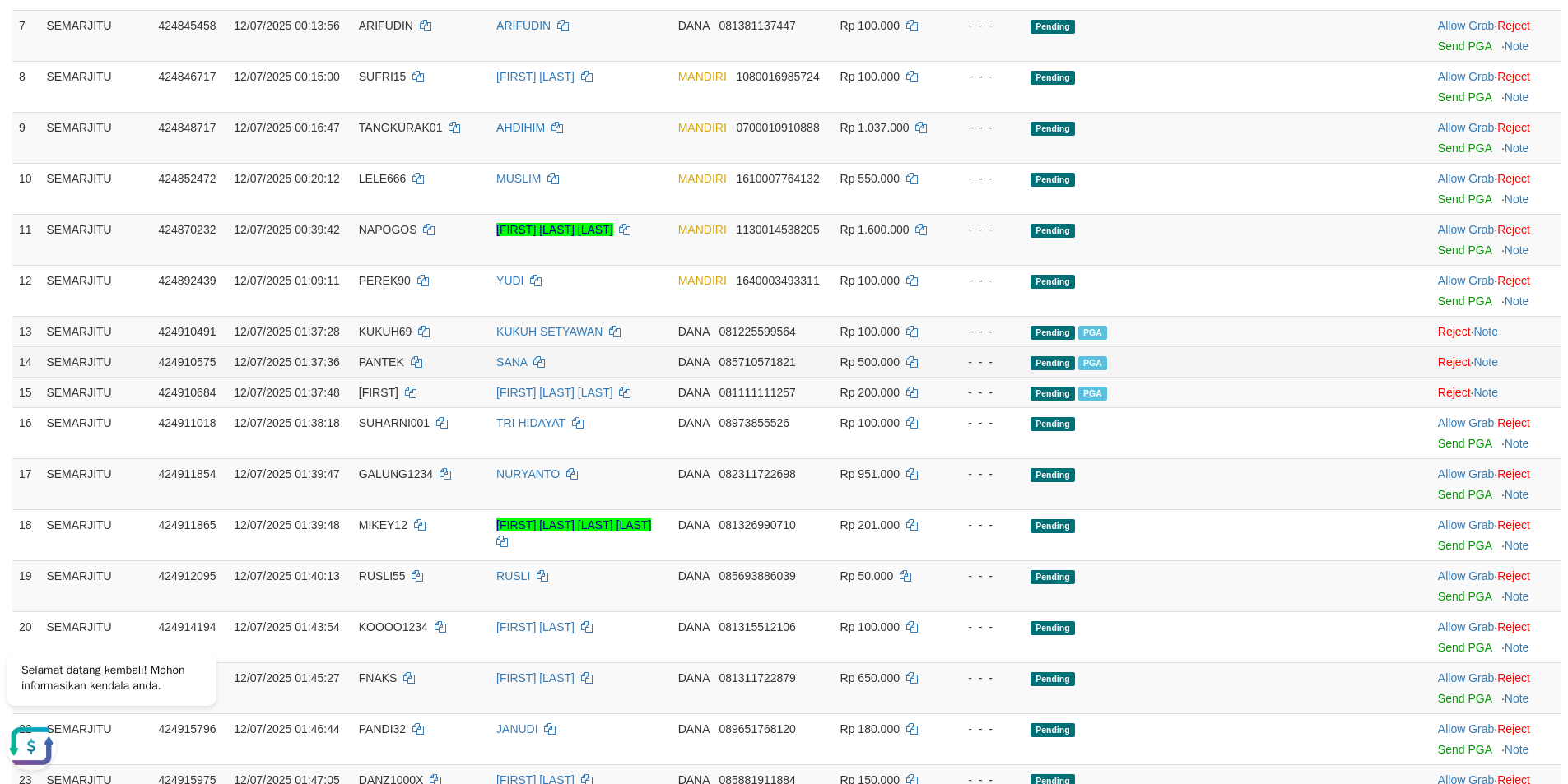click on "PANTEK" at bounding box center [381, 362] 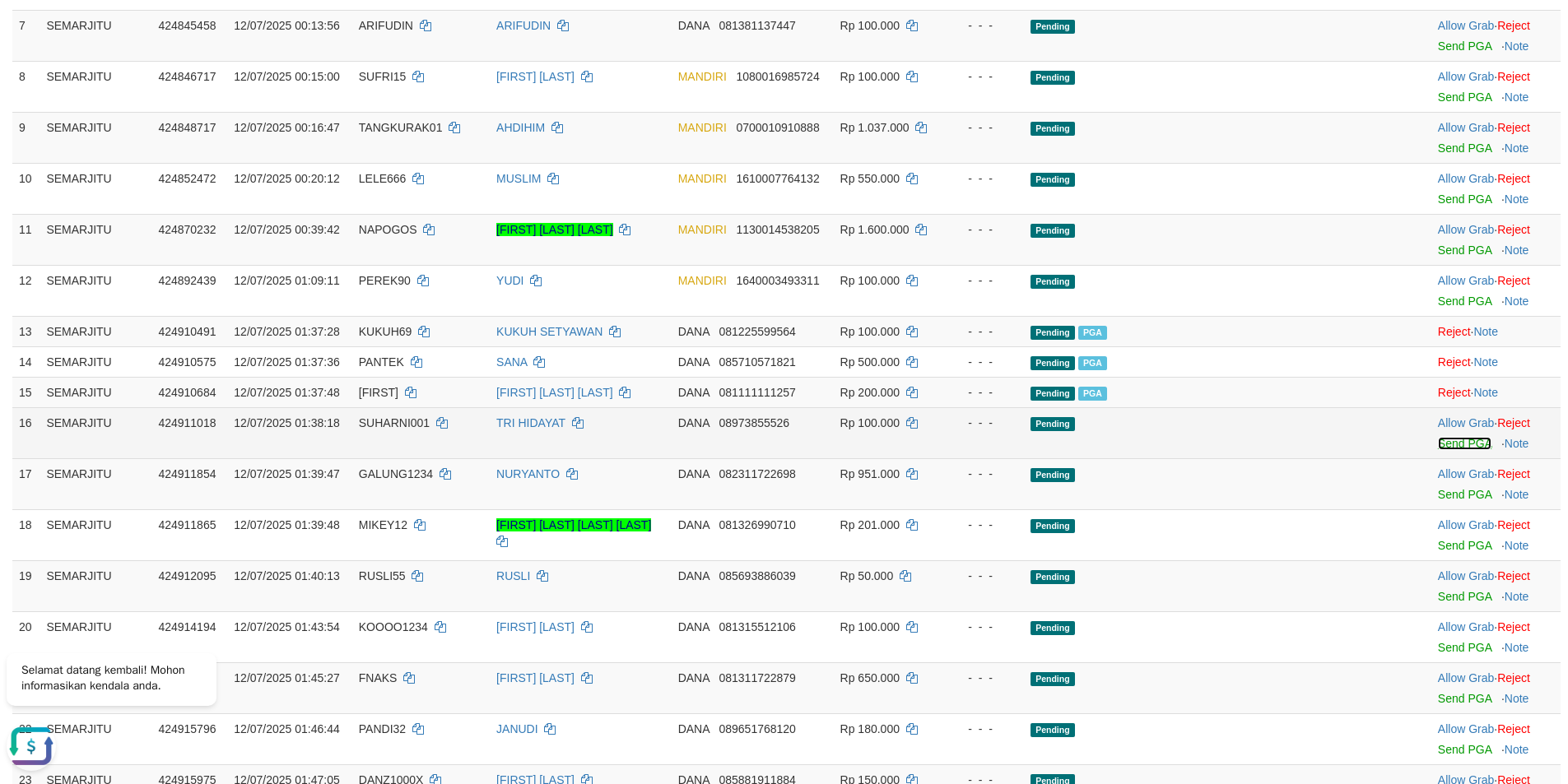click on "Send PGA" at bounding box center [1464, 443] 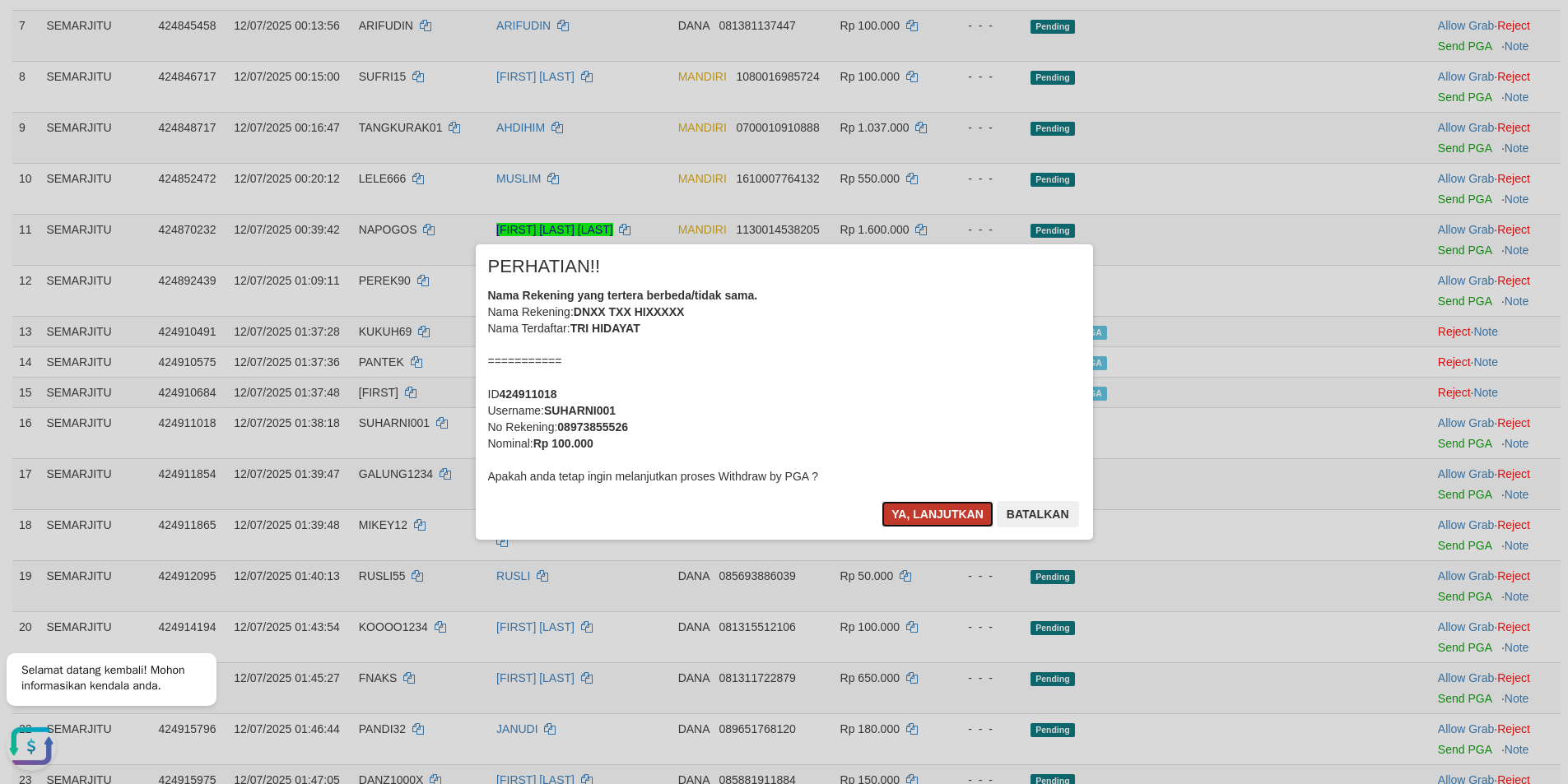 click on "Ya, lanjutkan" at bounding box center (938, 514) 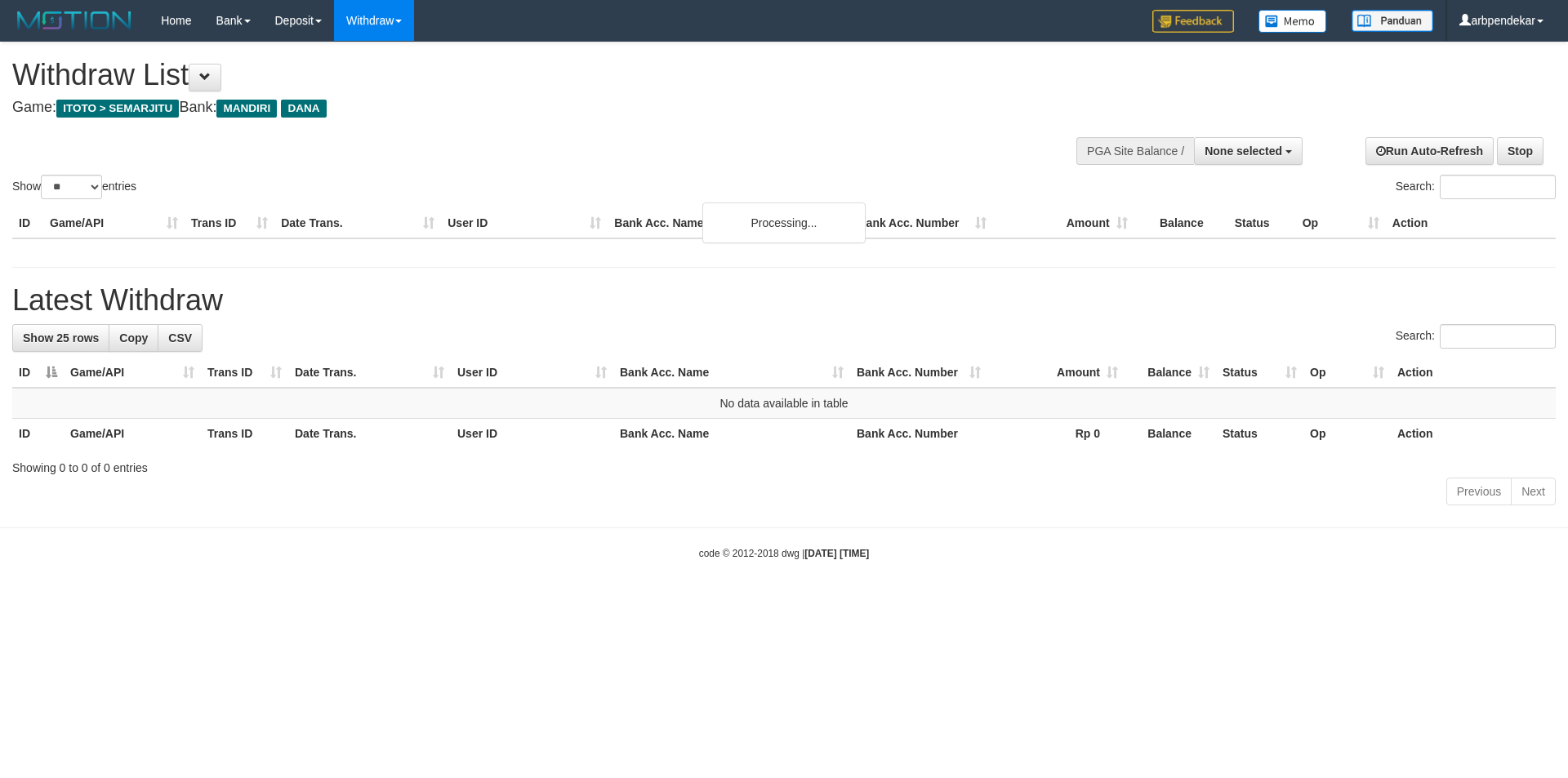 select 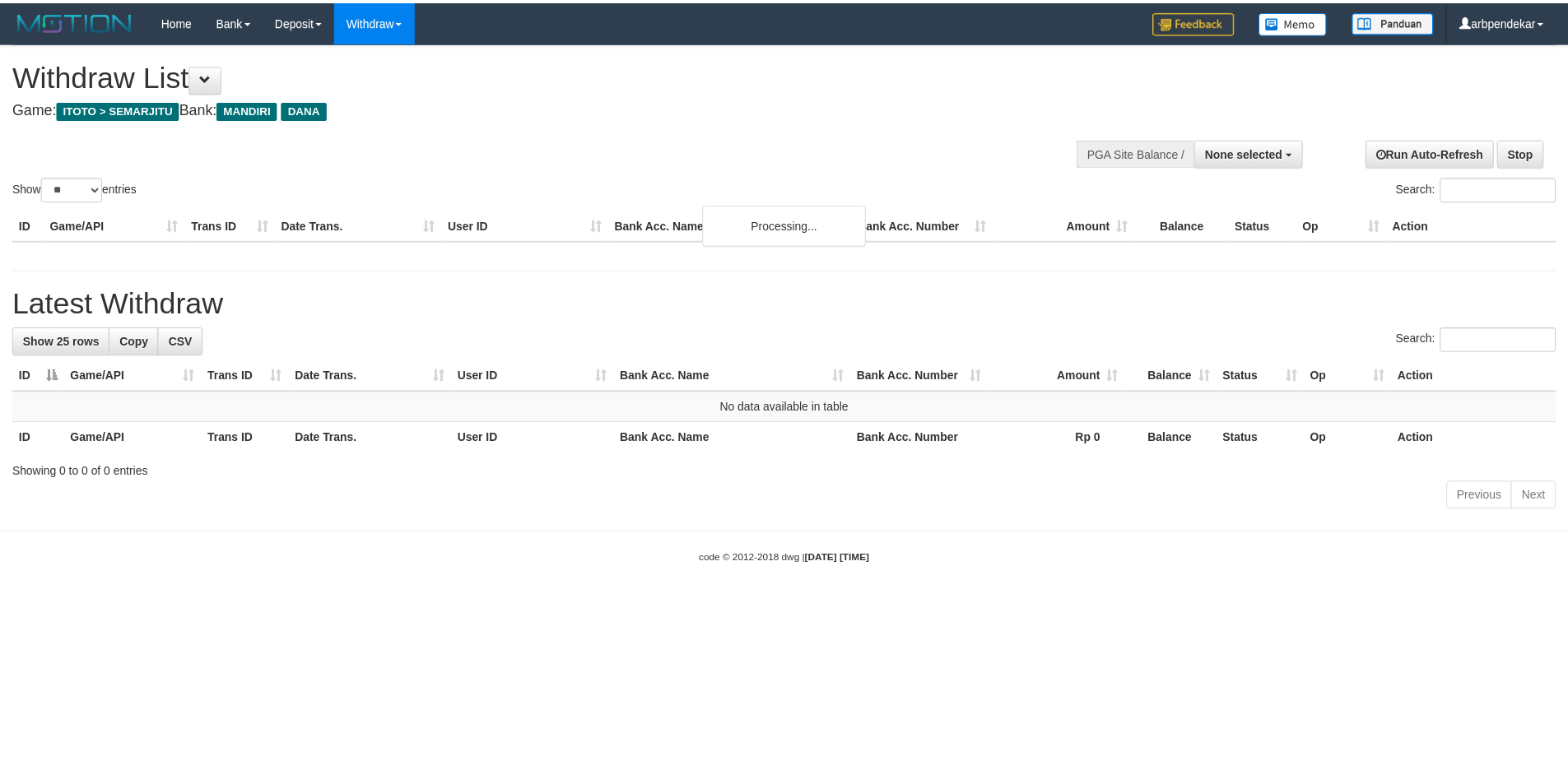 scroll, scrollTop: 545, scrollLeft: 0, axis: vertical 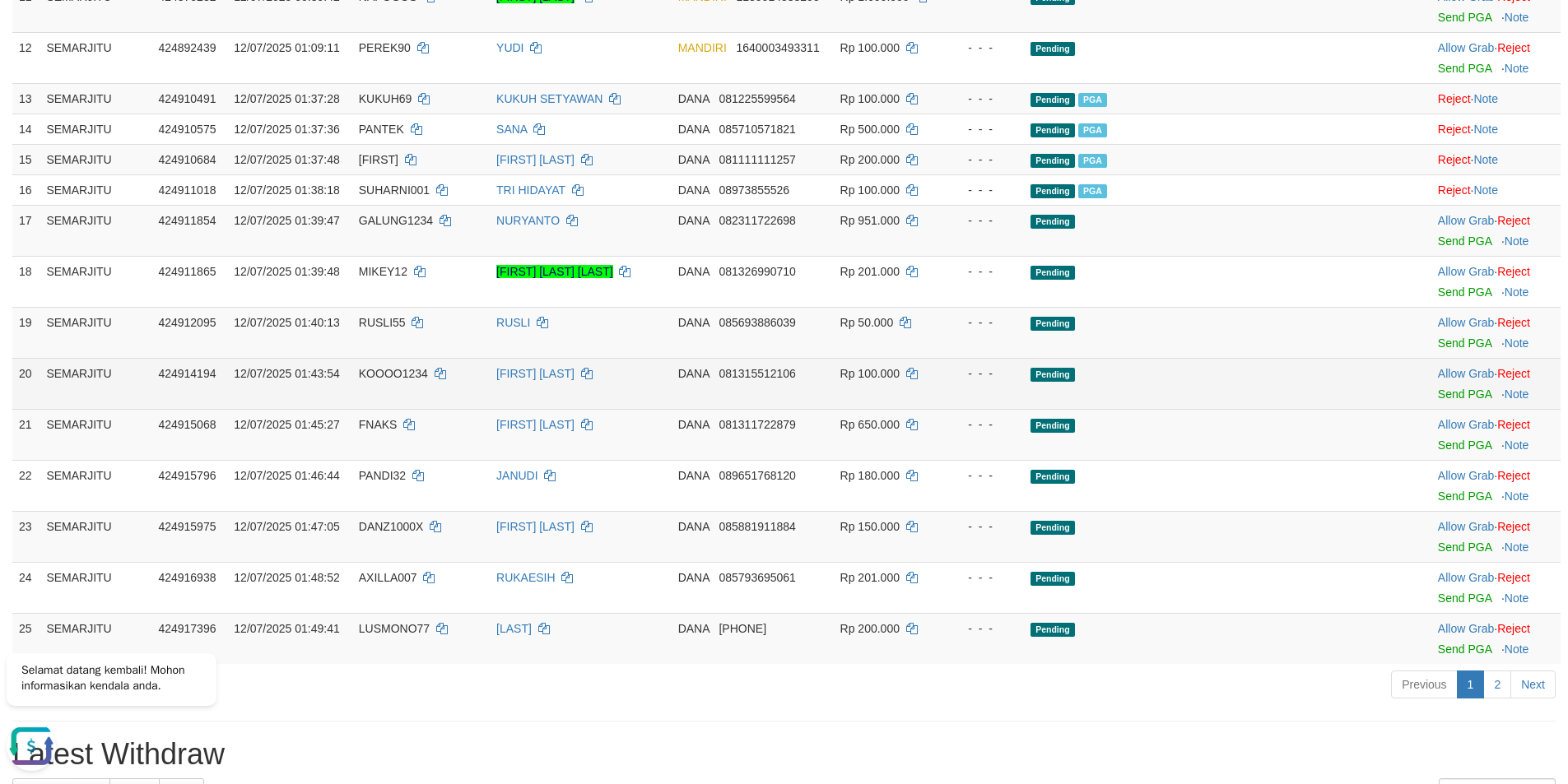 click on "KOOOO1234" at bounding box center (421, 383) 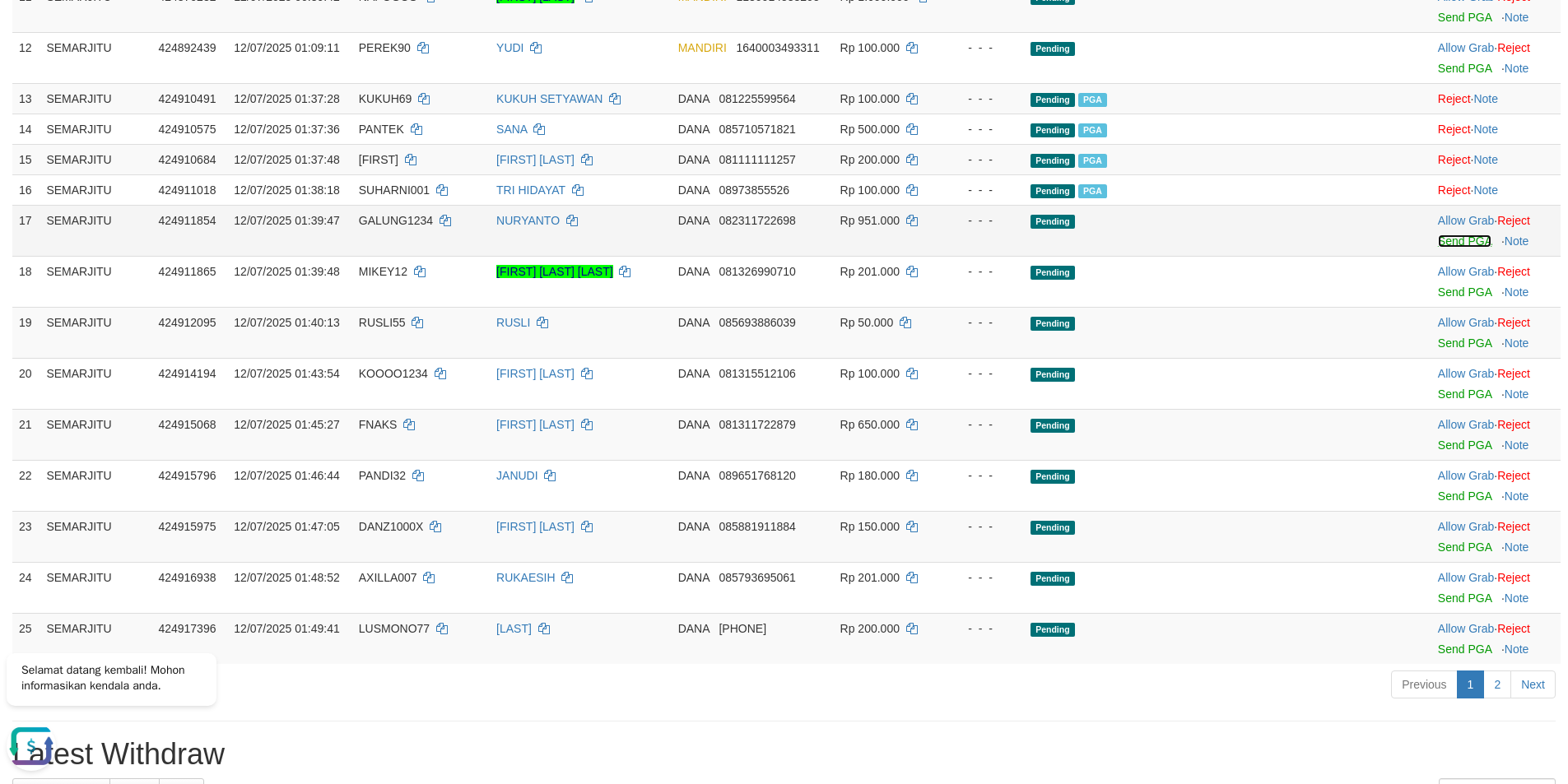 click on "Send PGA" at bounding box center [1464, 241] 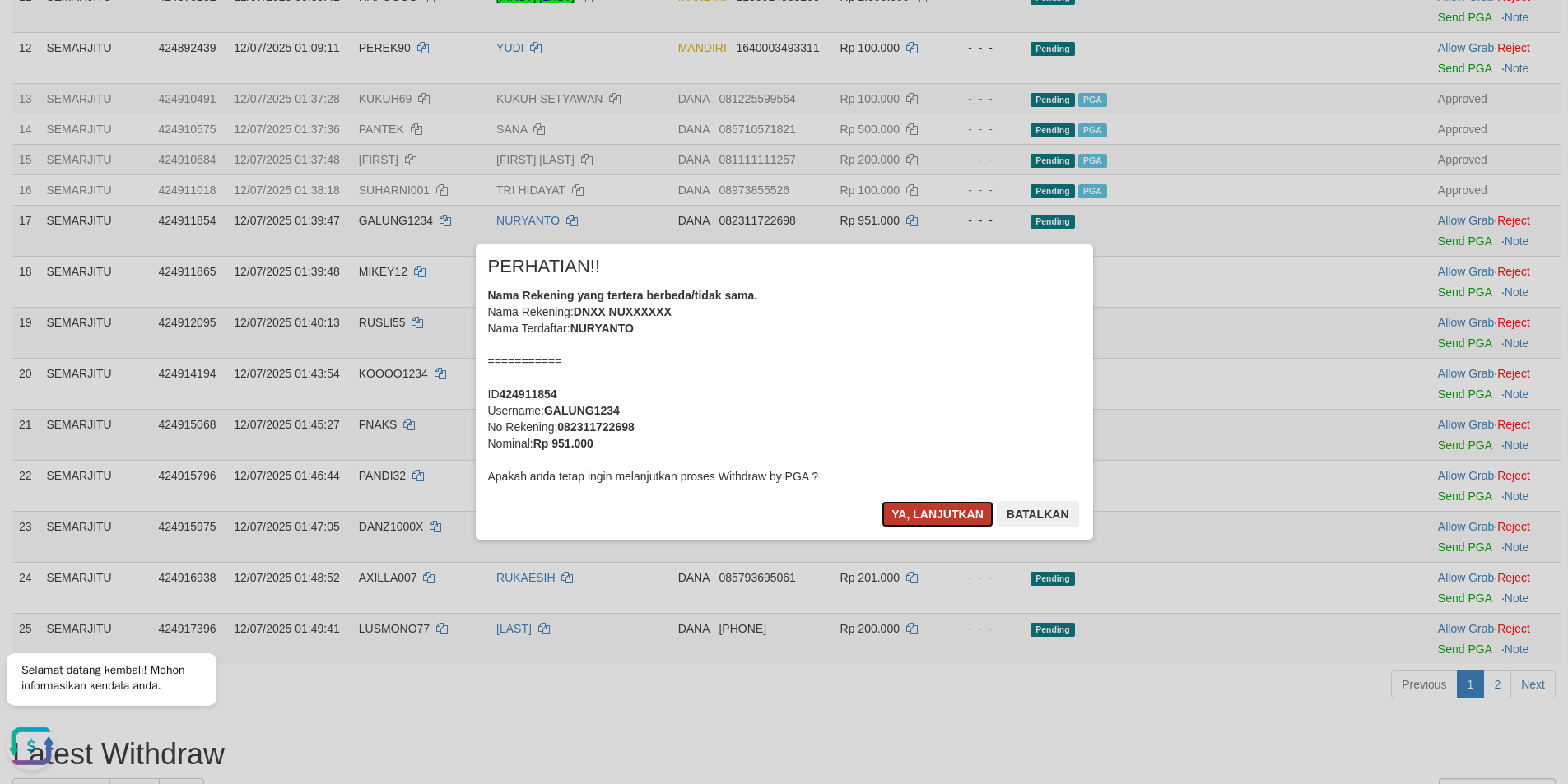 click on "Ya, lanjutkan" at bounding box center (938, 514) 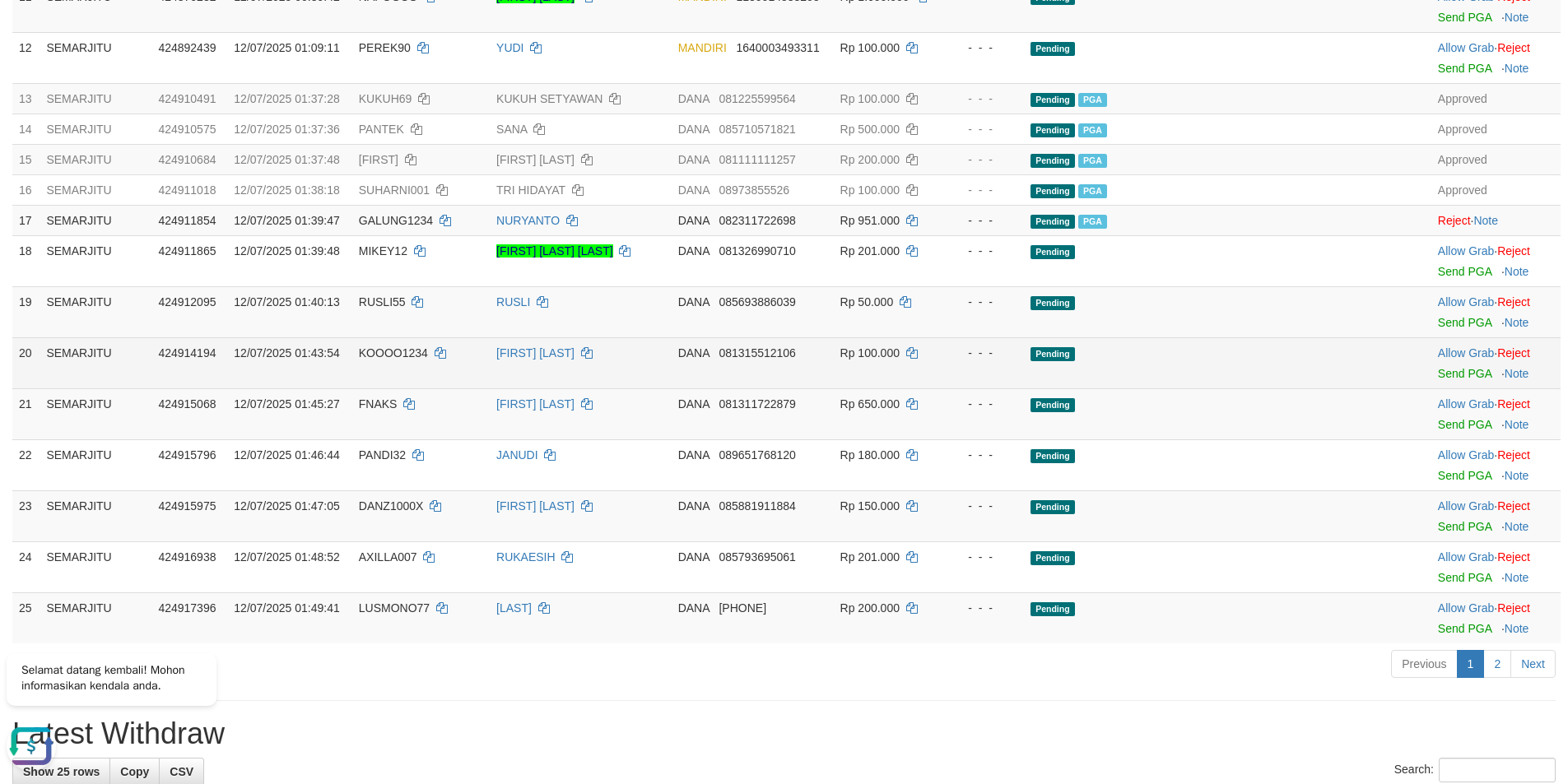 click on "[FIRST] [LAST]" at bounding box center (580, 363) 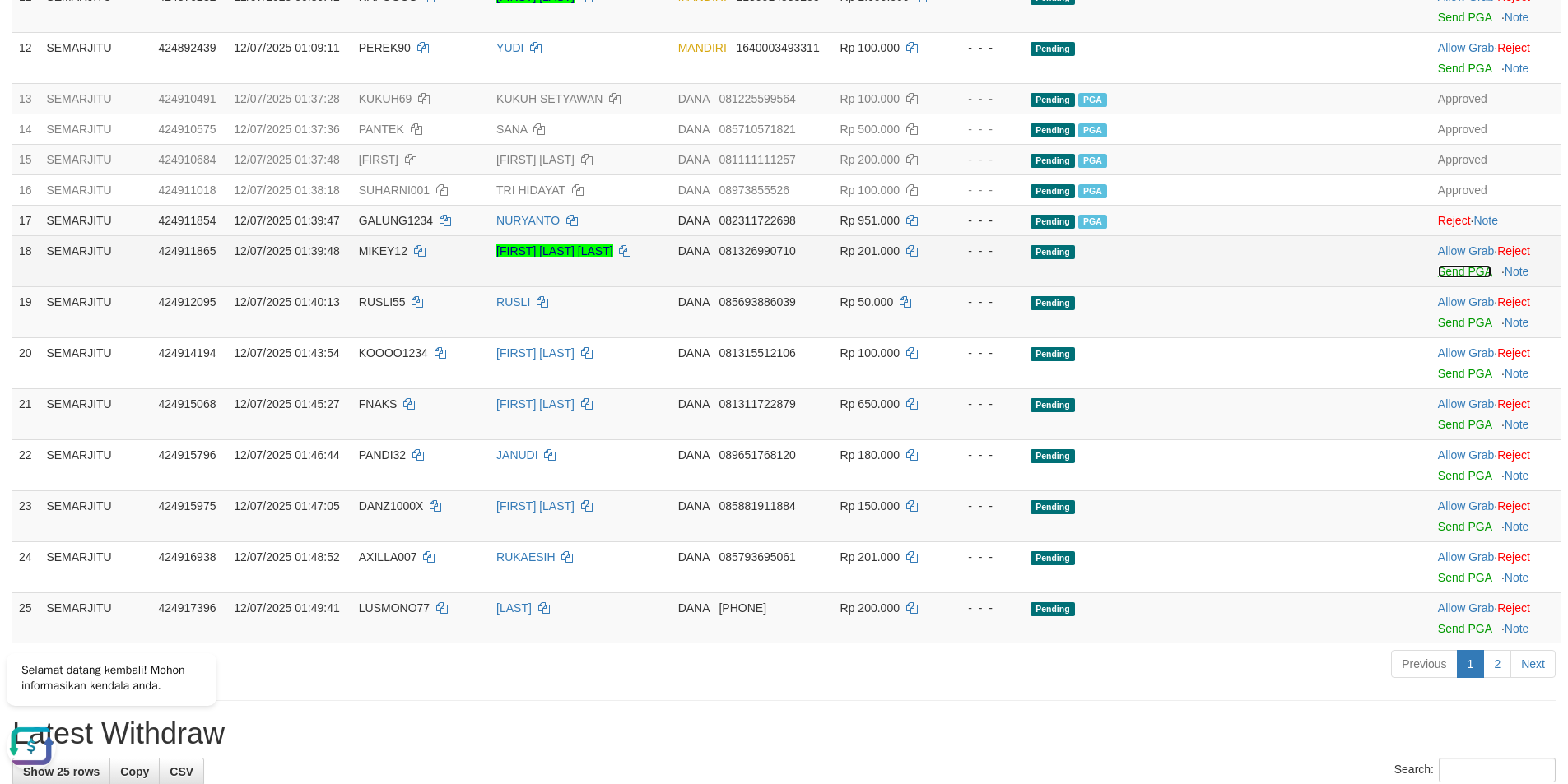 click on "Send PGA" at bounding box center [1464, 271] 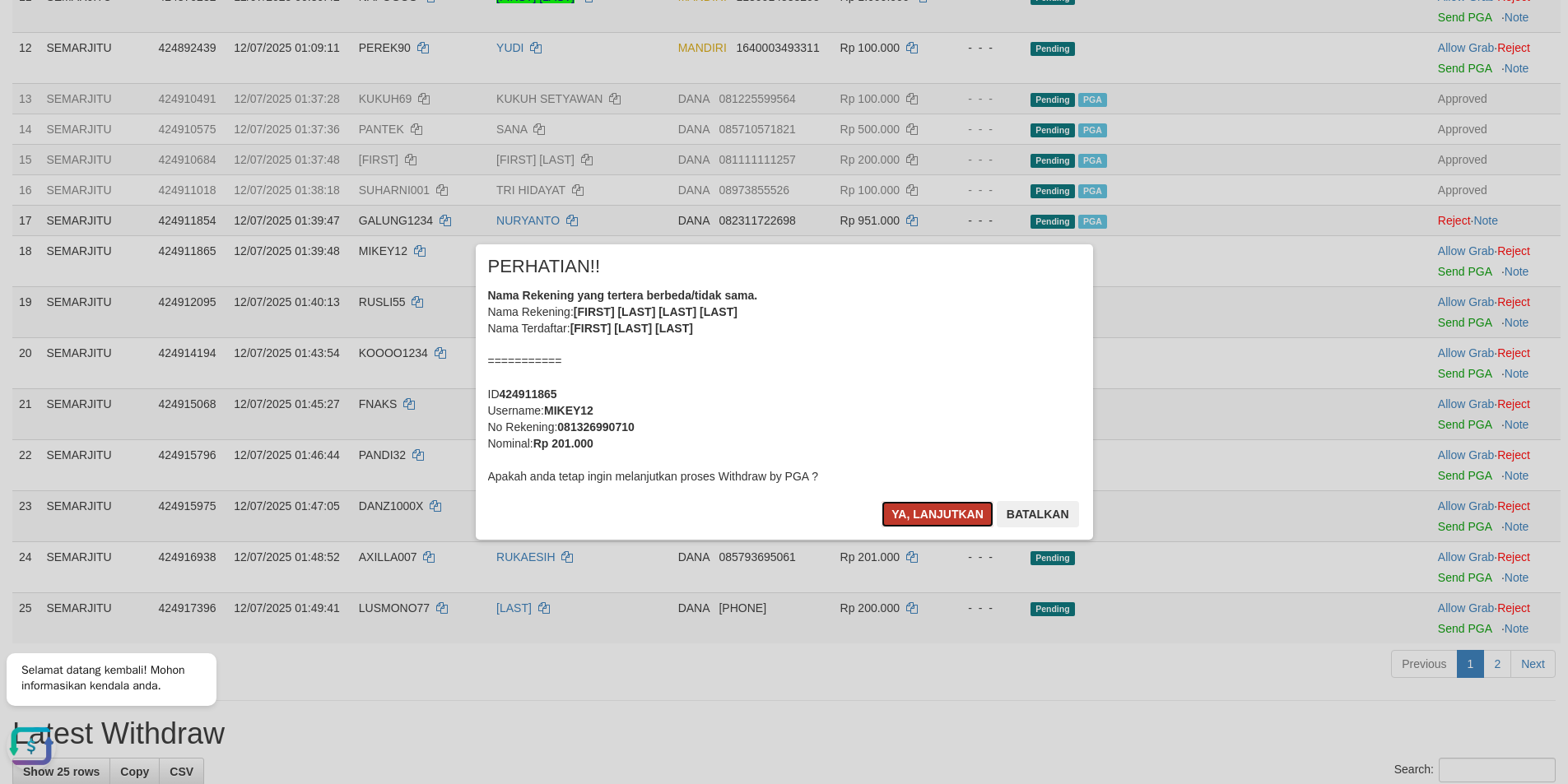 click on "Ya, lanjutkan" at bounding box center [938, 514] 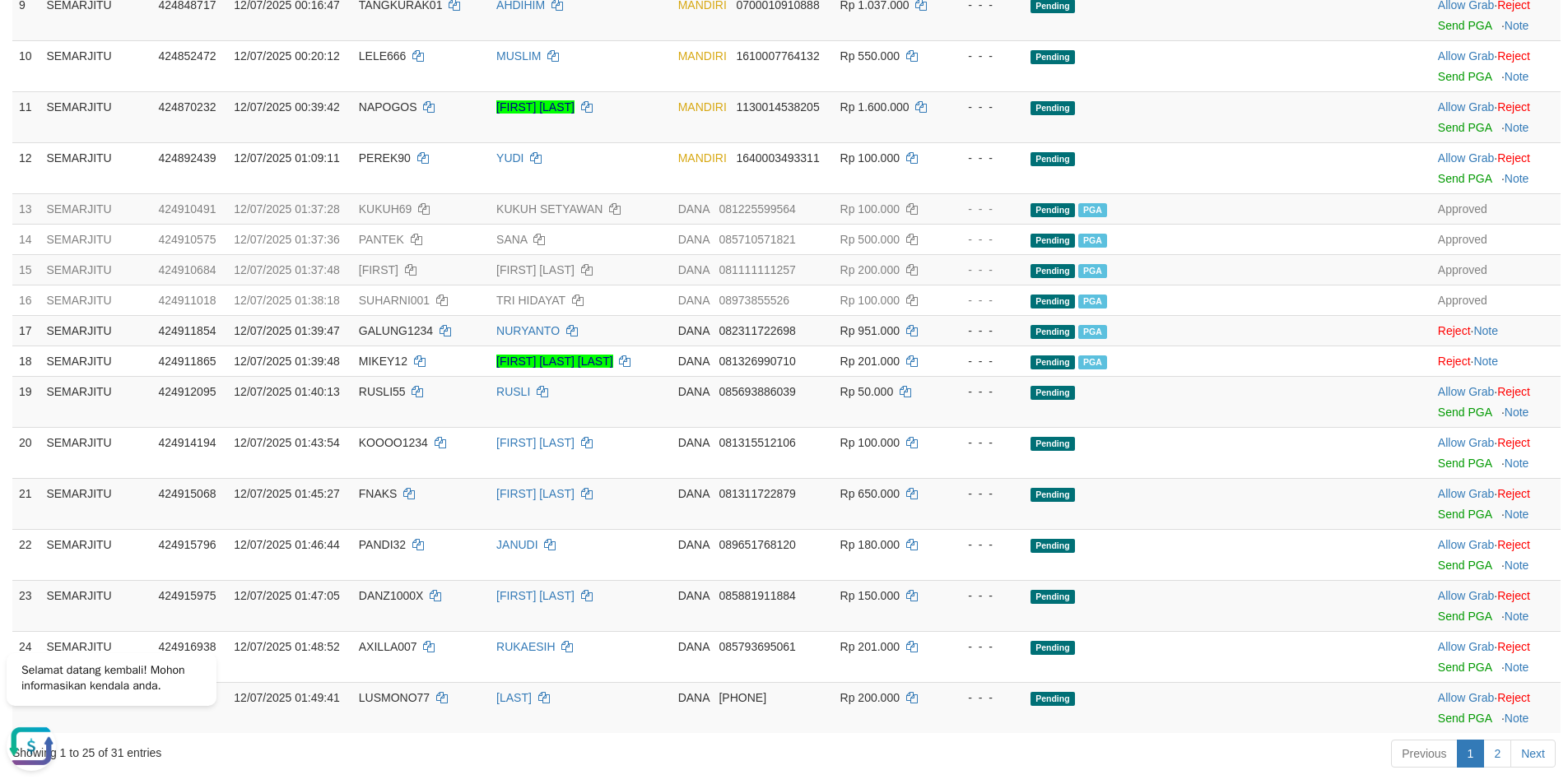 scroll, scrollTop: 503, scrollLeft: 0, axis: vertical 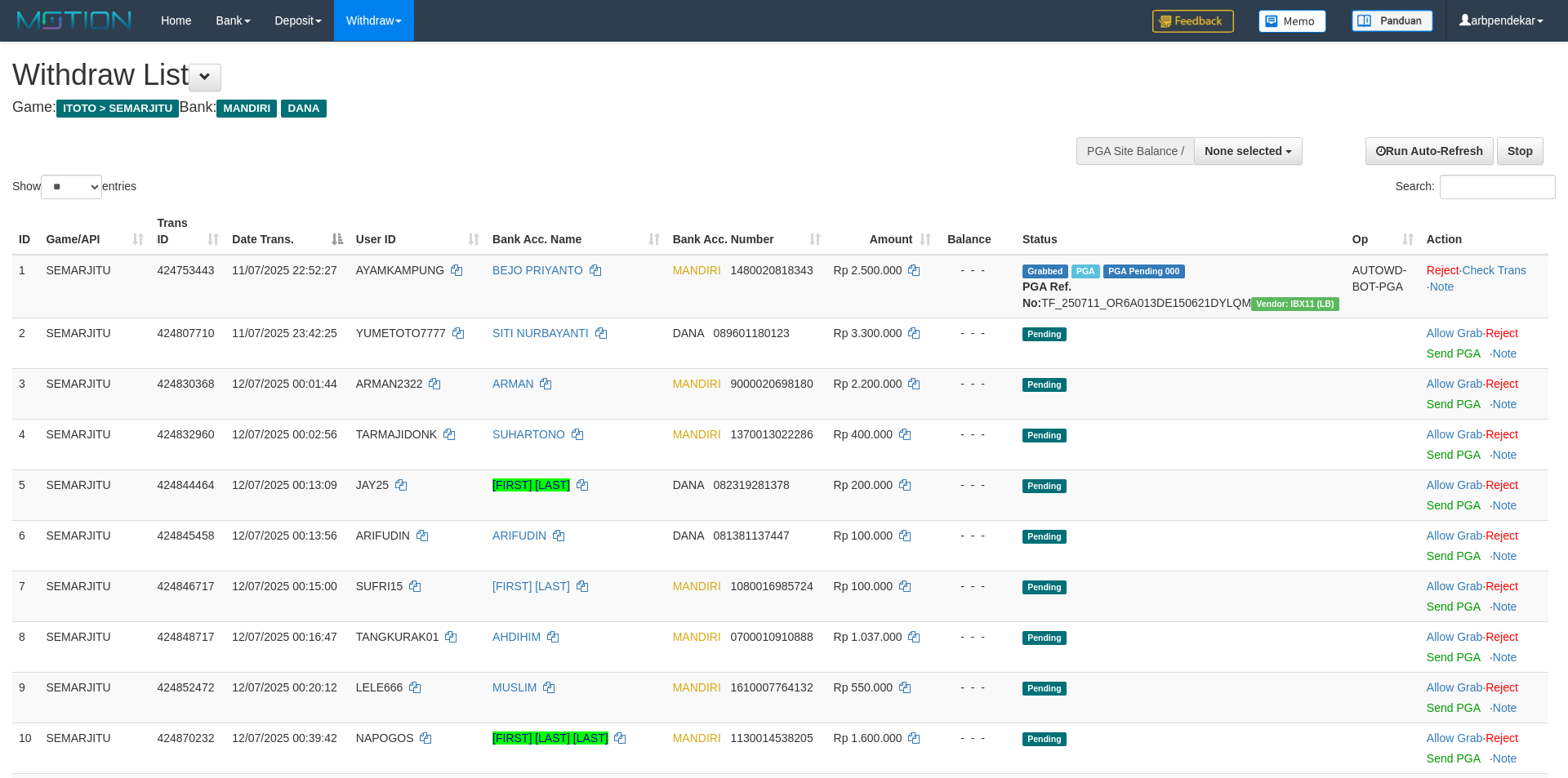 select 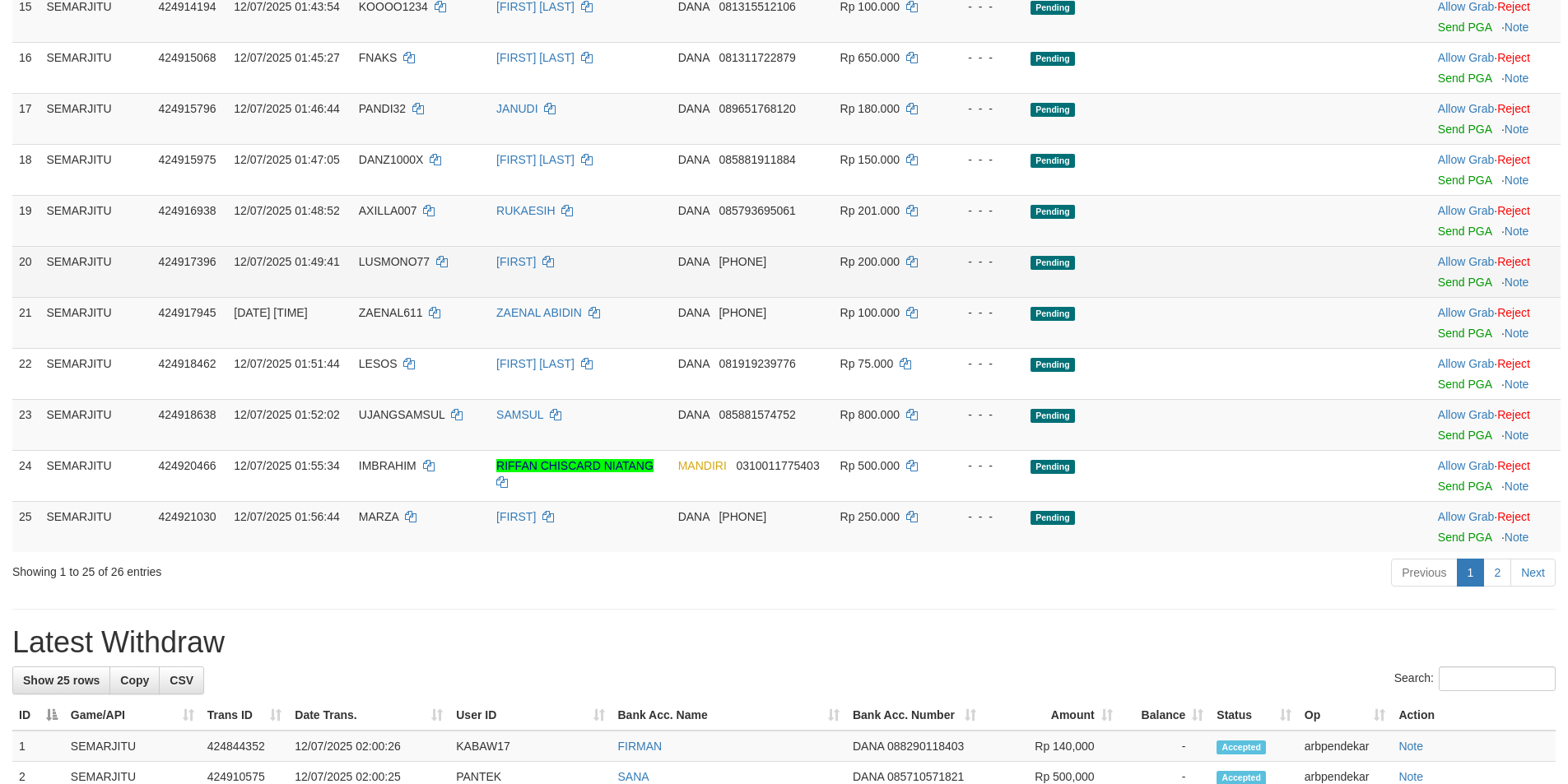 scroll, scrollTop: 1251, scrollLeft: 0, axis: vertical 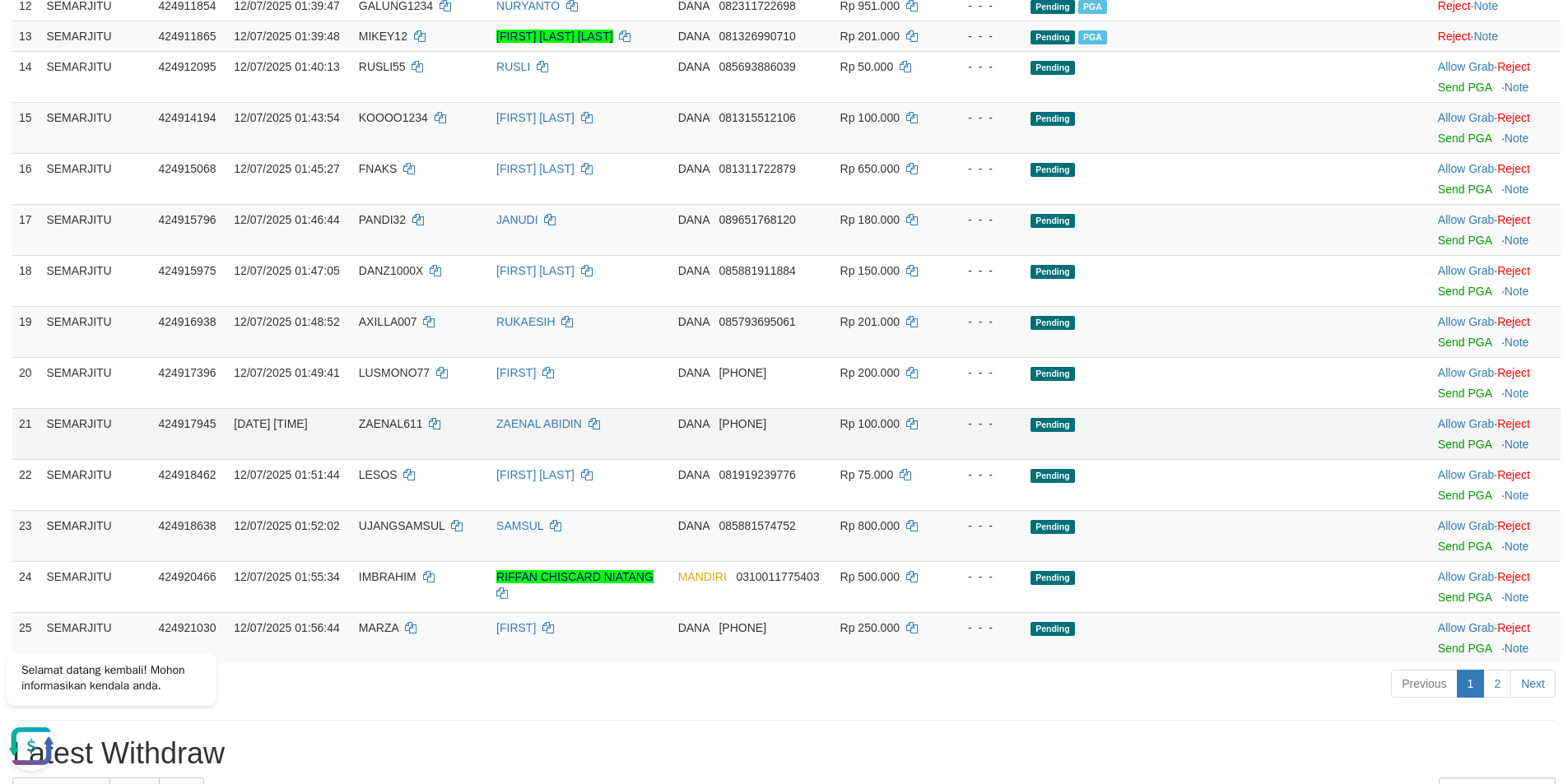 drag, startPoint x: 1023, startPoint y: 464, endPoint x: 1016, endPoint y: 457, distance: 9.8994949 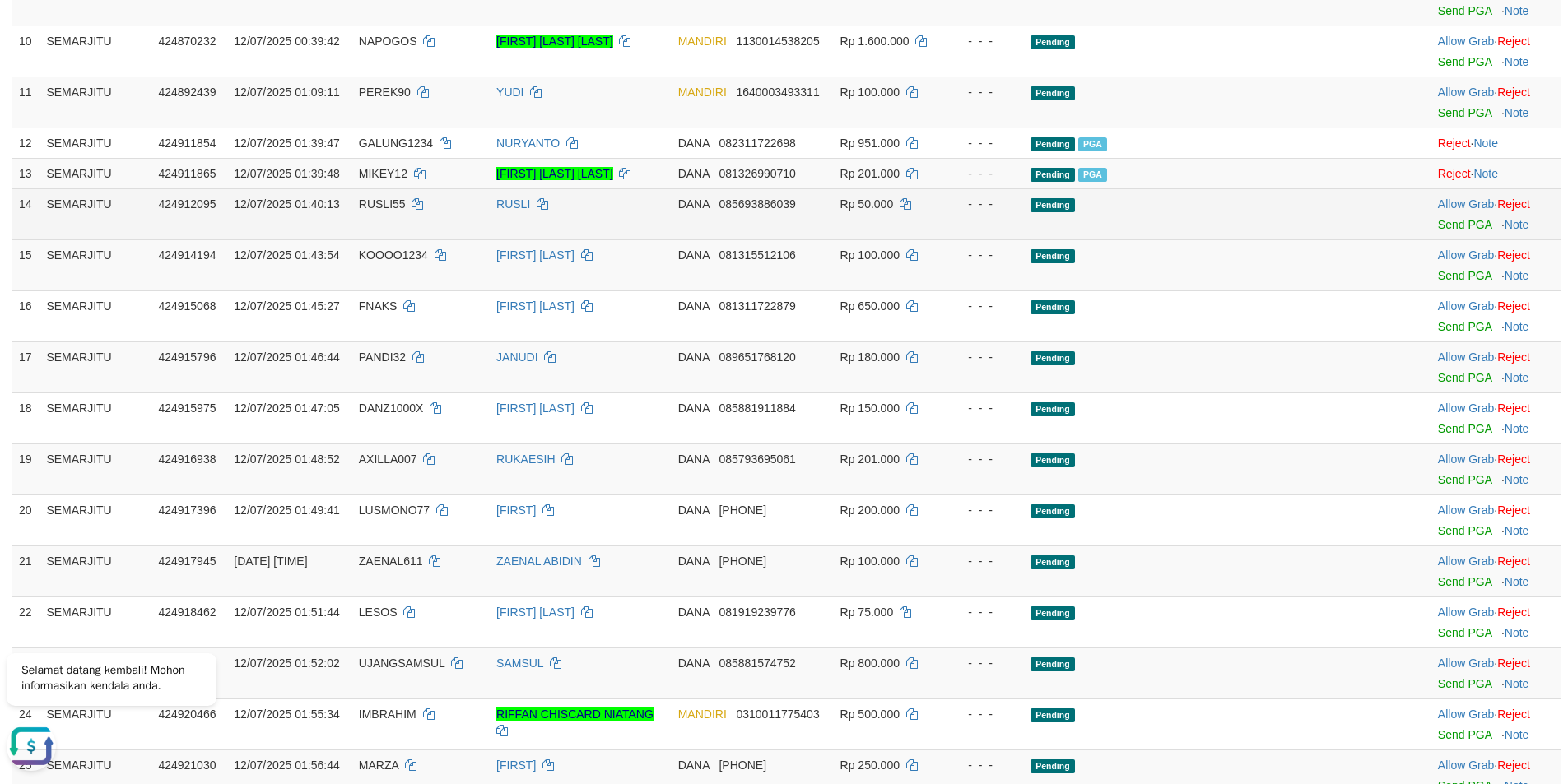 scroll, scrollTop: 701, scrollLeft: 0, axis: vertical 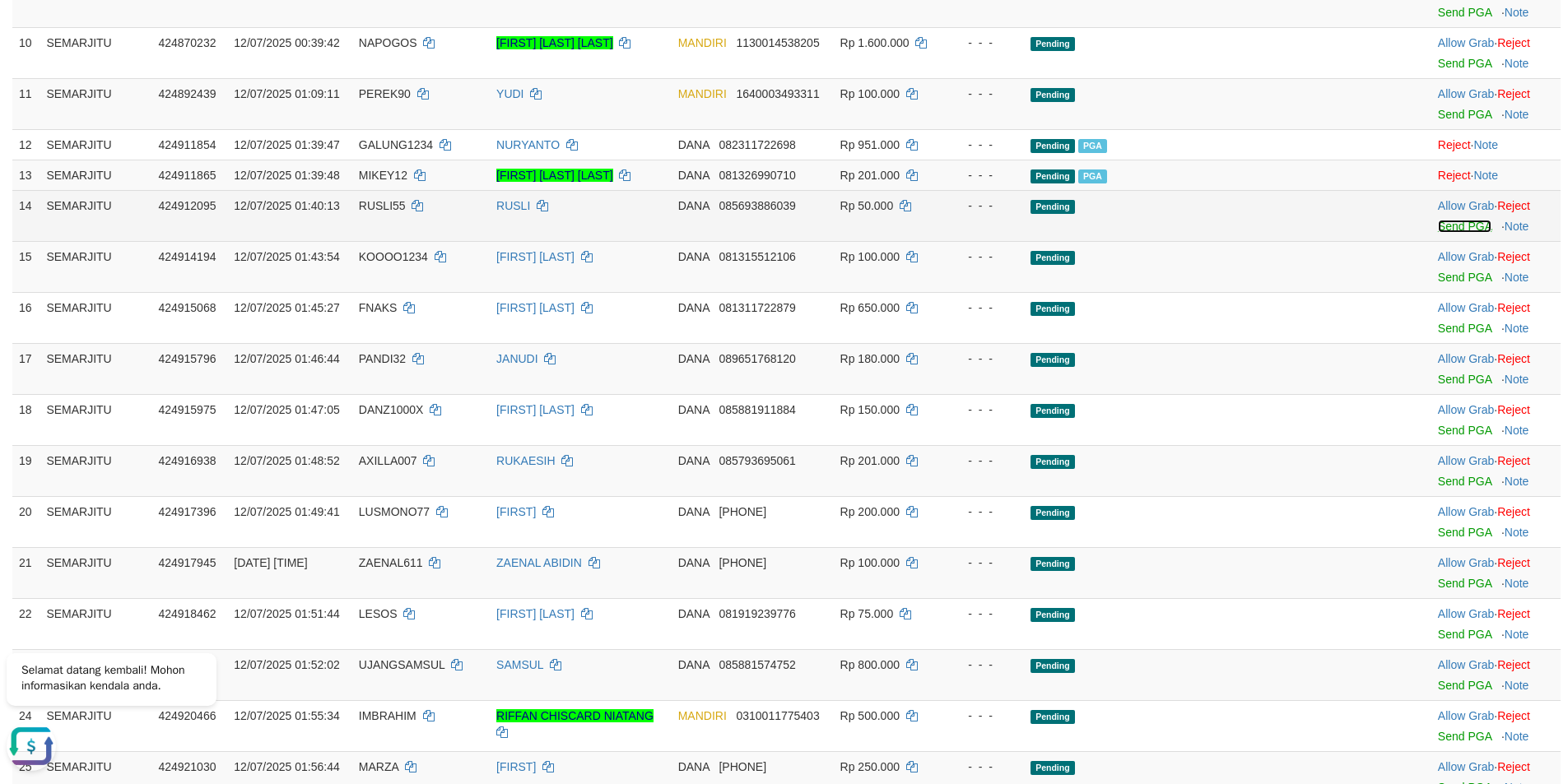 click on "Send PGA" at bounding box center [1464, 226] 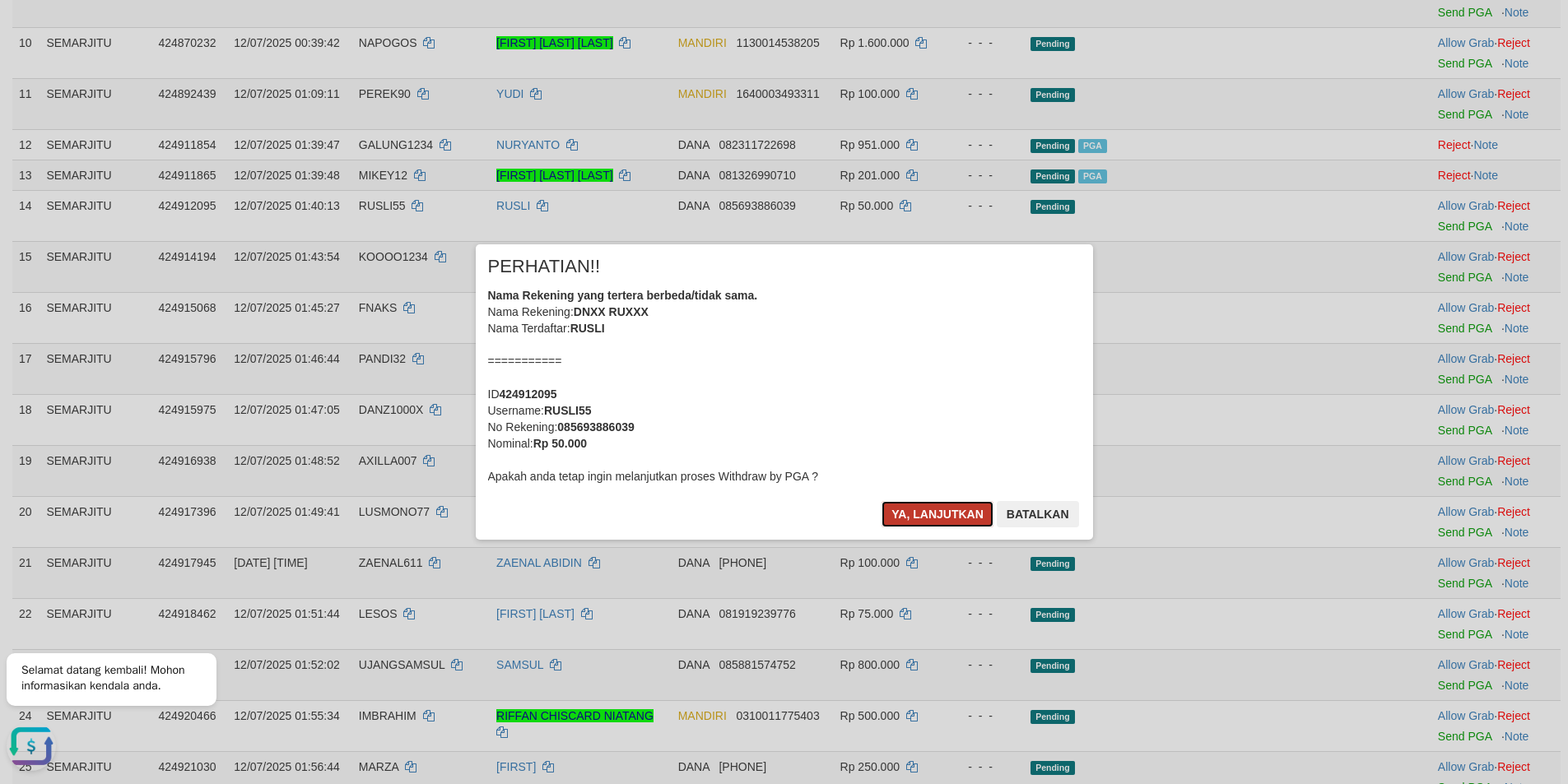 click on "Ya, lanjutkan" at bounding box center (938, 514) 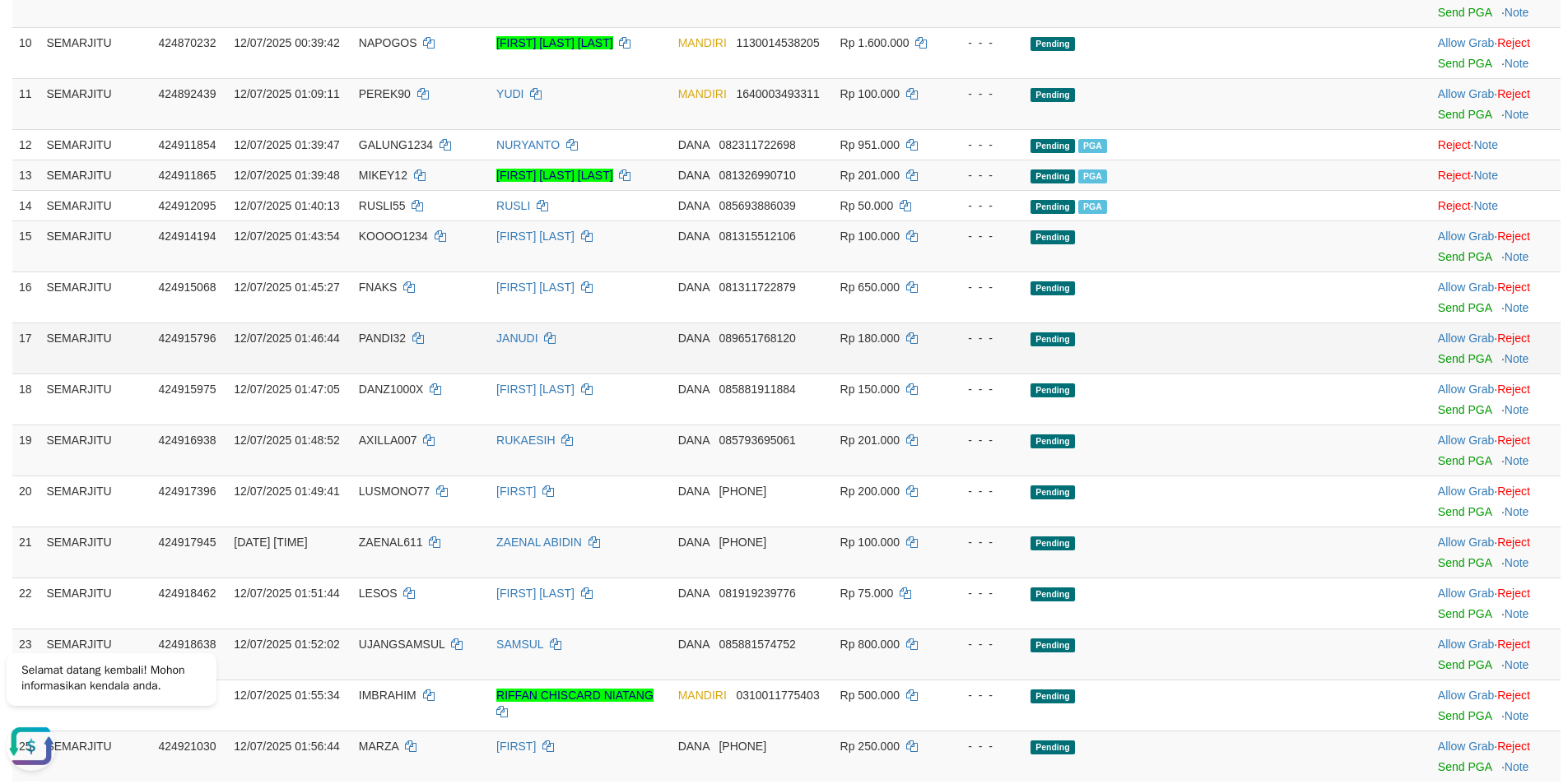 drag, startPoint x: 13, startPoint y: 465, endPoint x: 526, endPoint y: 362, distance: 523.238 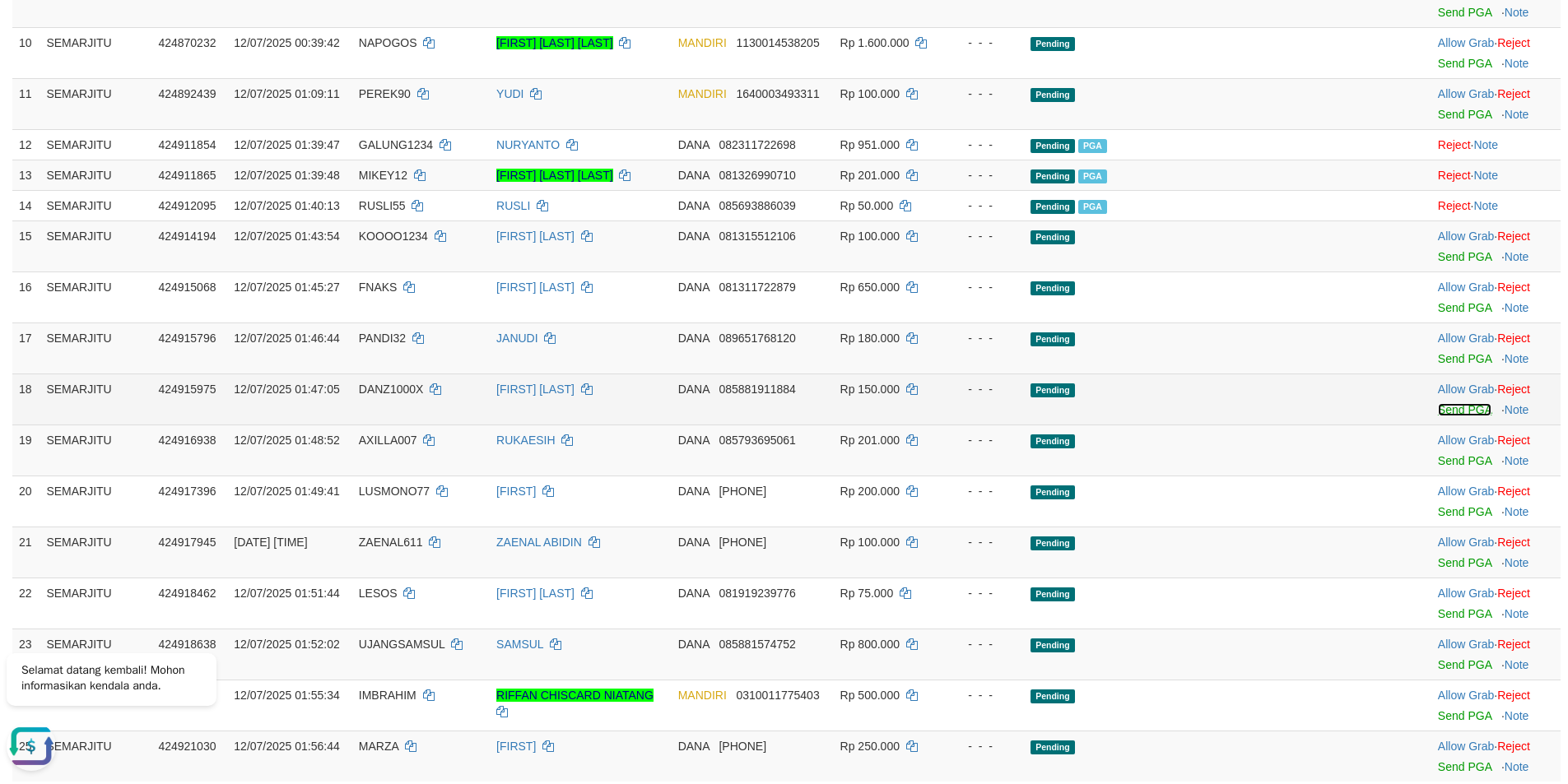 drag, startPoint x: 1446, startPoint y: 428, endPoint x: 1453, endPoint y: 408, distance: 21.18962 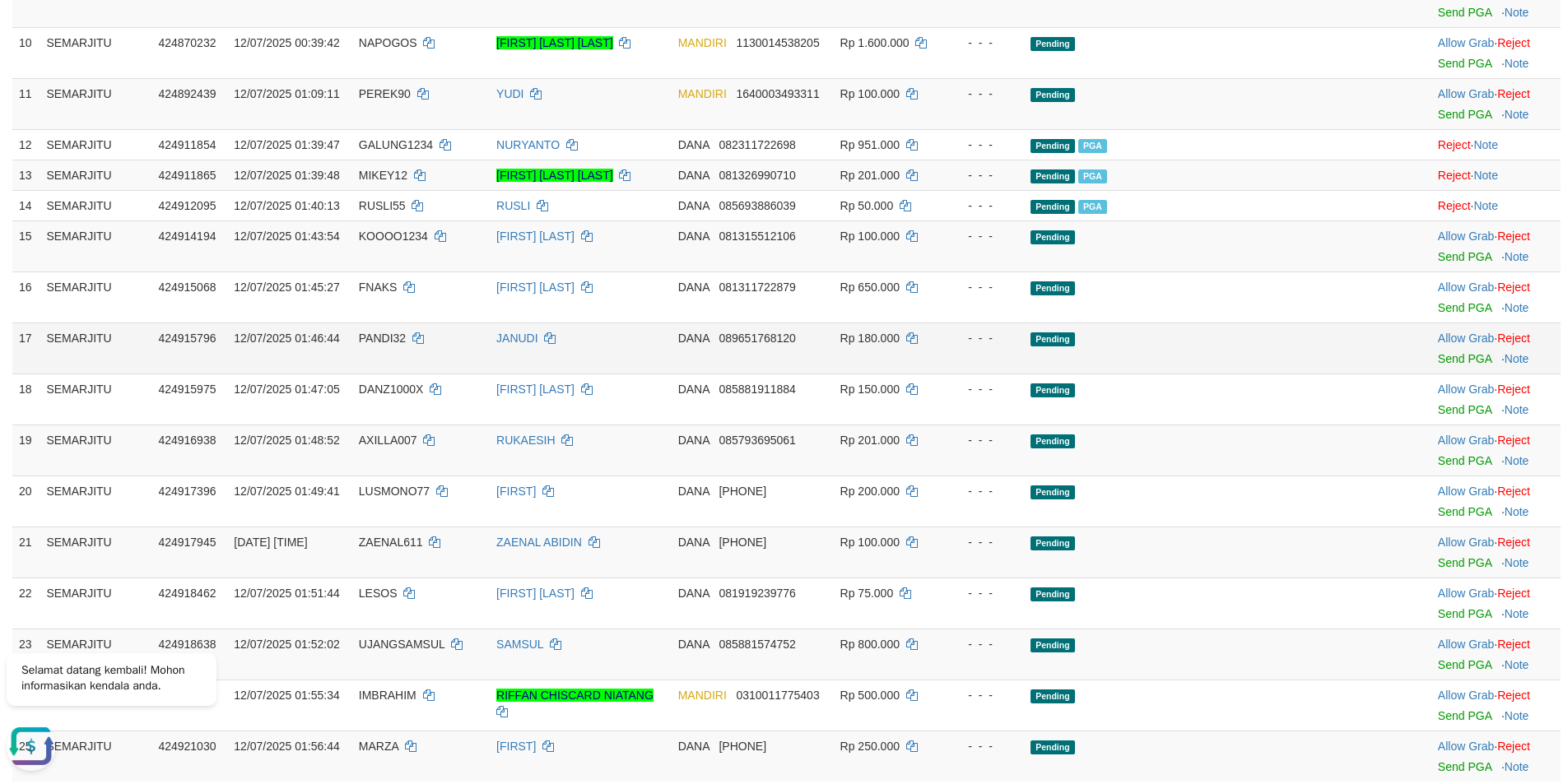 click on "Allow Grab   ·    Reject Send PGA     ·    Note" at bounding box center [1496, 348] 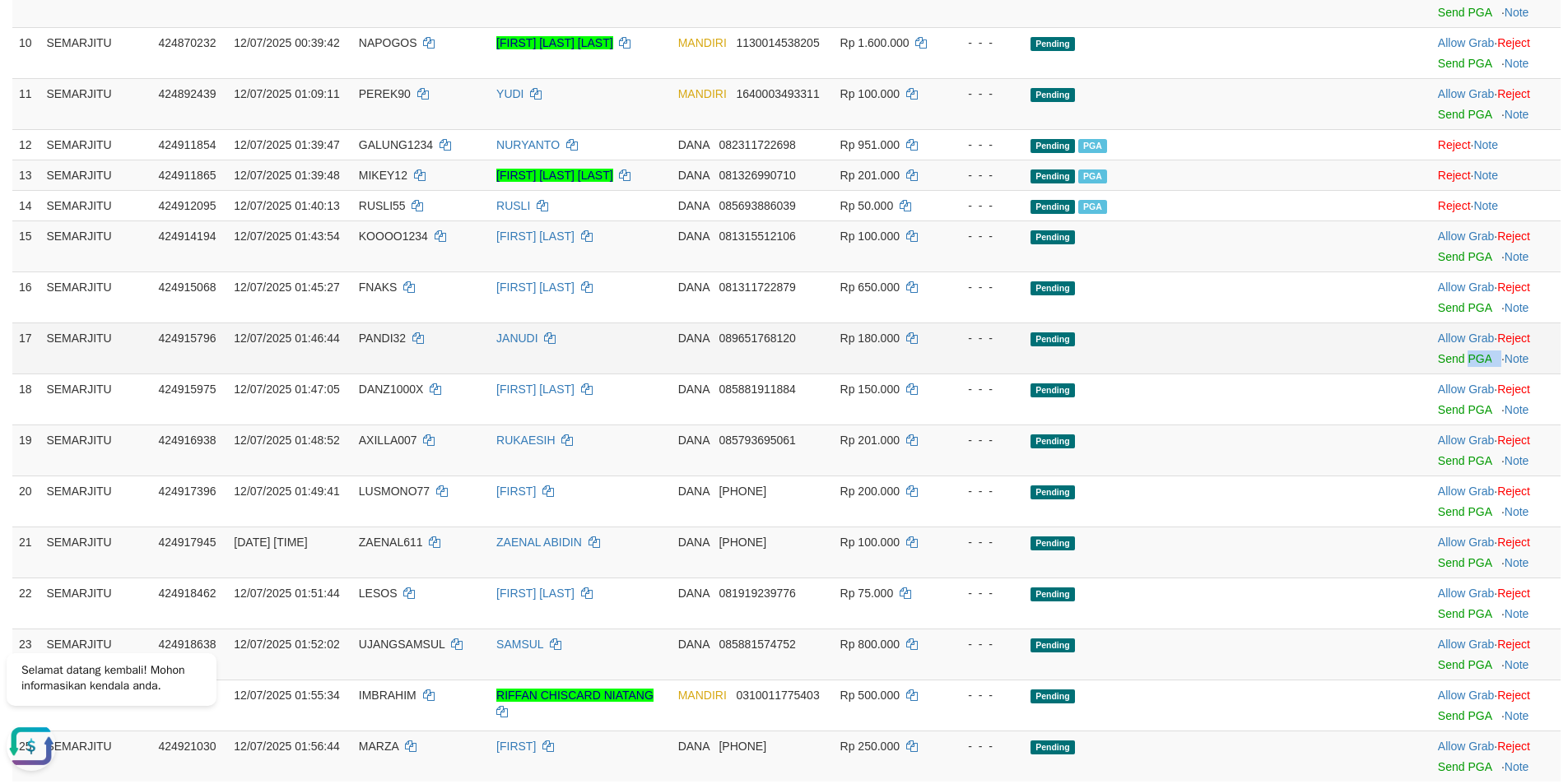 click on "Allow Grab   ·    Reject Send PGA     ·    Note" at bounding box center [1496, 348] 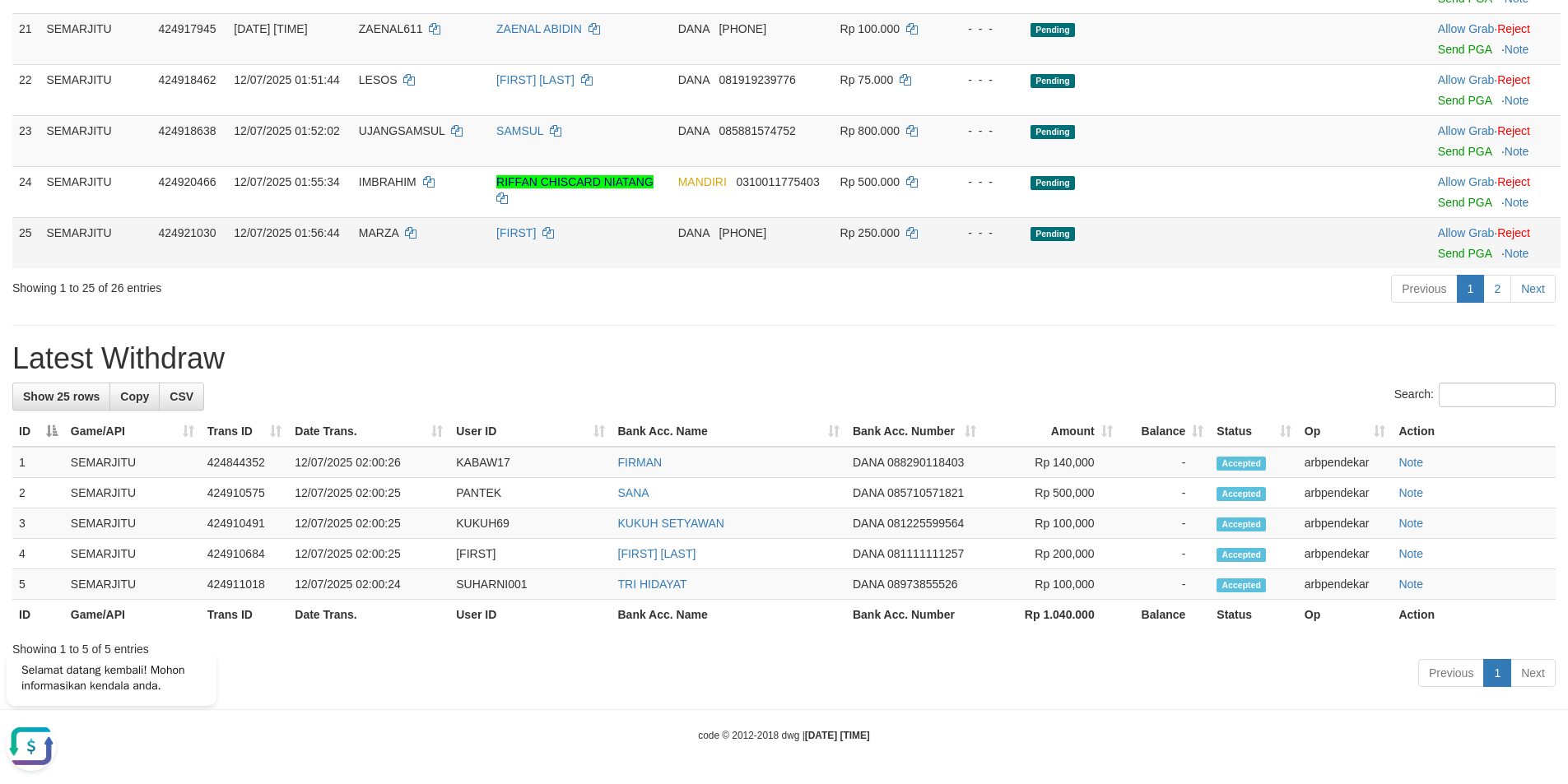 click on "**********" at bounding box center (784, -239) 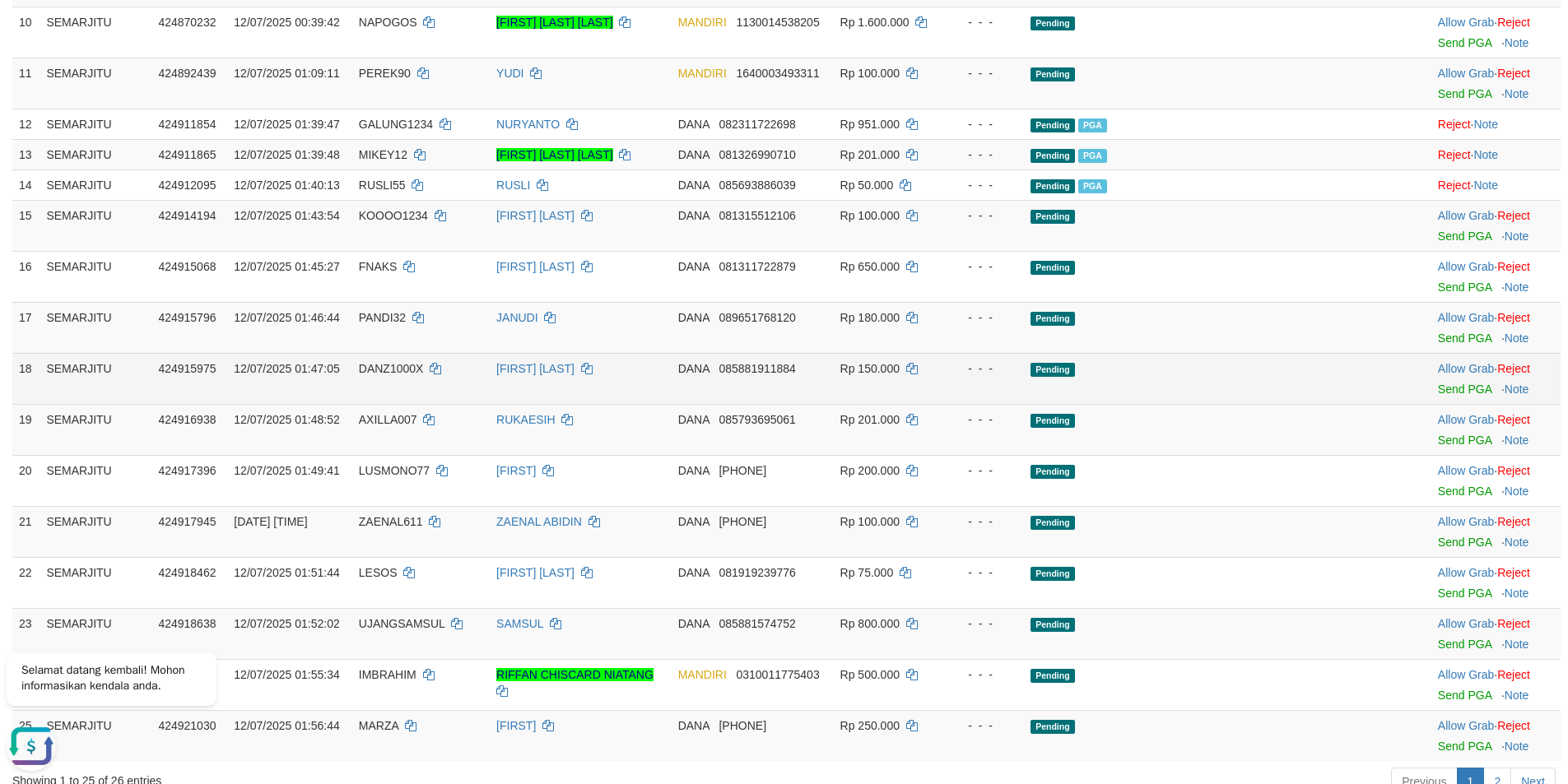 scroll, scrollTop: 682, scrollLeft: 0, axis: vertical 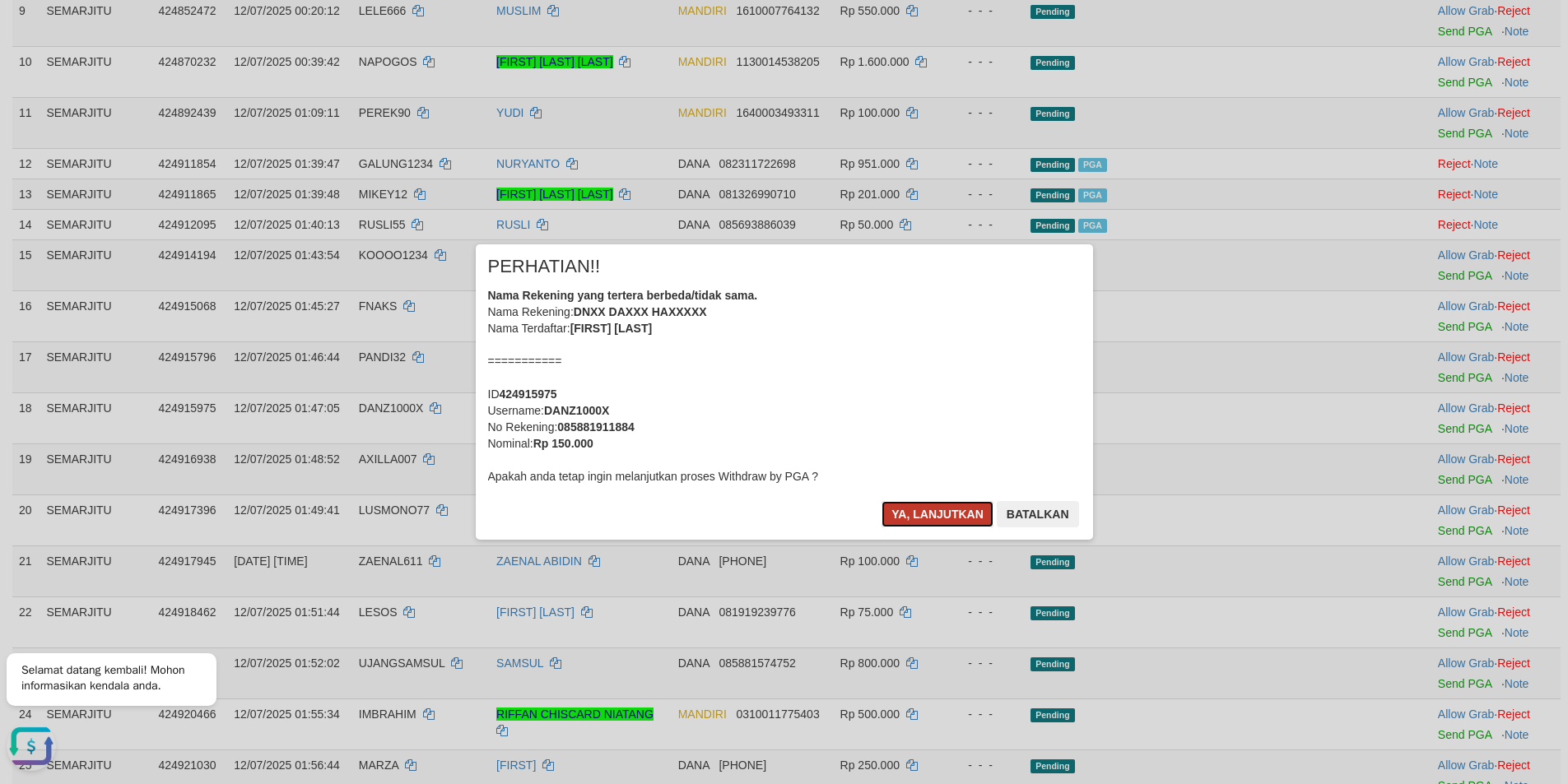 click on "Ya, lanjutkan" at bounding box center (938, 514) 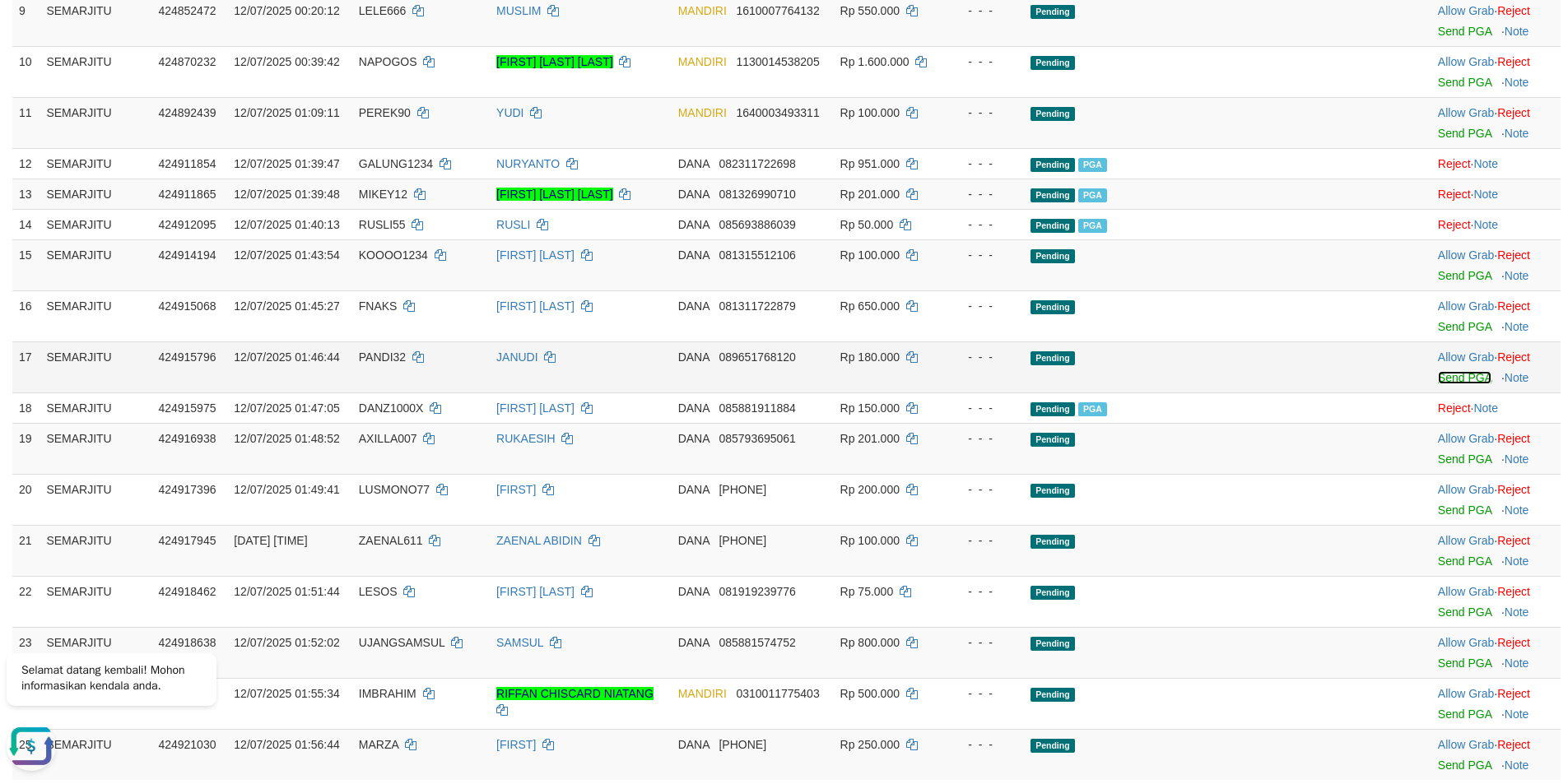 drag, startPoint x: 1440, startPoint y: 390, endPoint x: 1453, endPoint y: 362, distance: 30.870698 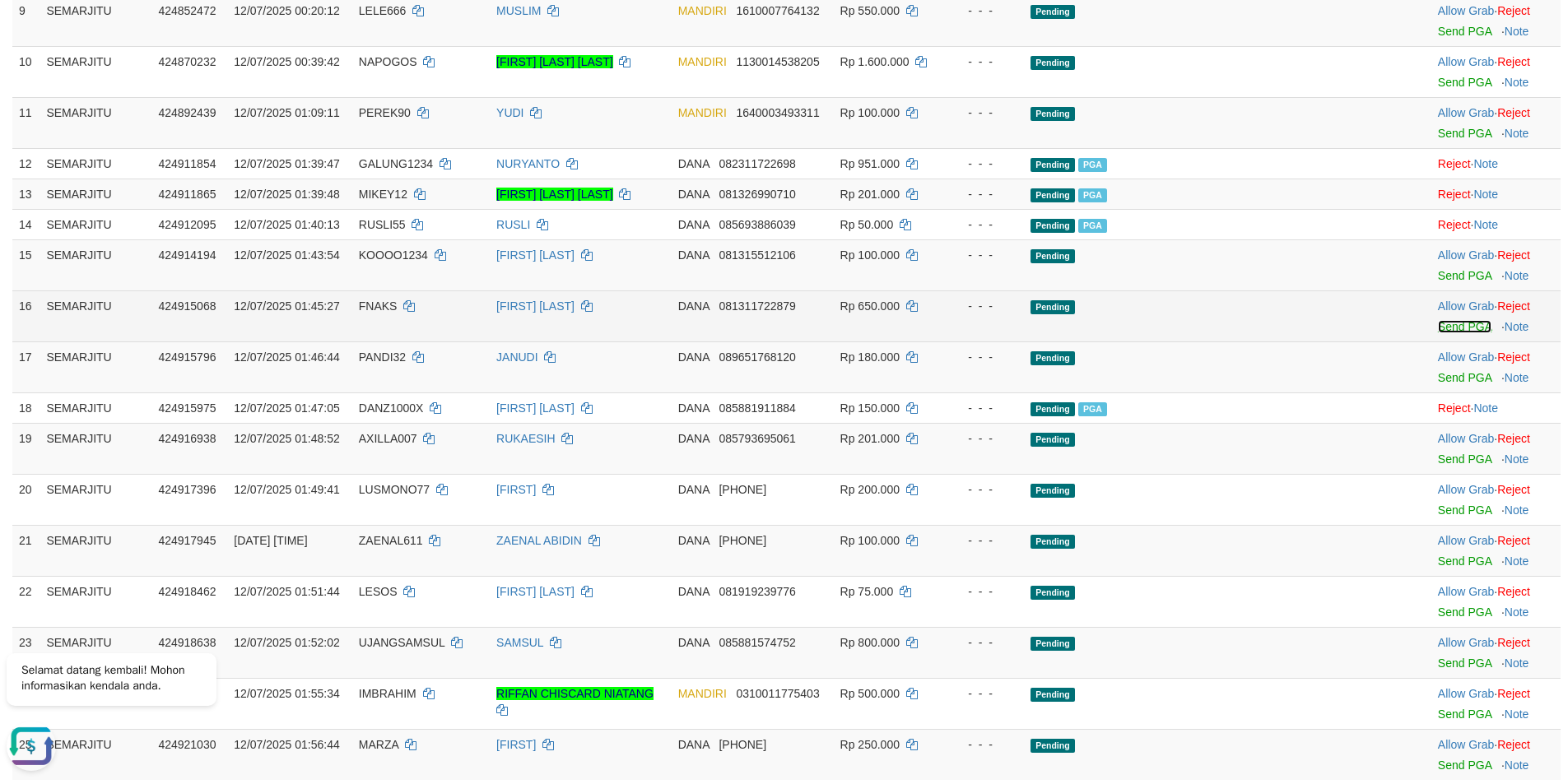 click on "Send PGA" at bounding box center (1464, 327) 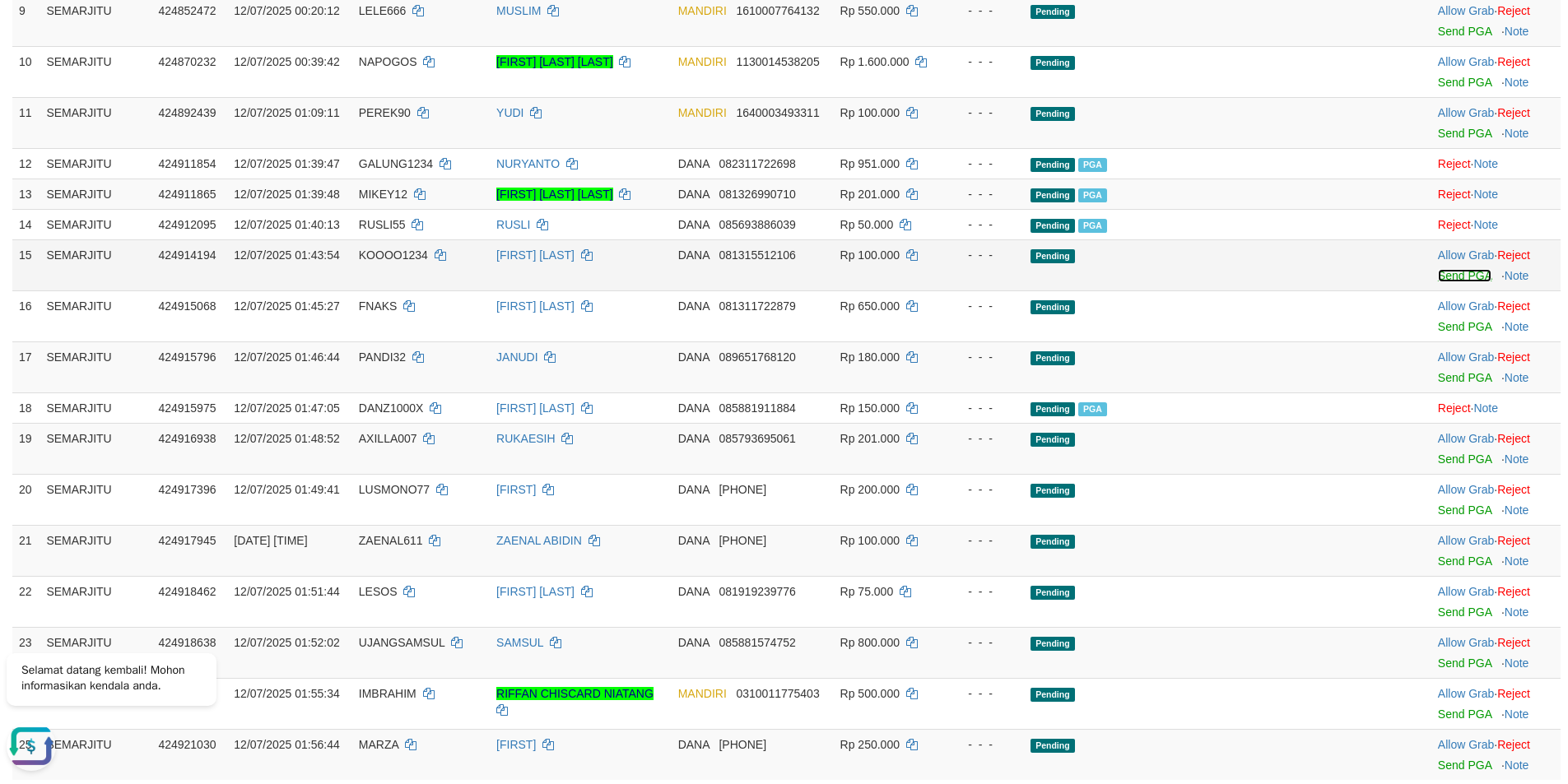 click on "Send PGA" at bounding box center [1464, 276] 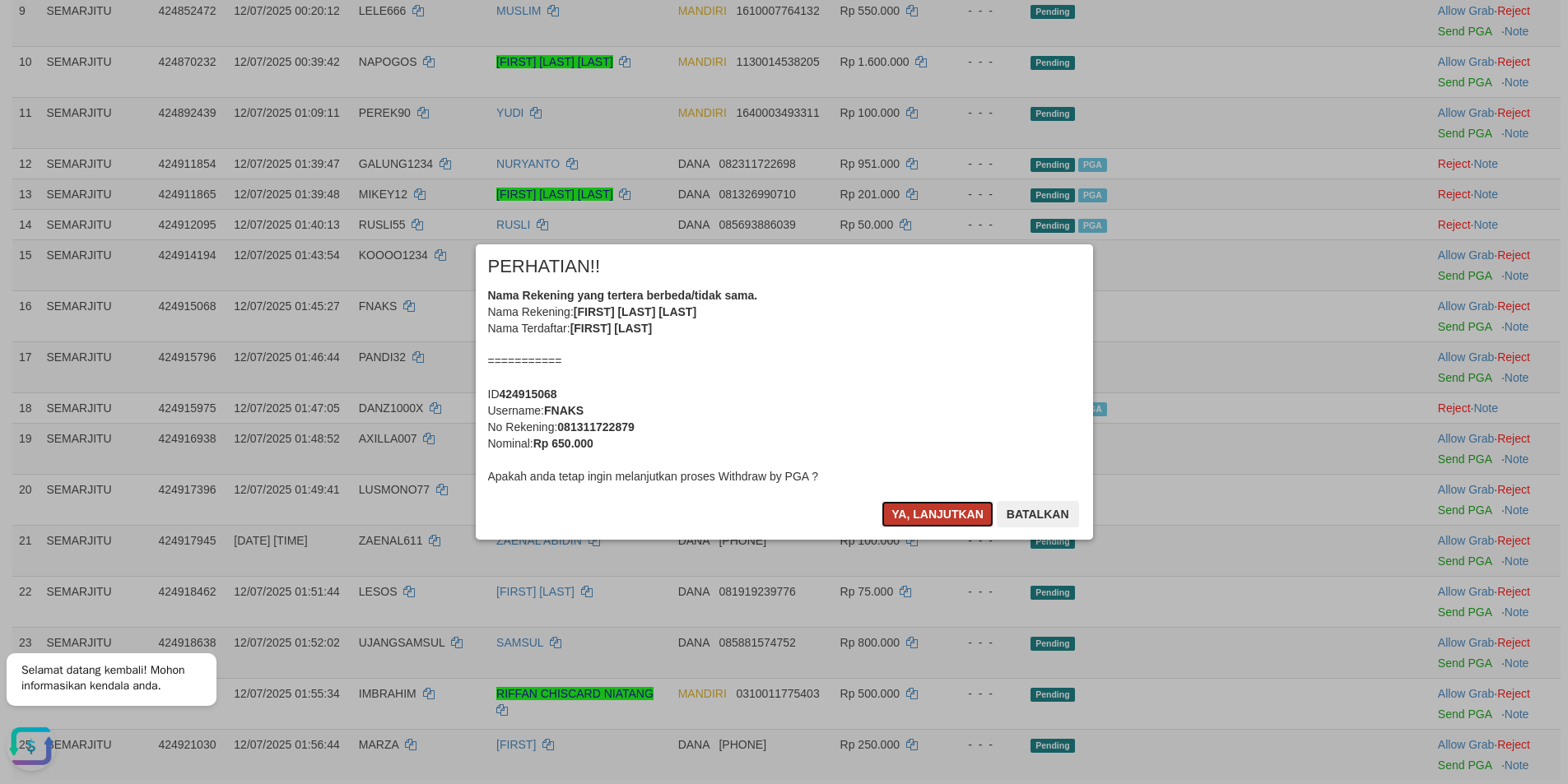 click on "Ya, lanjutkan" at bounding box center (938, 514) 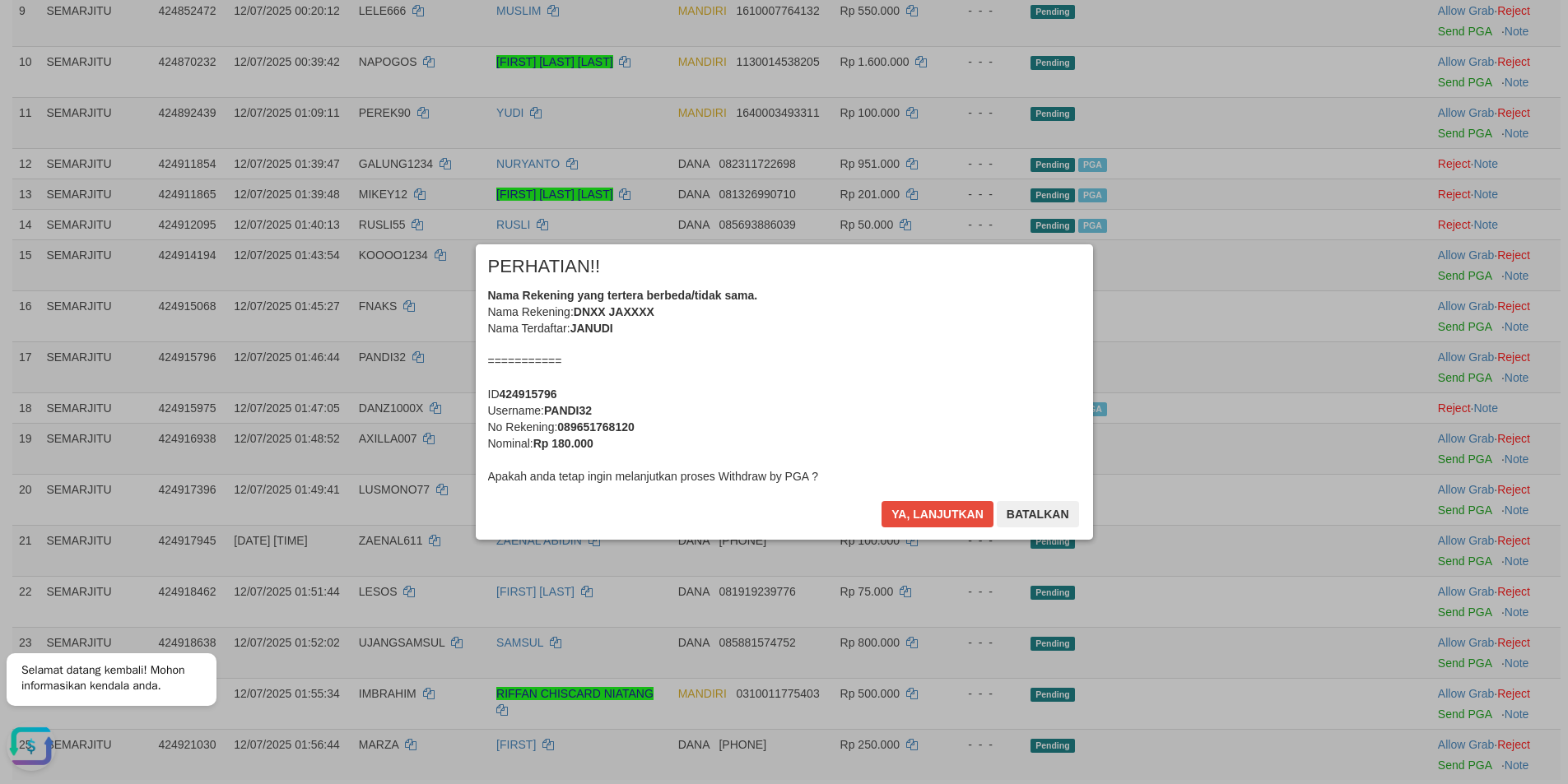 scroll, scrollTop: 661, scrollLeft: 0, axis: vertical 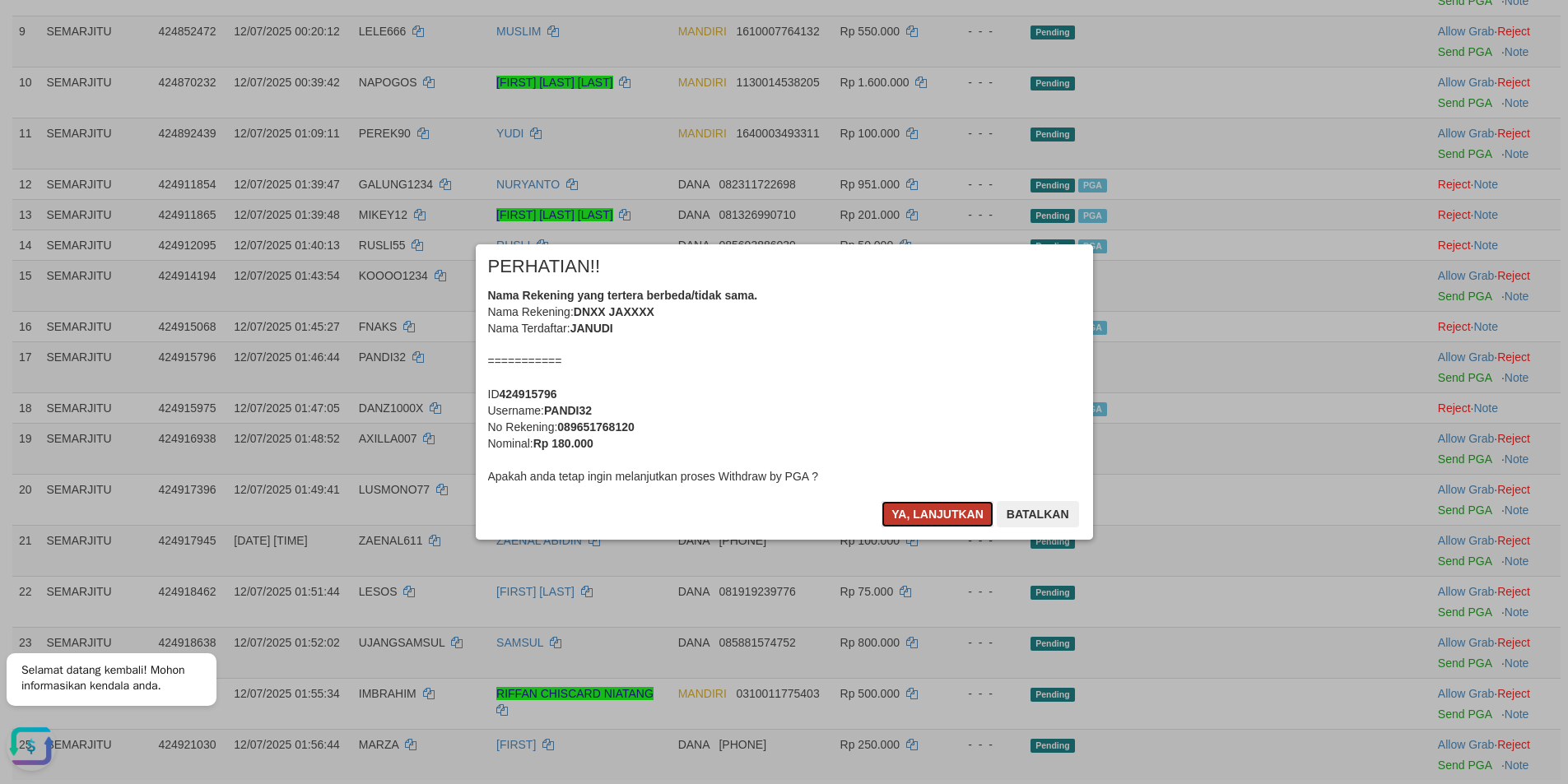 click on "Ya, lanjutkan" at bounding box center (938, 514) 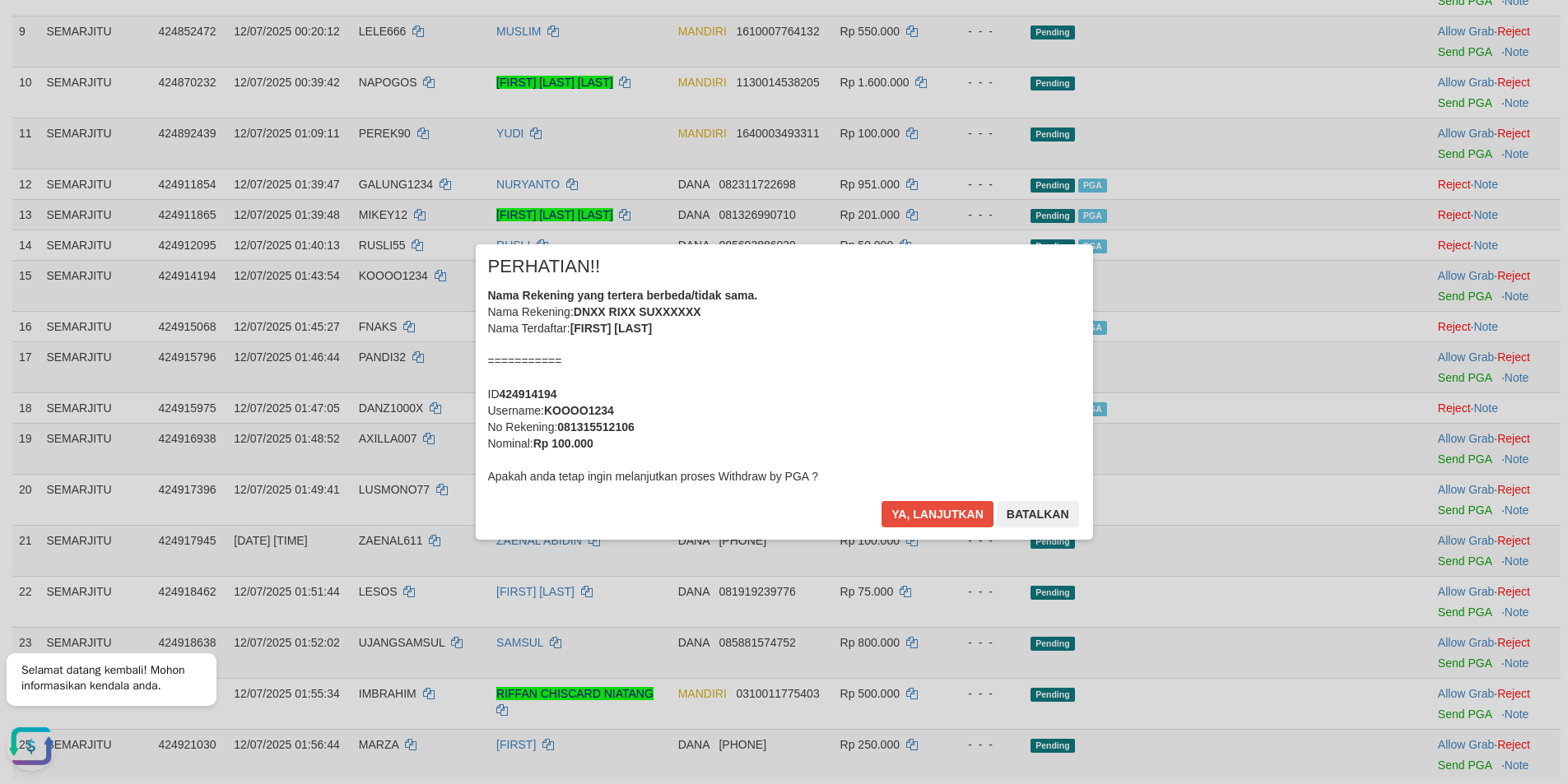 scroll, scrollTop: 641, scrollLeft: 0, axis: vertical 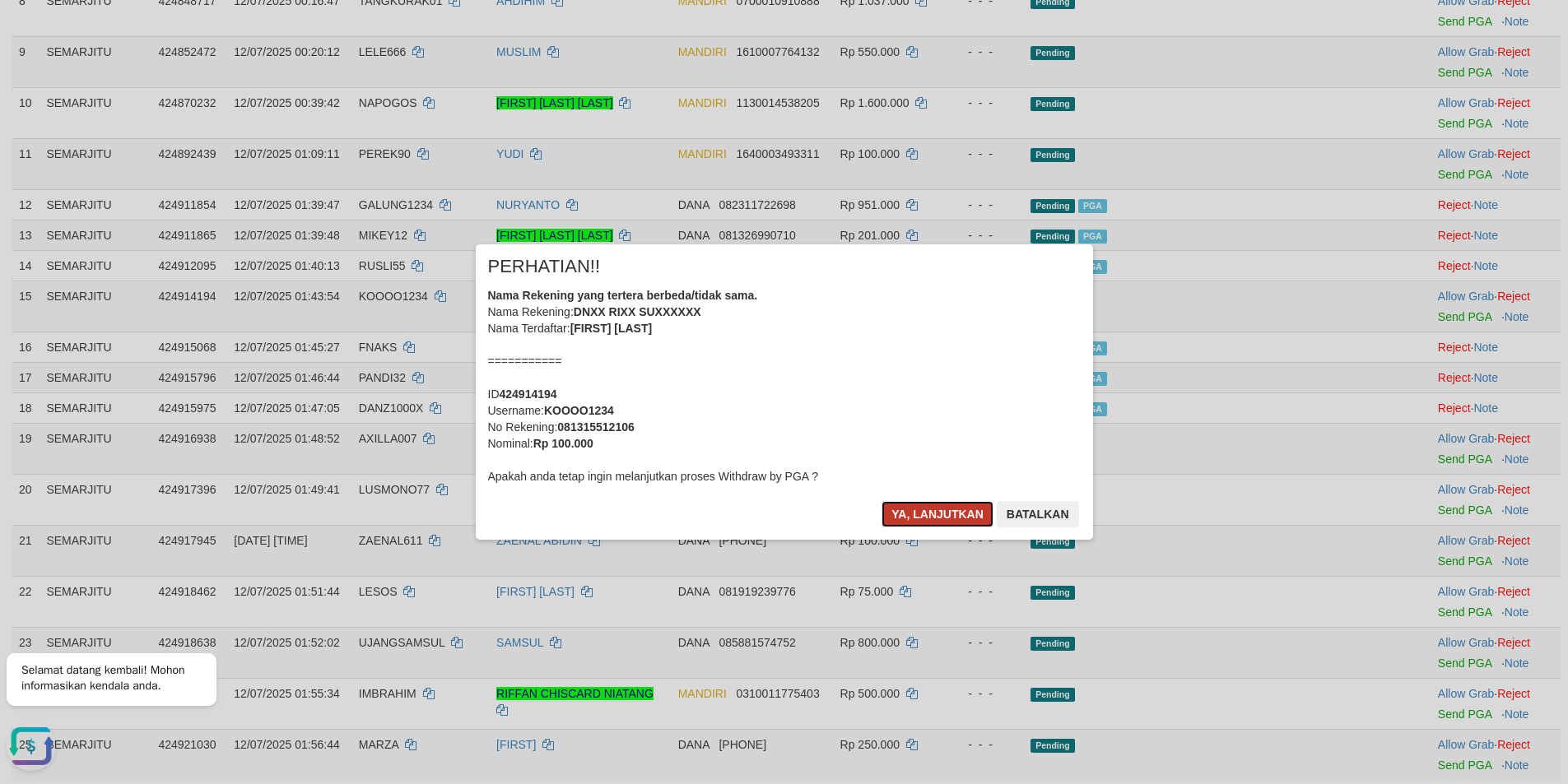 click on "Ya, lanjutkan" at bounding box center [938, 514] 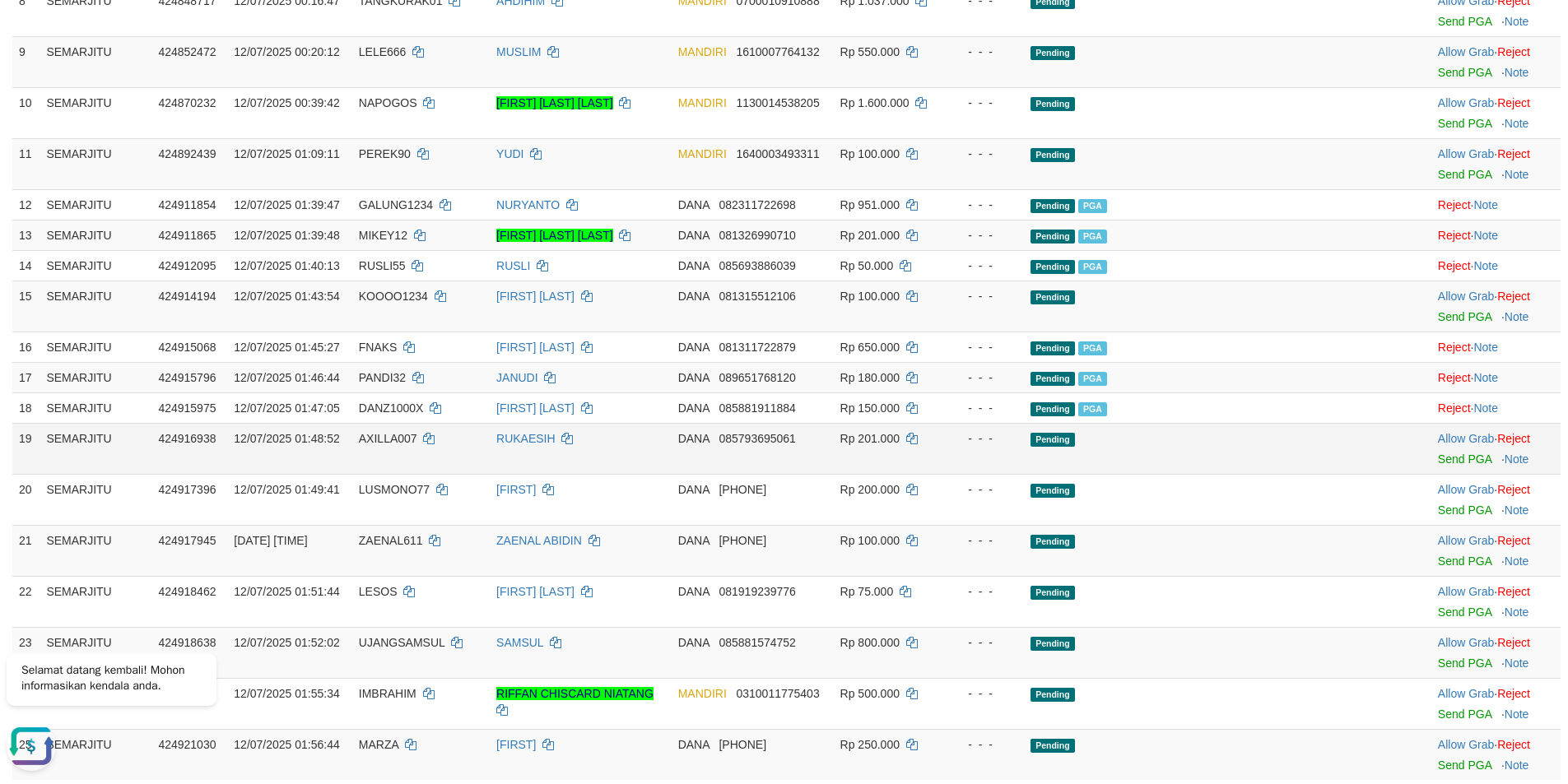 scroll, scrollTop: 620, scrollLeft: 0, axis: vertical 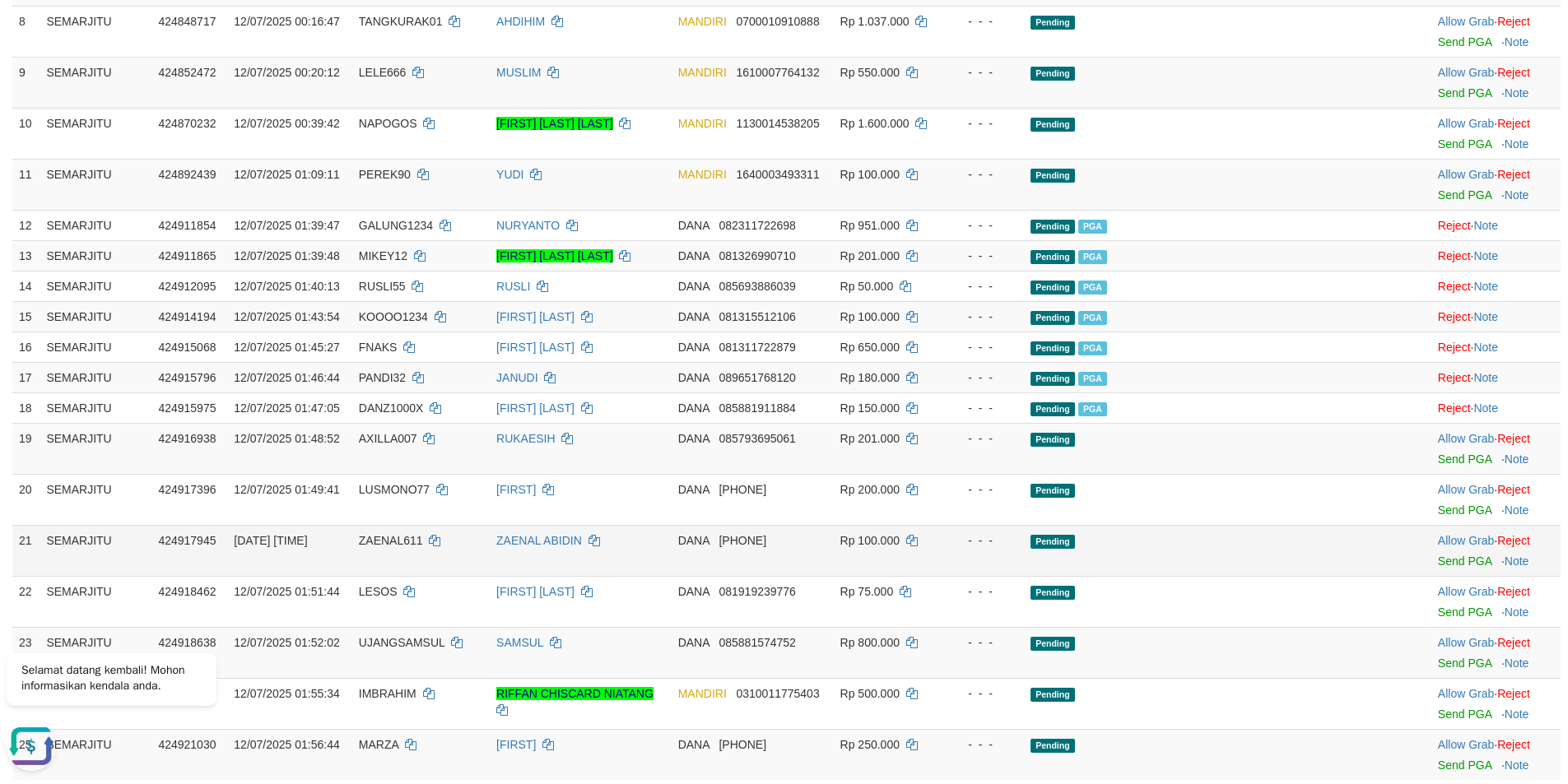 click on "Rp 100.000" at bounding box center [889, 550] 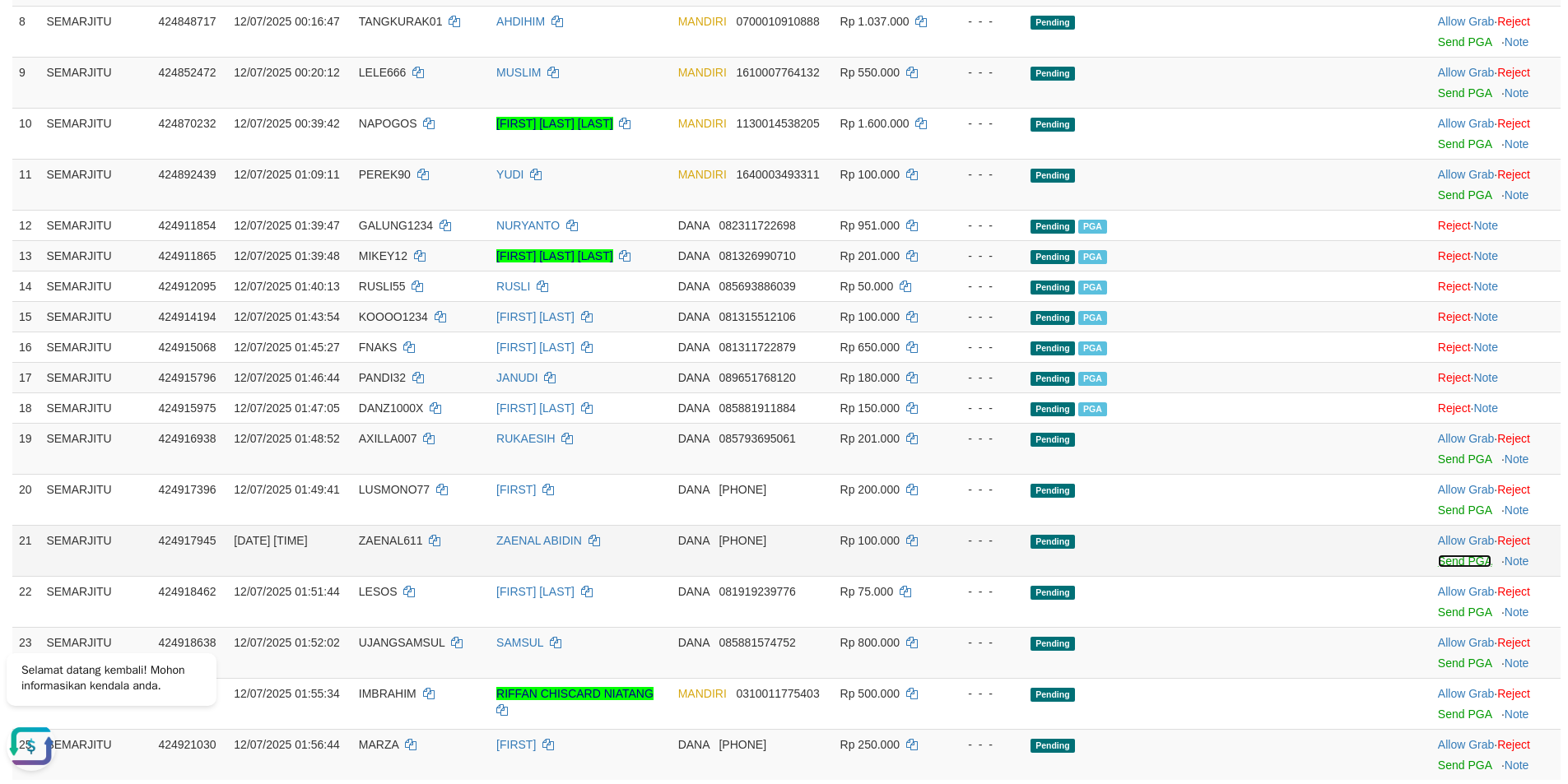 click on "Send PGA" at bounding box center [1464, 561] 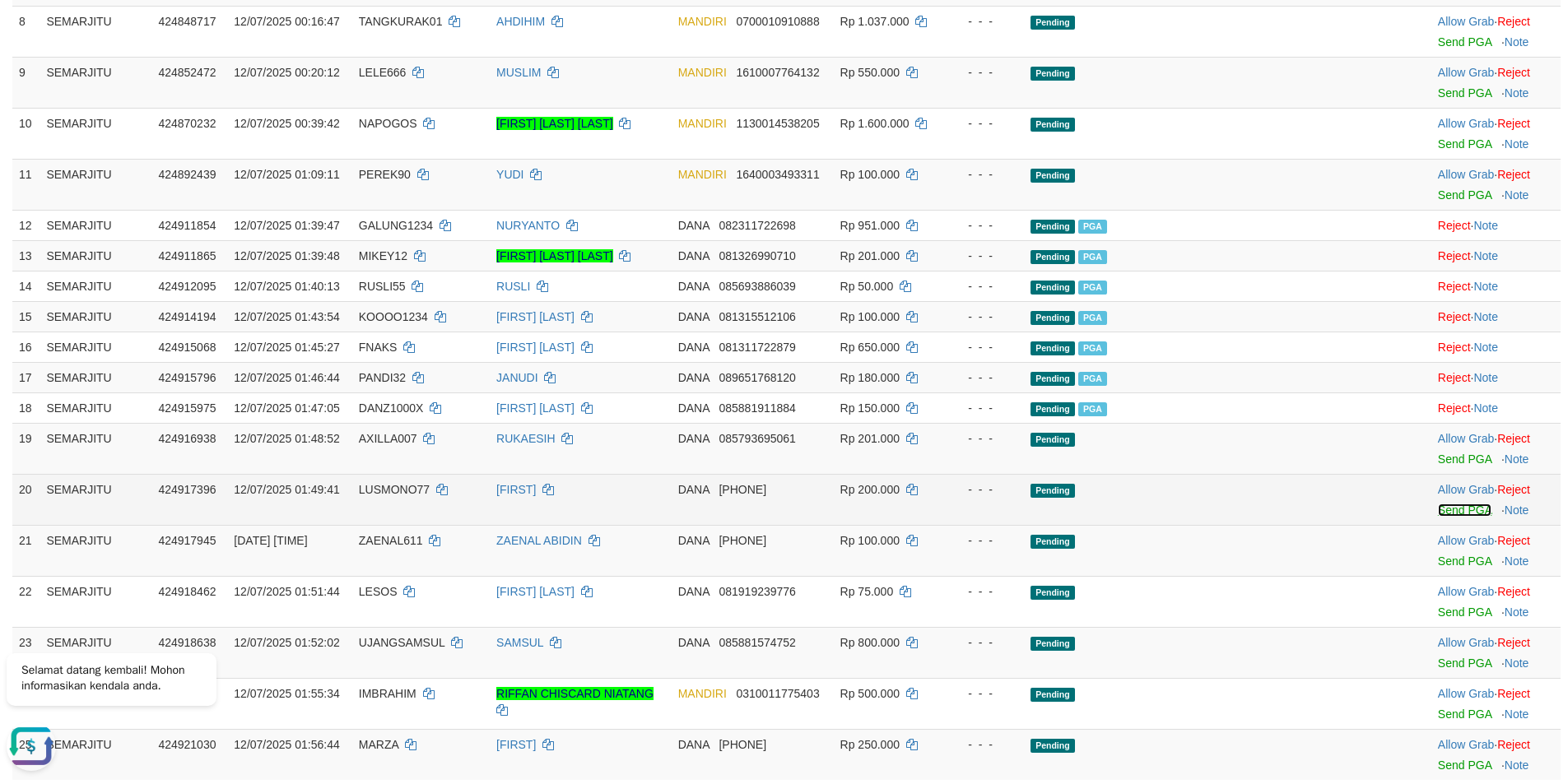 click on "Send PGA" at bounding box center (1464, 510) 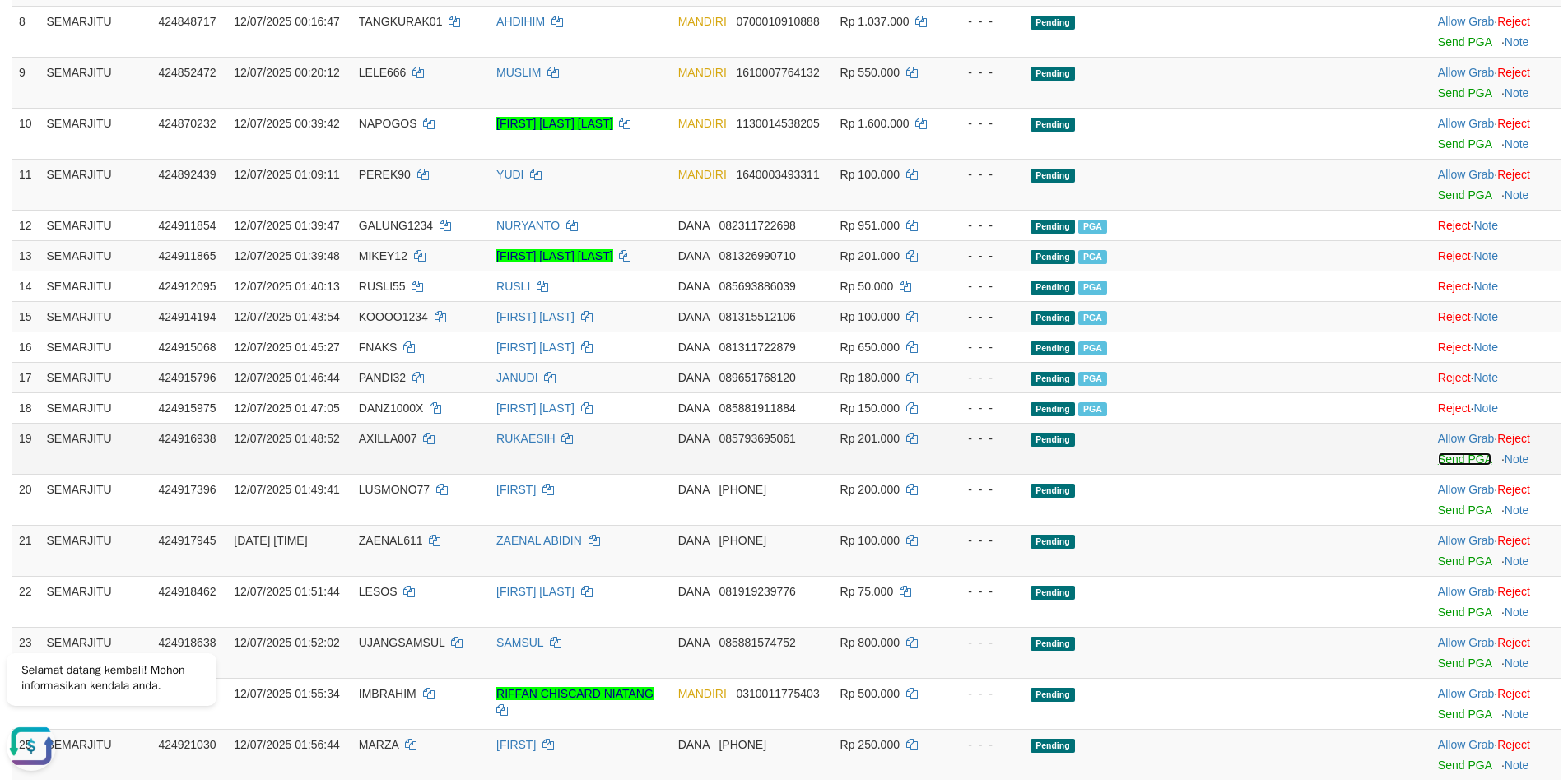 click on "Send PGA" at bounding box center [1464, 459] 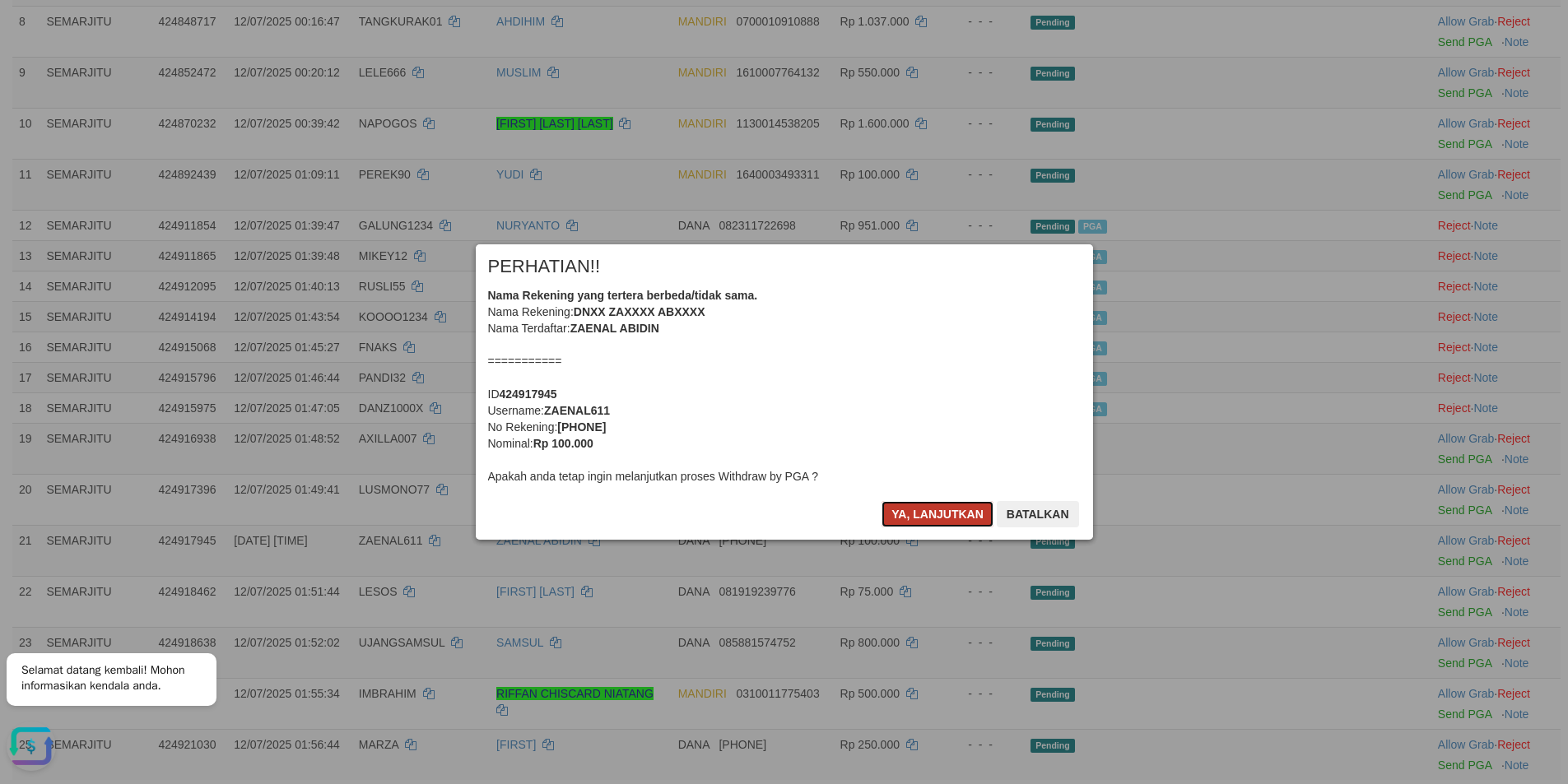 click on "Ya, lanjutkan" at bounding box center [938, 514] 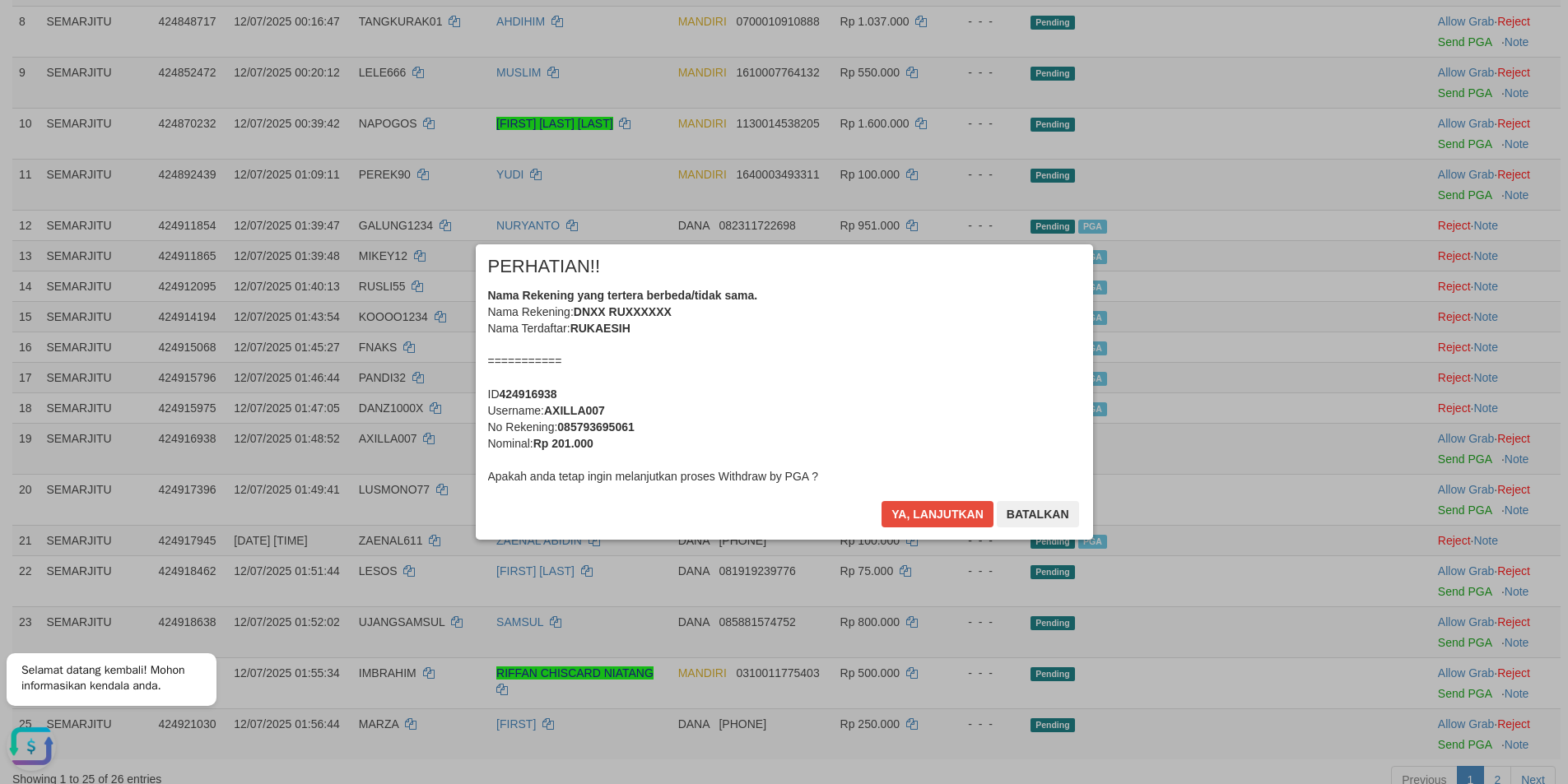 click on "Ya, lanjutkan Batalkan" at bounding box center [979, 520] 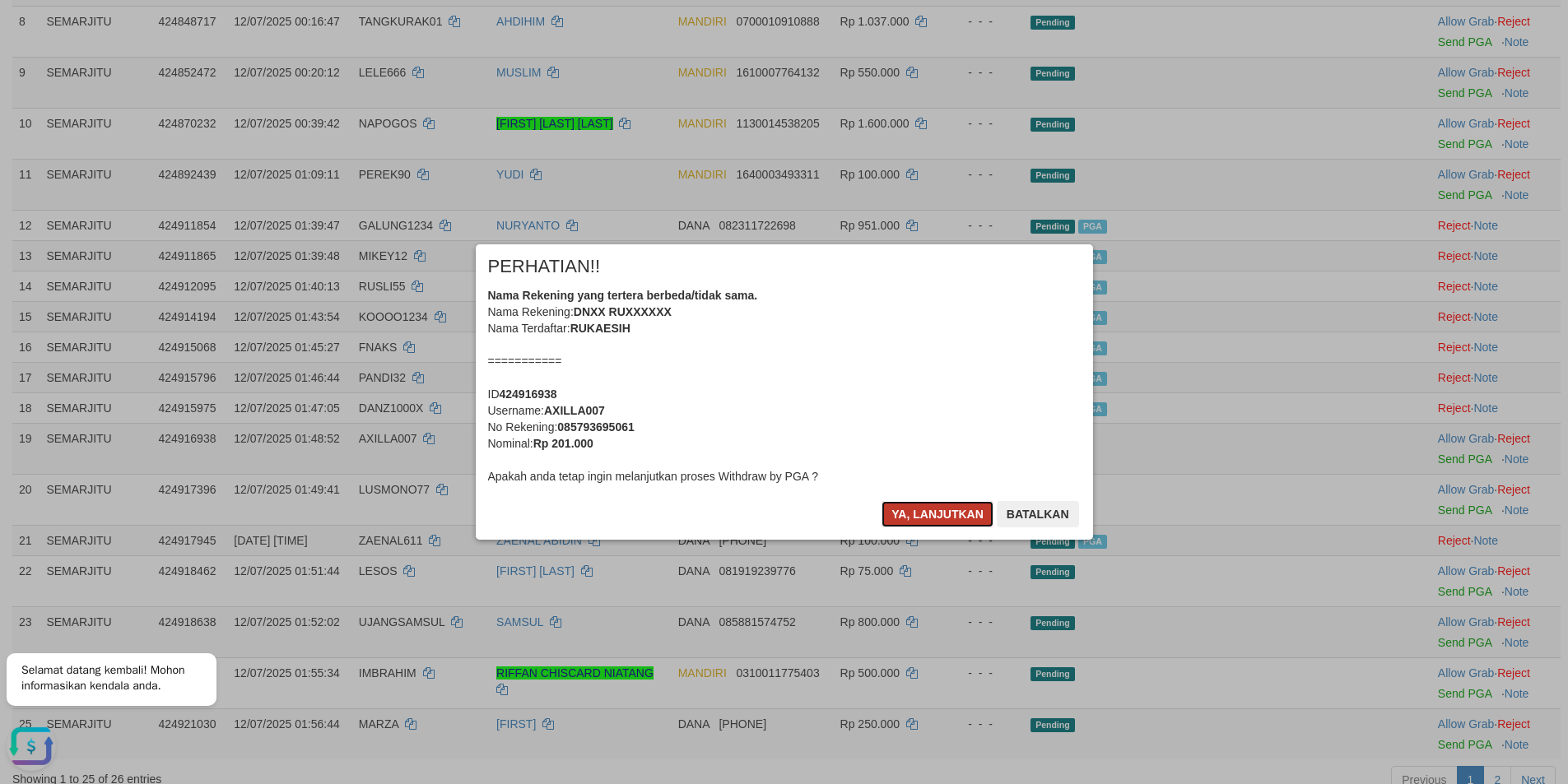 click on "Ya, lanjutkan" at bounding box center [938, 514] 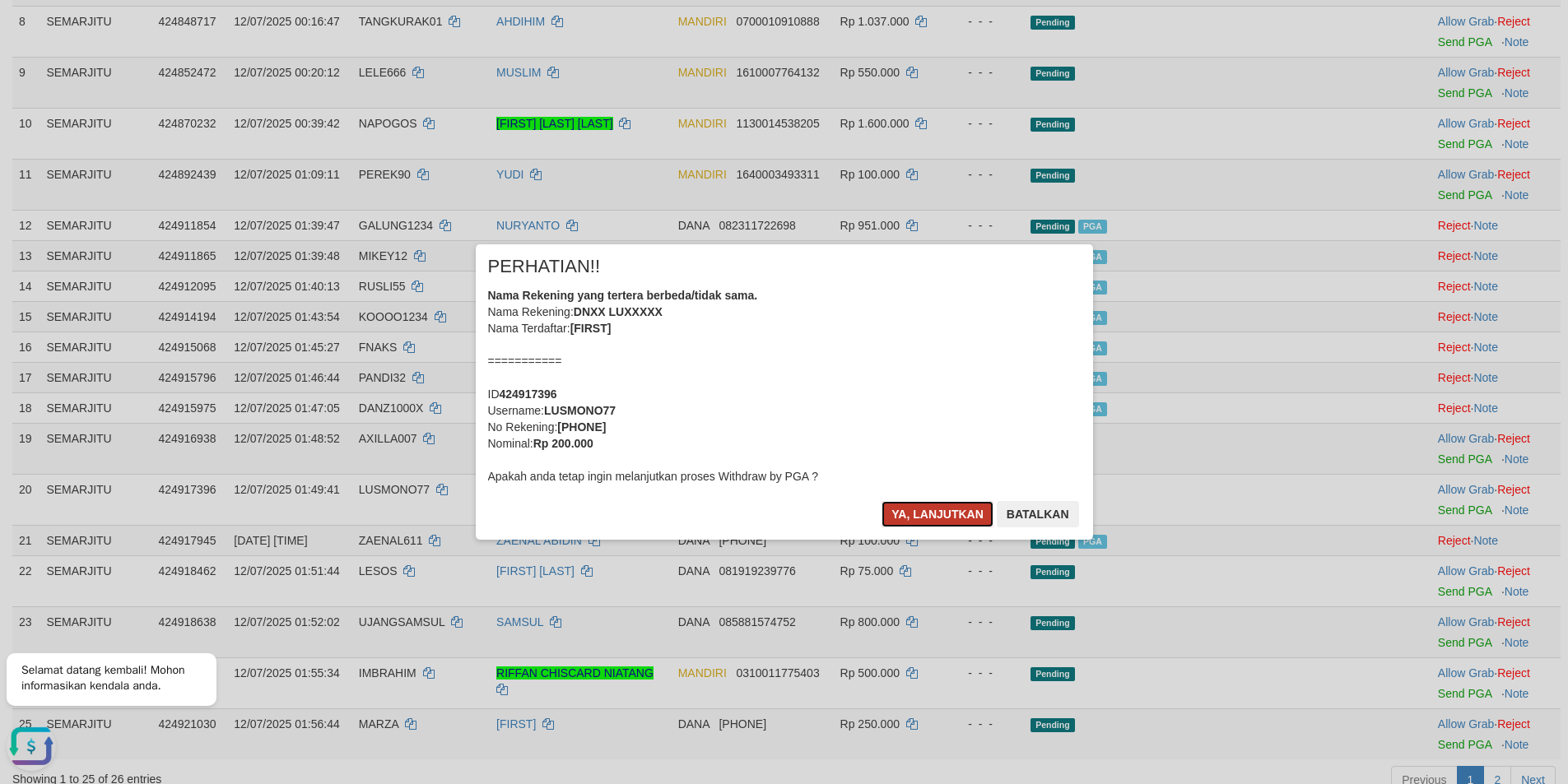 click on "Ya, lanjutkan" at bounding box center (938, 514) 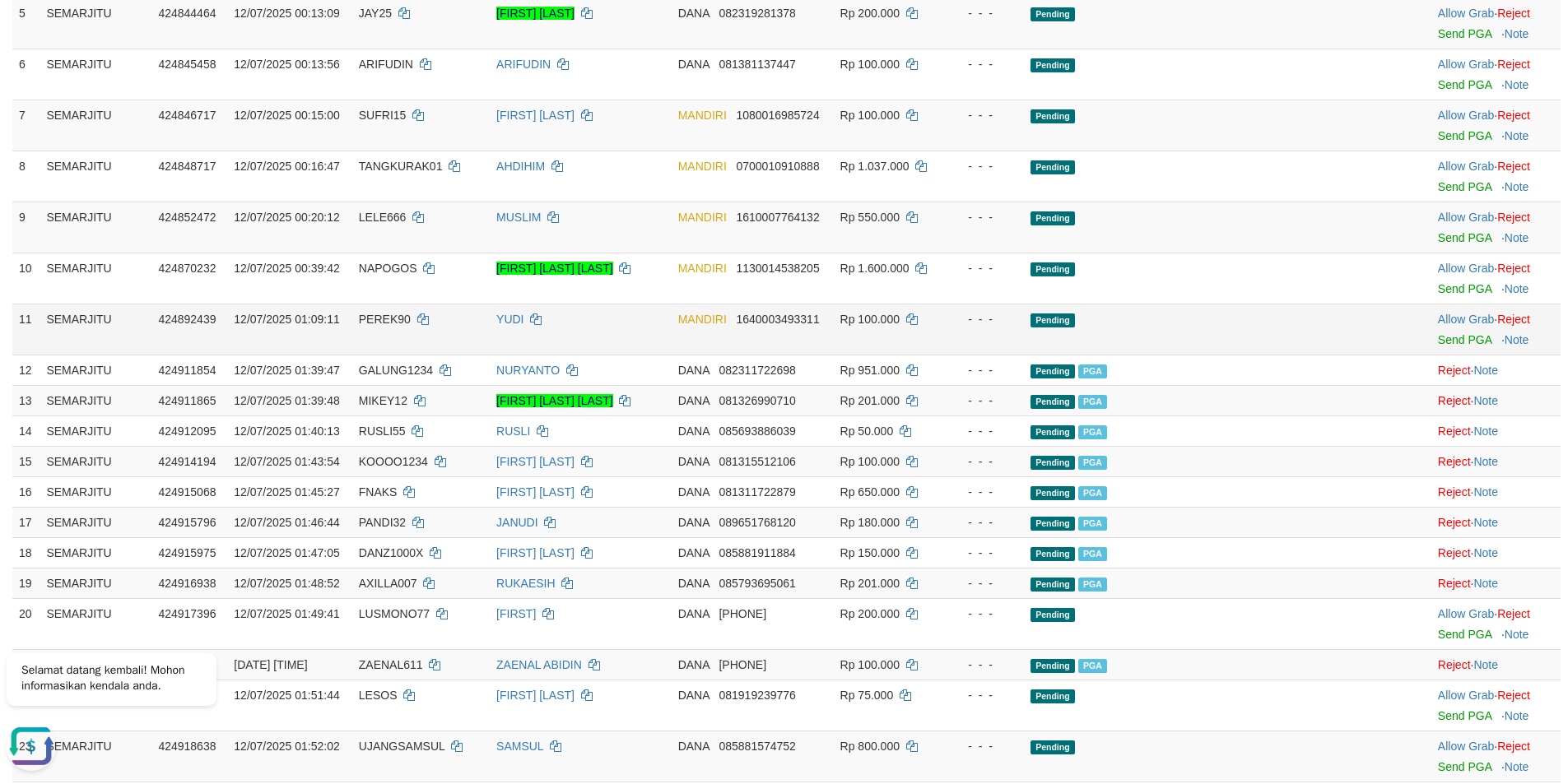 scroll, scrollTop: 455, scrollLeft: 0, axis: vertical 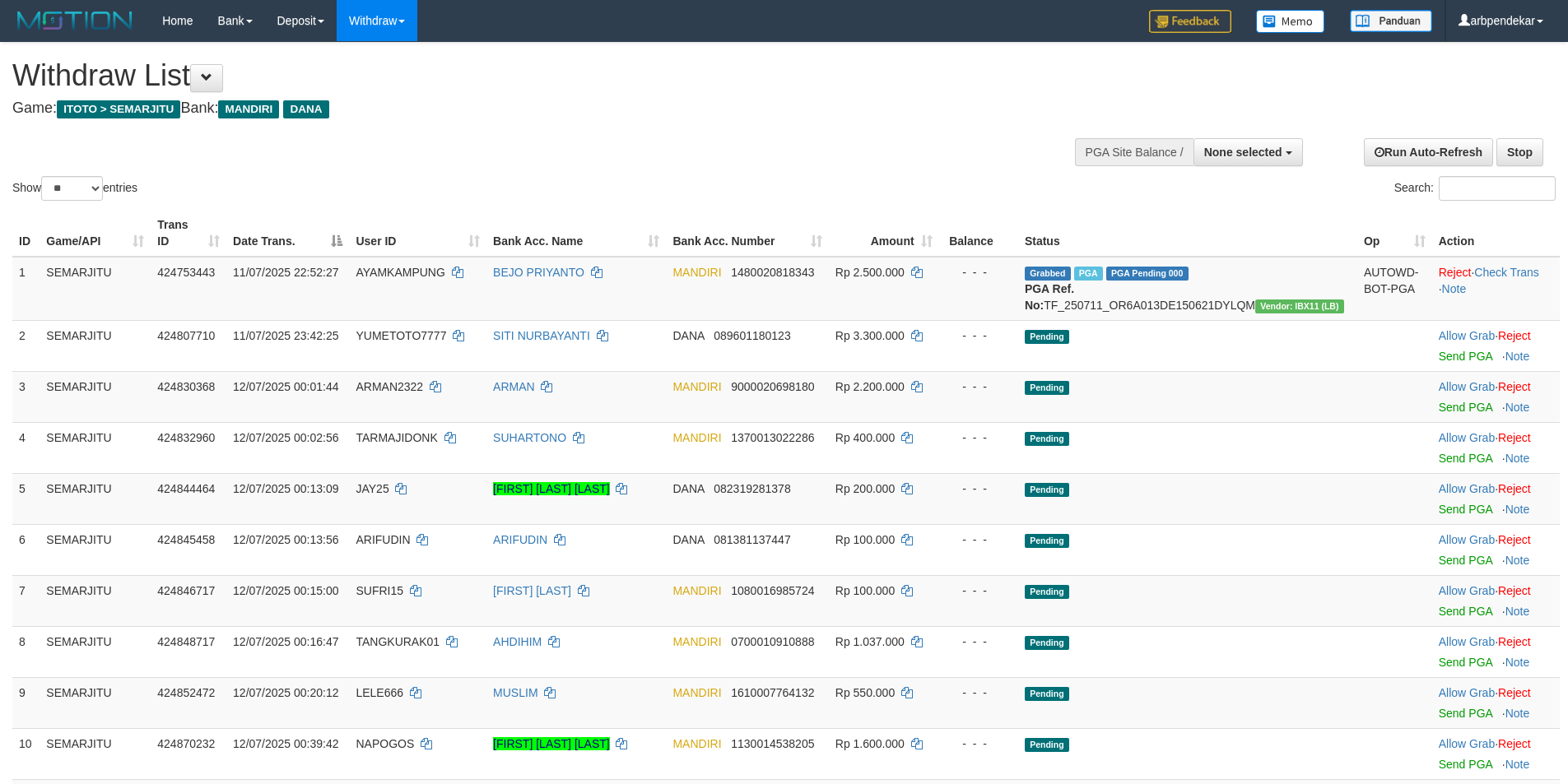 select 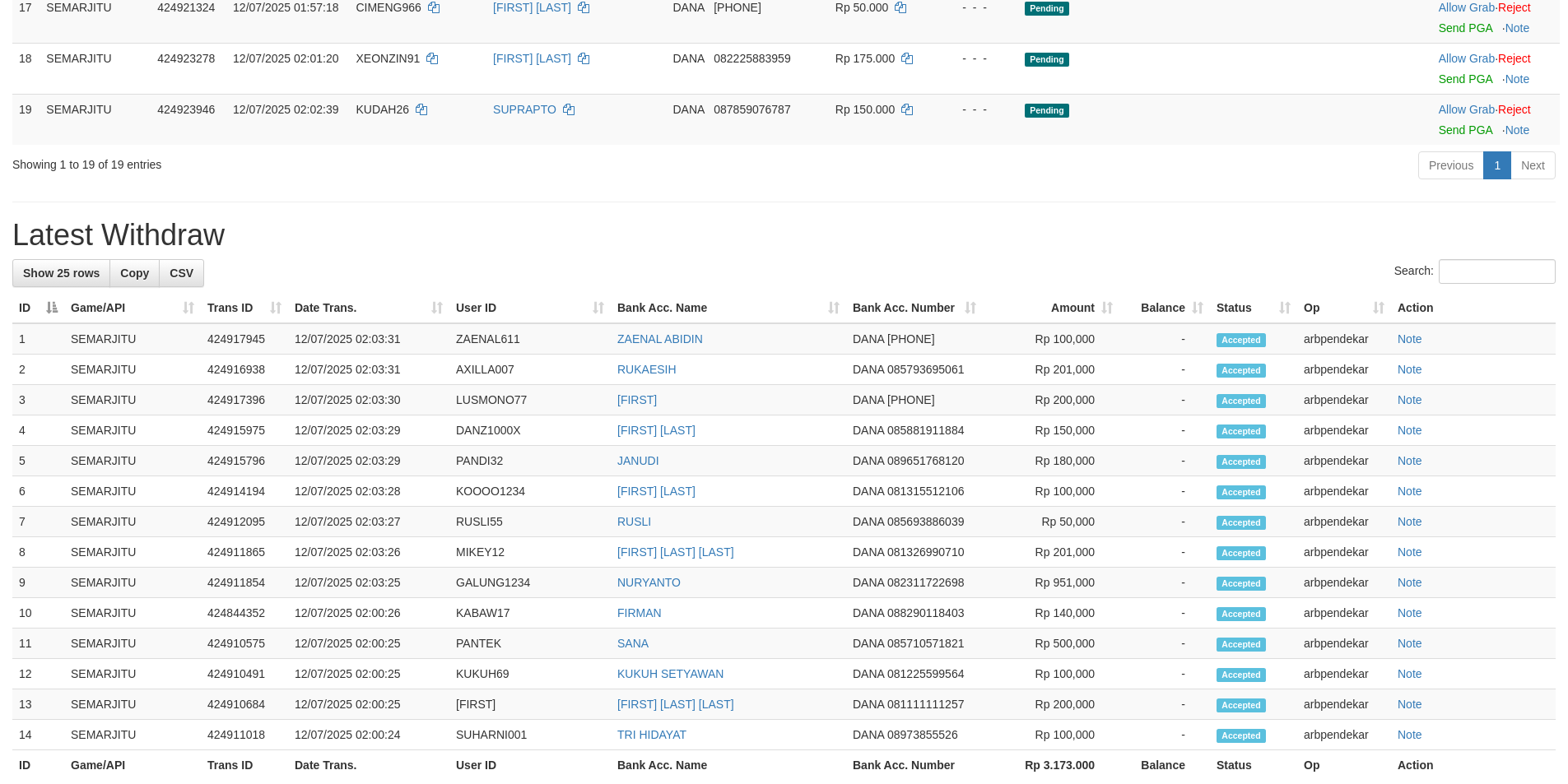 scroll, scrollTop: 1273, scrollLeft: 0, axis: vertical 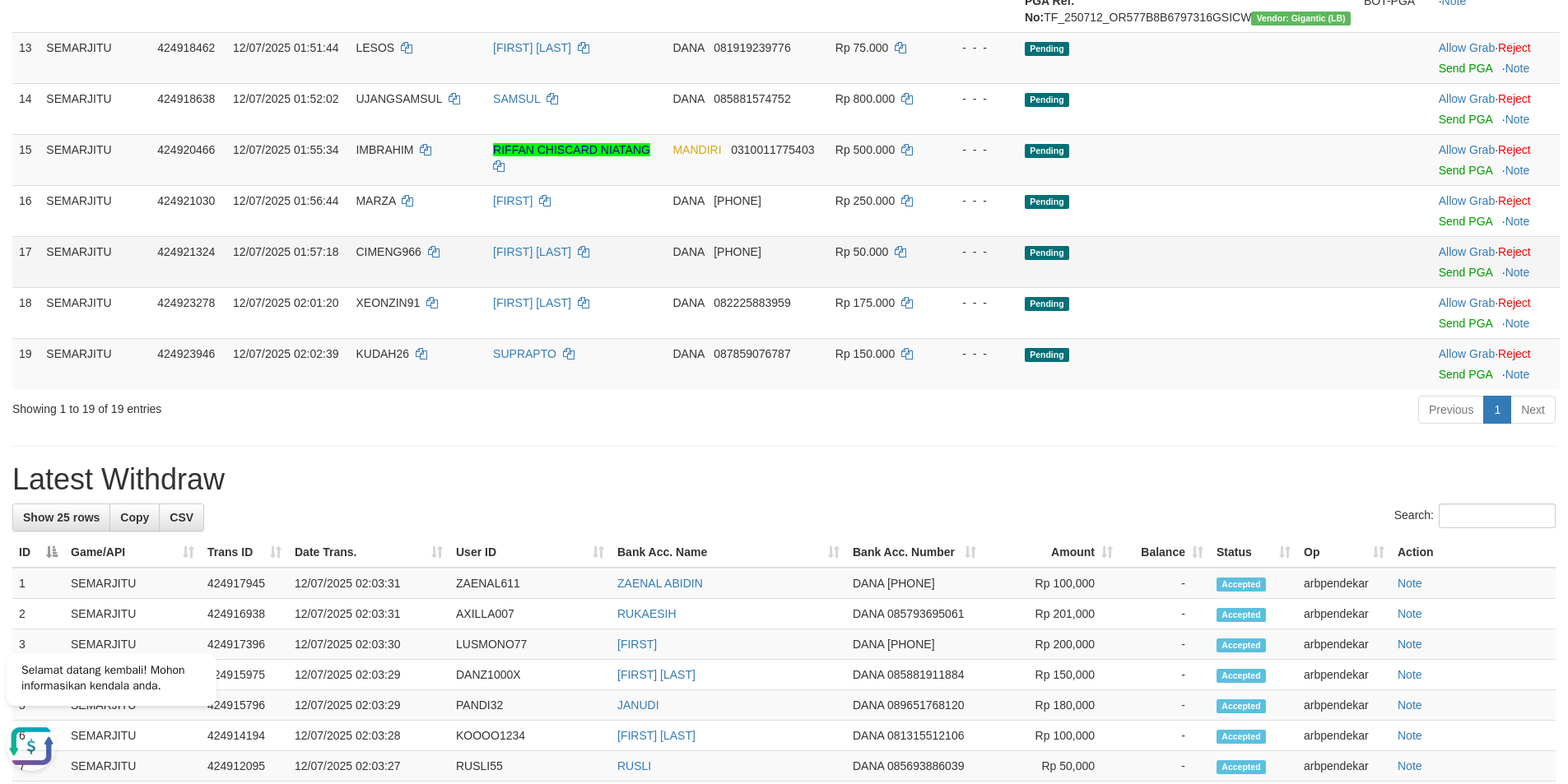 click on "[FIRST] [LAST]" at bounding box center [576, 262] 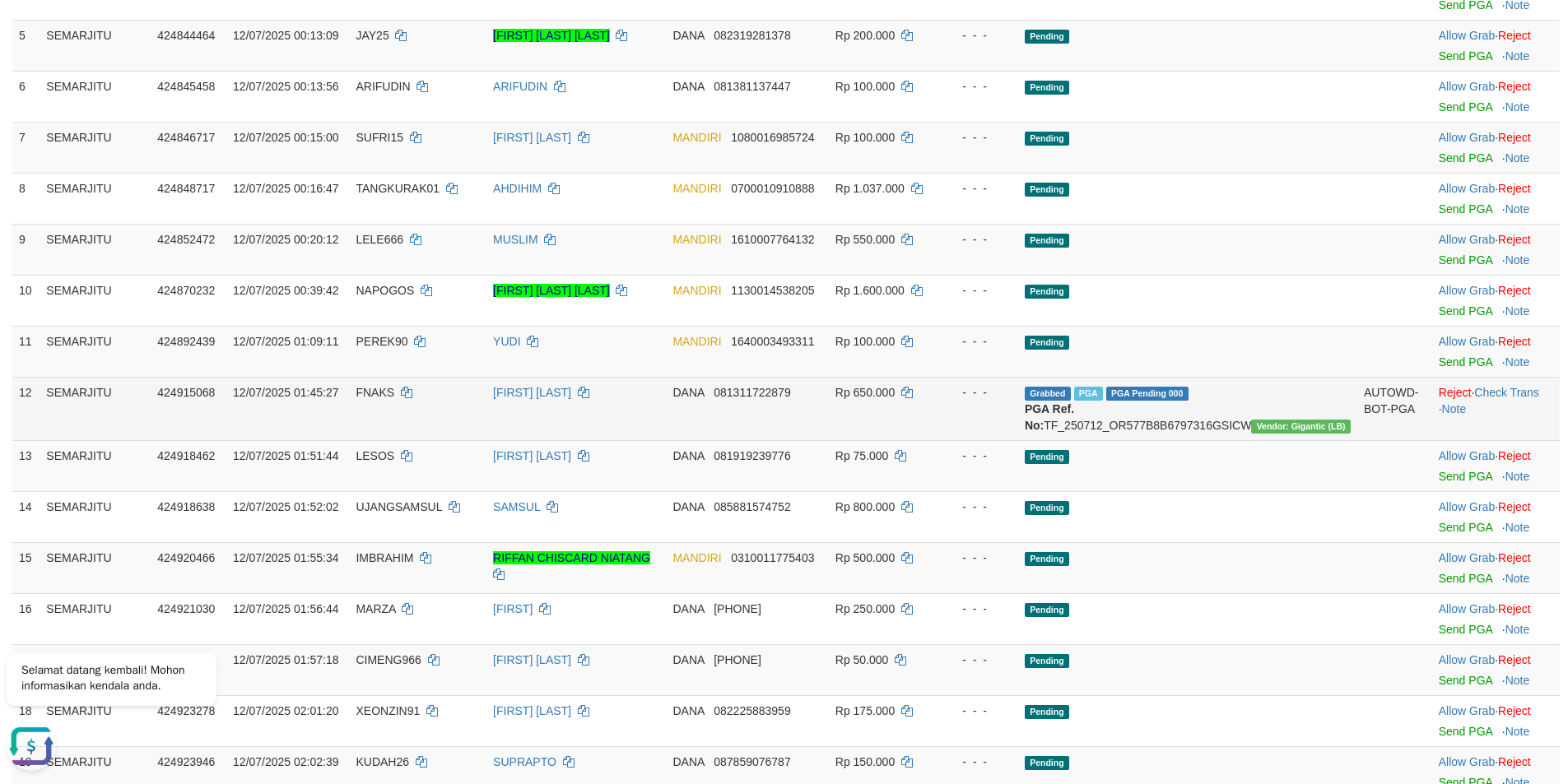 click on "DANA     [PHONE]" at bounding box center (747, 408) 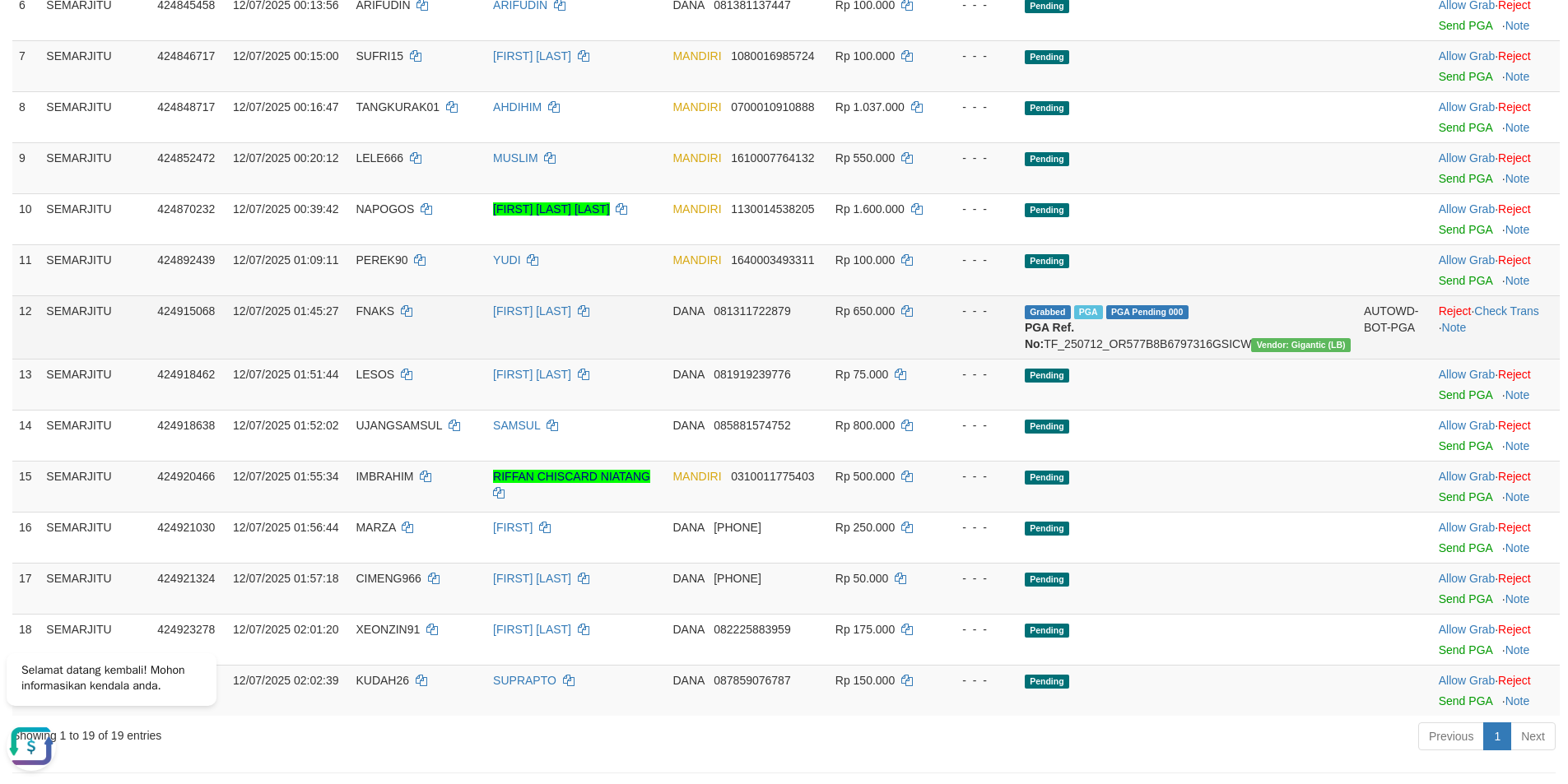scroll, scrollTop: 591, scrollLeft: 0, axis: vertical 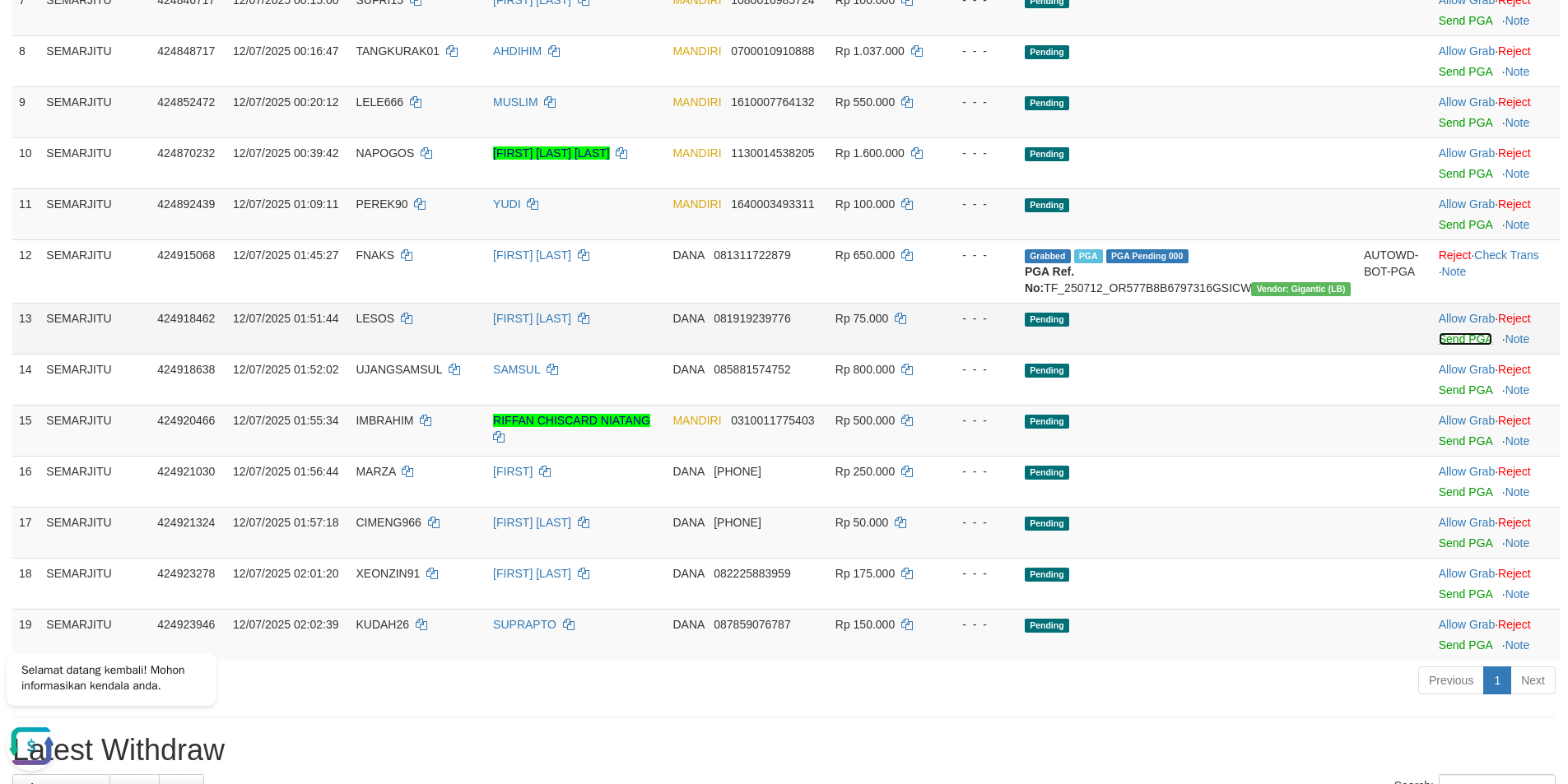 click on "Send PGA" at bounding box center (1465, 339) 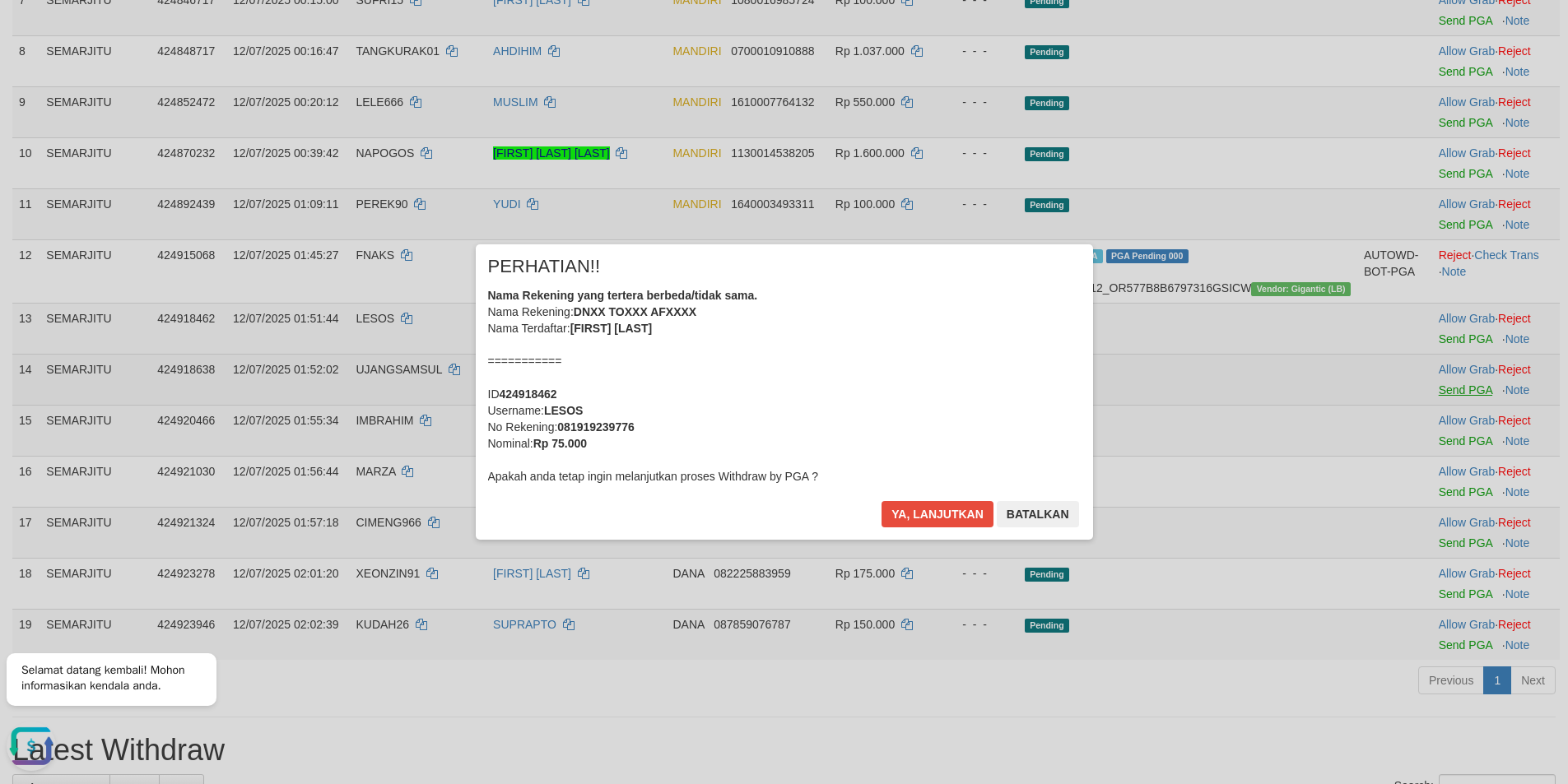 click on "× PERHATIAN!! Nama Rekening yang tertera berbeda/tidak sama. Nama Rekening:  DNXX TOXXX AFXXXX Nama Terdaftar:  TOFAN AFENDI =========== ID  424918462 Username:  LESOS No Rekening:  081919239776 Nominal:  Rp 75.000 Apakah anda tetap ingin melanjutkan proses Withdraw by PGA ? Ya, lanjutkan Batalkan" at bounding box center [784, 392] 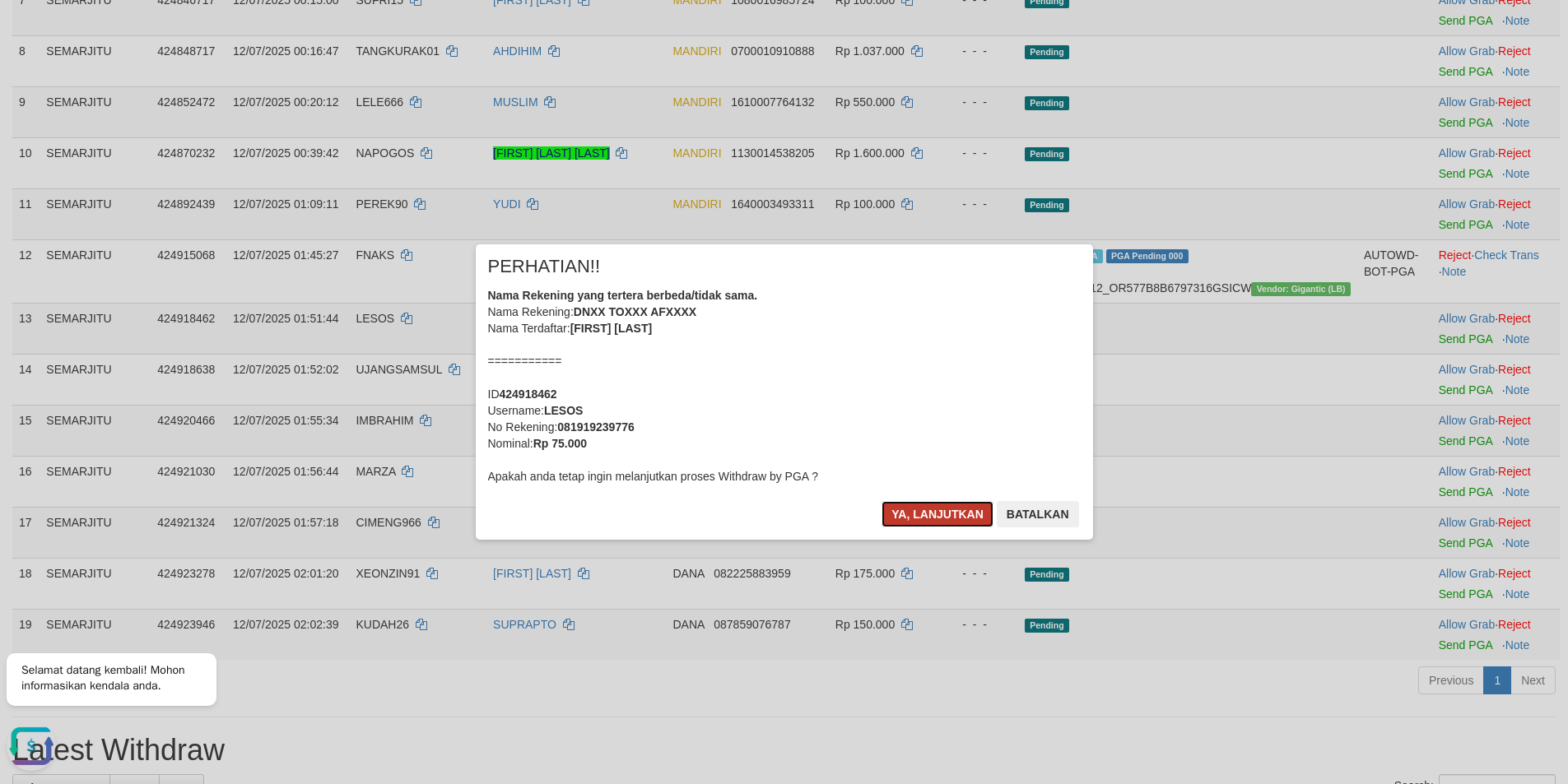 click on "Ya, lanjutkan" at bounding box center (938, 514) 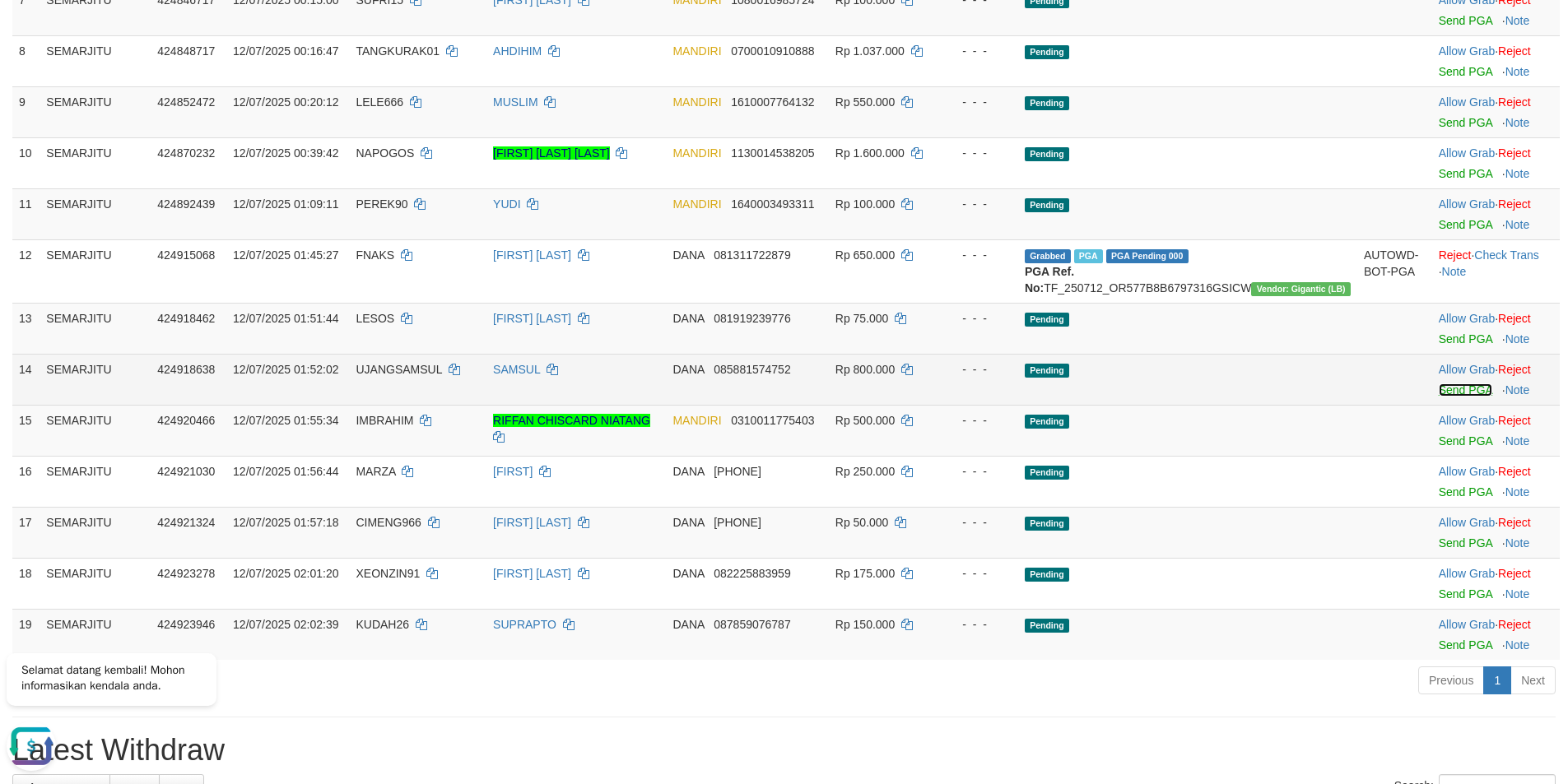 click on "Send PGA" at bounding box center (1465, 390) 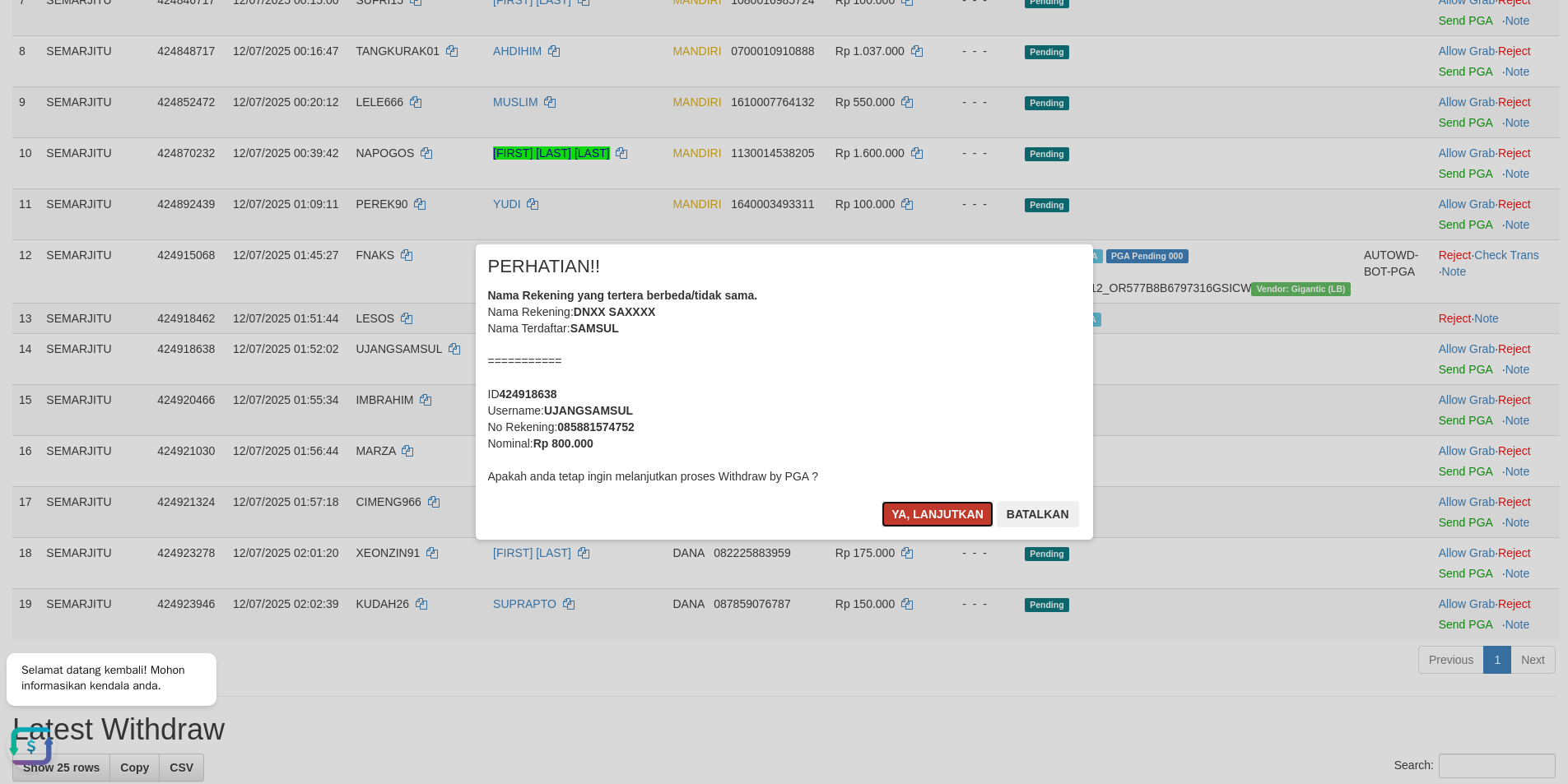 click on "Ya, lanjutkan" at bounding box center [938, 514] 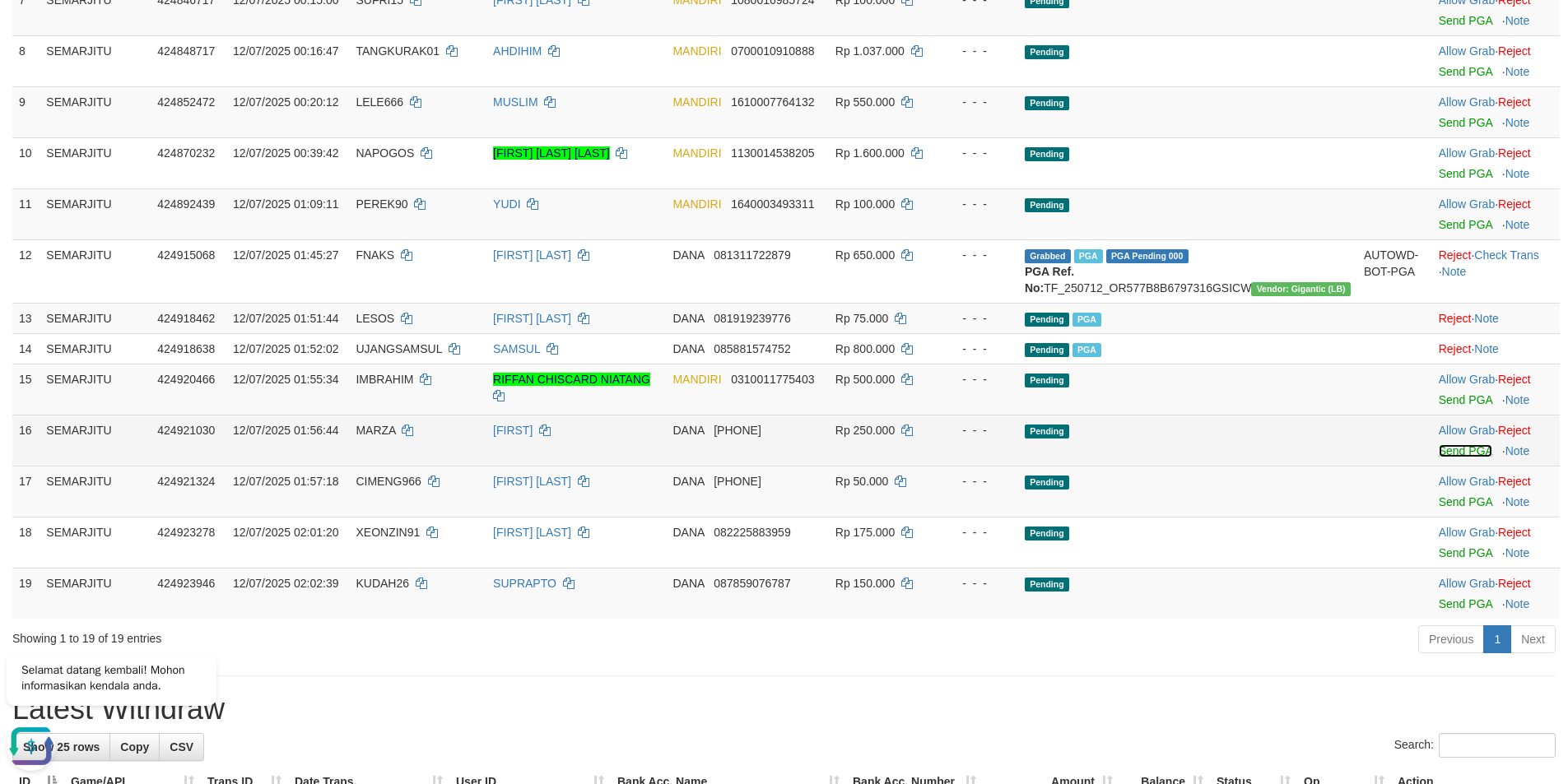 click on "Send PGA" at bounding box center (1465, 451) 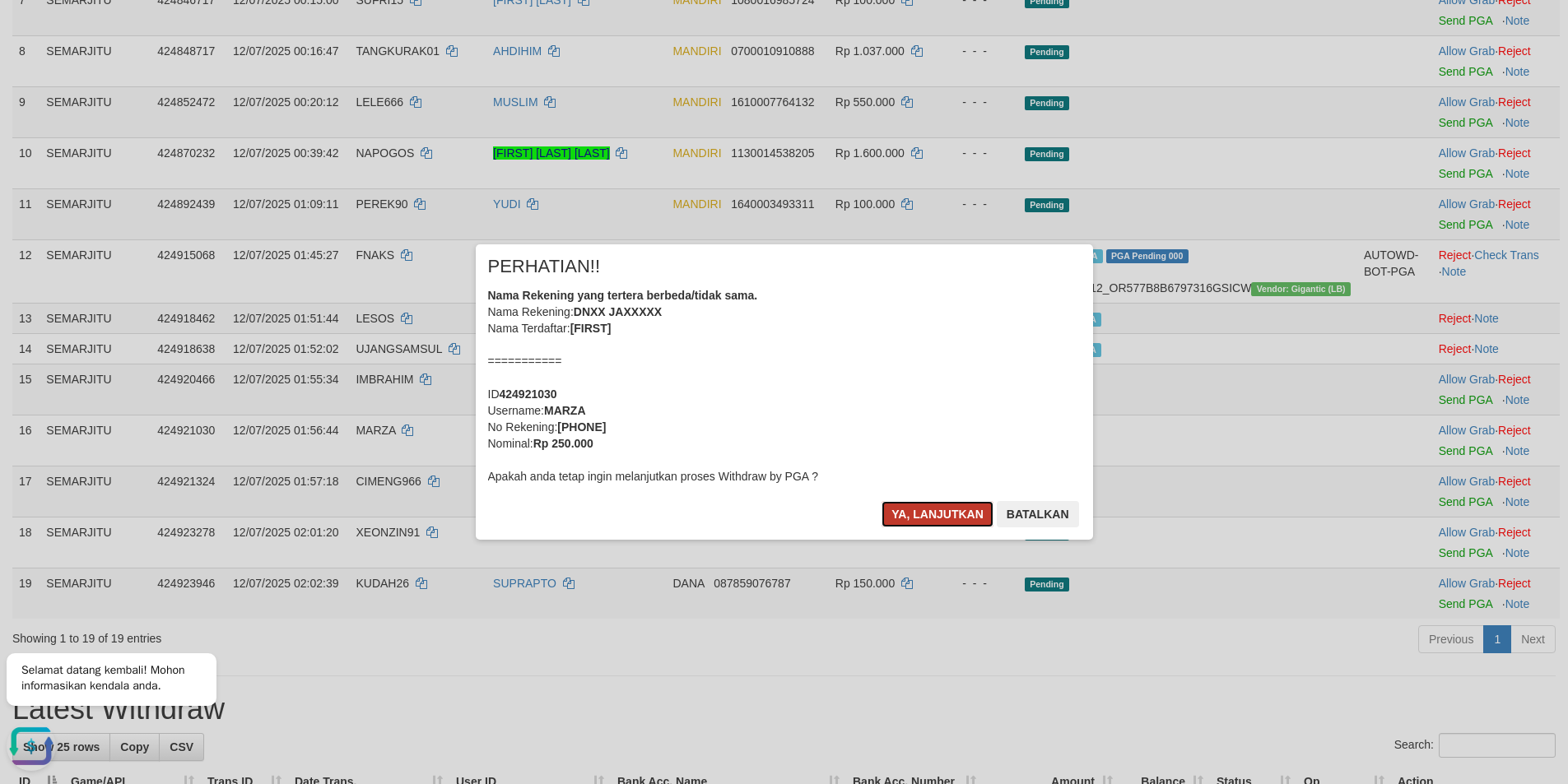 click on "Ya, lanjutkan" at bounding box center [938, 514] 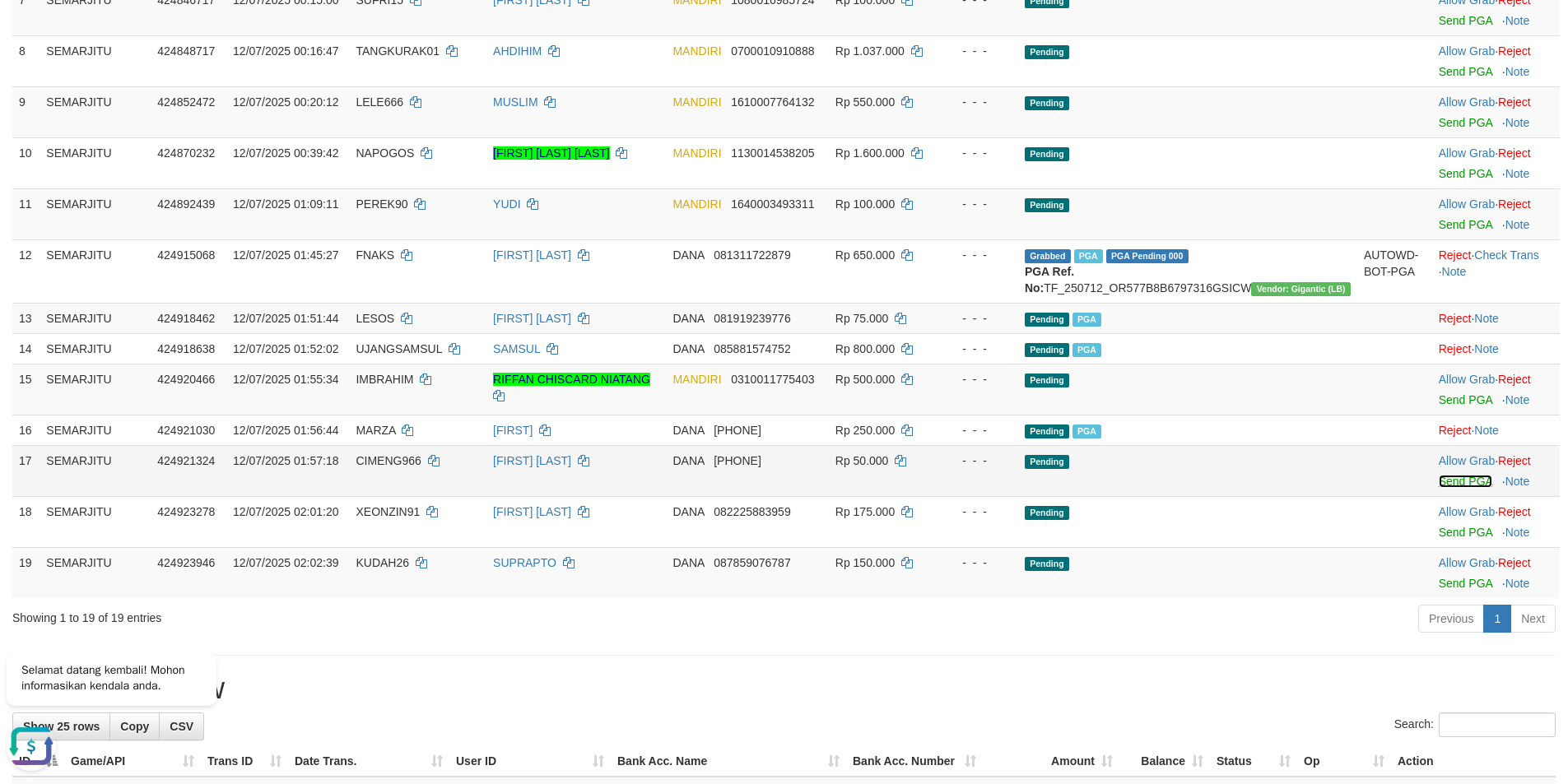 click on "Send PGA" at bounding box center (1465, 481) 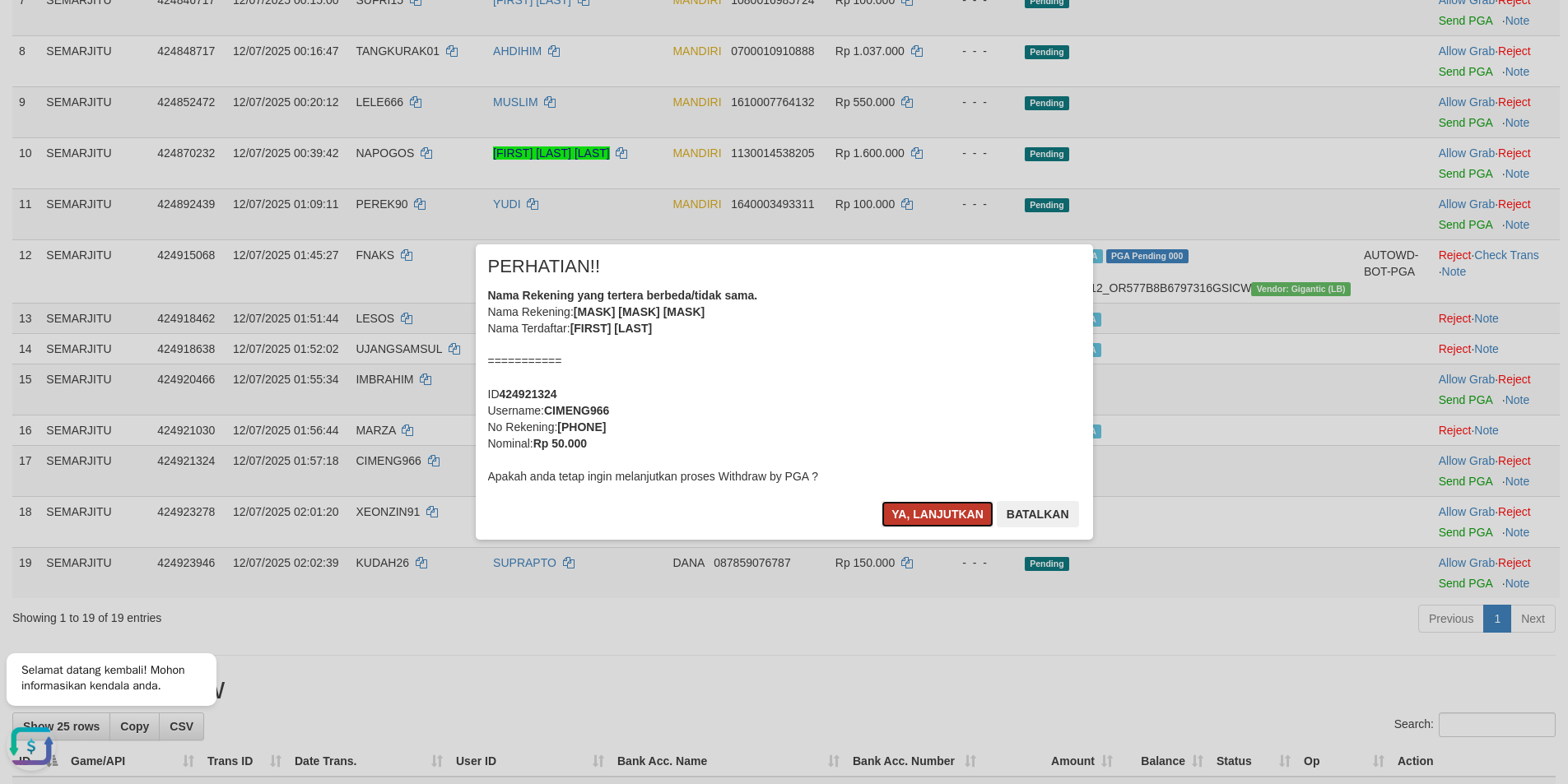 click on "Ya, lanjutkan" at bounding box center [938, 514] 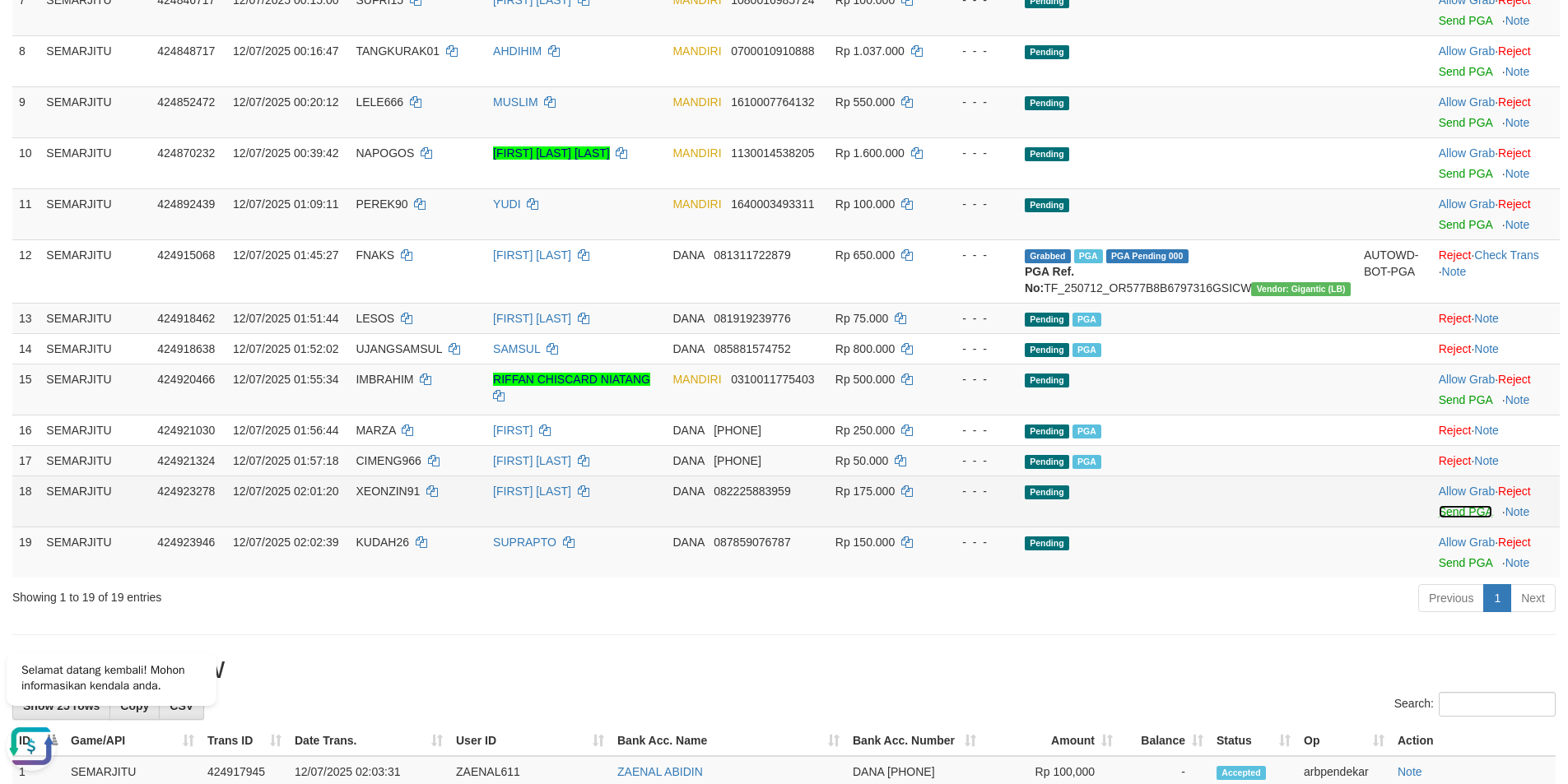 click on "Send PGA" at bounding box center (1465, 512) 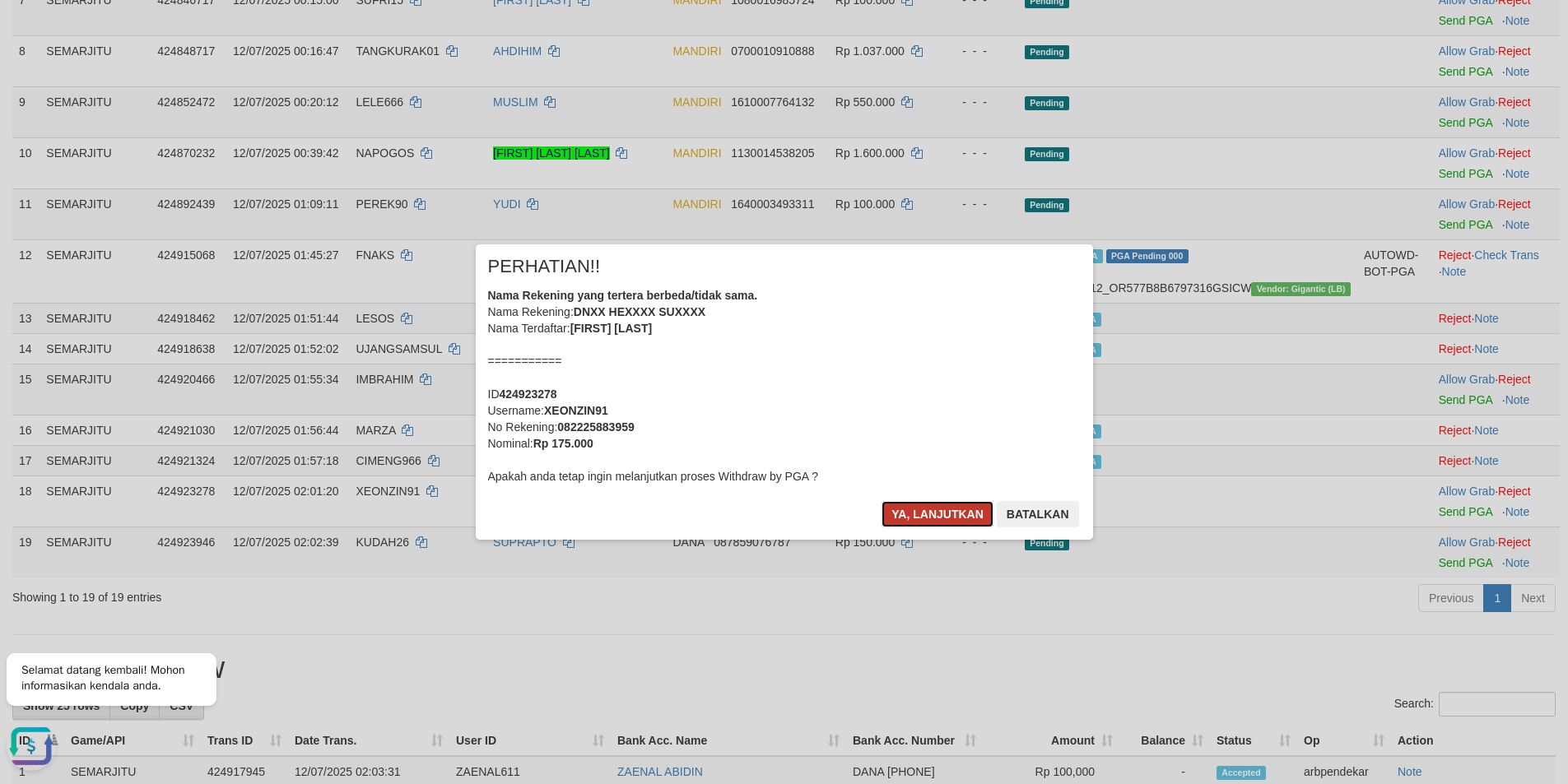 click on "Ya, lanjutkan" at bounding box center (938, 514) 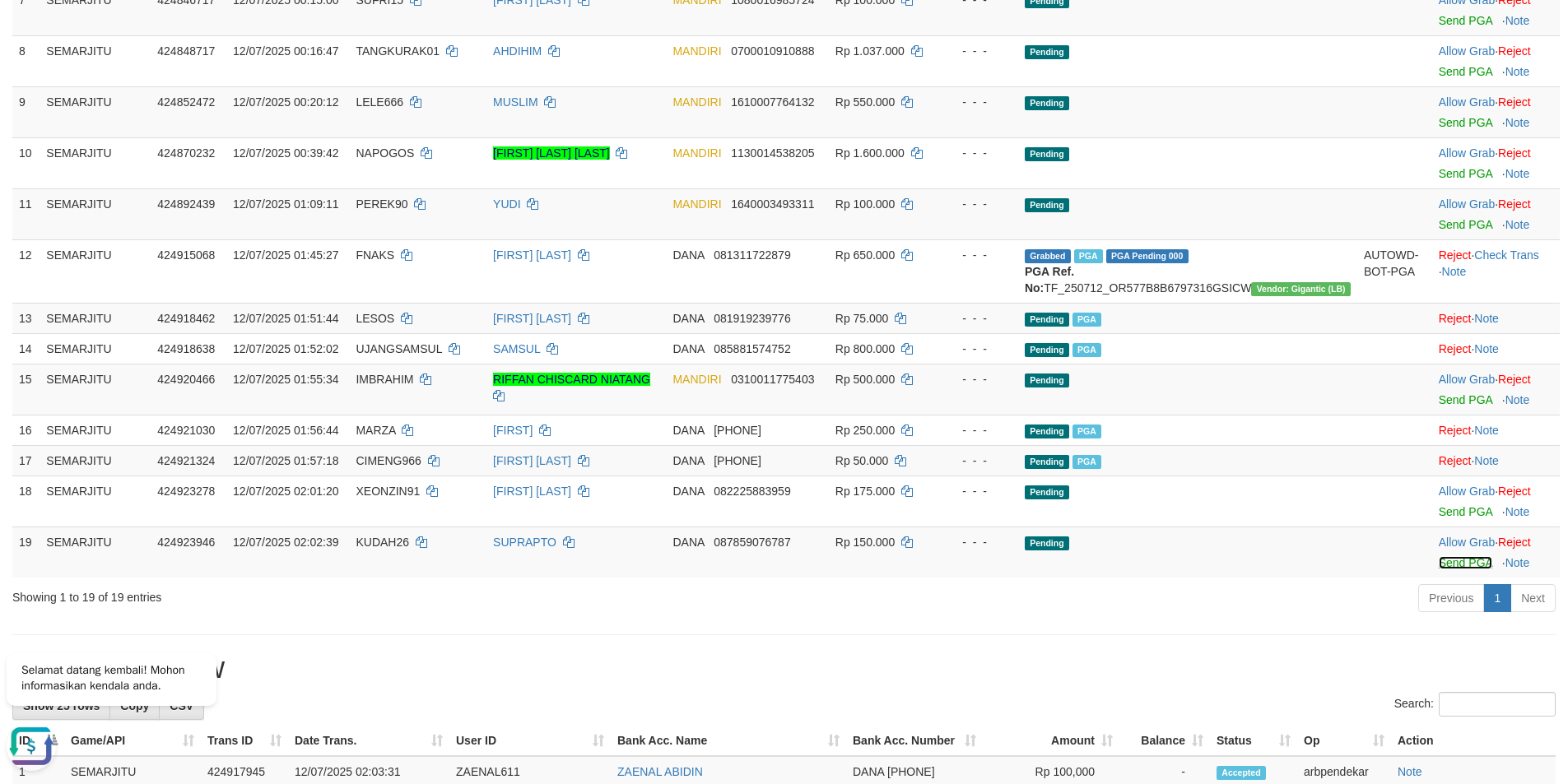 click on "Show  ** ** ** ***  entries Search:
ID Game/API Trans ID Date Trans. User ID Bank Acc. Name Bank Acc. Number Amount Balance Status Op Action
1 SEMARJITU 424753443 11/07/2025 22:52:27 AYAMKAMPUNG    BEJO PRIYANTO    MANDIRI     1480020818343 Rp 2.500.000    -  -  - Grabbed   PGA   PGA Pending 000 PGA Ref. No:  TF_250711_OR6A013DE150621DYLQM  Vendor: IBX11 (LB) AUTOWD-BOT-PGA Reject ·    Check Trans    ·    Note 2 SEMARJITU 424807710 11/07/2025 23:42:25 YUMETOTO7777    SITI NURBAYANTI    DANA     089601180123 Rp 3.300.000    -  -  - Pending Allow Grab   ·    Reject Send PGA     ·    Note 3 SEMARJITU 424830368 12/07/2025 00:01:44 ARMAN2322    ARMAN    MANDIRI     9000020698180 Rp 2.200.000    -  -  - Pending Allow Grab   ·    Reject Send PGA     ·    Note 4 SEMARJITU 424832960 12/07/2025 00:02:56 TARMAJIDONK    SUHARTONO    MANDIRI     1370013022286 Rp 400.000    -  -  - Pending Allow Grab   ·    Reject 5 6" at bounding box center [784, 35] 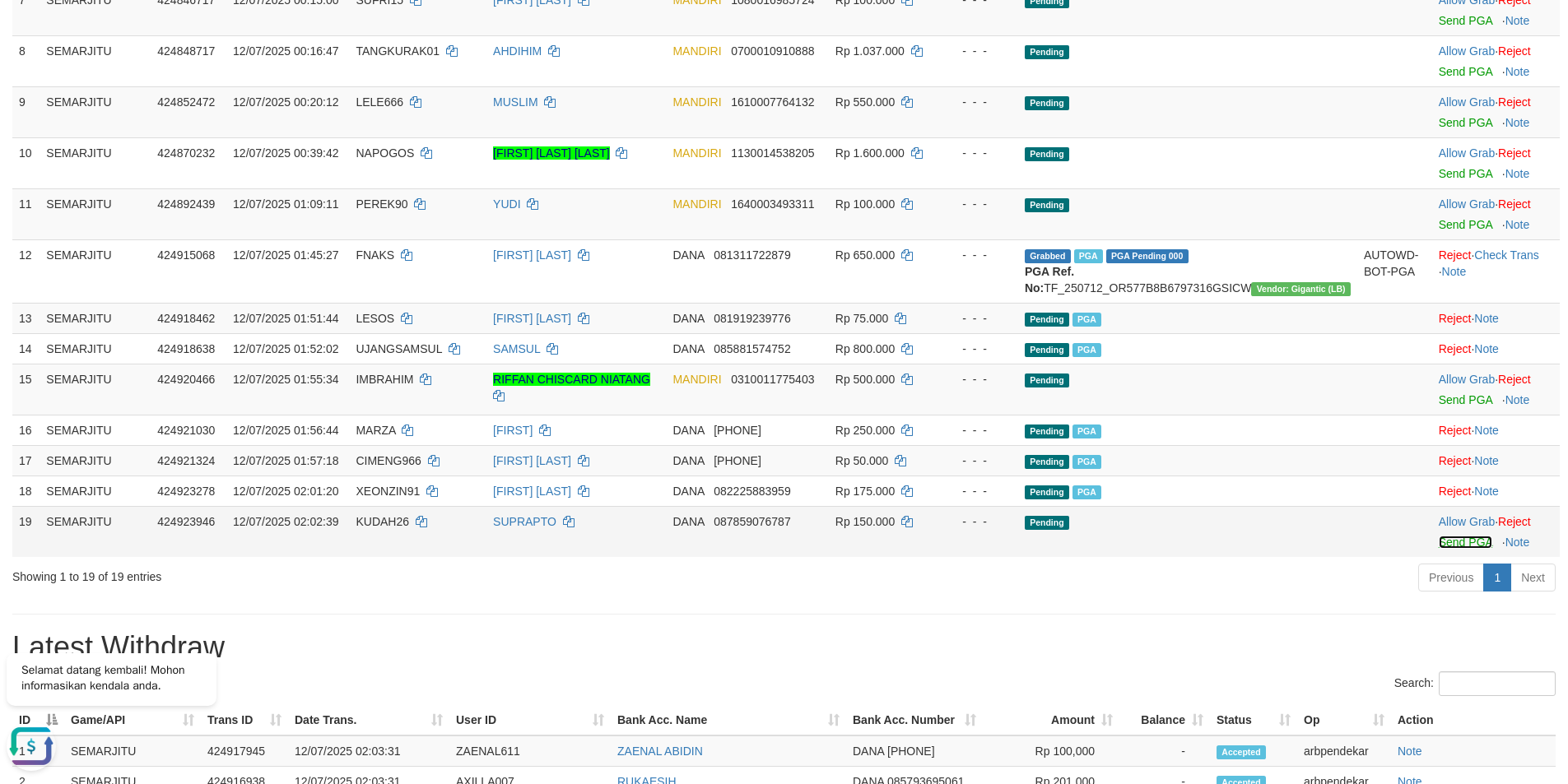 click on "Send PGA" at bounding box center [1465, 542] 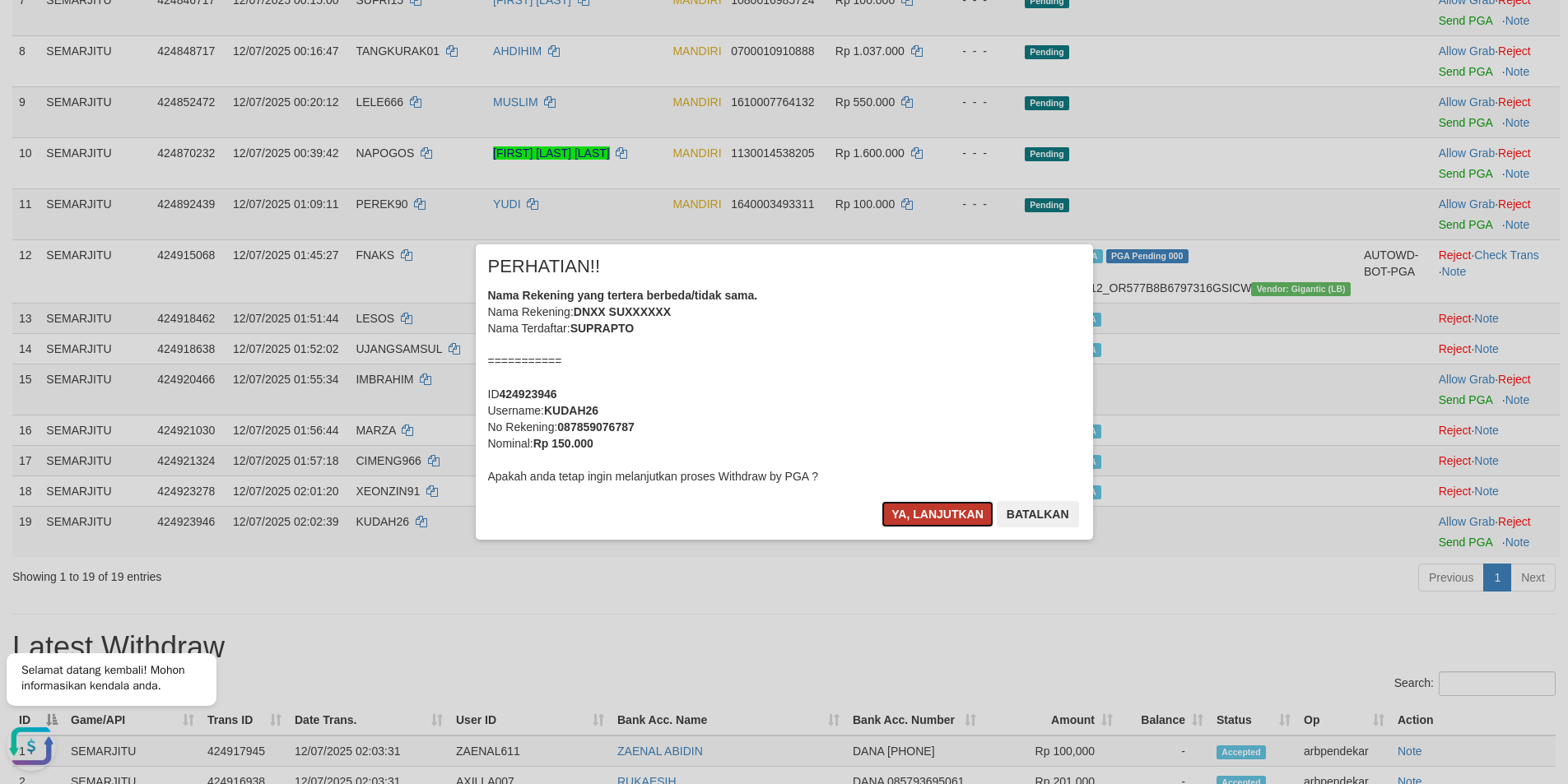 click on "Ya, lanjutkan" at bounding box center [938, 514] 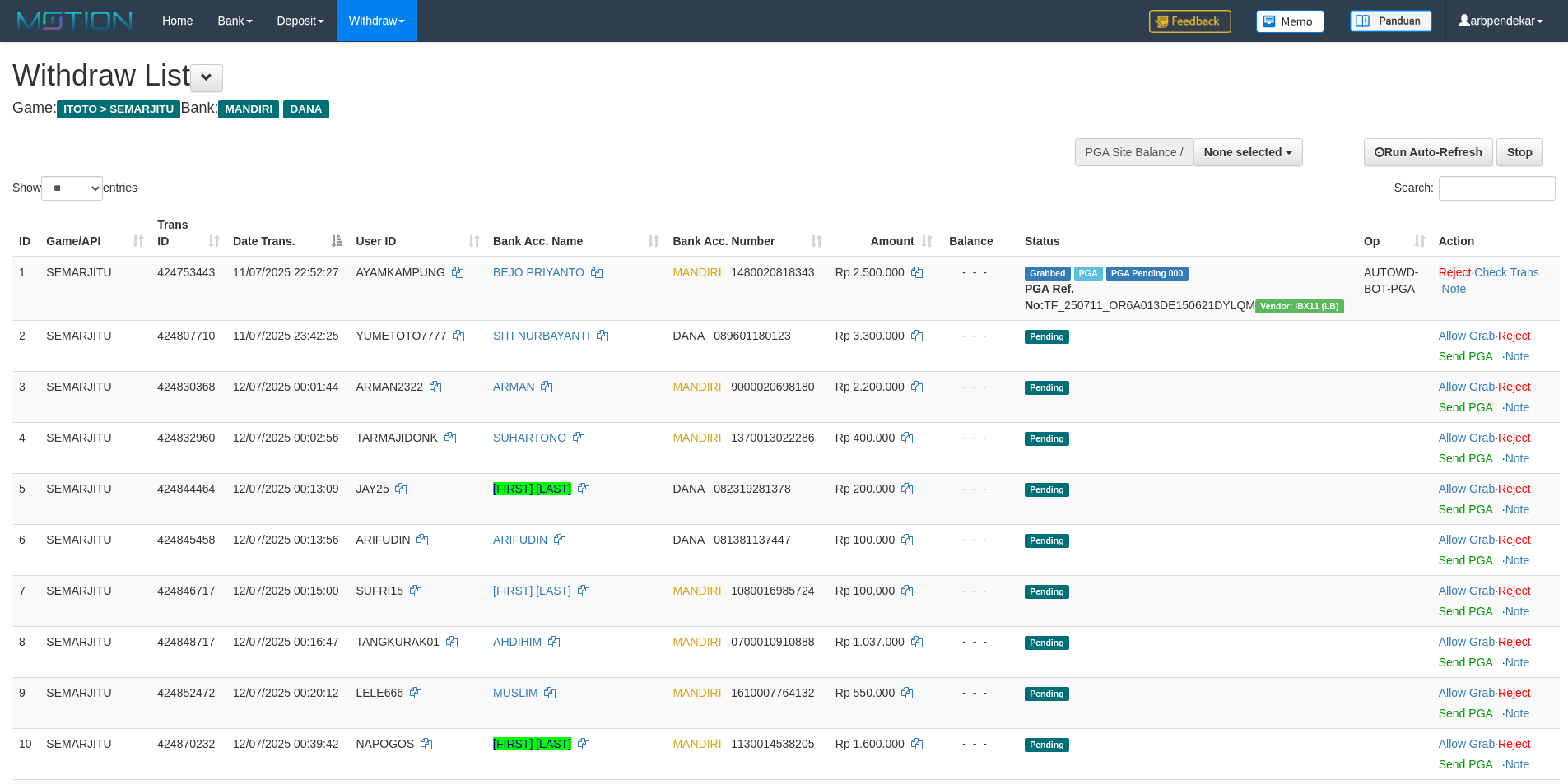 select 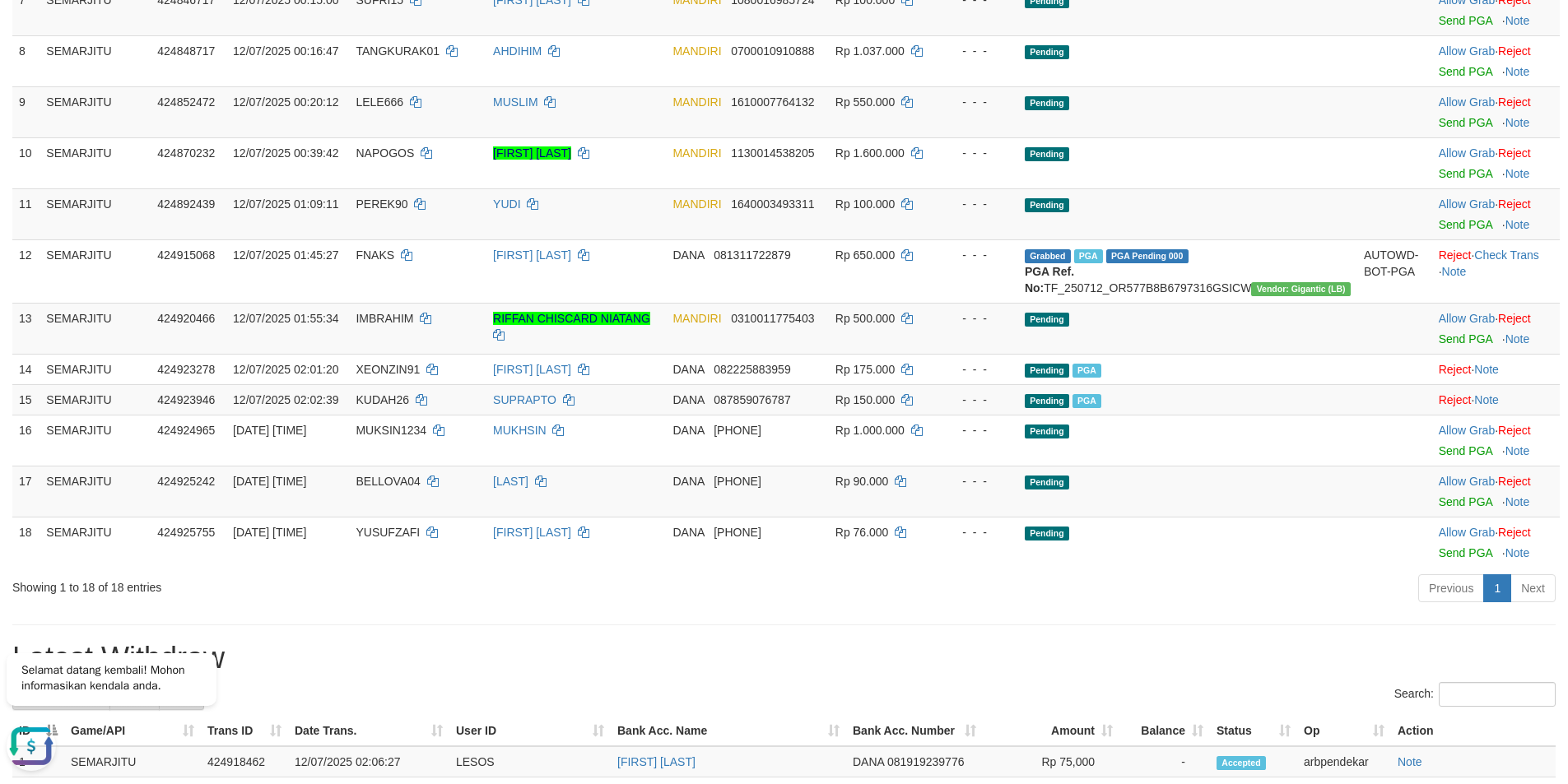 scroll, scrollTop: 0, scrollLeft: 0, axis: both 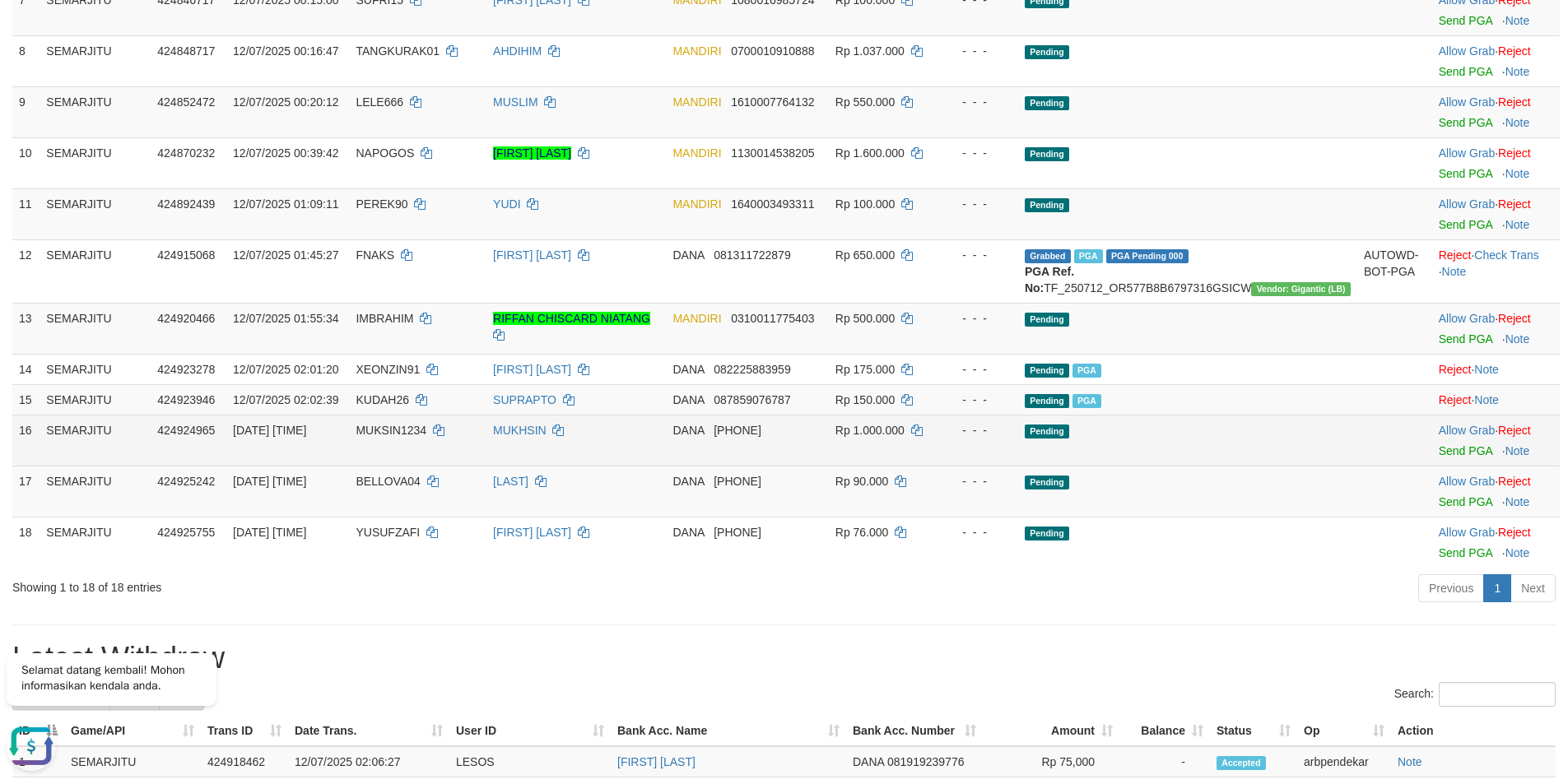 click on "MUKHSIN" at bounding box center (576, 440) 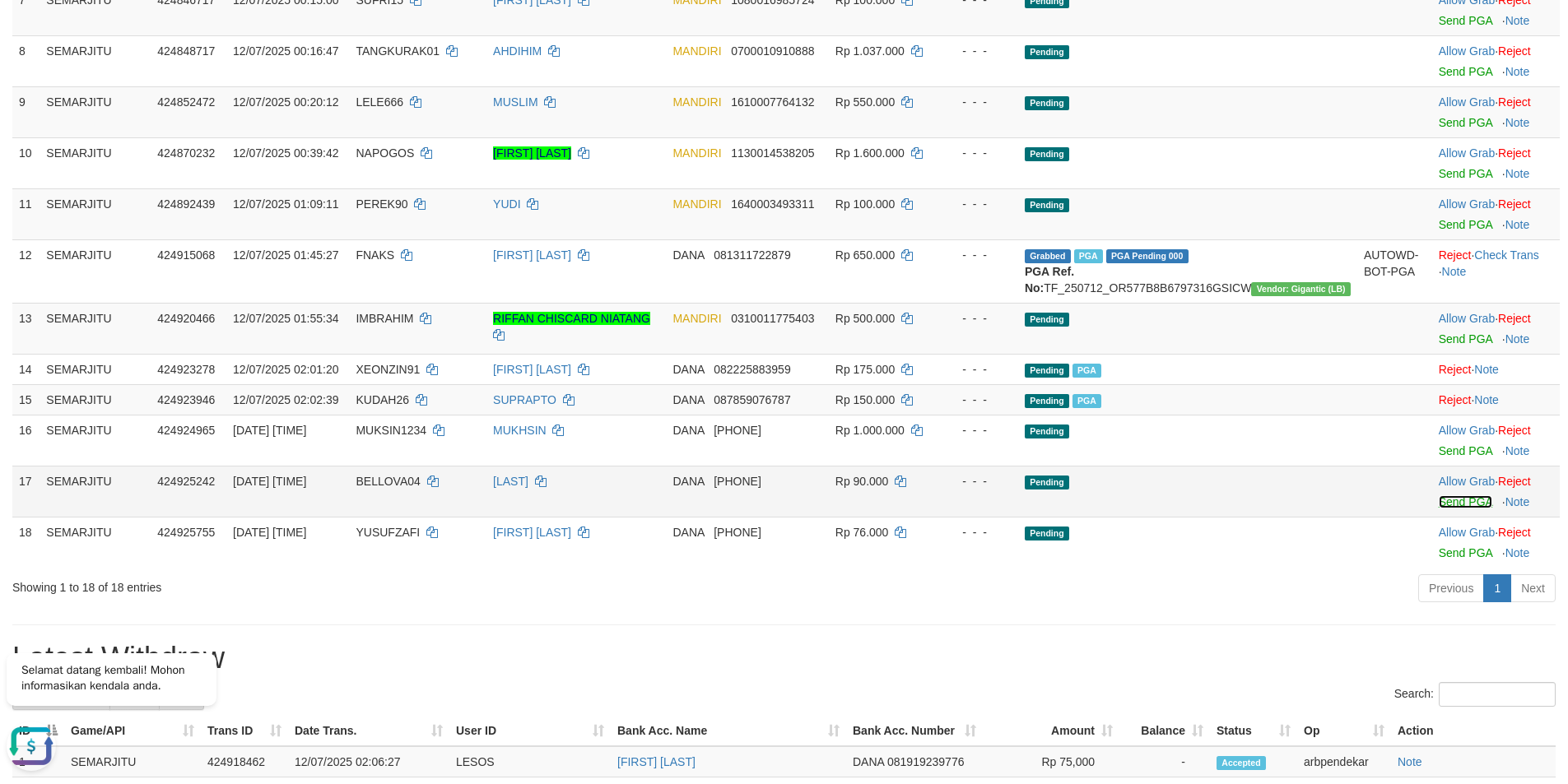 click on "Send PGA" at bounding box center [1465, 502] 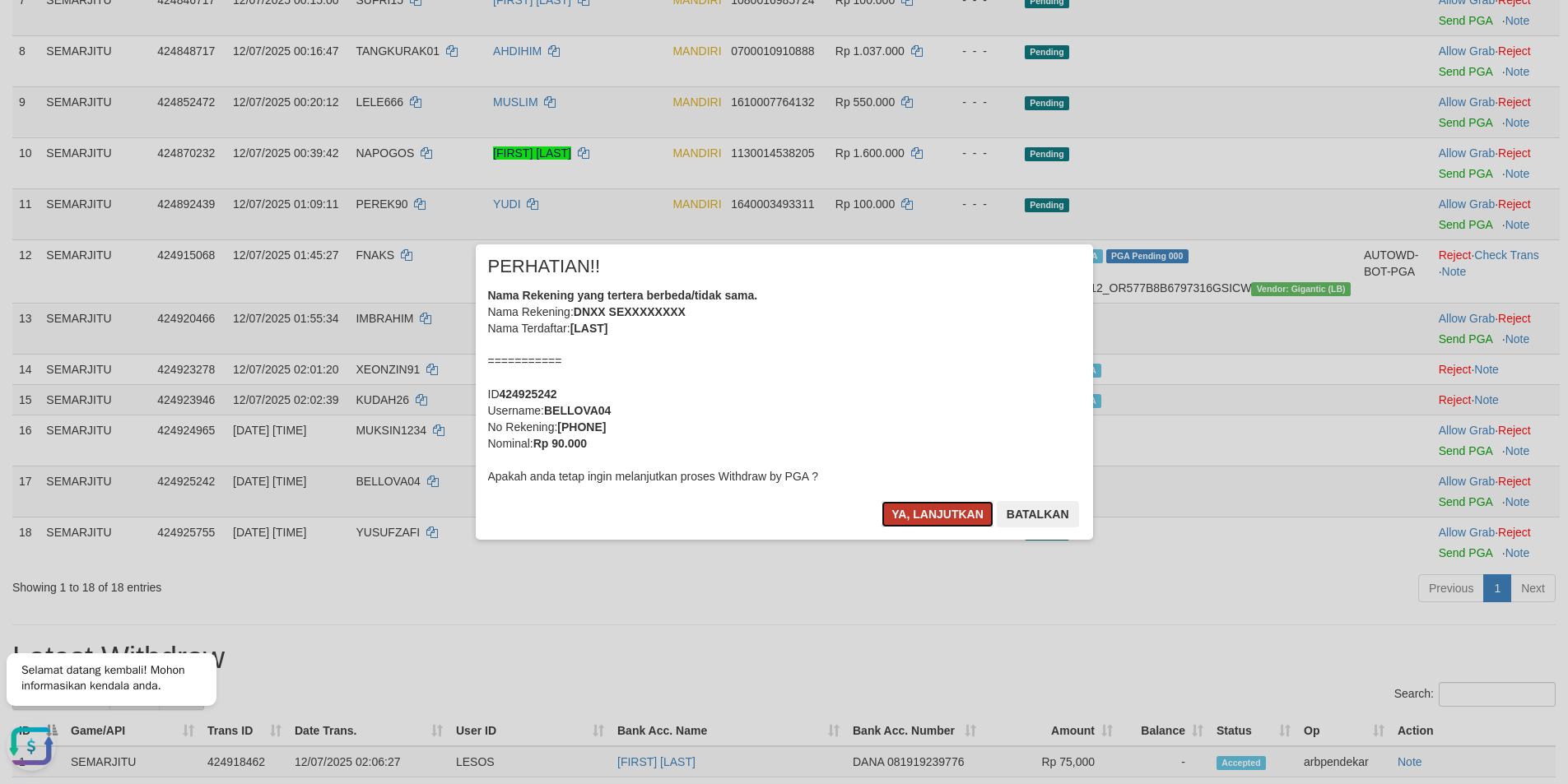 drag, startPoint x: 952, startPoint y: 517, endPoint x: 905, endPoint y: 517, distance: 47 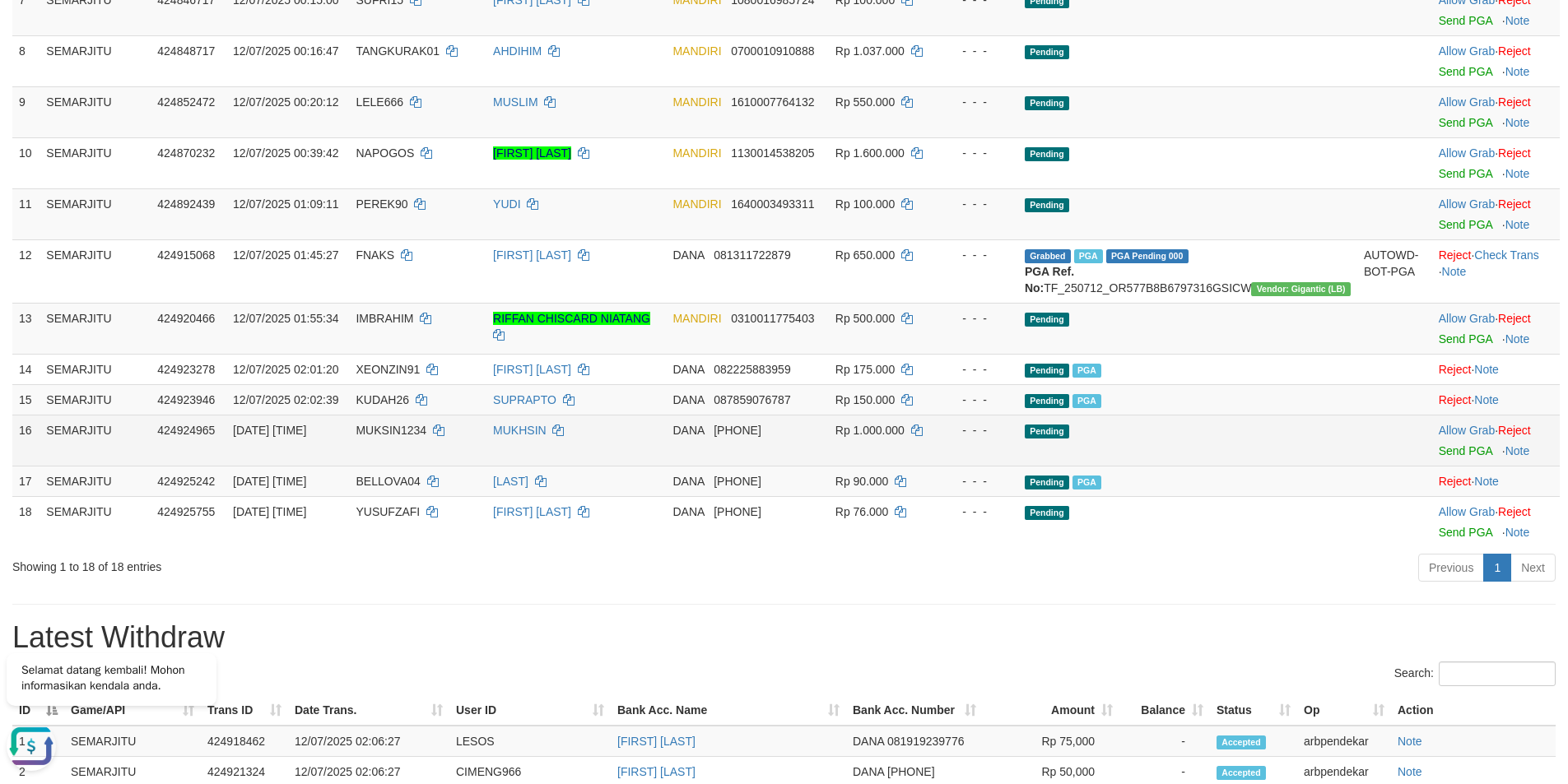 click on "MUKHSIN" at bounding box center [576, 440] 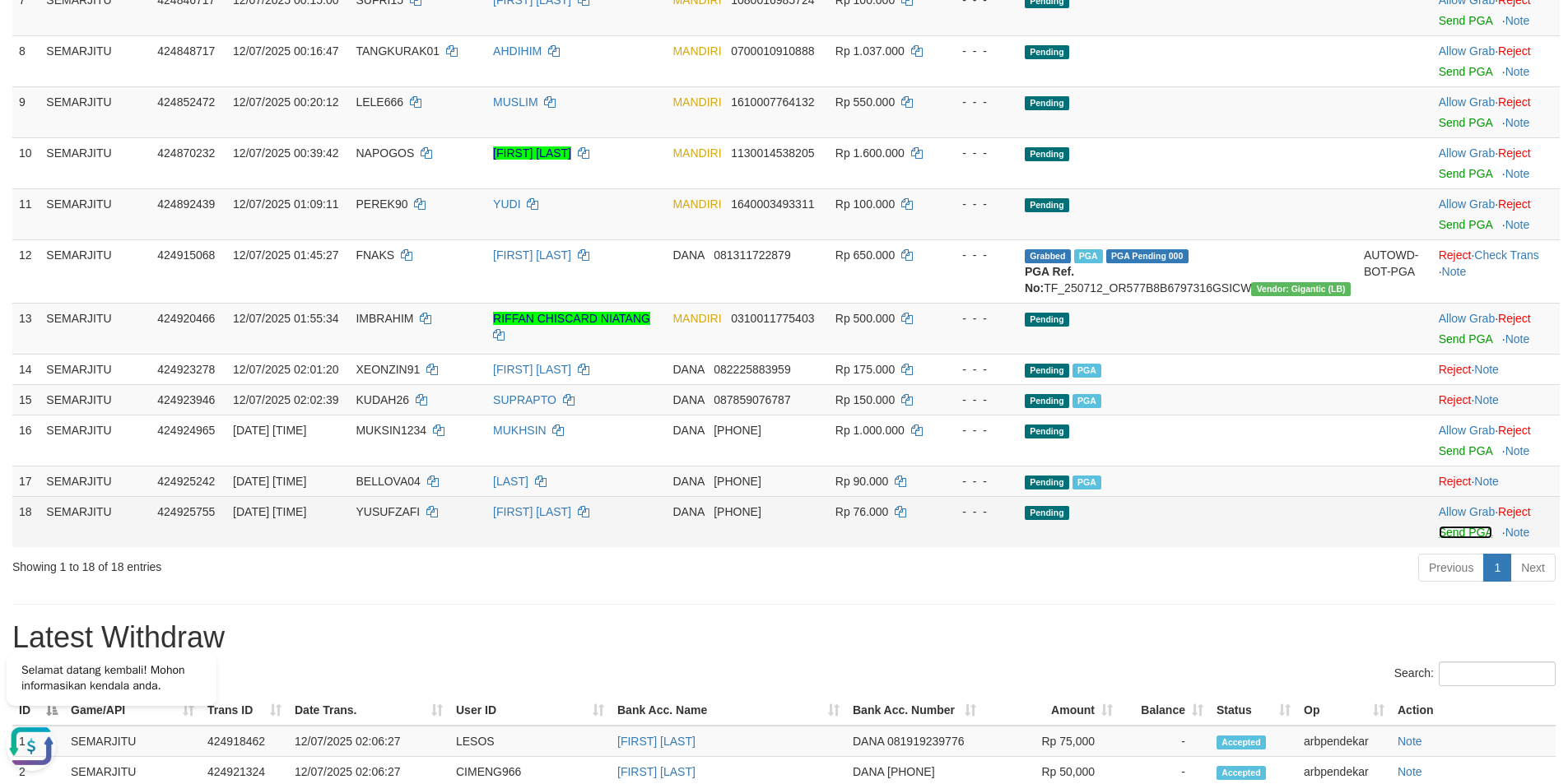 click on "Send PGA" at bounding box center [1465, 532] 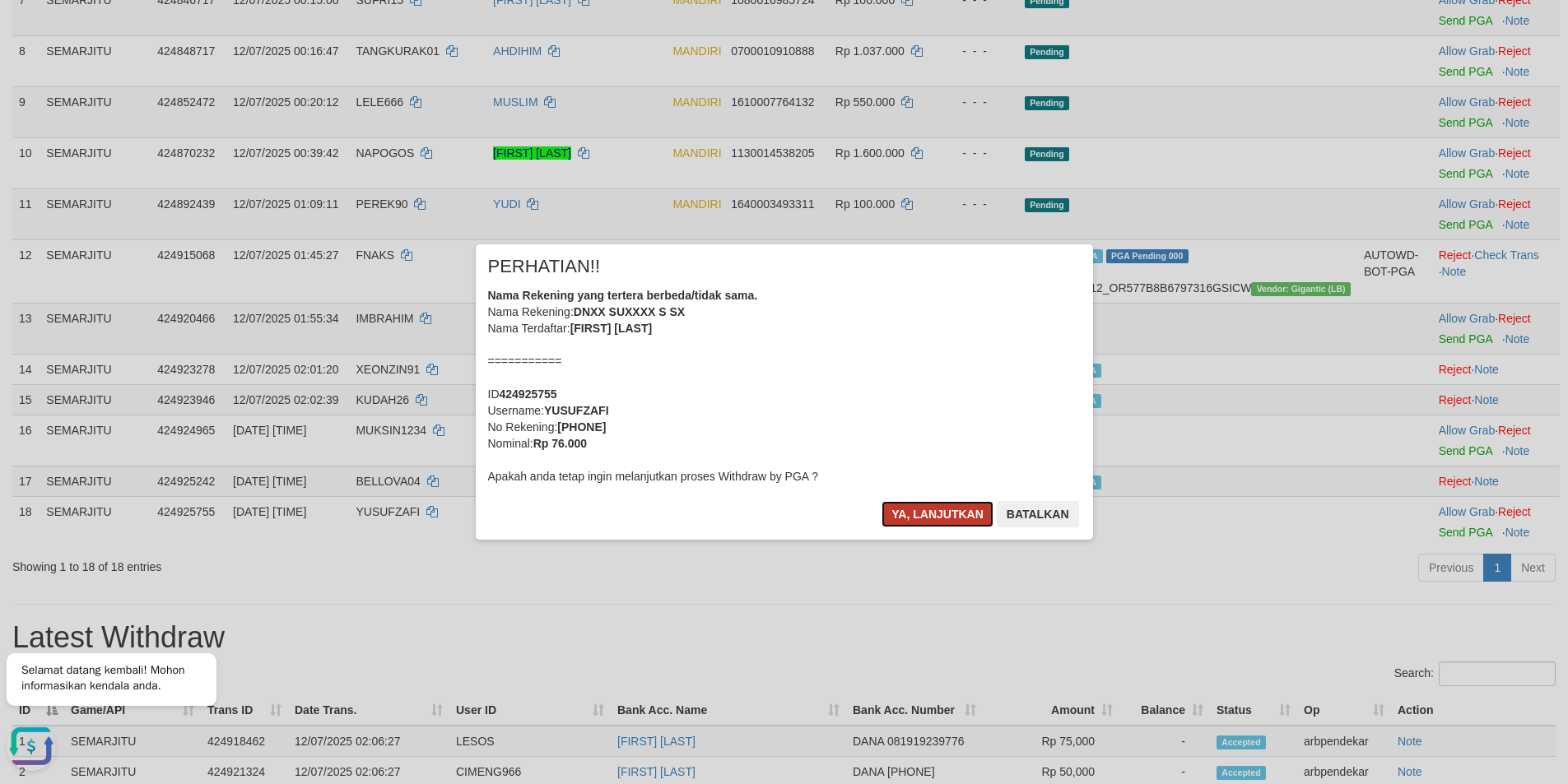 click on "Ya, lanjutkan" at bounding box center [938, 514] 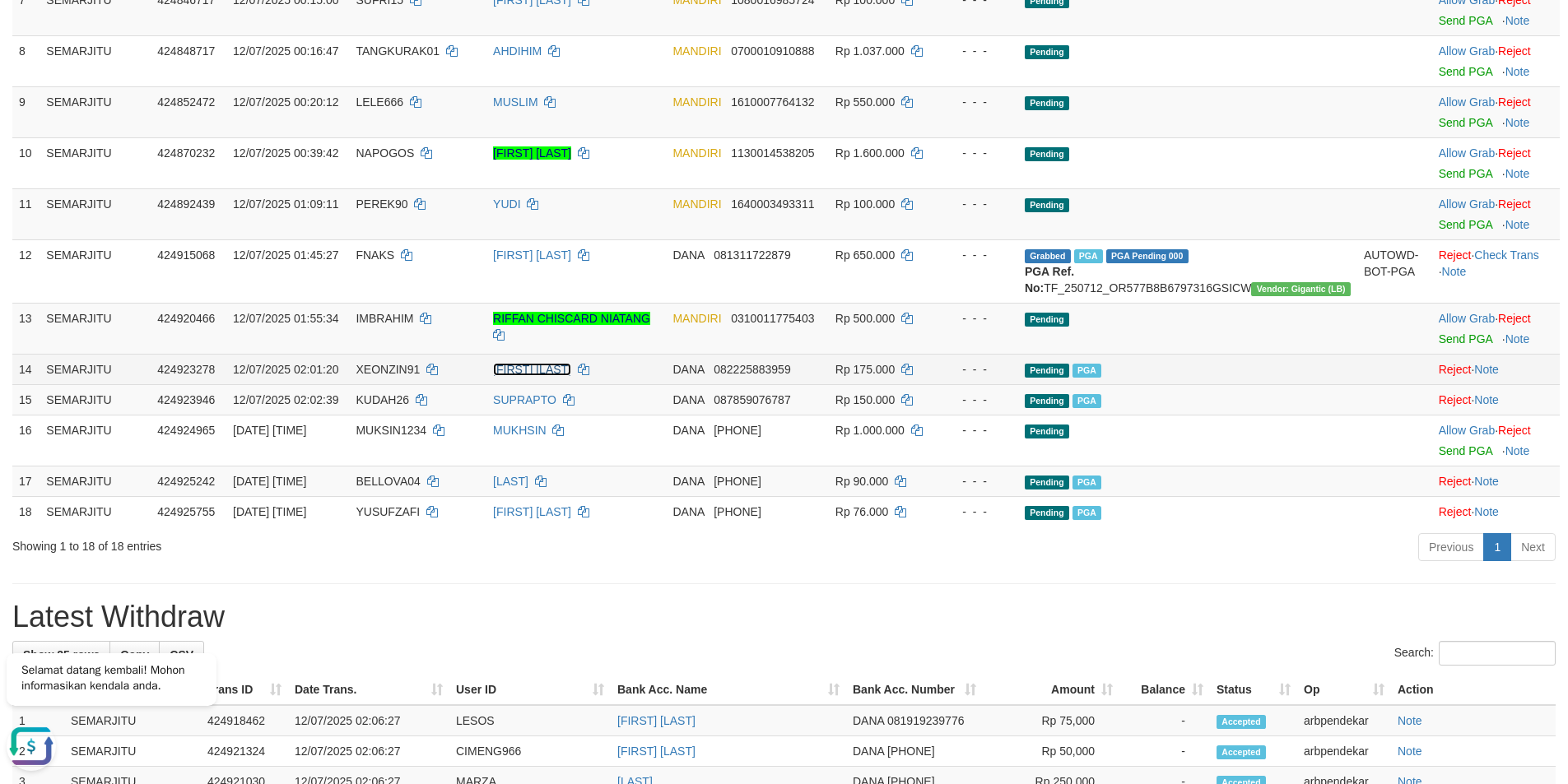 click on "[FIRST] [LAST]" at bounding box center [532, 369] 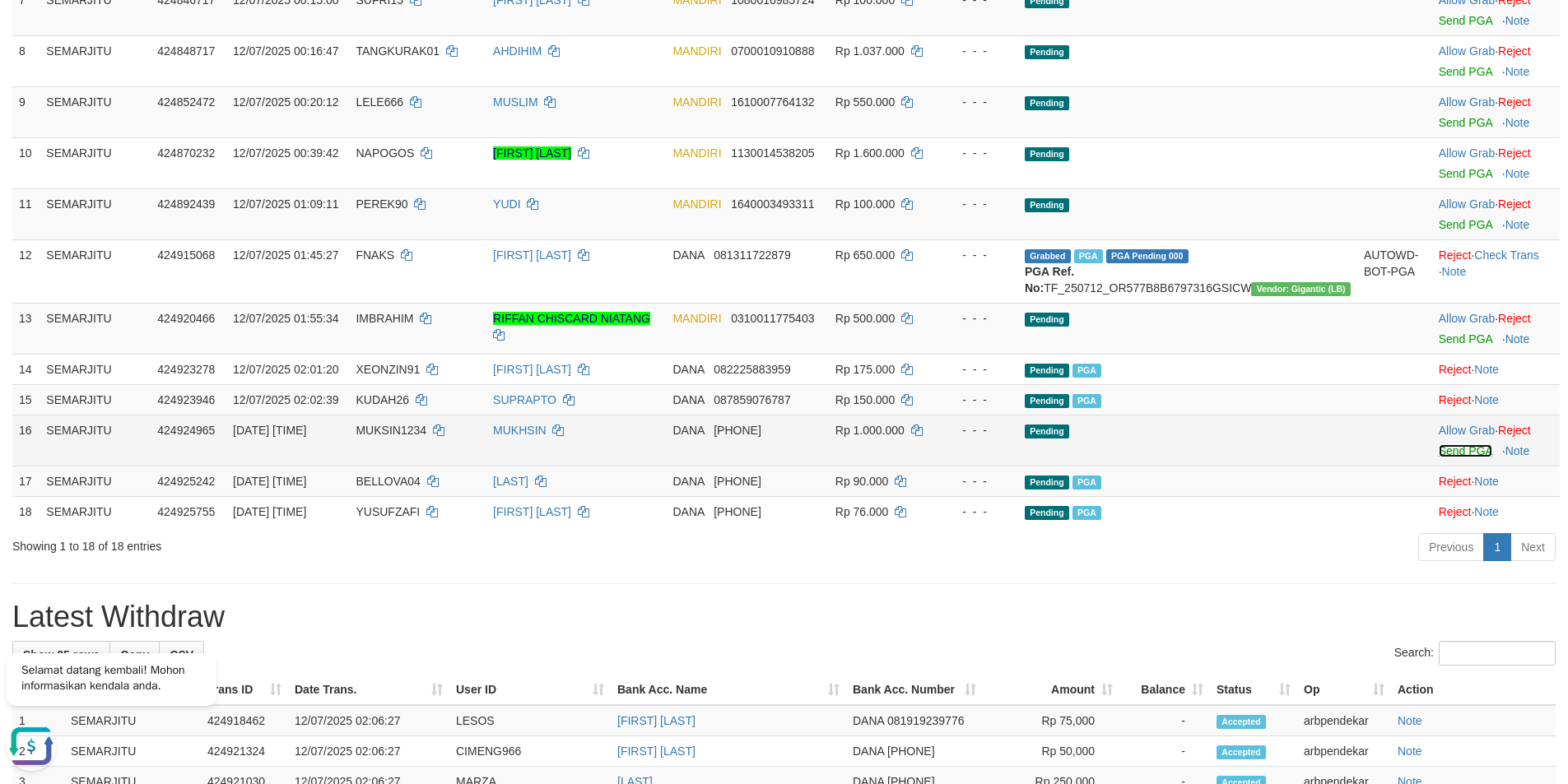 click on "Send PGA" at bounding box center (1465, 451) 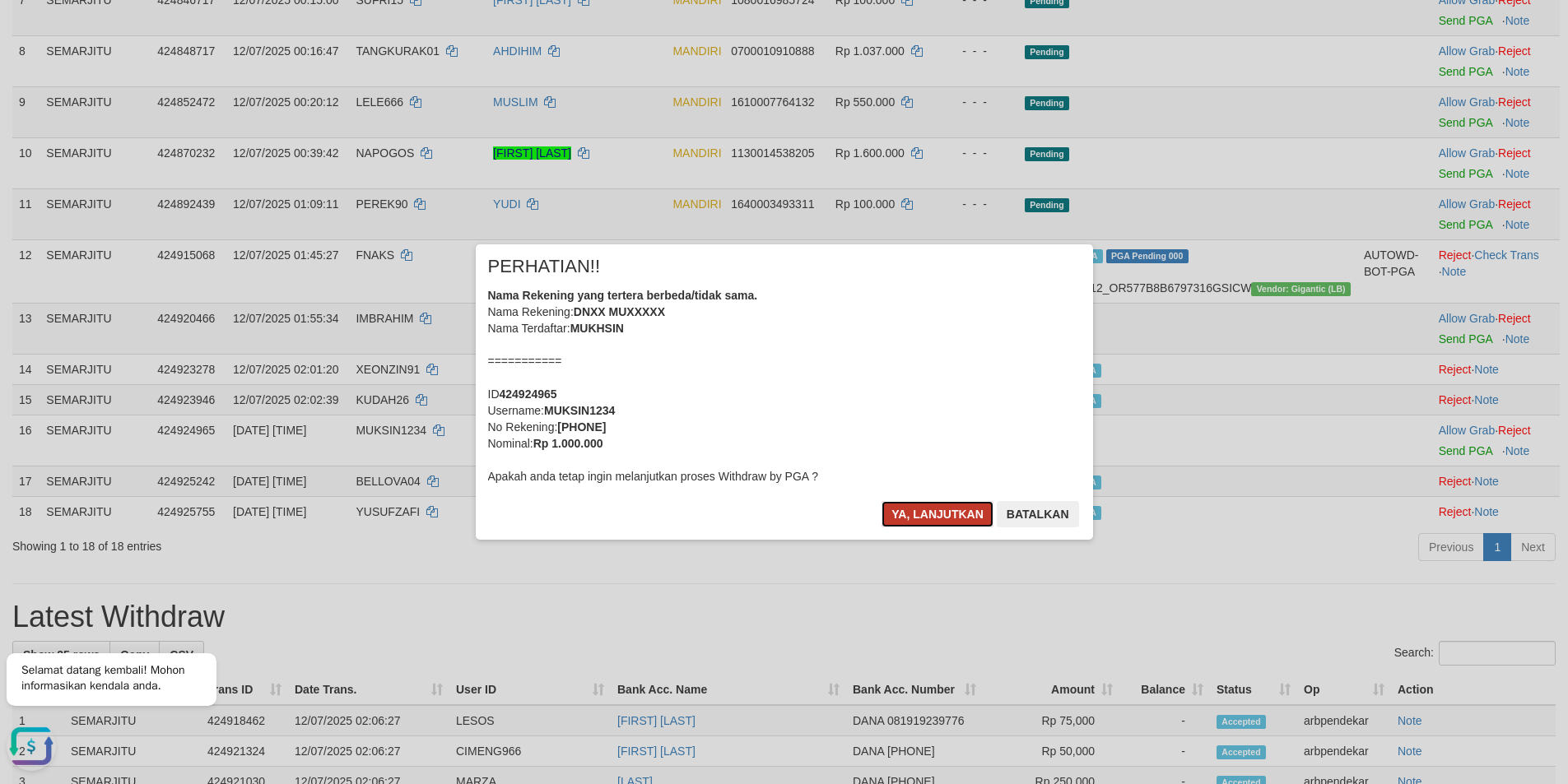 click on "Ya, lanjutkan" at bounding box center (938, 514) 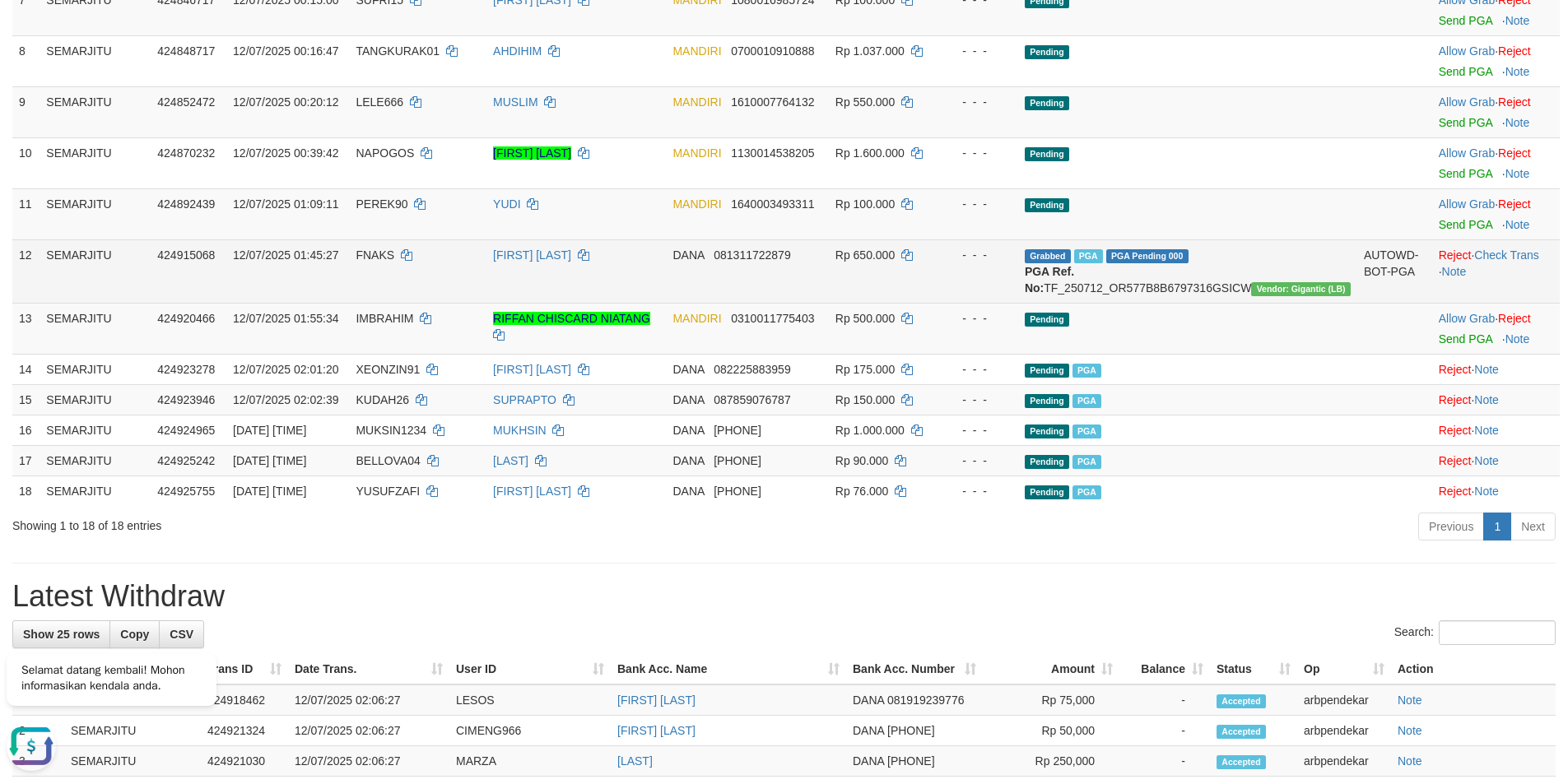 scroll, scrollTop: 570, scrollLeft: 0, axis: vertical 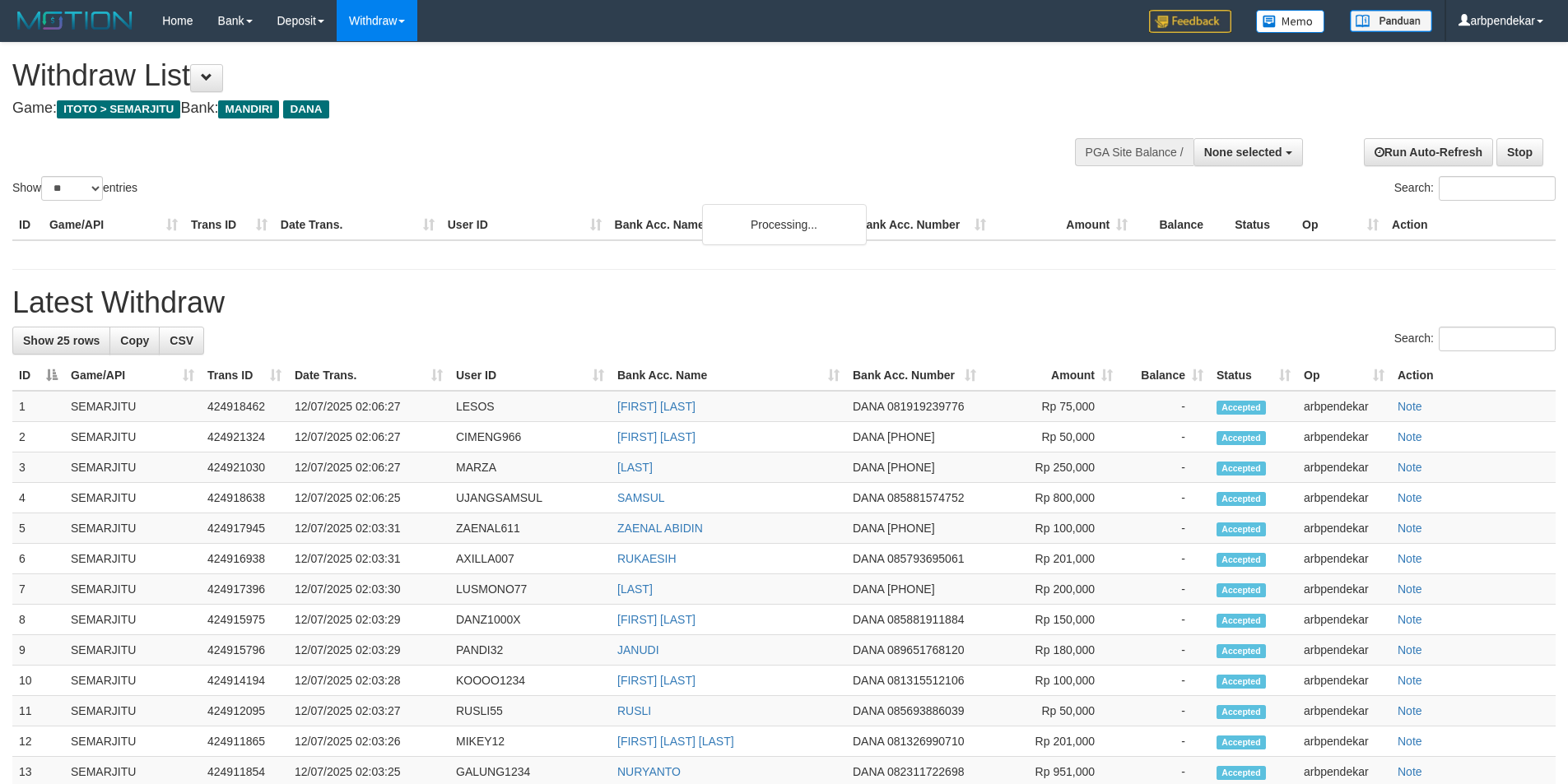 select 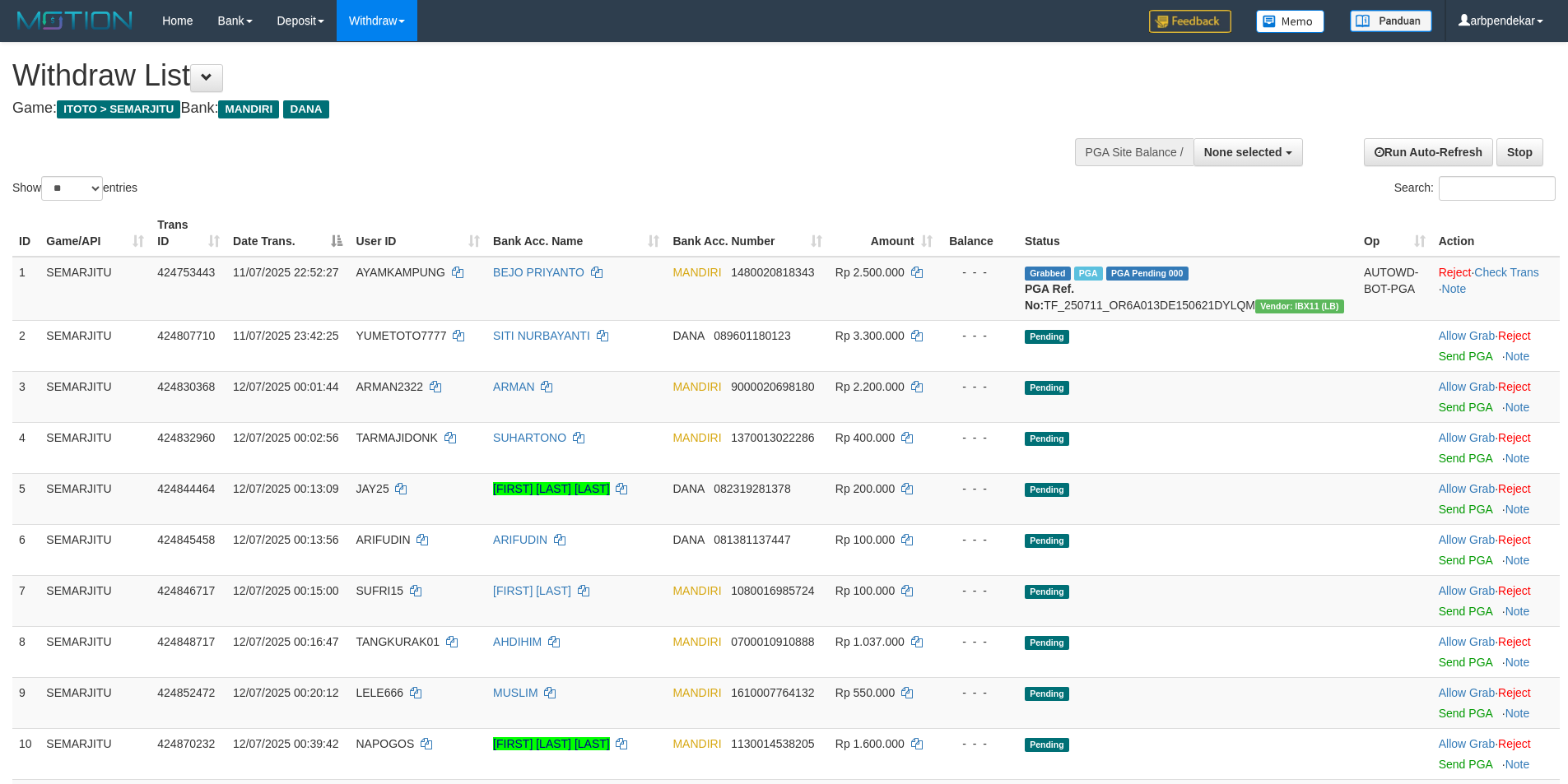 scroll, scrollTop: 570, scrollLeft: 0, axis: vertical 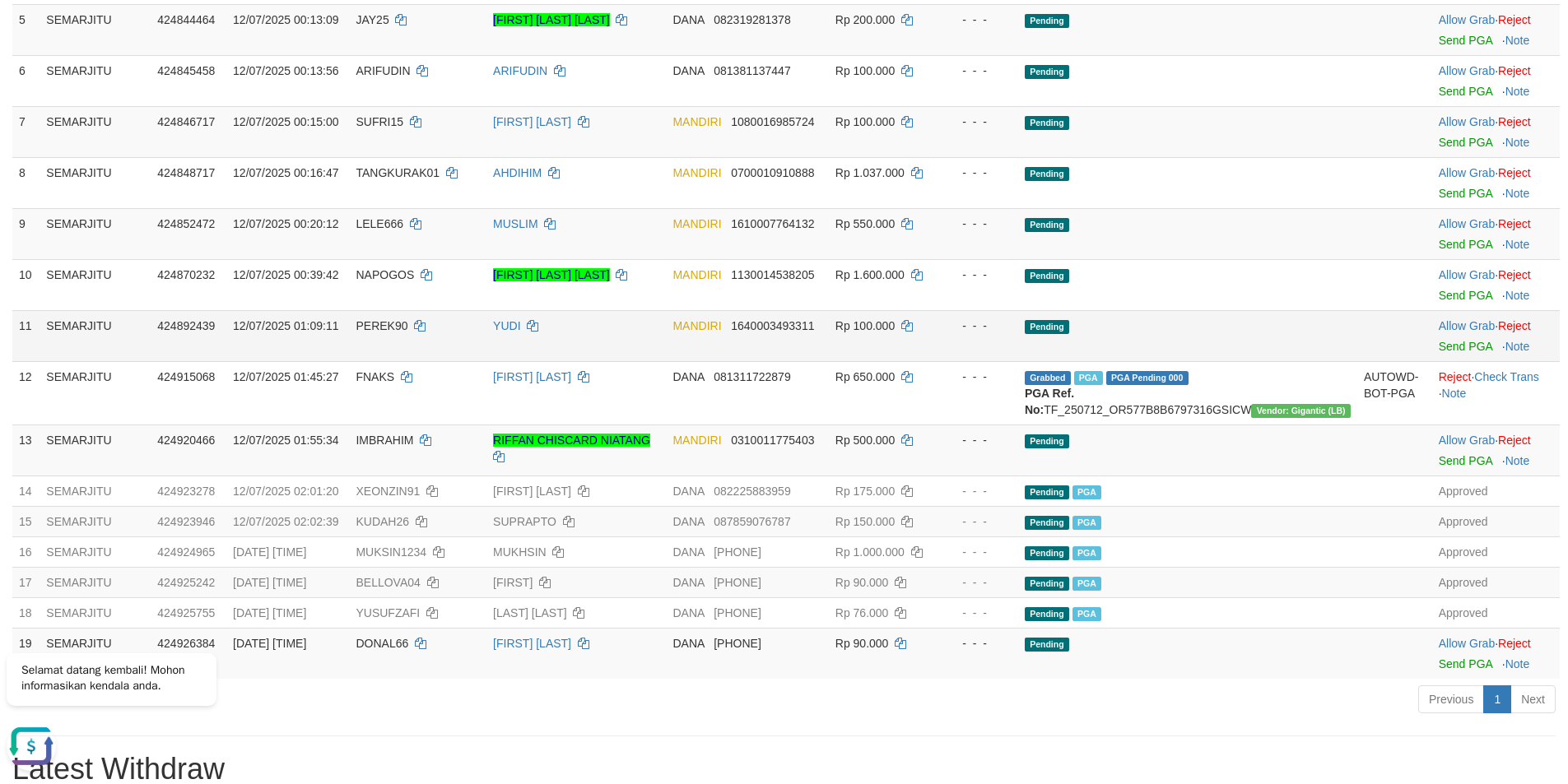click on "[BRAND] [ACCOUNT_NUMBER]" at bounding box center [747, 336] 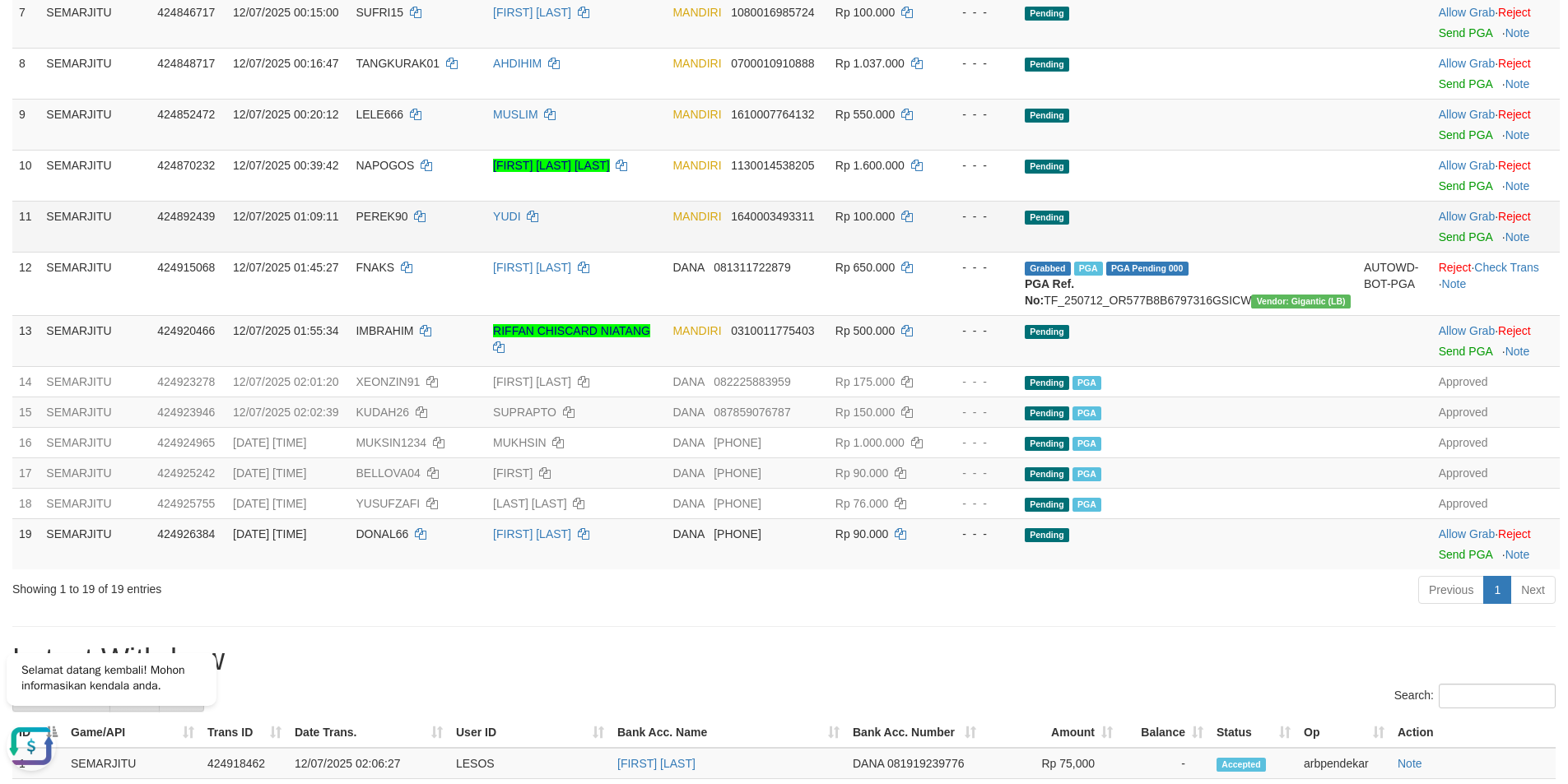 scroll, scrollTop: 743, scrollLeft: 0, axis: vertical 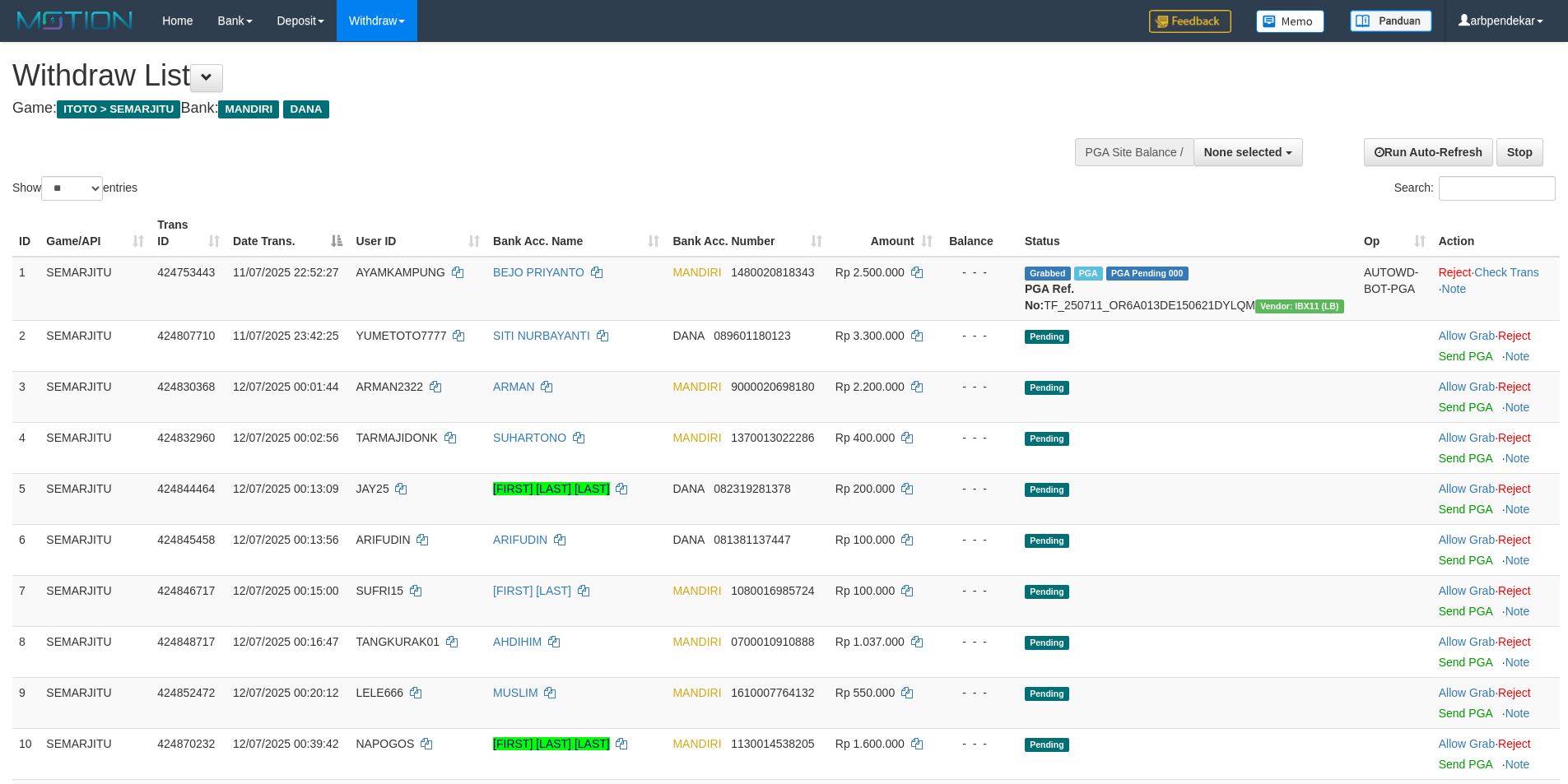 select 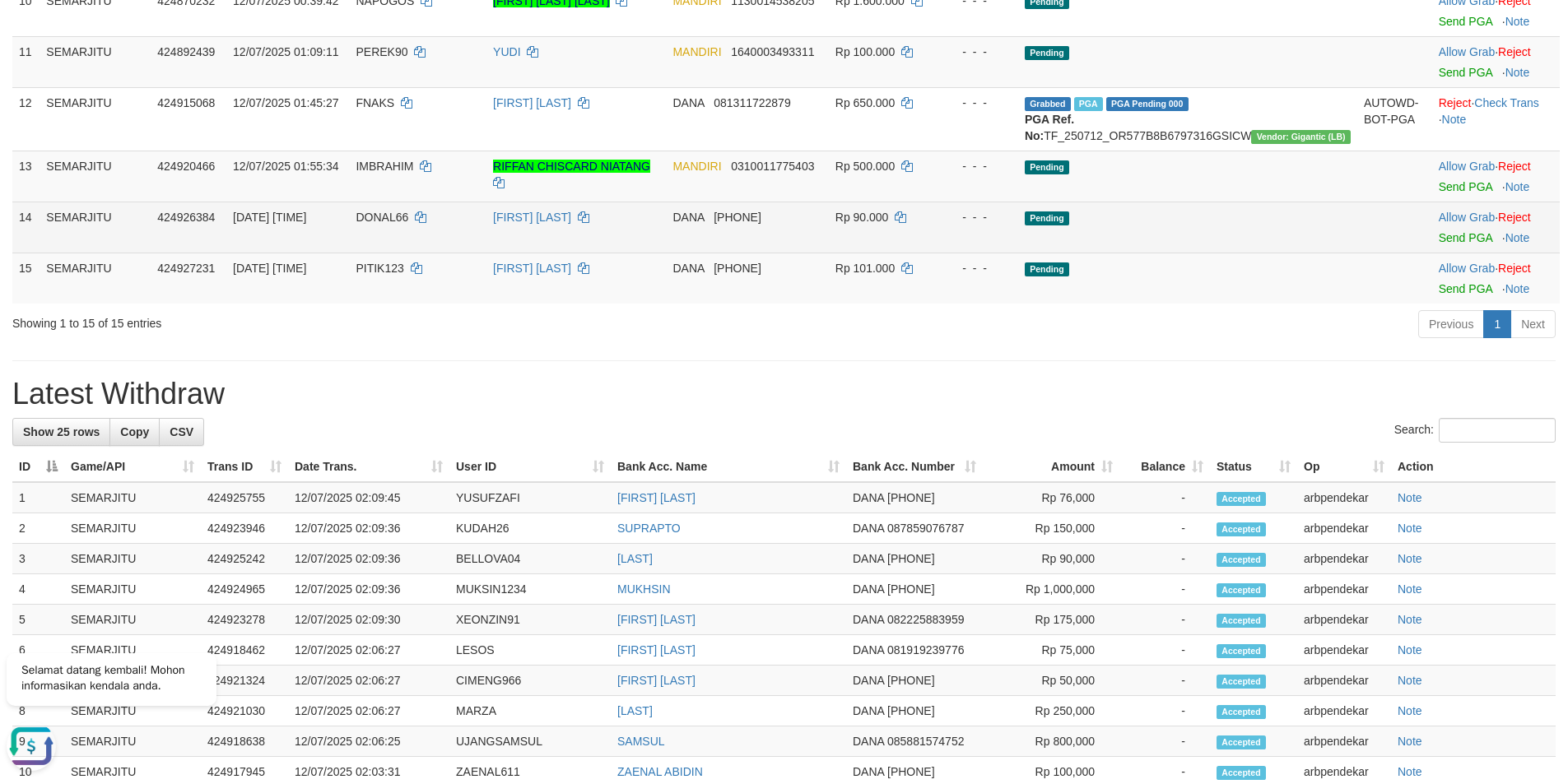 scroll, scrollTop: 0, scrollLeft: 0, axis: both 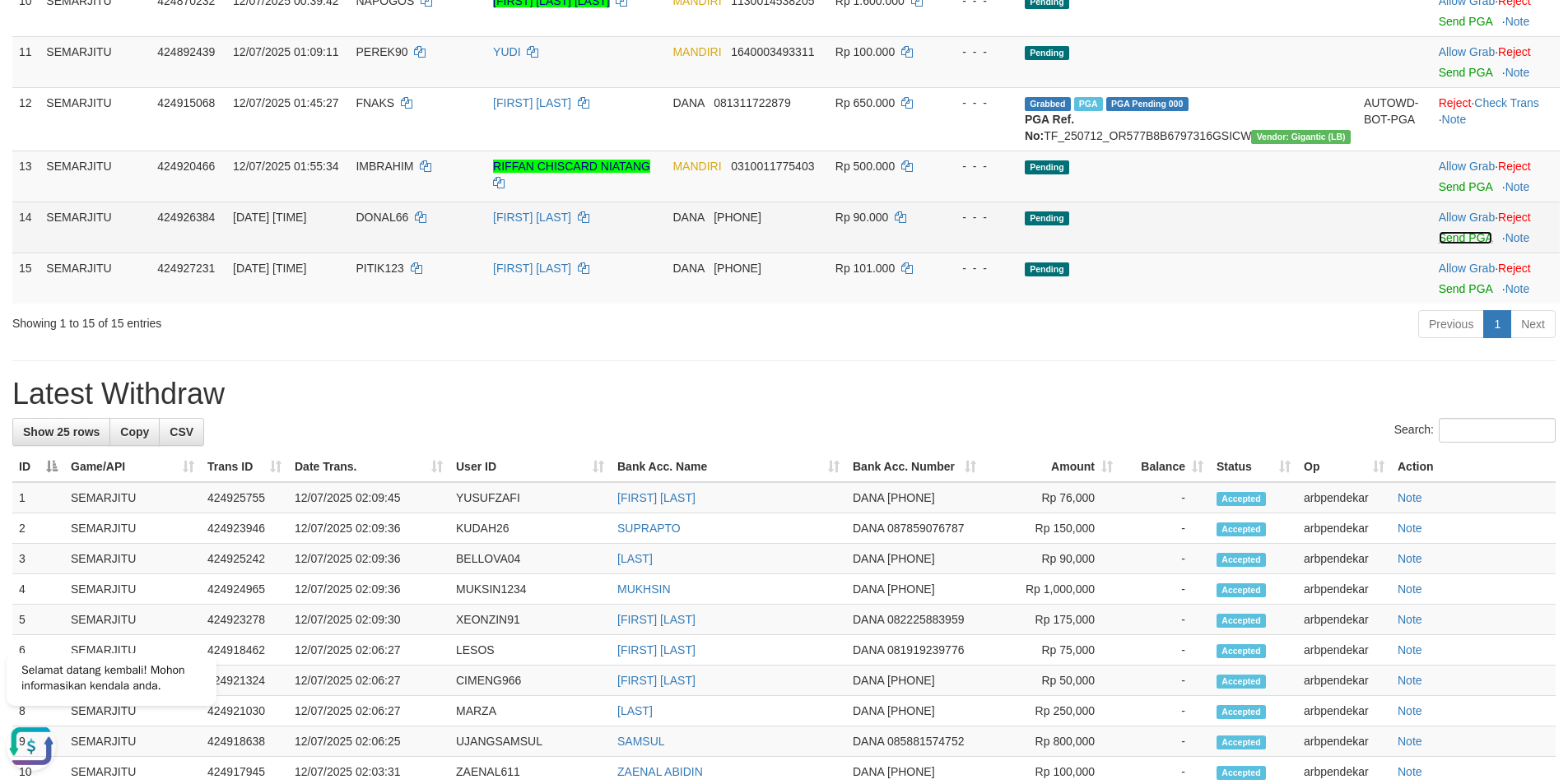 click on "Send PGA" at bounding box center (1465, 238) 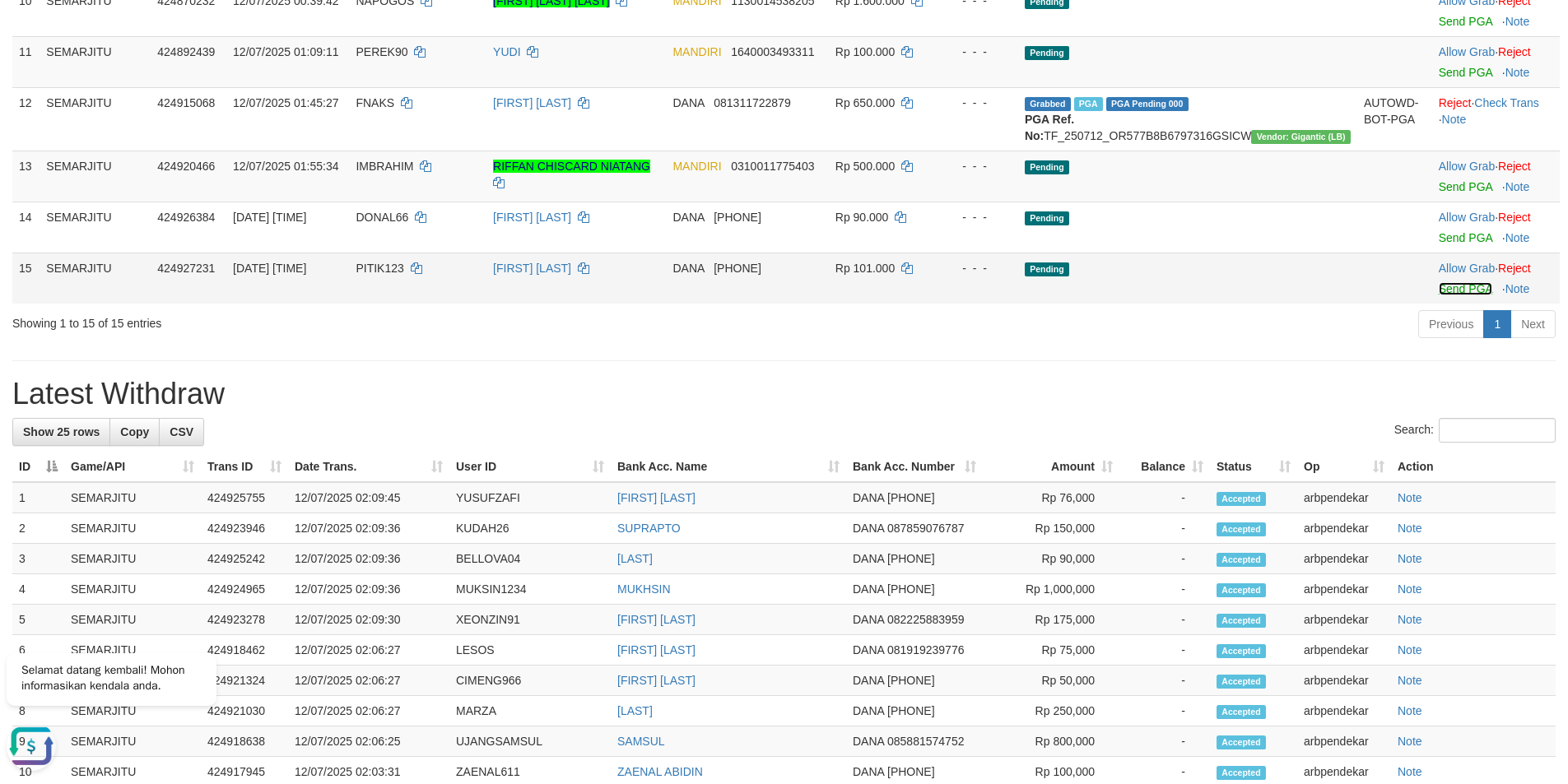 click on "Send PGA" at bounding box center [1465, 289] 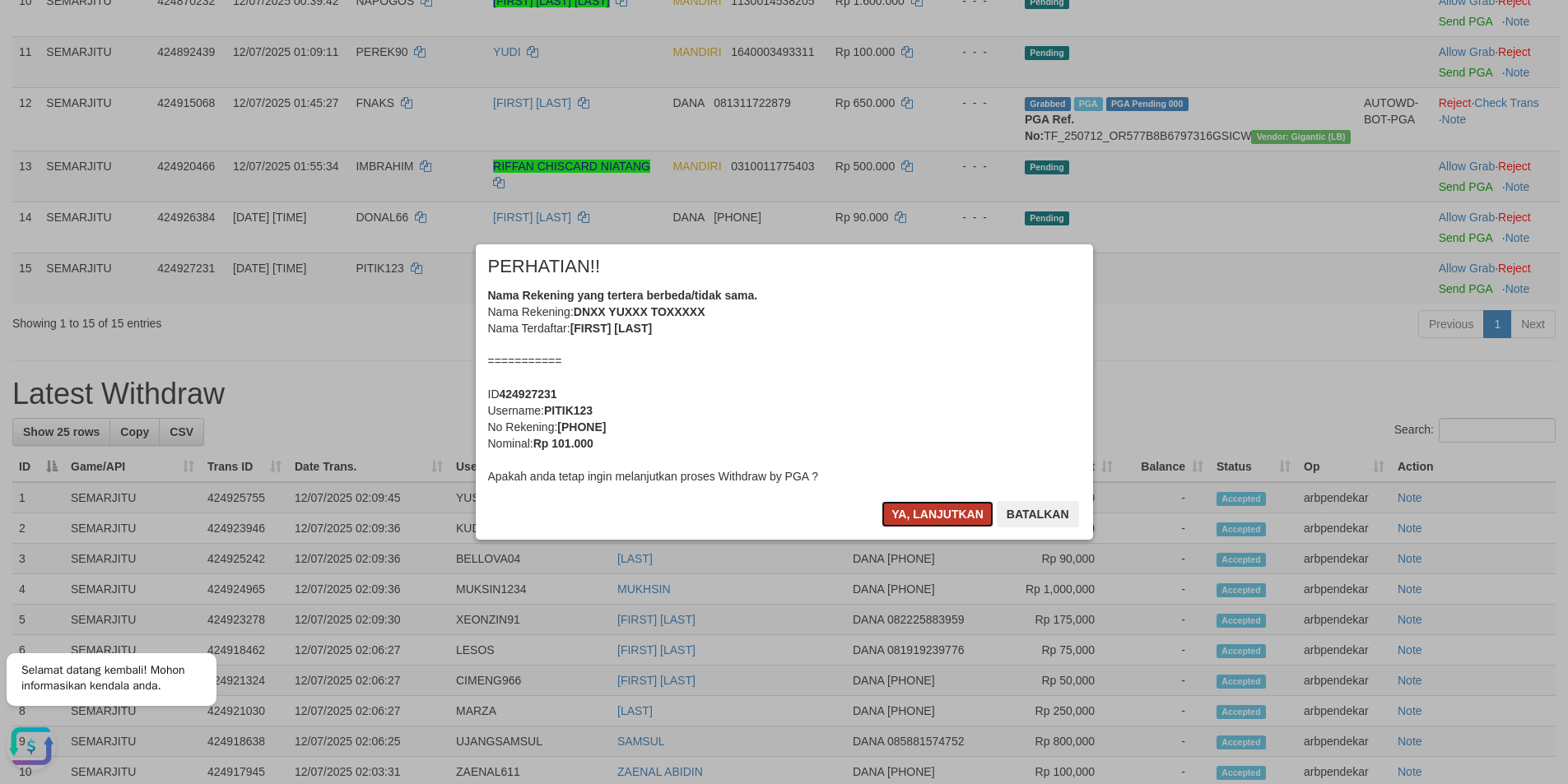 click on "Ya, lanjutkan" at bounding box center (938, 514) 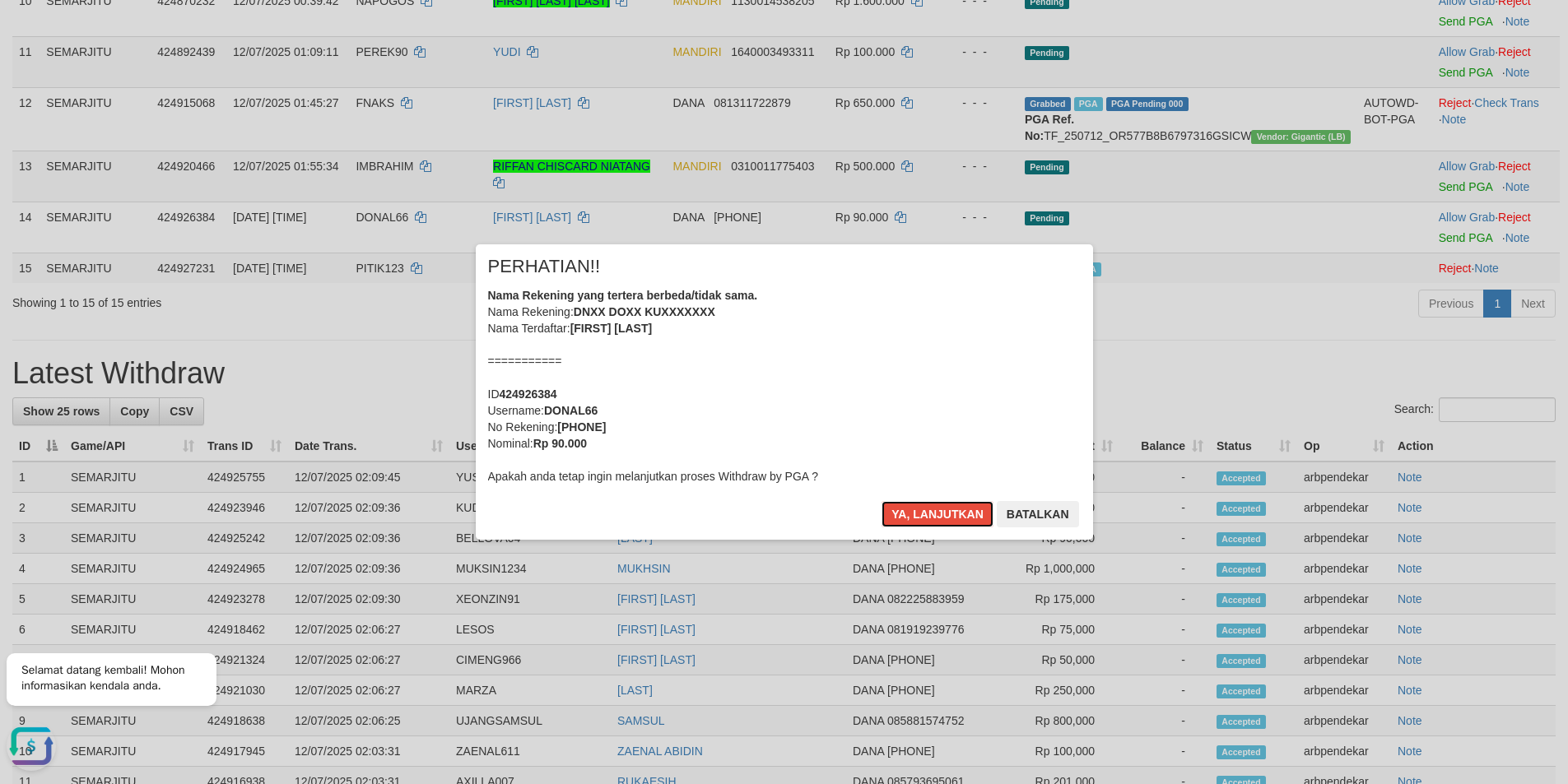 click on "Ya, lanjutkan" at bounding box center (938, 514) 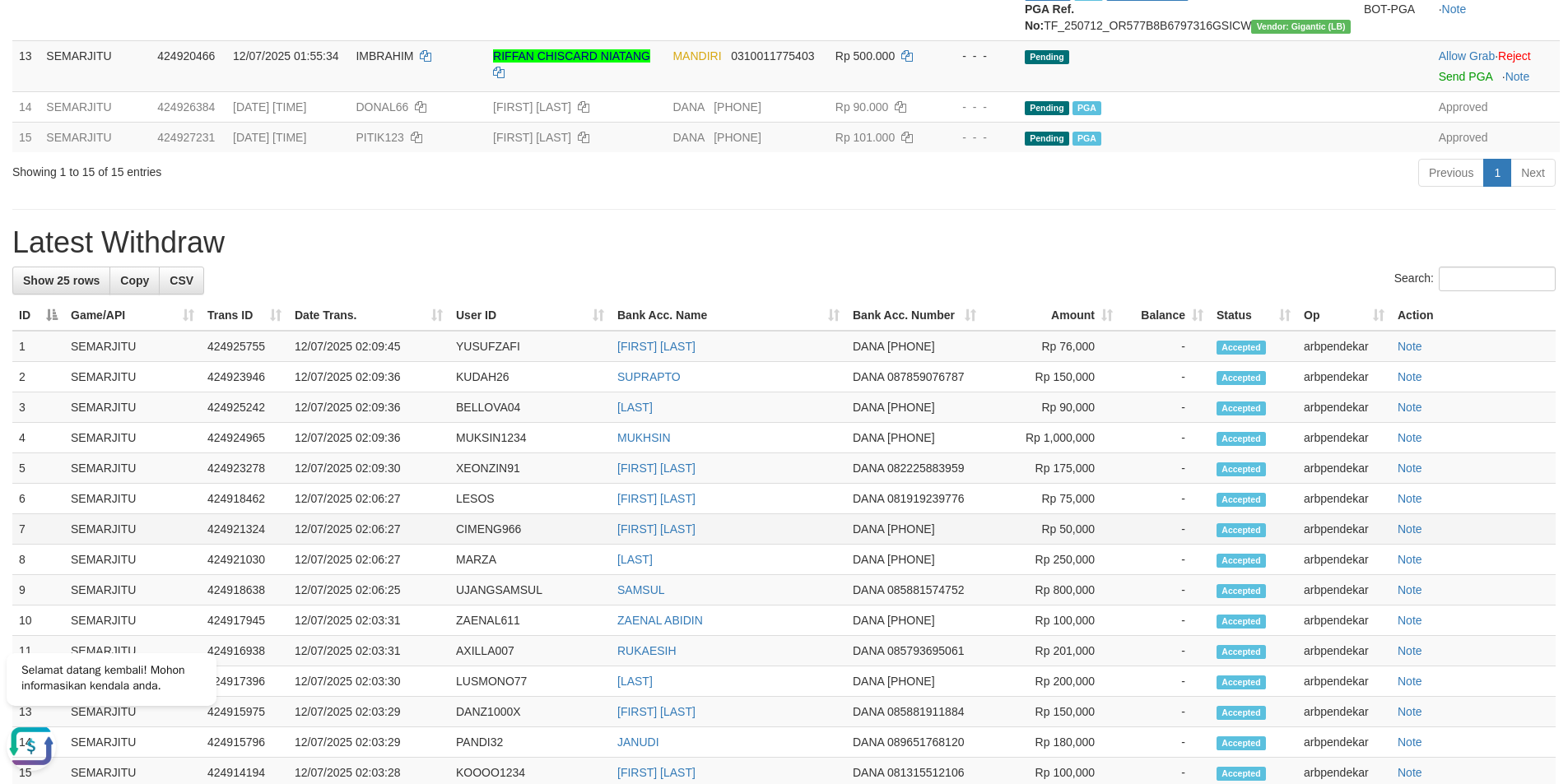 scroll, scrollTop: 685, scrollLeft: 0, axis: vertical 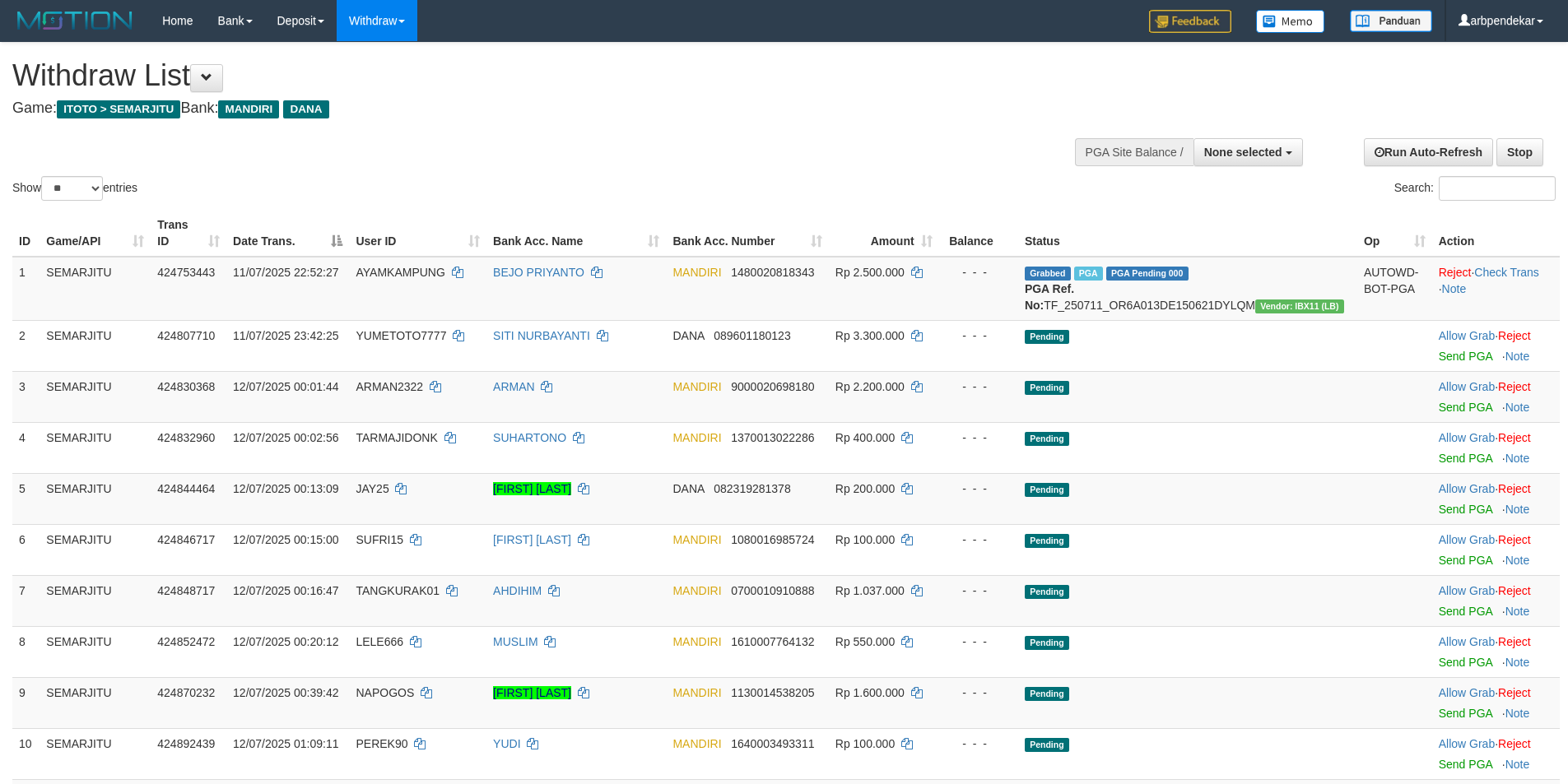 select 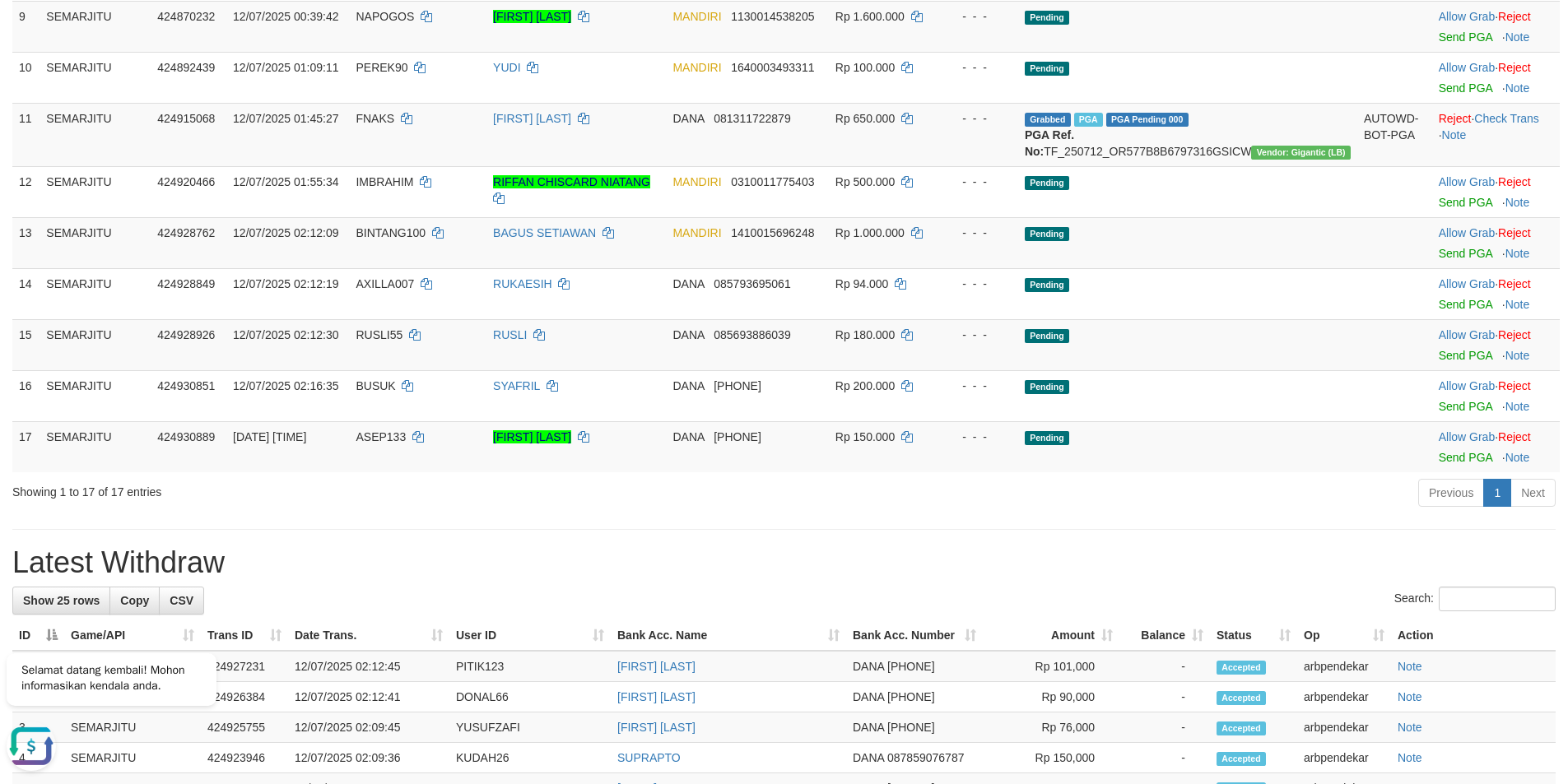 scroll, scrollTop: 0, scrollLeft: 0, axis: both 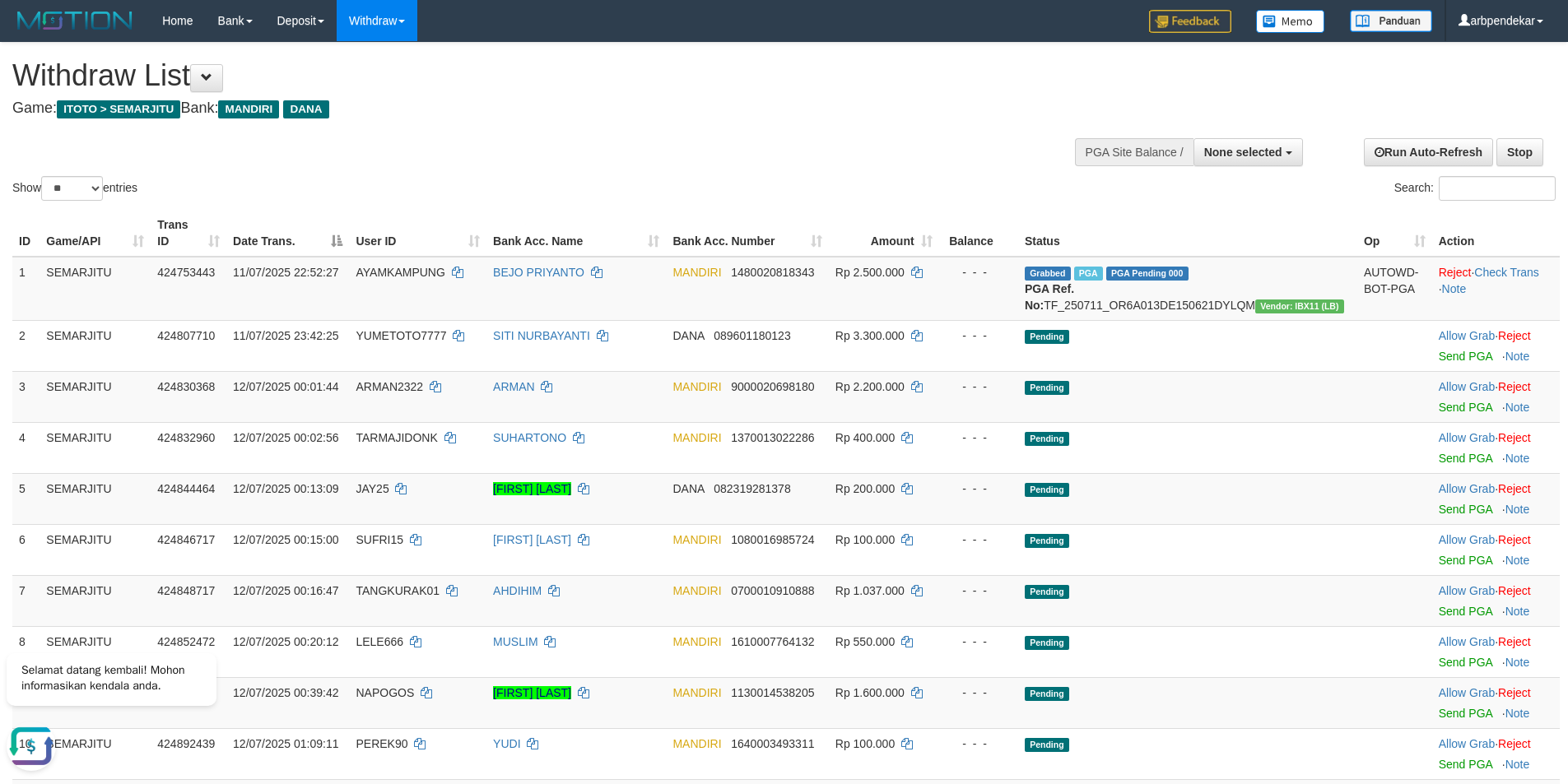 click on "MANDIRI" at bounding box center [249, 109] 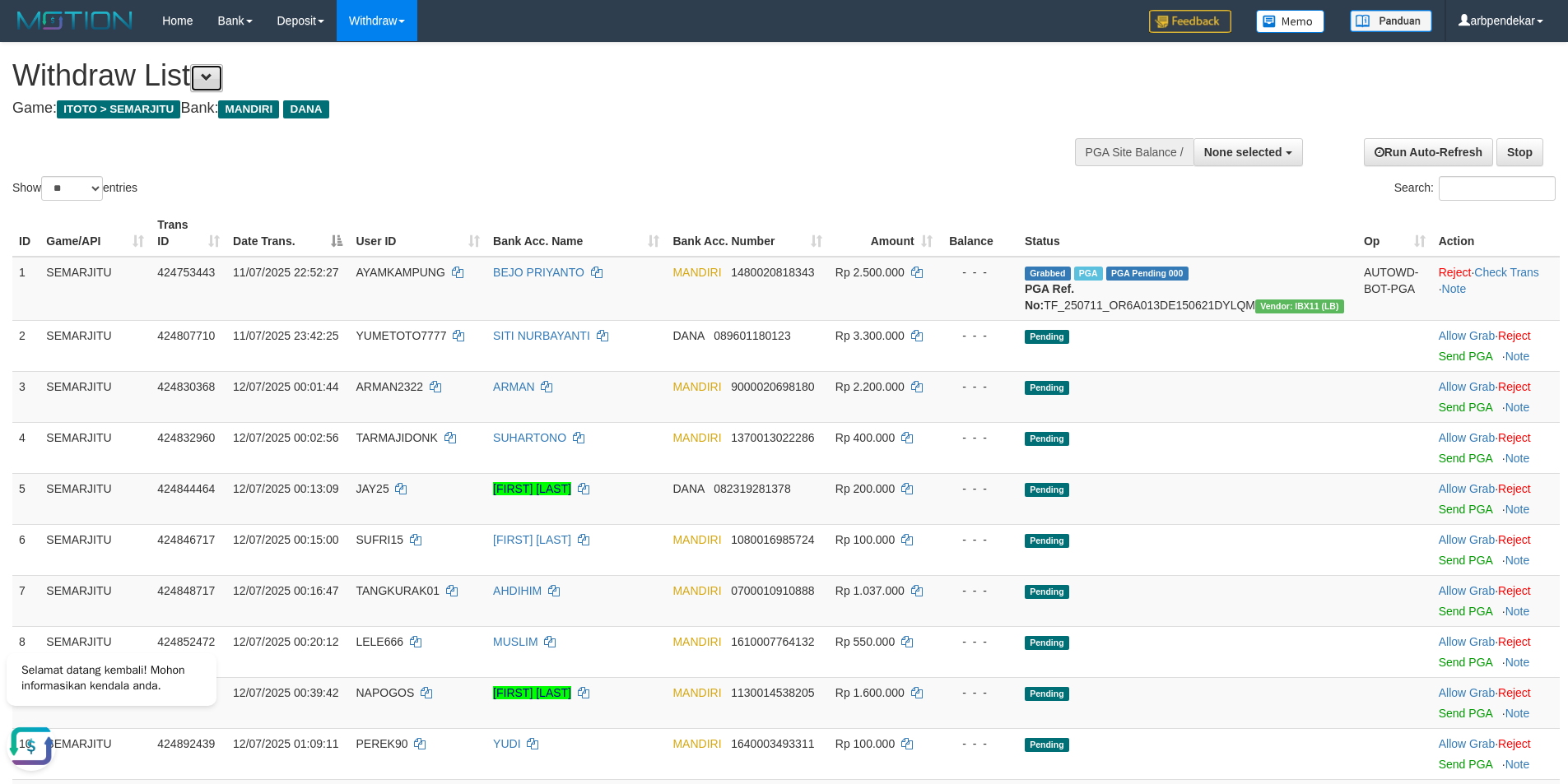click at bounding box center (207, 77) 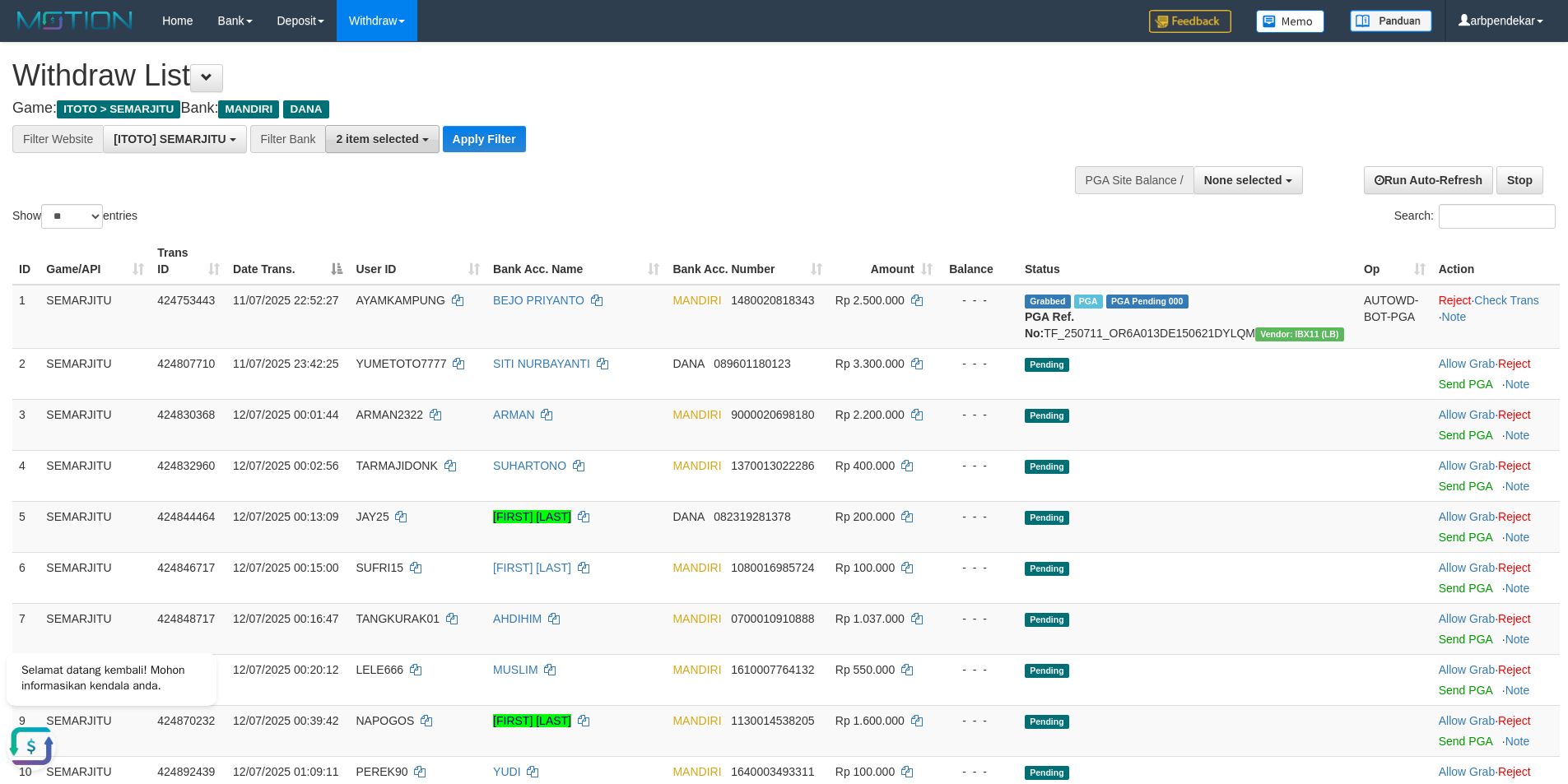 click on "2 item selected" at bounding box center [382, 139] 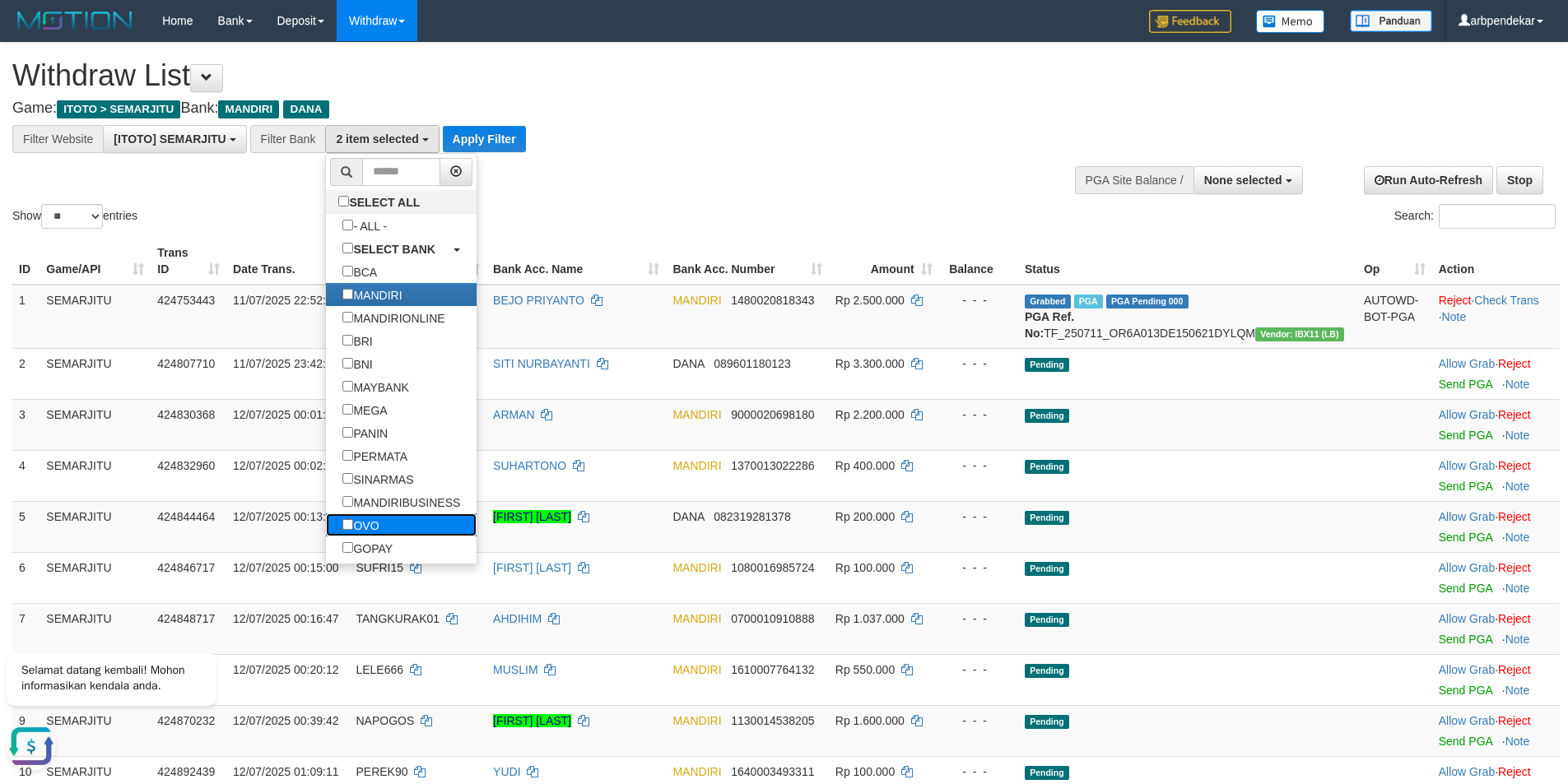 click on "OVO" at bounding box center (401, 525) 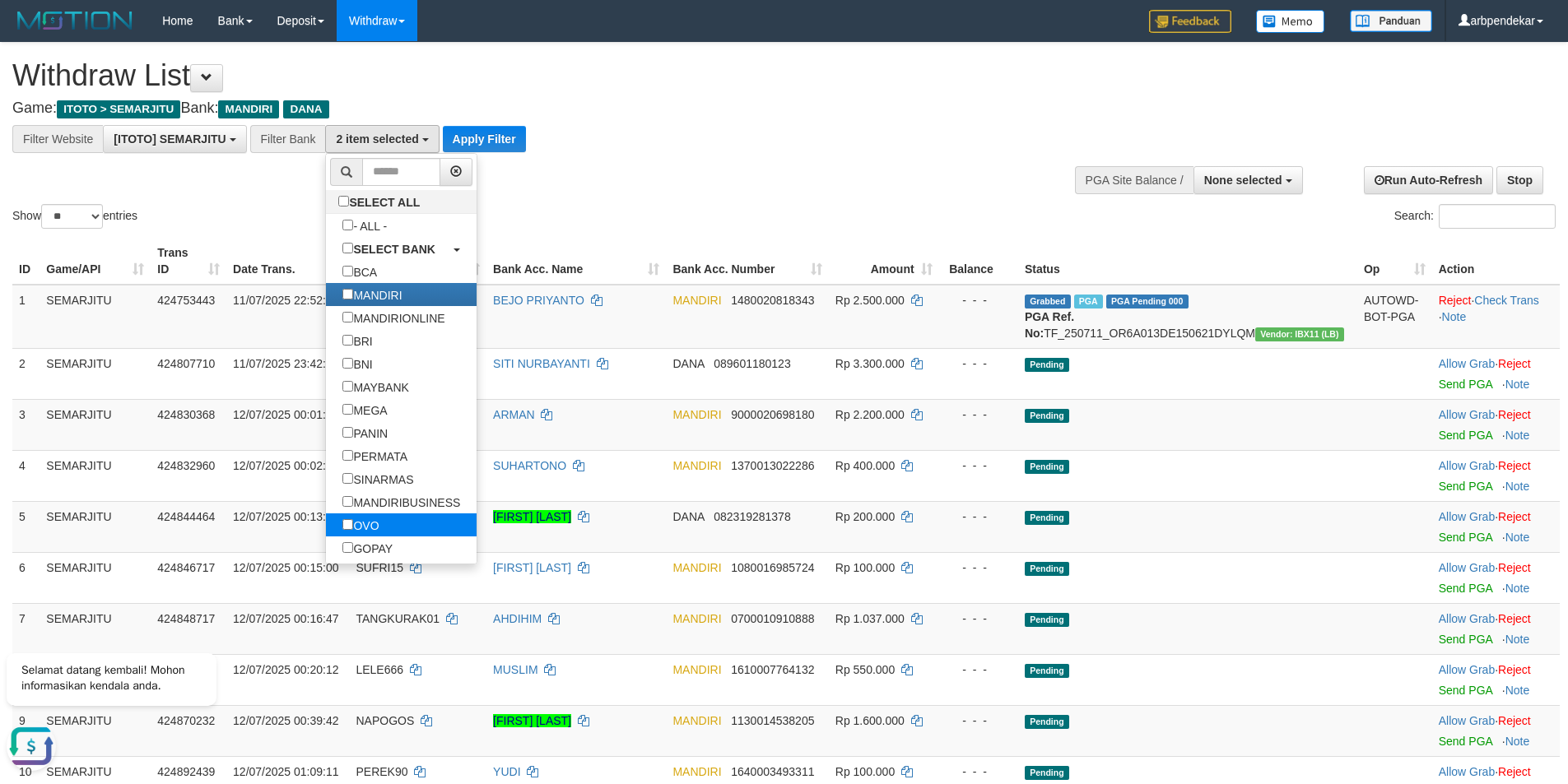 scroll, scrollTop: 43, scrollLeft: 0, axis: vertical 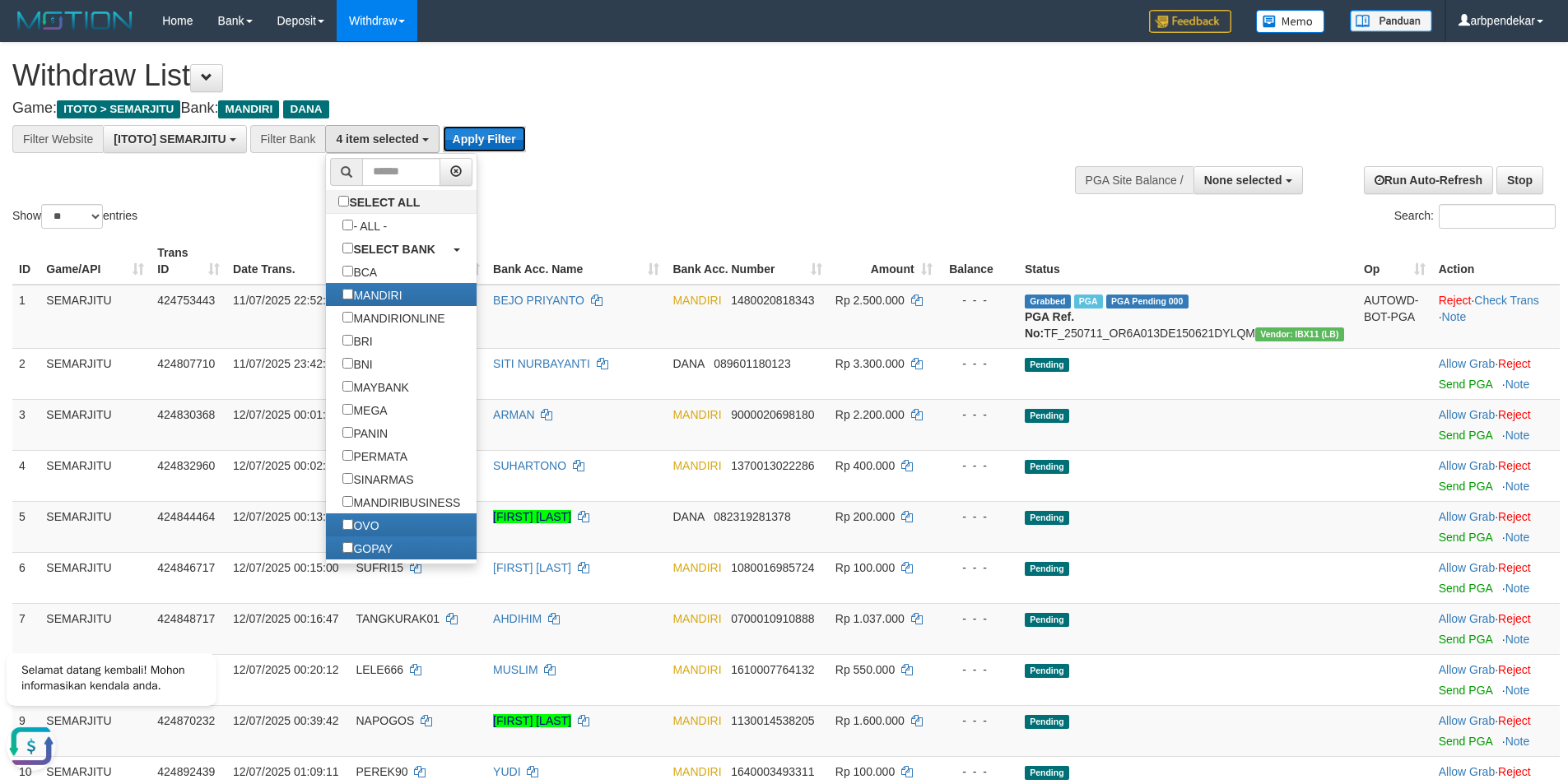 click on "Apply Filter" at bounding box center (484, 139) 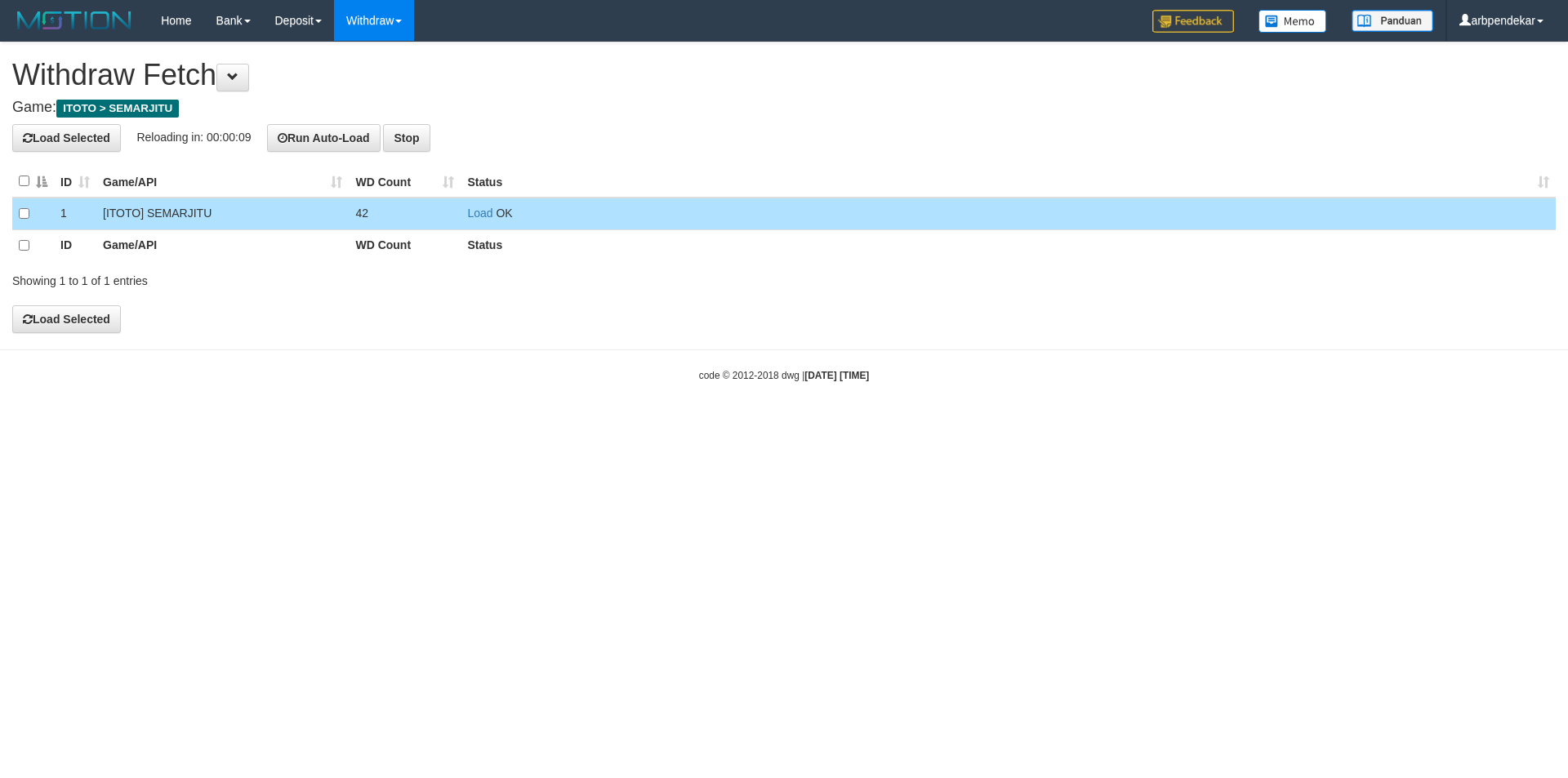 scroll, scrollTop: 0, scrollLeft: 0, axis: both 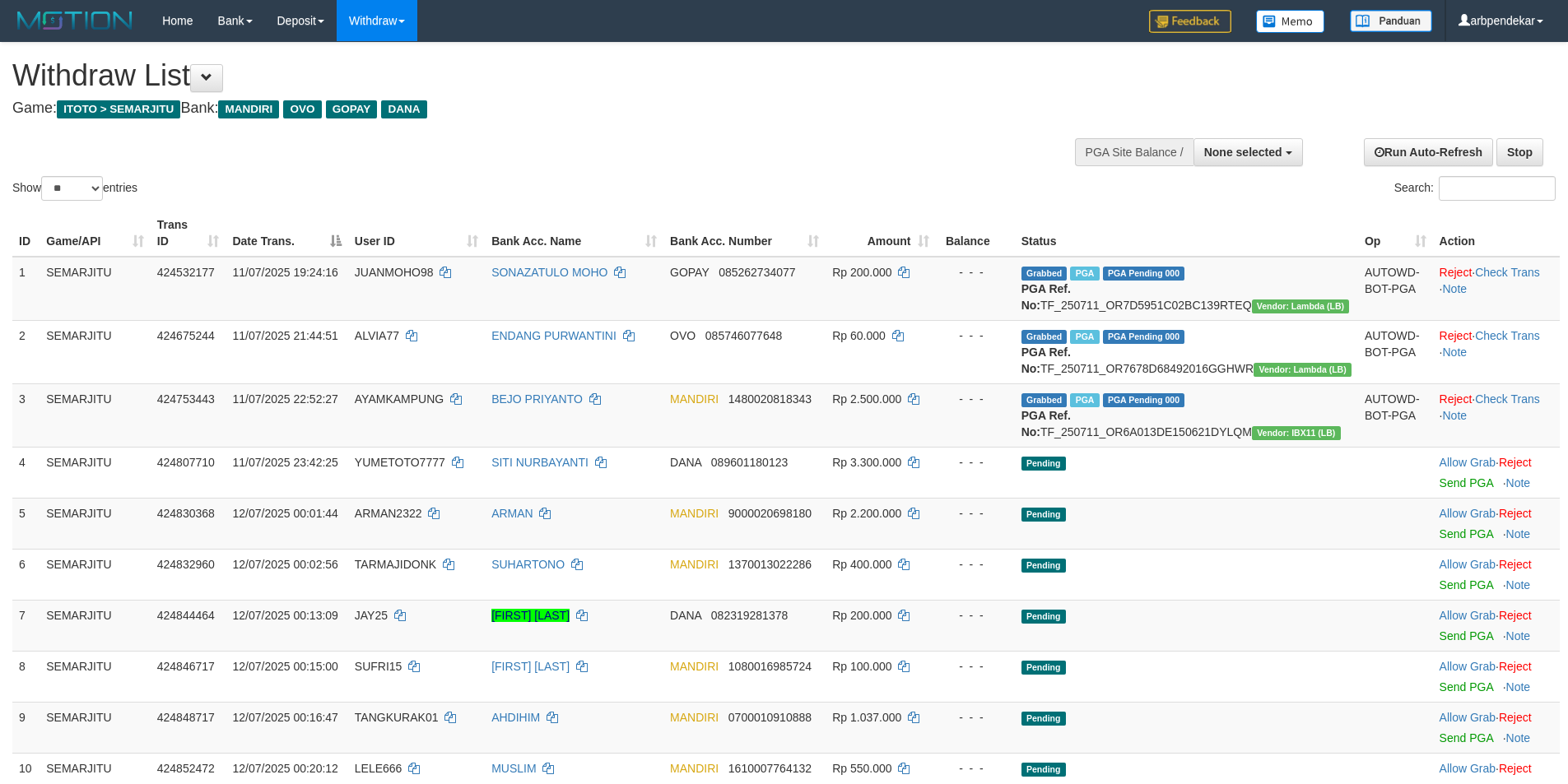 select 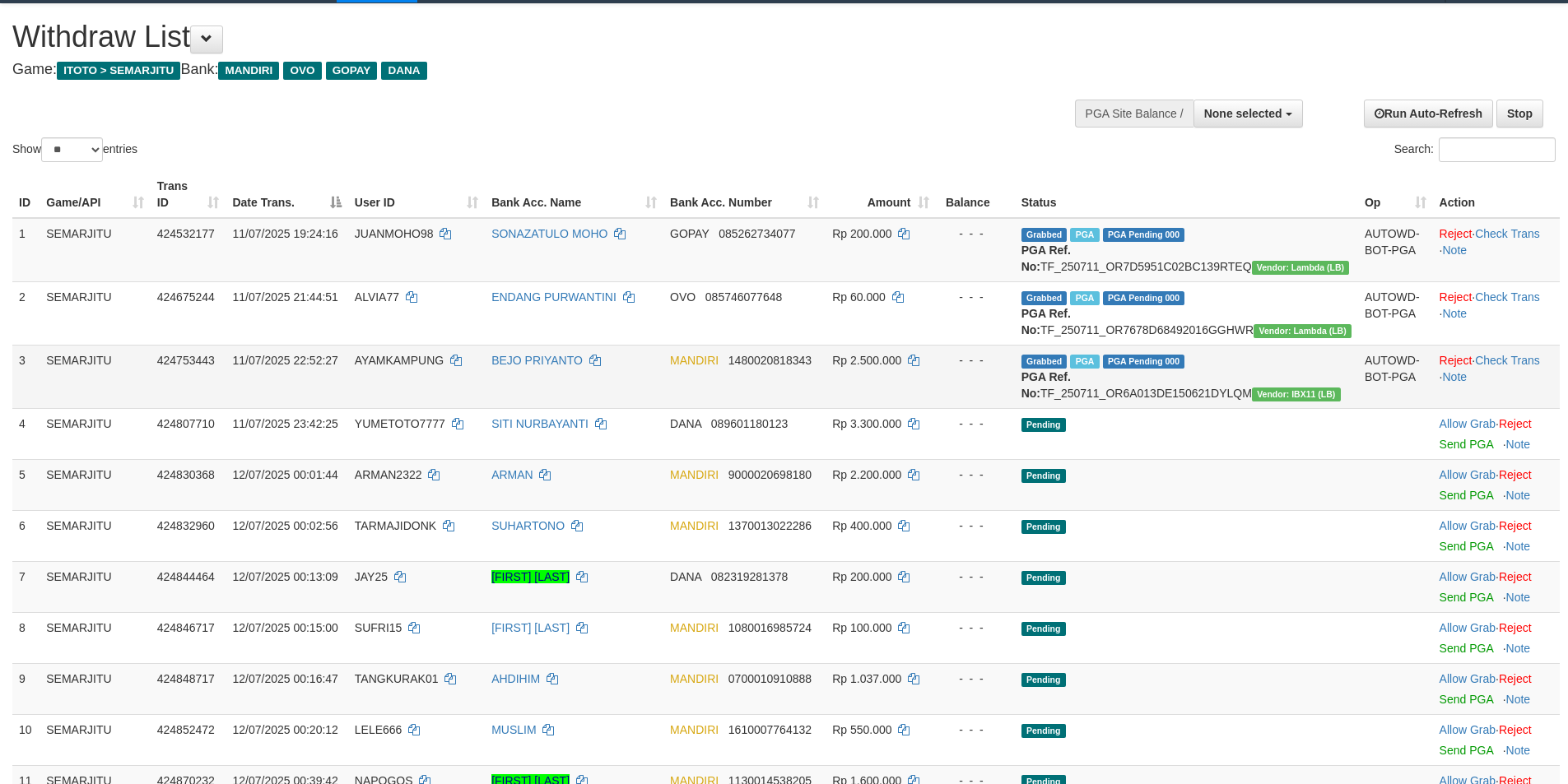 scroll, scrollTop: 137, scrollLeft: 0, axis: vertical 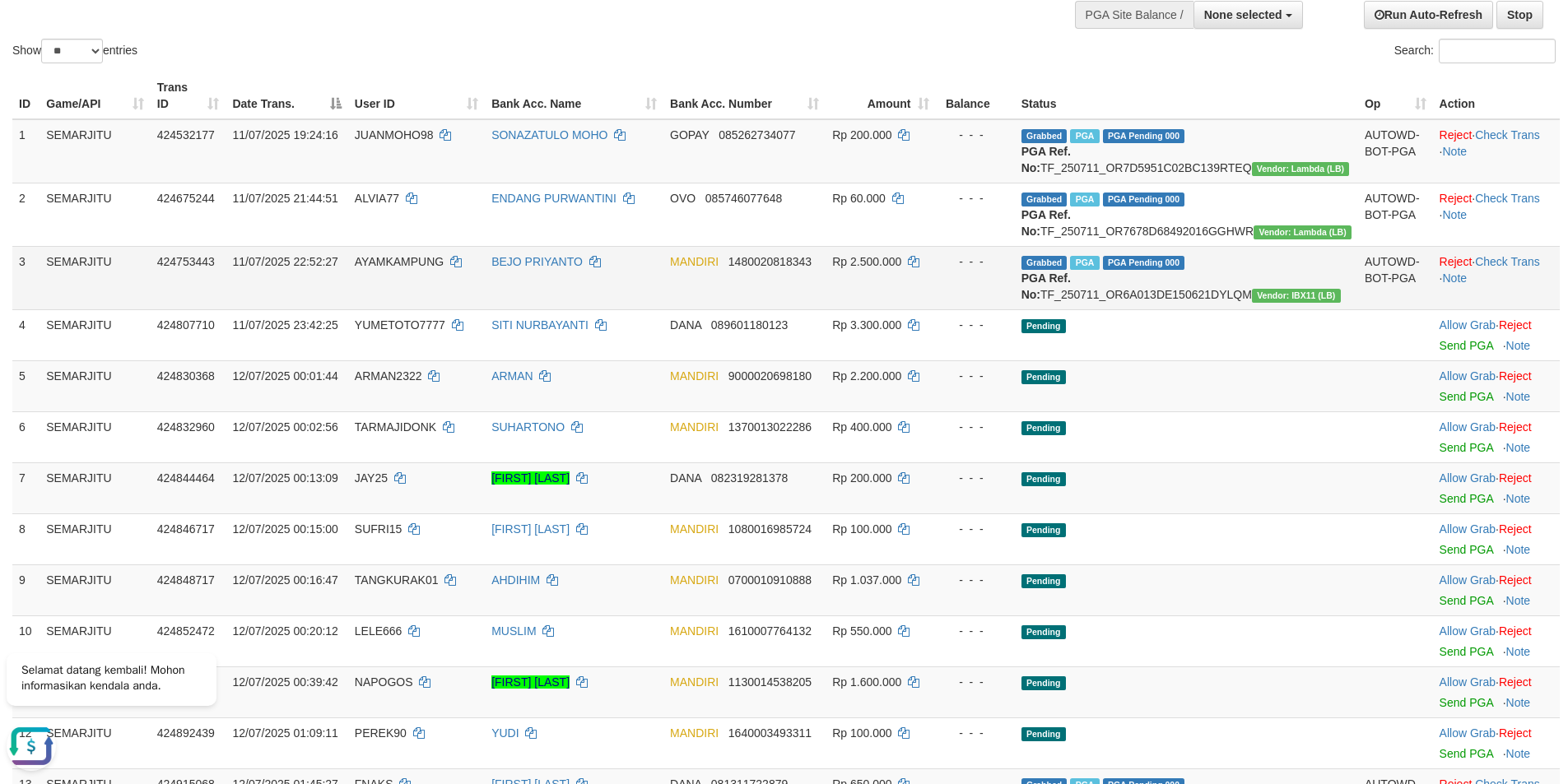 click on "AYAMKAMPUNG" at bounding box center (416, 277) 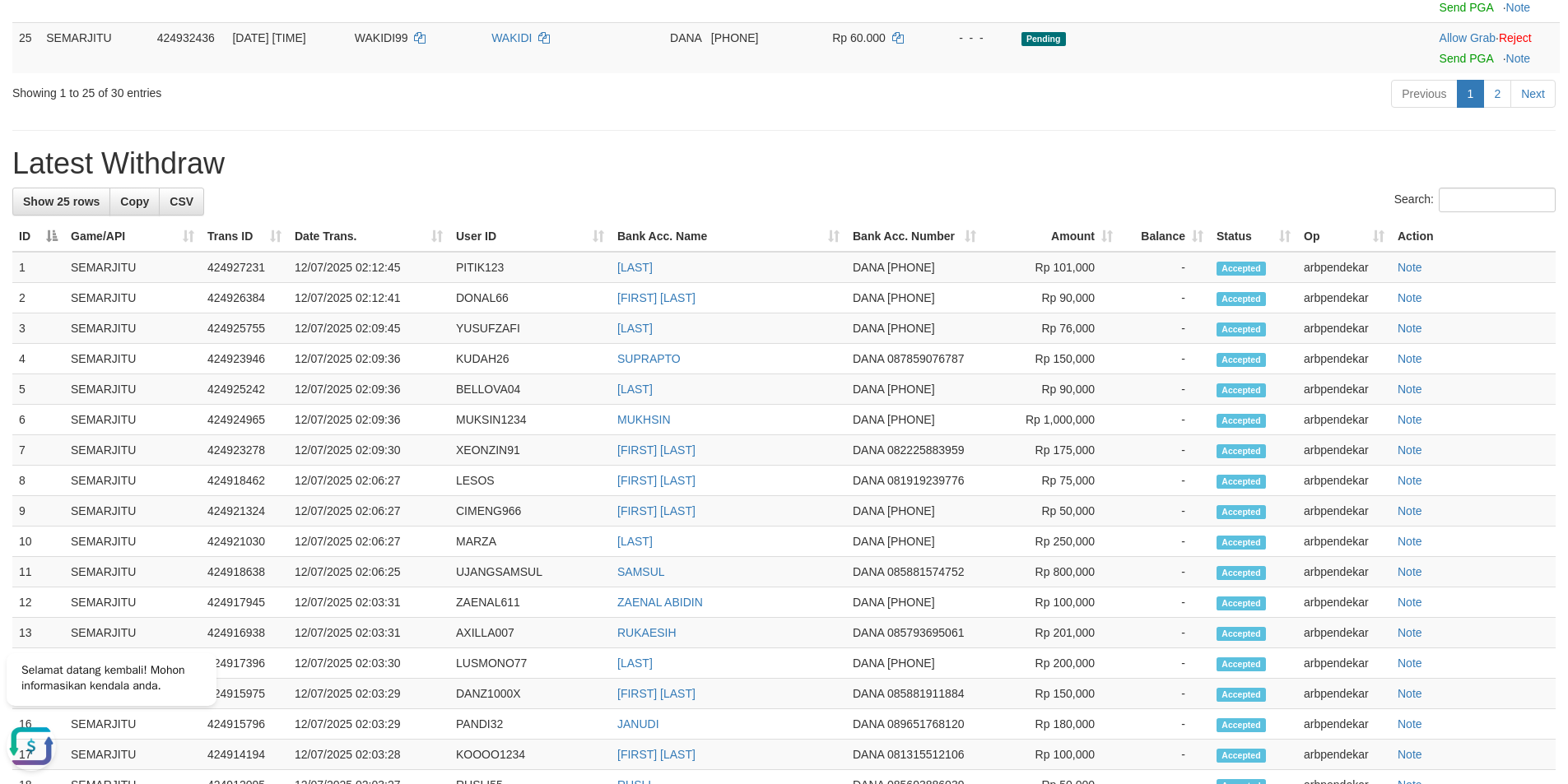 scroll, scrollTop: 1097, scrollLeft: 0, axis: vertical 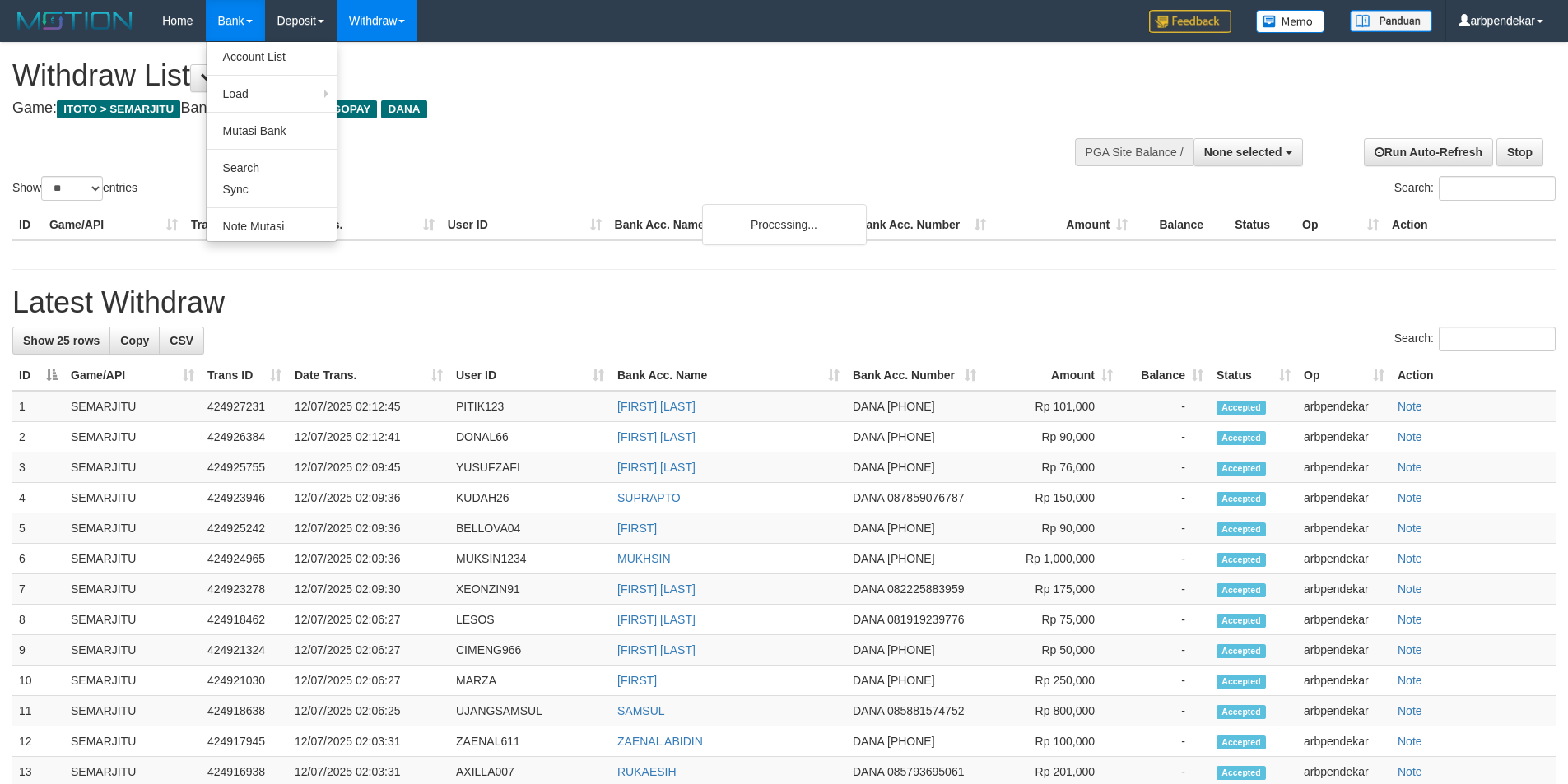 select 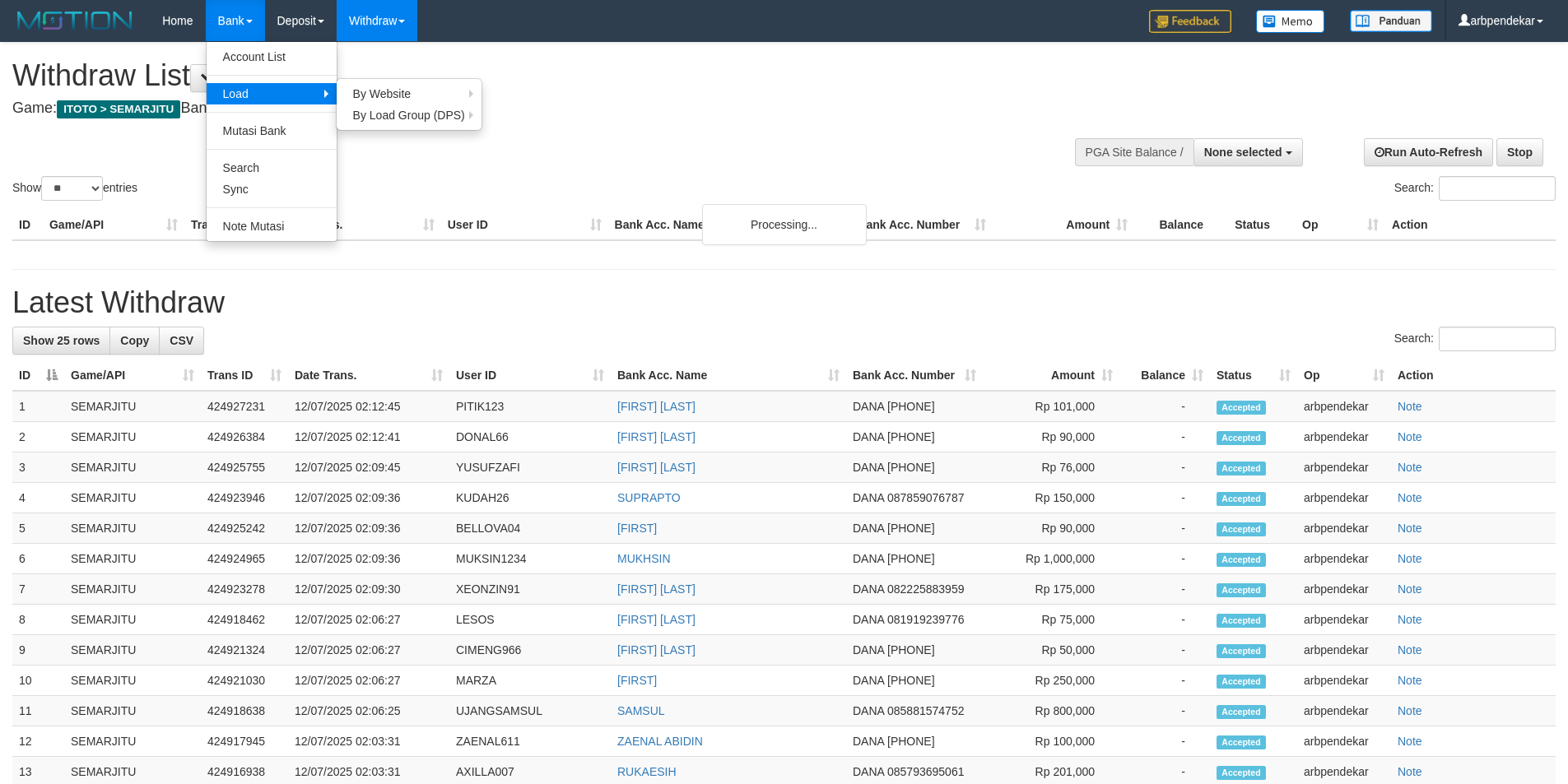 scroll, scrollTop: 1097, scrollLeft: 0, axis: vertical 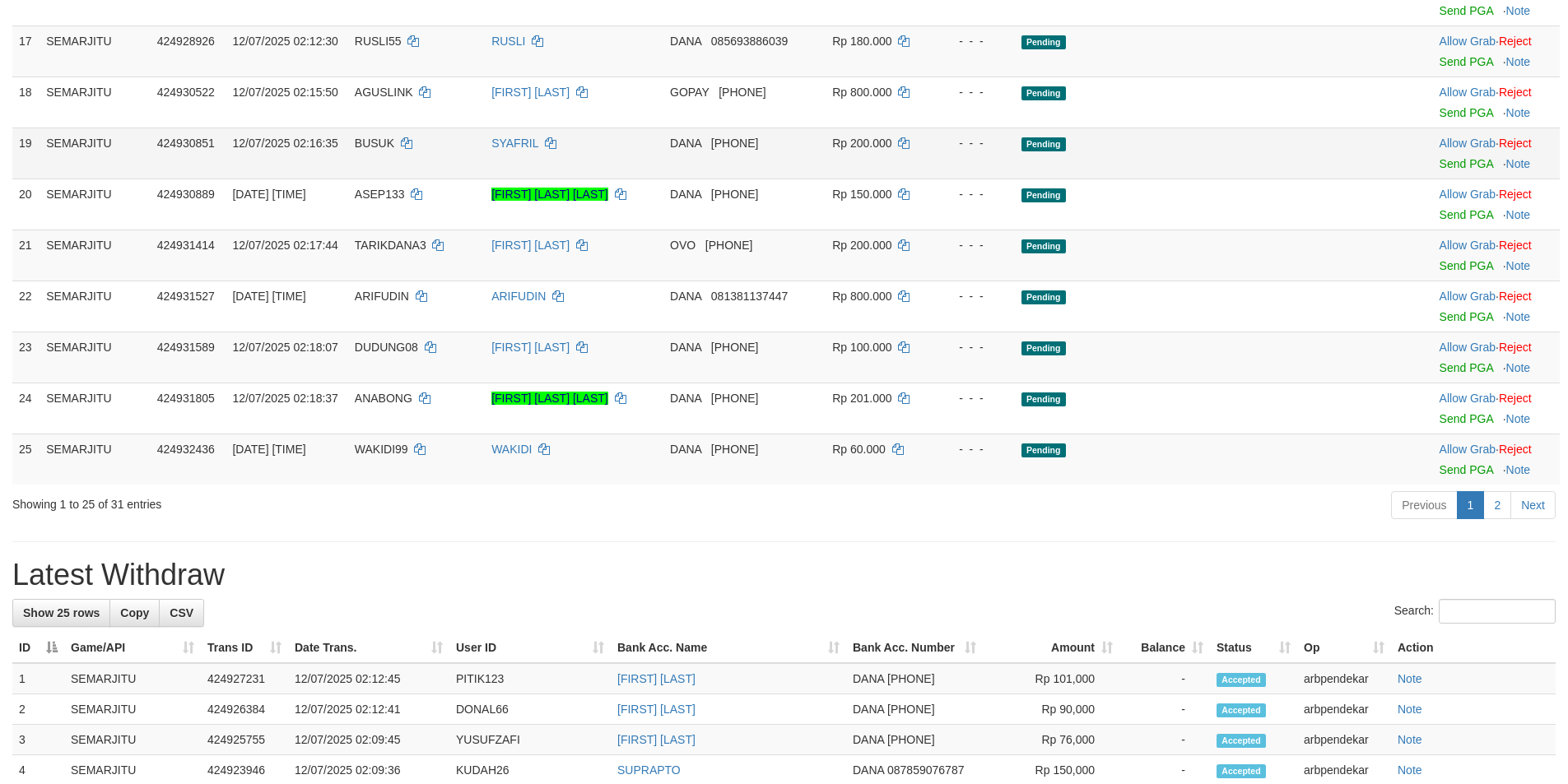 click on "SYAFRIL" at bounding box center (574, 153) 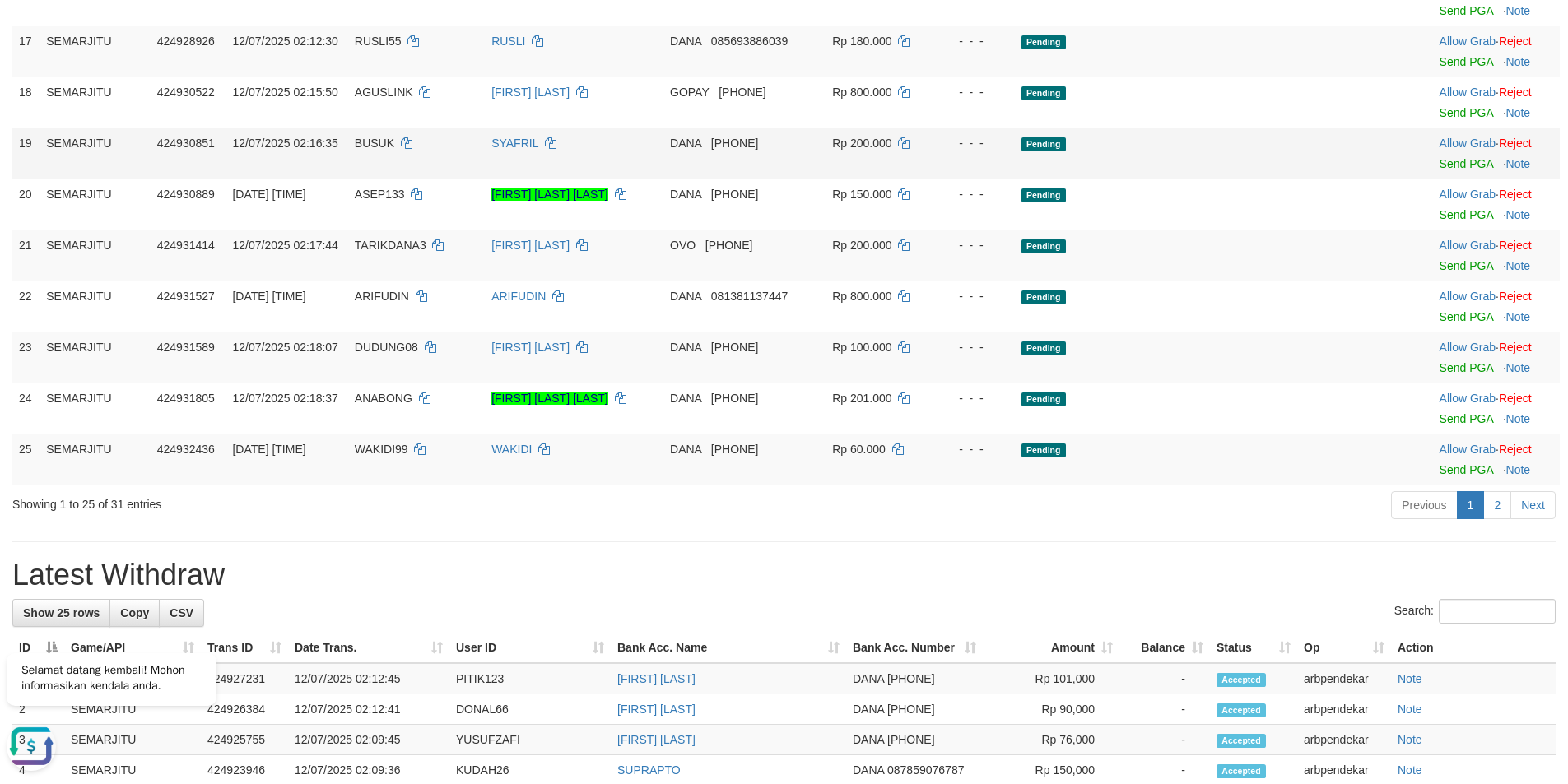 scroll, scrollTop: 0, scrollLeft: 0, axis: both 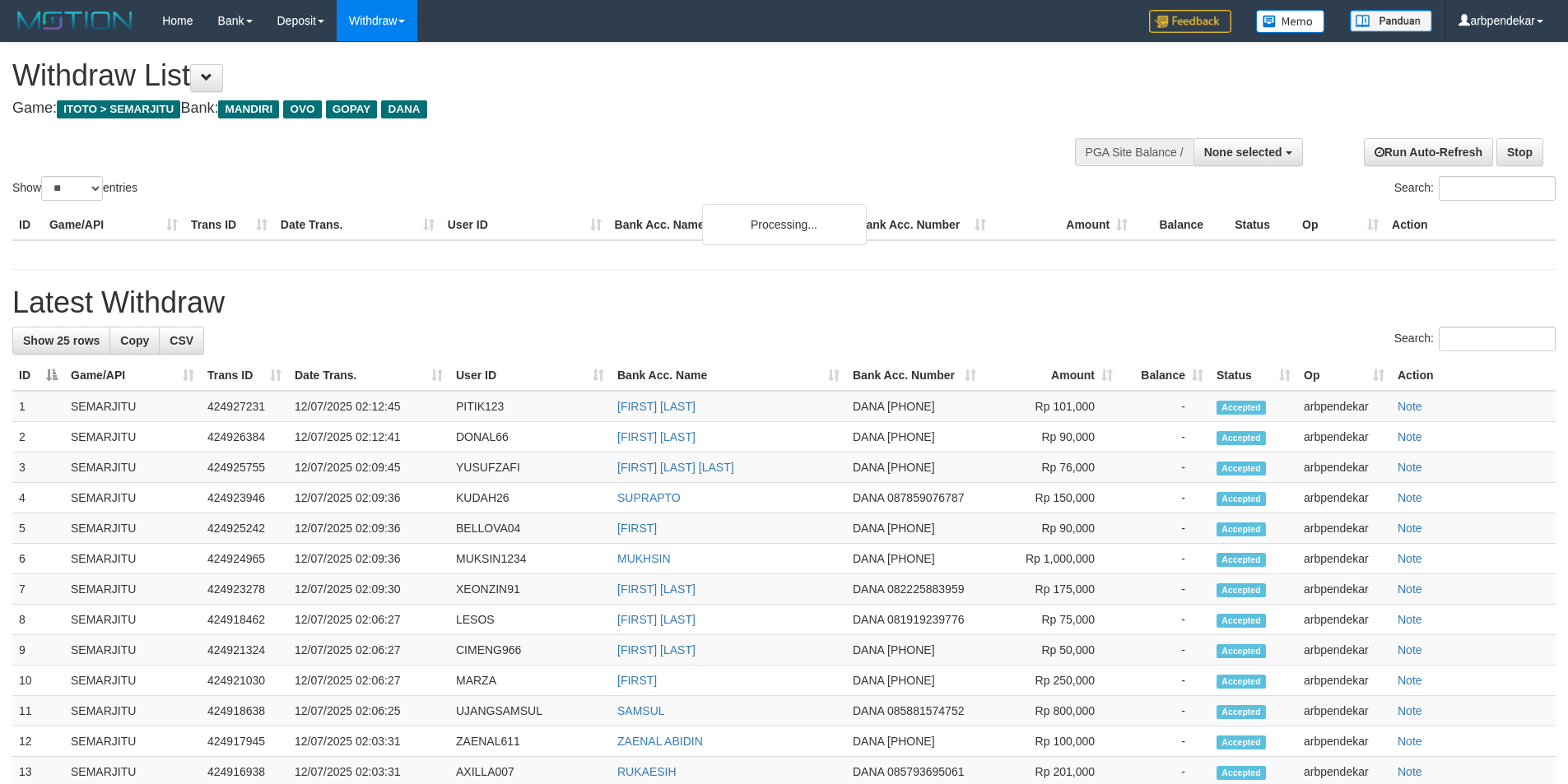 select 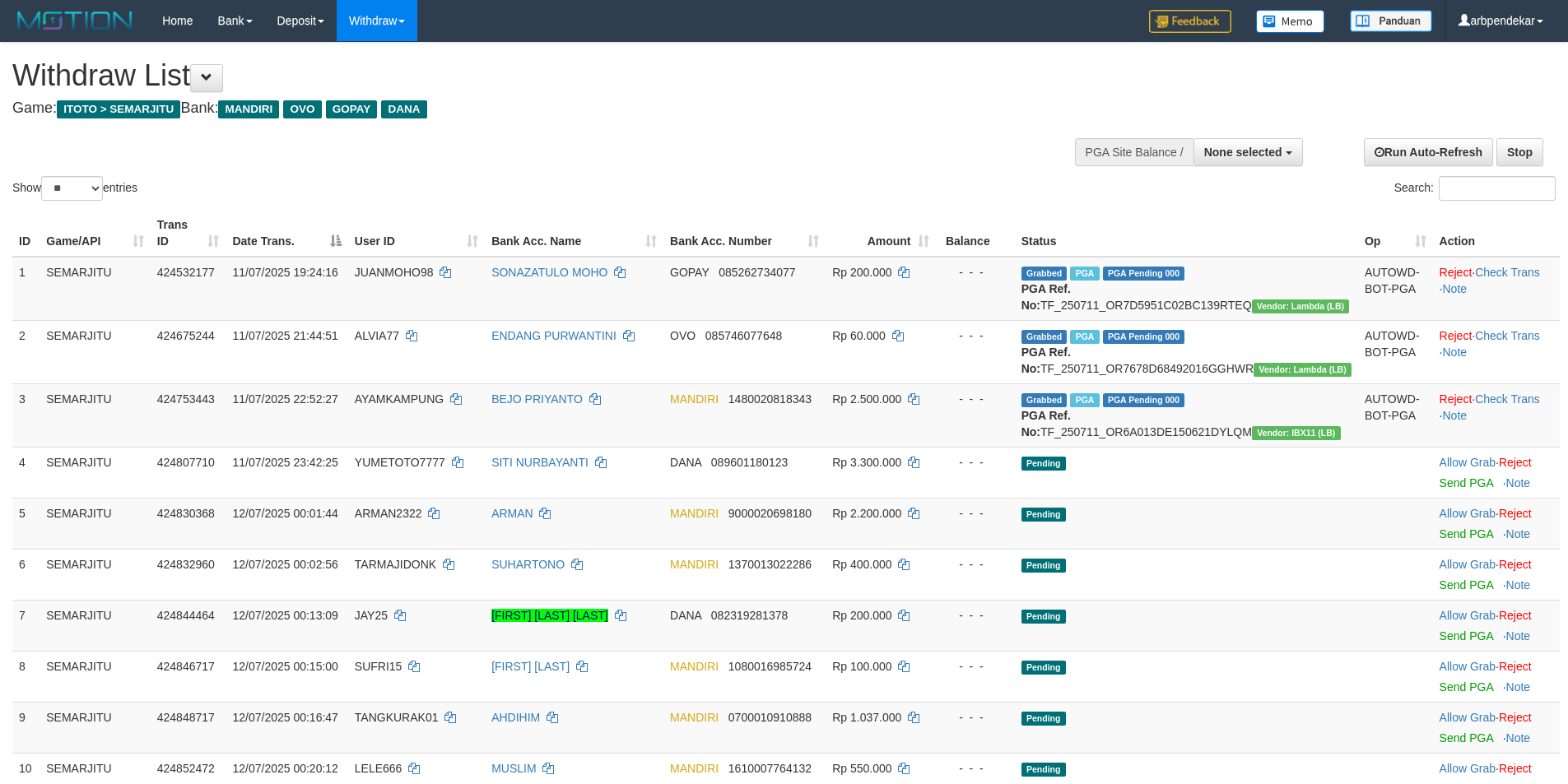 click on "Game:   ITOTO > SEMARJITU    				Bank:   MANDIRI   OVO   GOPAY   DANA" at bounding box center (520, 109) 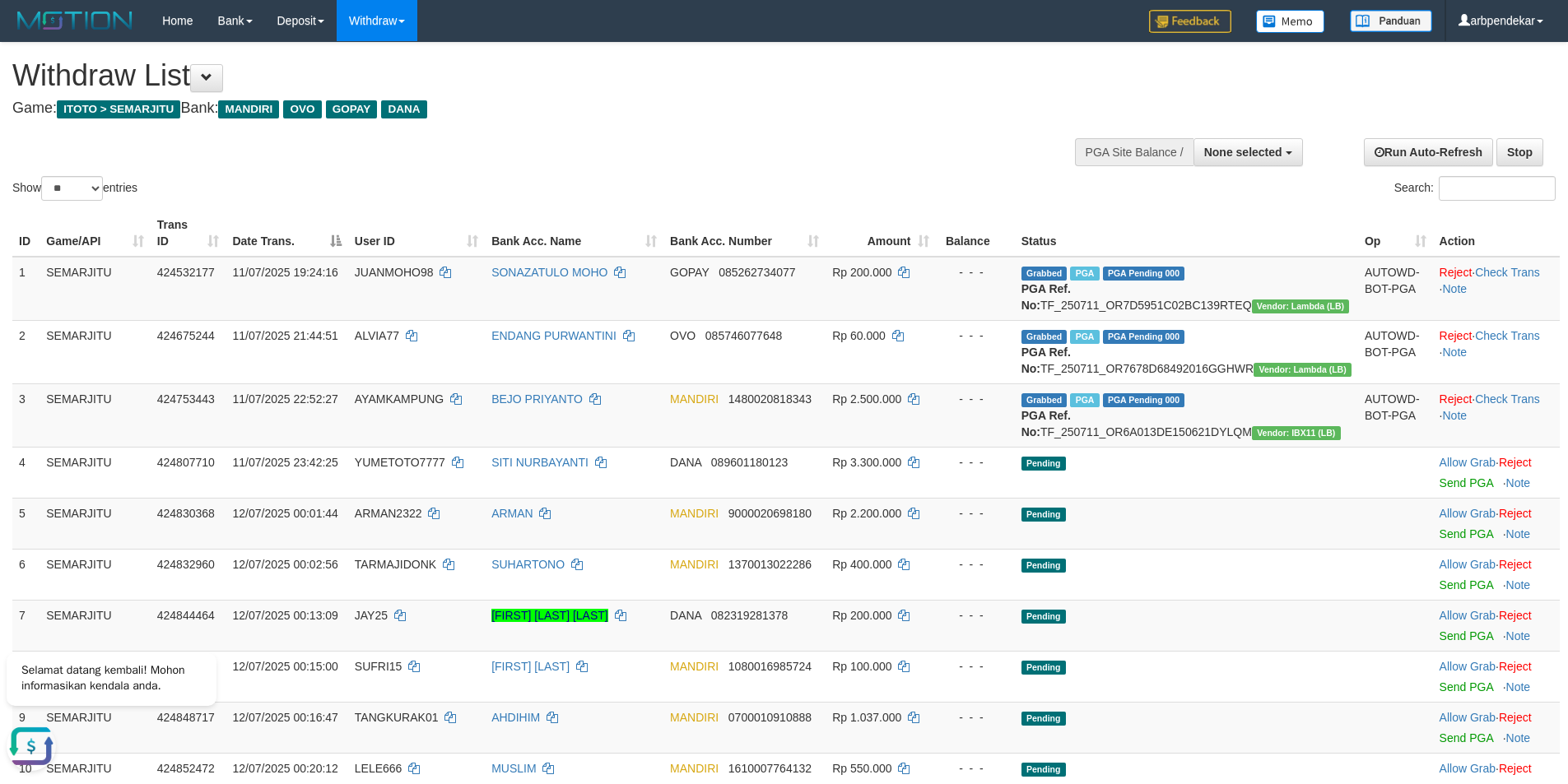 scroll, scrollTop: 0, scrollLeft: 0, axis: both 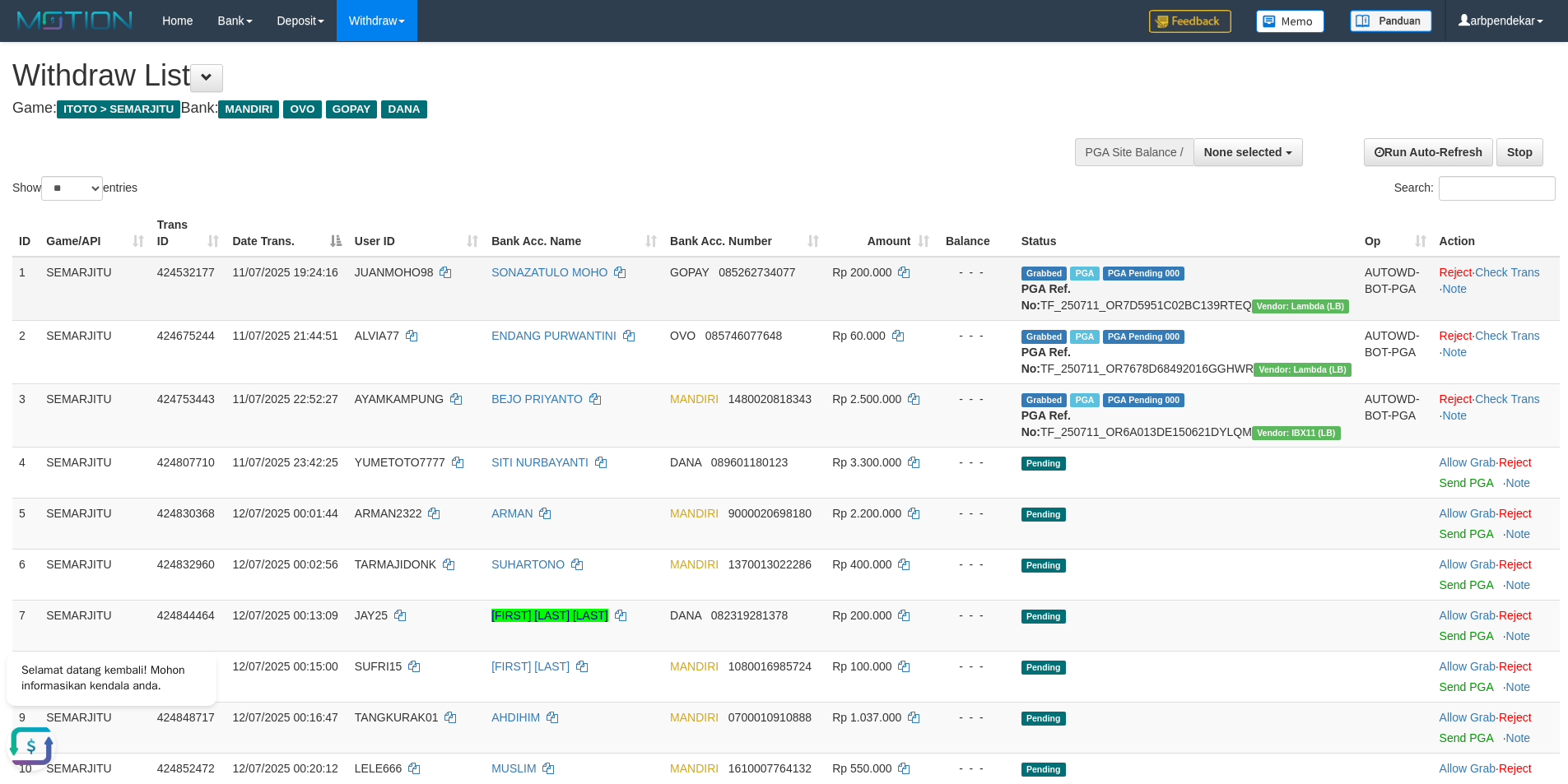 click on "JUANMOHO98" at bounding box center (394, 272) 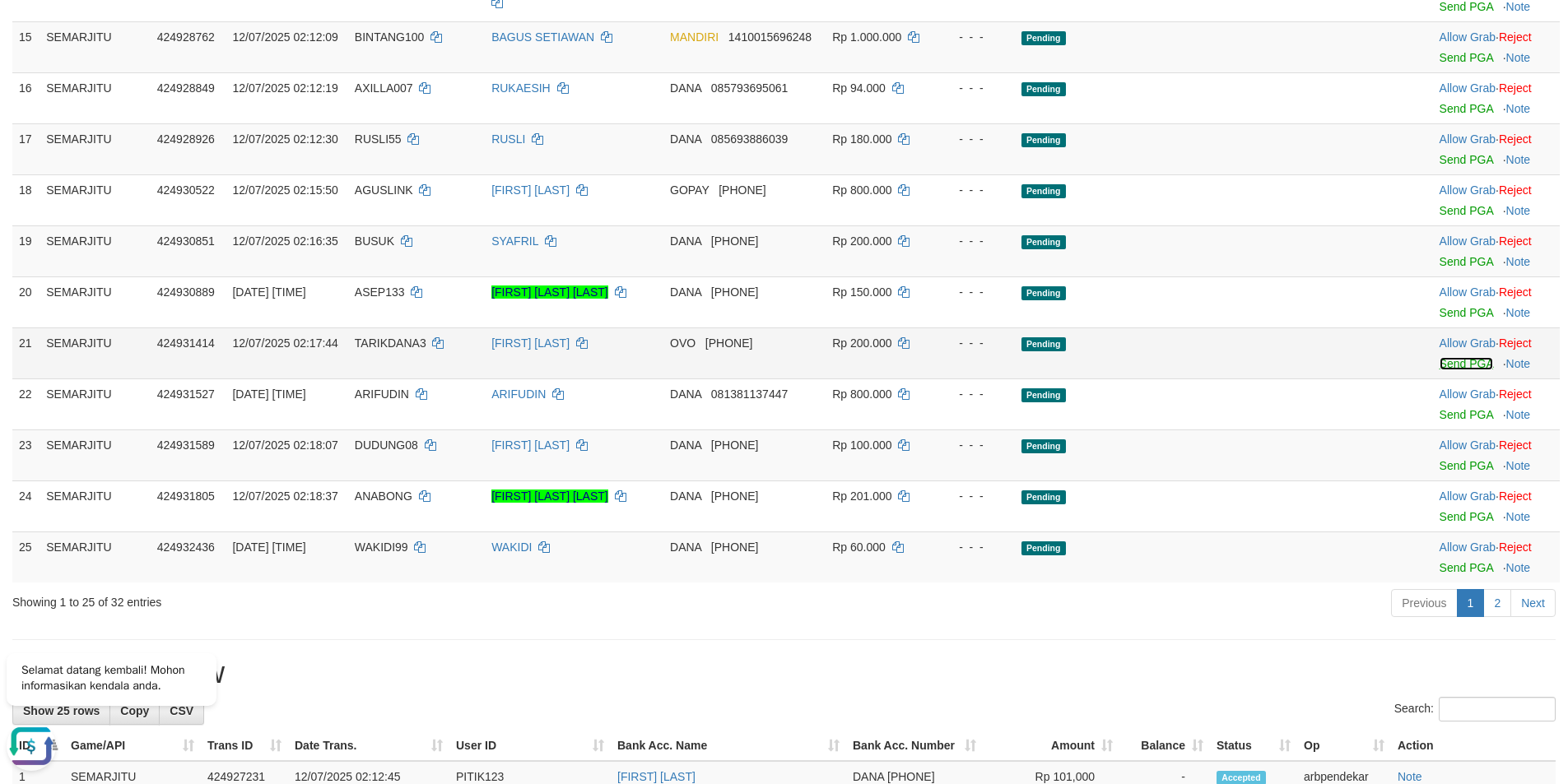 click on "Send PGA" at bounding box center [1466, 364] 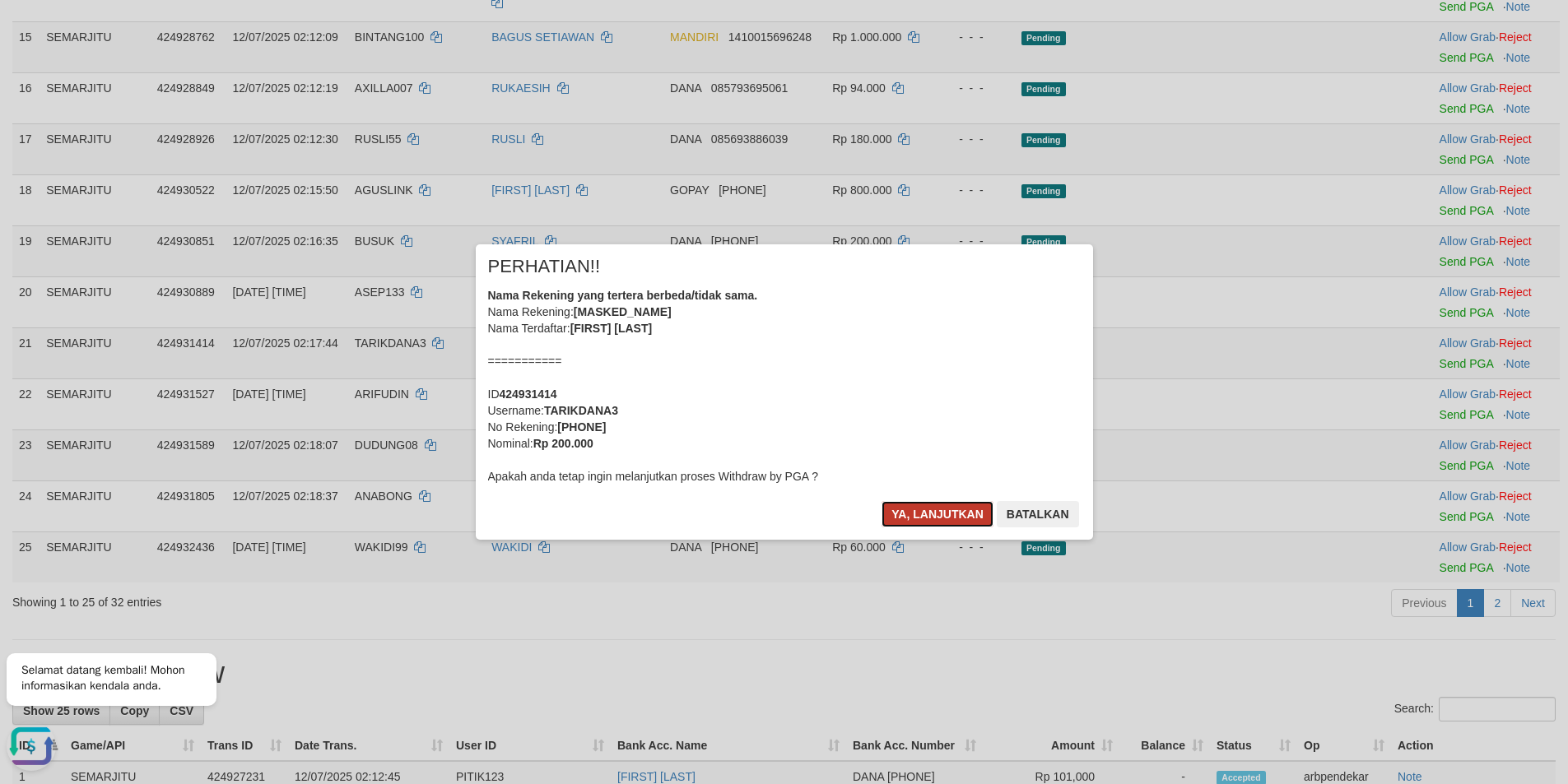click on "Ya, lanjutkan" at bounding box center (938, 514) 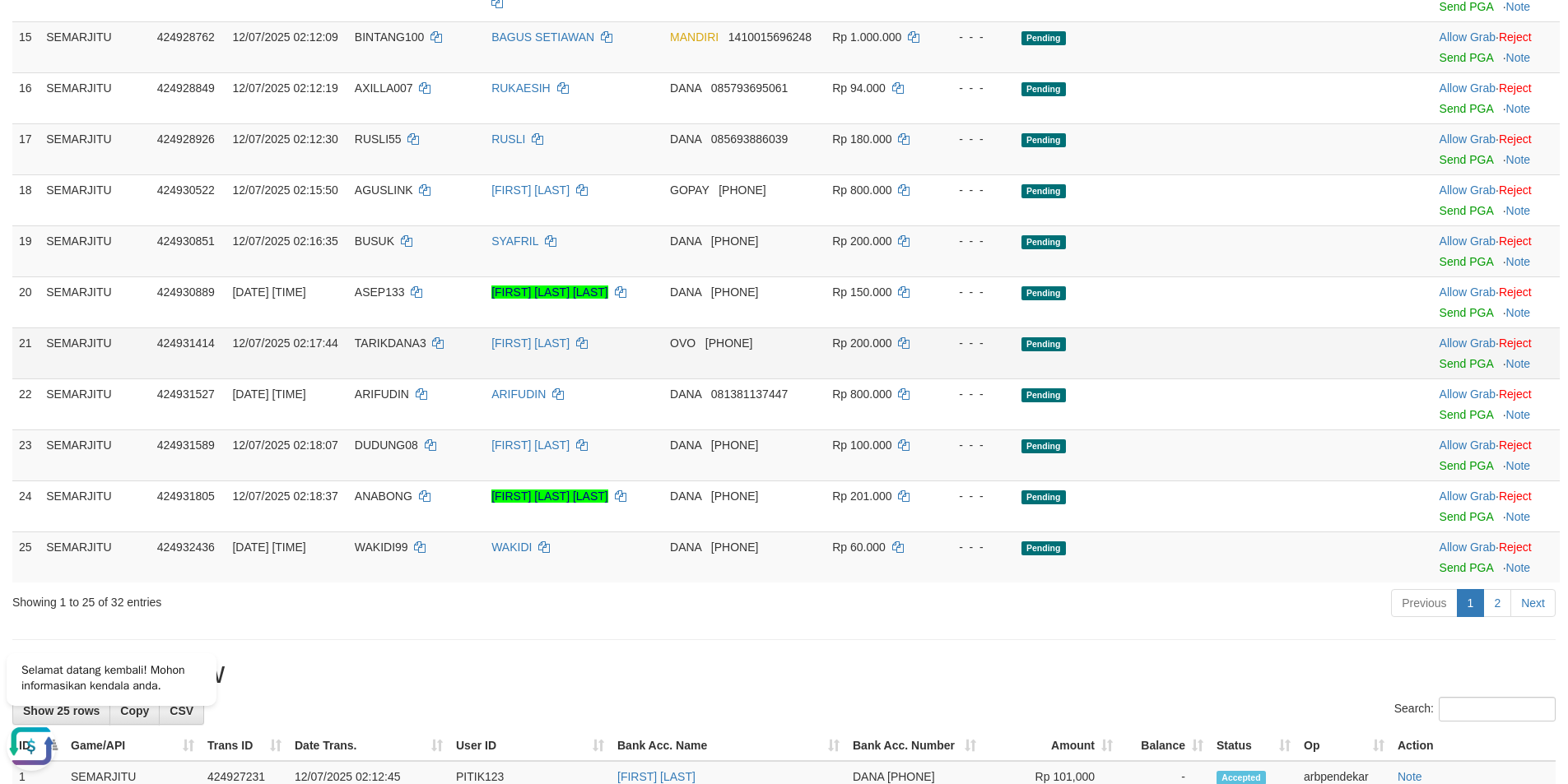 click on "[FIRST] [LAST]" at bounding box center [574, 353] 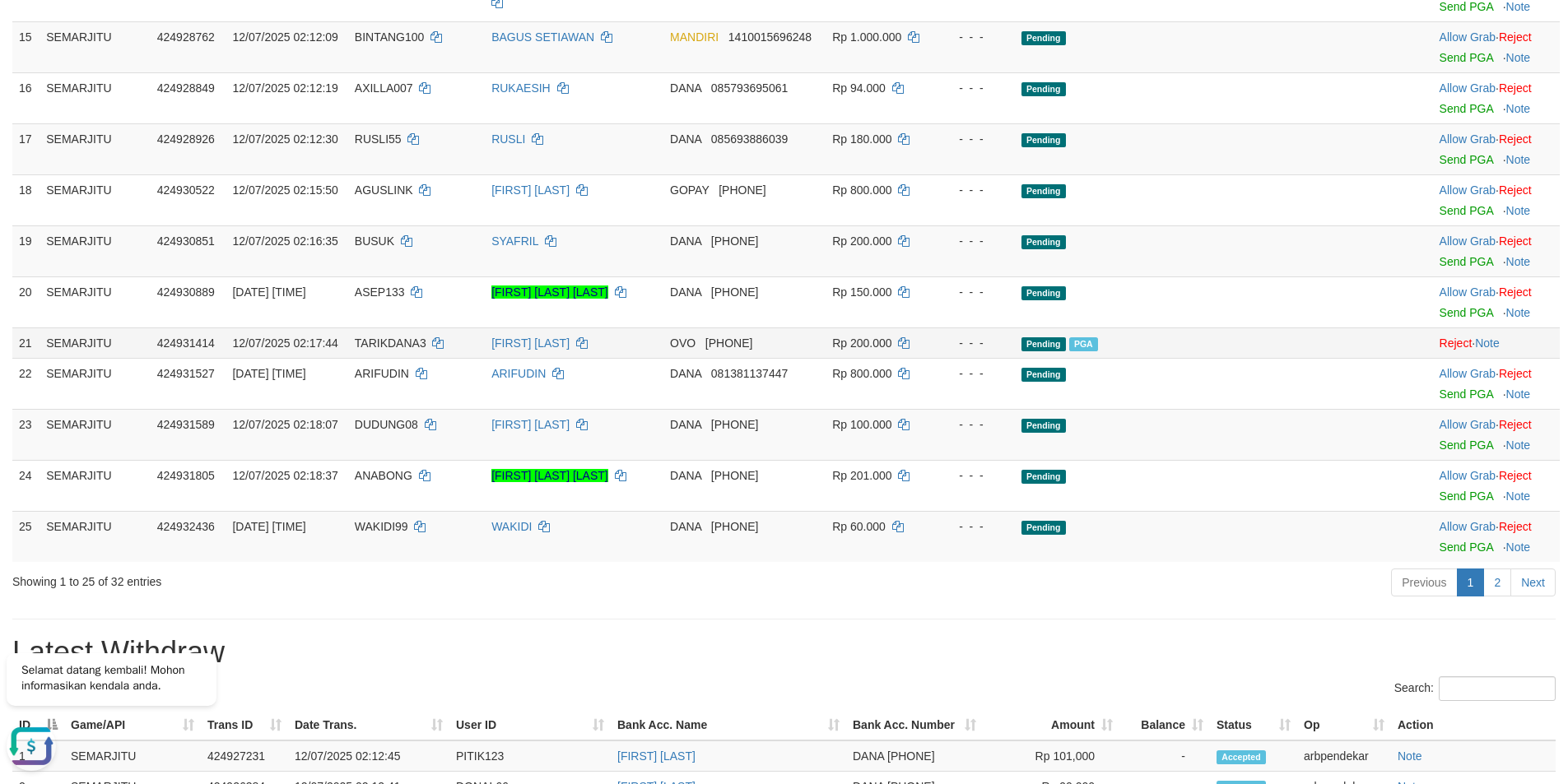 click on "ARIFUDIN" at bounding box center (574, 383) 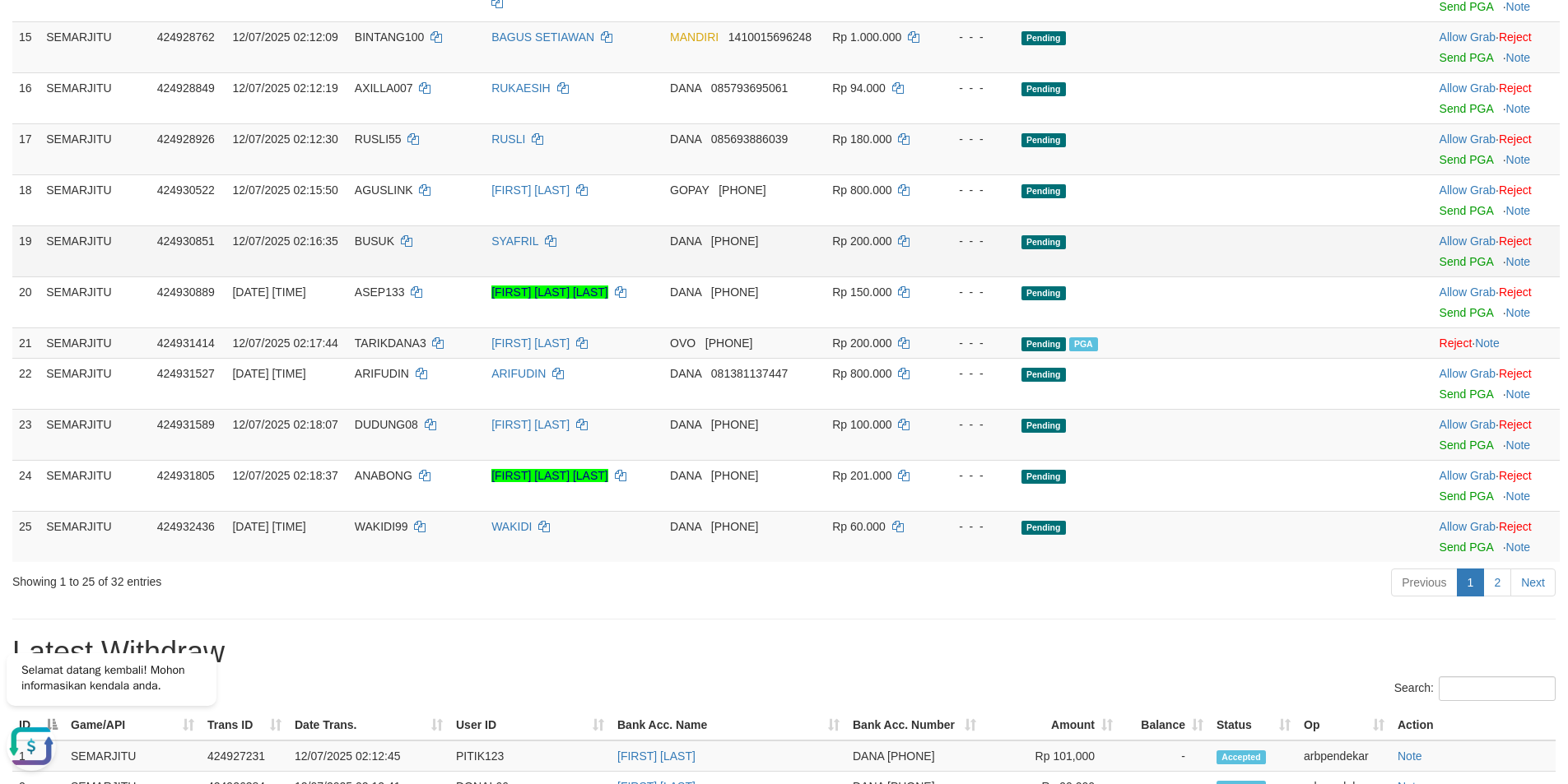 click on "BUSUK" at bounding box center [416, 251] 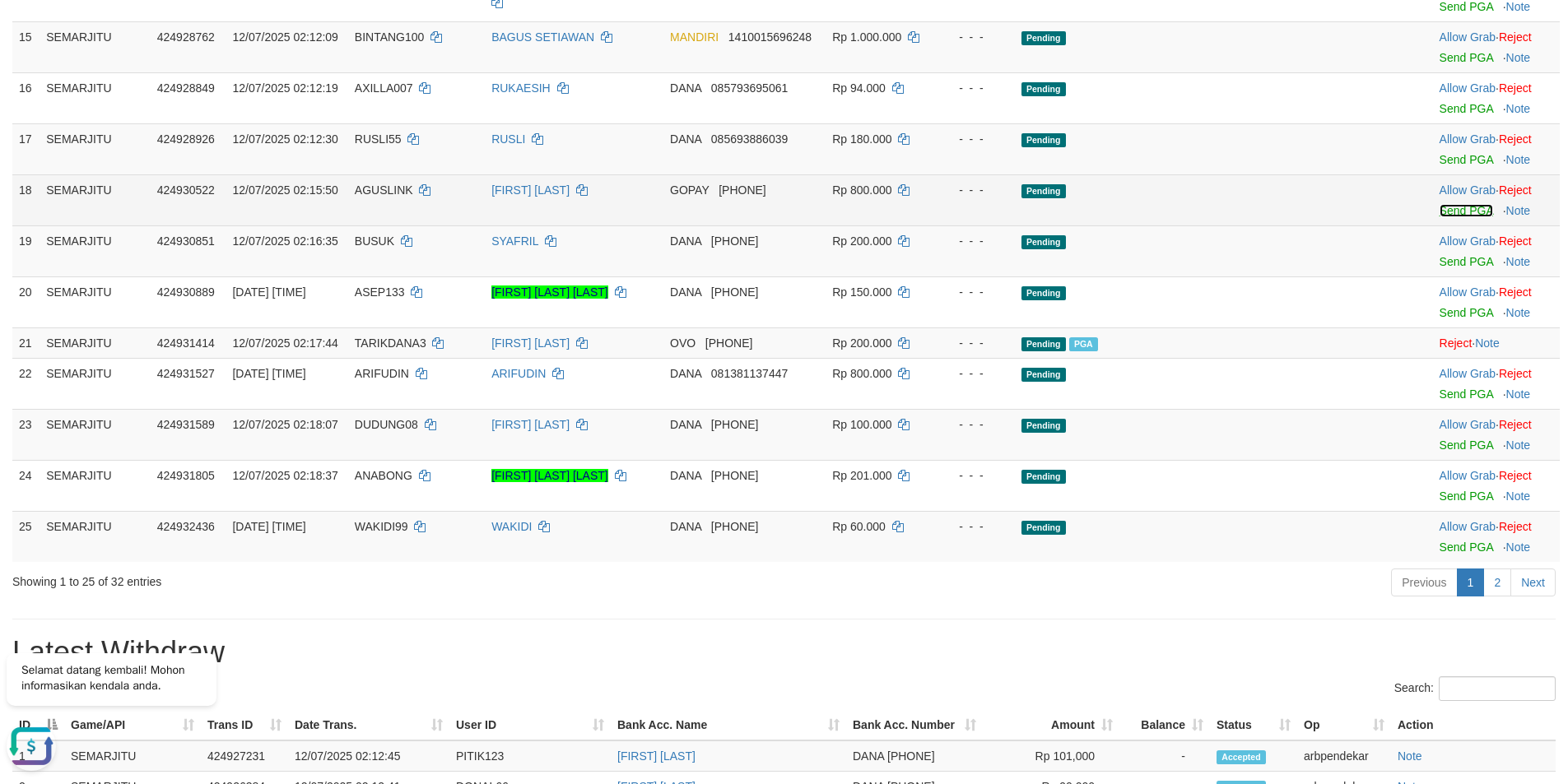 click on "Send PGA" at bounding box center [1466, 211] 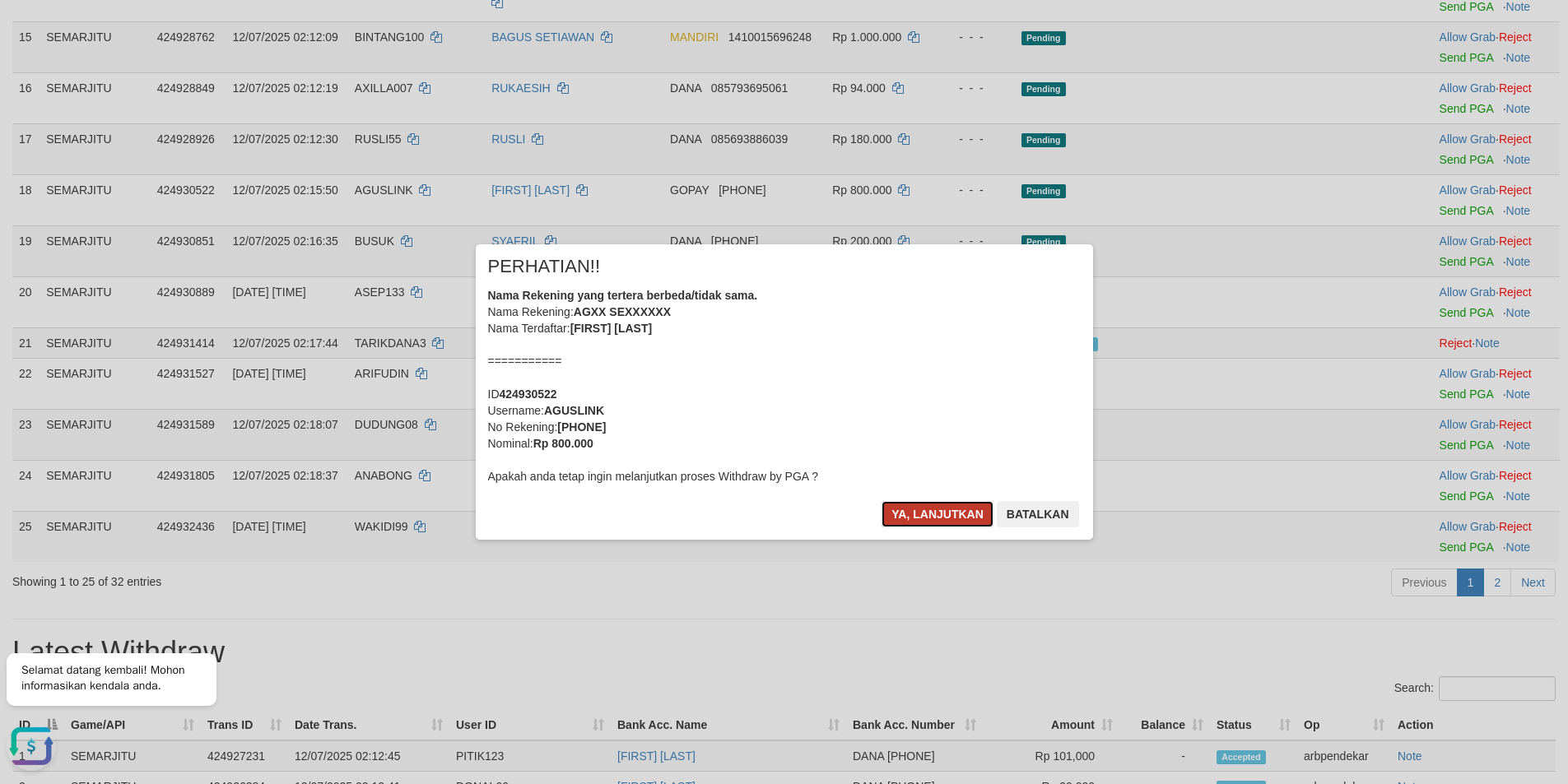 click on "Ya, lanjutkan" at bounding box center [938, 514] 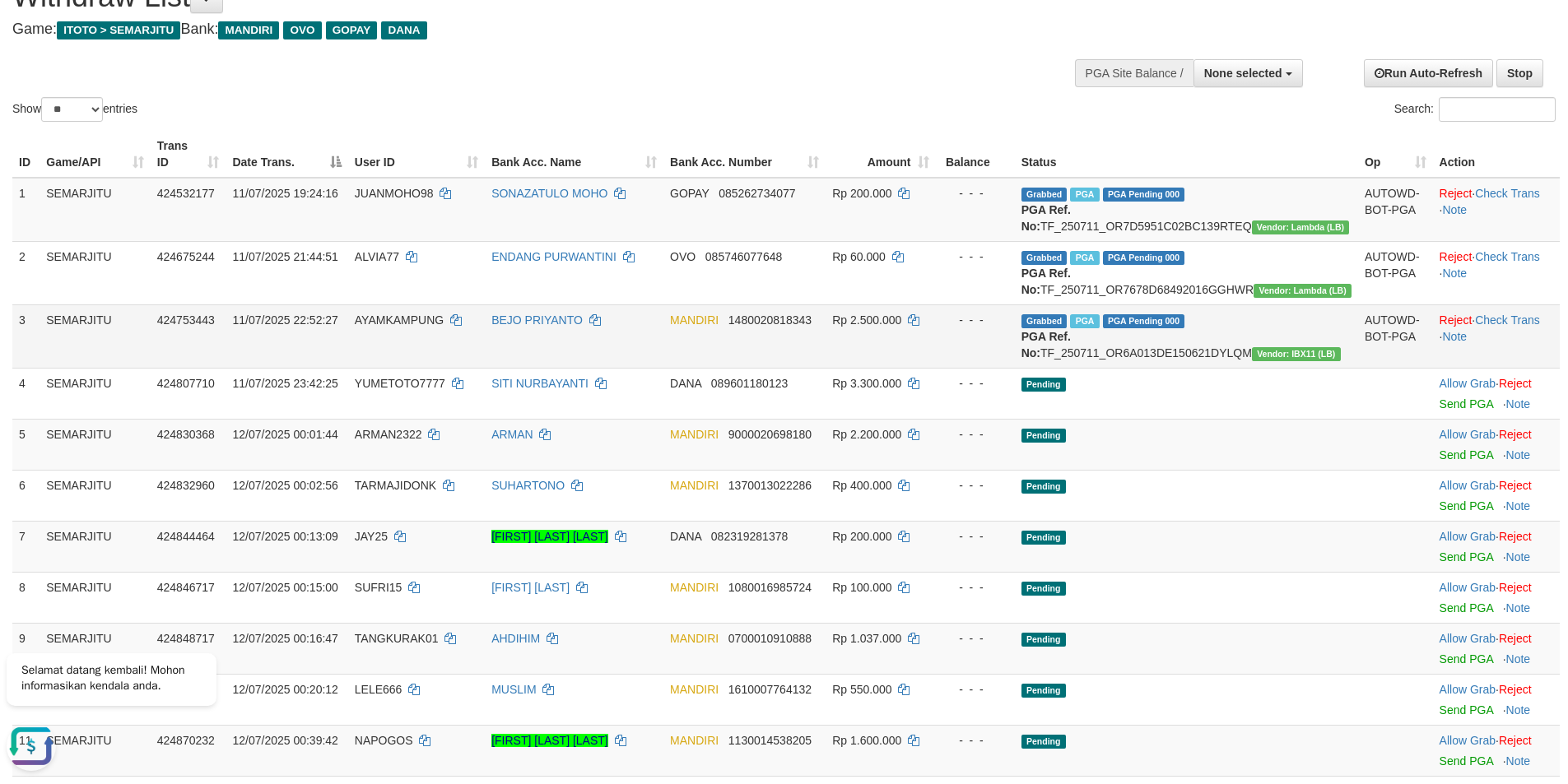scroll, scrollTop: 137, scrollLeft: 0, axis: vertical 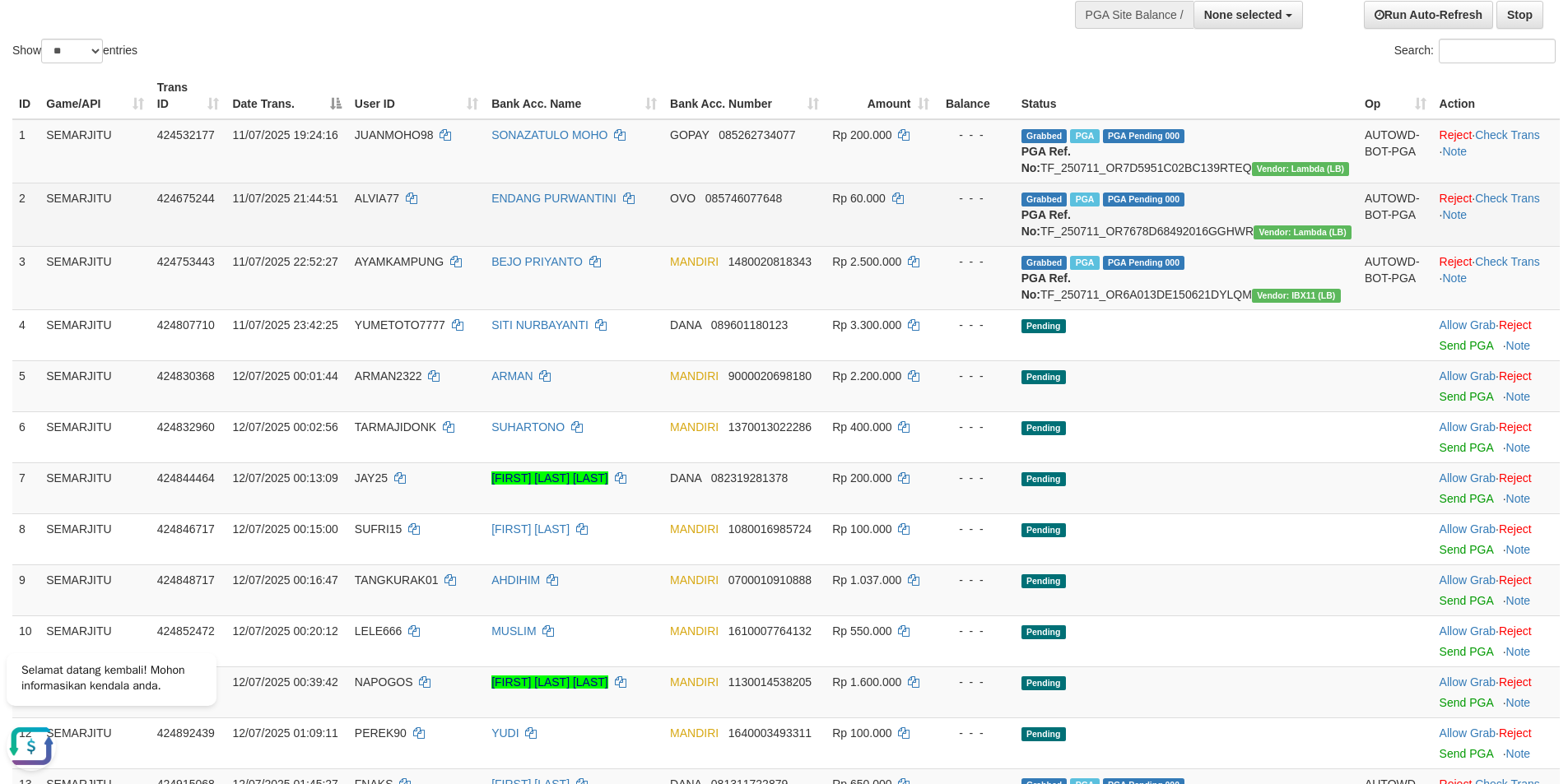 click on "ENDANG PURWANTINI" at bounding box center (574, 214) 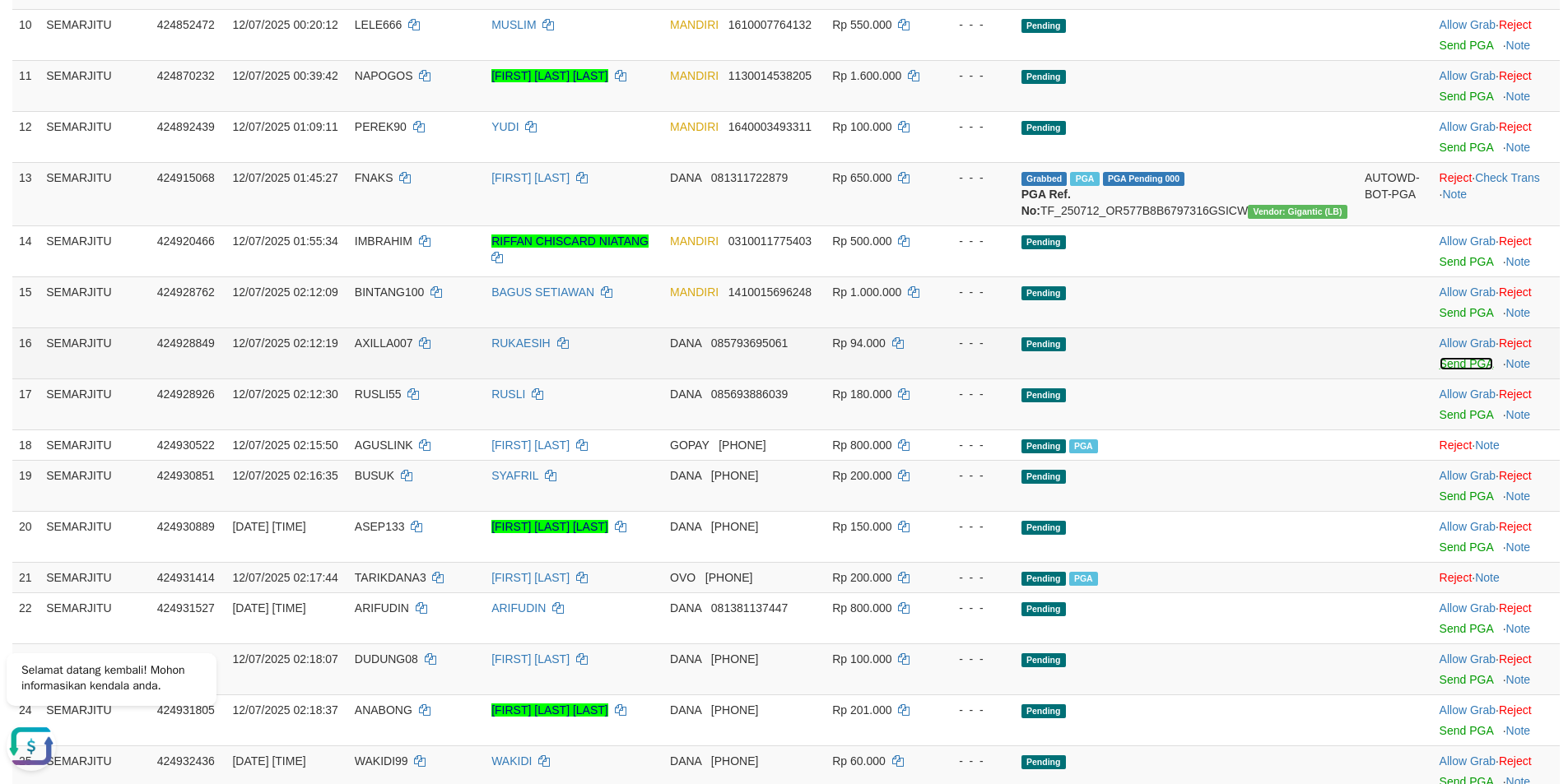 click on "Send PGA" at bounding box center (1466, 364) 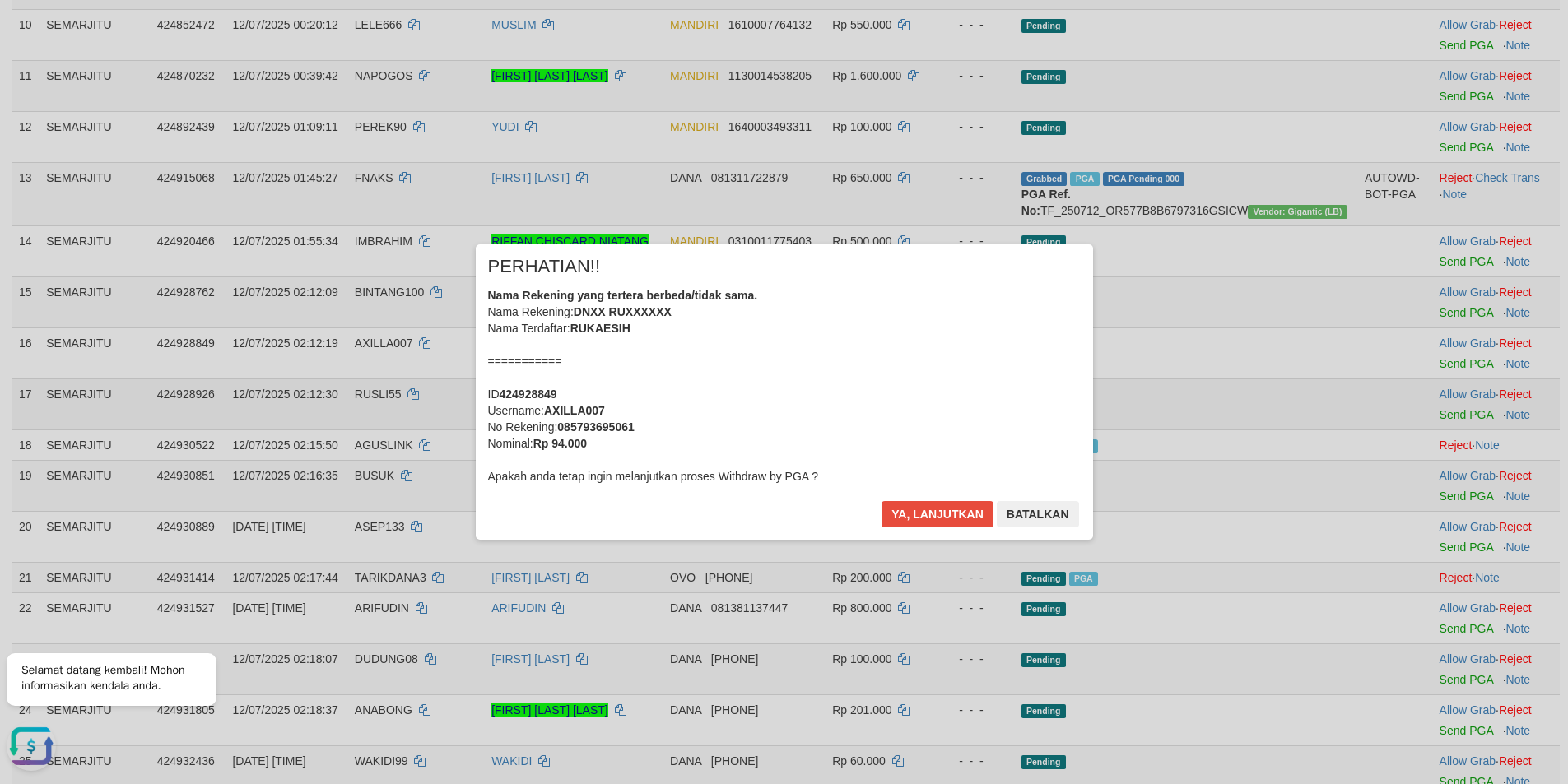 click on "Toggle navigation
Home
Bank
Account List
Load
By Website
Group
[ITOTO]													SEMARJITU
By Load Group (DPS)
Group arb-5
Group arb-8
Mutasi Bank
Search
Sync
-" at bounding box center (784, 588) 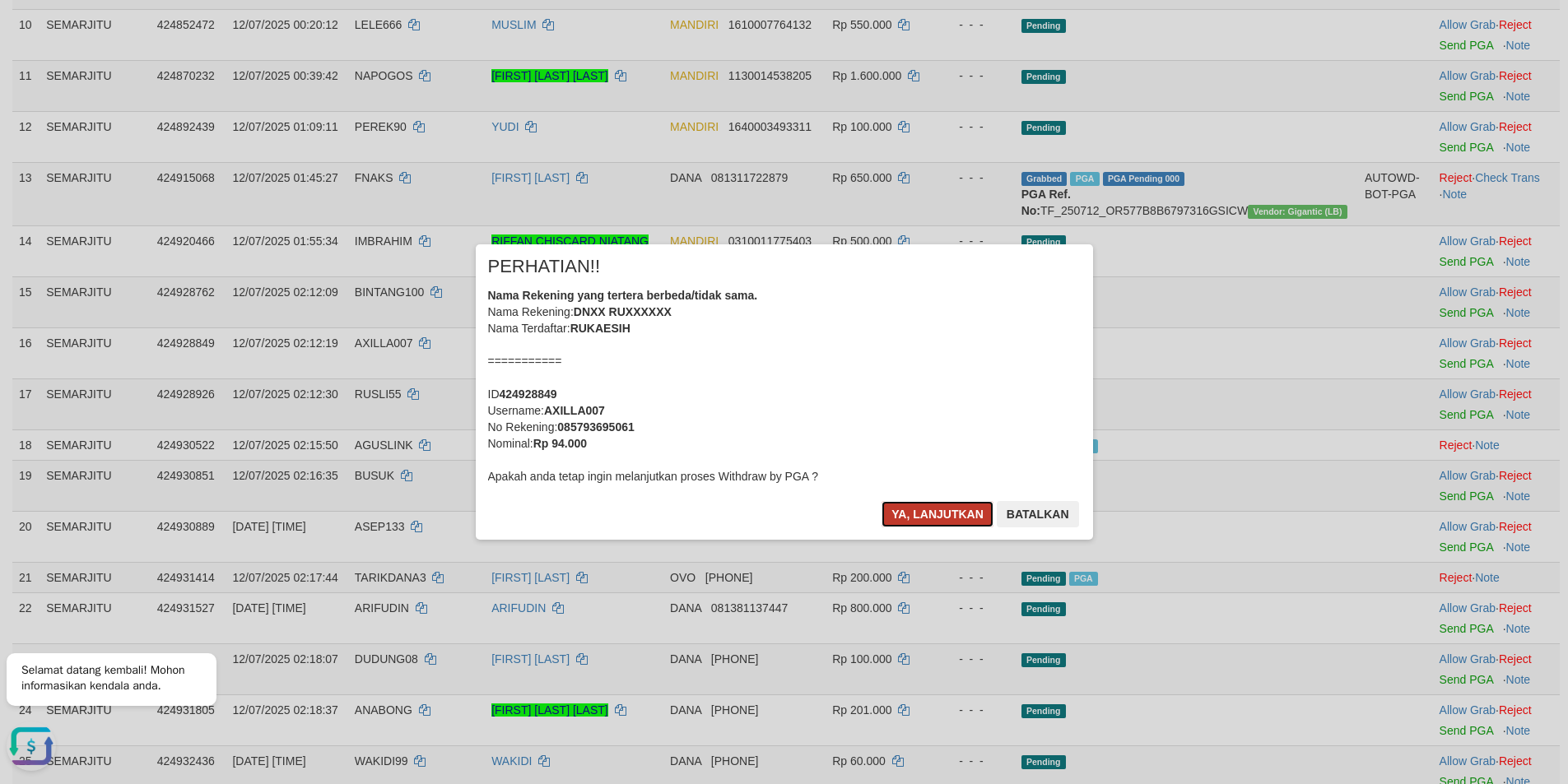 click on "Ya, lanjutkan" at bounding box center [938, 514] 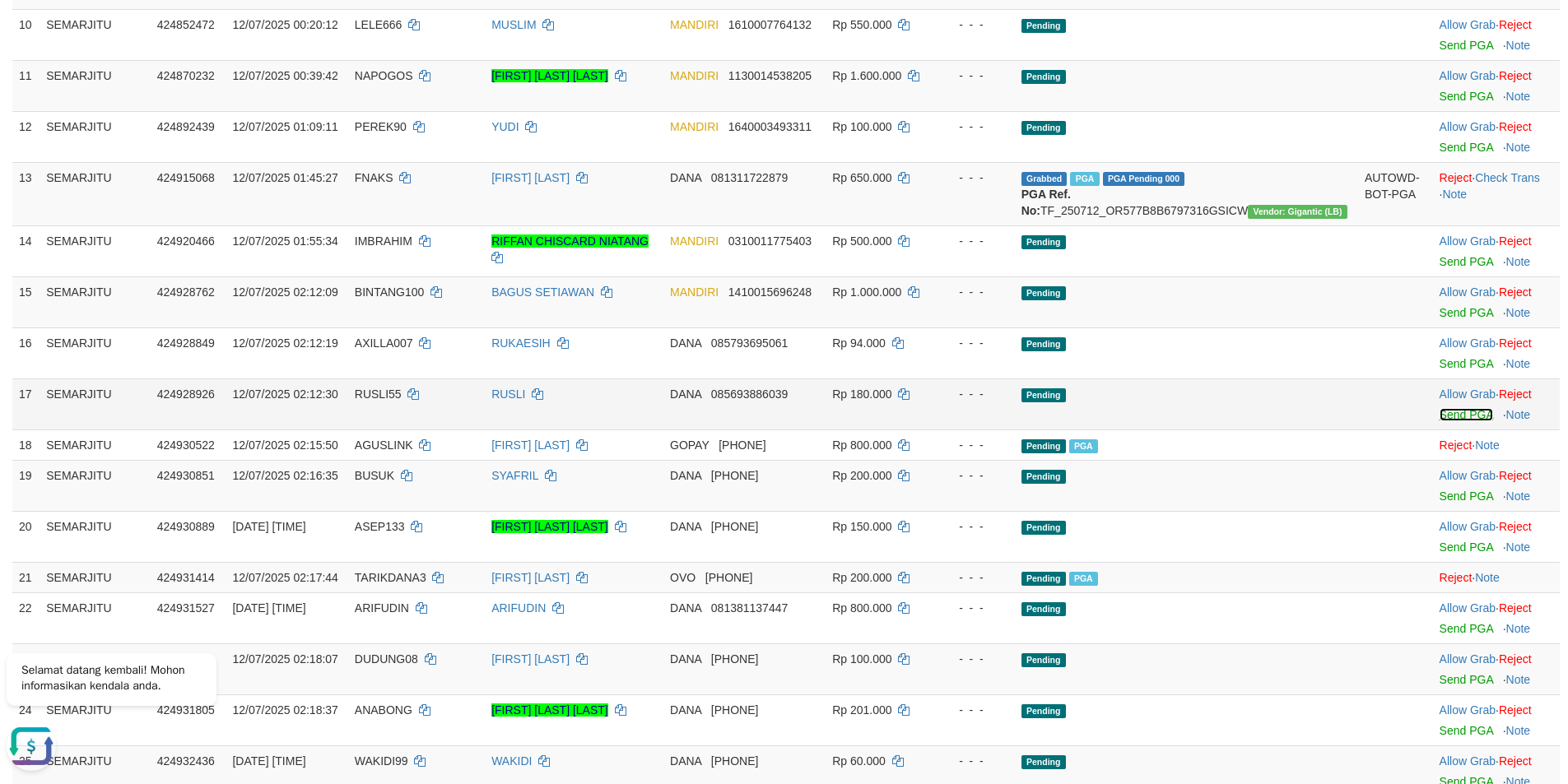 click on "Send PGA" at bounding box center [1466, 415] 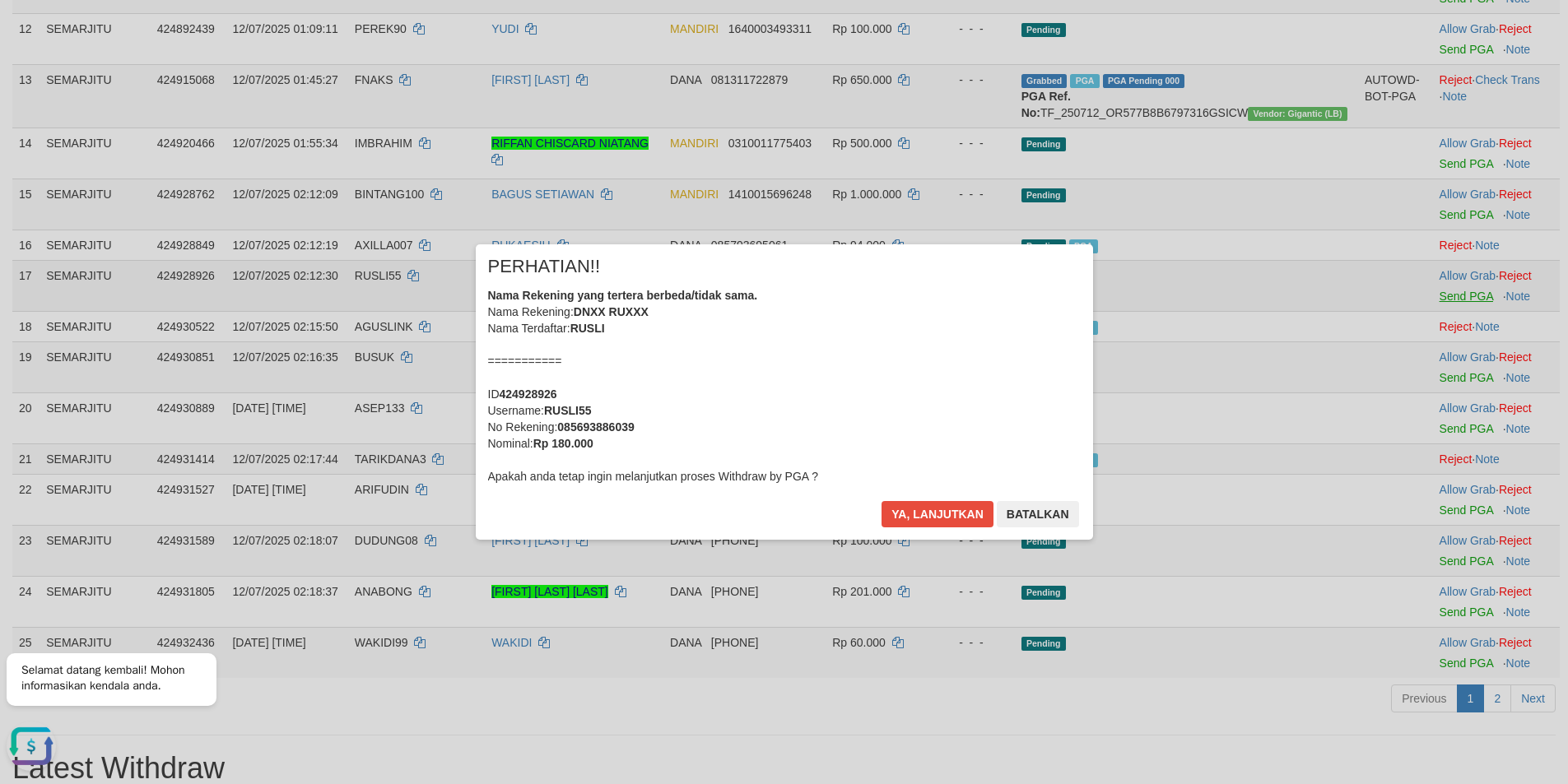 scroll, scrollTop: 880, scrollLeft: 0, axis: vertical 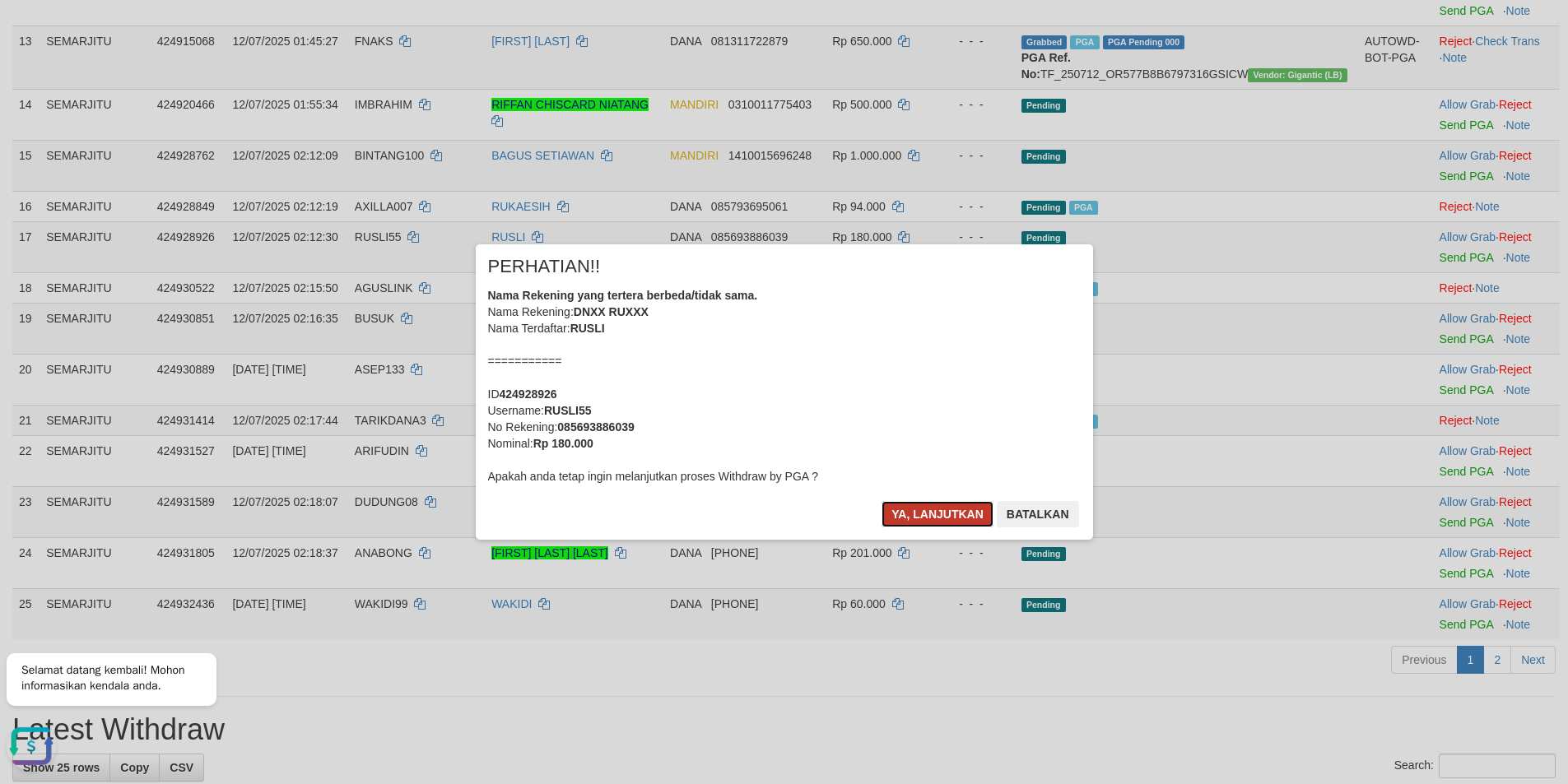 click on "Ya, lanjutkan" at bounding box center [938, 514] 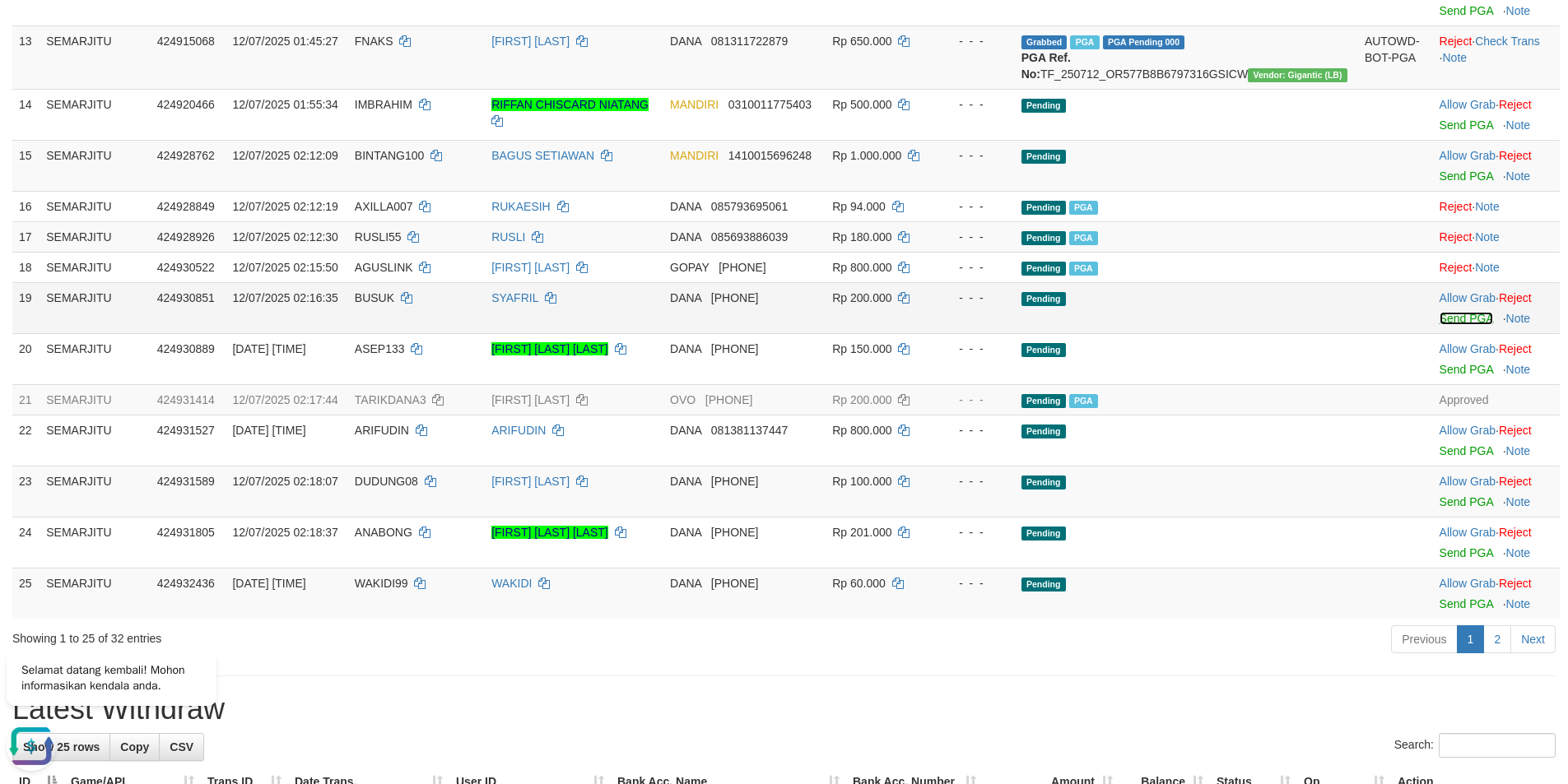 click on "Send PGA" at bounding box center [1466, 318] 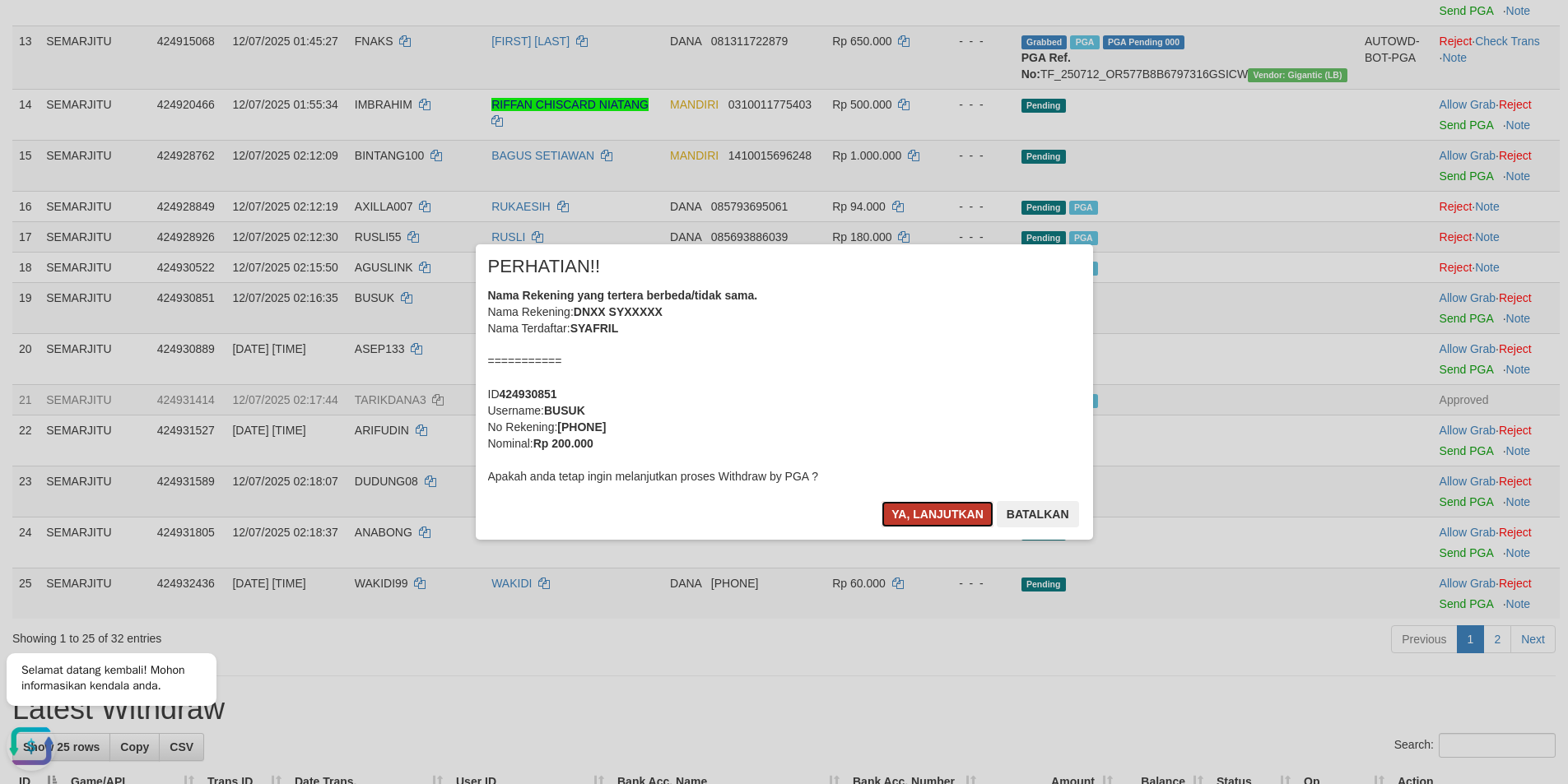 click on "Ya, lanjutkan" at bounding box center [938, 514] 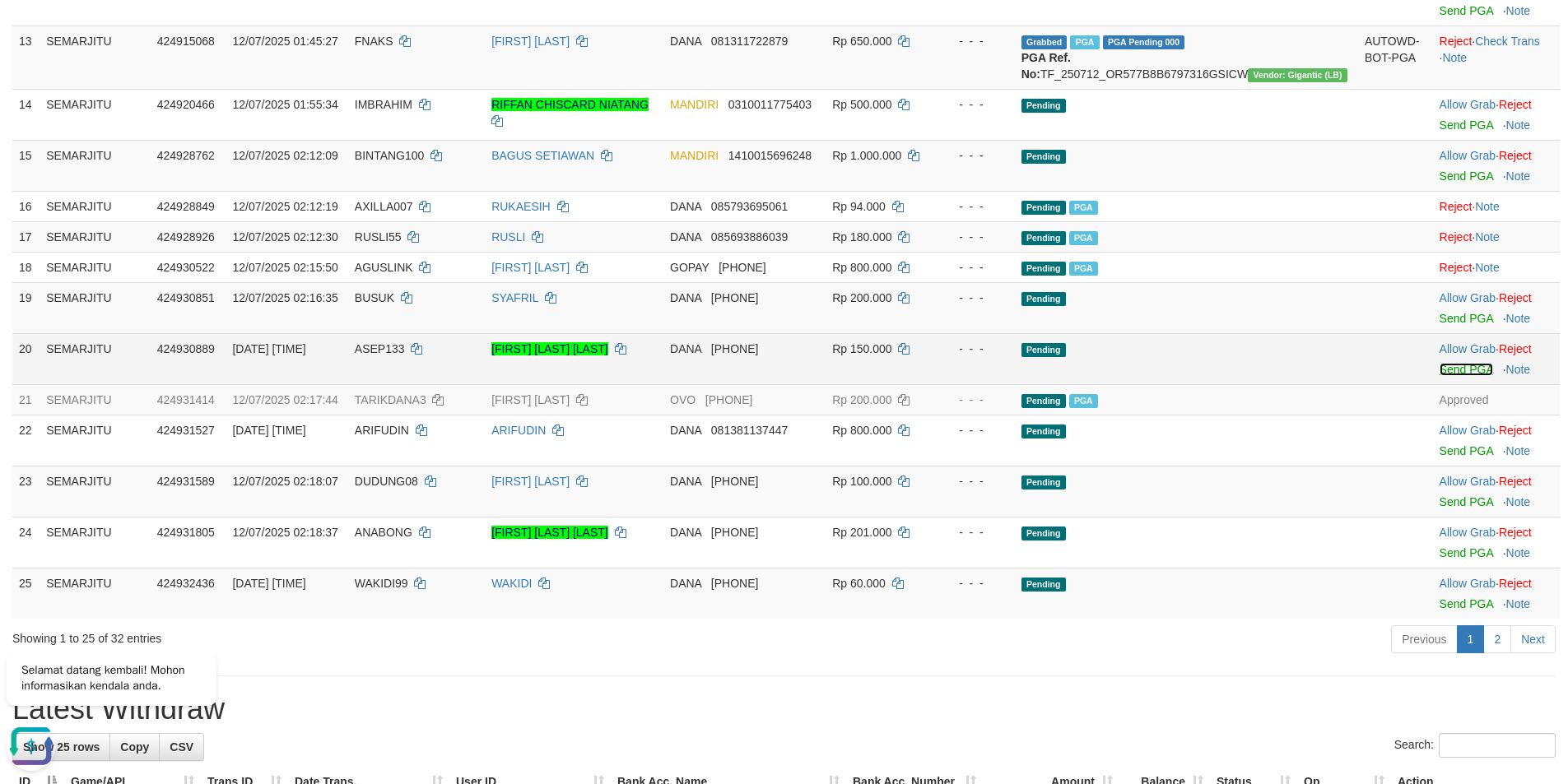 click on "1 SEMARJITU 424532177 11/07/2025 19:24:16 JUANMOHO98    SONAZATULO MOHO    GOPAY     085262734077 Rp 200.000    -  -  - Grabbed   PGA   PGA Pending 000 PGA Ref. No:  TF_250711_OR7D5951C02BC139RTEQ  Vendor: Lambda (LB) AUTOWD-BOT-PGA Reject ·    Check Trans    ·    Note 2 SEMARJITU 424675244 11/07/2025 21:44:51 ALVIA77    ENDANG PURWANTINI    OVO     085746077648 Rp 60.000    -  -  - Grabbed   PGA   PGA Pending 000 PGA Ref. No:  TF_250711_OR7678D68492016GGHWR  Vendor: Lambda (LB) AUTOWD-BOT-PGA Reject ·    Check Trans    ·    Note 3 SEMARJITU 424753443 11/07/2025 22:52:27 AYAMKAMPUNG    BEJO PRIYANTO    MANDIRI     1480020818343 Rp 2.500.000    -  -  - Grabbed   PGA   PGA Pending 000 PGA Ref. No:  TF_250711_OR6A013DE150621DYLQM  Vendor: IBX11 (LB) AUTOWD-BOT-PGA Reject ·    Check Trans    ·    Note 4 SEMARJITU 424807710 11/07/2025 23:42:25 YUMETOTO7777    SITI NURBAYANTI    DANA     089601180123 Rp 3.300.000    -  -  - Pending Reject" at bounding box center (786, -2) 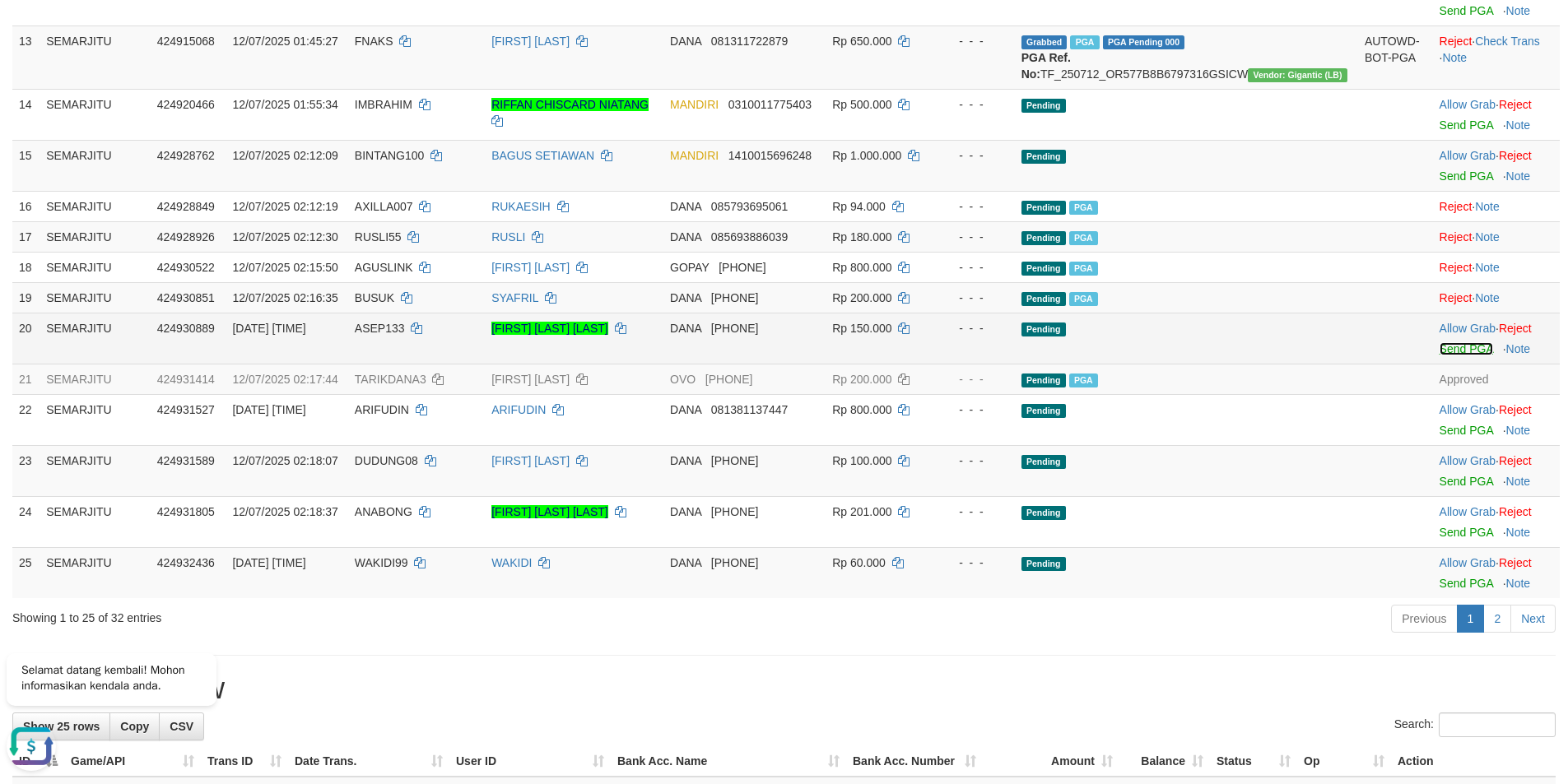 click on "Send PGA" at bounding box center [1466, 349] 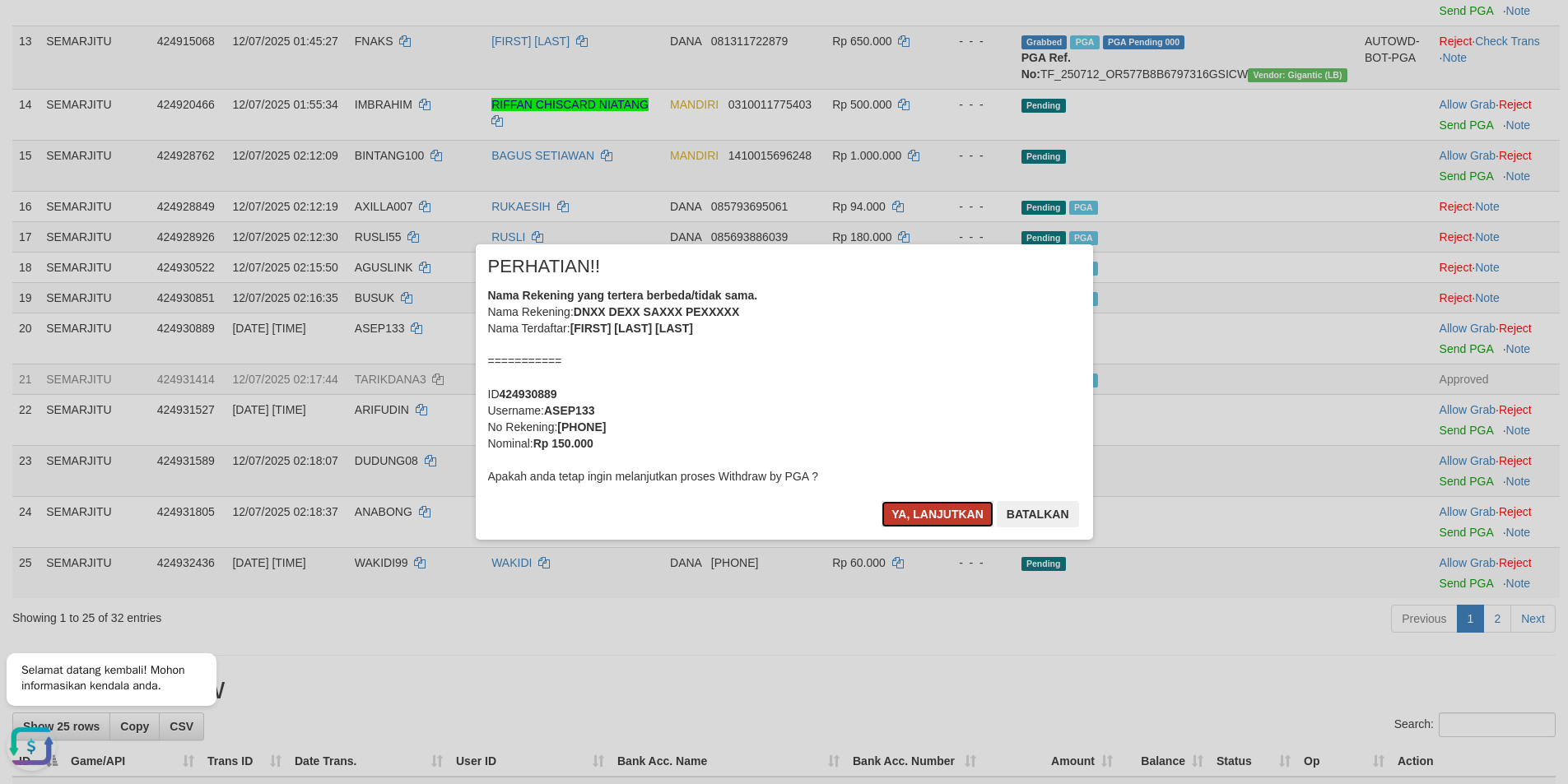click on "Ya, lanjutkan" at bounding box center (938, 514) 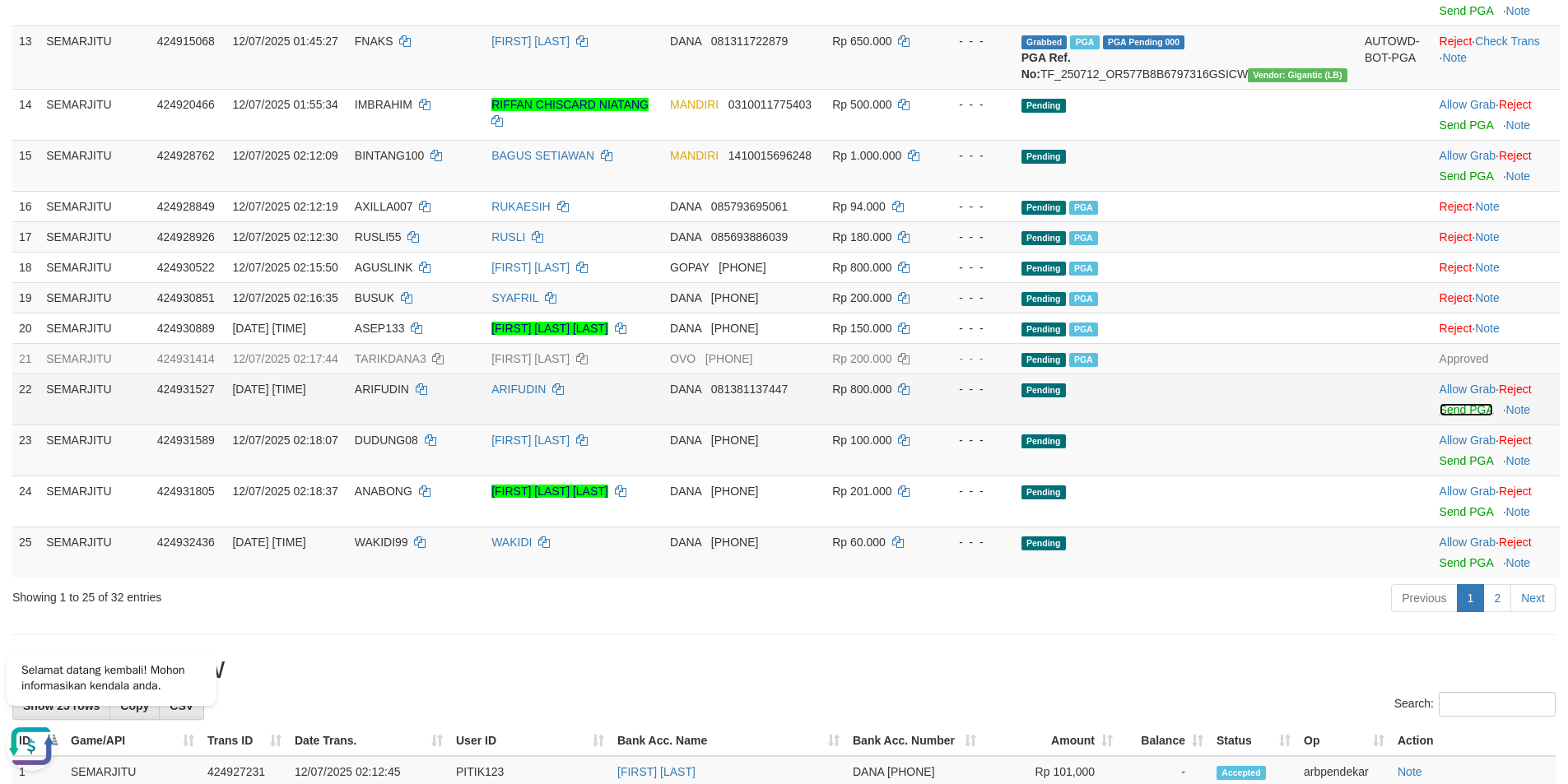 click on "Send PGA" at bounding box center [1466, 410] 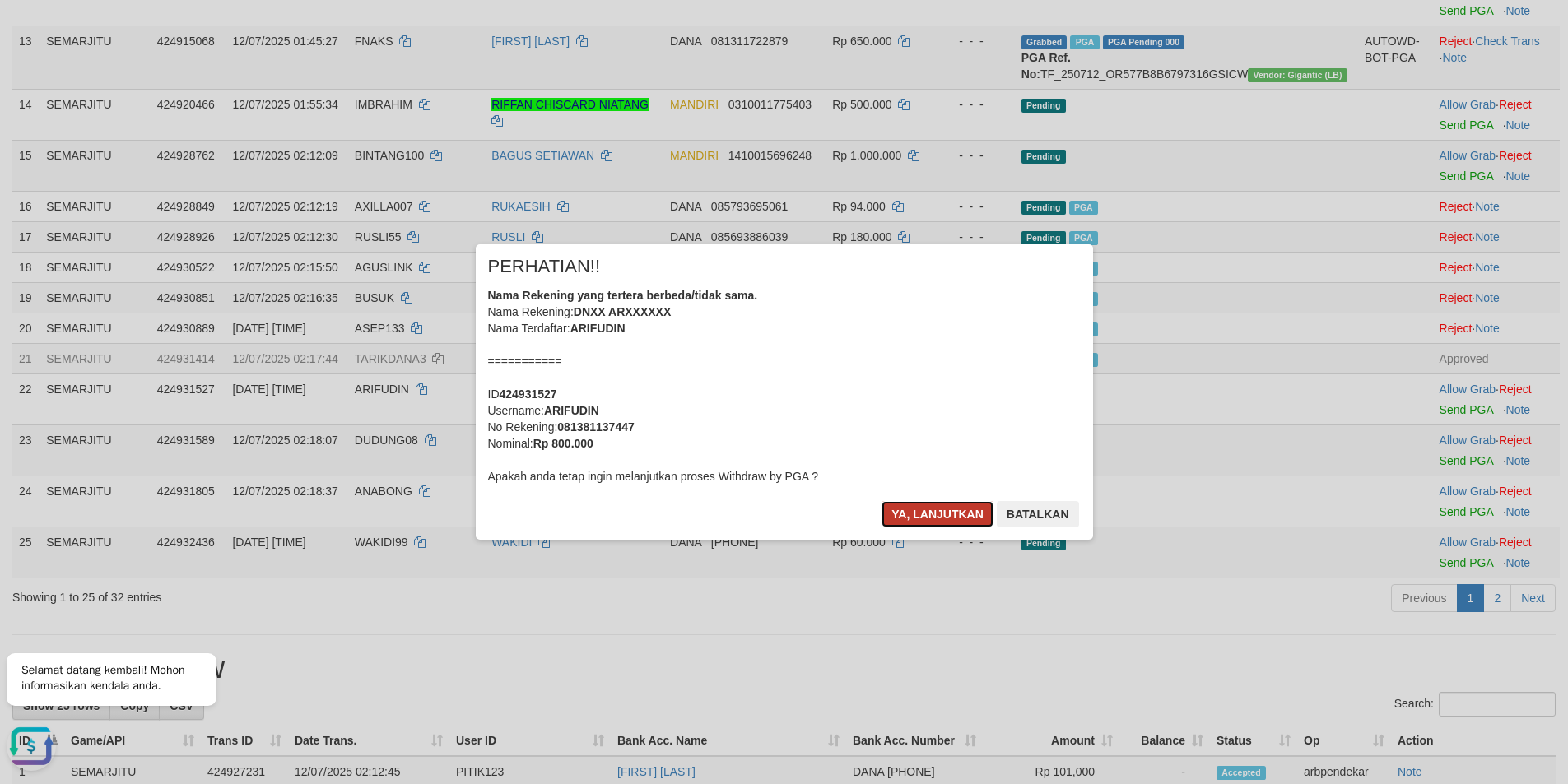 click on "Ya, lanjutkan" at bounding box center [938, 514] 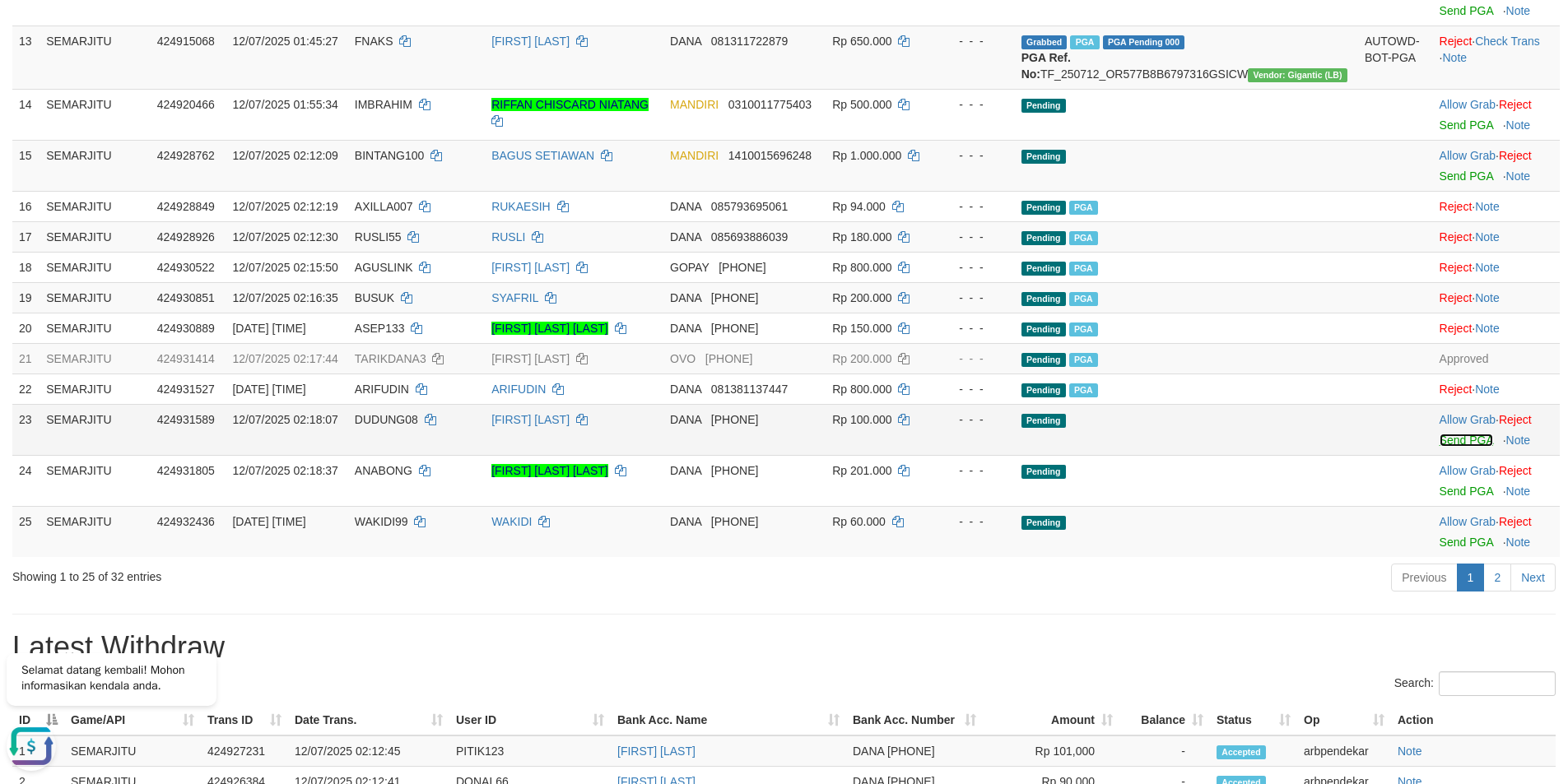 click on "Send PGA" at bounding box center (1466, 440) 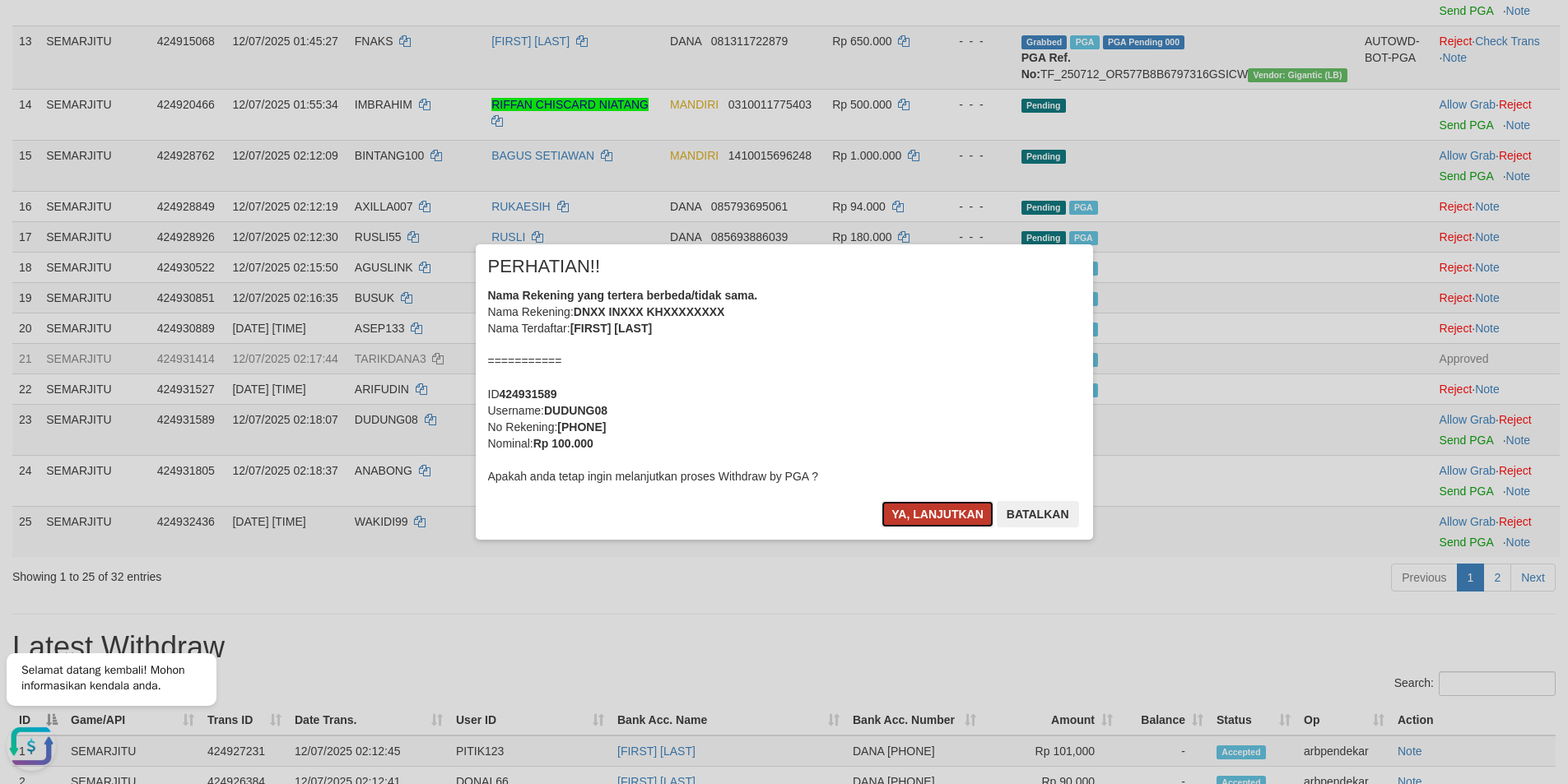 click on "Ya, lanjutkan" at bounding box center [938, 514] 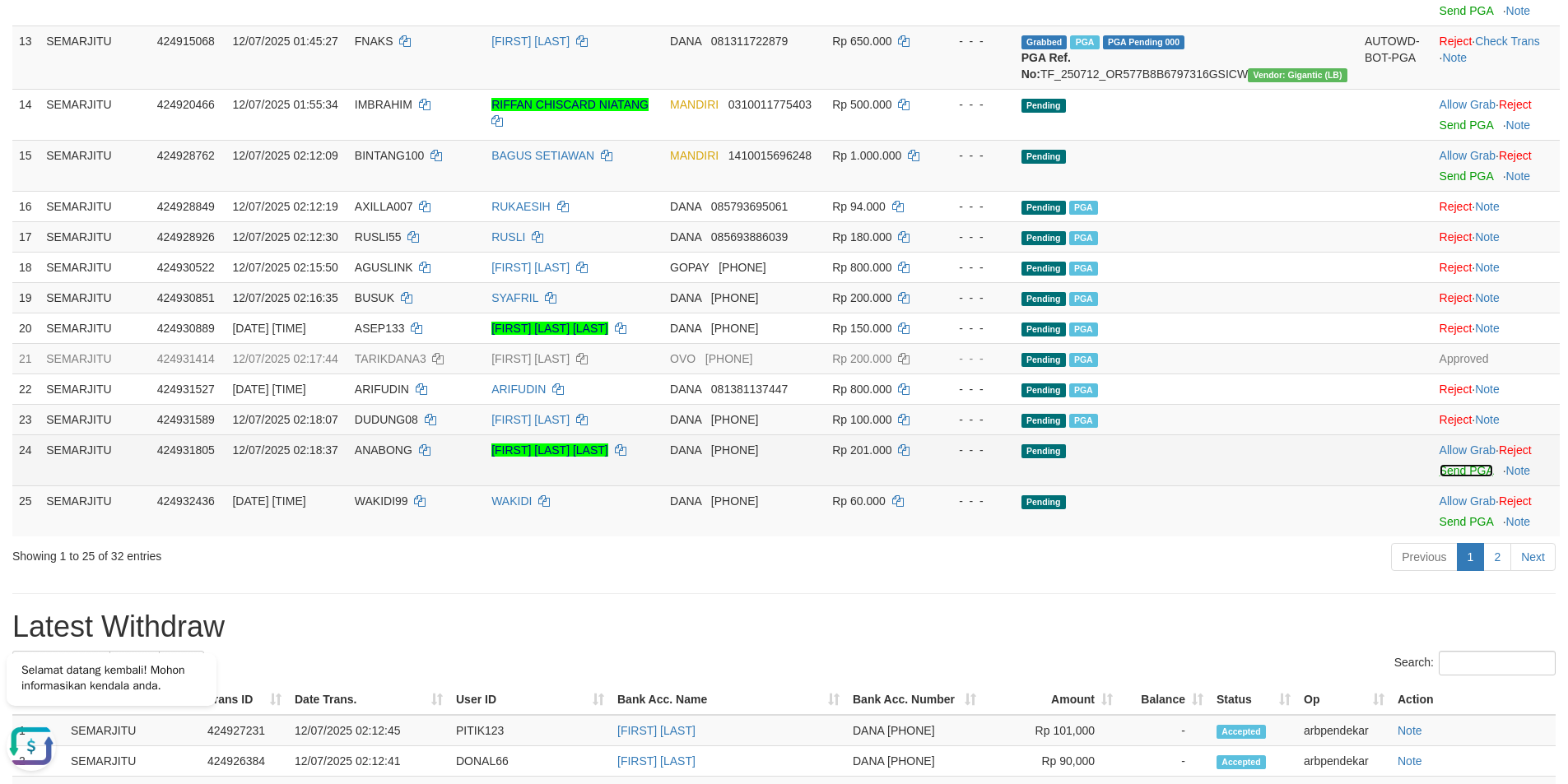 click on "Send PGA" at bounding box center [1466, 471] 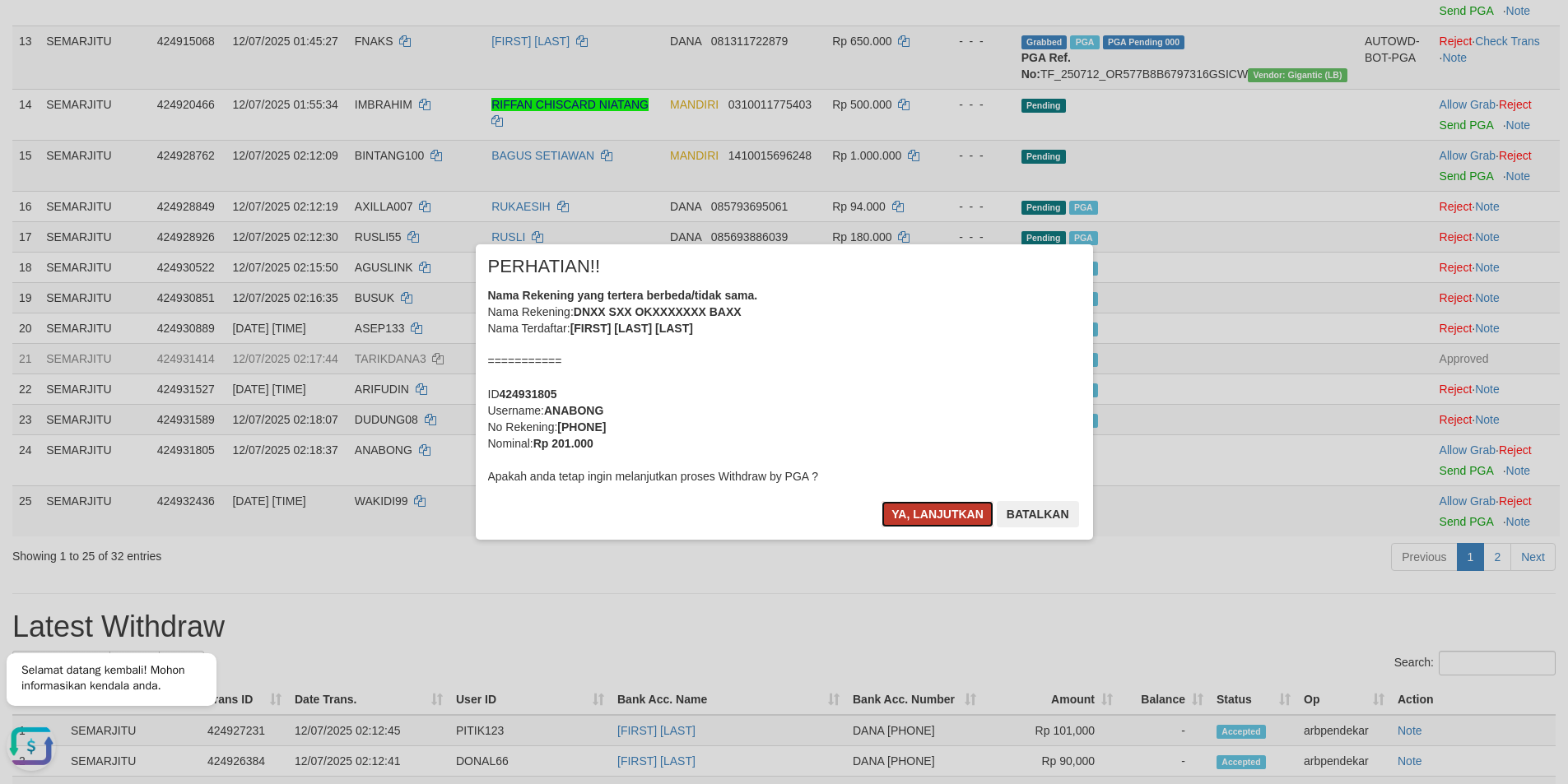 click on "Ya, lanjutkan" at bounding box center [938, 514] 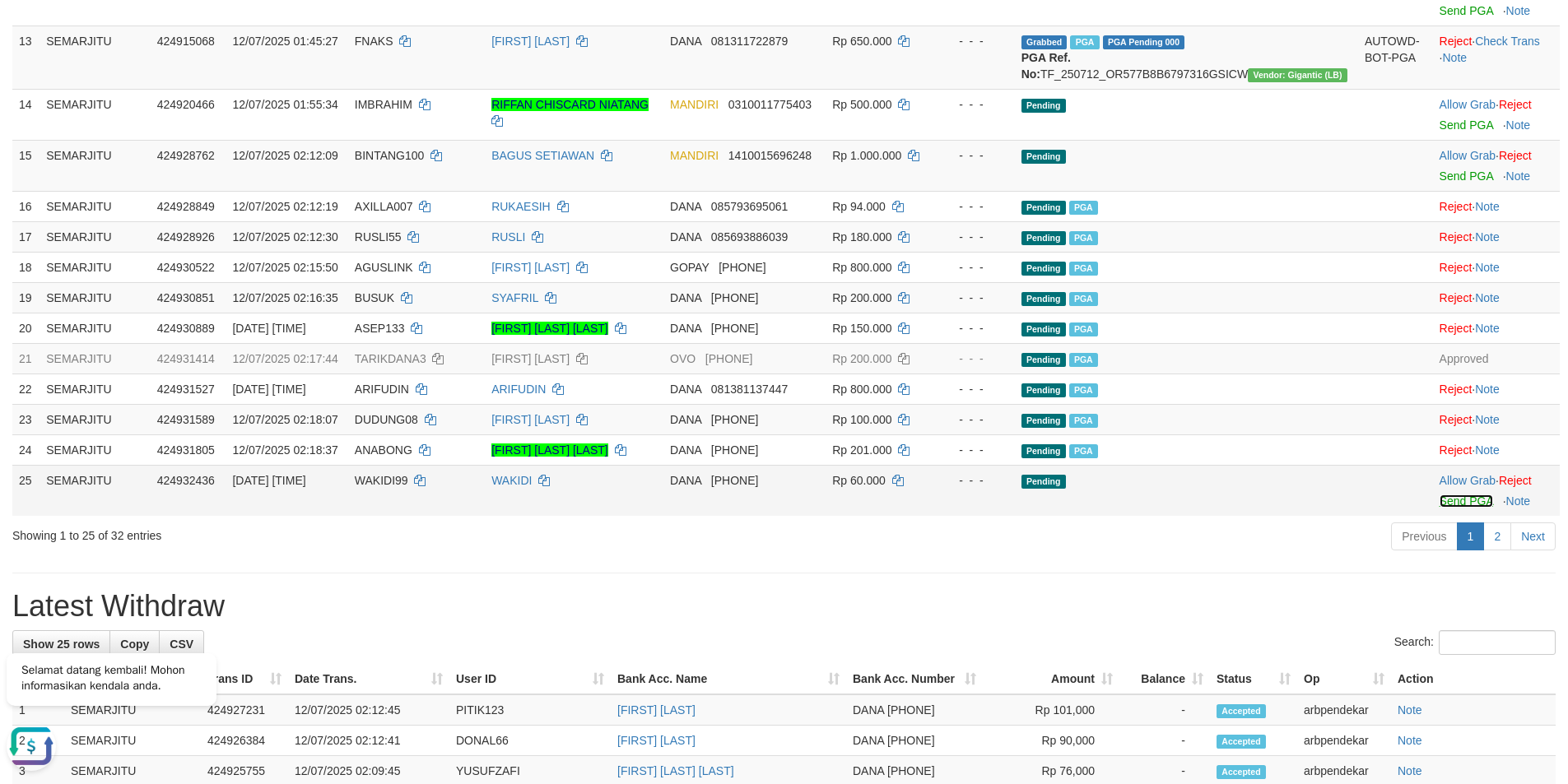click on "Send PGA" at bounding box center (1466, 501) 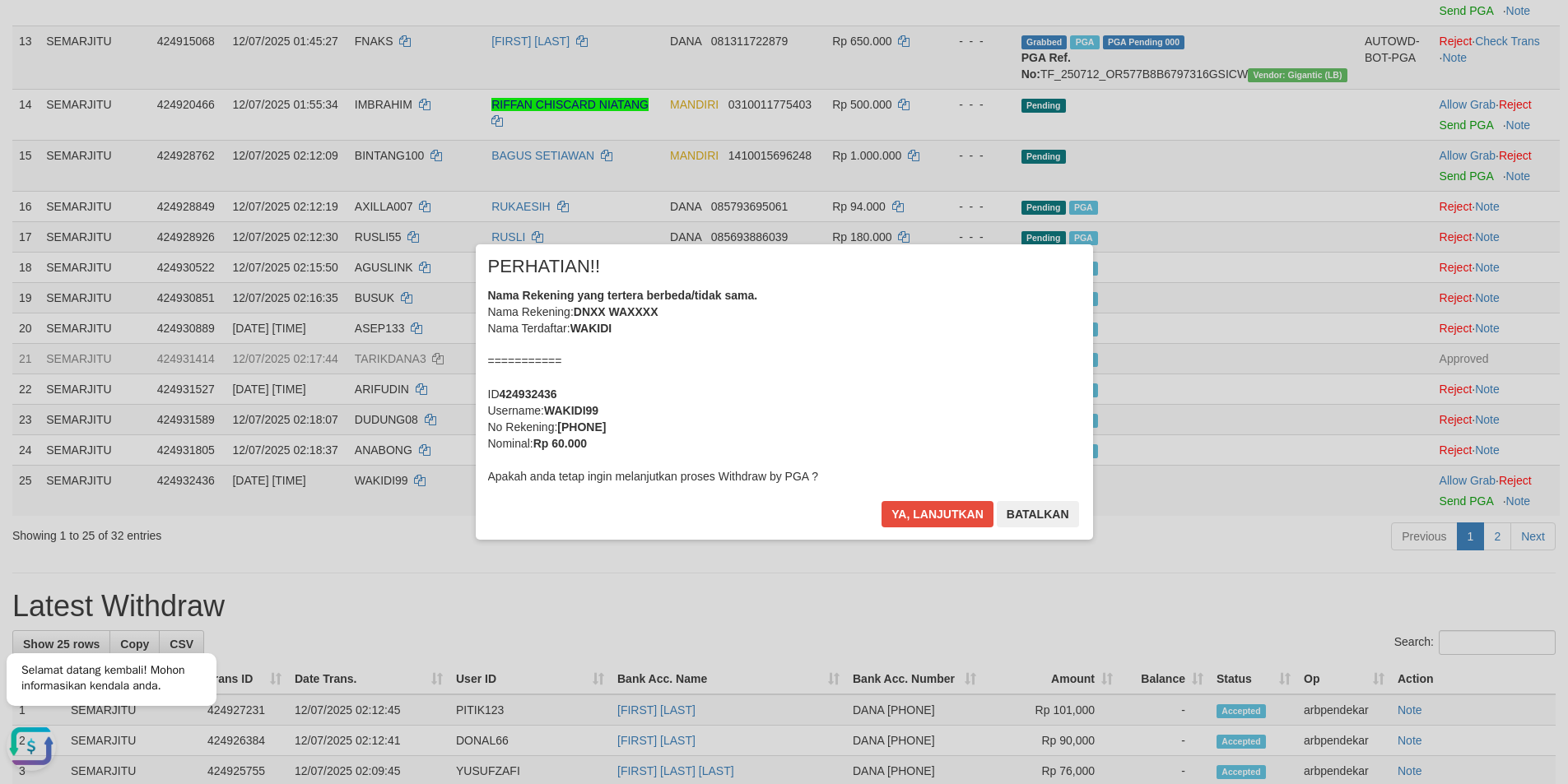 scroll, scrollTop: 1566, scrollLeft: 0, axis: vertical 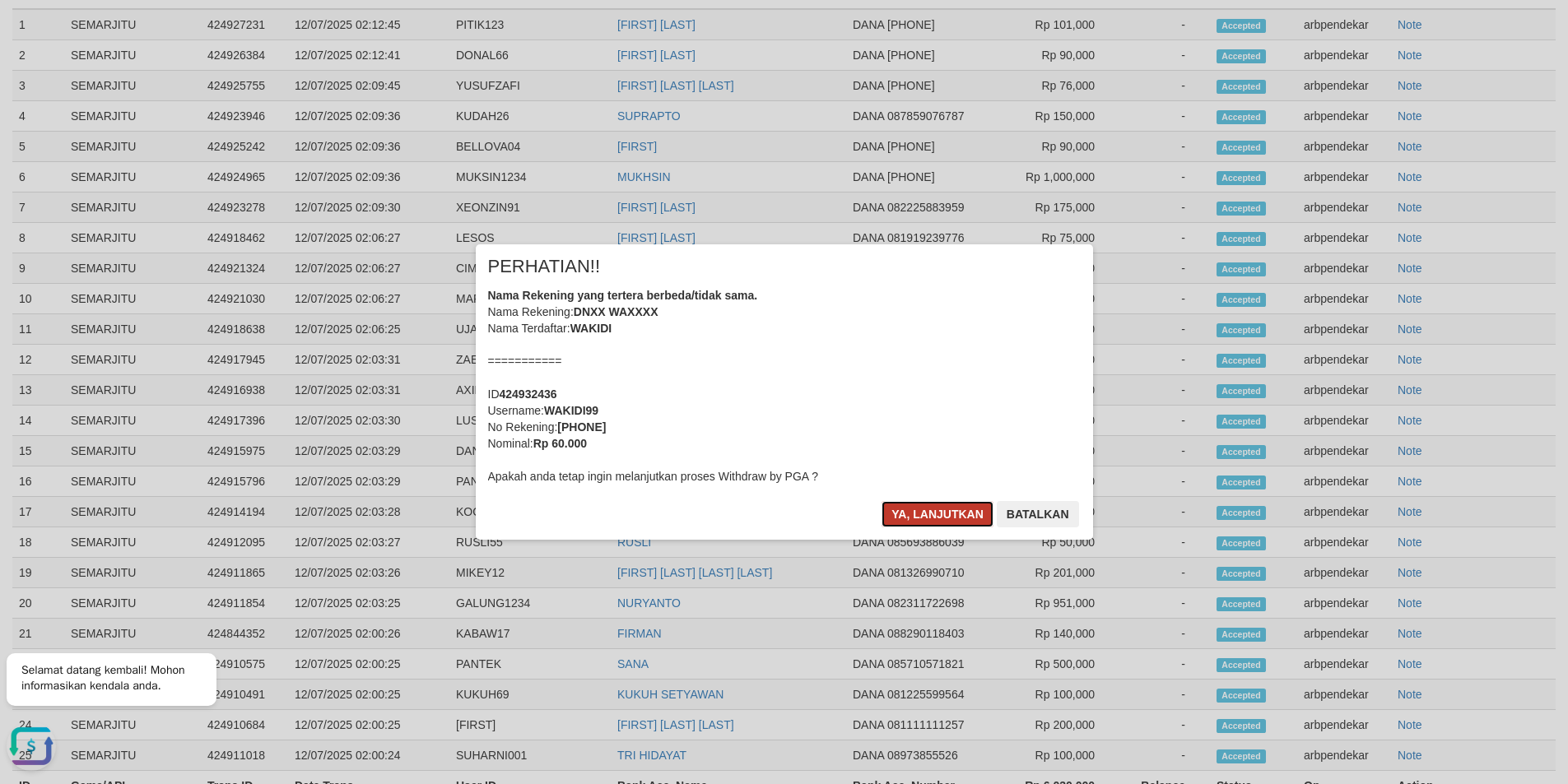 click on "Ya, lanjutkan" at bounding box center [938, 514] 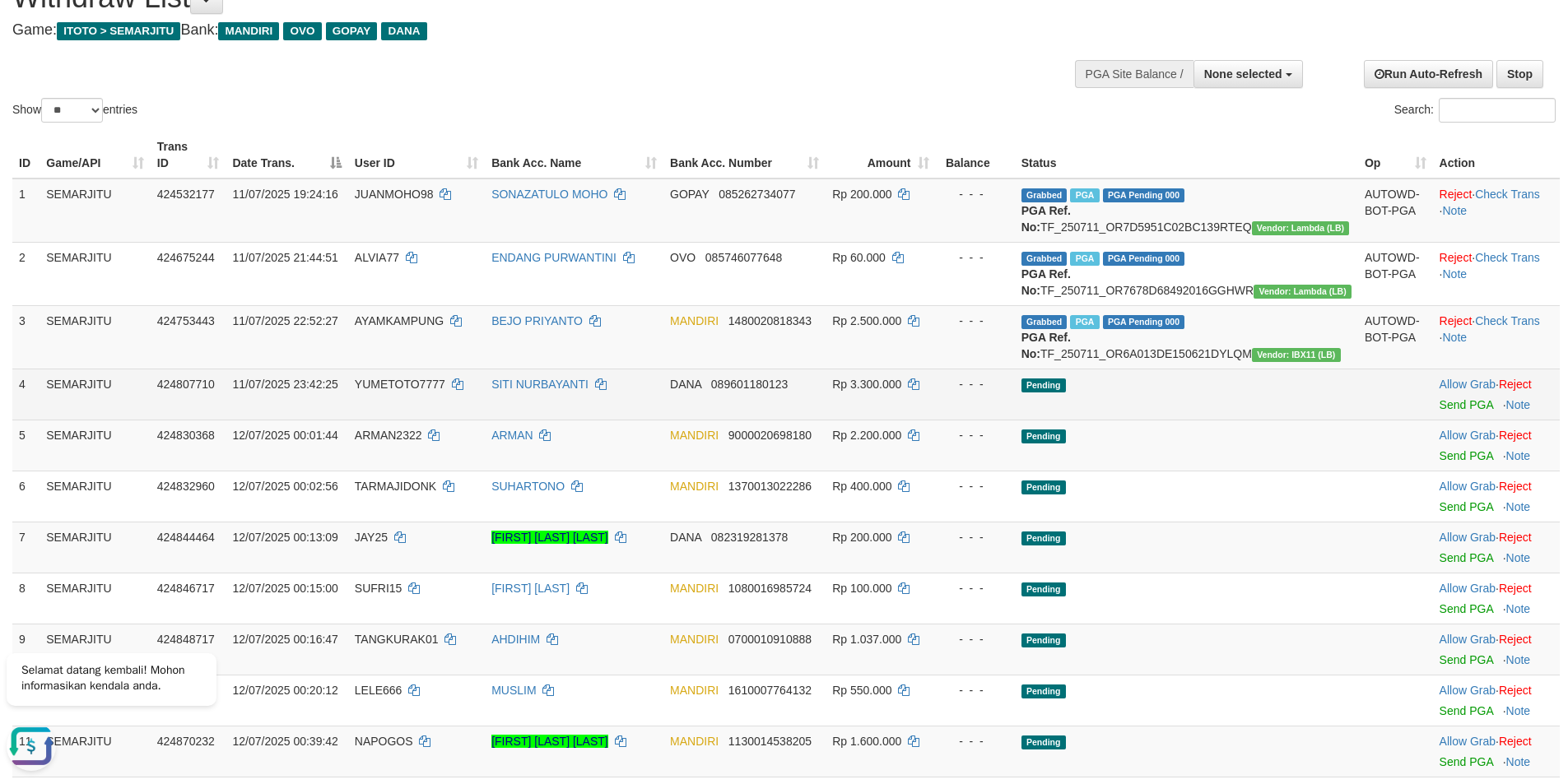 scroll, scrollTop: 0, scrollLeft: 0, axis: both 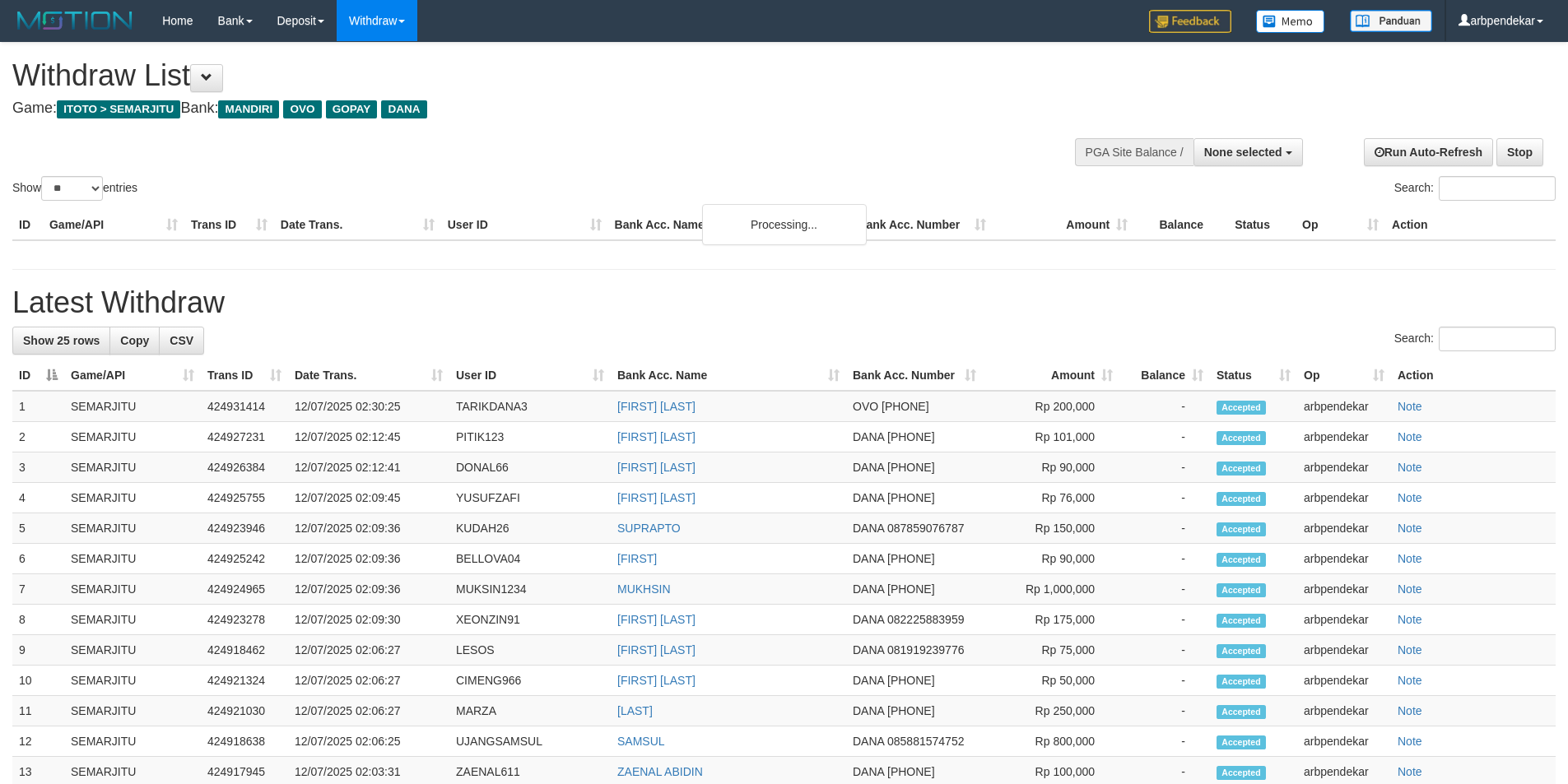 select 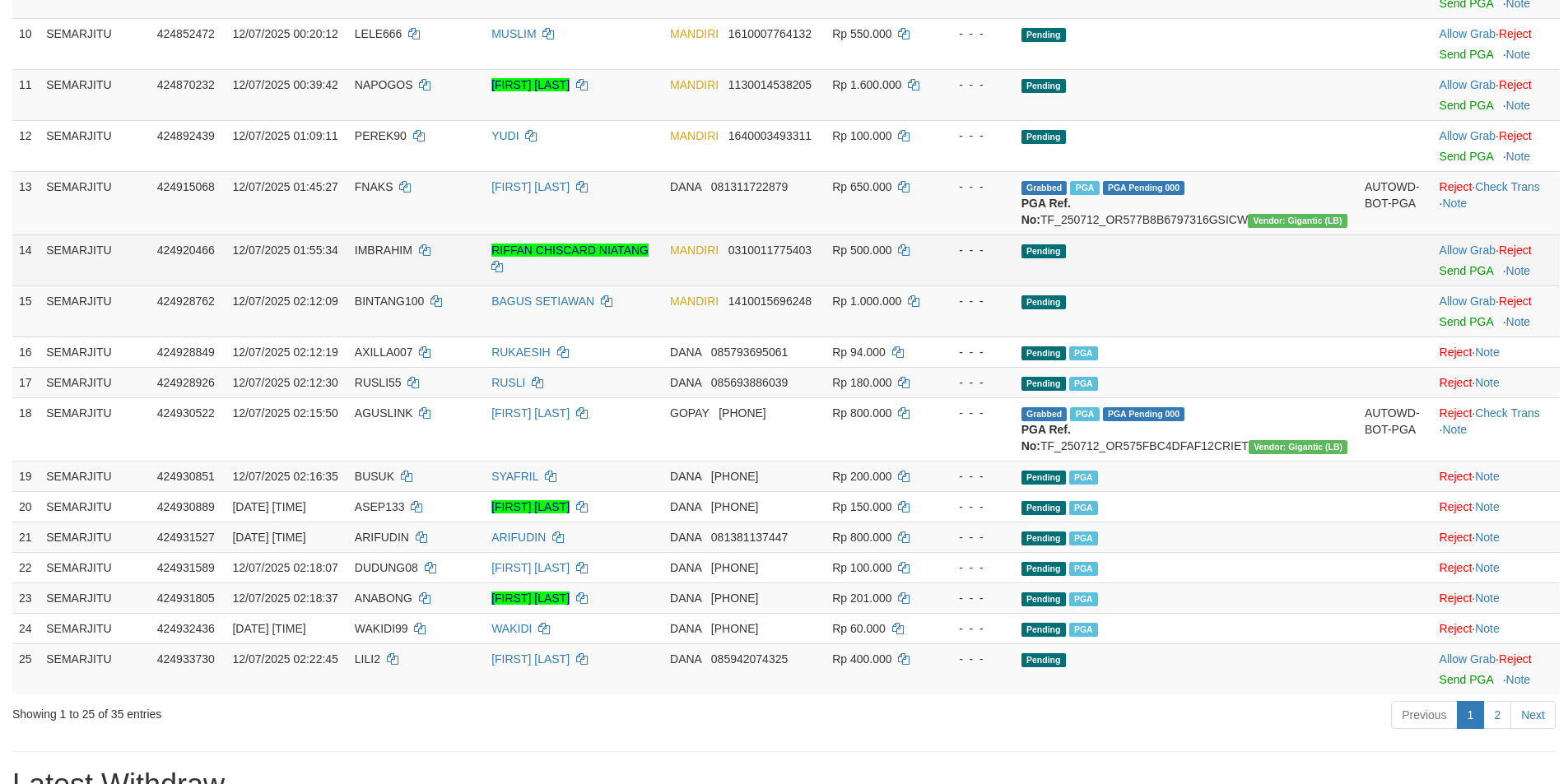 scroll, scrollTop: 823, scrollLeft: 0, axis: vertical 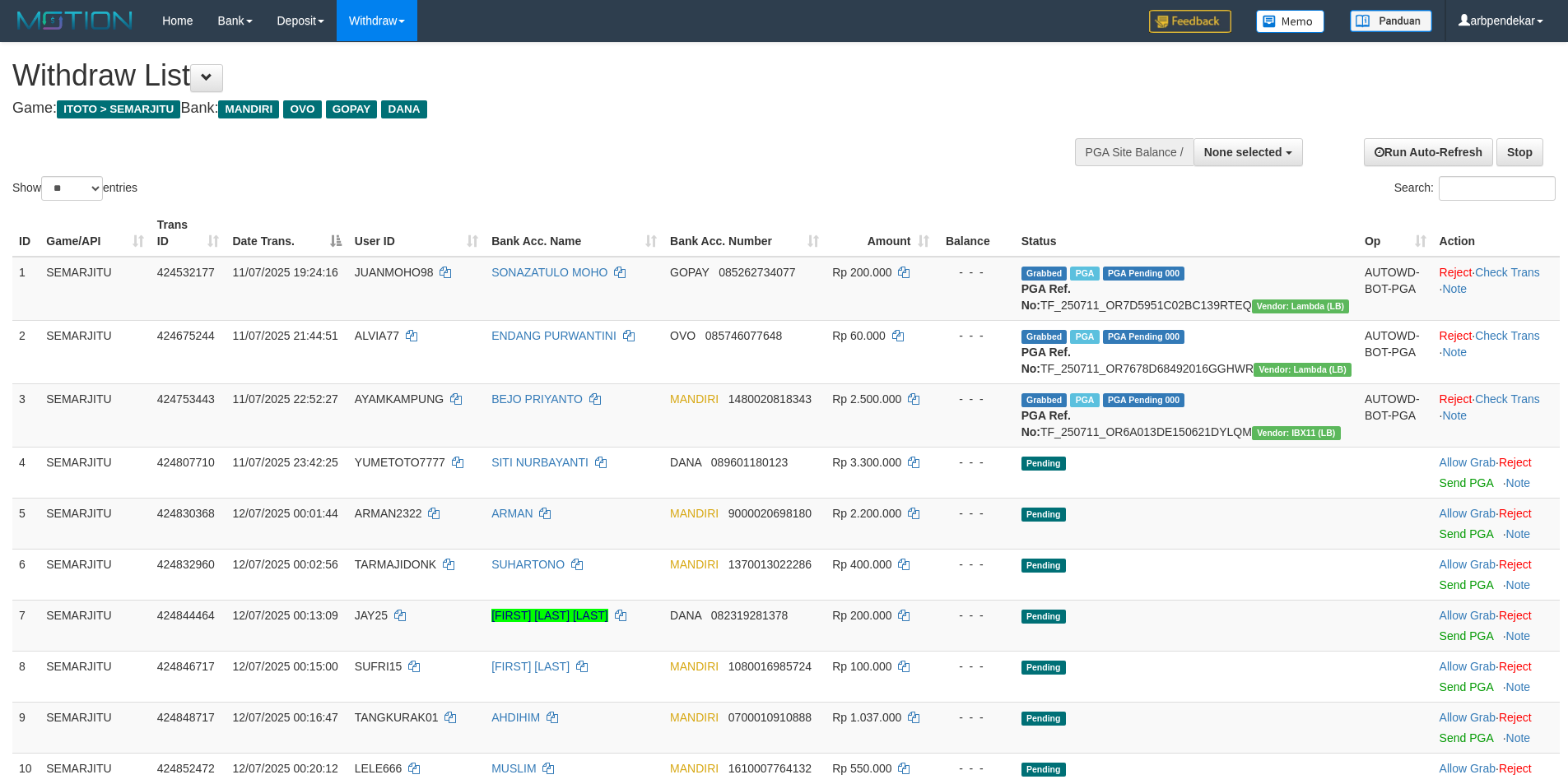 select 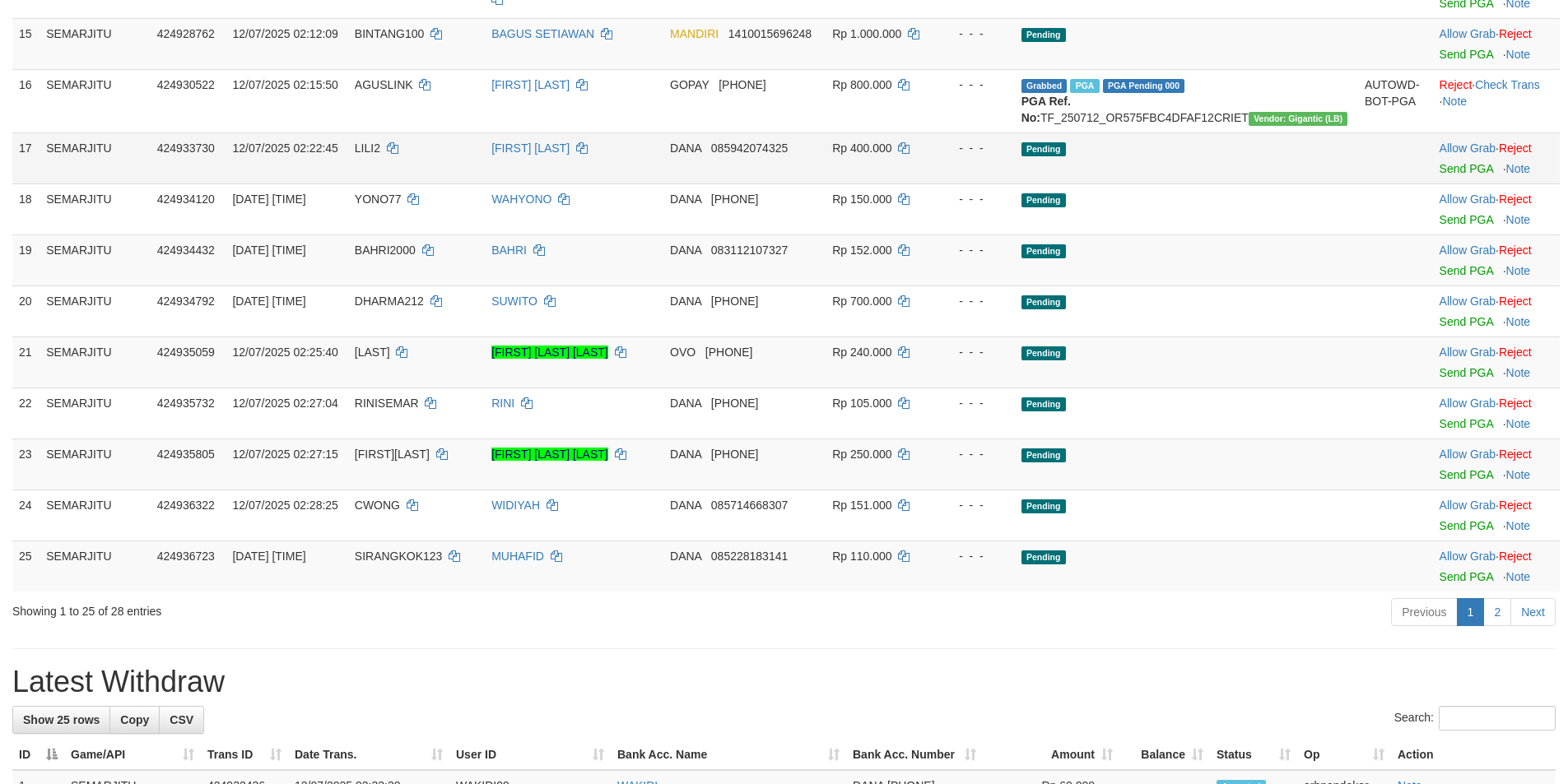scroll, scrollTop: 1270, scrollLeft: 0, axis: vertical 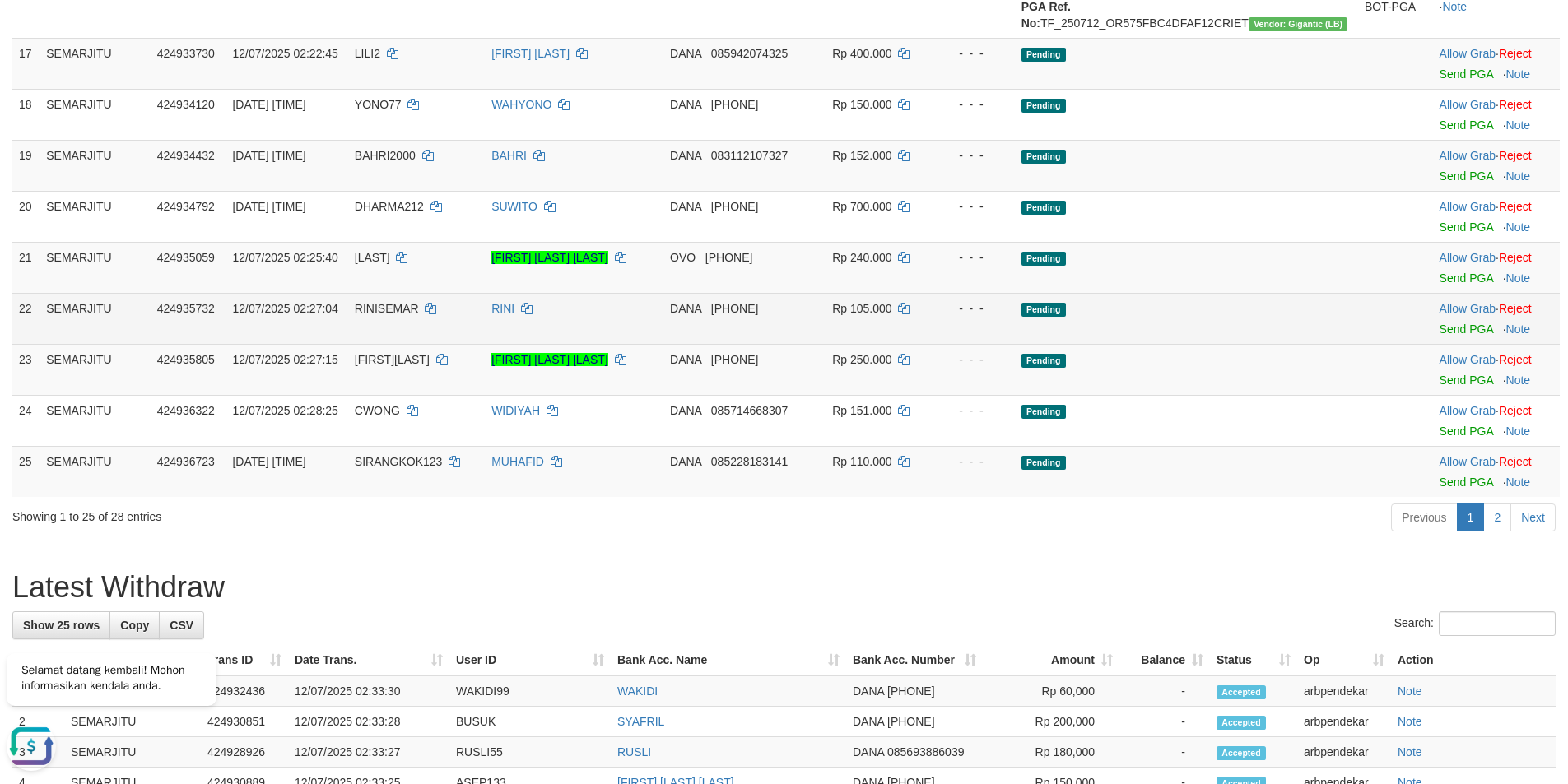 click on "RINI" at bounding box center (574, 318) 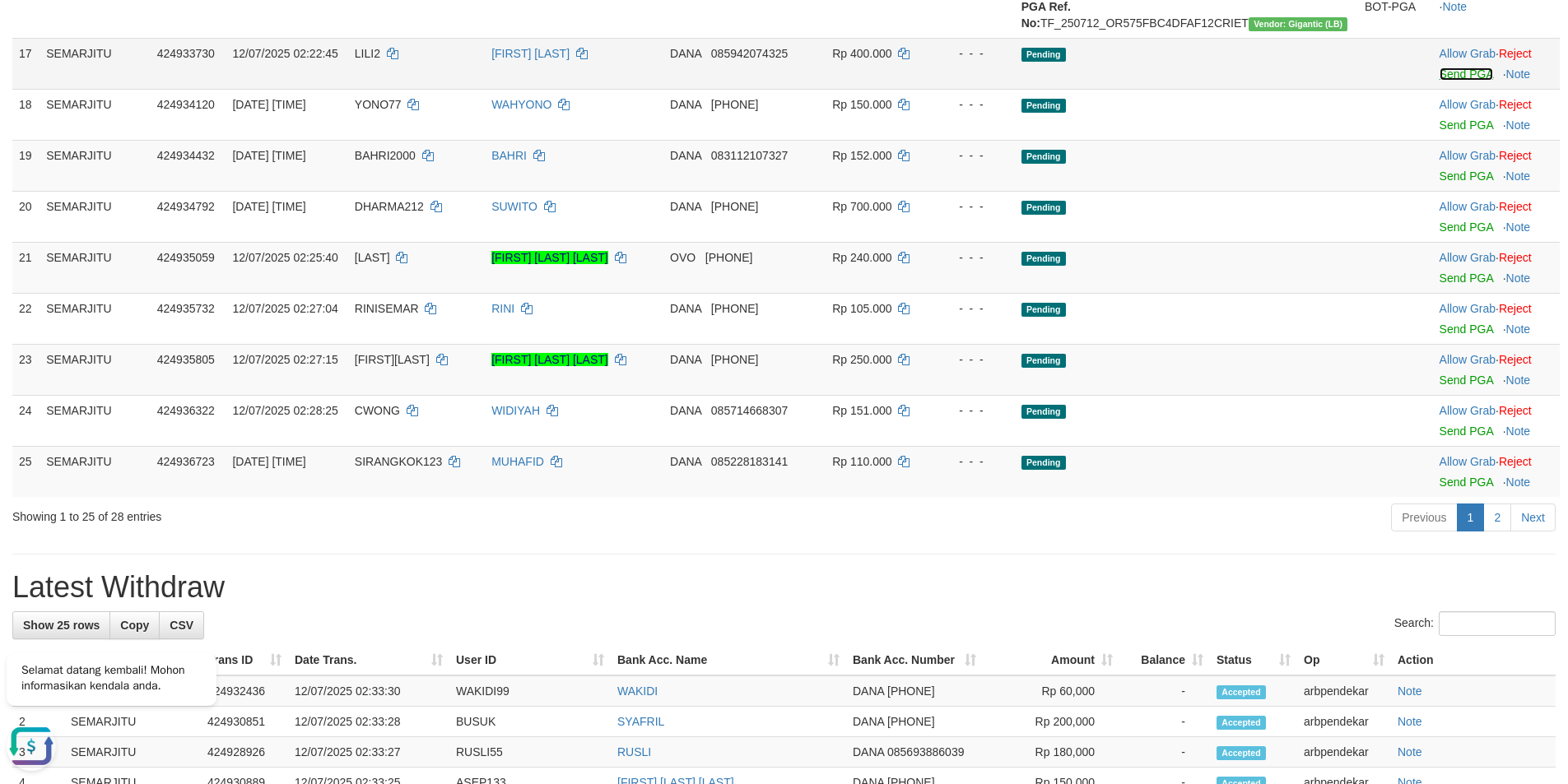 click on "Send PGA" at bounding box center (1466, 74) 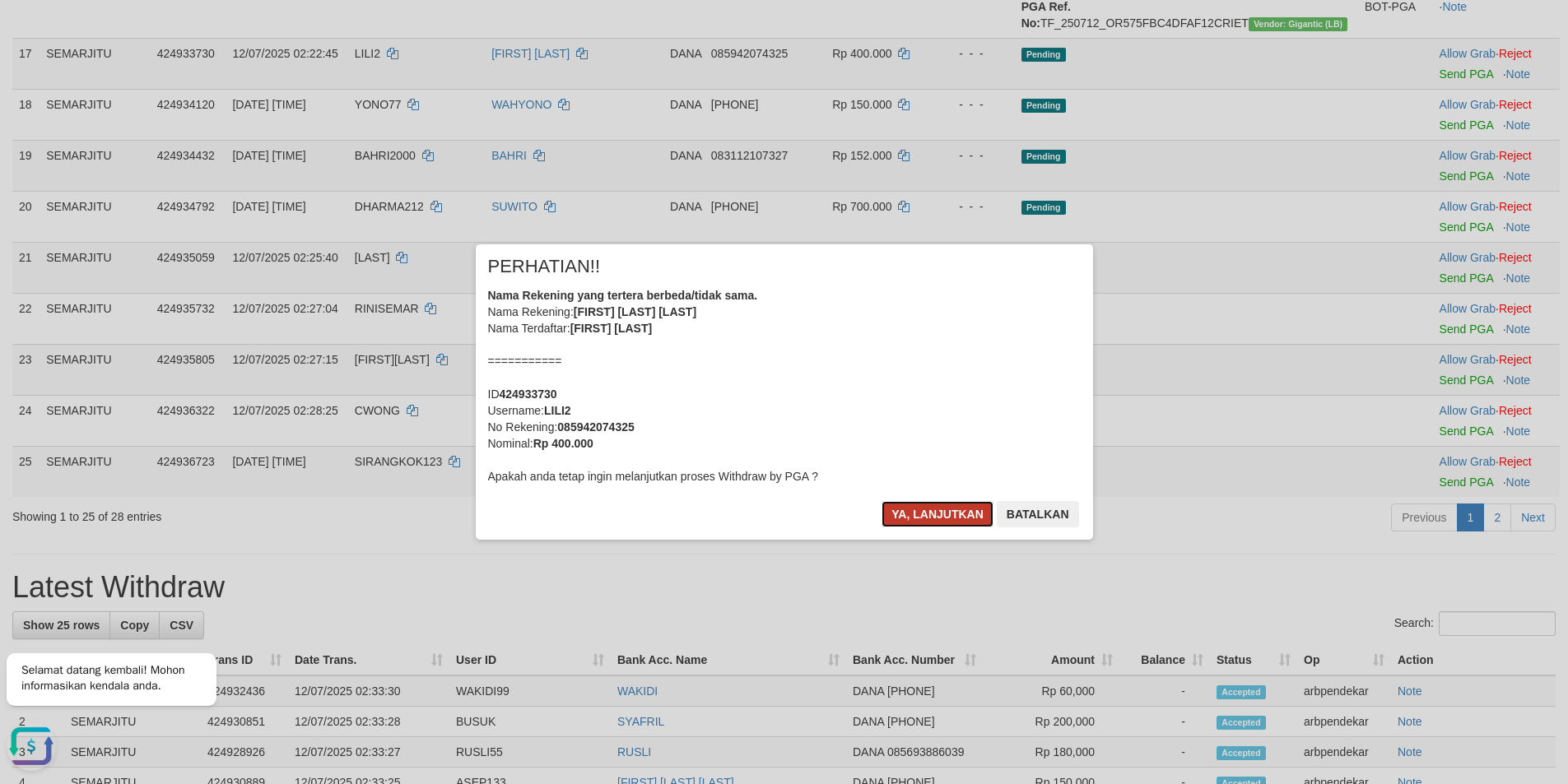 click on "Ya, lanjutkan" at bounding box center (938, 514) 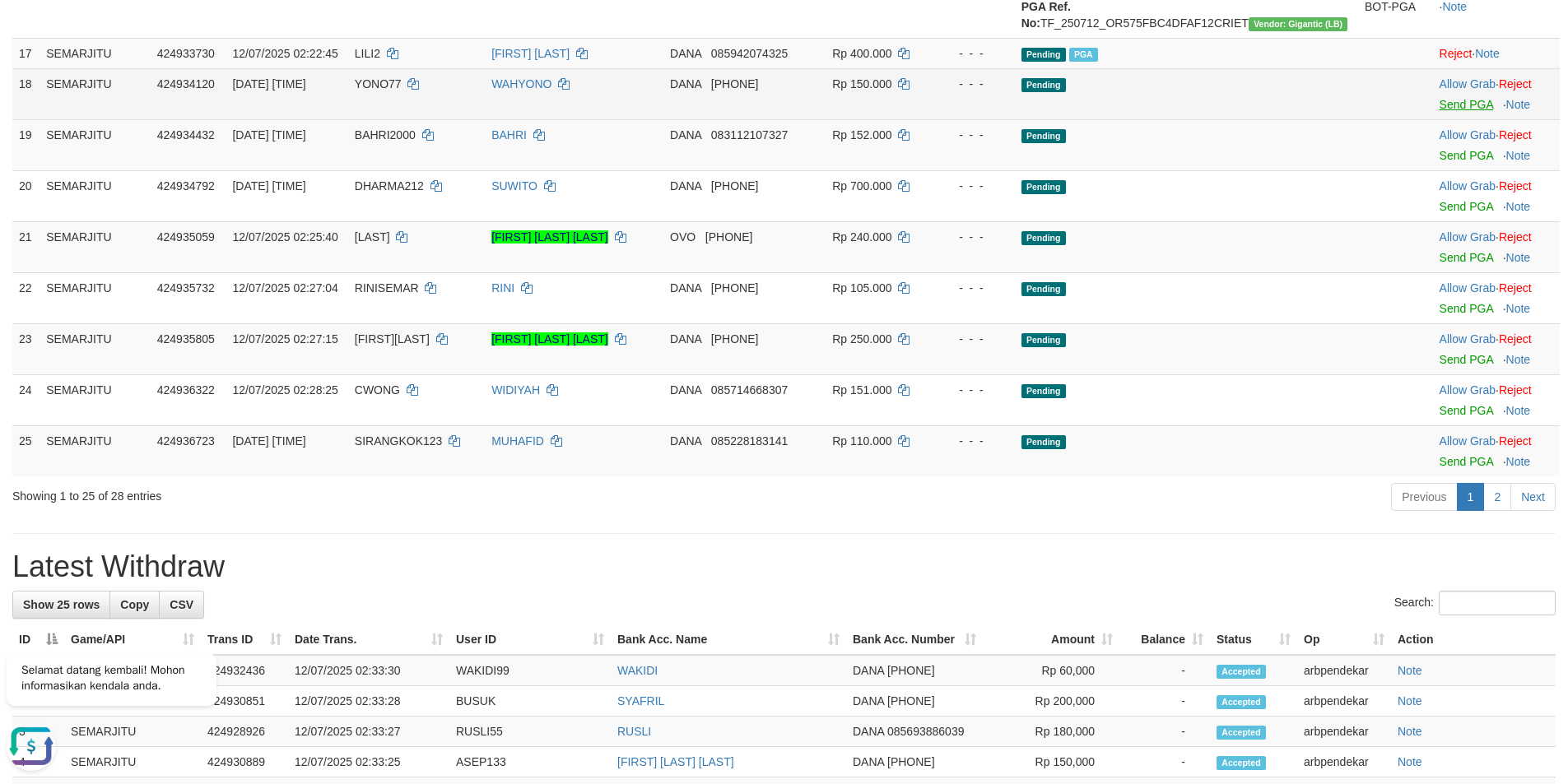 click on "Allow Grab   ·    Reject Send PGA     ·    Note" at bounding box center (1496, 145) 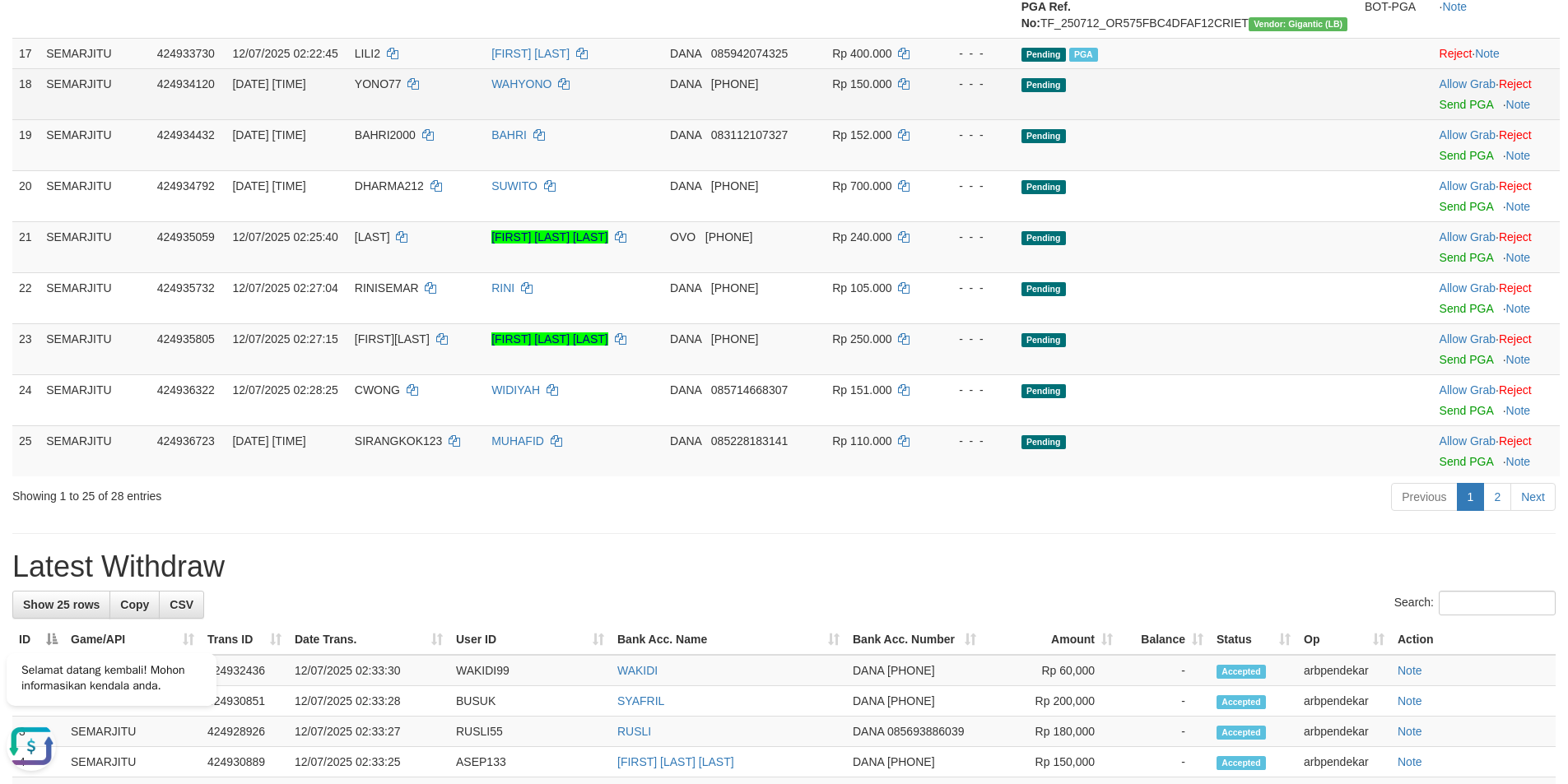 click on "Allow Grab   ·    Reject Send PGA     ·    Note" at bounding box center [1496, 94] 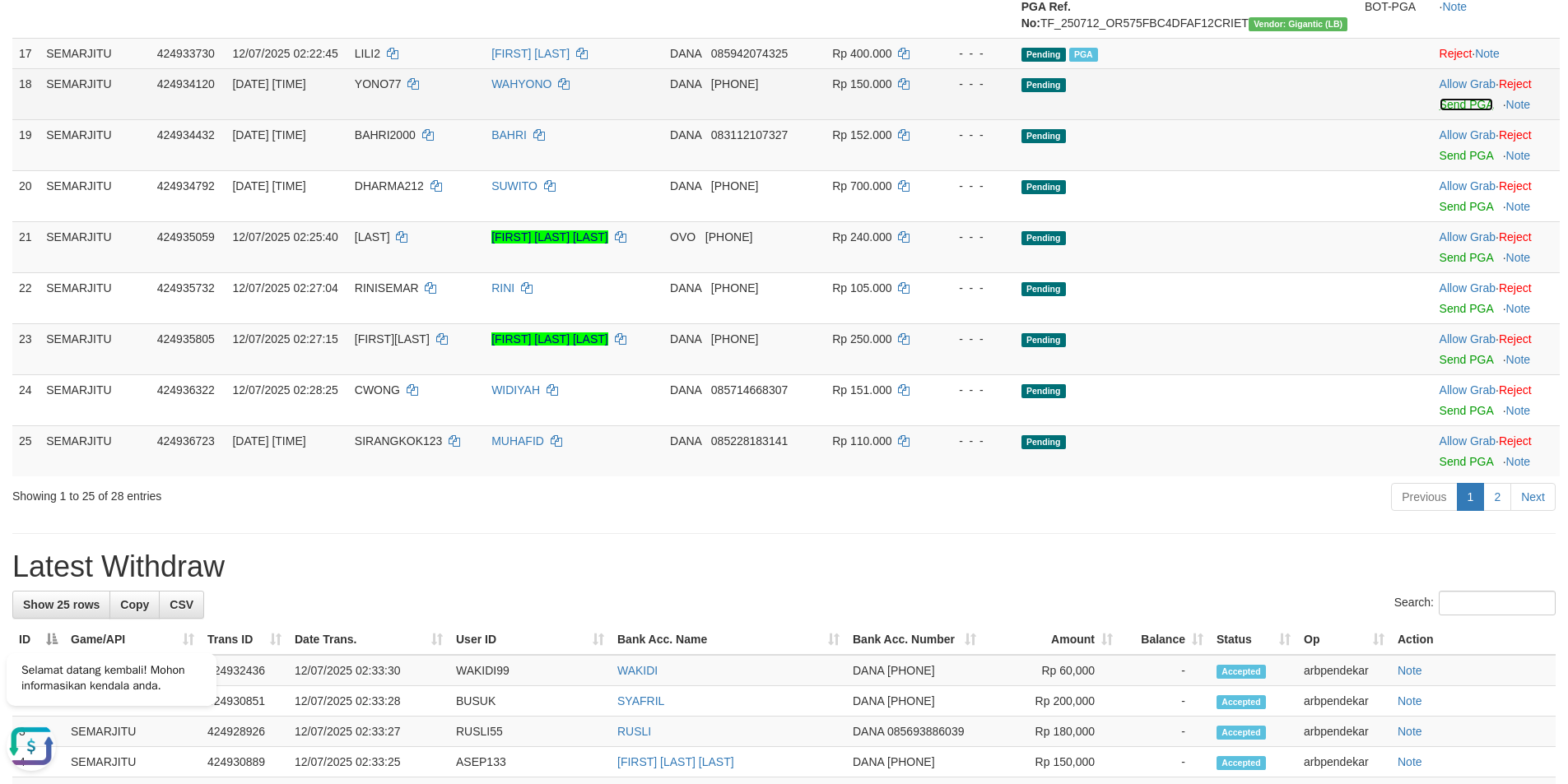 click on "Send PGA" at bounding box center [1466, 104] 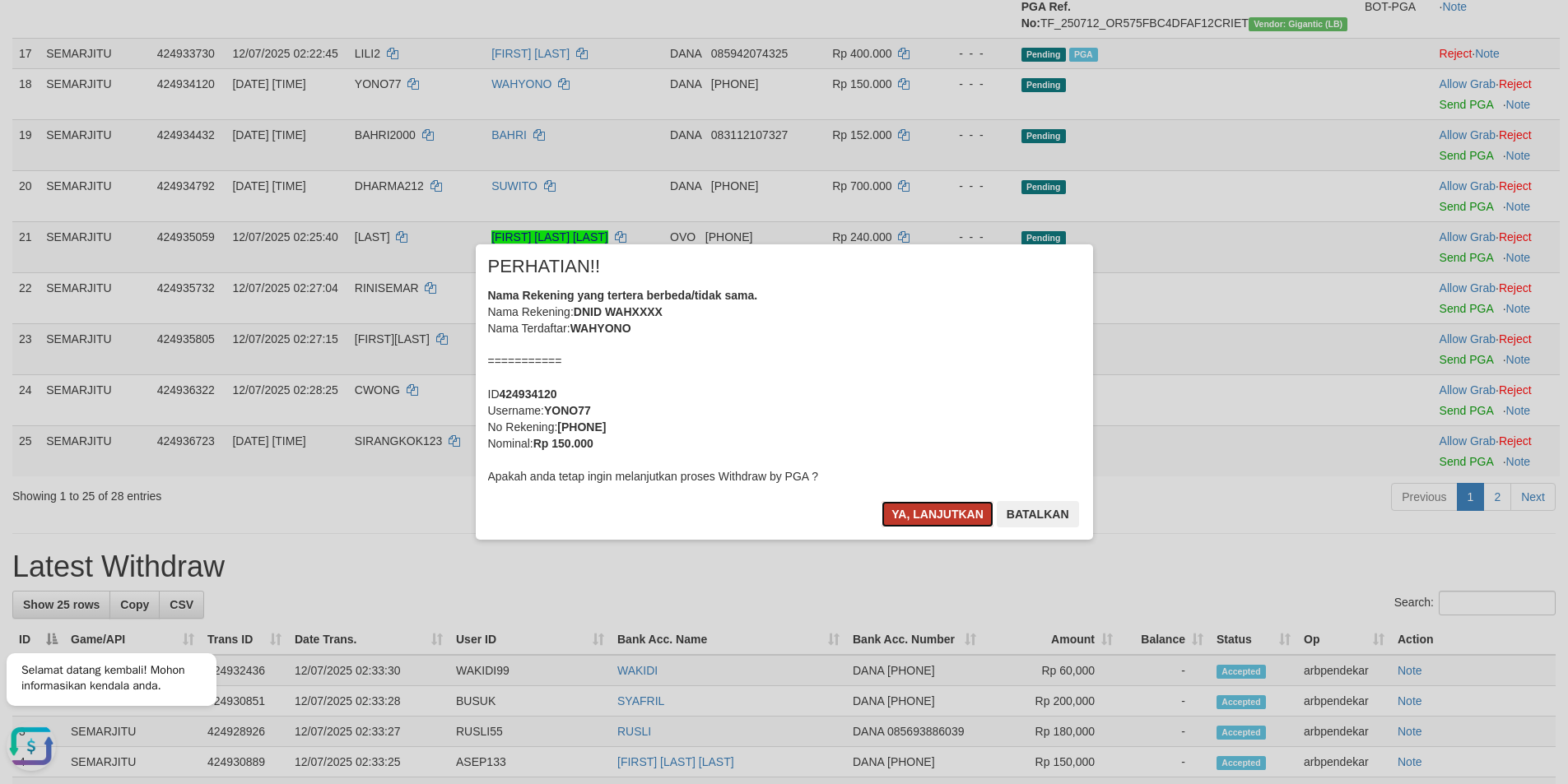 click on "Ya, lanjutkan" at bounding box center (938, 514) 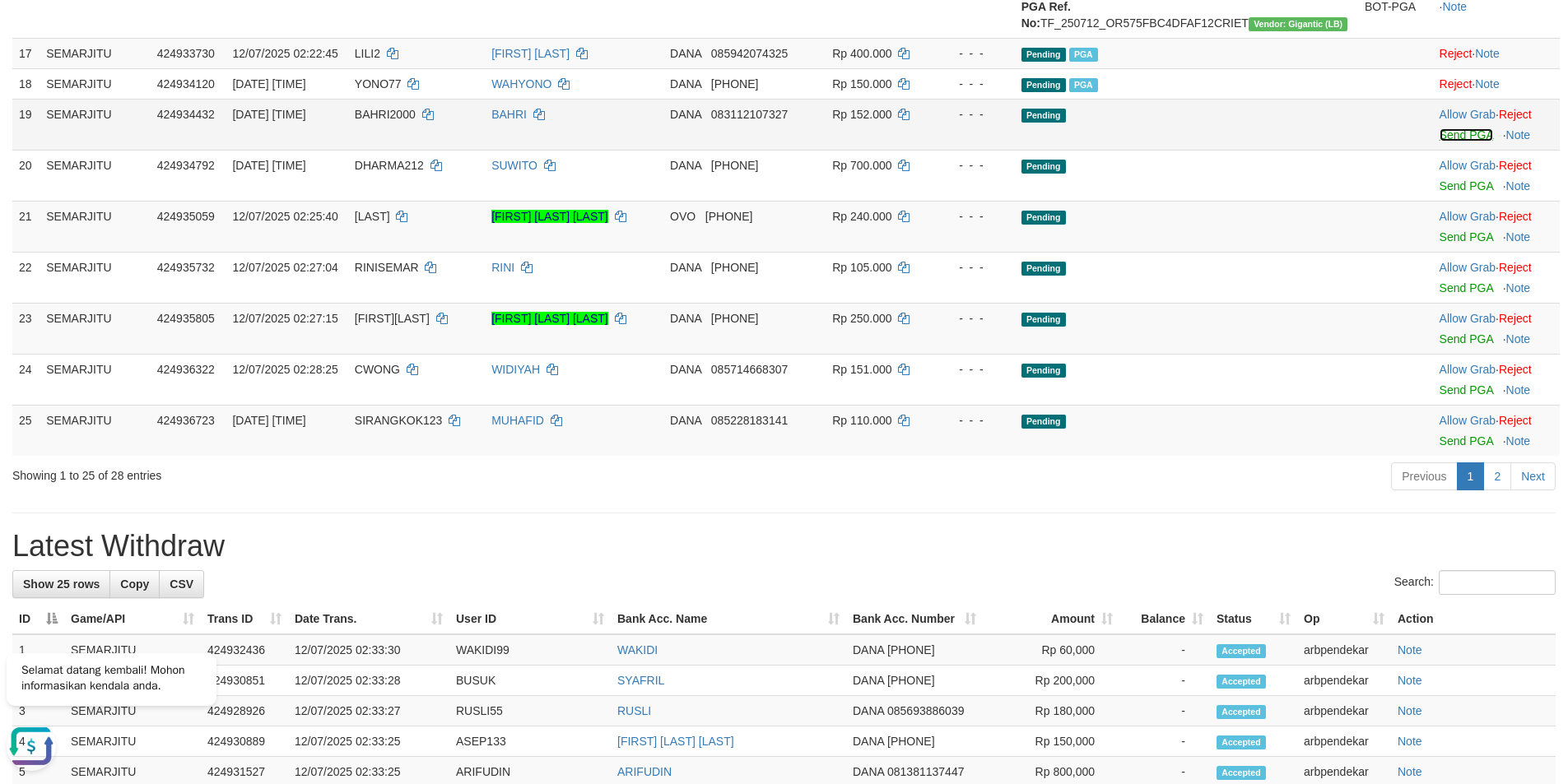 click on "Send PGA" at bounding box center [1466, 135] 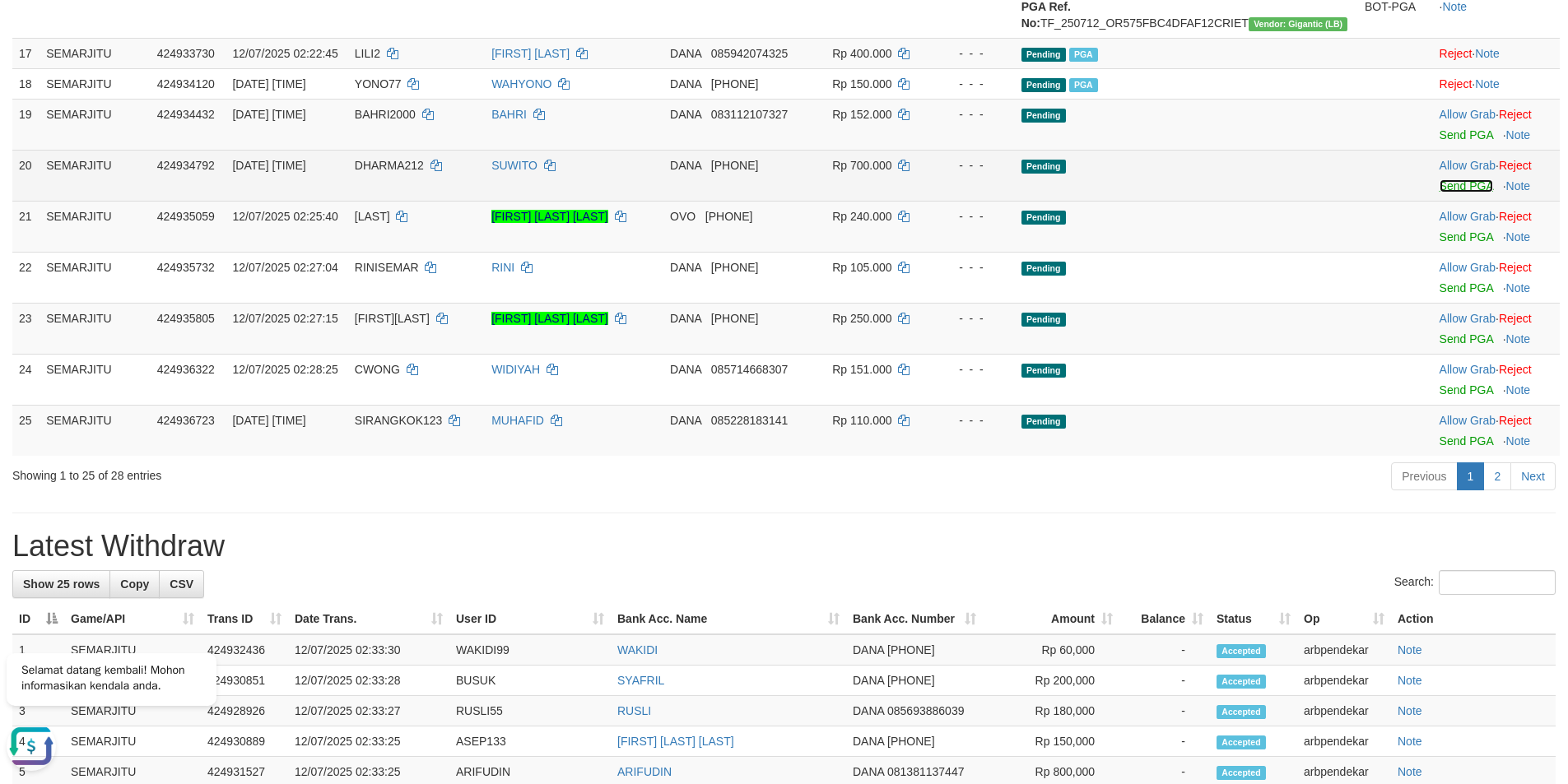 click on "Send PGA" at bounding box center [1466, 186] 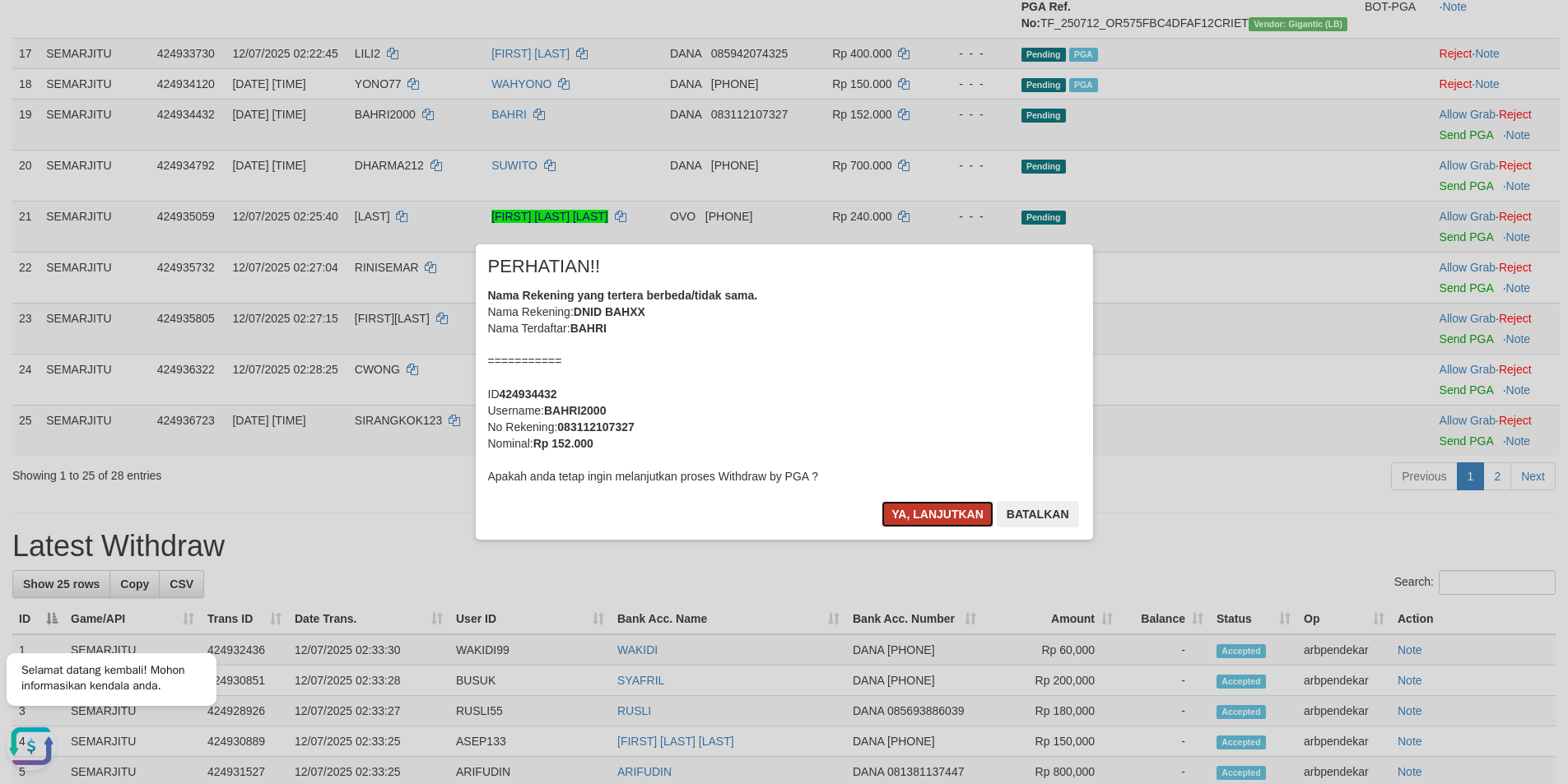 click on "Ya, lanjutkan" at bounding box center (938, 514) 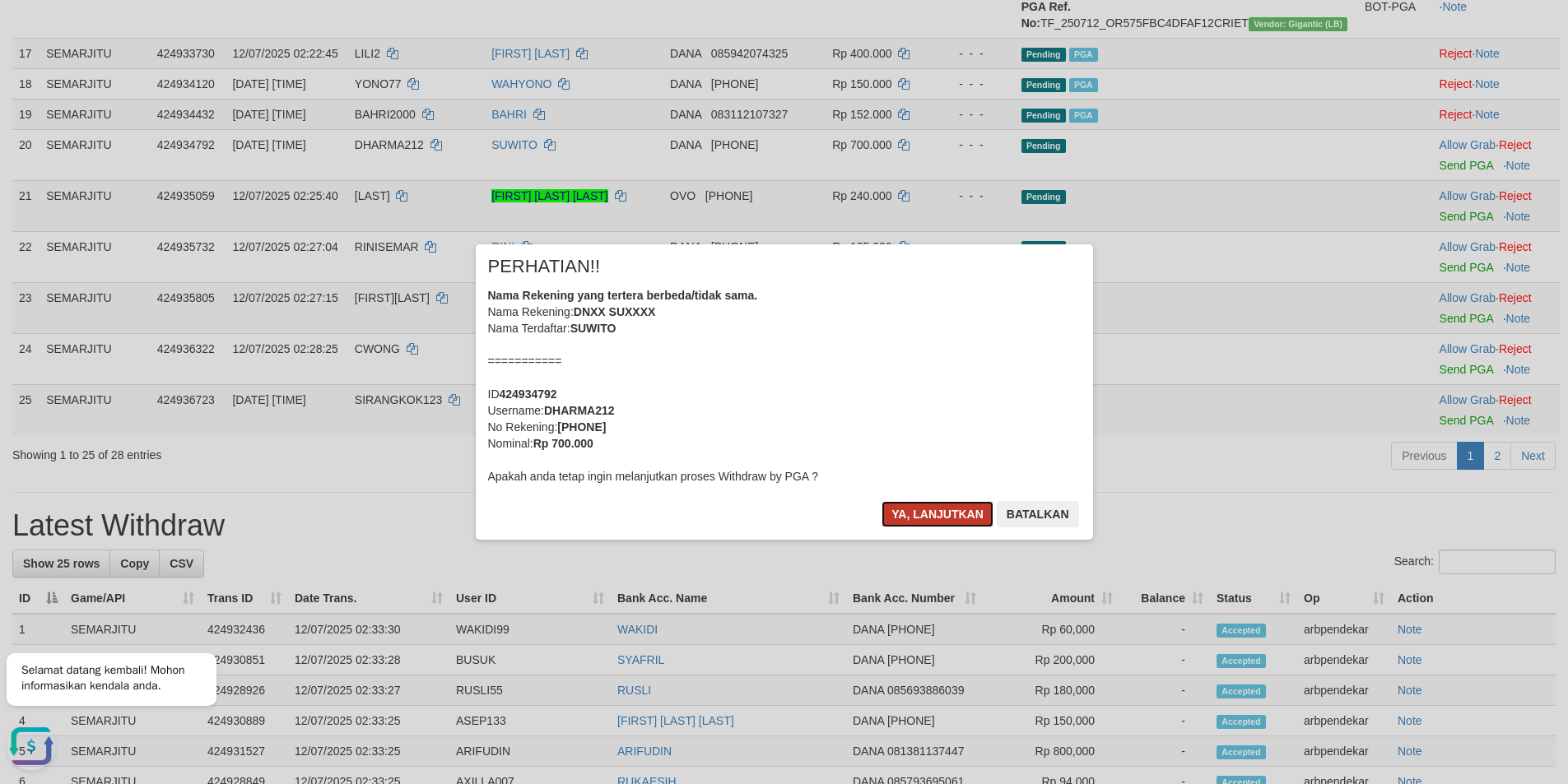 click on "Ya, lanjutkan" at bounding box center (938, 514) 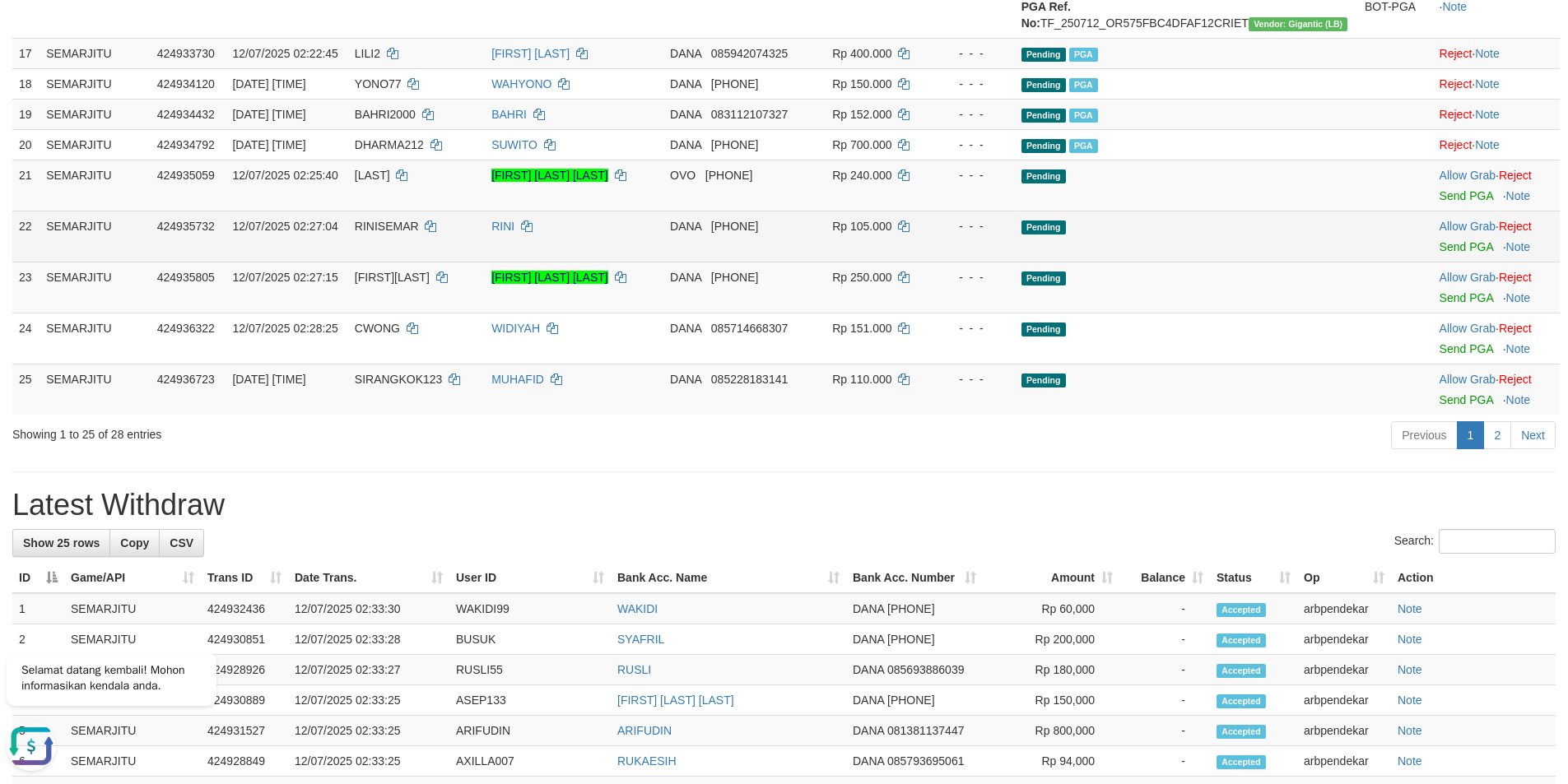 click on "RINISEMAR" at bounding box center (416, 236) 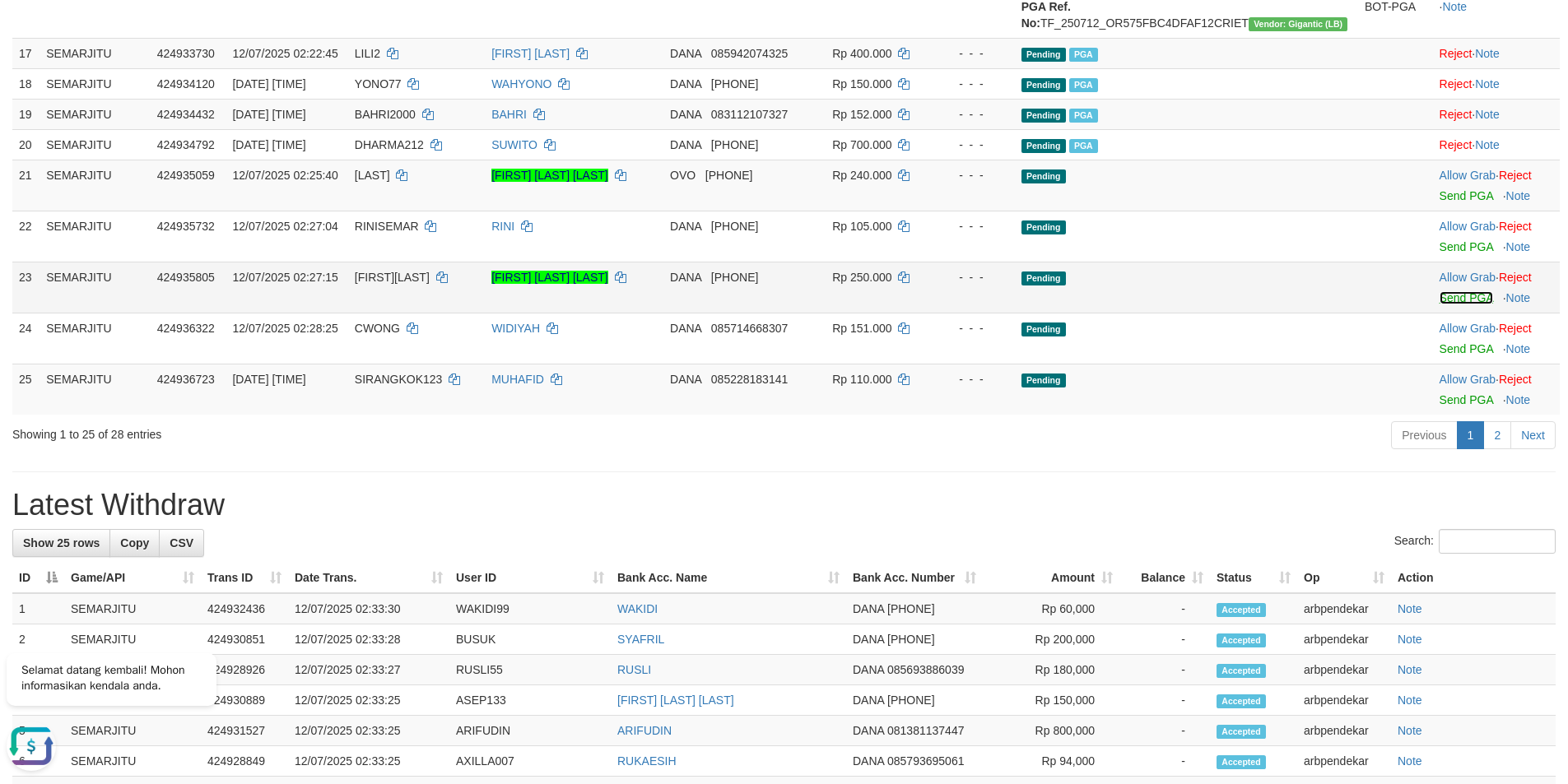 click on "Send PGA" at bounding box center (1466, 298) 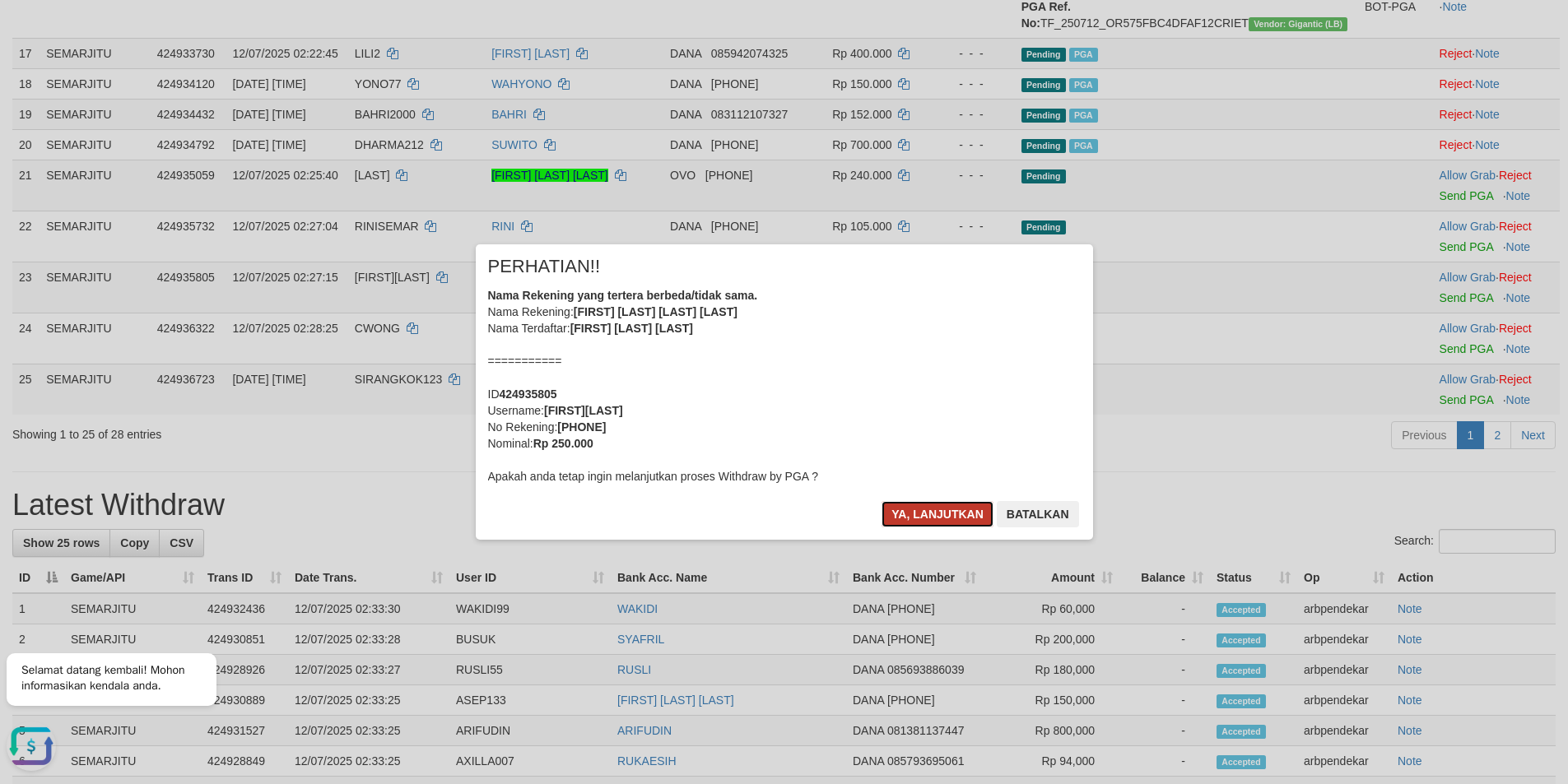 click on "Ya, lanjutkan" at bounding box center (938, 514) 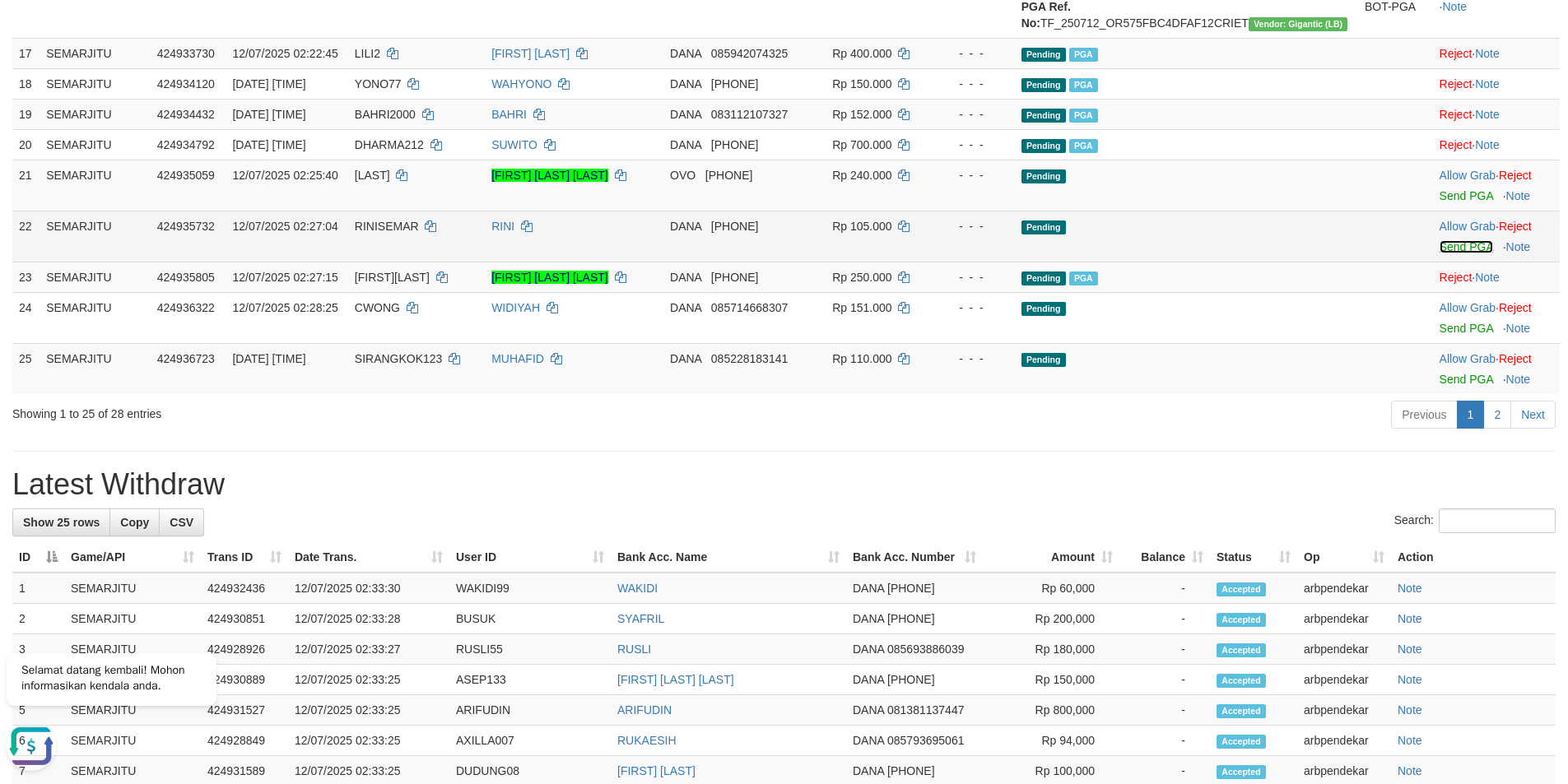 click on "Send PGA" at bounding box center (1466, 247) 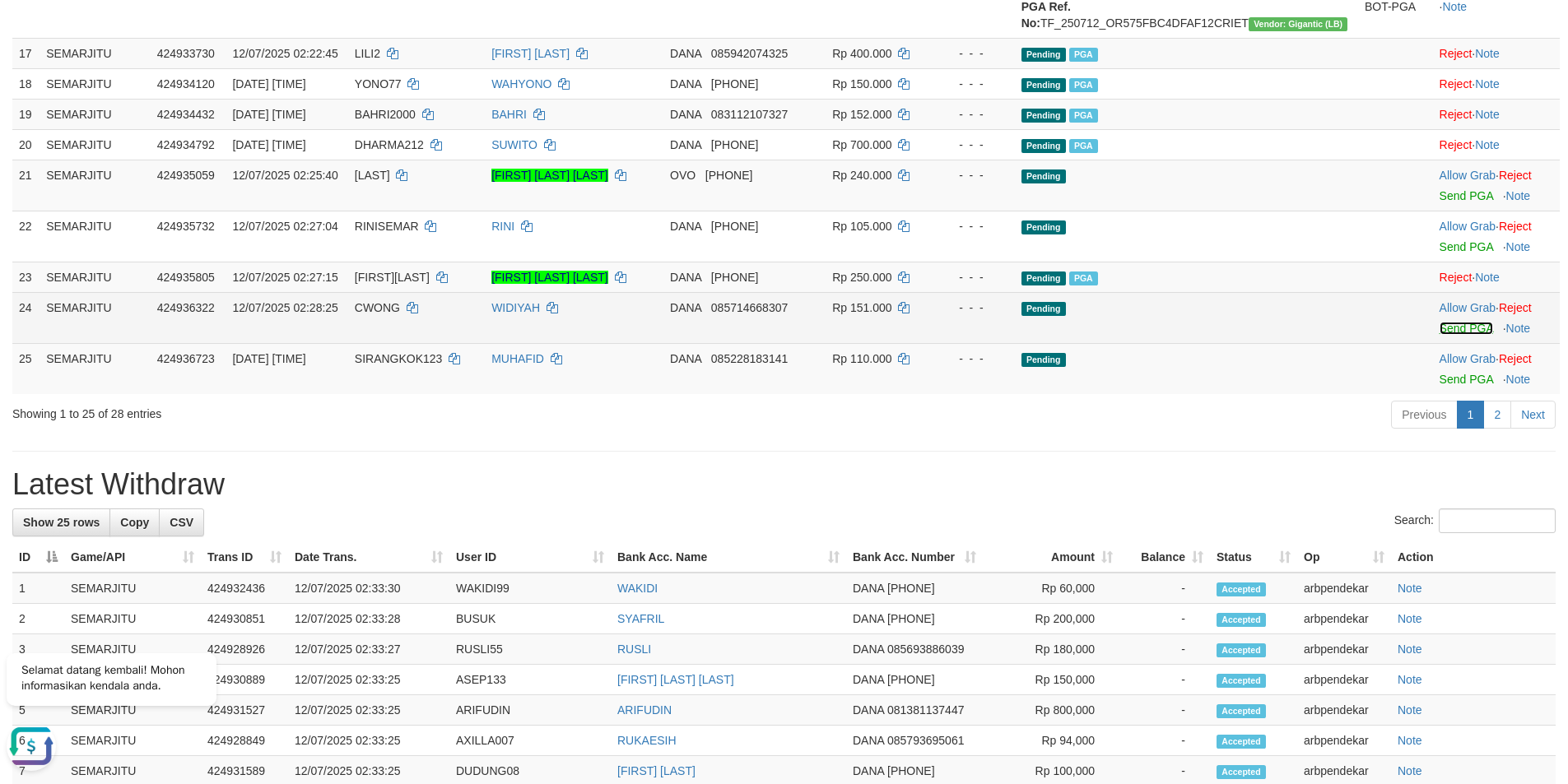 click on "Send PGA" at bounding box center [1466, 328] 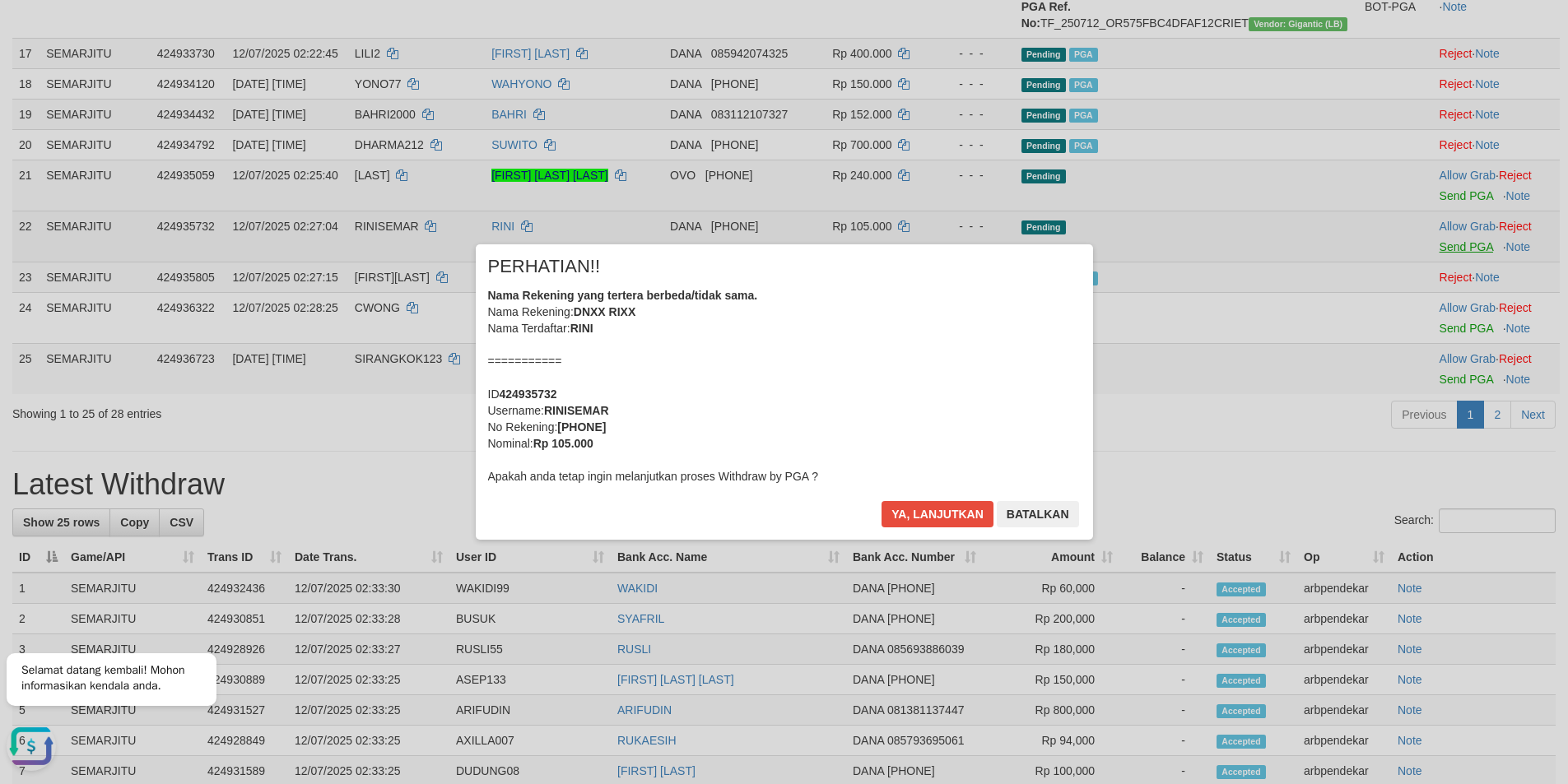 click on "Toggle navigation
Home
Bank
Account List
Load
By Website
Group
[ITOTO]													SEMARJITU
By Load Group (DPS)
Group arb-5
Group arb-8
Mutasi Bank
Search
Sync
-" at bounding box center (784, 211) 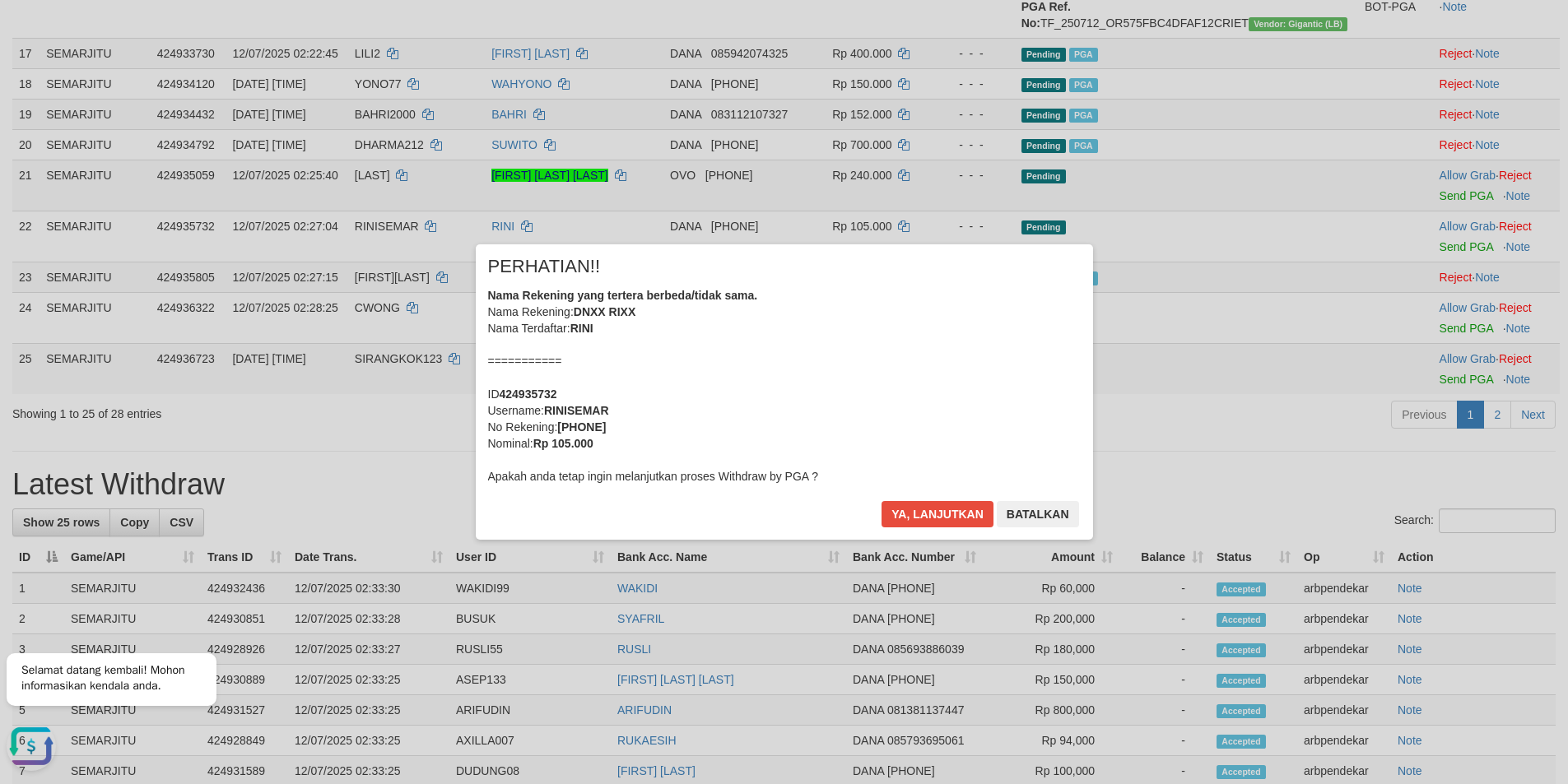scroll, scrollTop: 1782, scrollLeft: 0, axis: vertical 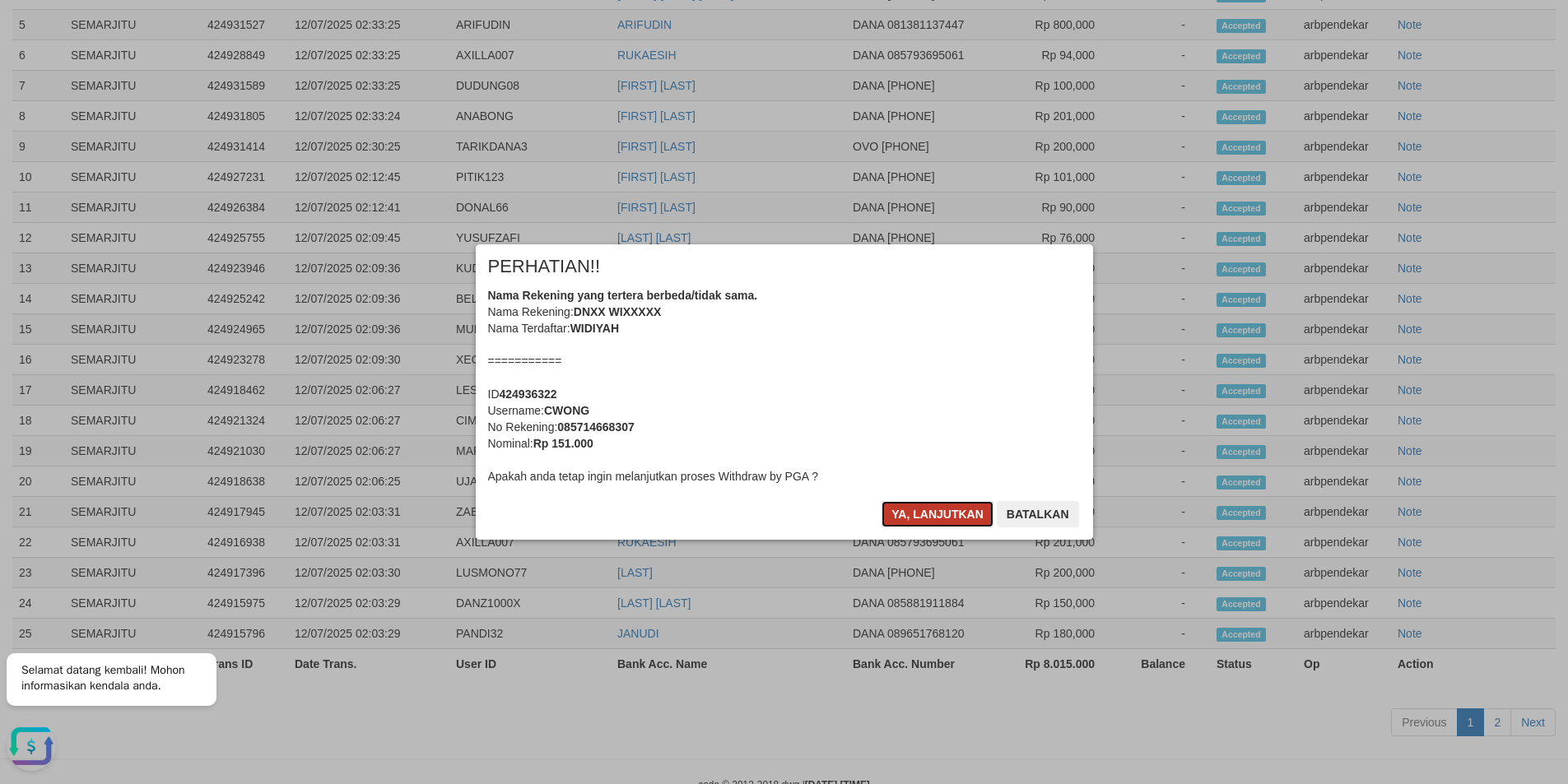 click on "Ya, lanjutkan" at bounding box center (938, 514) 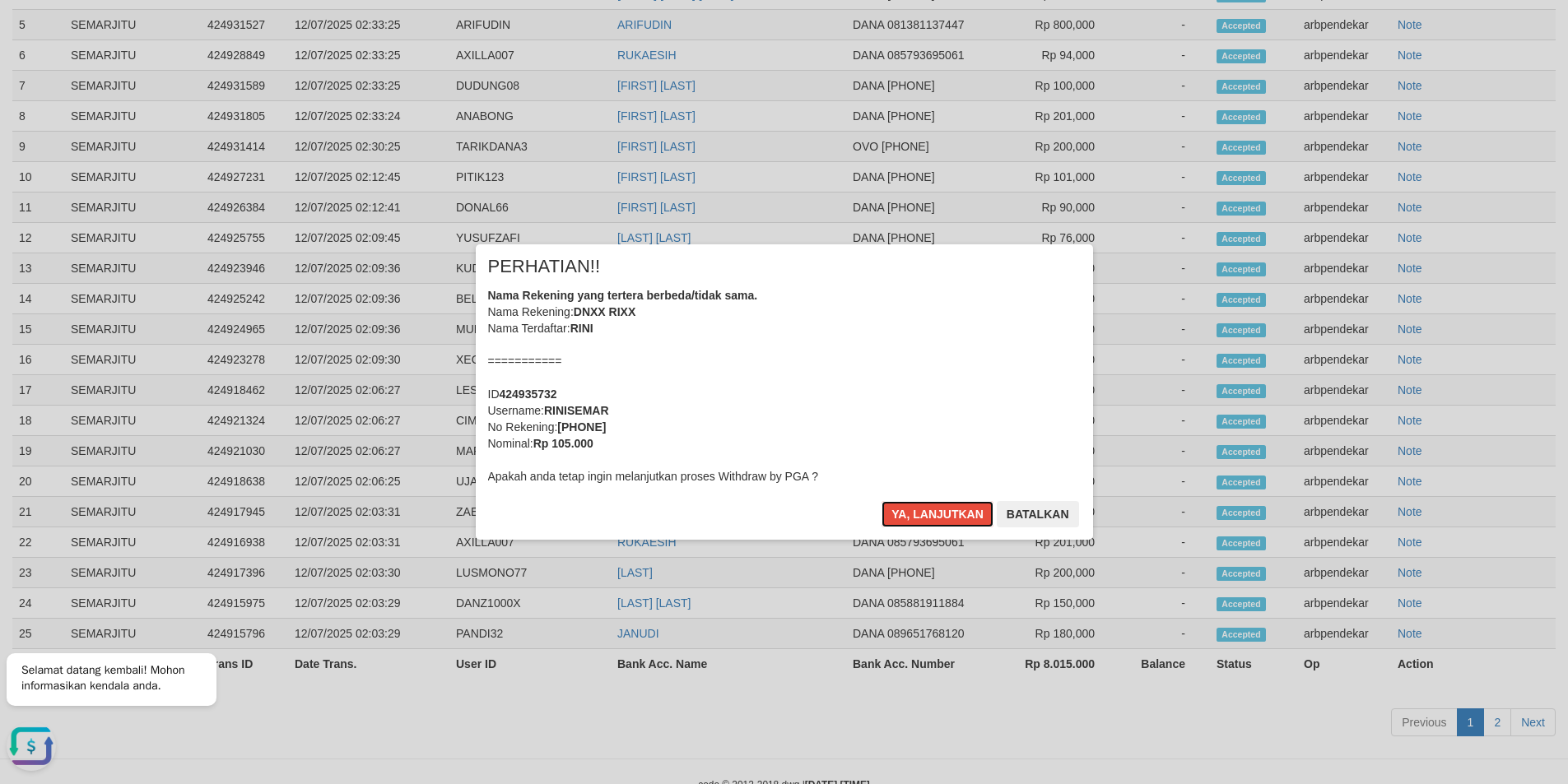 click on "Ya, lanjutkan" at bounding box center (938, 514) 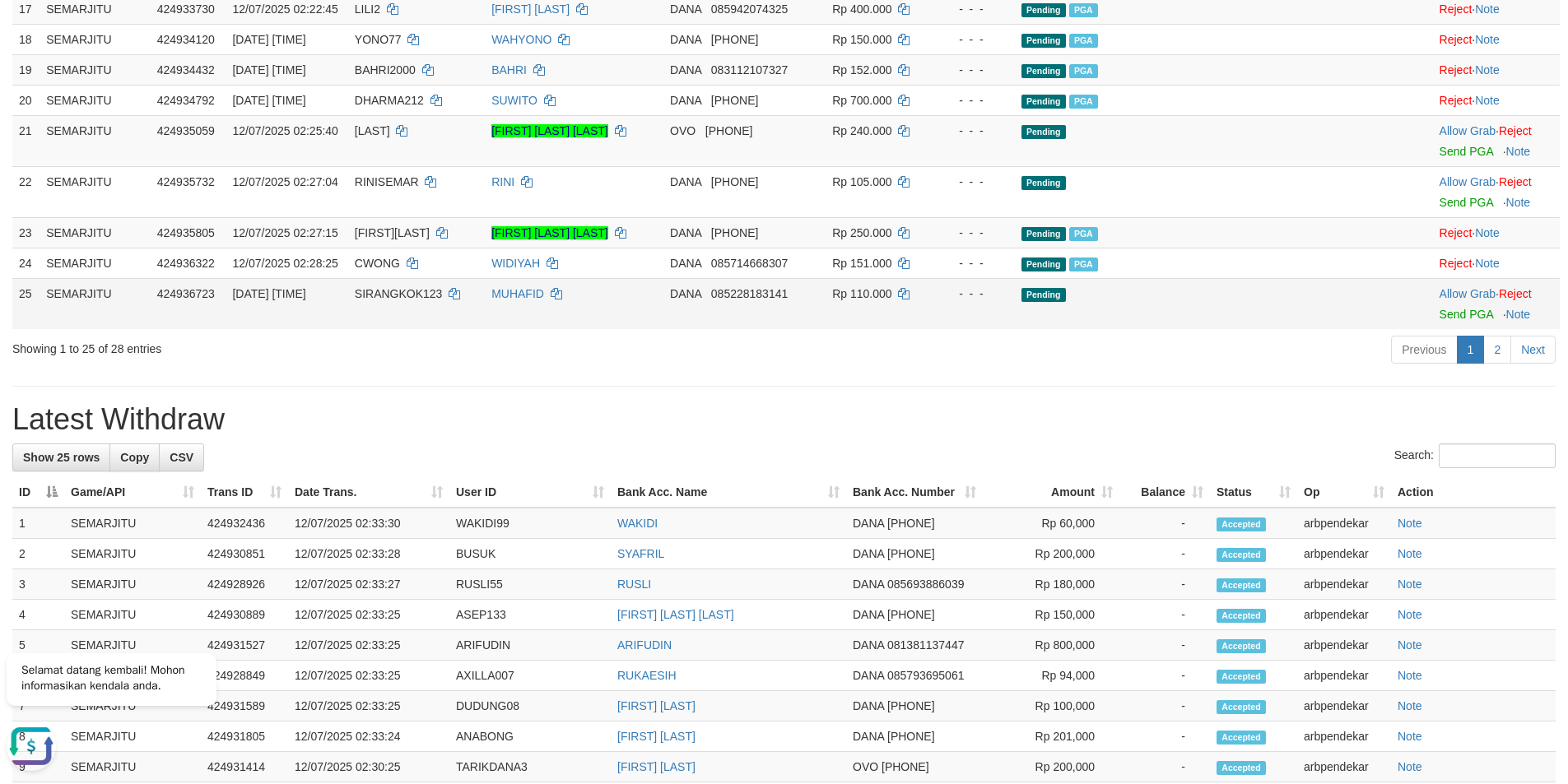 scroll, scrollTop: 1120, scrollLeft: 0, axis: vertical 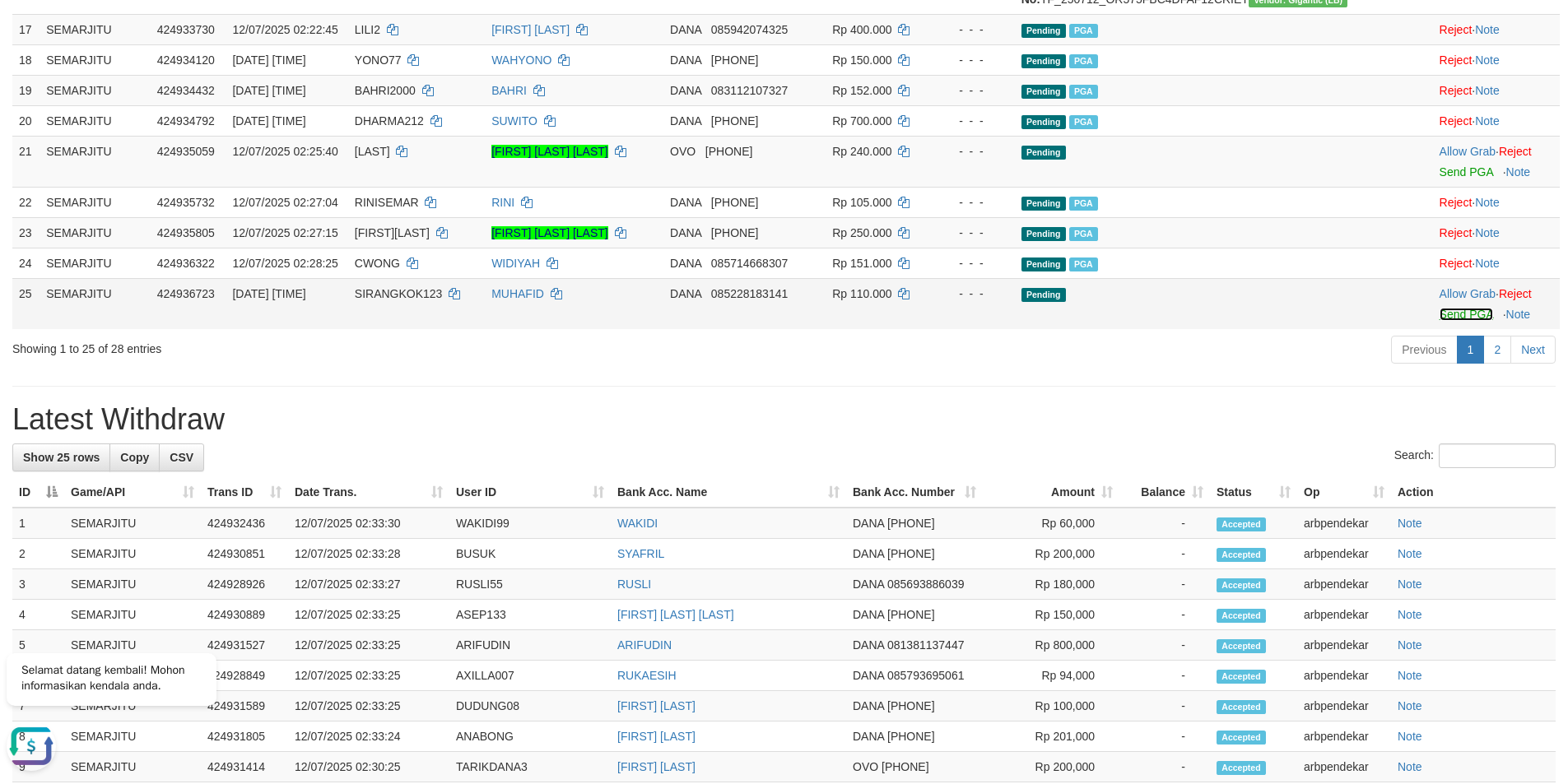 click on "Send PGA" at bounding box center [1466, 314] 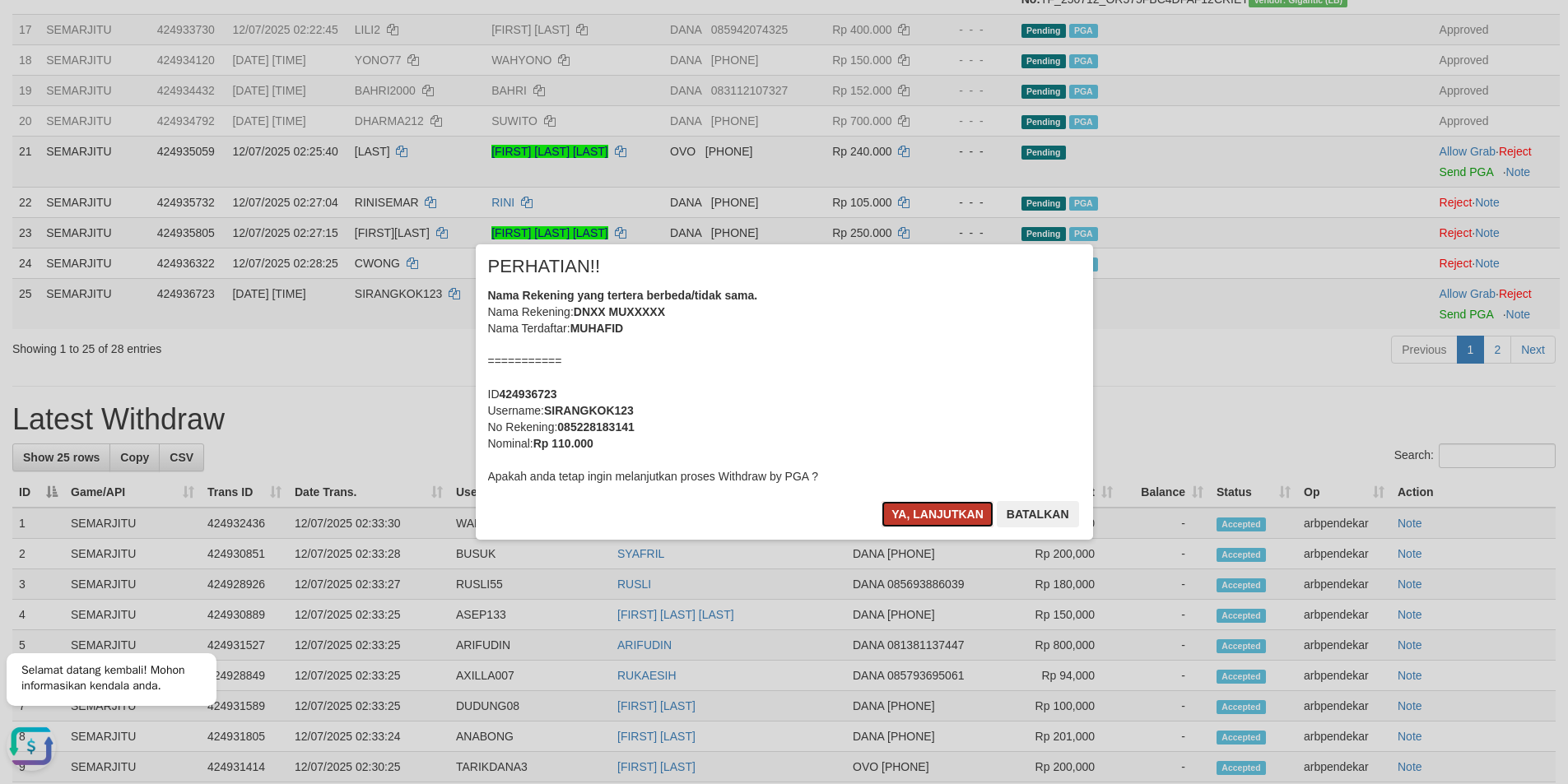 click on "Ya, lanjutkan" at bounding box center (938, 514) 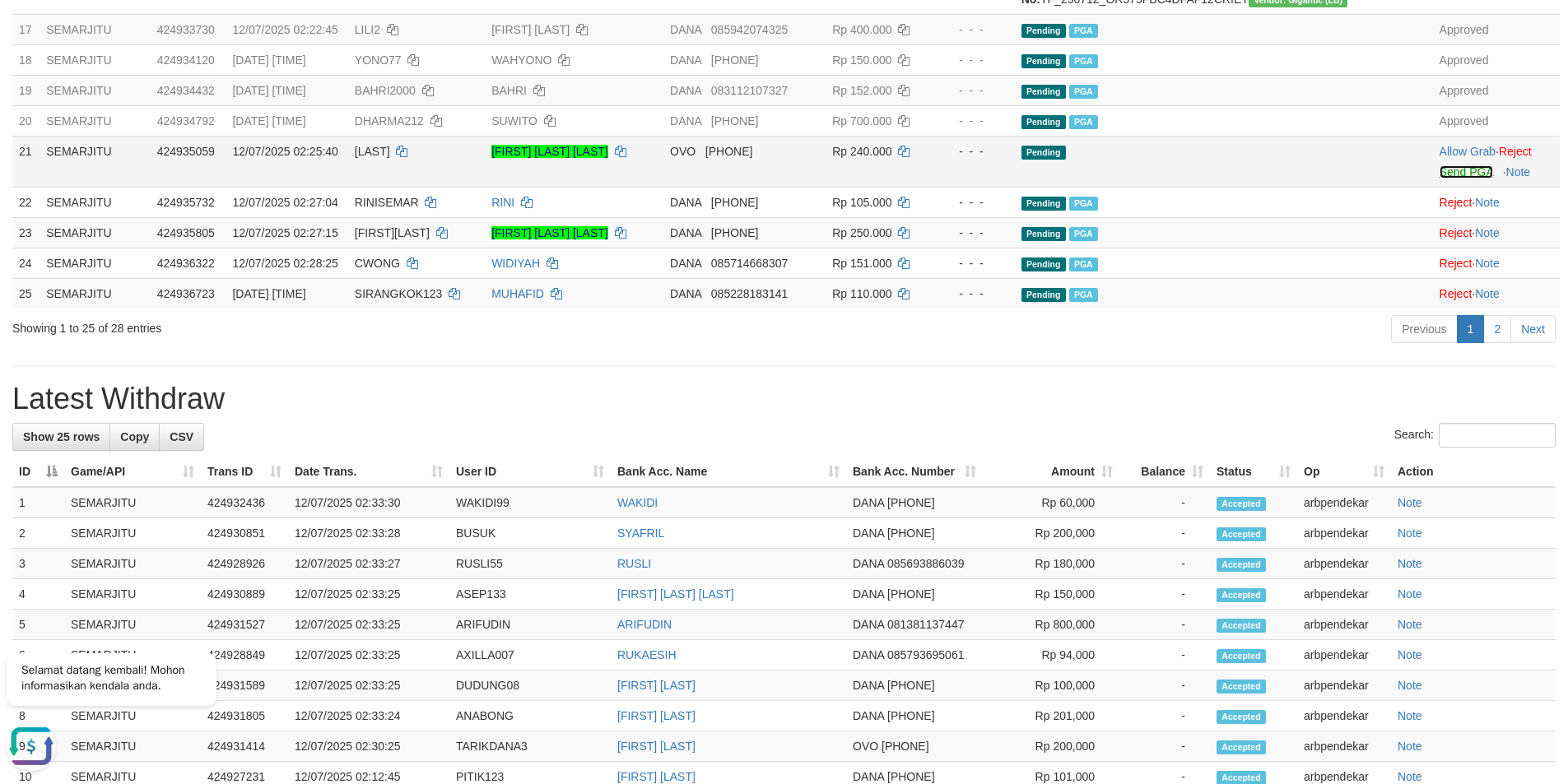 click on "Send PGA" at bounding box center [1466, 172] 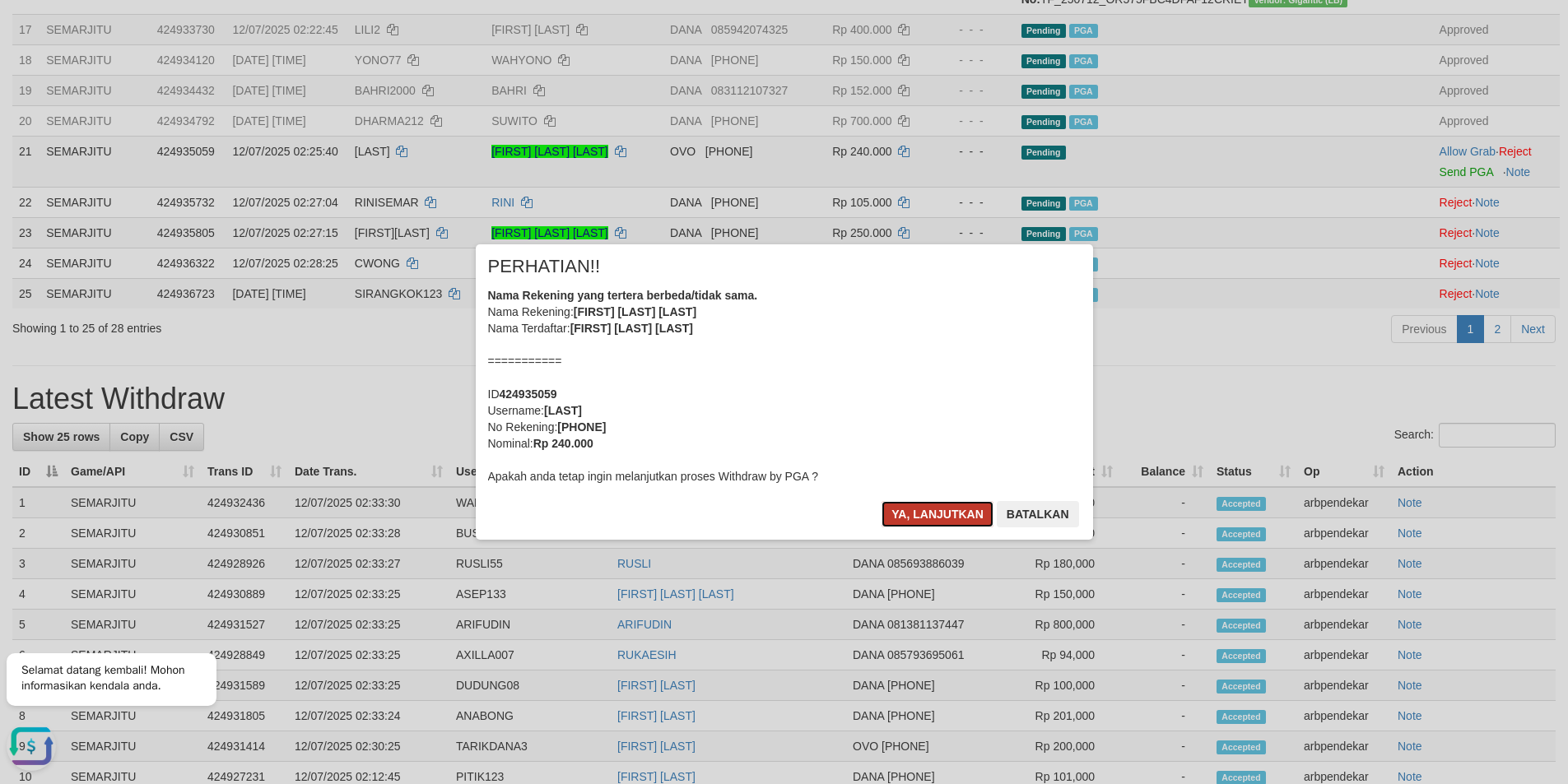 click on "Ya, lanjutkan" at bounding box center [938, 514] 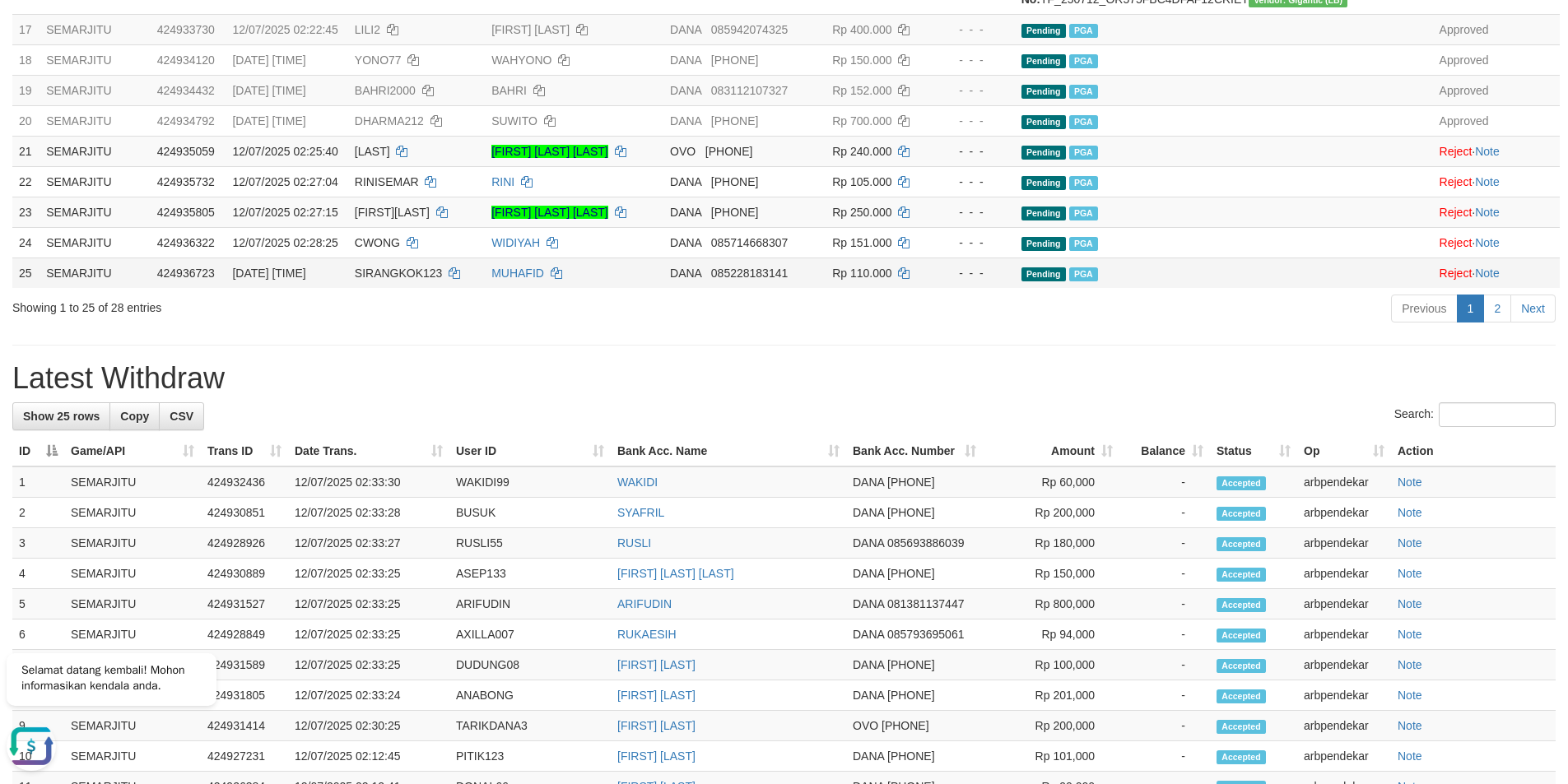 scroll, scrollTop: 1100, scrollLeft: 0, axis: vertical 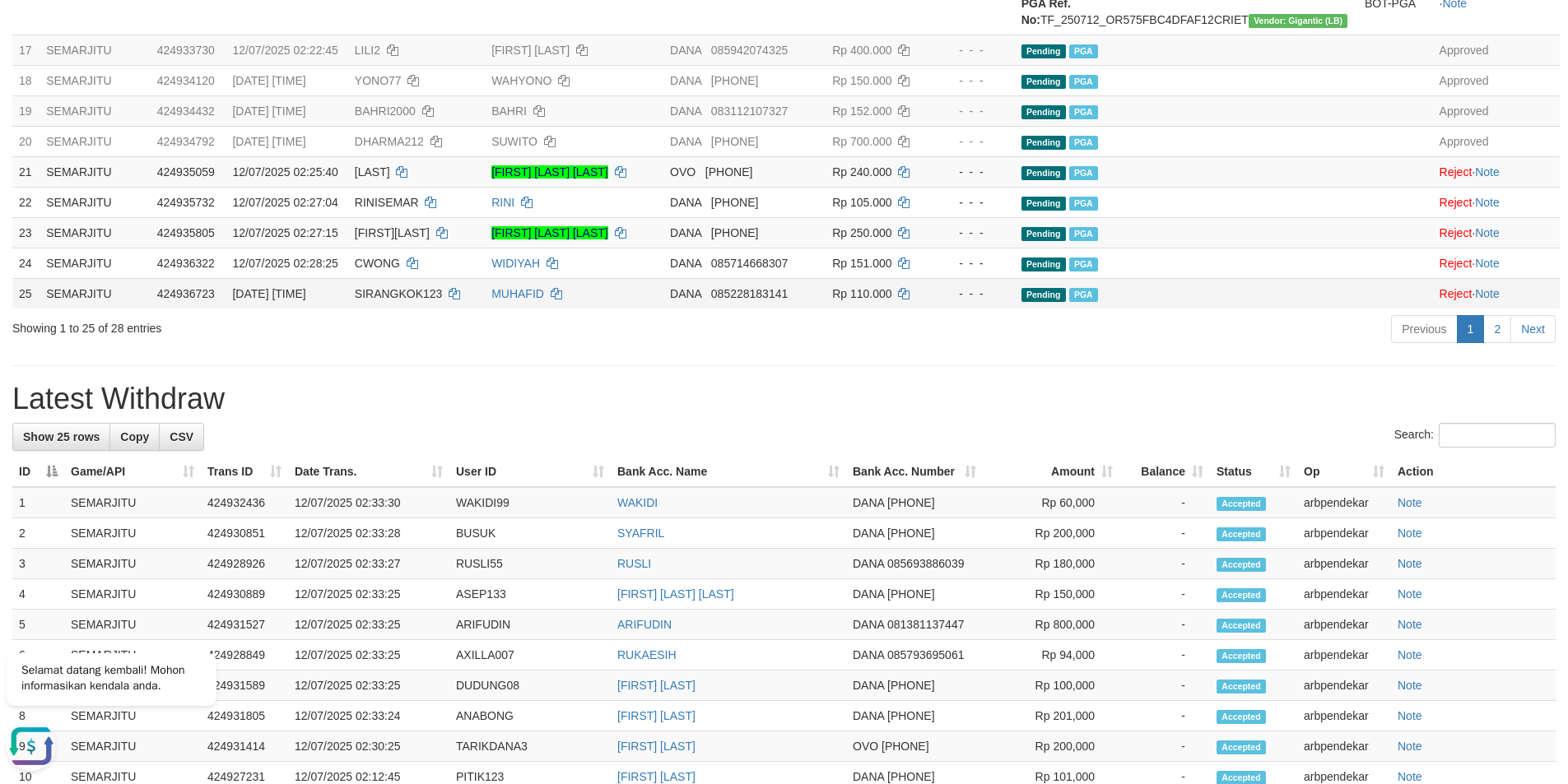 click on "Rp 110.000" at bounding box center (880, 293) 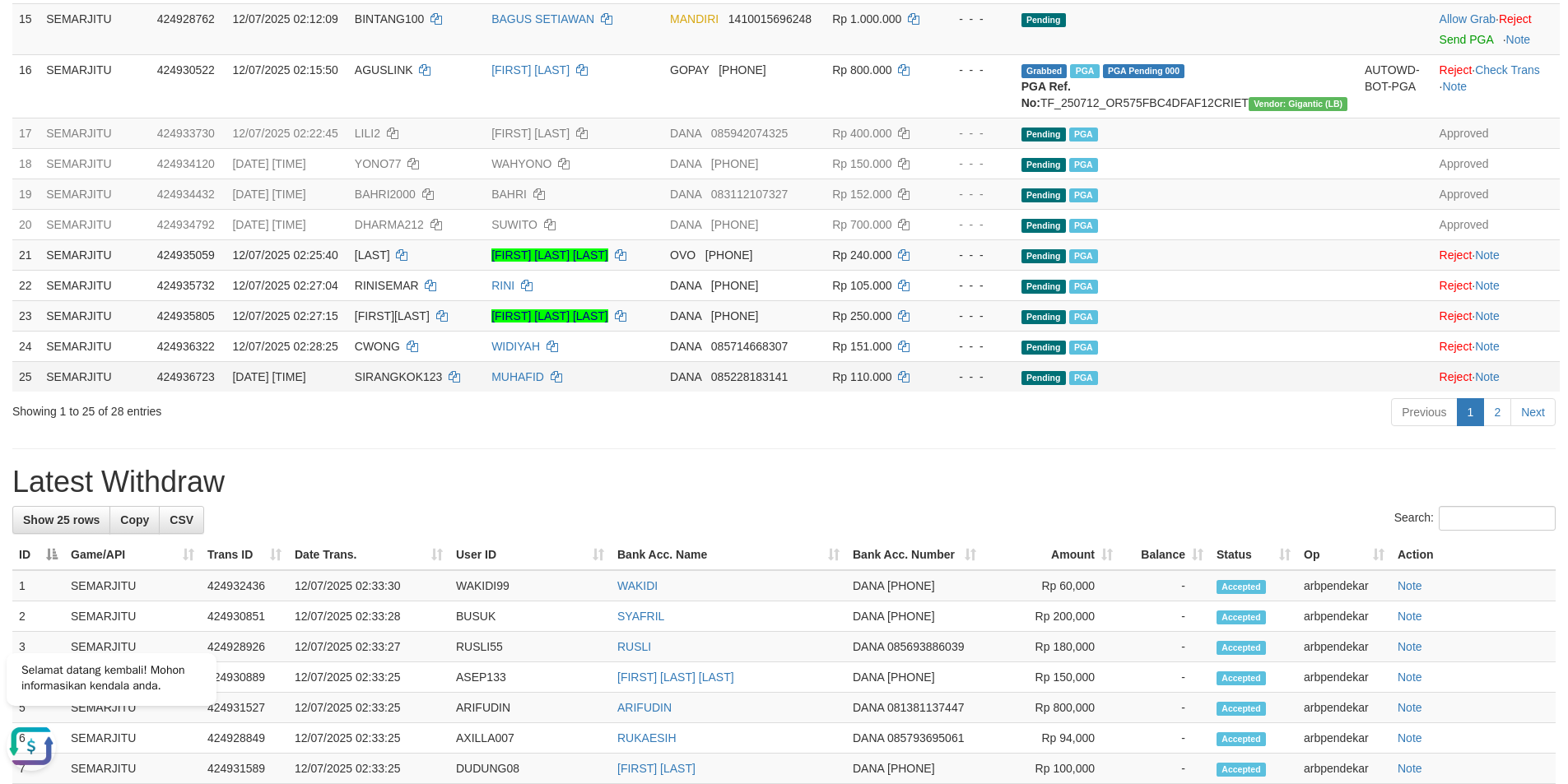 scroll, scrollTop: 963, scrollLeft: 0, axis: vertical 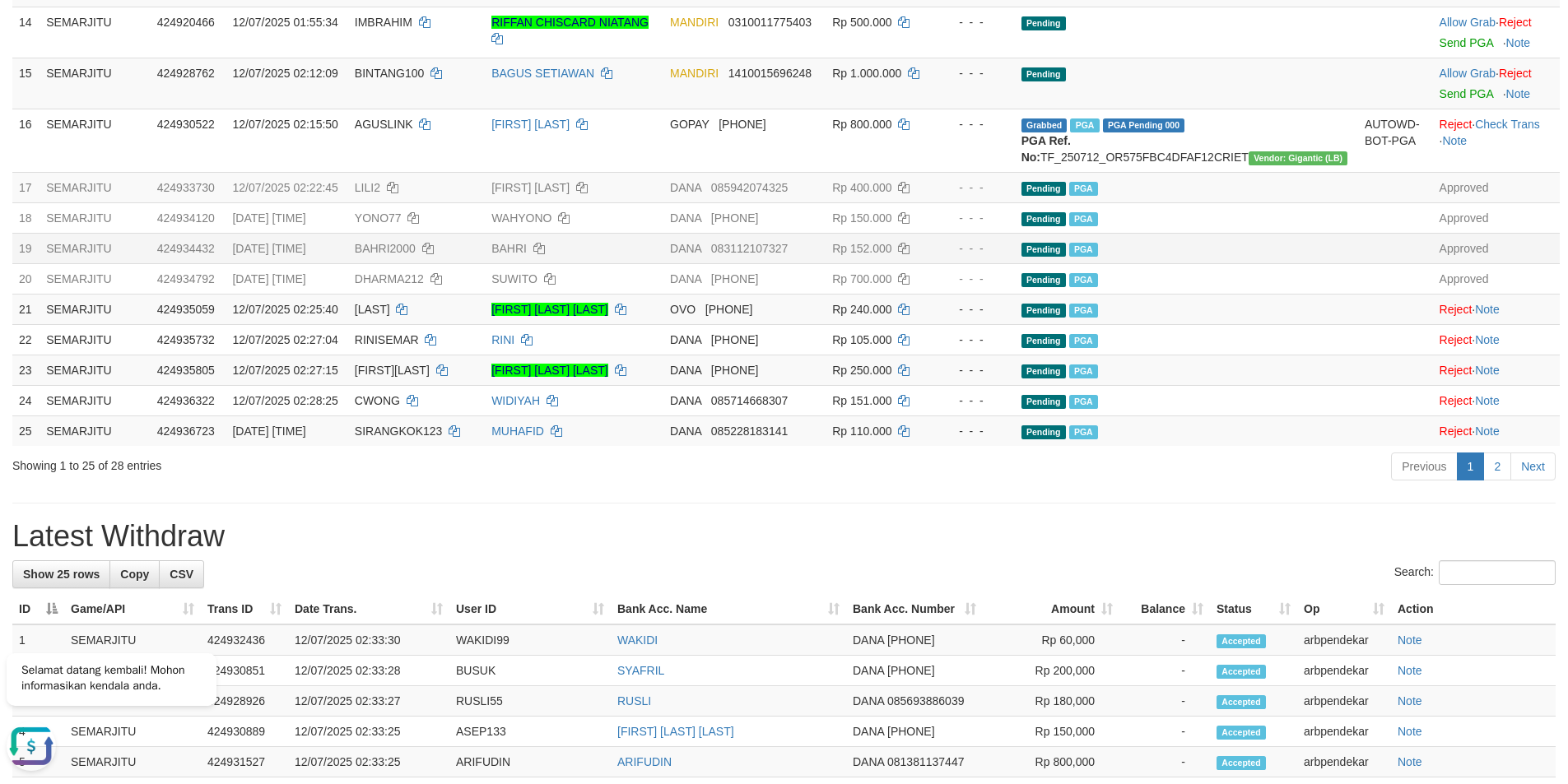 click on "BAHRI2000" at bounding box center (416, 248) 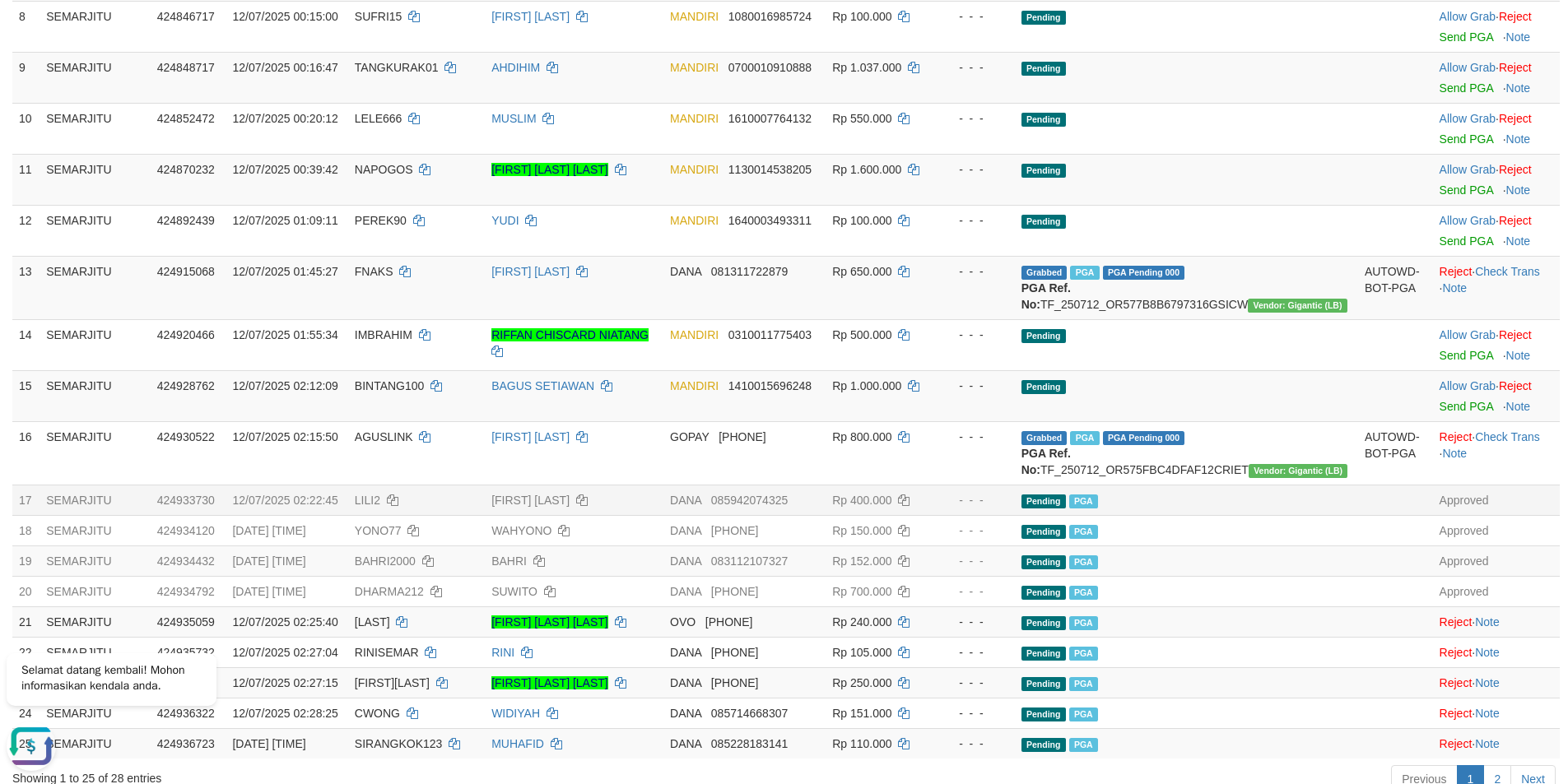 scroll, scrollTop: 551, scrollLeft: 0, axis: vertical 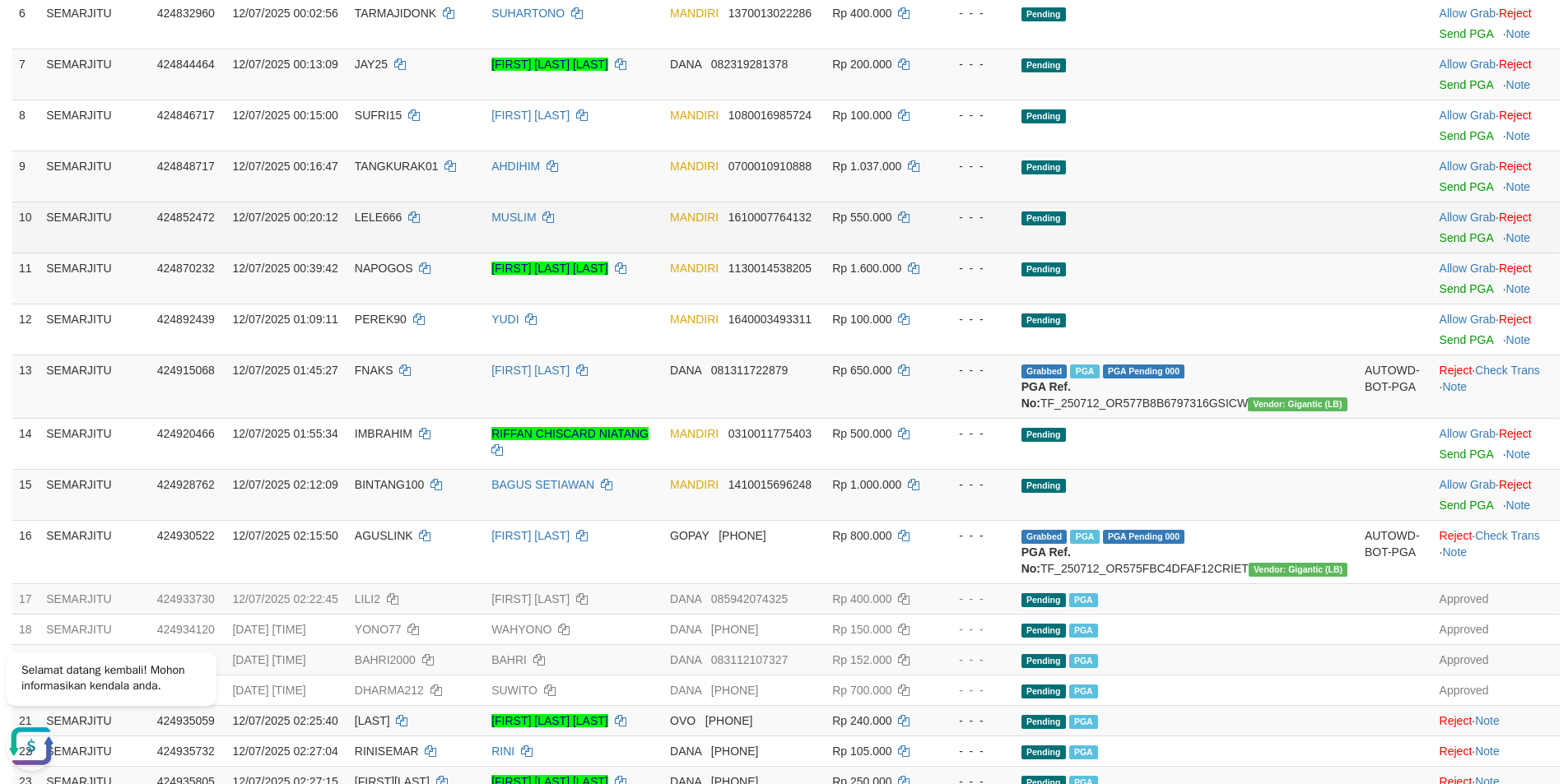 click on "Rp 550.000" at bounding box center (880, 227) 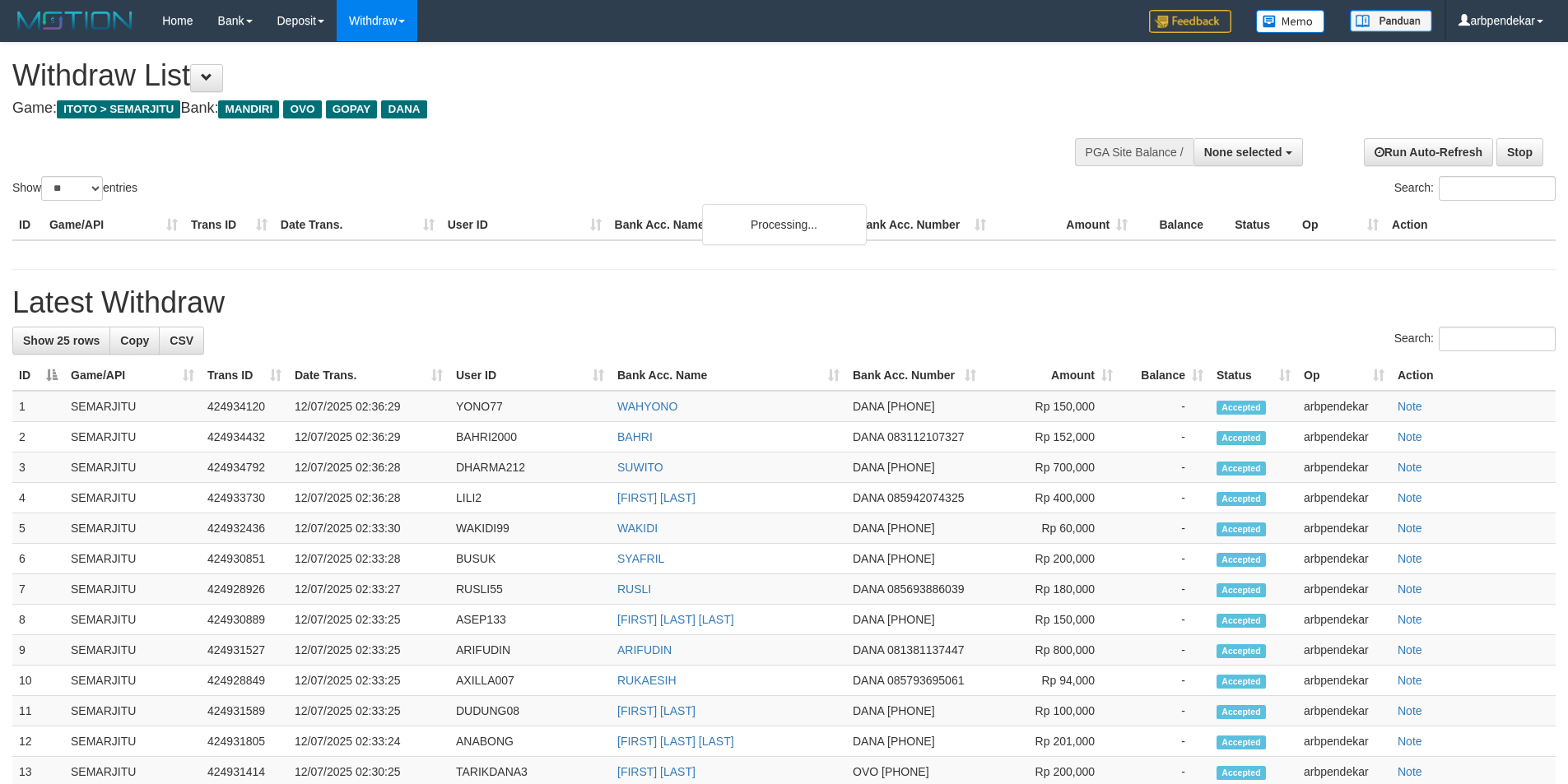select 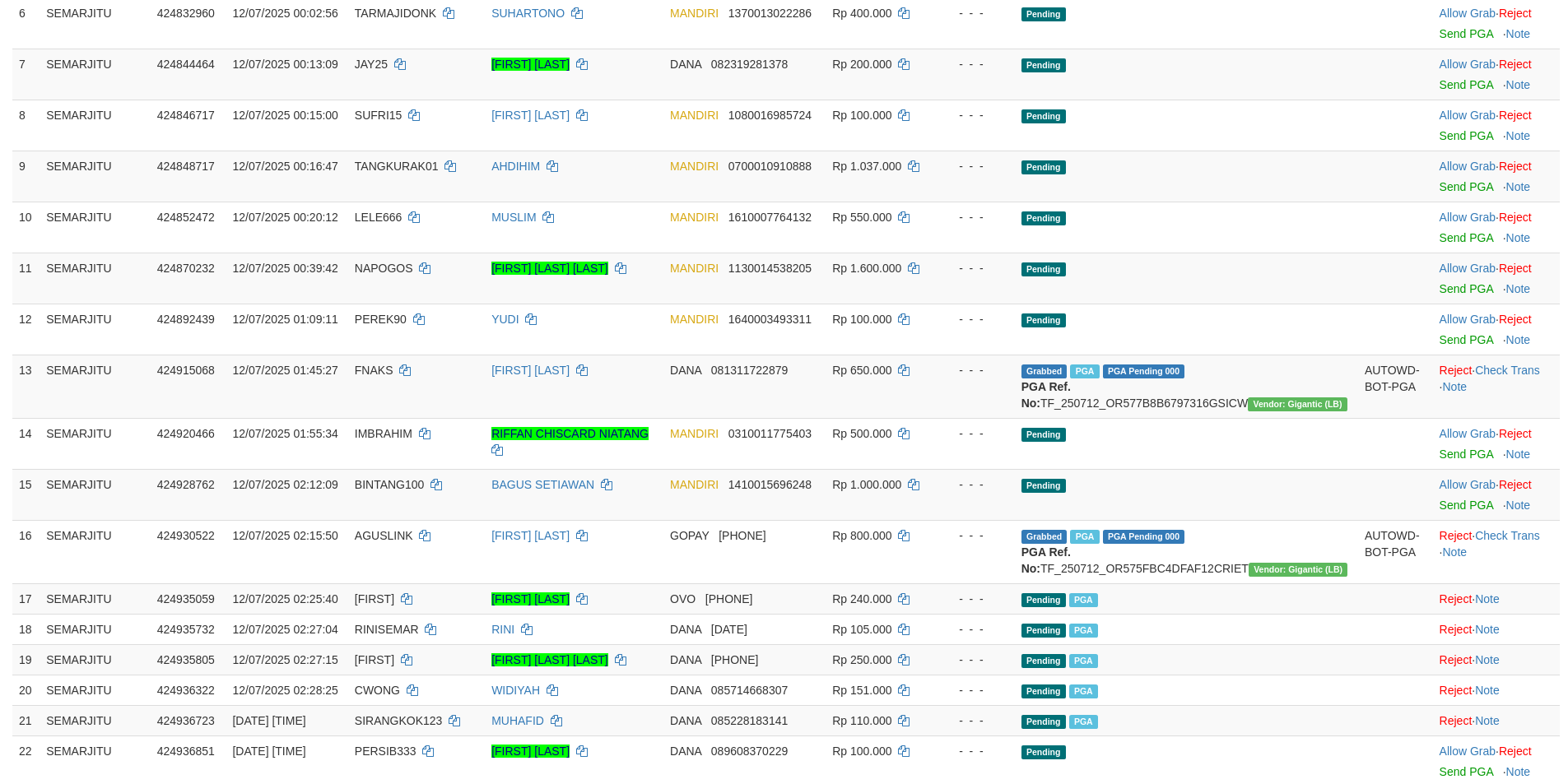 click on "[NUMBER] [STREET] [NUMBER] [DATE] [TIME] [USERNAME] [FIRST] [LAST] [PAYMENT_METHOD] [PHONE] Rp [PRICE] - - - Grabbed PGA PGA Pending 000 PGA Ref. No: TF_250711_OR7D5951C02BC139RTEQ Vendor: Lambda (LB) AUTOWD-BOT-PGA Reject · Check Trans · Note [NUMBER] [STREET] [NUMBER] [DATE] [TIME] [USERNAME] [FIRST] [LAST] [PAYMENT_METHOD] [PHONE] Rp [PRICE] - - - Grabbed PGA PGA Pending 000 PGA Ref. No: TF_250711_OR7678D68492016GGHWR Vendor: Lambda (LB) AUTOWD-BOT-PGA Reject · Check Trans · Note [NUMBER] [STREET] [NUMBER] [DATE] [TIME] [USERNAME] [FIRST] [LAST] [PAYMENT_METHOD] [PHONE] Rp [PRICE] - - - Grabbed PGA PGA Pending 000 PGA Ref. No: TF_250711_OR6A013DE150621DYLQM Vendor: IBX11 (LB) AUTOWD-BOT-PGA Reject · Check Trans · Note [NUMBER] [STREET] [NUMBER] [DATE] [TIME] [USERNAME] [FIRST] [LAST] [PAYMENT_METHOD] [PHONE] Rp [PRICE] - - - Pending Reject" at bounding box center (786, 322) 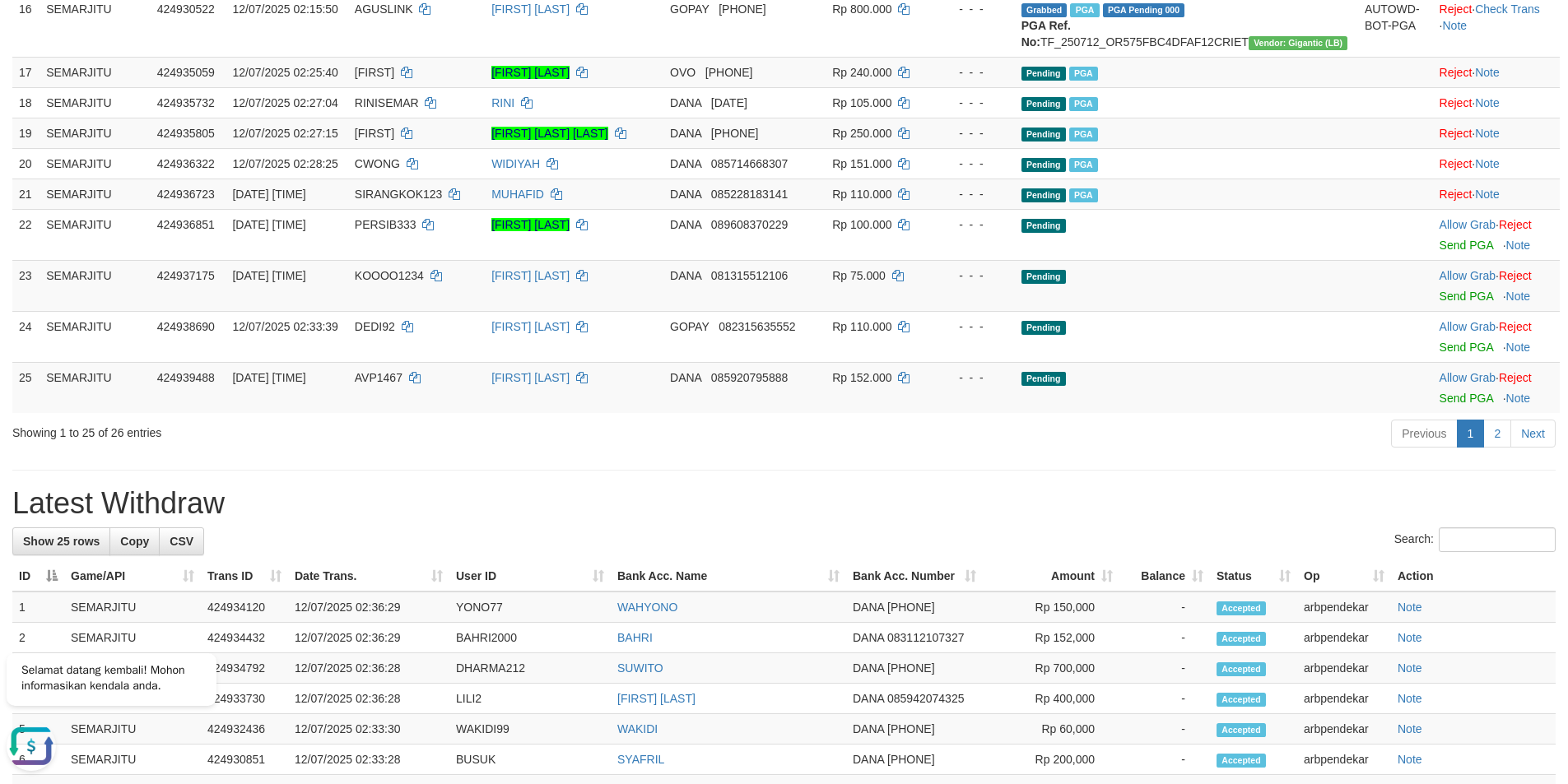 scroll, scrollTop: 0, scrollLeft: 0, axis: both 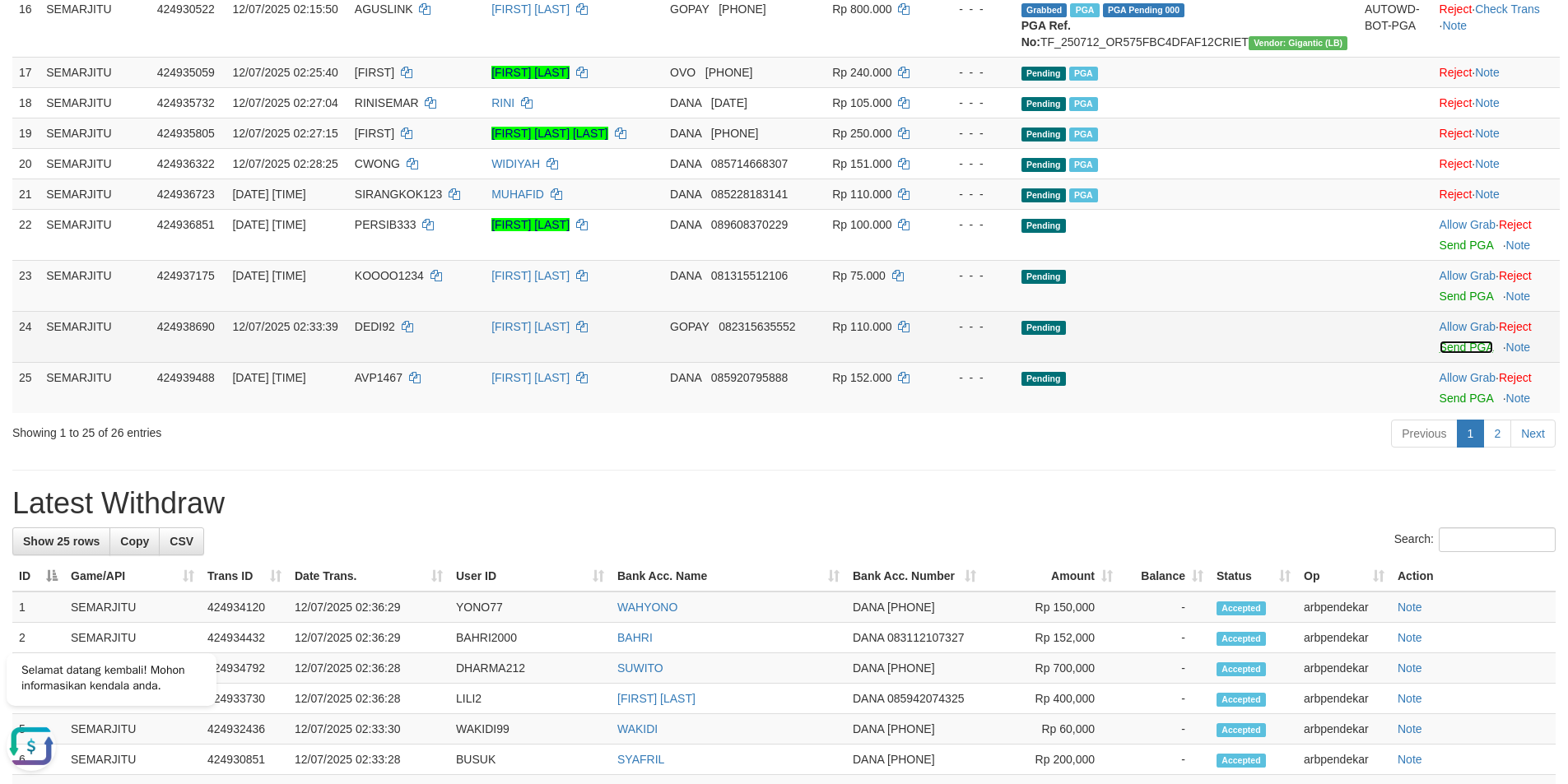 click on "Send PGA" at bounding box center [1466, 347] 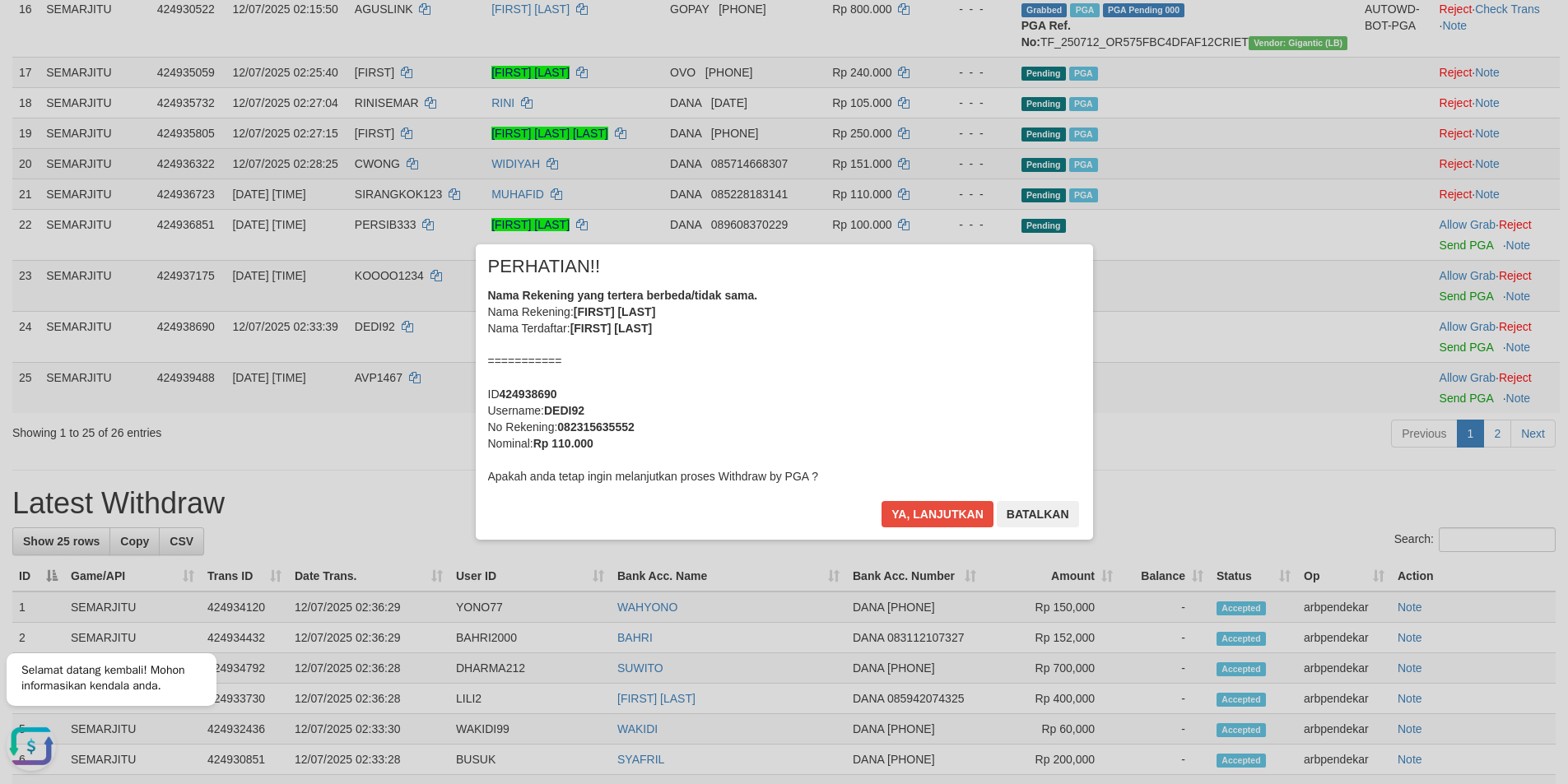 scroll, scrollTop: 1763, scrollLeft: 0, axis: vertical 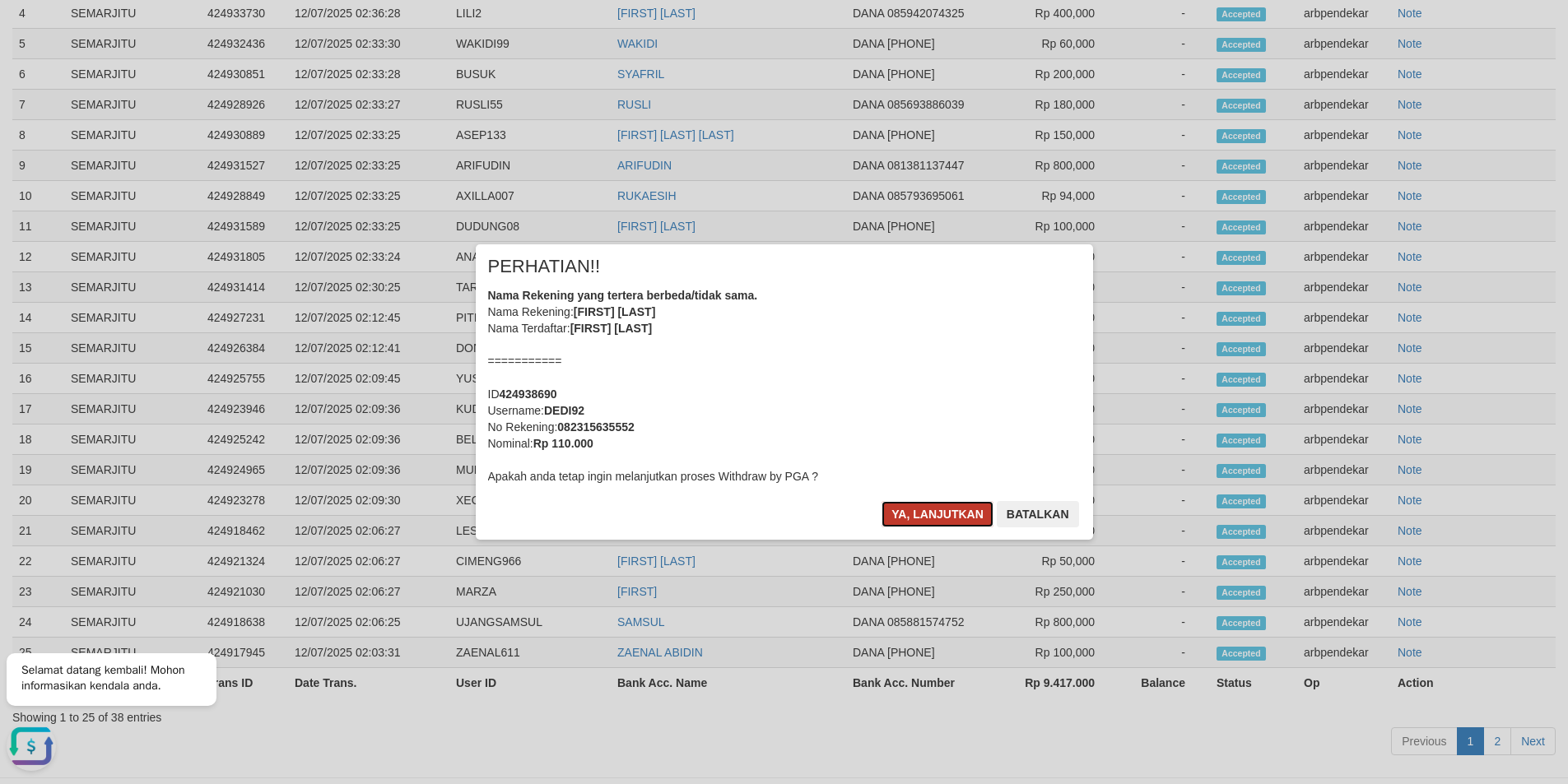click on "Ya, lanjutkan" at bounding box center (938, 514) 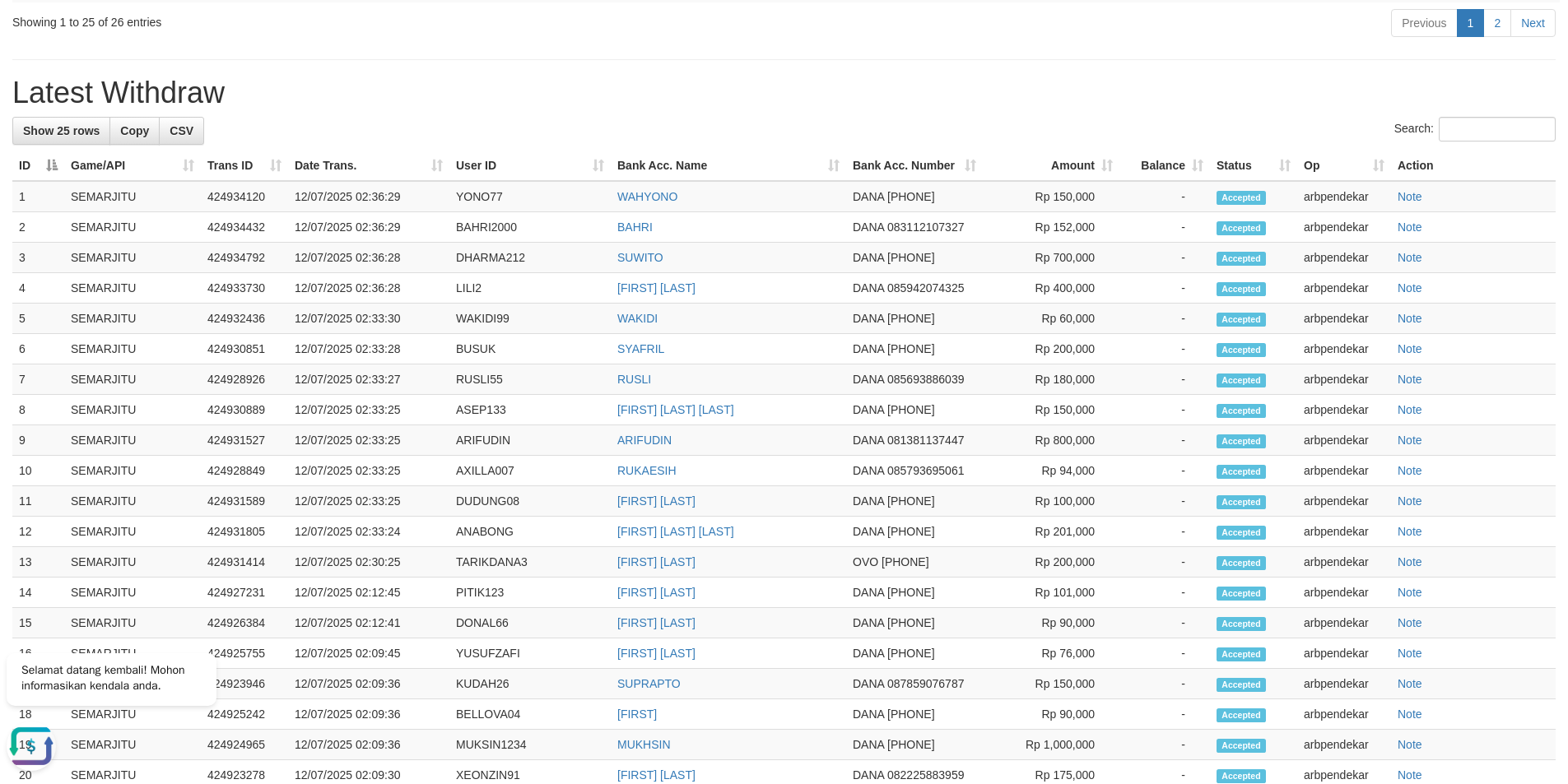 scroll, scrollTop: 1496, scrollLeft: 0, axis: vertical 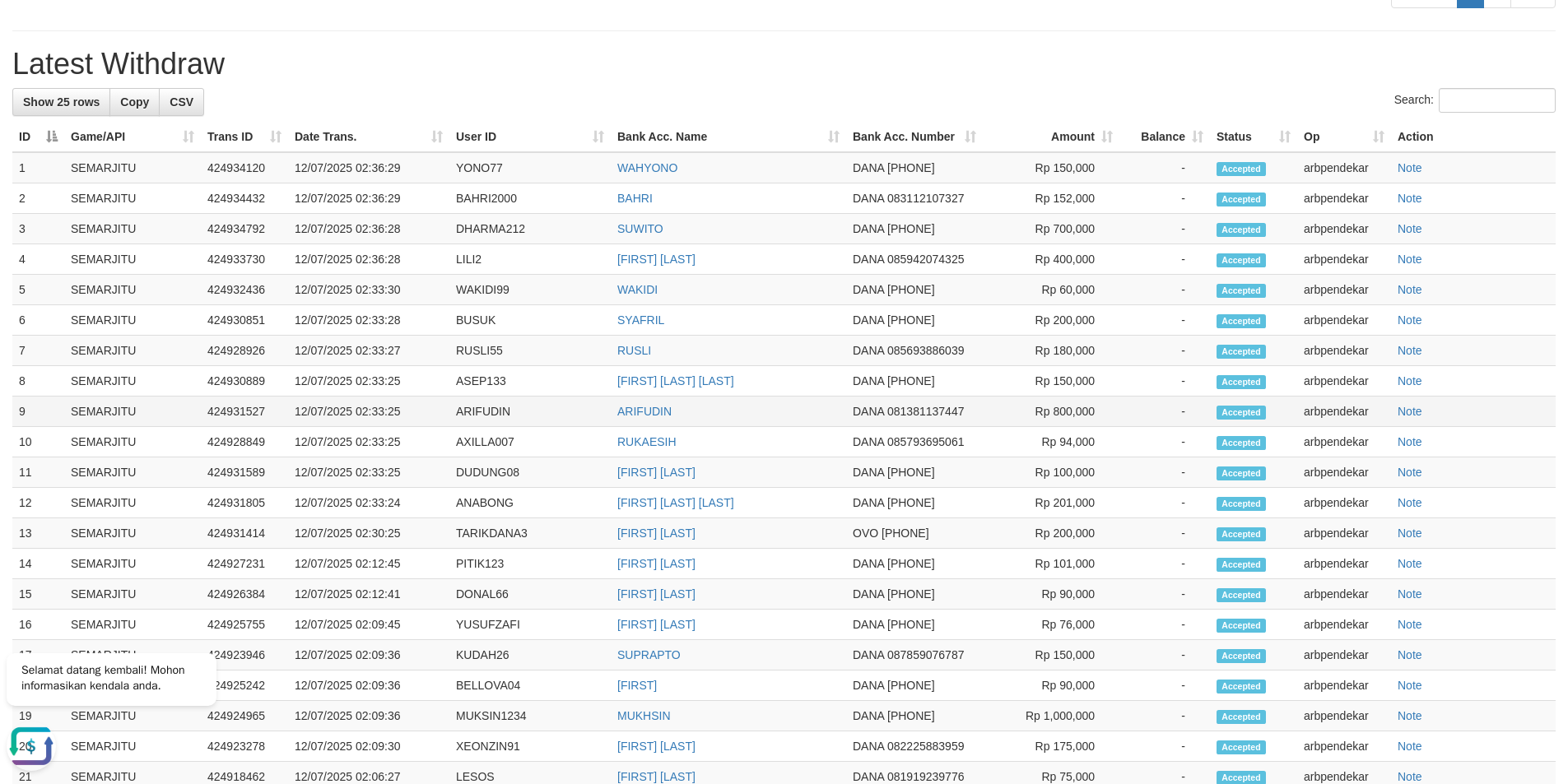 click on "12/07/2025 02:33:25" at bounding box center (369, 411) 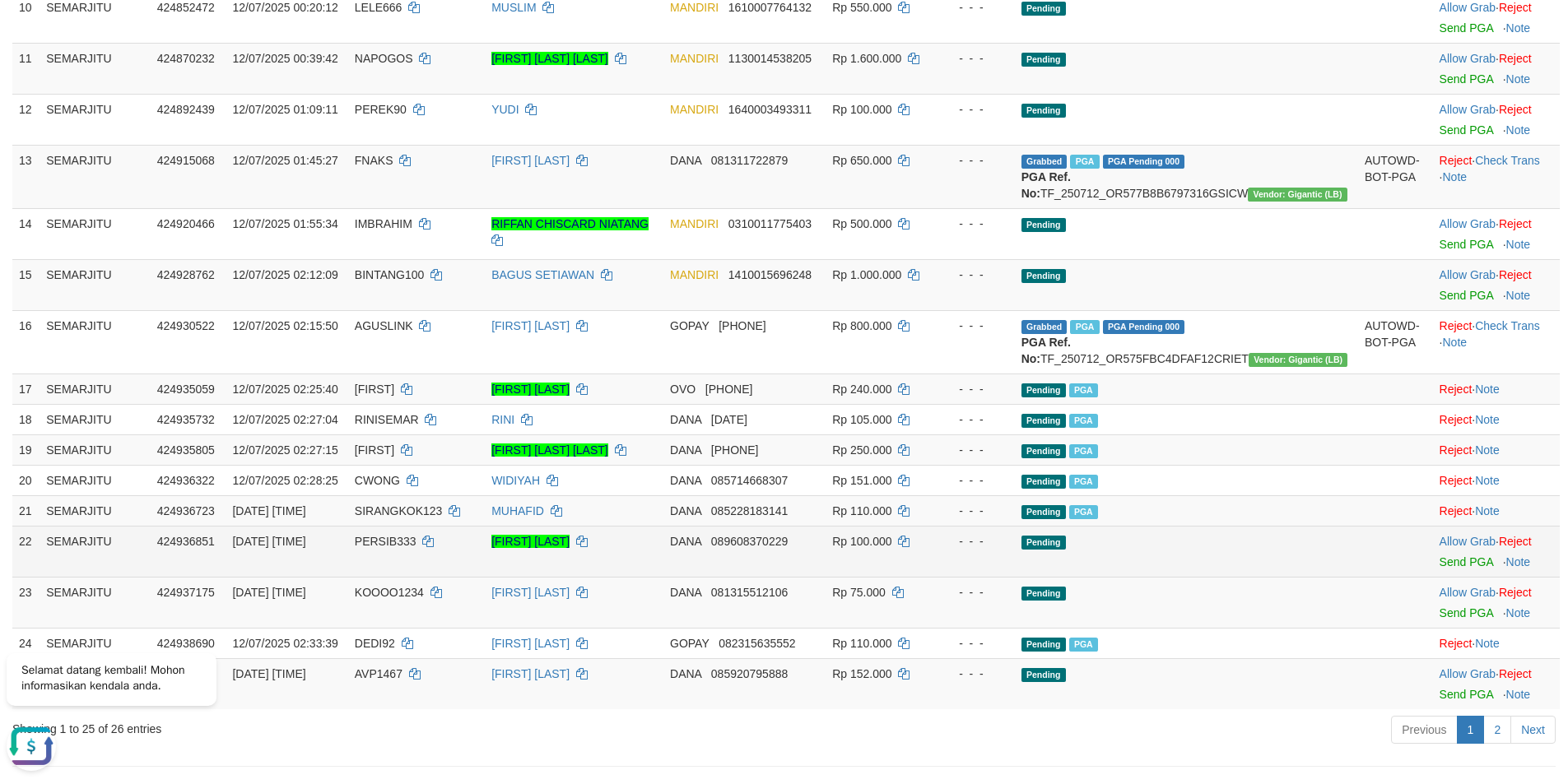 scroll, scrollTop: 839, scrollLeft: 0, axis: vertical 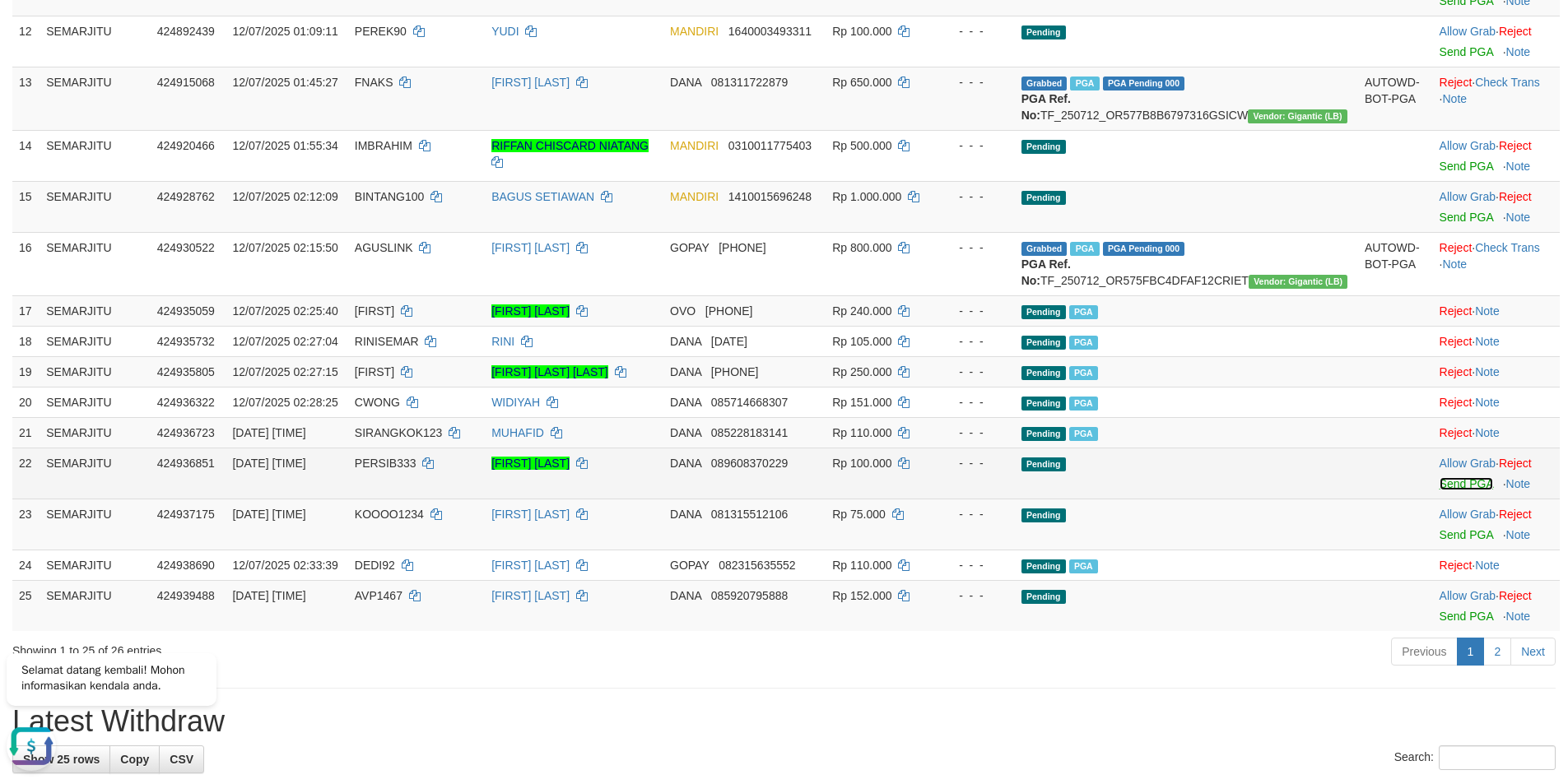 click on "Send PGA" at bounding box center [1466, 484] 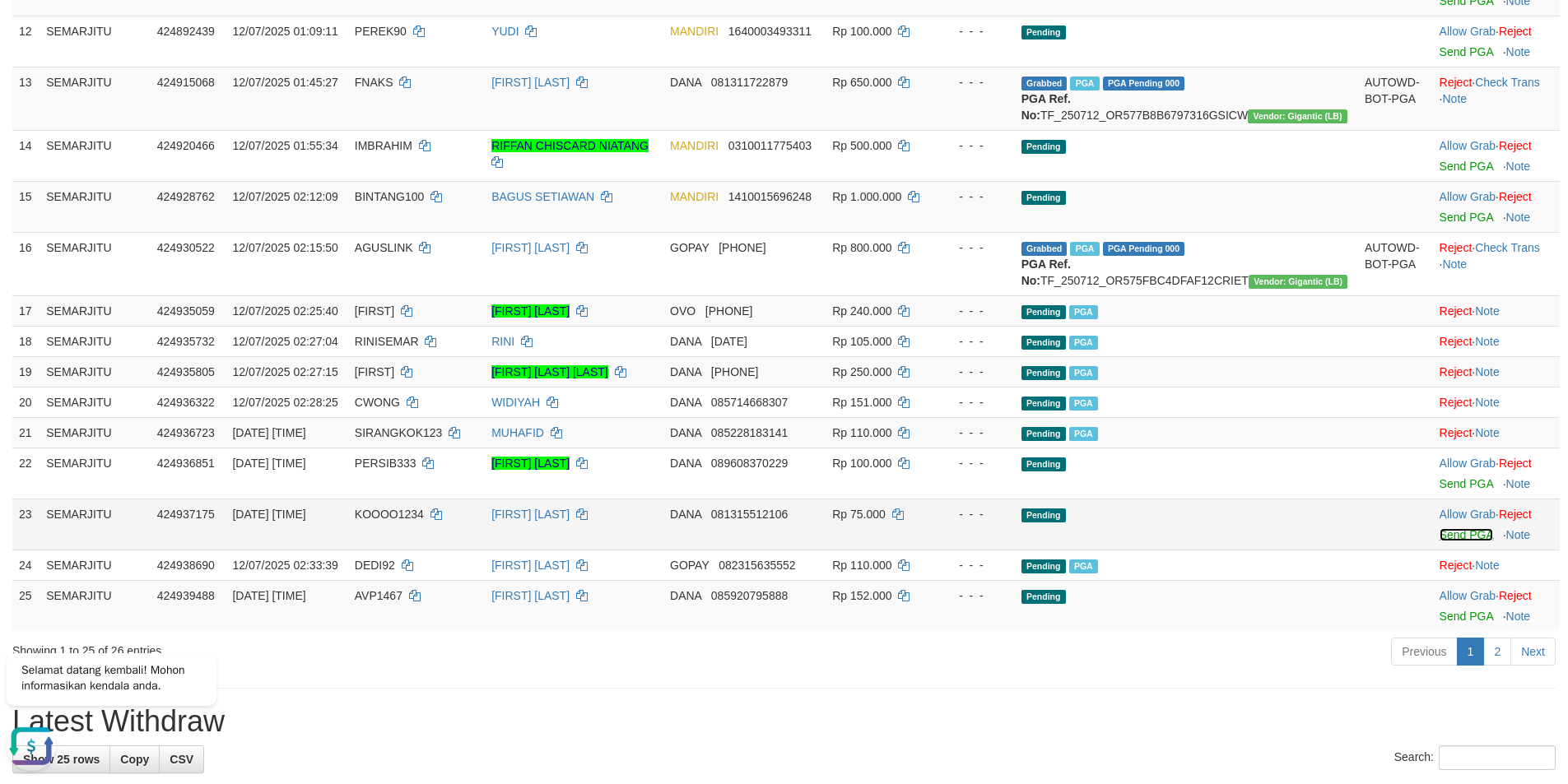 click on "Send PGA" at bounding box center [1466, 535] 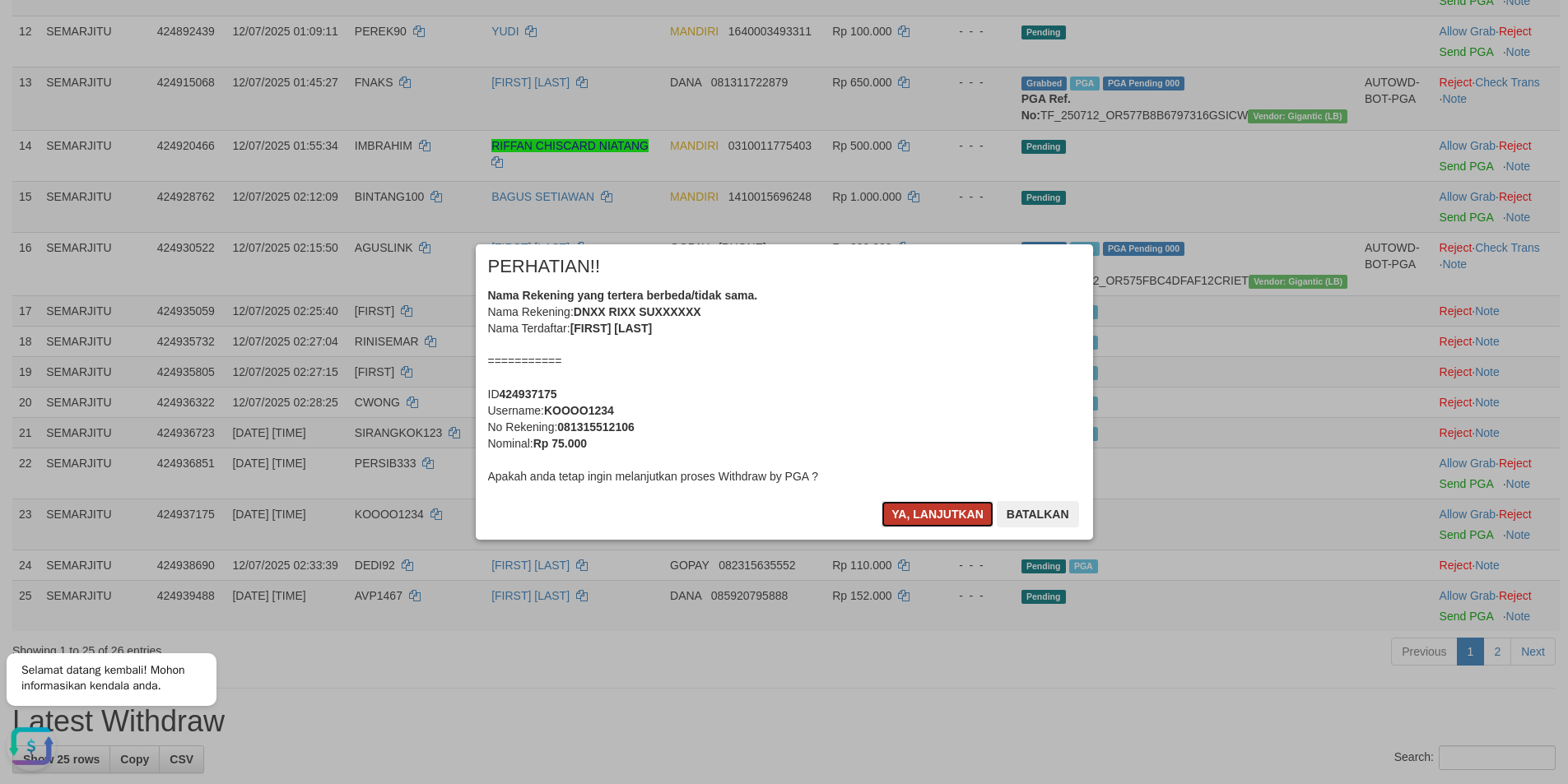 click on "Ya, lanjutkan" at bounding box center [938, 514] 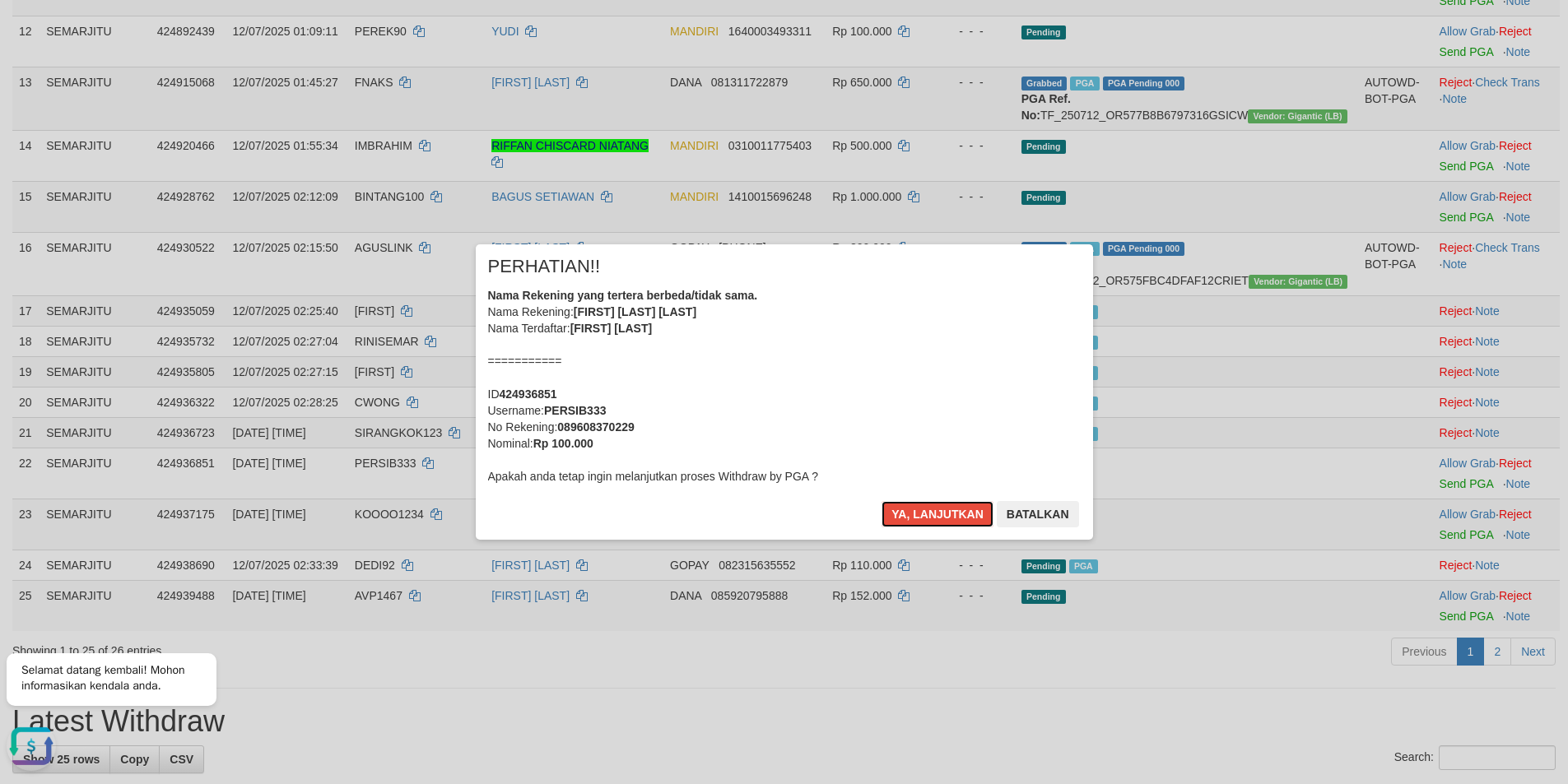 click on "Ya, lanjutkan" at bounding box center (938, 514) 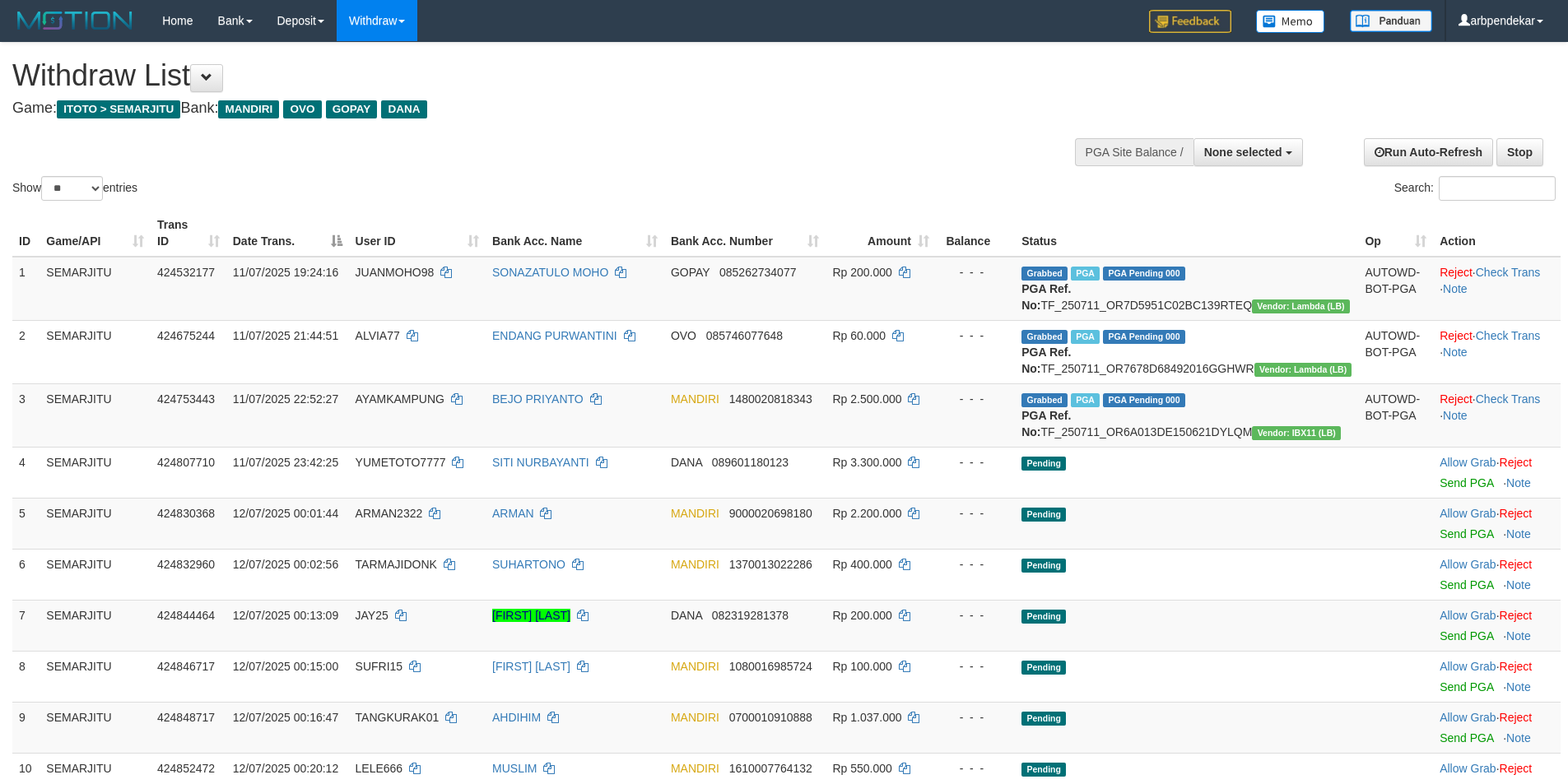 select 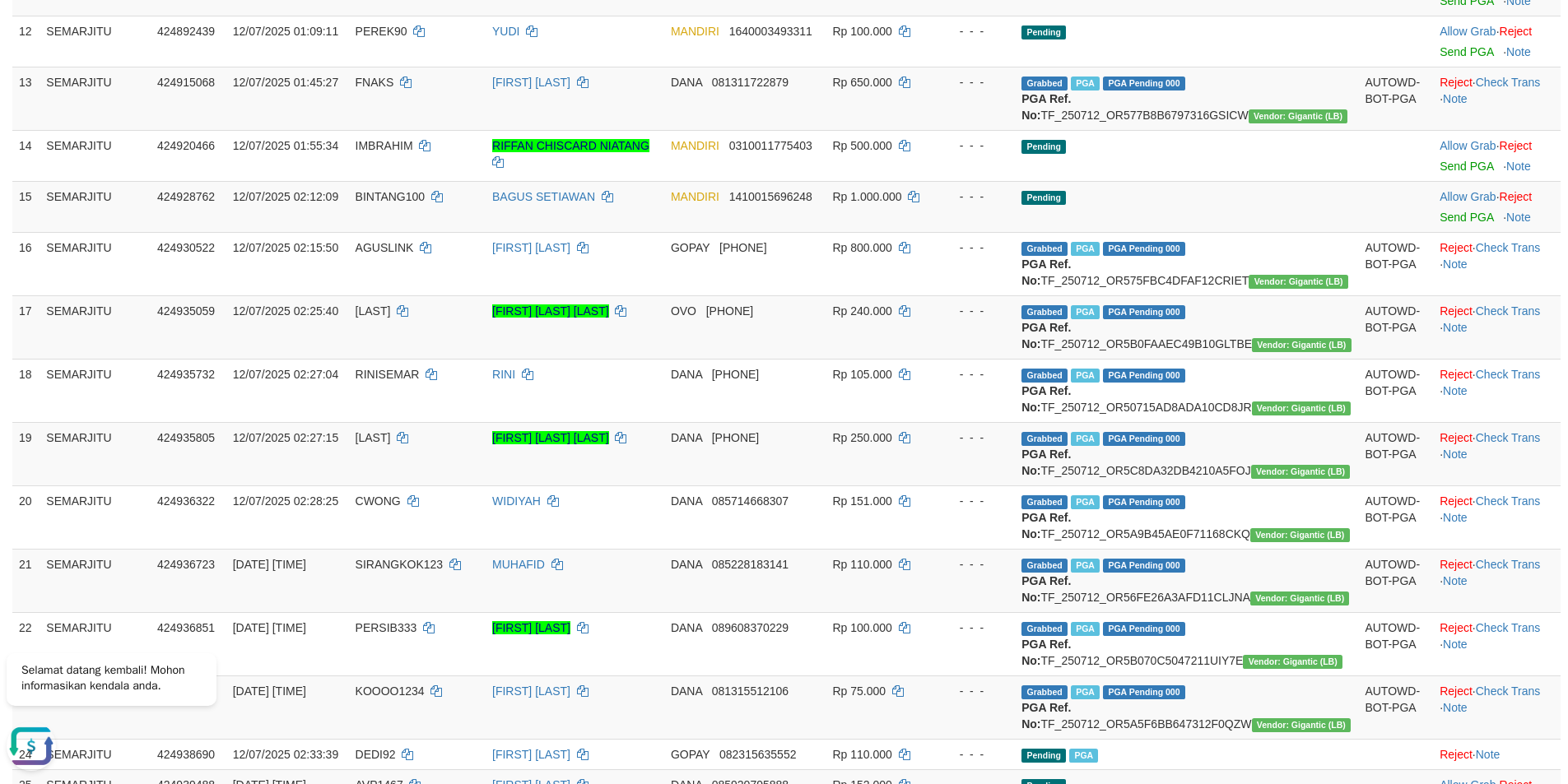 scroll, scrollTop: 0, scrollLeft: 0, axis: both 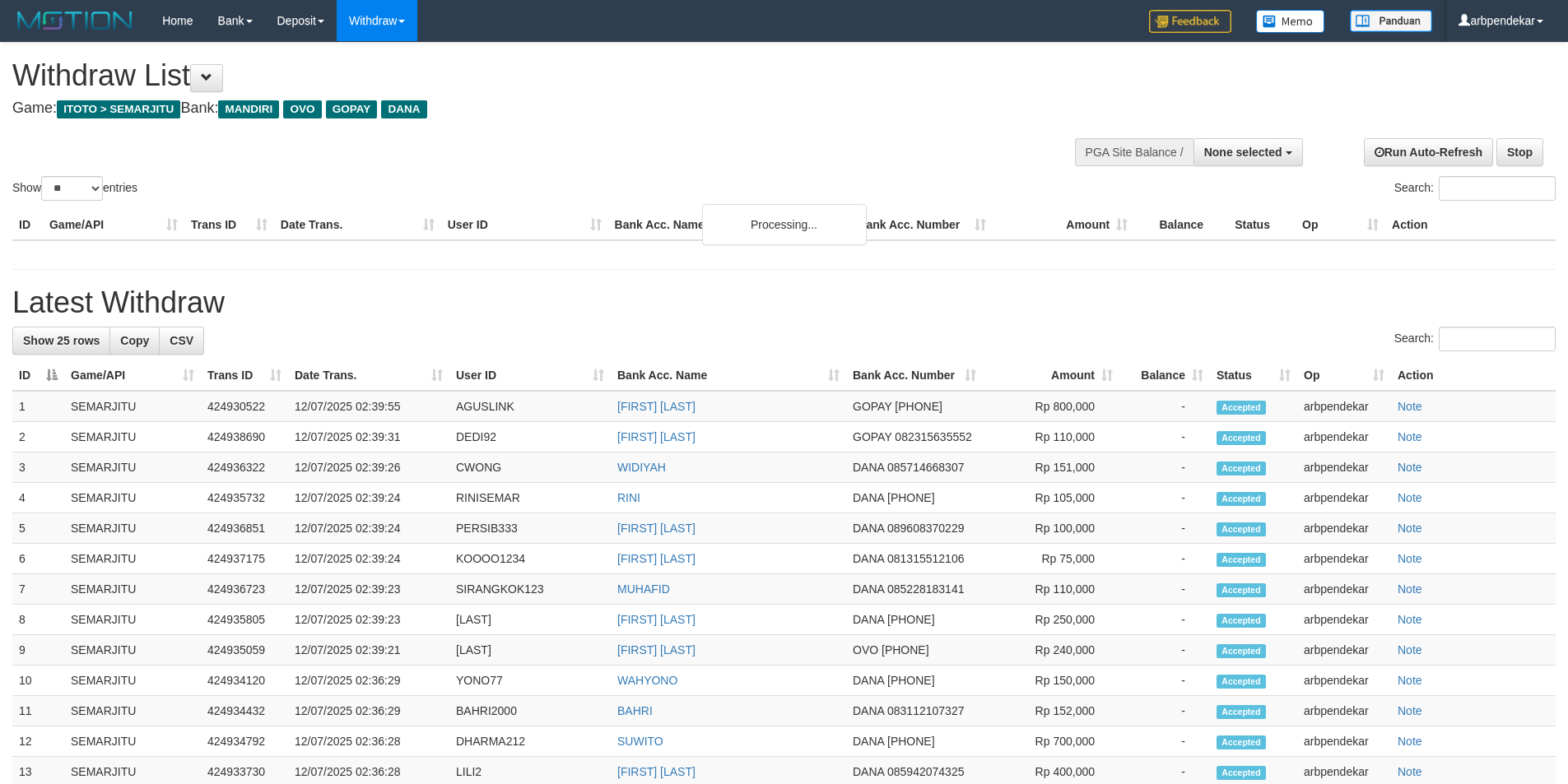 select 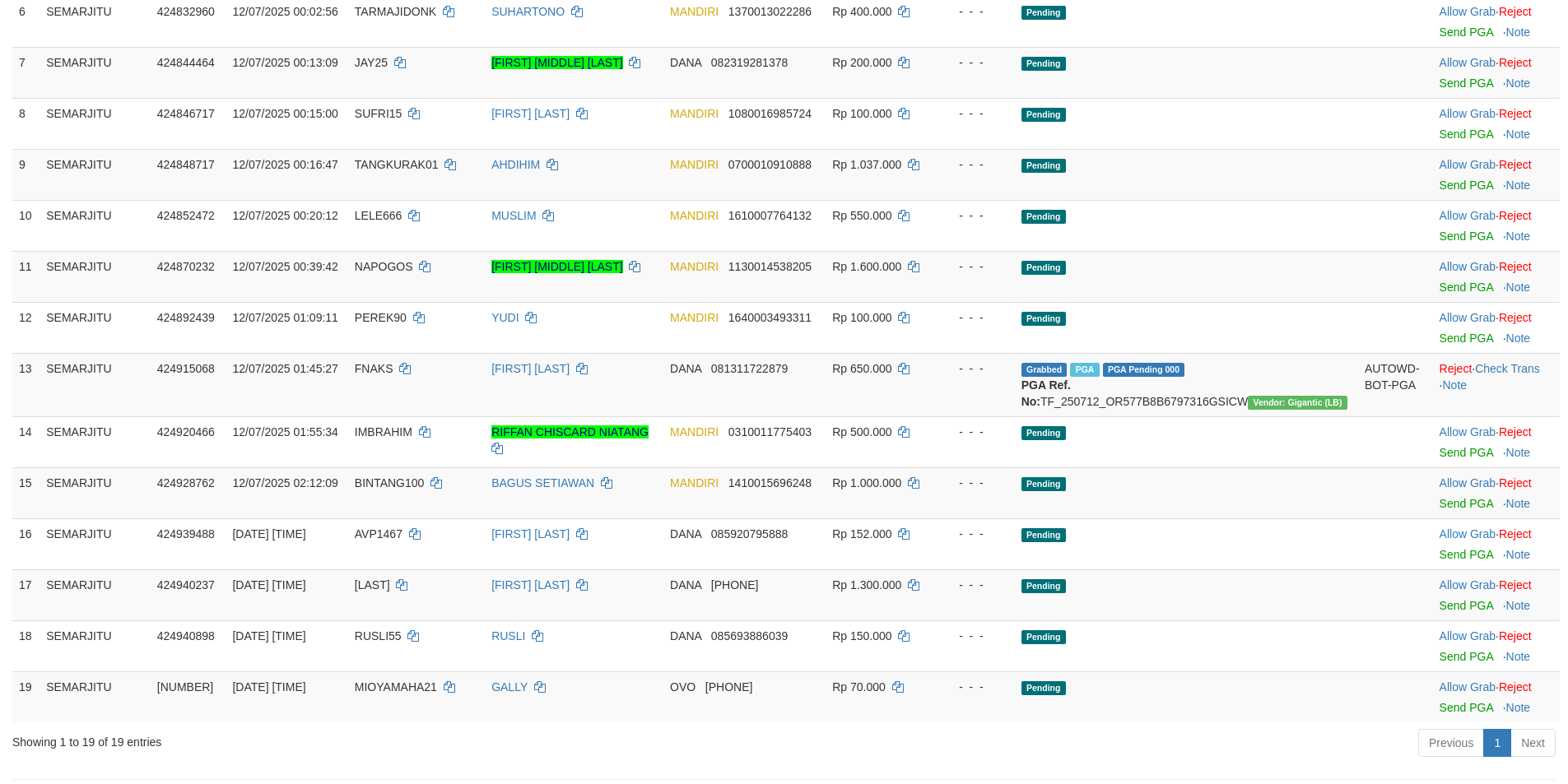 scroll, scrollTop: 1113, scrollLeft: 0, axis: vertical 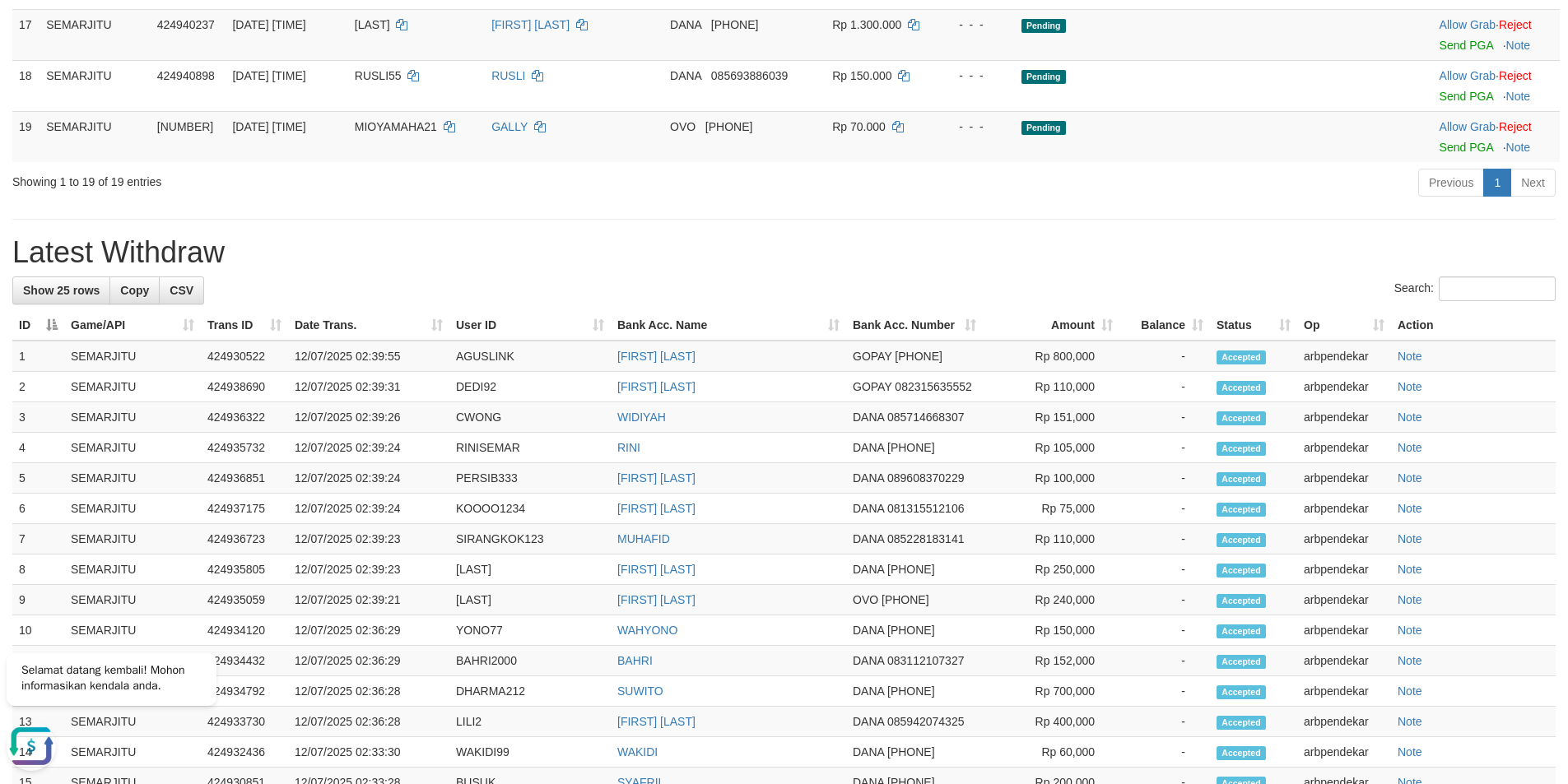 click on "Latest Withdraw" at bounding box center [784, 253] 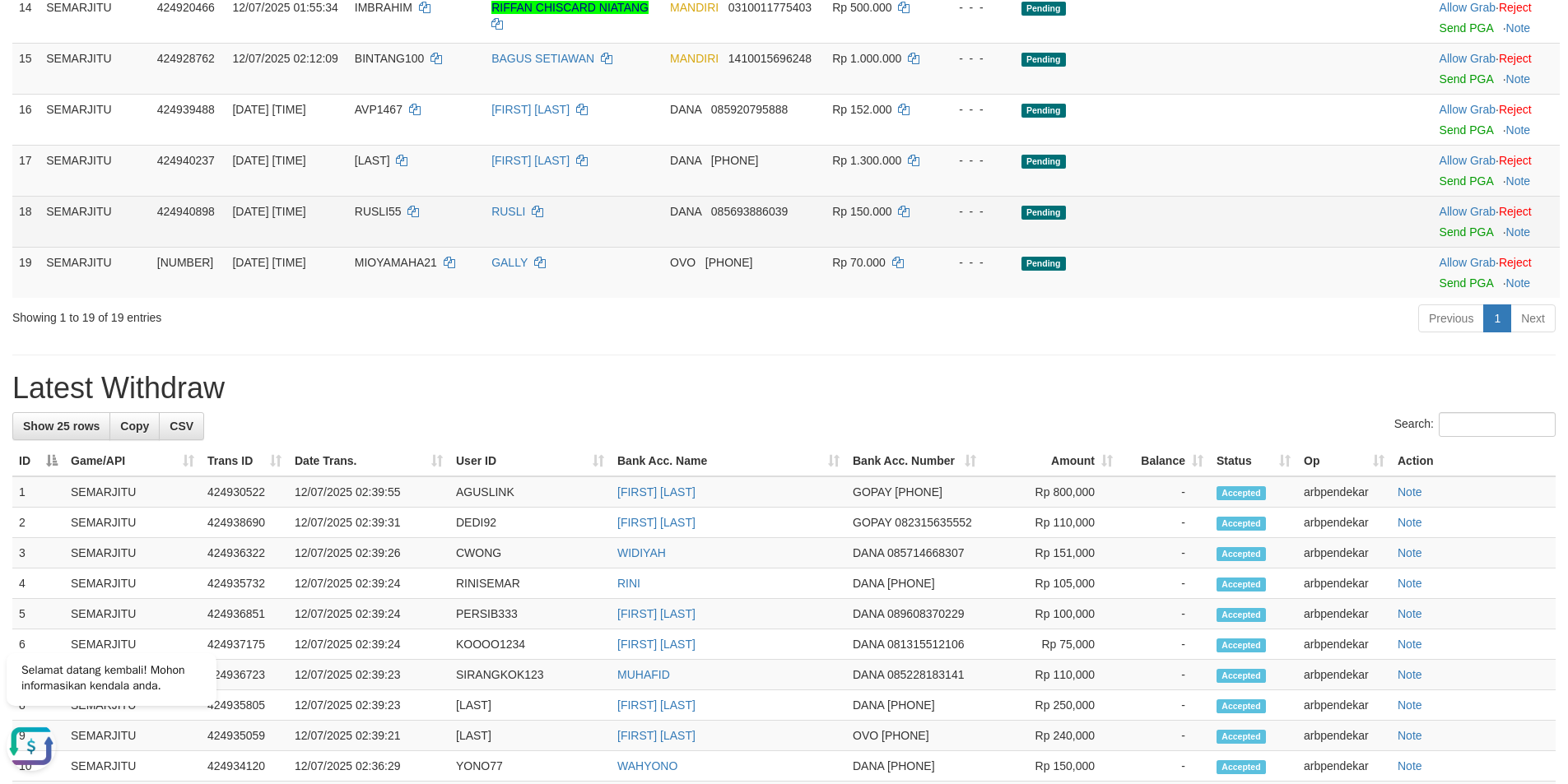 scroll, scrollTop: 976, scrollLeft: 0, axis: vertical 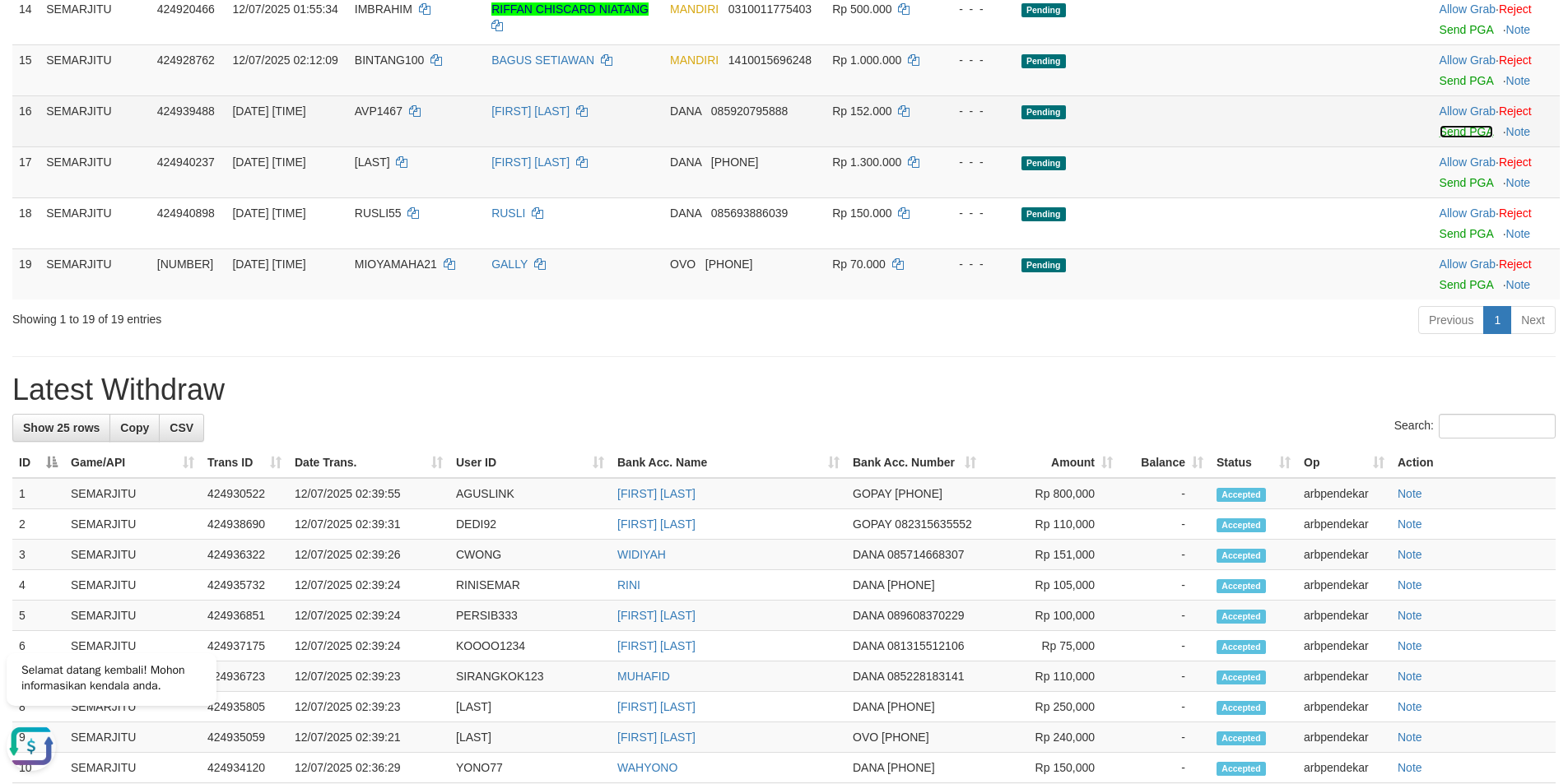 click on "Send PGA" at bounding box center [1466, 132] 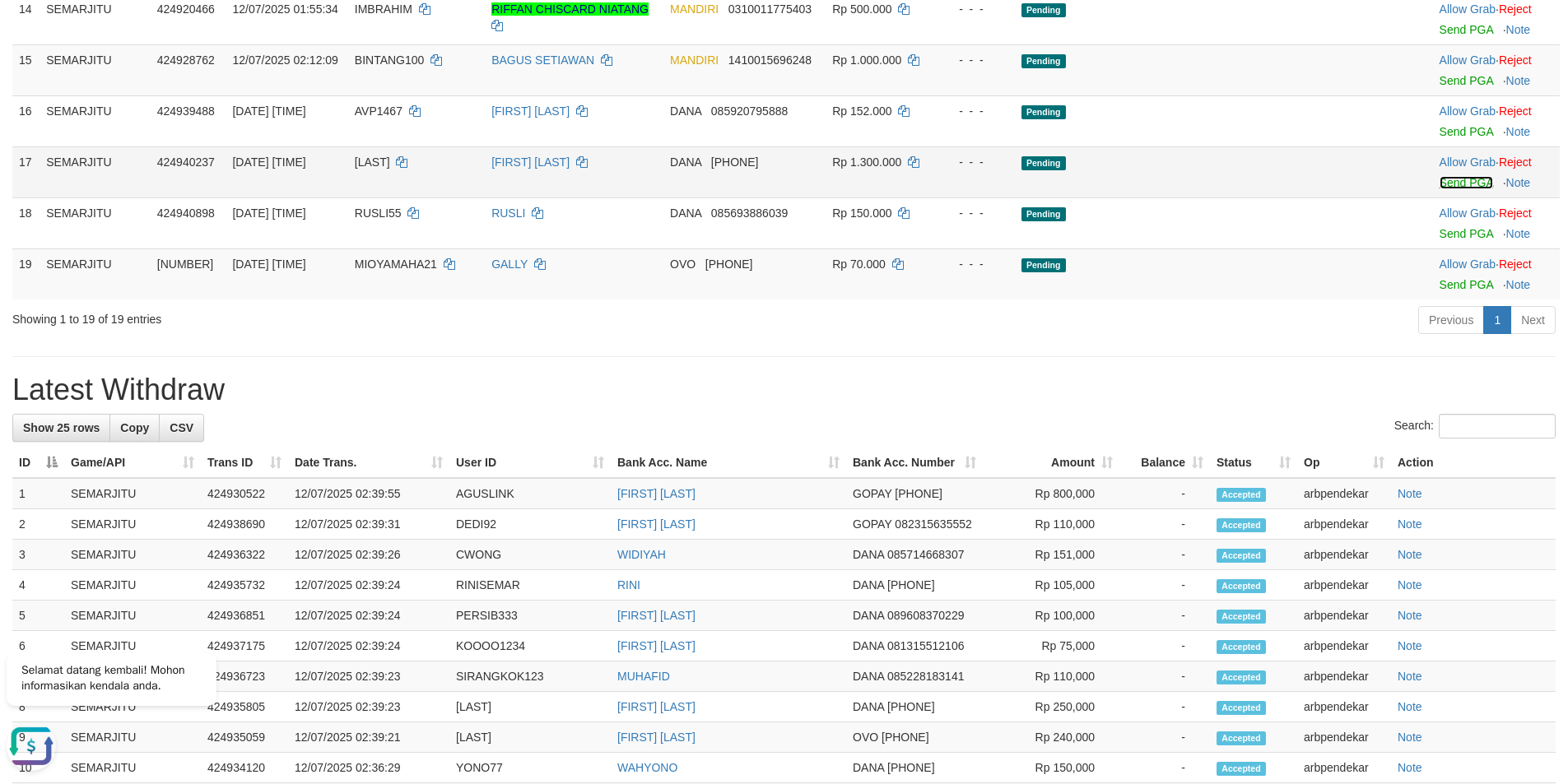 click on "Send PGA" at bounding box center (1466, 183) 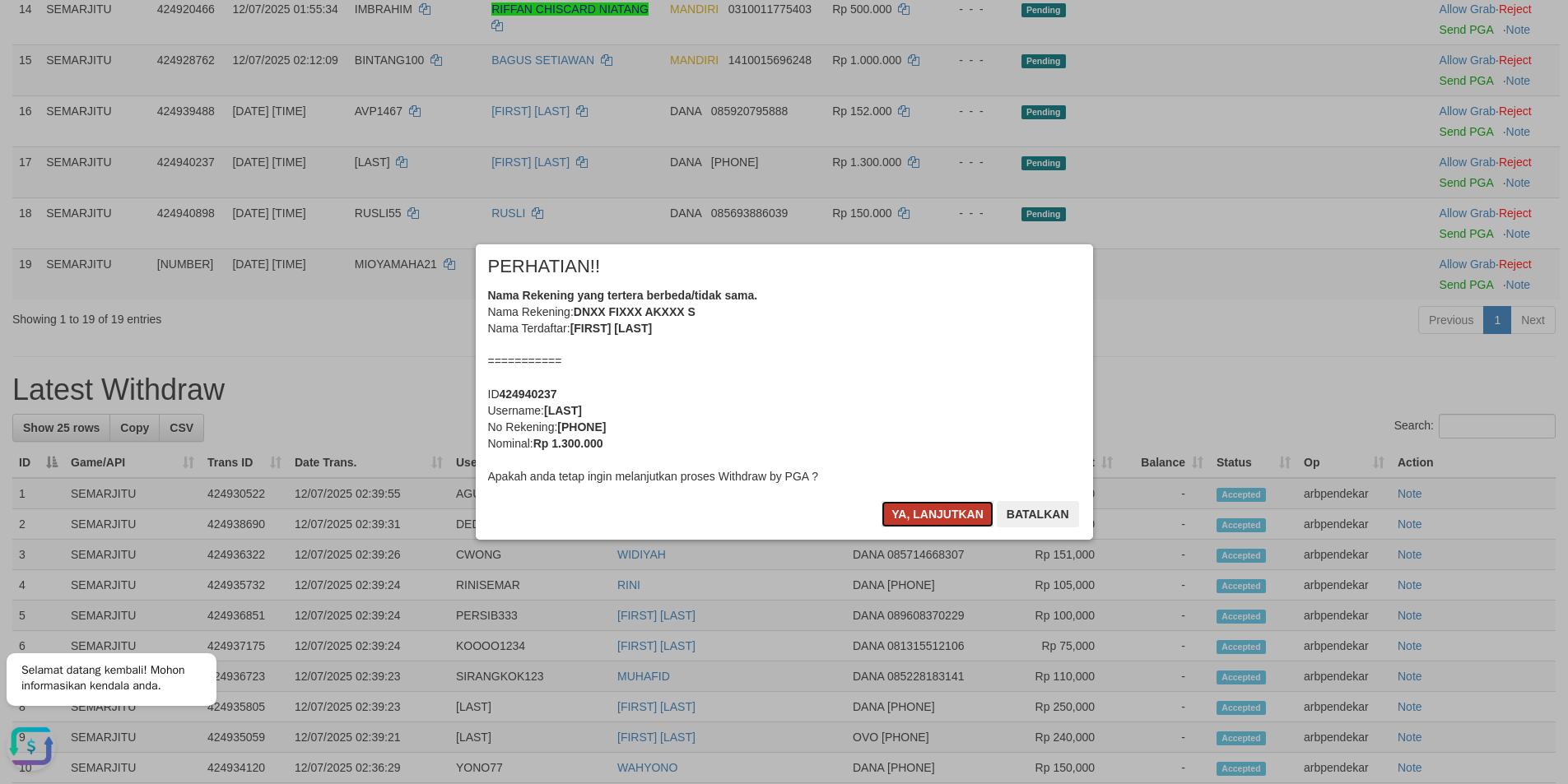 click on "Ya, lanjutkan" at bounding box center (938, 514) 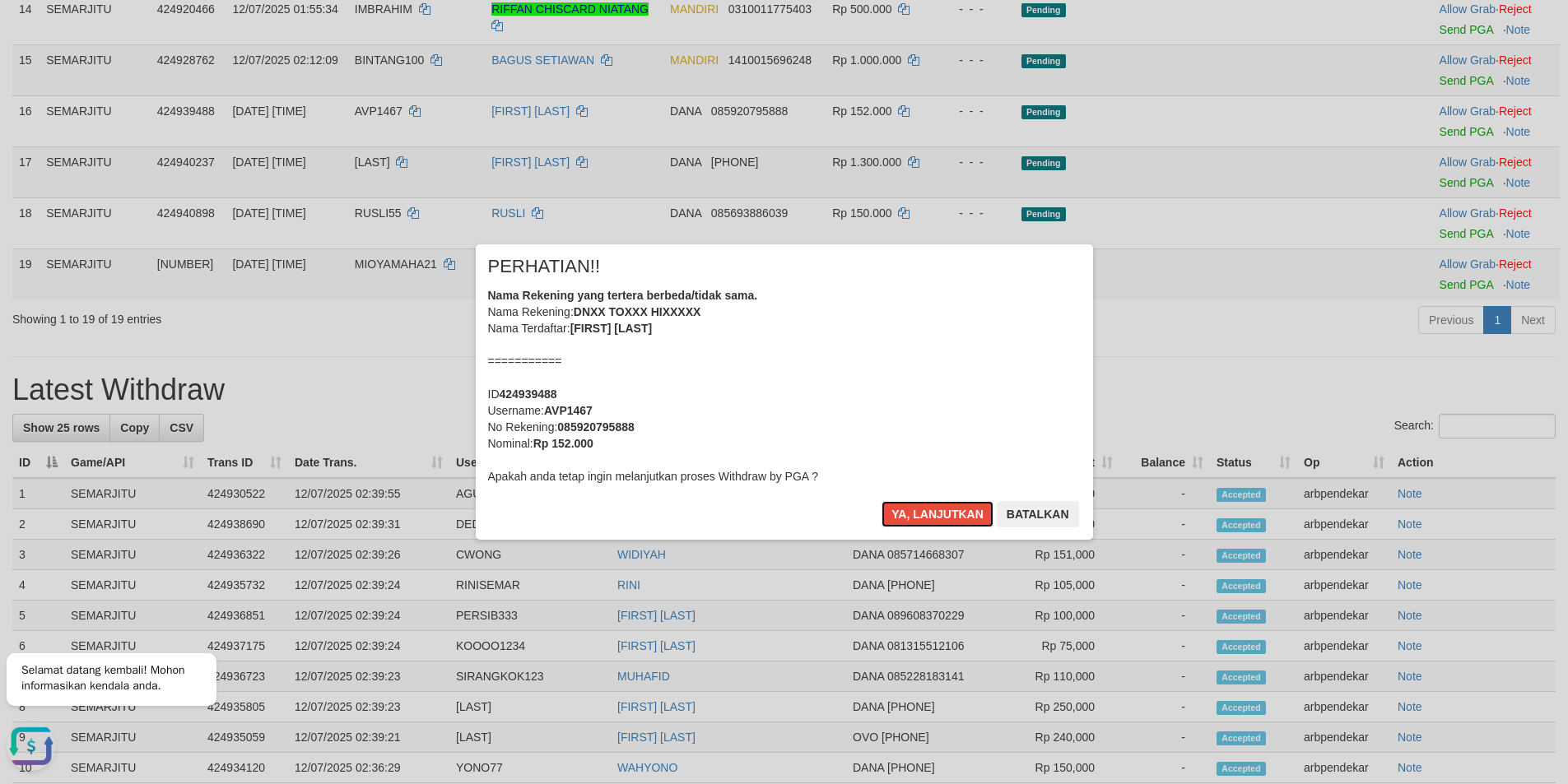 click on "Ya, lanjutkan" at bounding box center (938, 514) 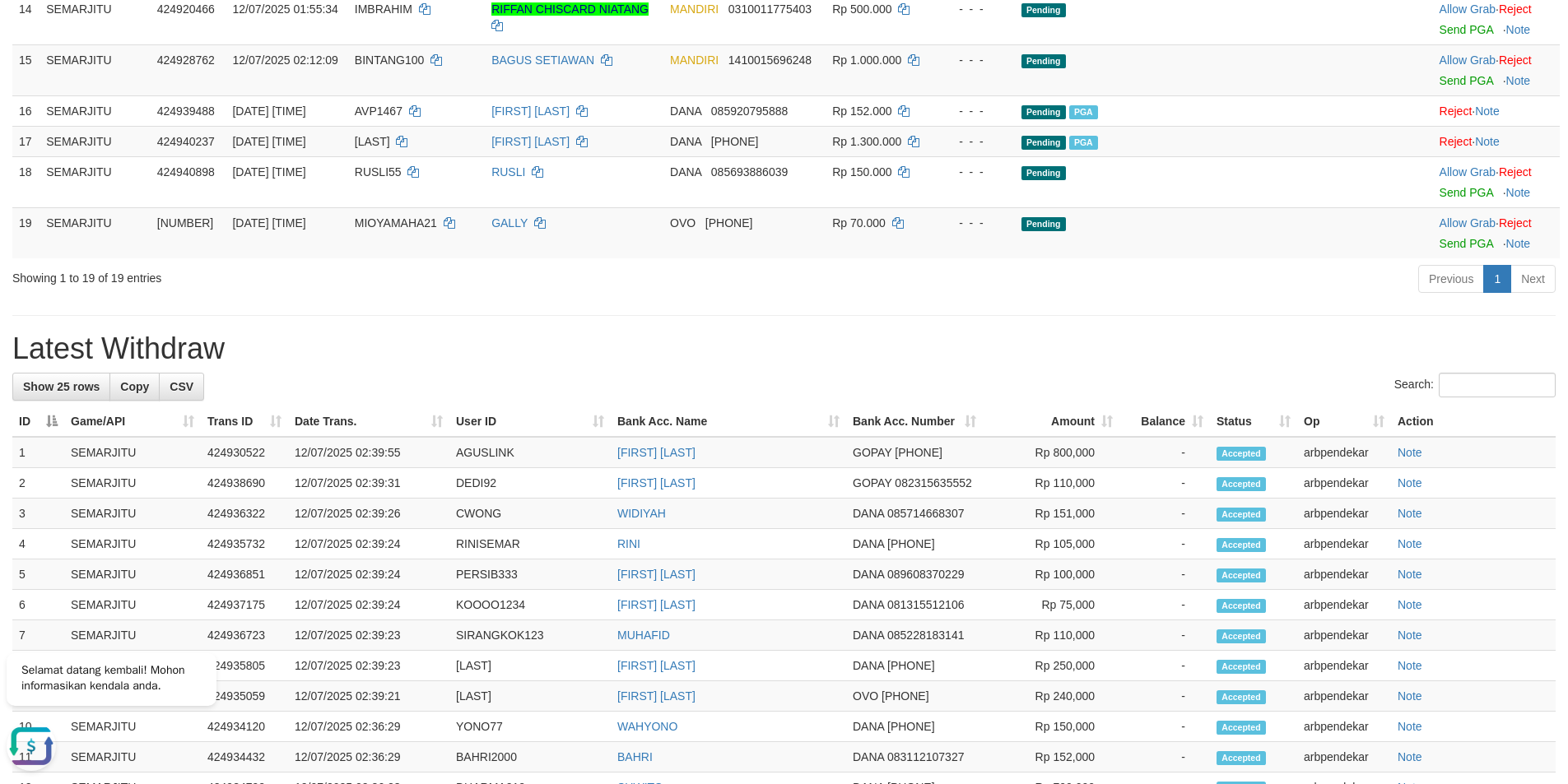 click on "Latest Withdraw" at bounding box center (784, 349) 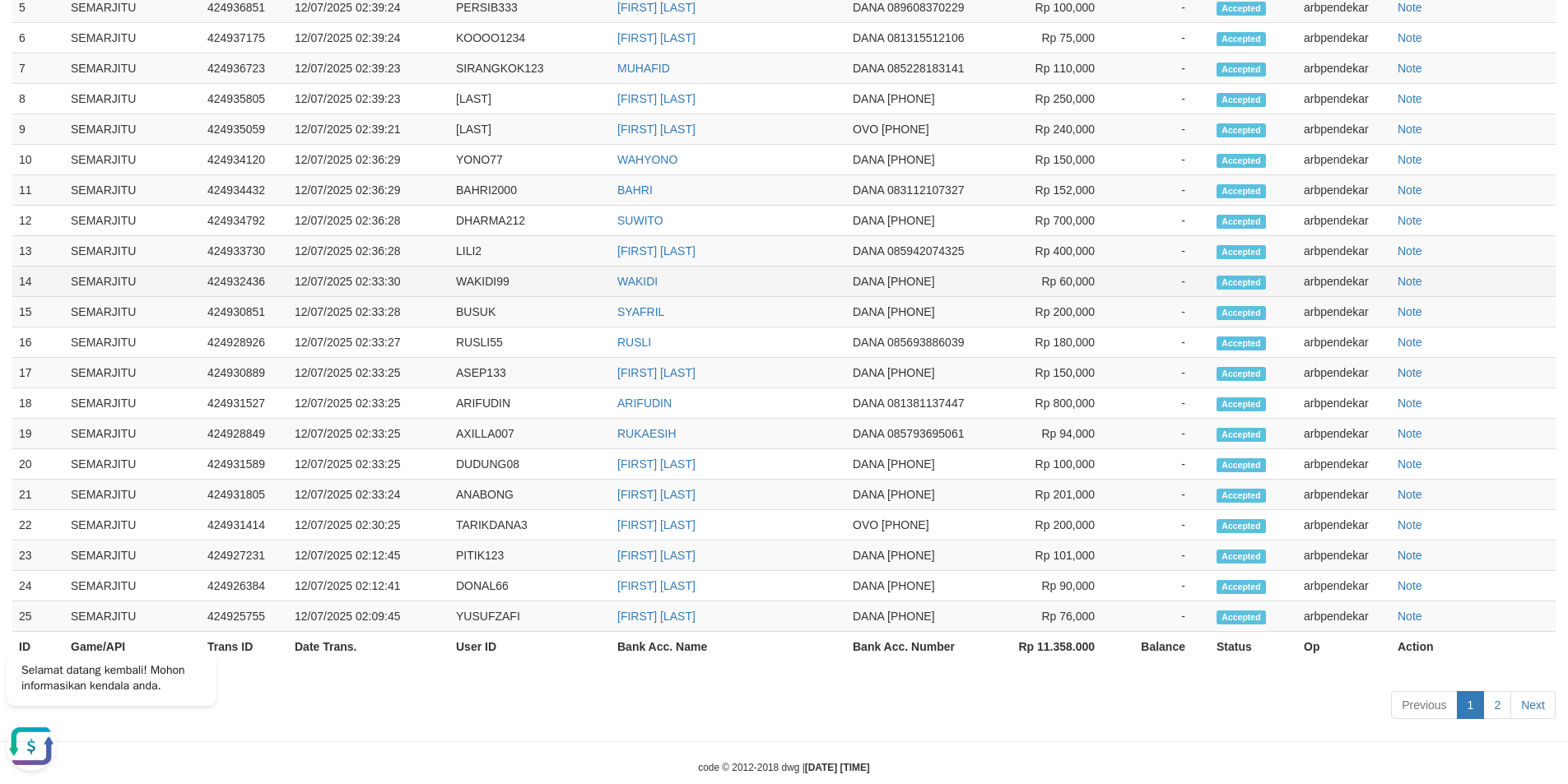 scroll, scrollTop: 805, scrollLeft: 0, axis: vertical 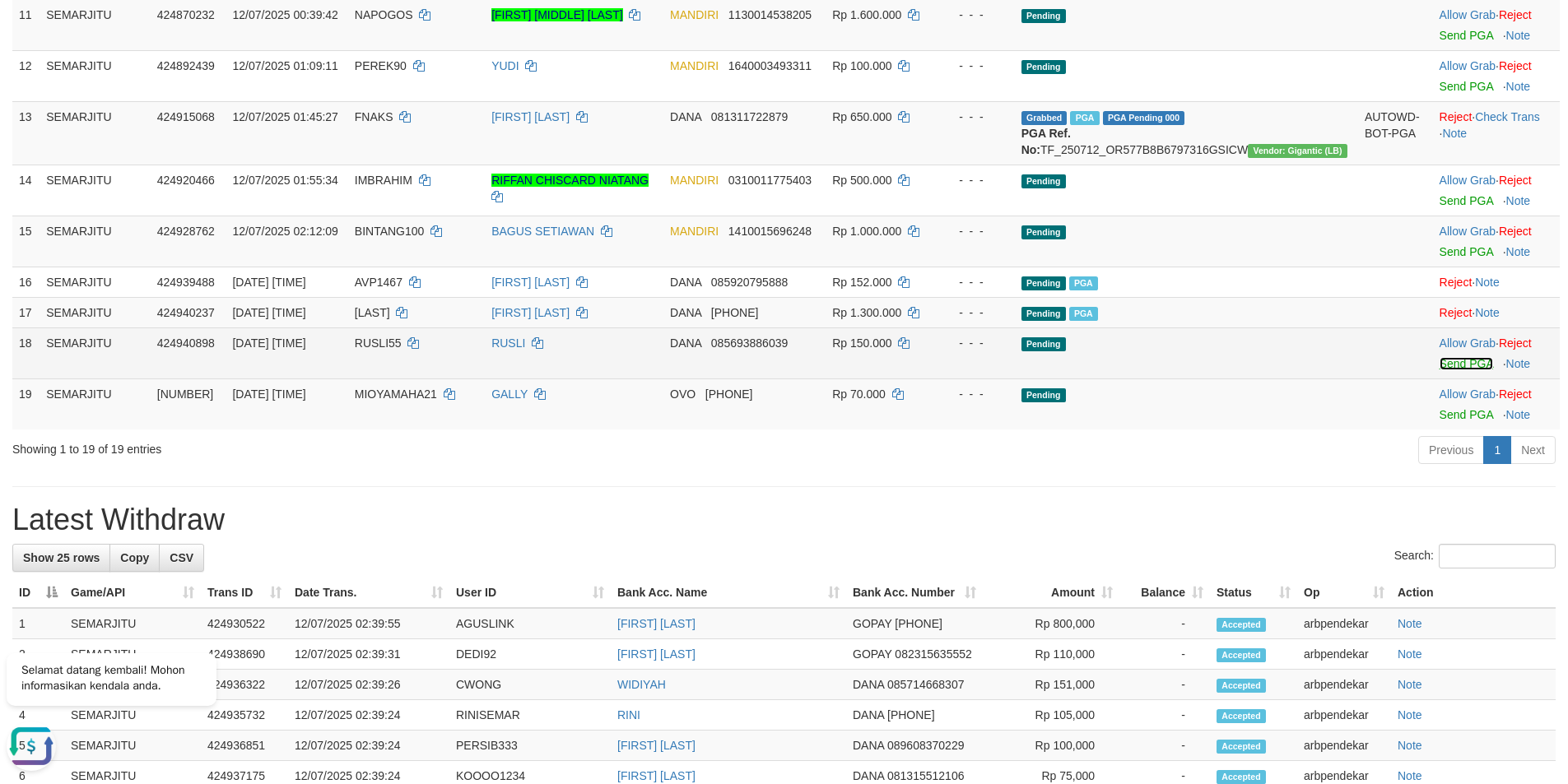 click on "Send PGA" at bounding box center [1466, 364] 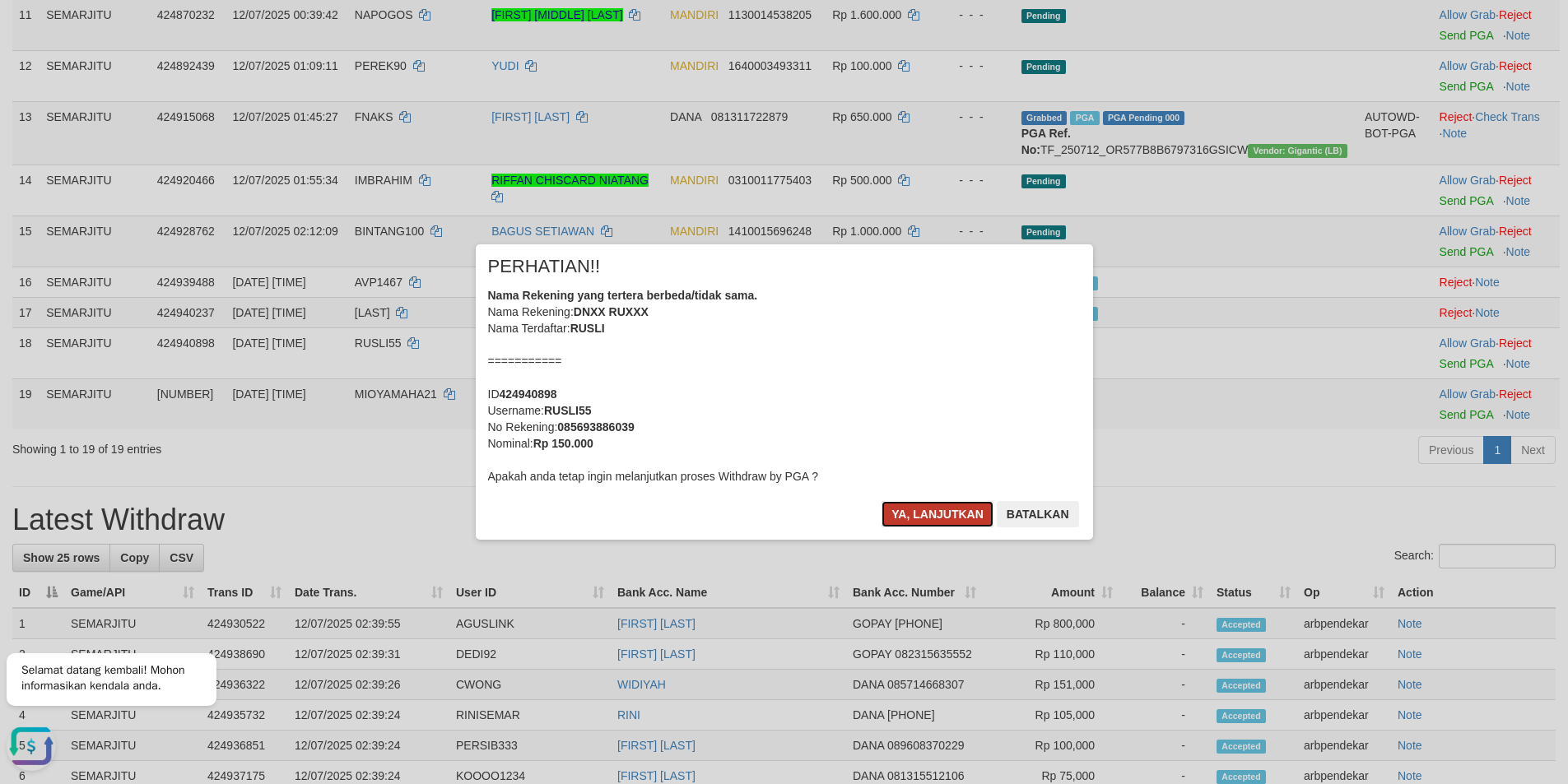 click on "Ya, lanjutkan" at bounding box center (938, 514) 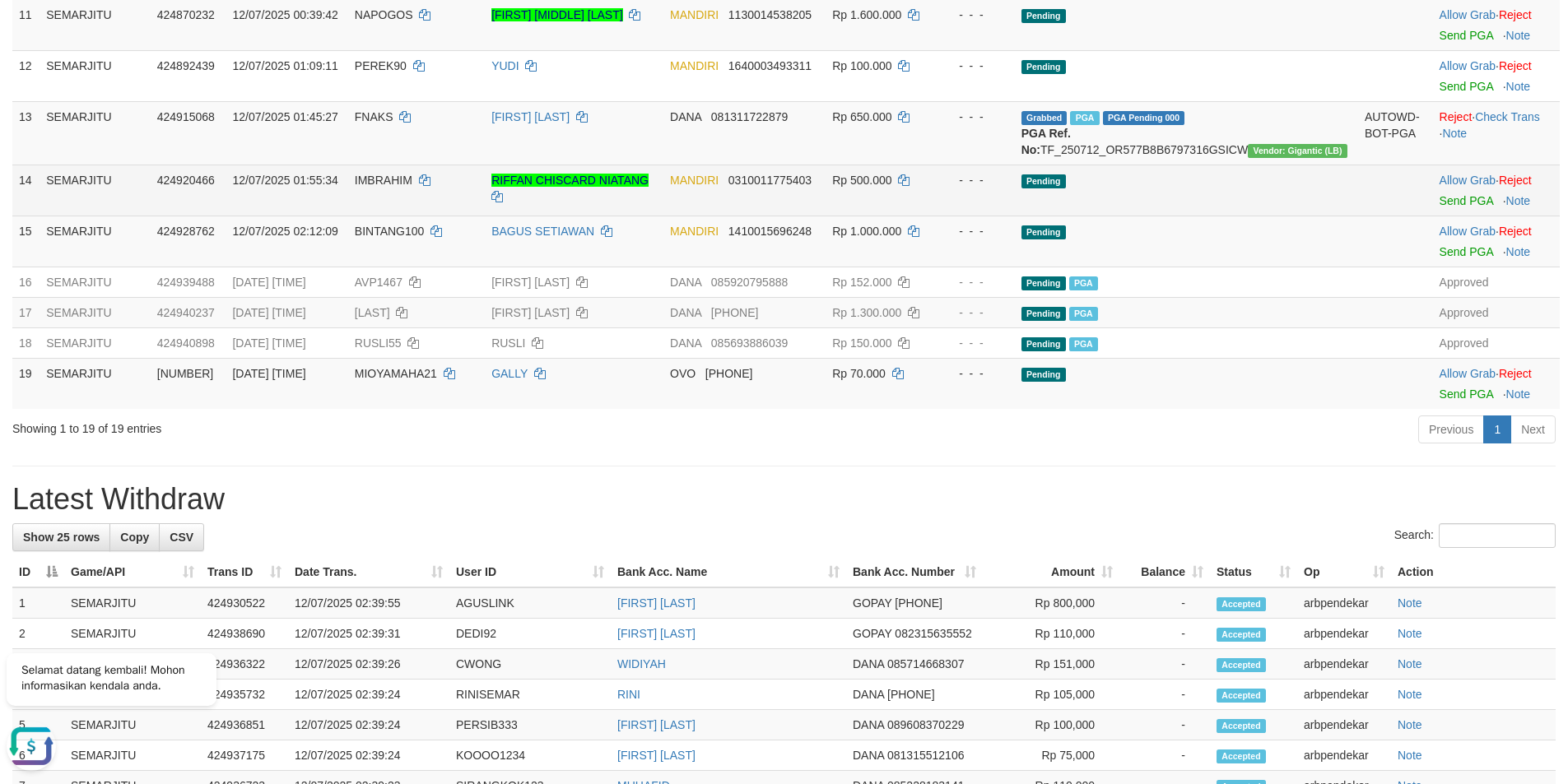 click on "RIFFAN CHISCARD NIATANG" at bounding box center [574, 190] 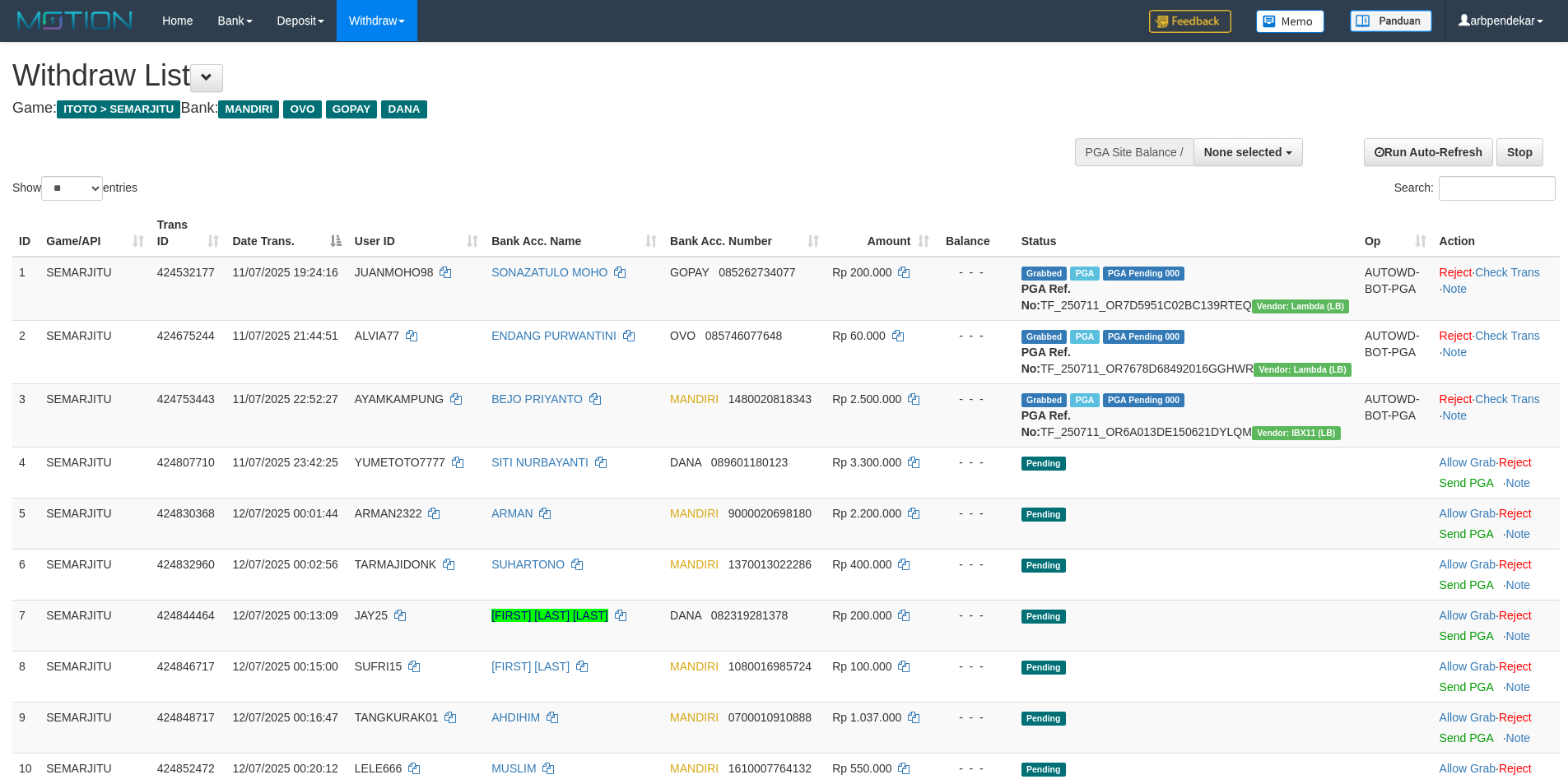select 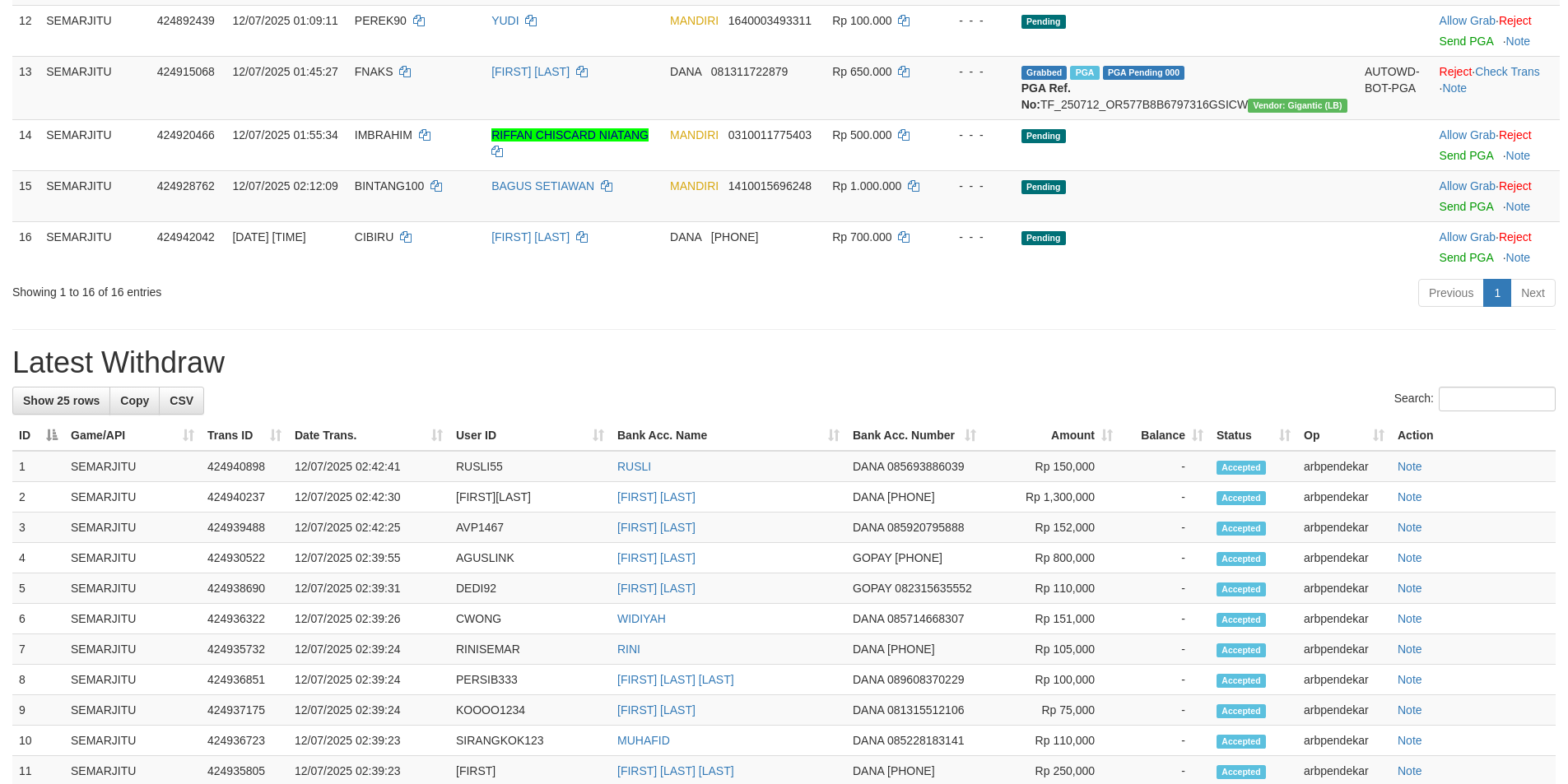 scroll, scrollTop: 805, scrollLeft: 0, axis: vertical 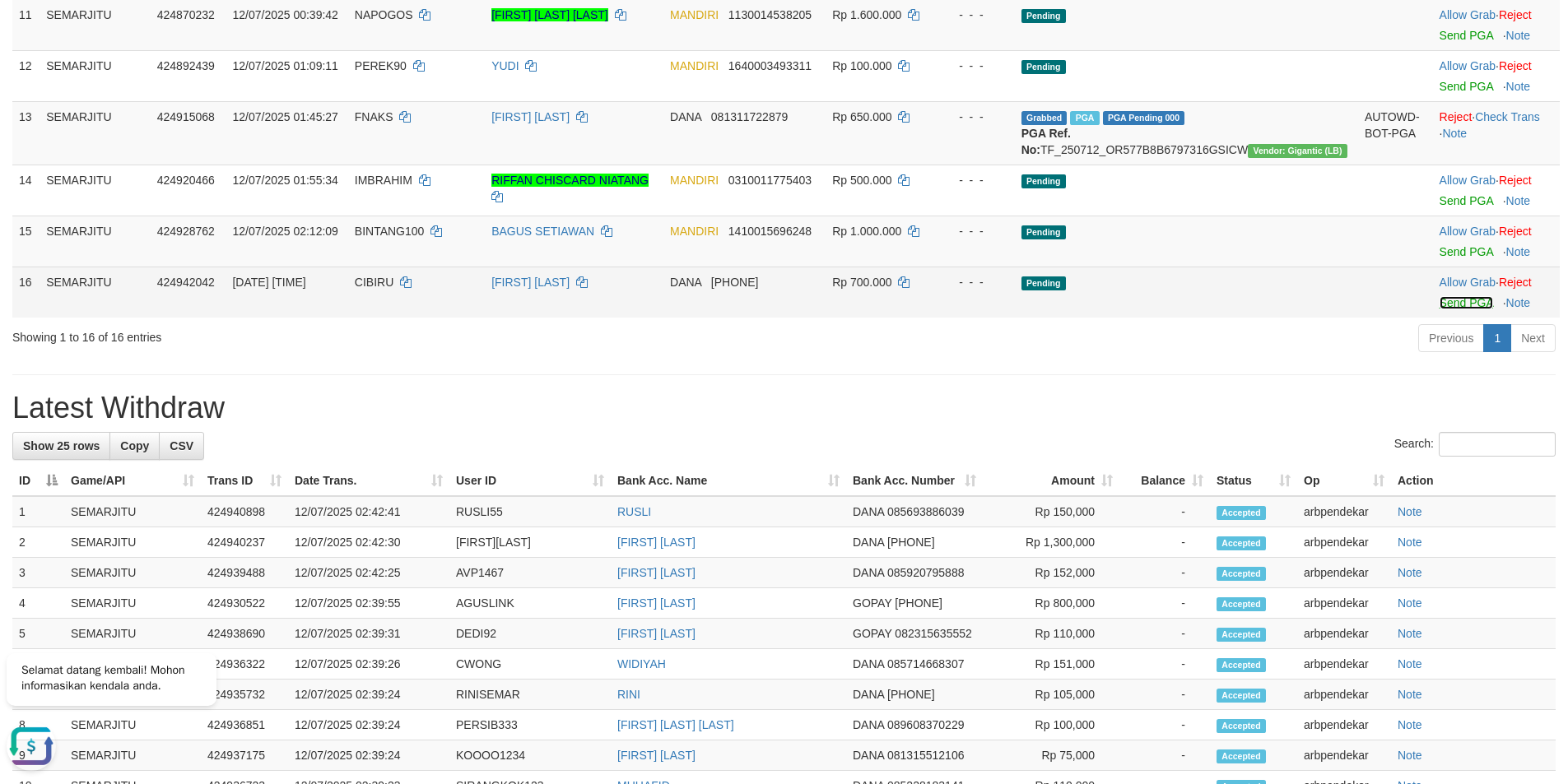click on "Send PGA" at bounding box center [1466, 303] 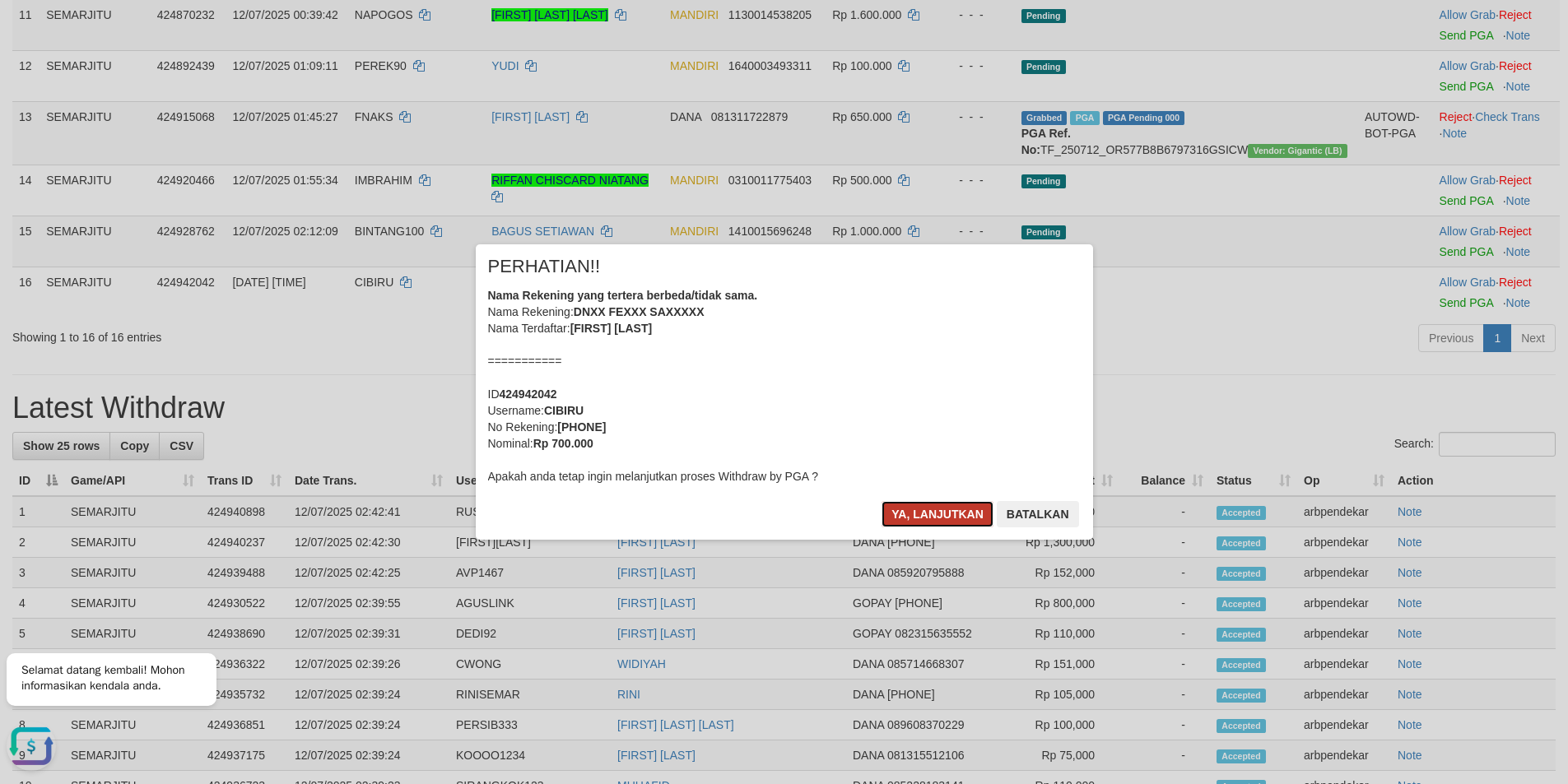 click on "Ya, lanjutkan" at bounding box center [938, 514] 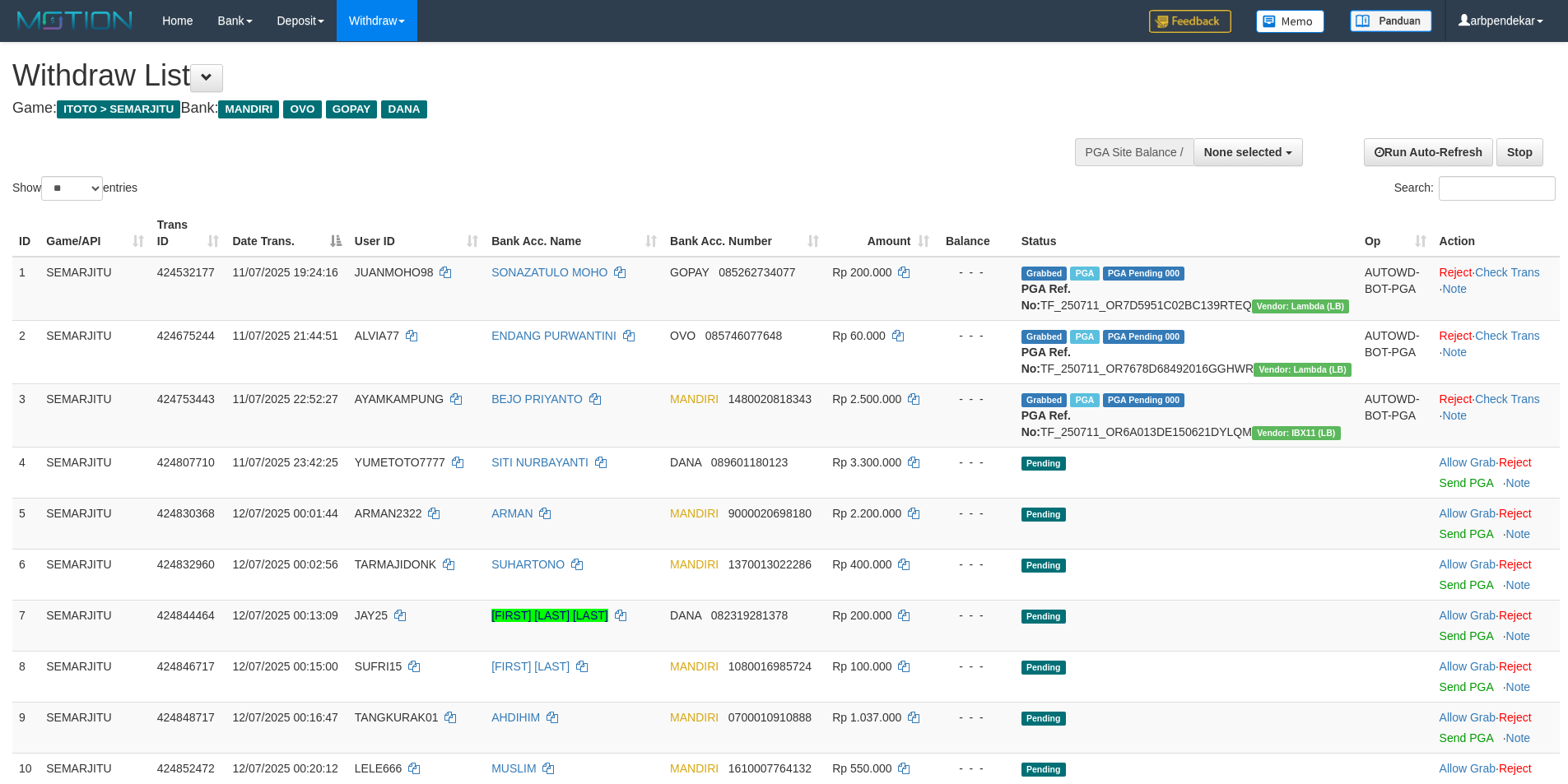 select 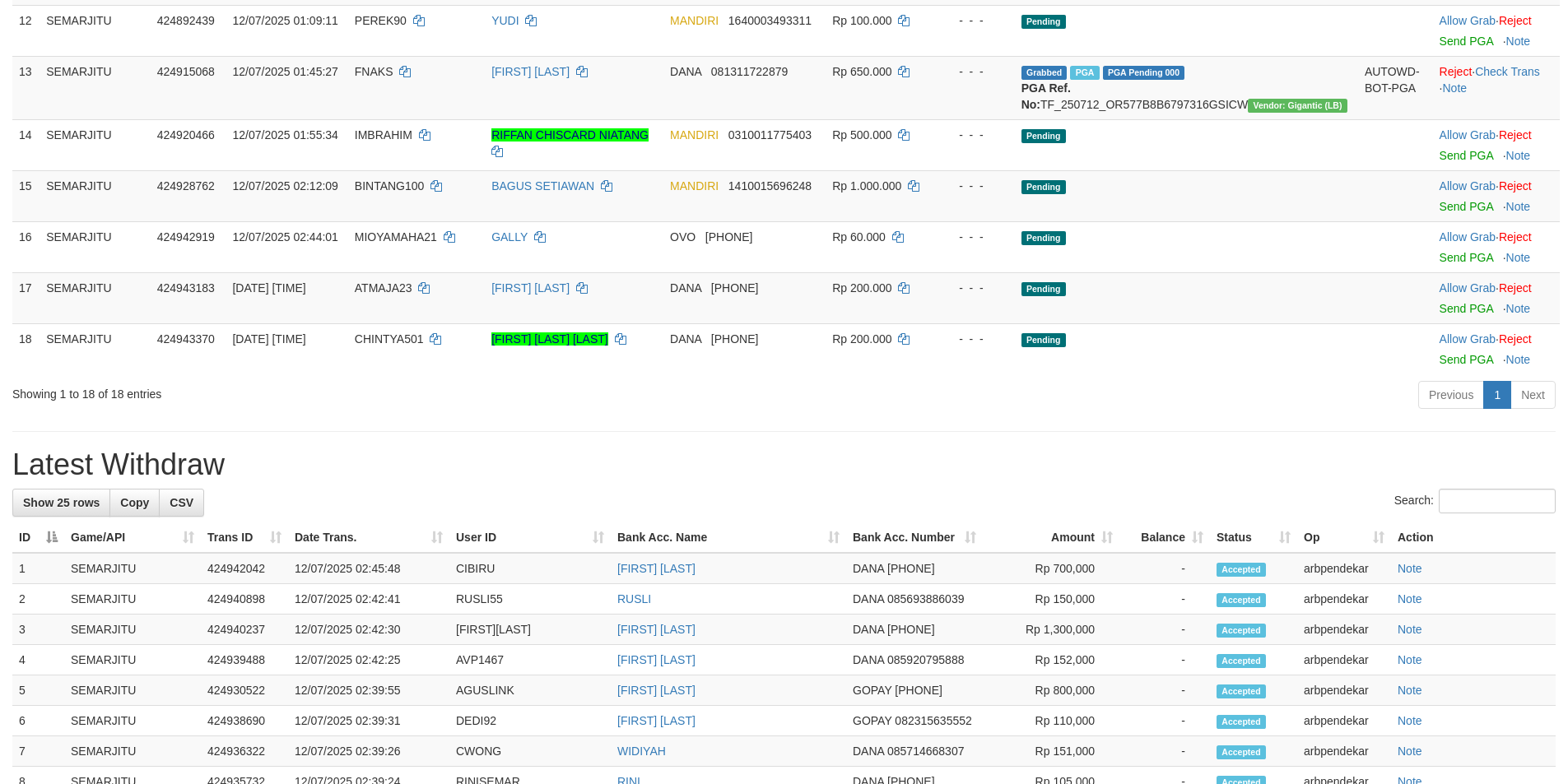 scroll, scrollTop: 805, scrollLeft: 0, axis: vertical 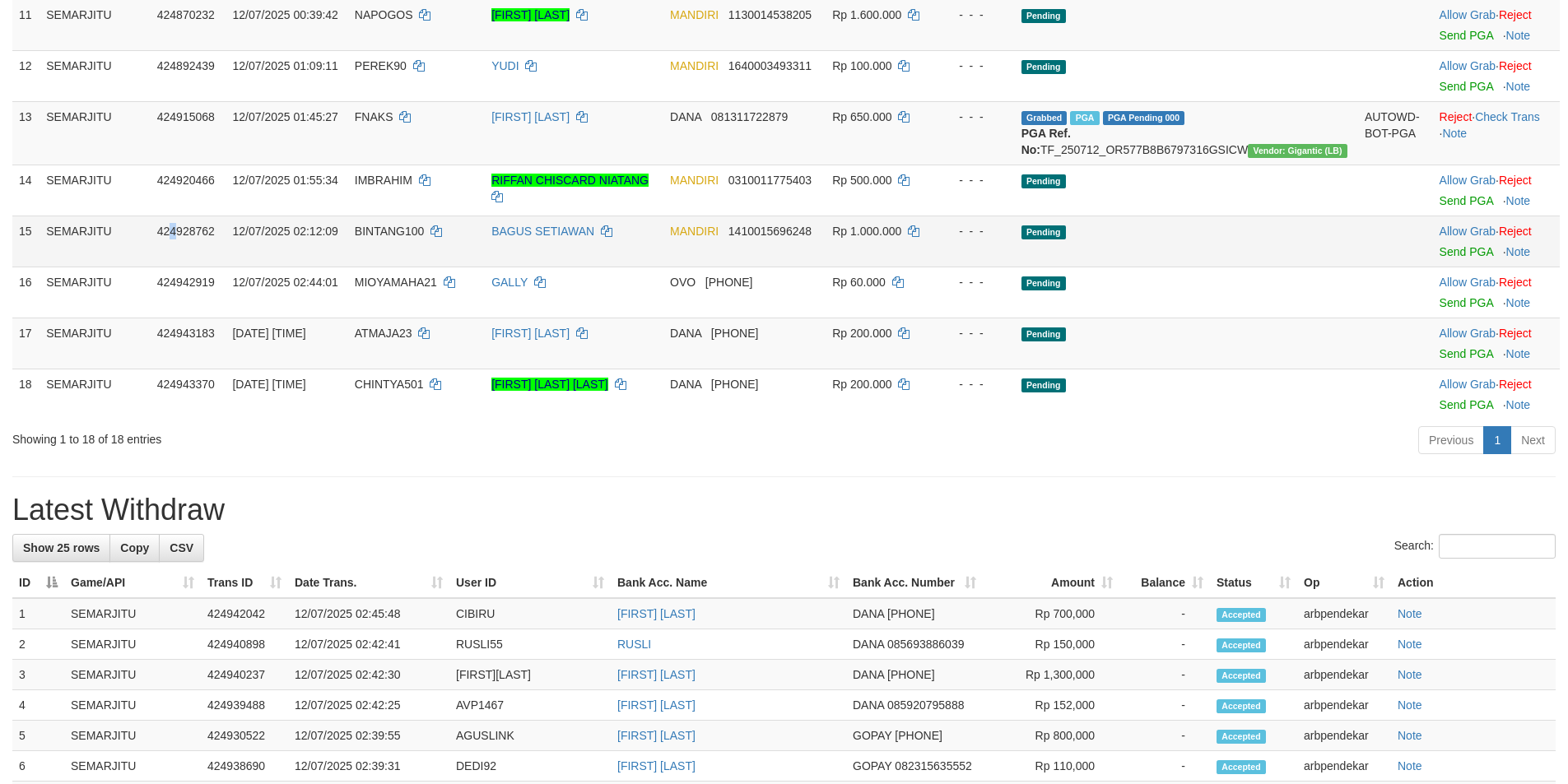 click on "424928762" at bounding box center [188, 241] 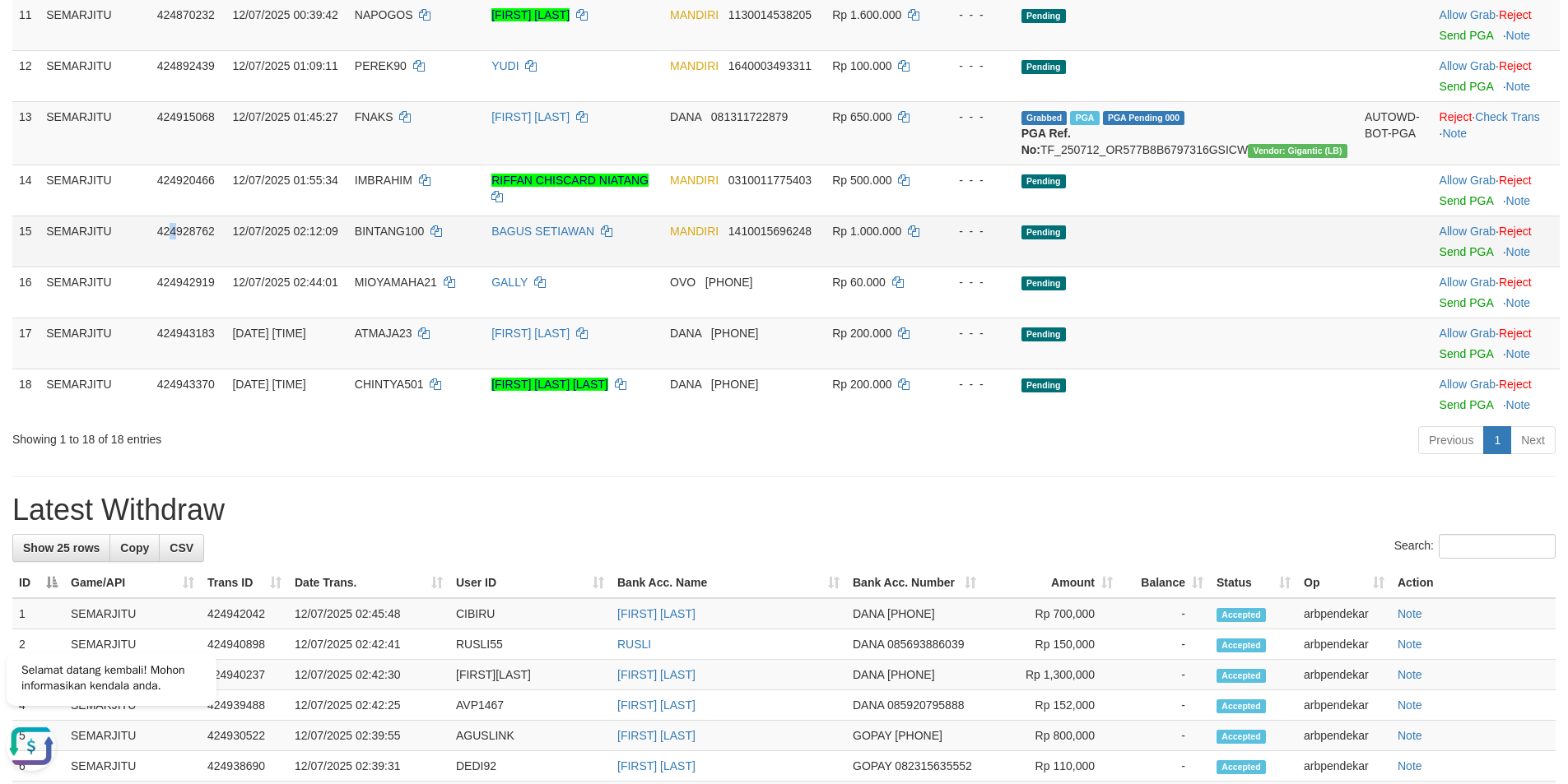 scroll, scrollTop: 0, scrollLeft: 0, axis: both 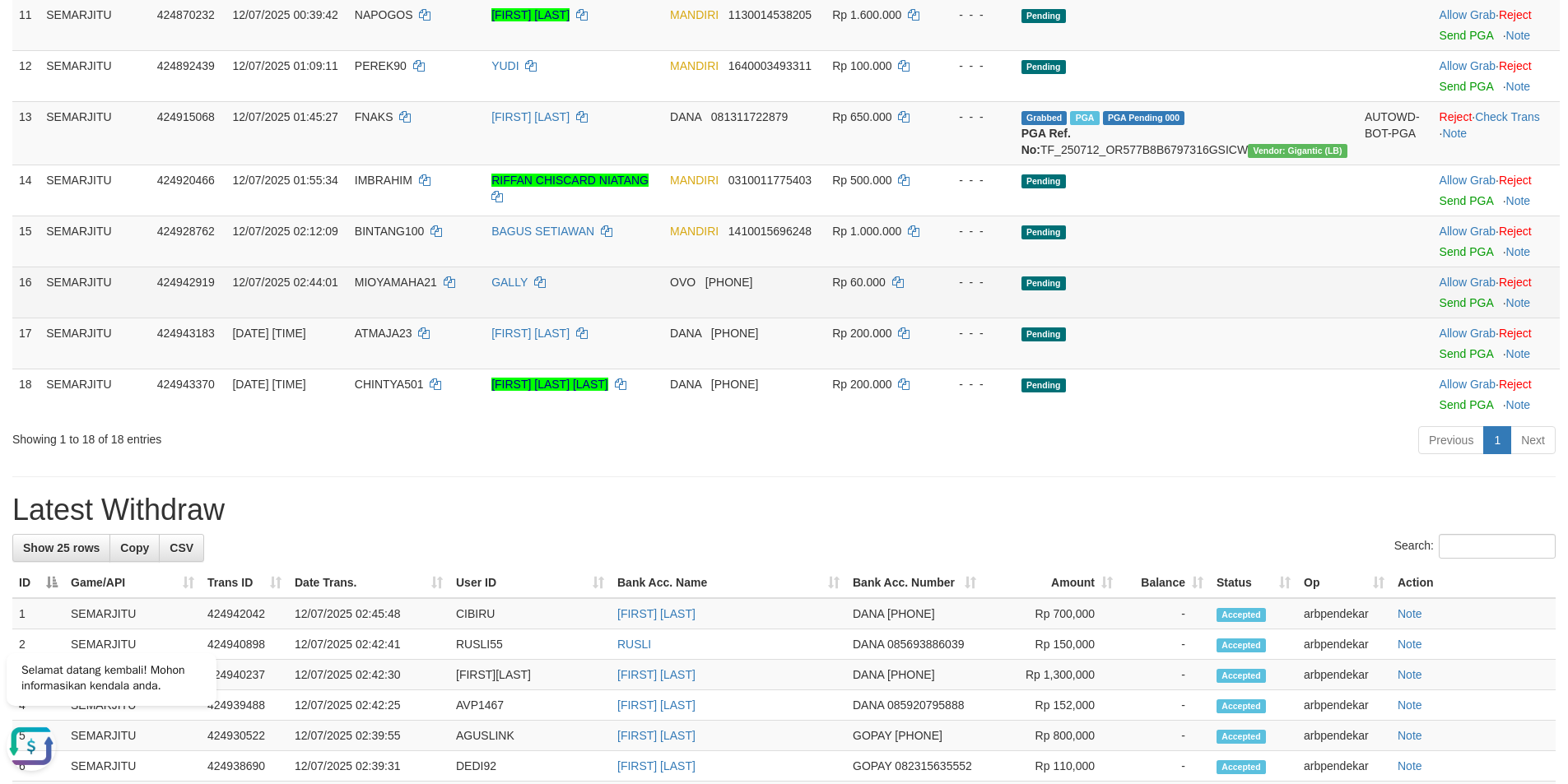 click on "GALLY" at bounding box center (574, 292) 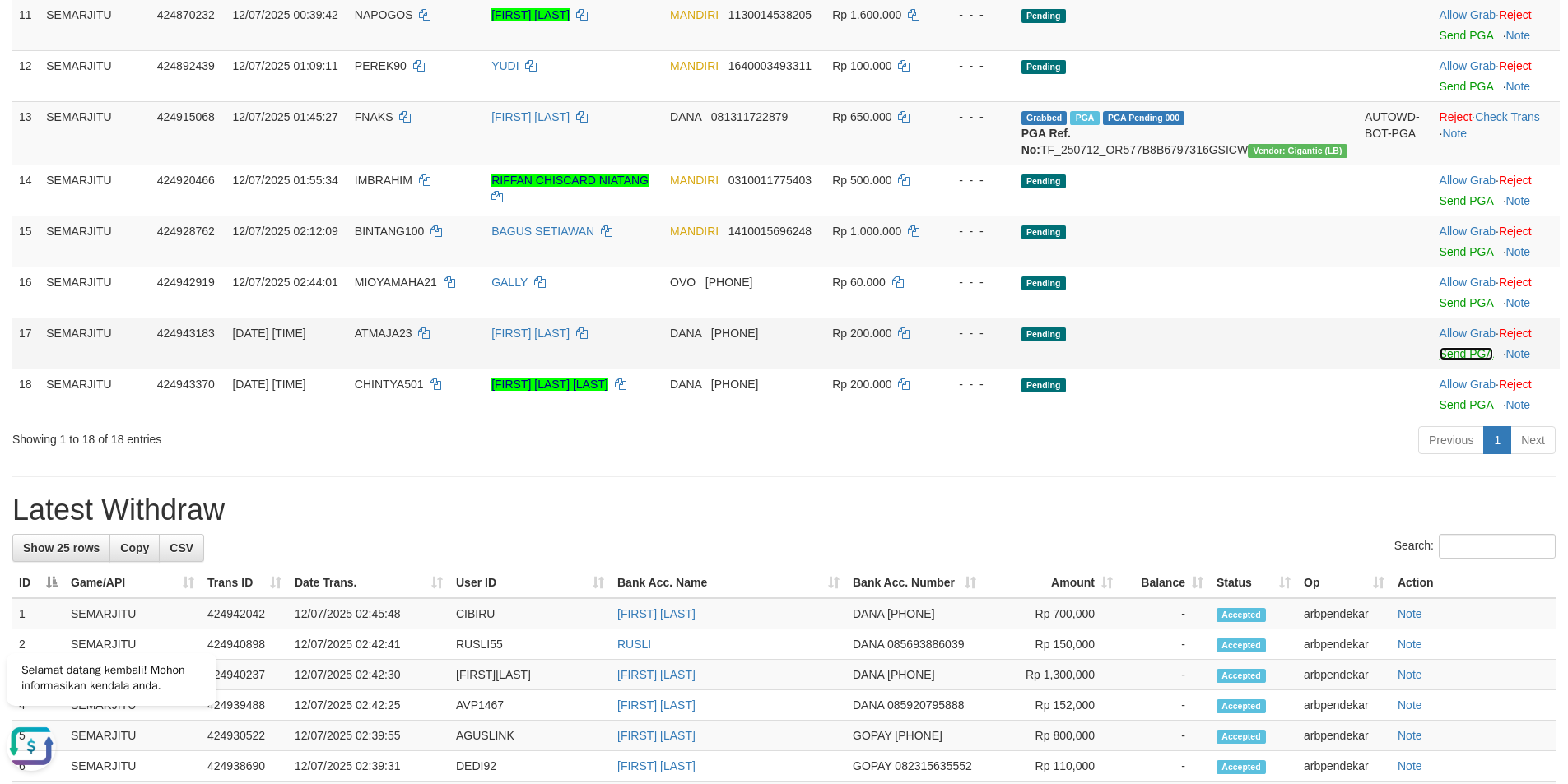 click on "Send PGA" at bounding box center [1466, 354] 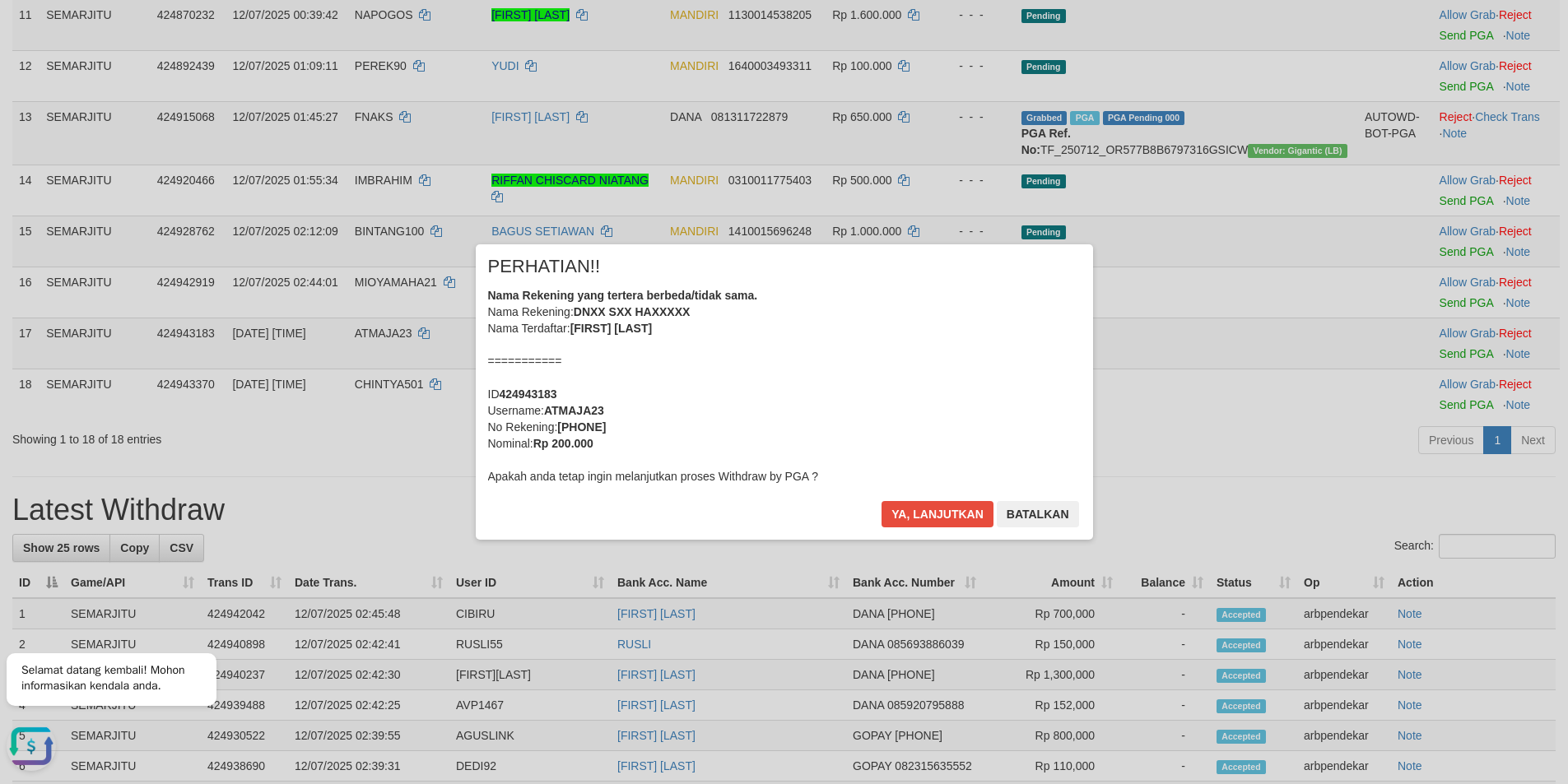 click on "× PERHATIAN!! Nama Rekening yang tertera berbeda/tidak sama. Nama Rekening:  DNXX SXX HAXXXXX Nama Terdaftar:  SRI HAMBALI =========== ID  424943183 Username:  ATMAJA23 No Rekening:  081327320632 Nominal:  Rp 200.000 Apakah anda tetap ingin melanjutkan proses Withdraw by PGA ? Ya, lanjutkan Batalkan" at bounding box center (784, 392) 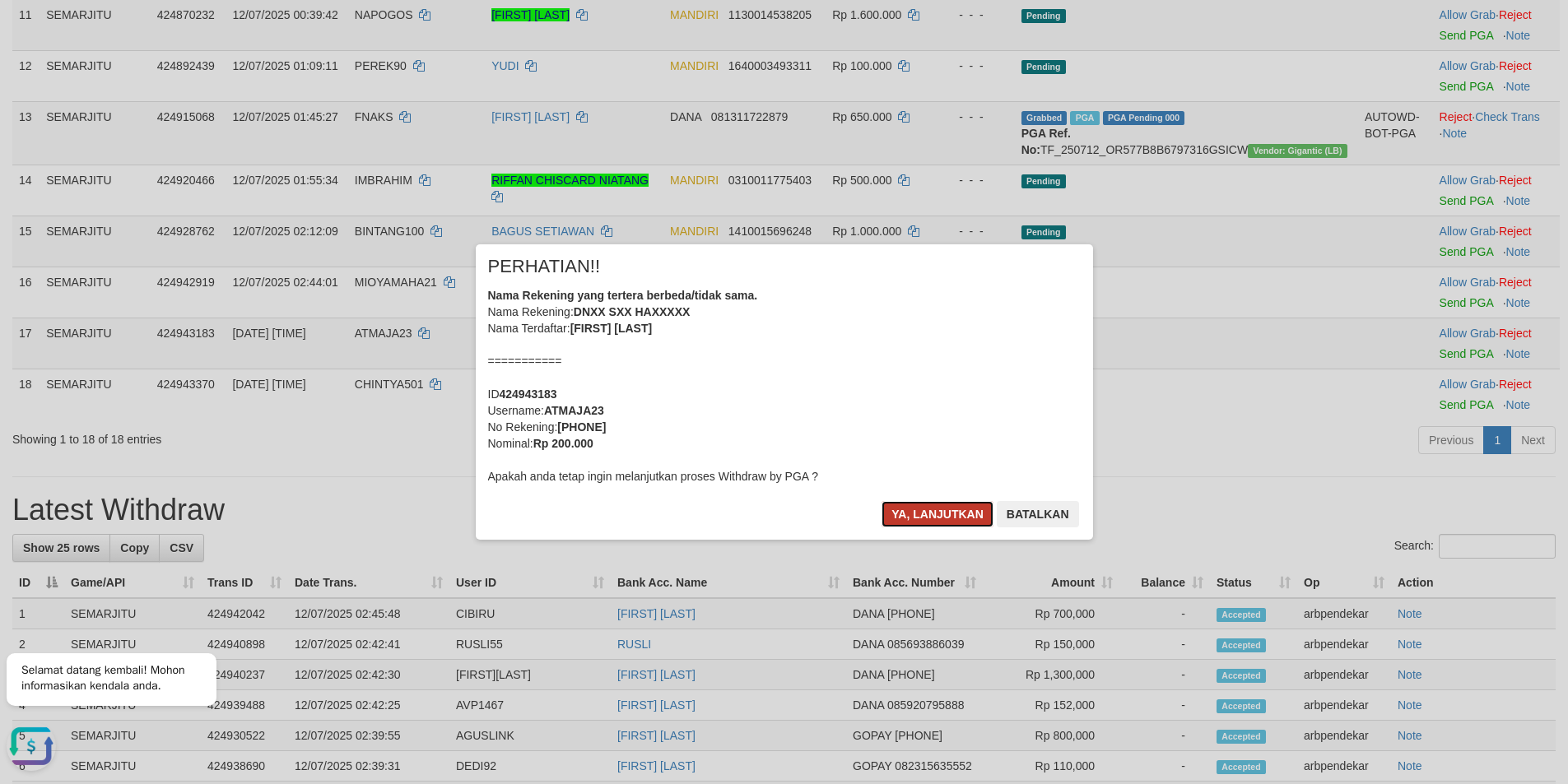 click on "Ya, lanjutkan" at bounding box center [938, 514] 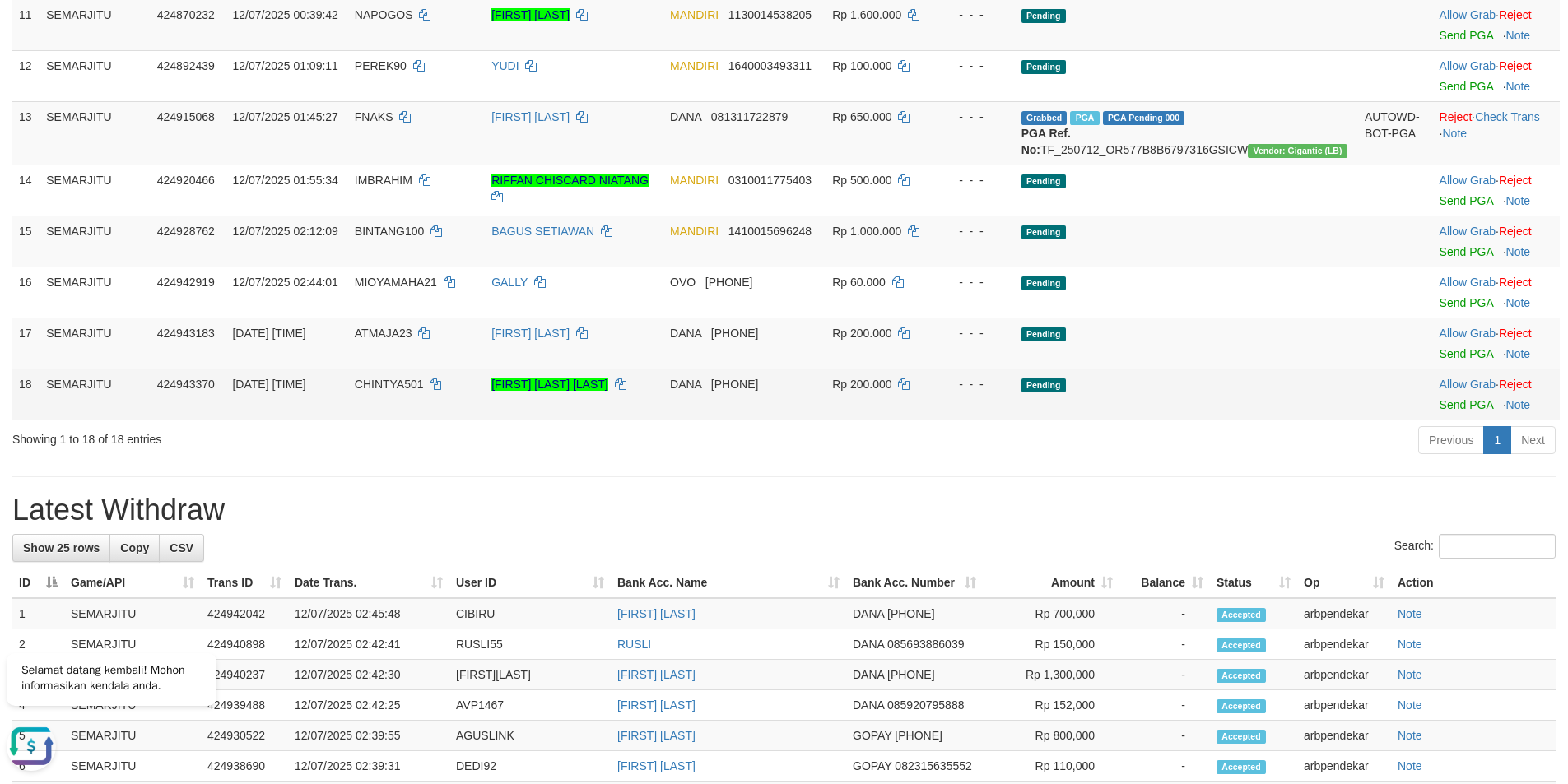 click on "Rp 200.000" at bounding box center [880, 394] 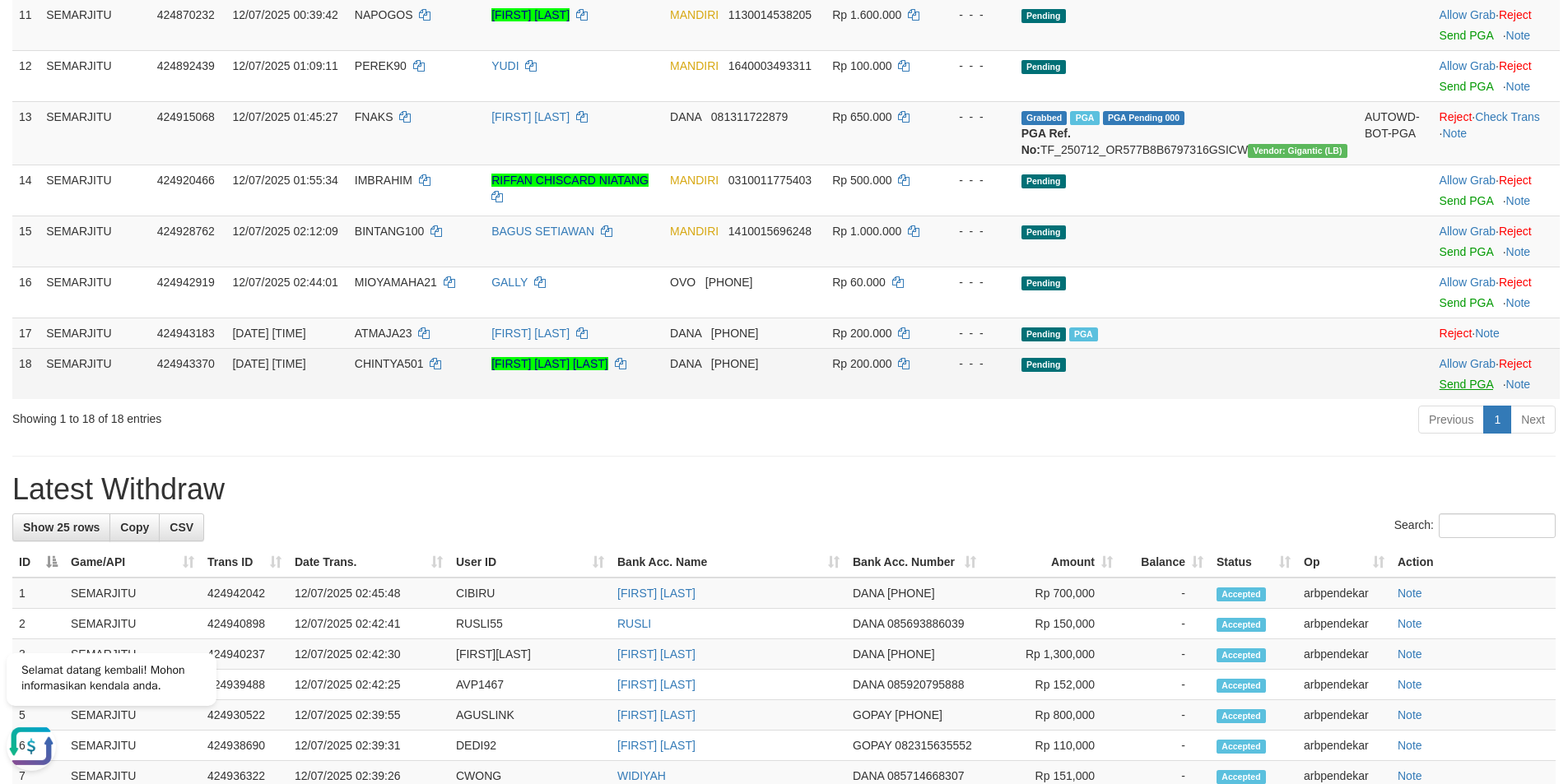 scroll, scrollTop: 784, scrollLeft: 0, axis: vertical 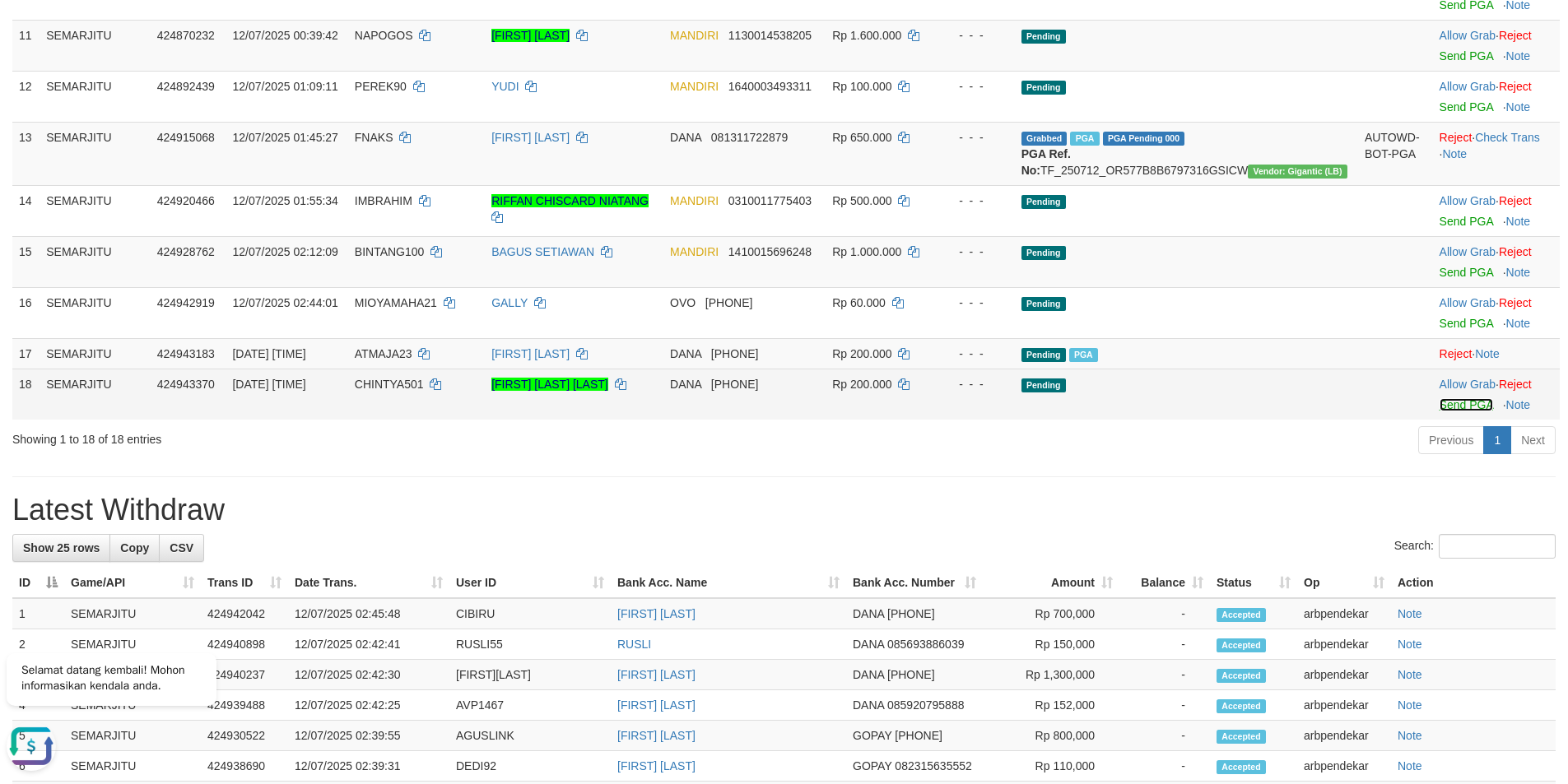 click on "Send PGA" at bounding box center (1466, 405) 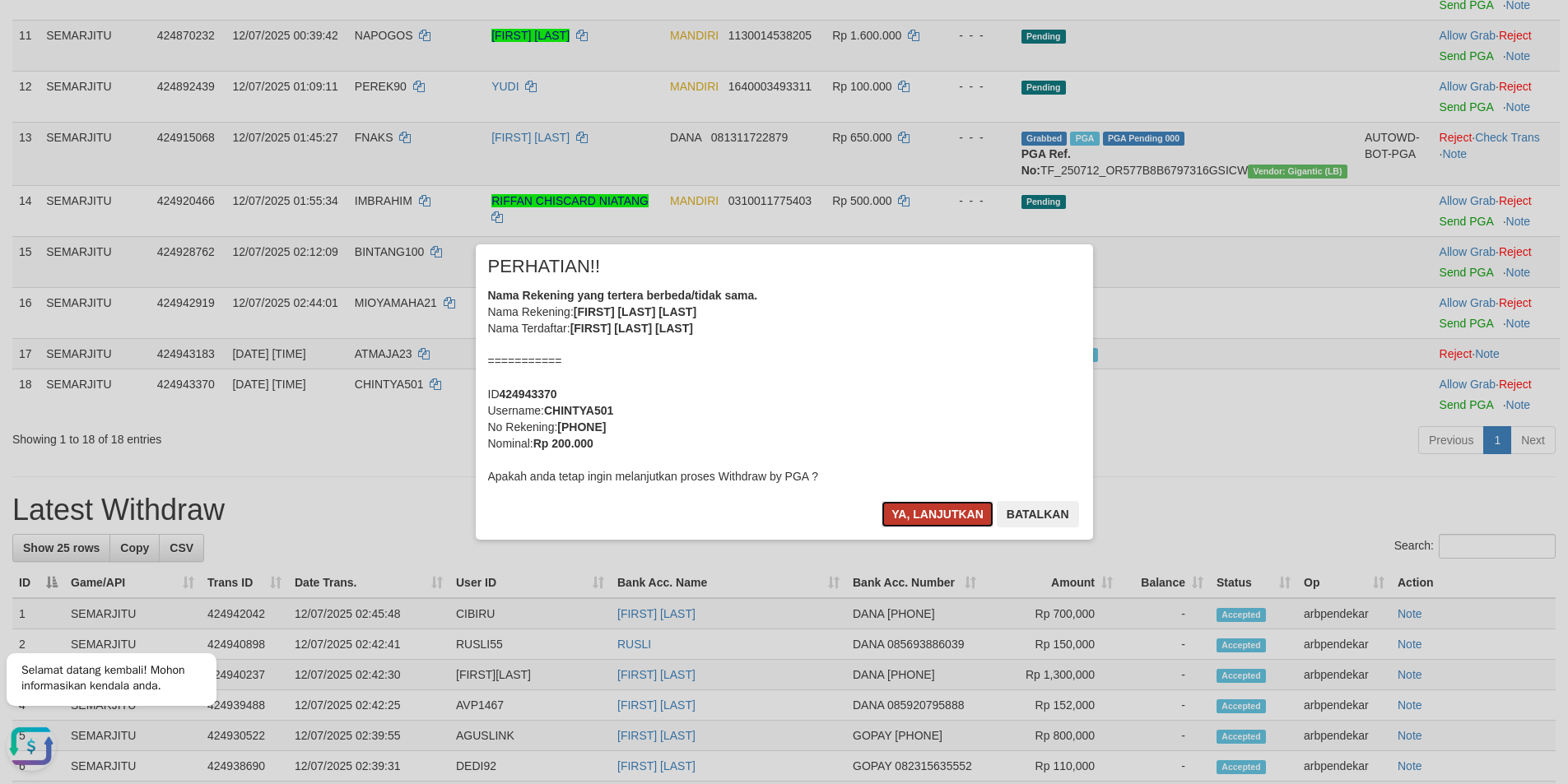 click on "Ya, lanjutkan" at bounding box center [938, 514] 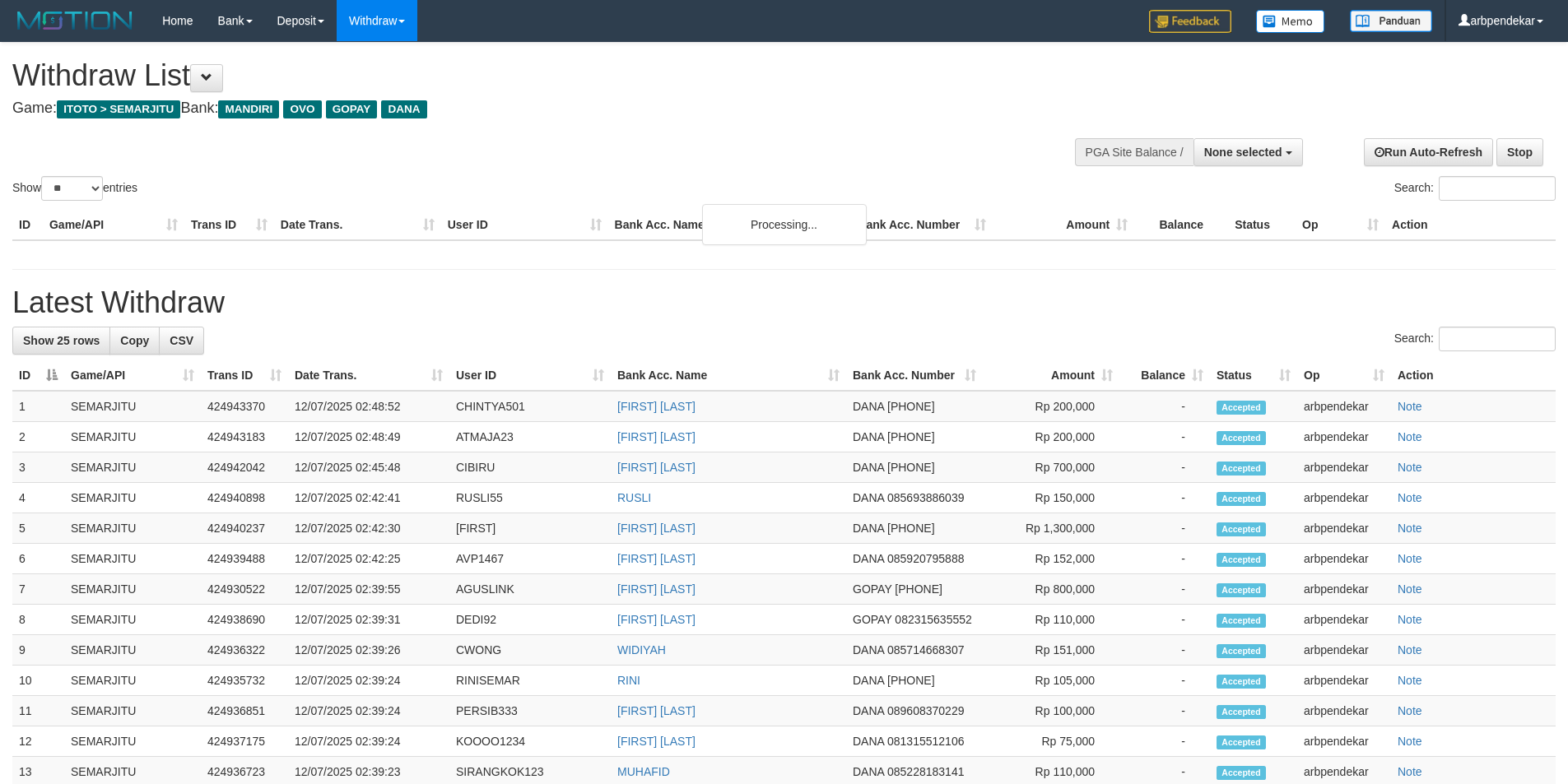 select 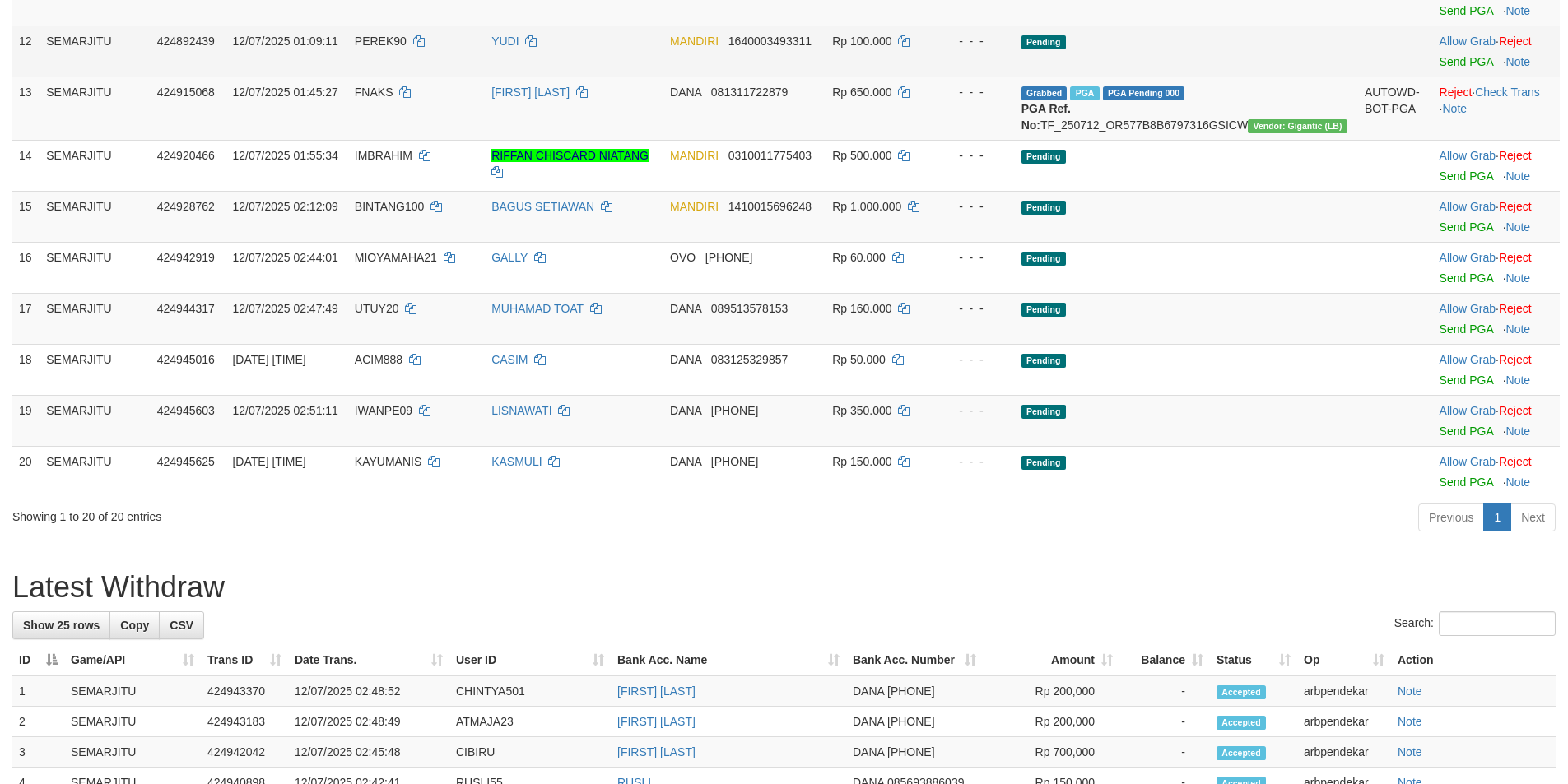 scroll, scrollTop: 784, scrollLeft: 0, axis: vertical 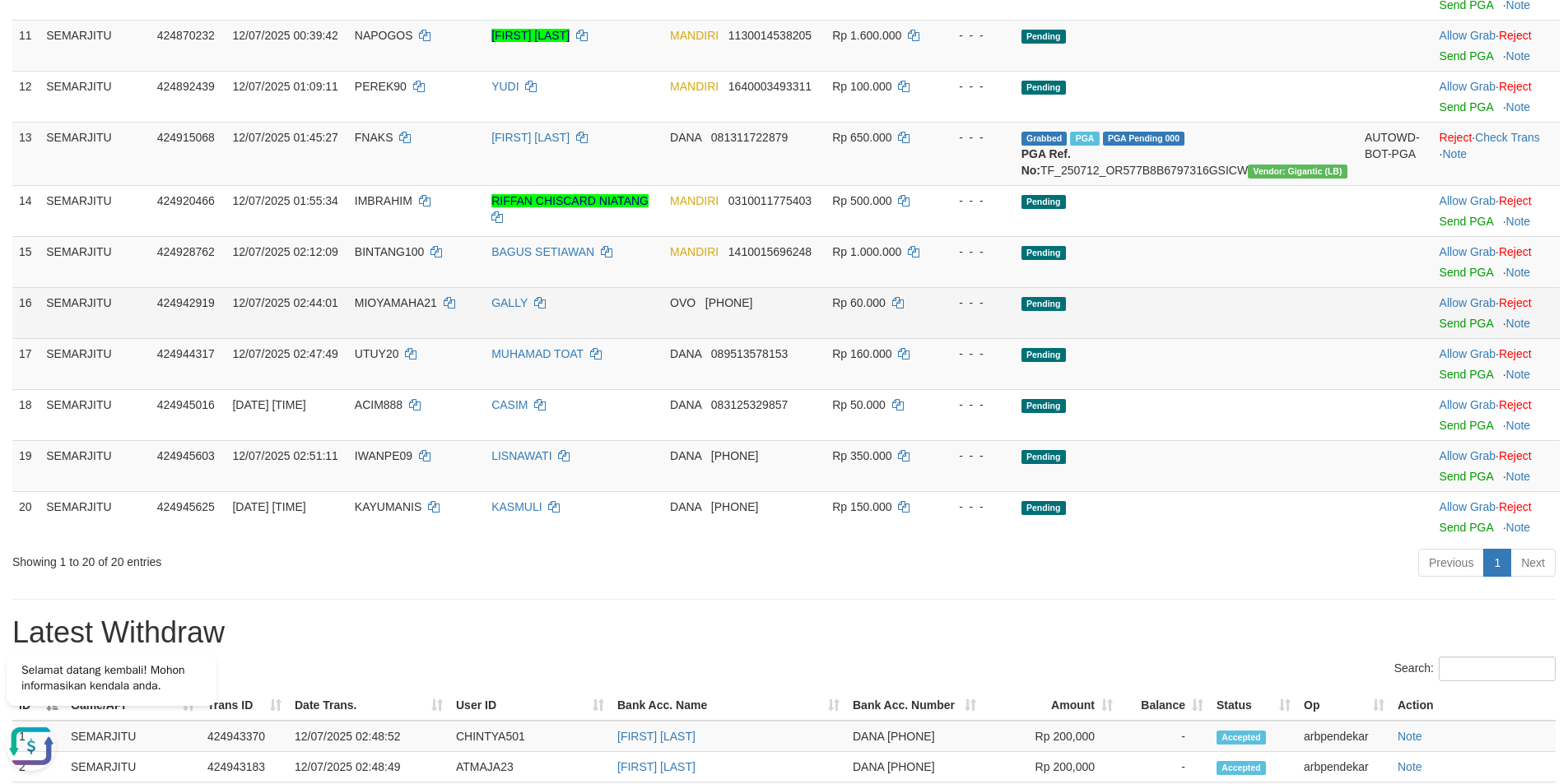 click on "MIOYAMAHA21" at bounding box center (416, 313) 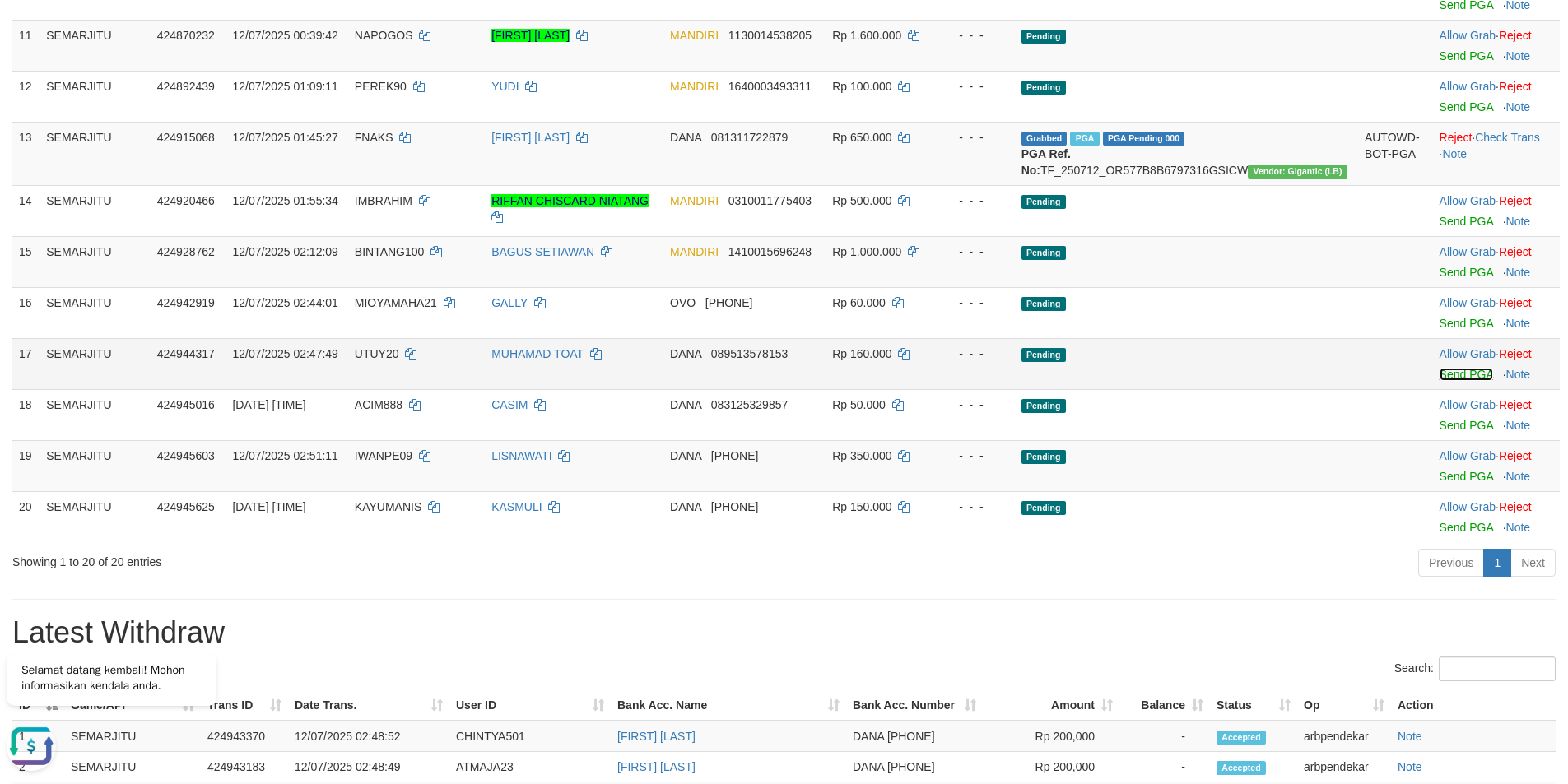click on "Send PGA" at bounding box center [1466, 374] 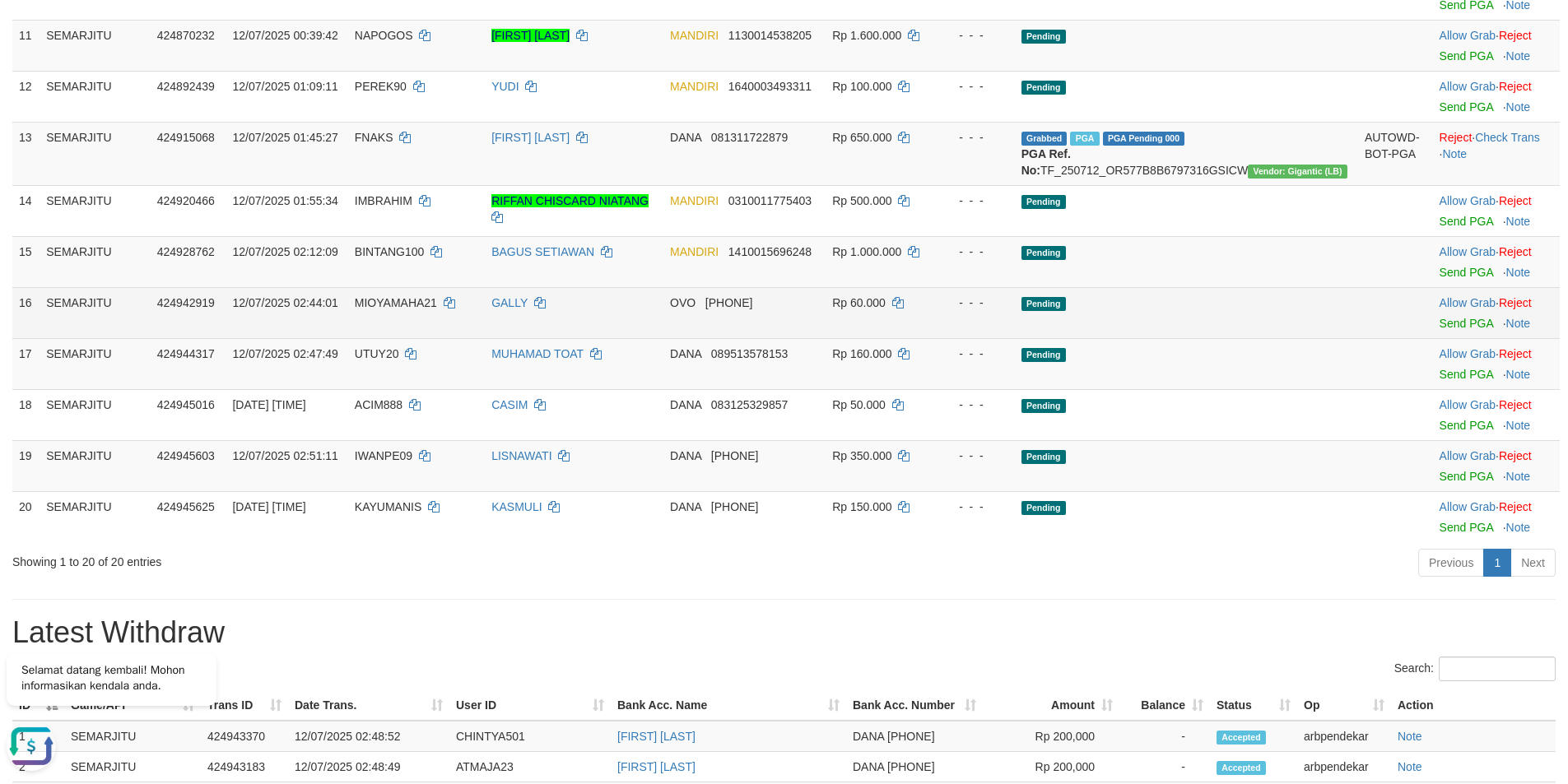 click on "MIOYAMAHA21" at bounding box center (416, 313) 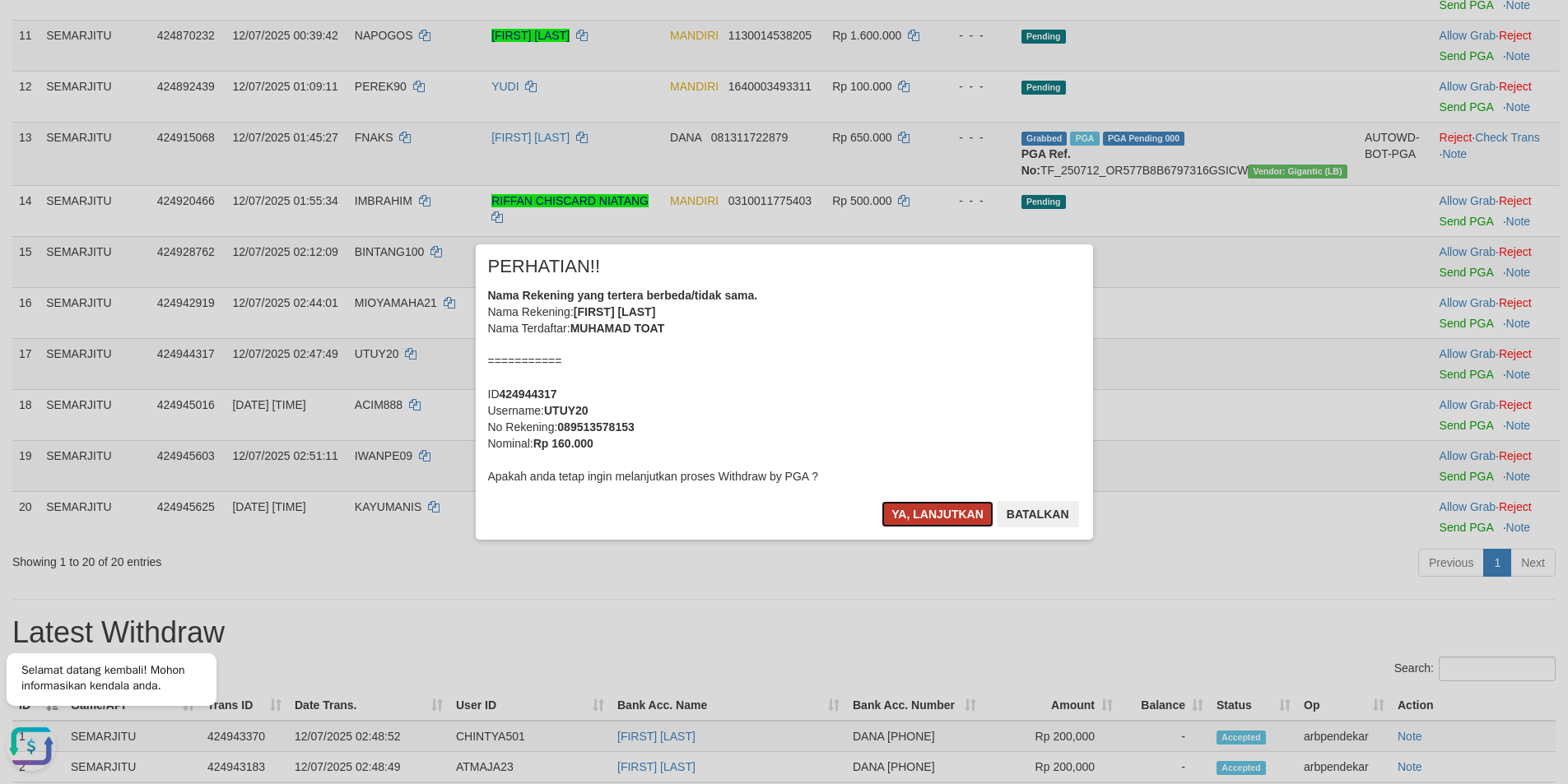 click on "Ya, lanjutkan" at bounding box center [938, 514] 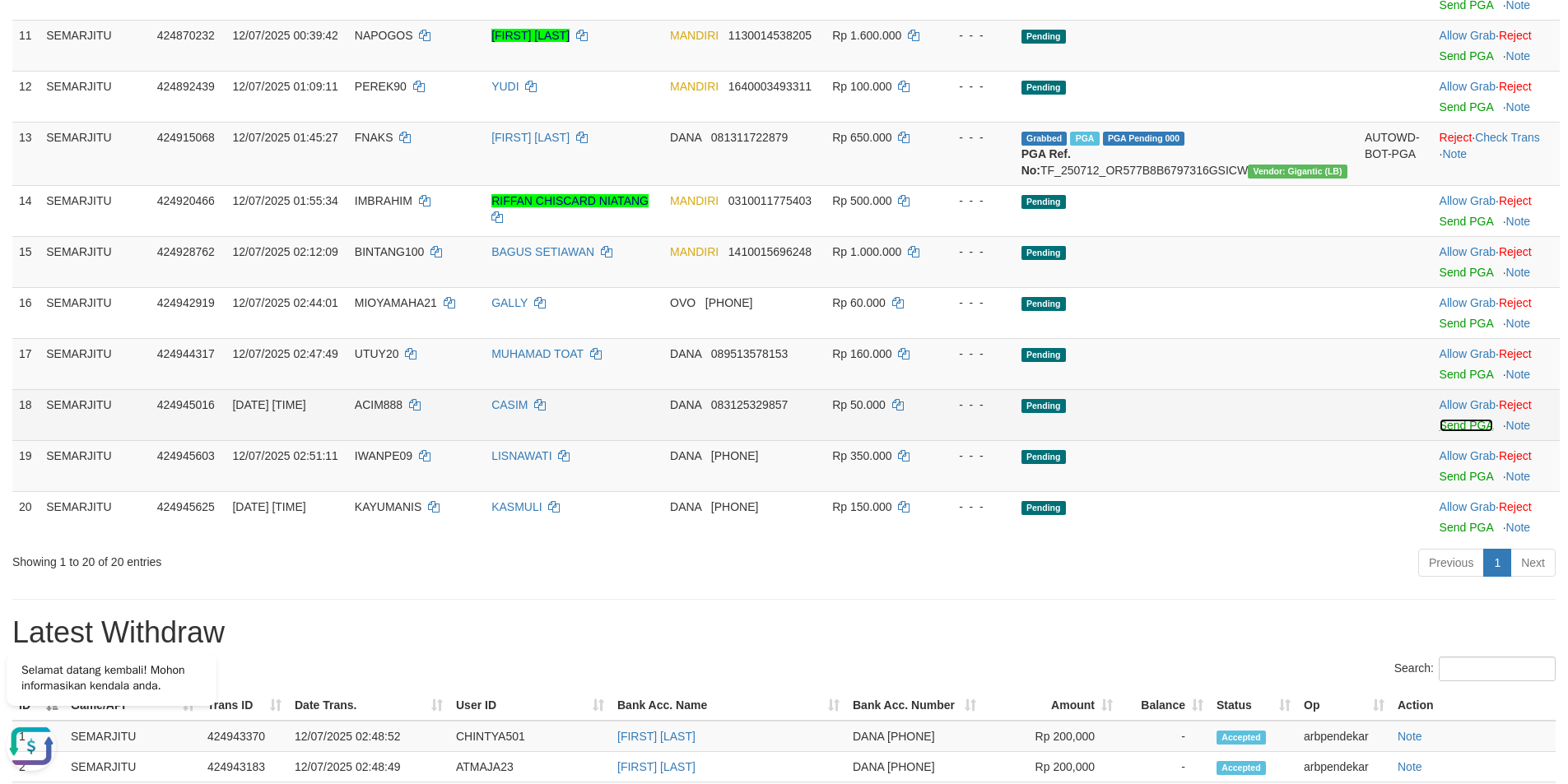 click on "Send PGA" at bounding box center [1466, 425] 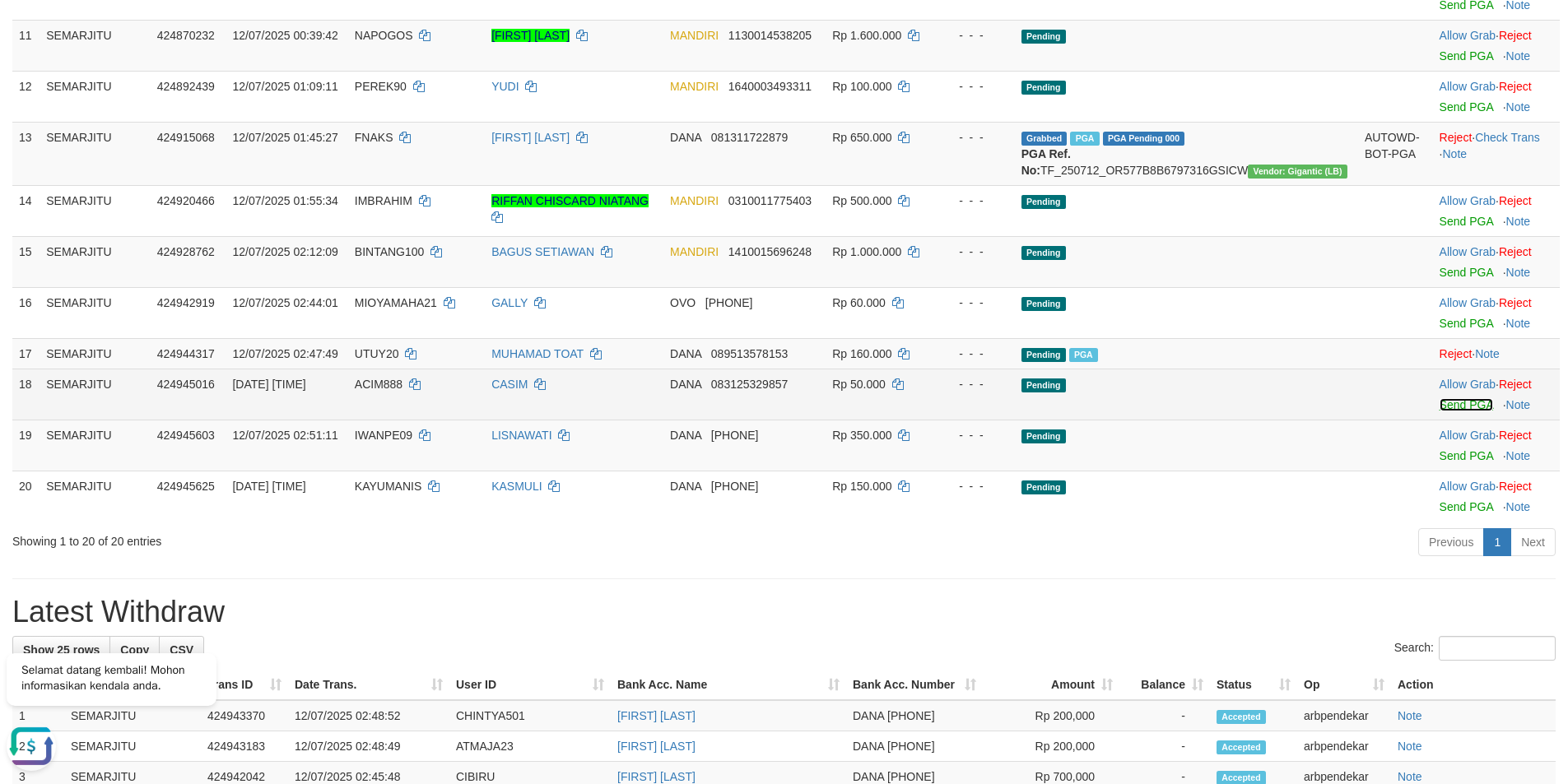 scroll, scrollTop: 763, scrollLeft: 0, axis: vertical 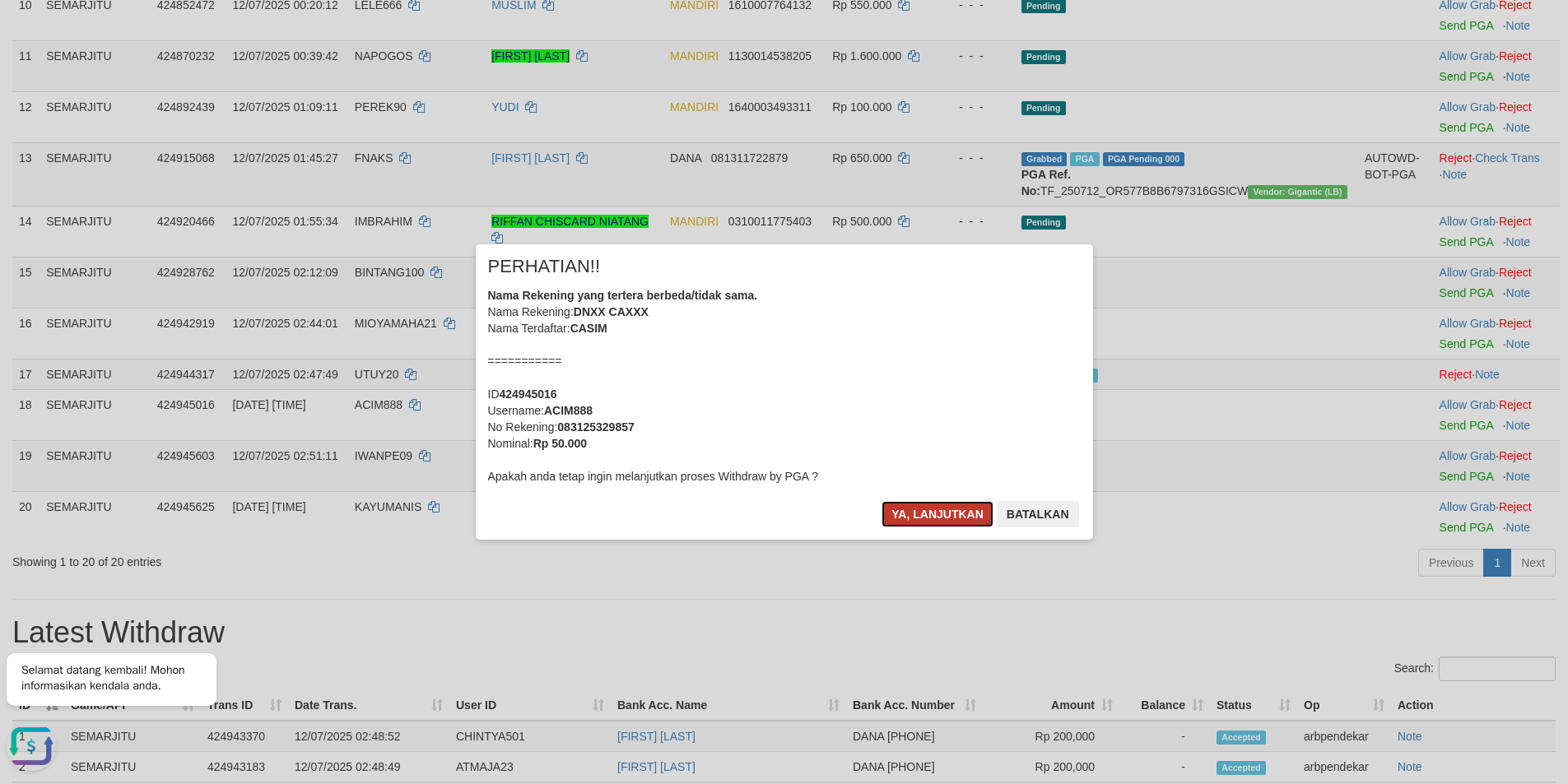 click on "Ya, lanjutkan" at bounding box center (938, 514) 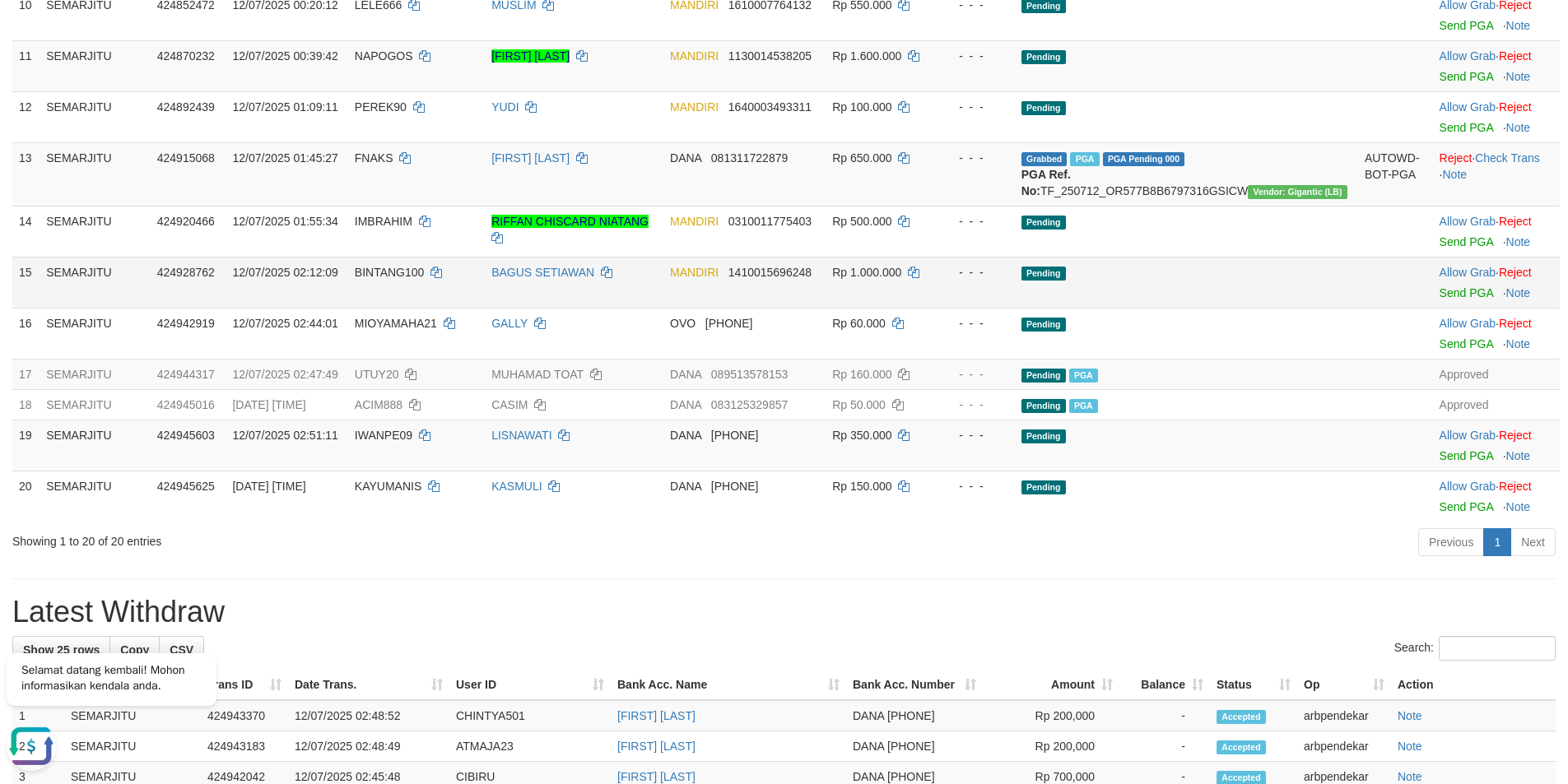 click on "BINTANG100" at bounding box center [416, 282] 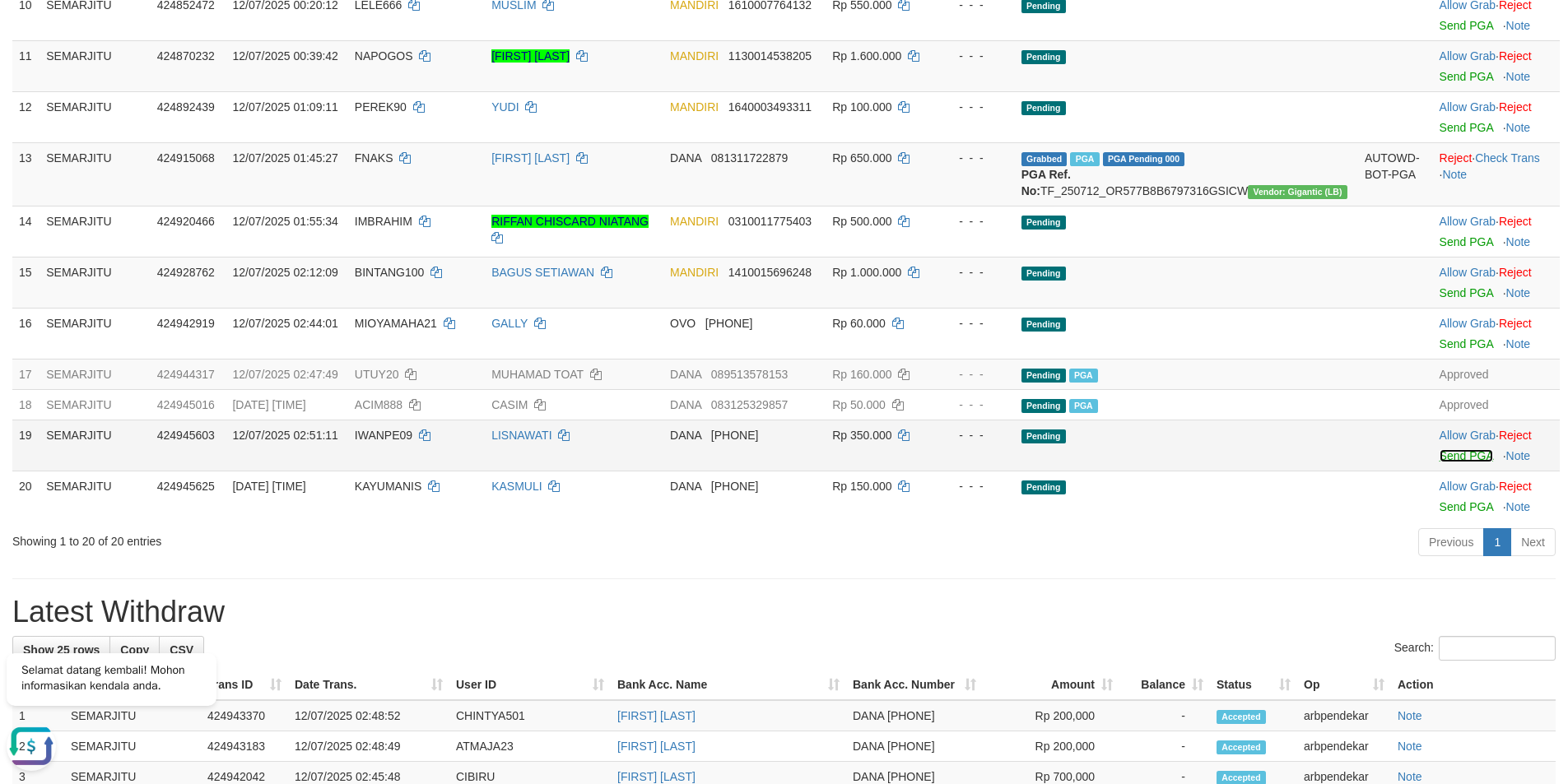 click on "Send PGA" at bounding box center [1466, 456] 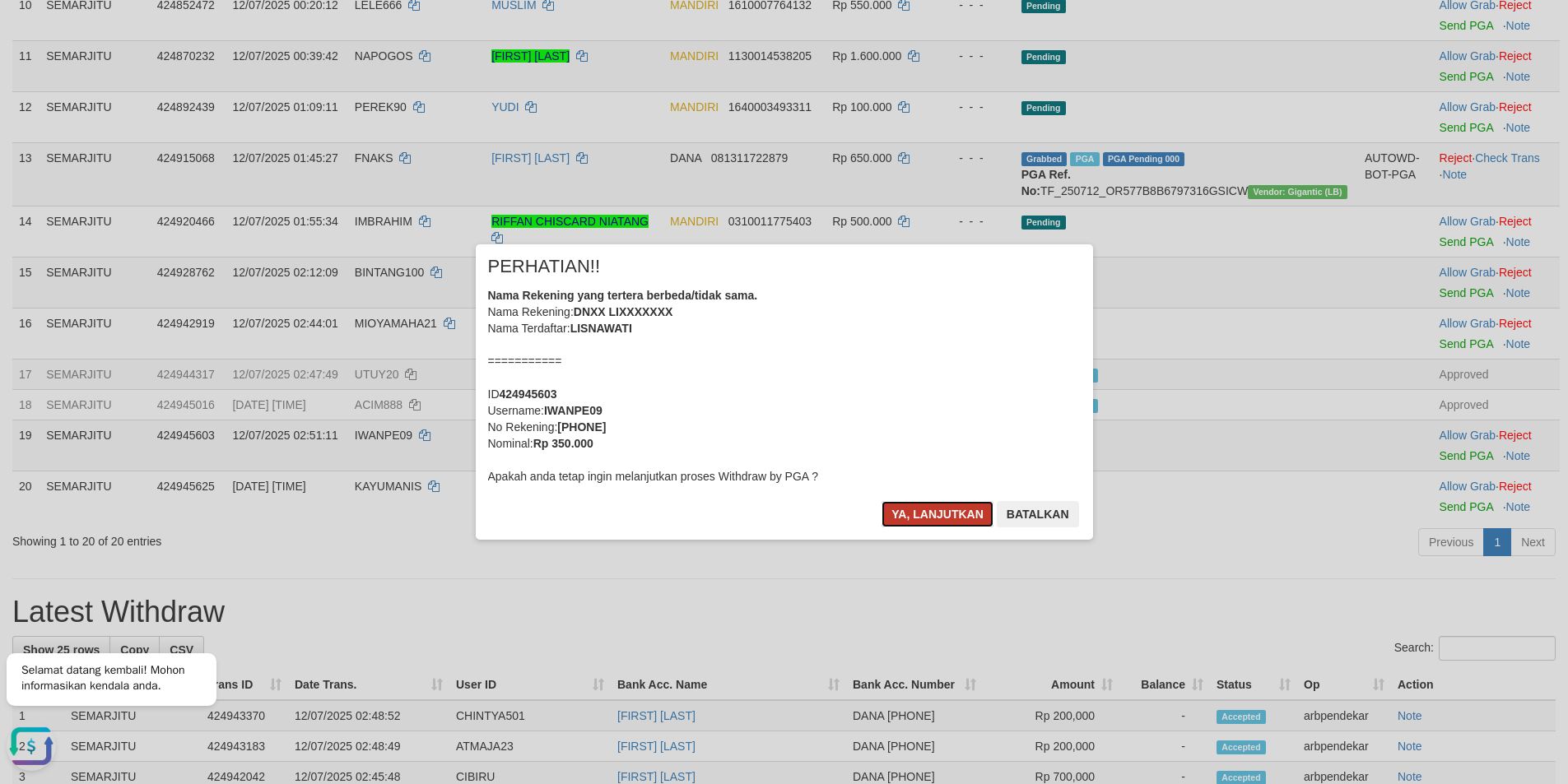 click on "Ya, lanjutkan" at bounding box center (938, 514) 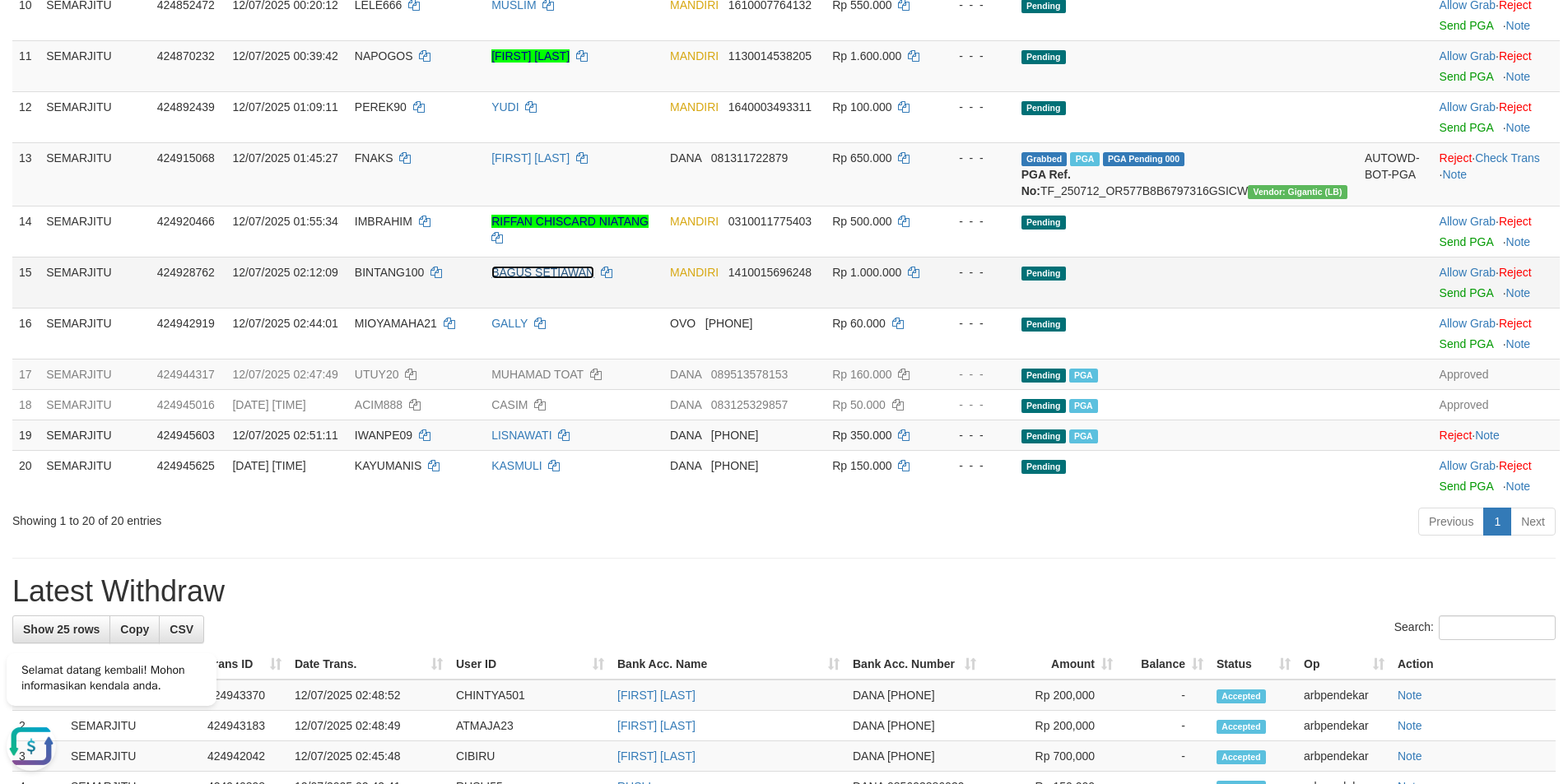 click on "BAGUS SETIAWAN" at bounding box center [542, 272] 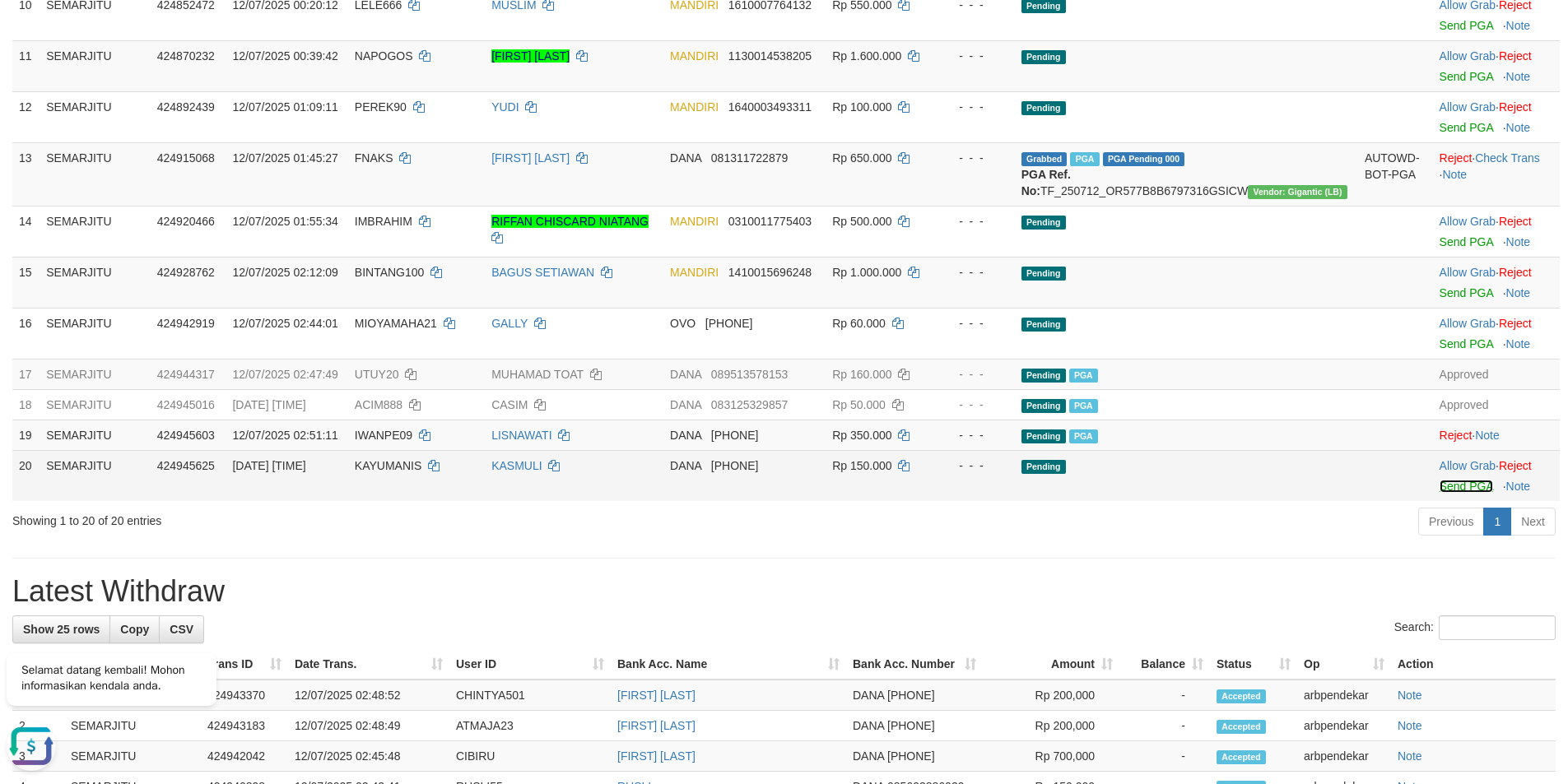 click on "Send PGA" at bounding box center (1466, 486) 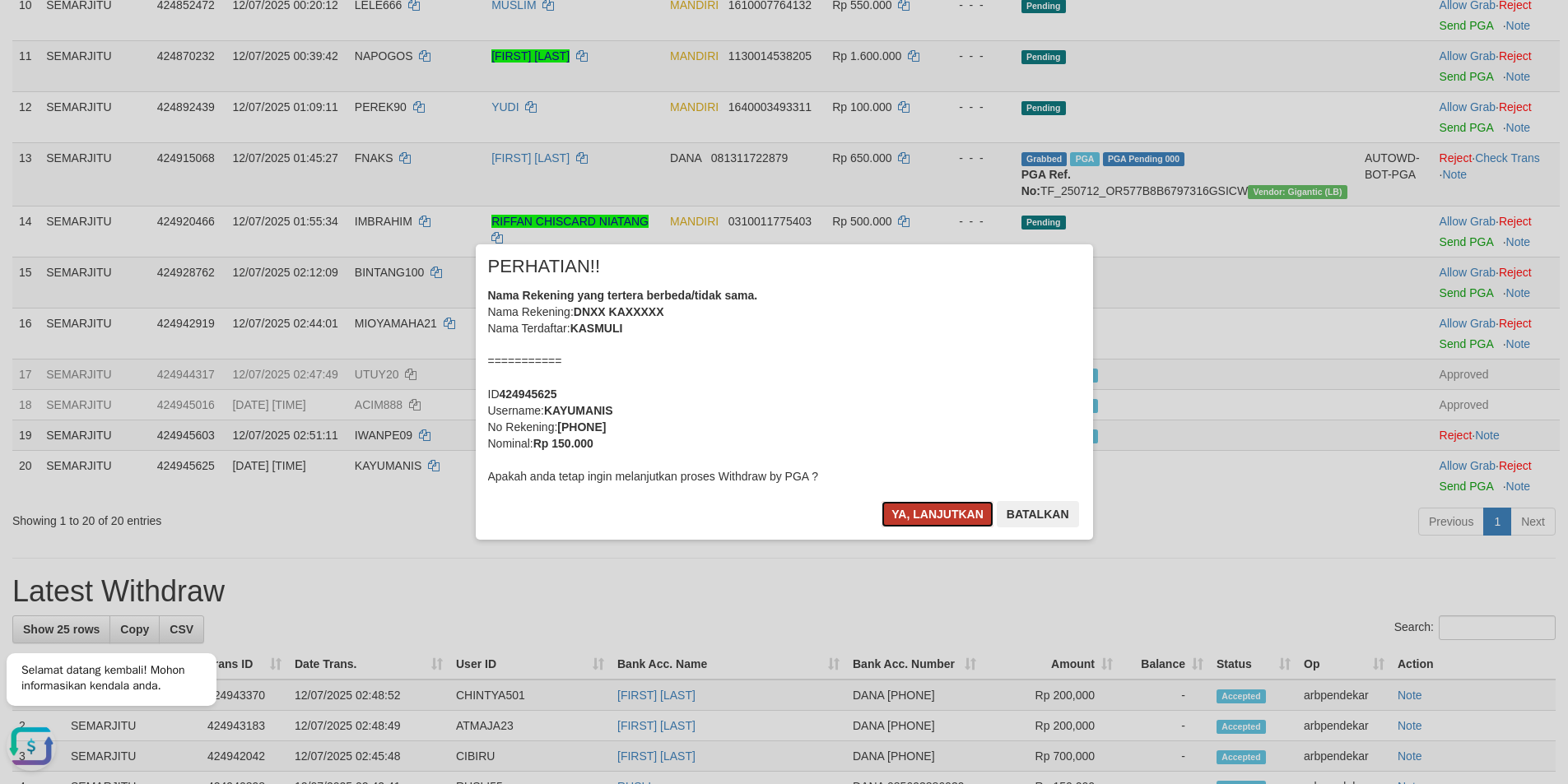 click on "Ya, lanjutkan" at bounding box center (938, 514) 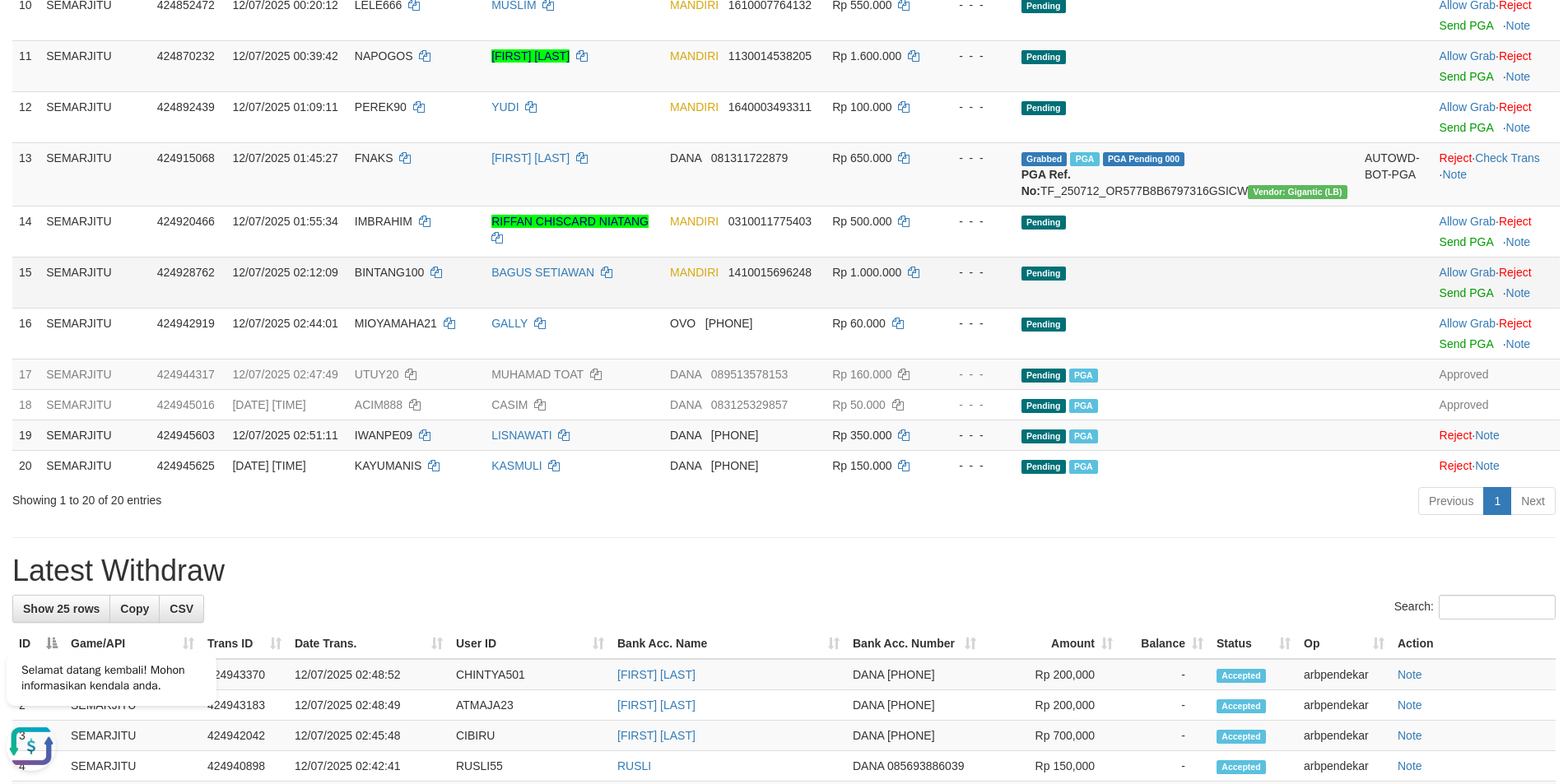 click on "BINTANG100" at bounding box center (389, 272) 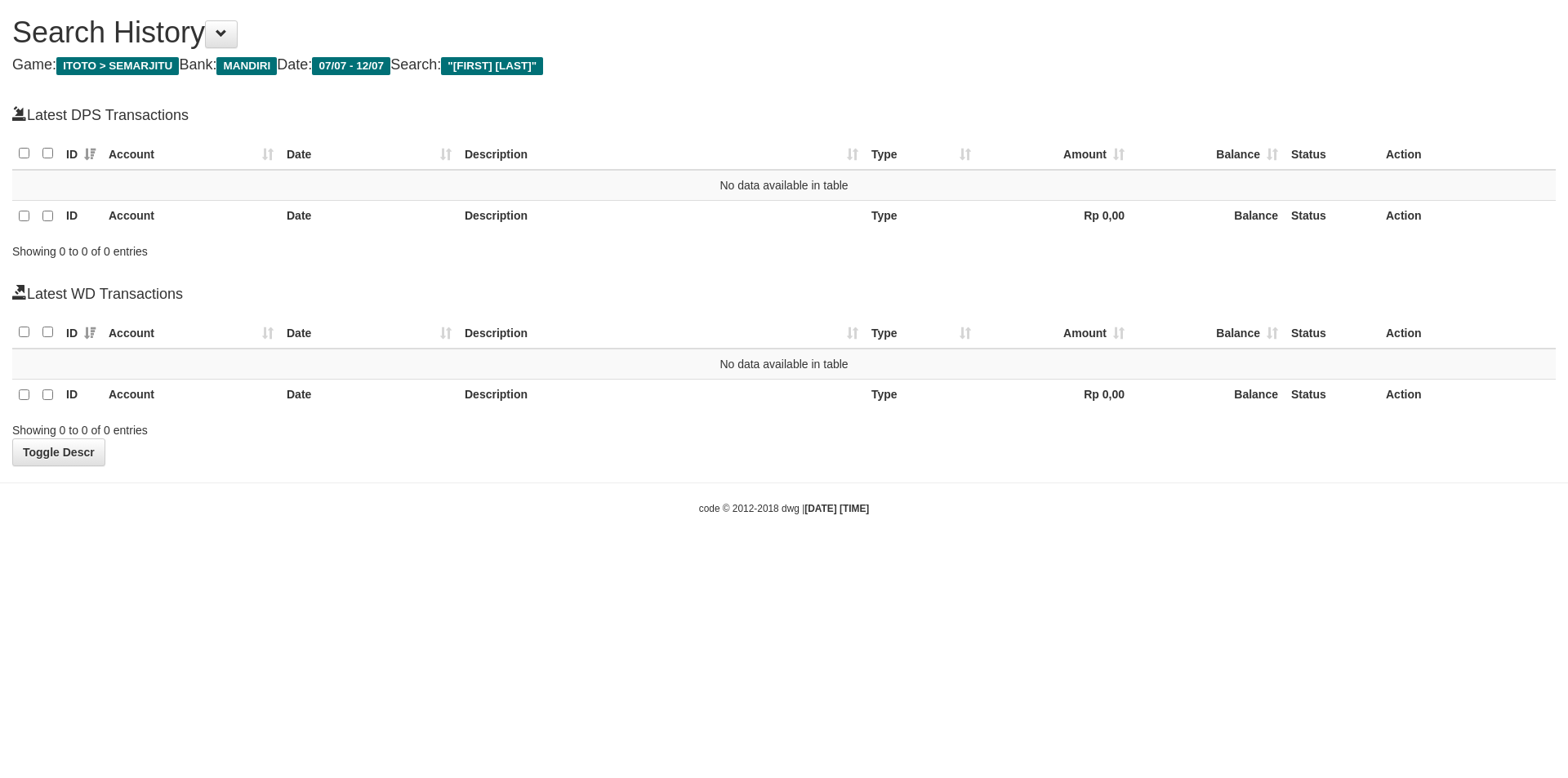 scroll, scrollTop: 0, scrollLeft: 0, axis: both 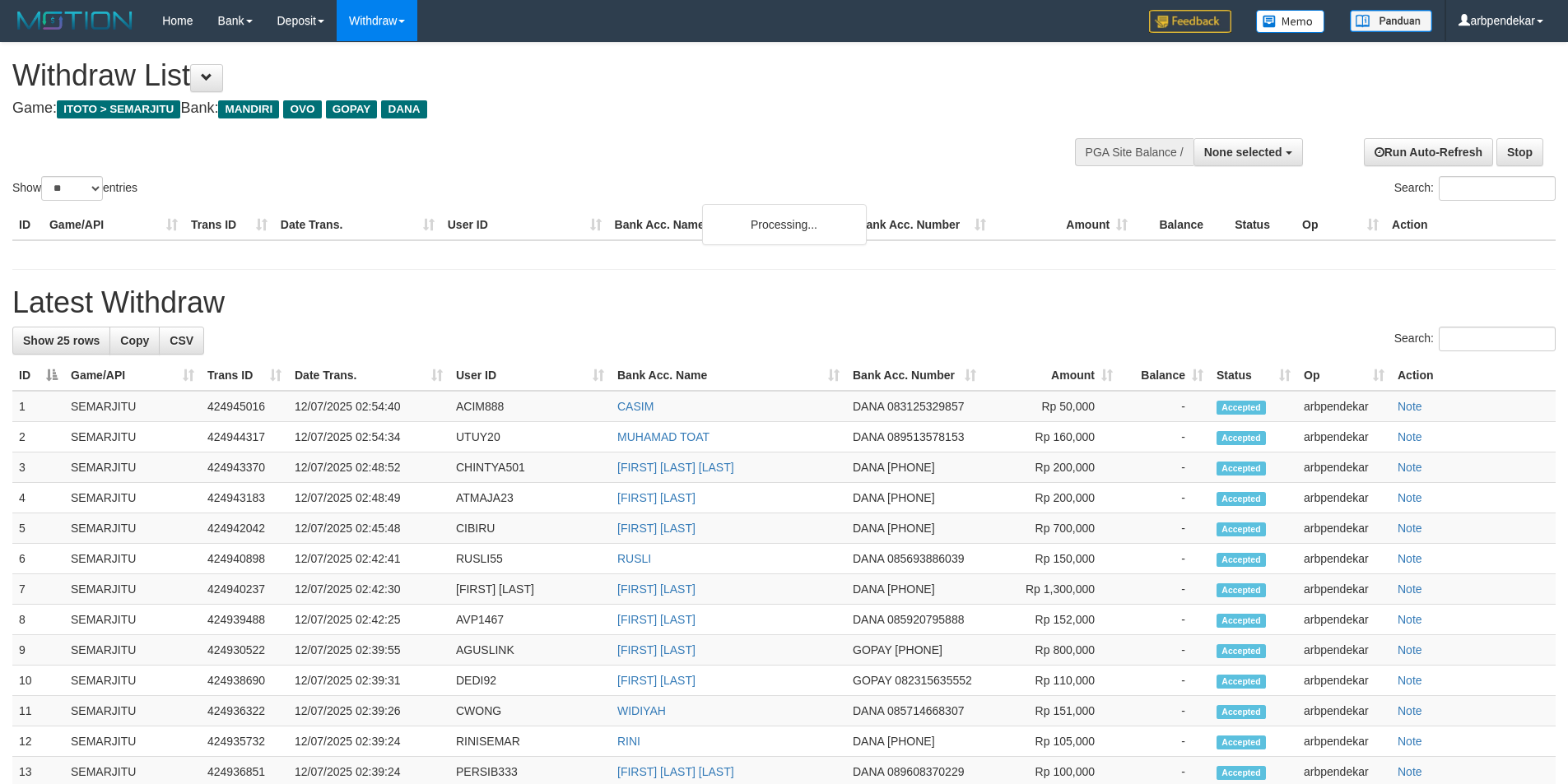 select 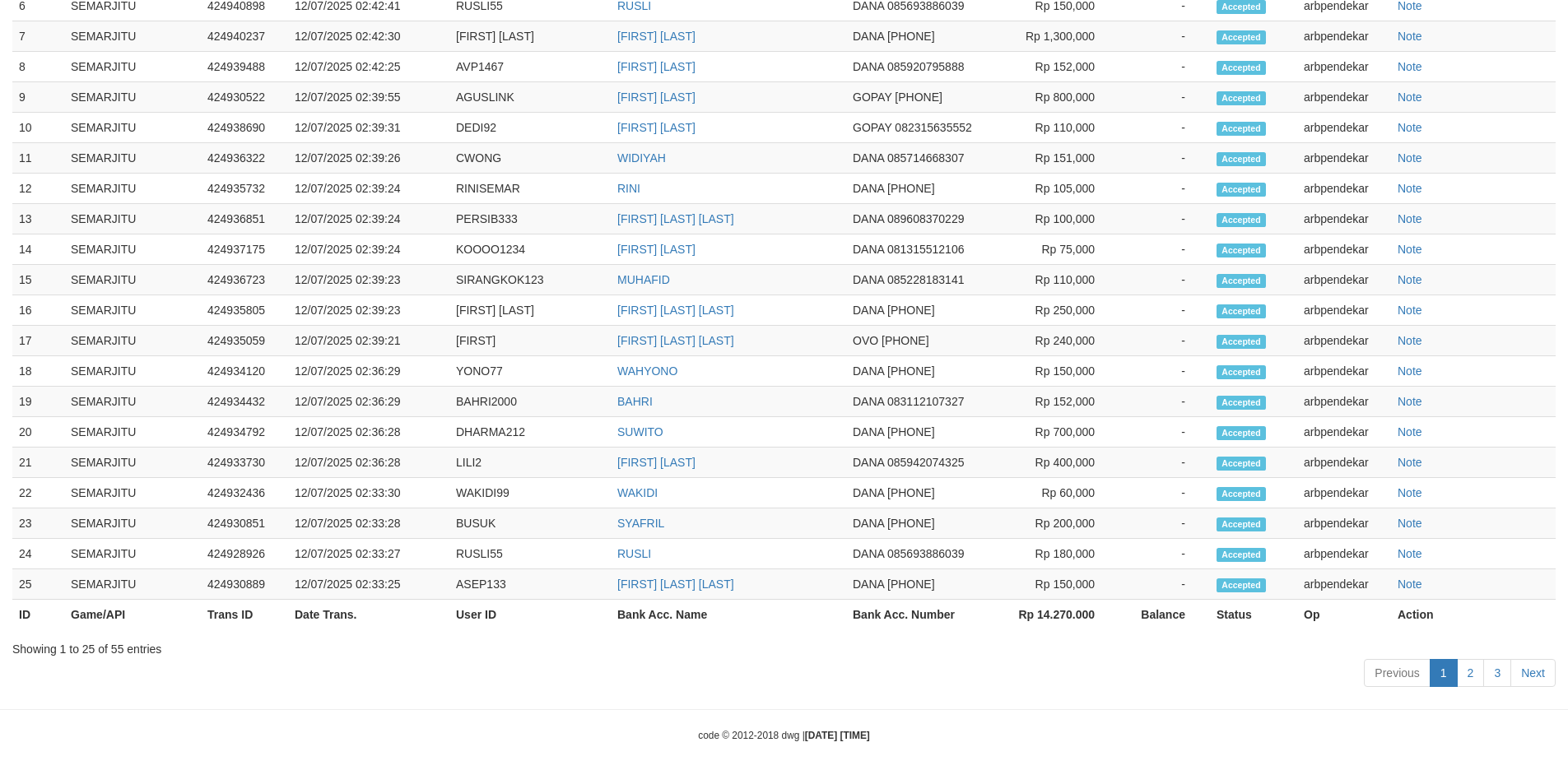 click on "RINISEMAR" at bounding box center (530, 188) 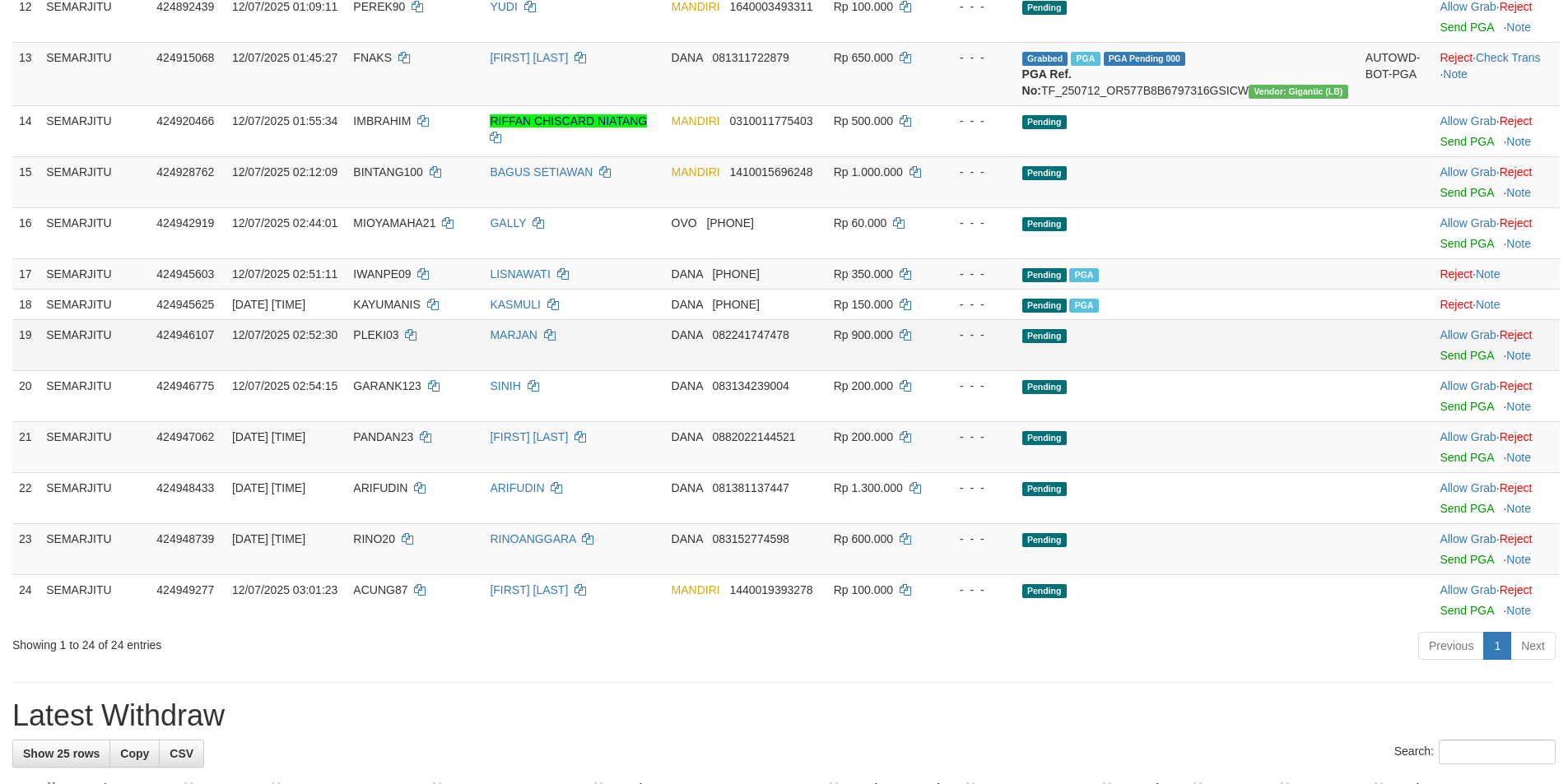 scroll, scrollTop: 901, scrollLeft: 0, axis: vertical 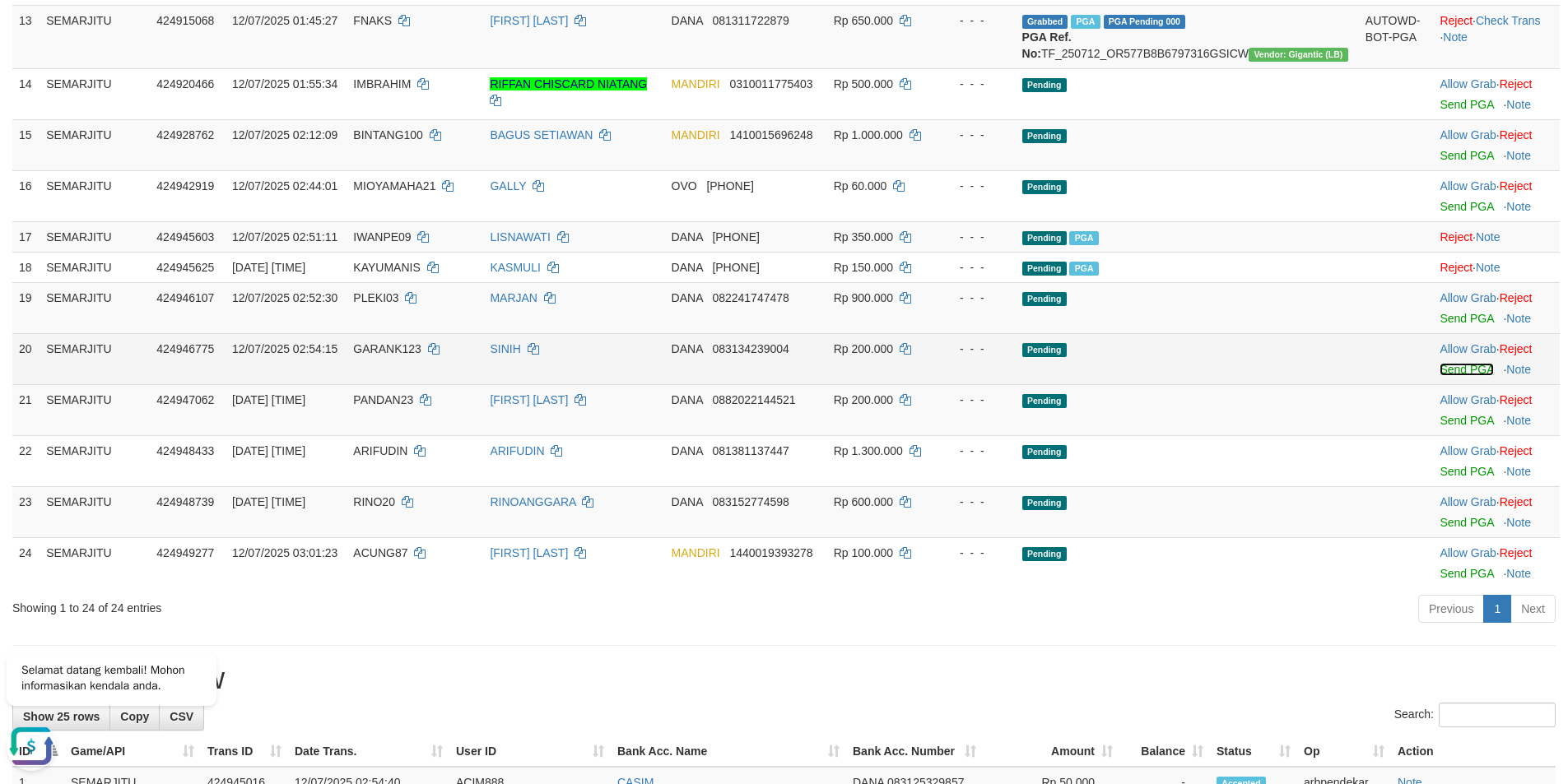 click on "Send PGA" at bounding box center [1466, 369] 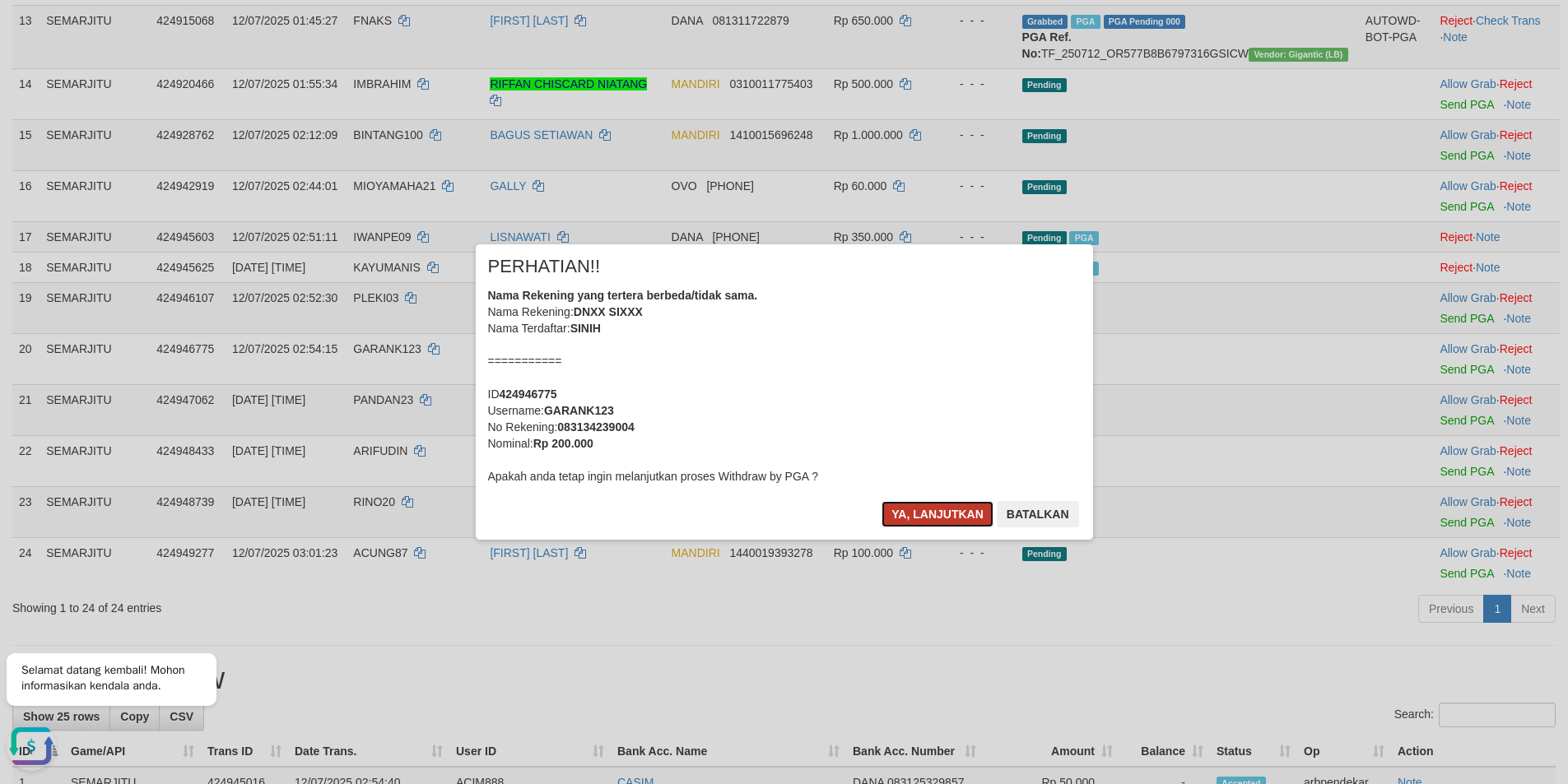 click on "Ya, lanjutkan" at bounding box center [938, 514] 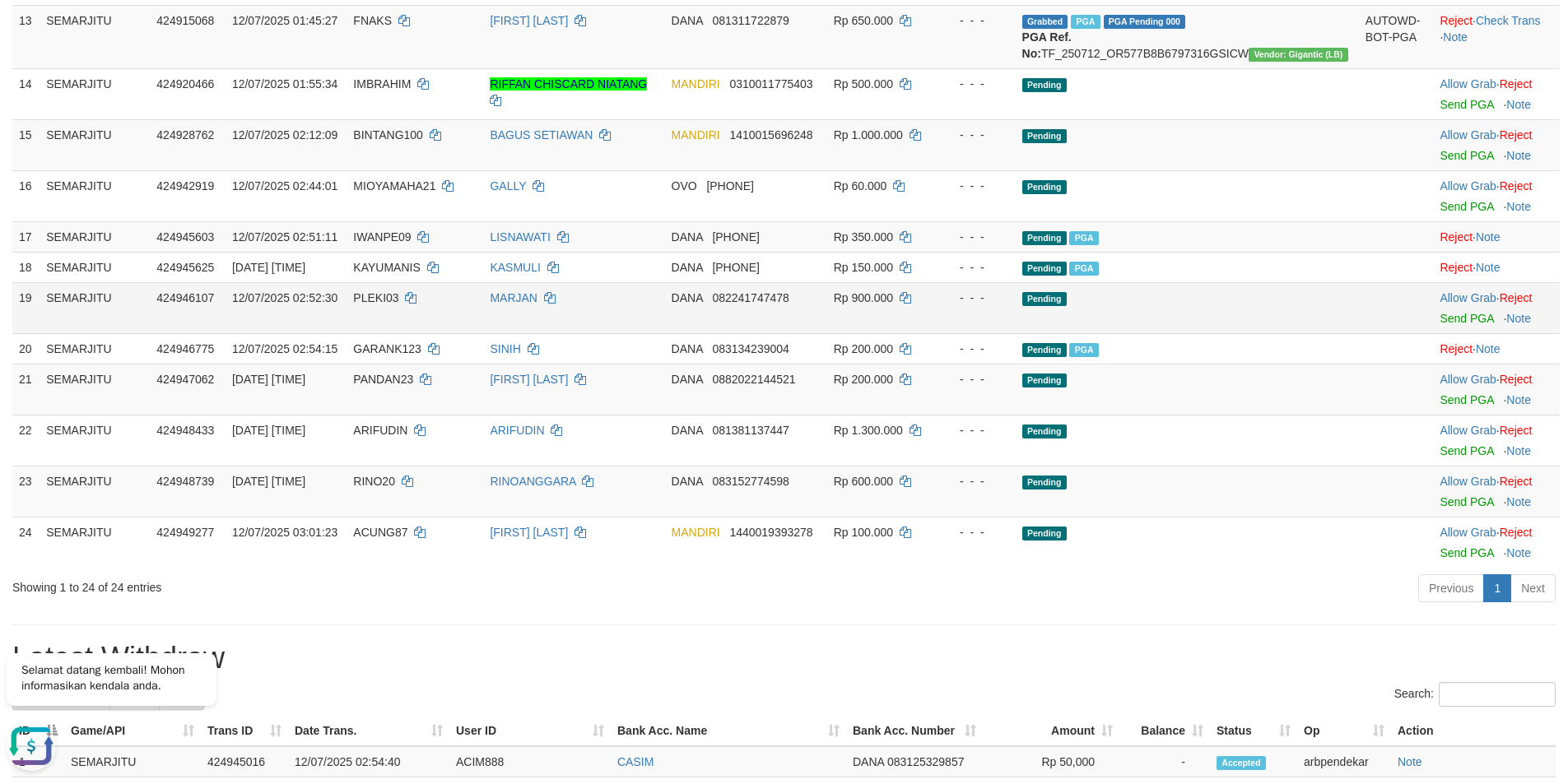 click on "MARJAN" at bounding box center (574, 308) 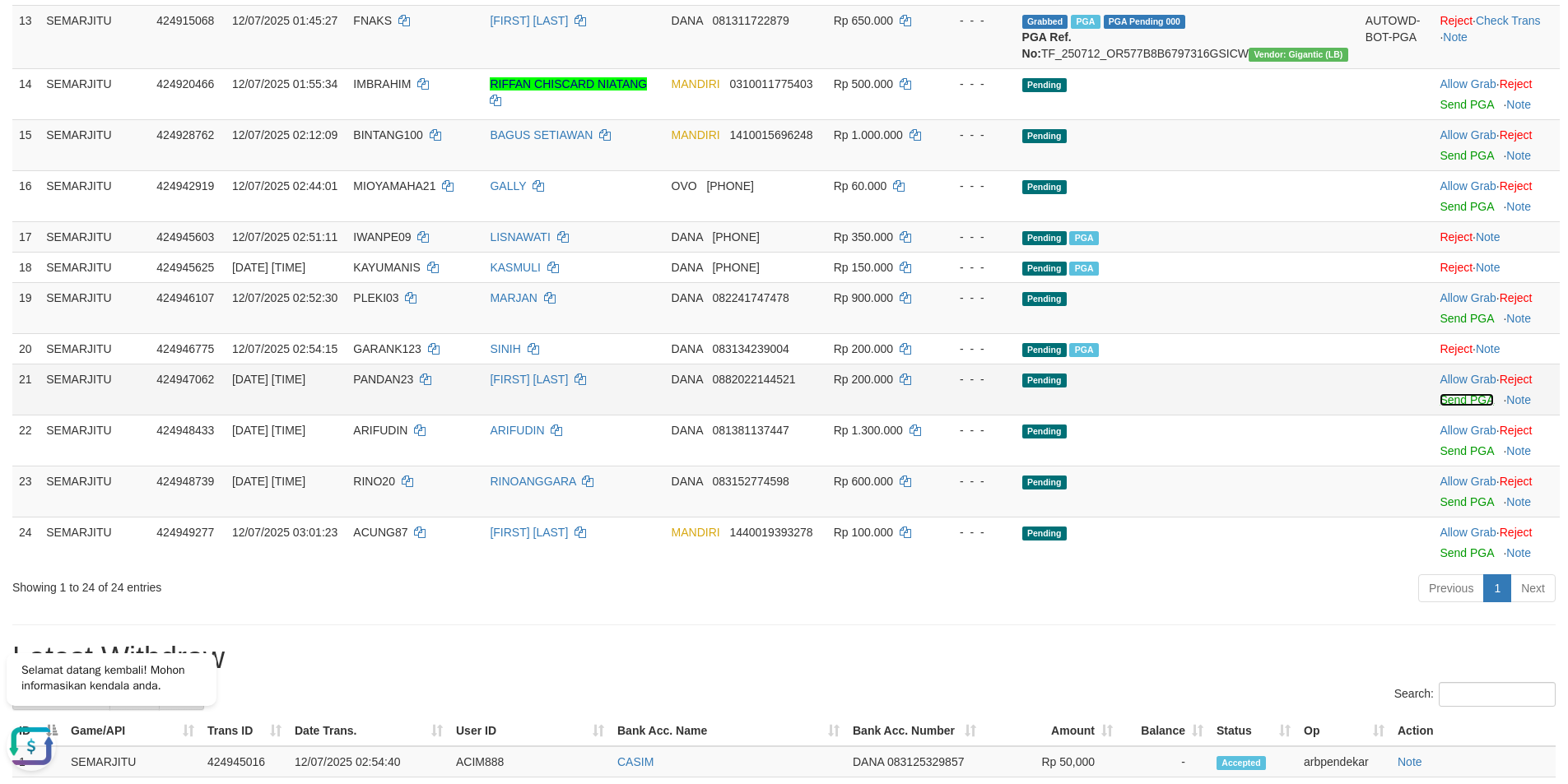 click on "Send PGA" at bounding box center (1466, 400) 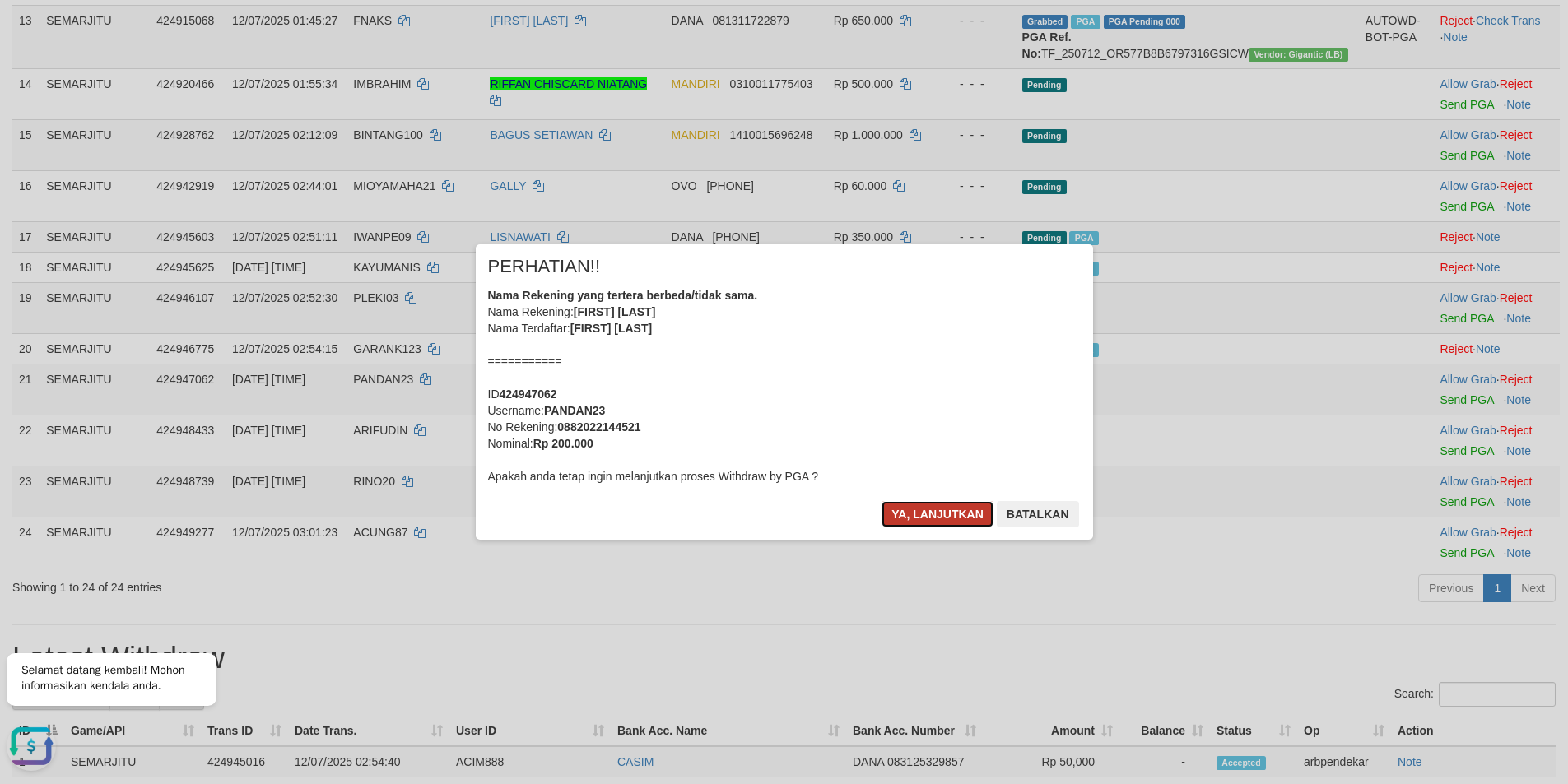 click on "Ya, lanjutkan" at bounding box center [938, 514] 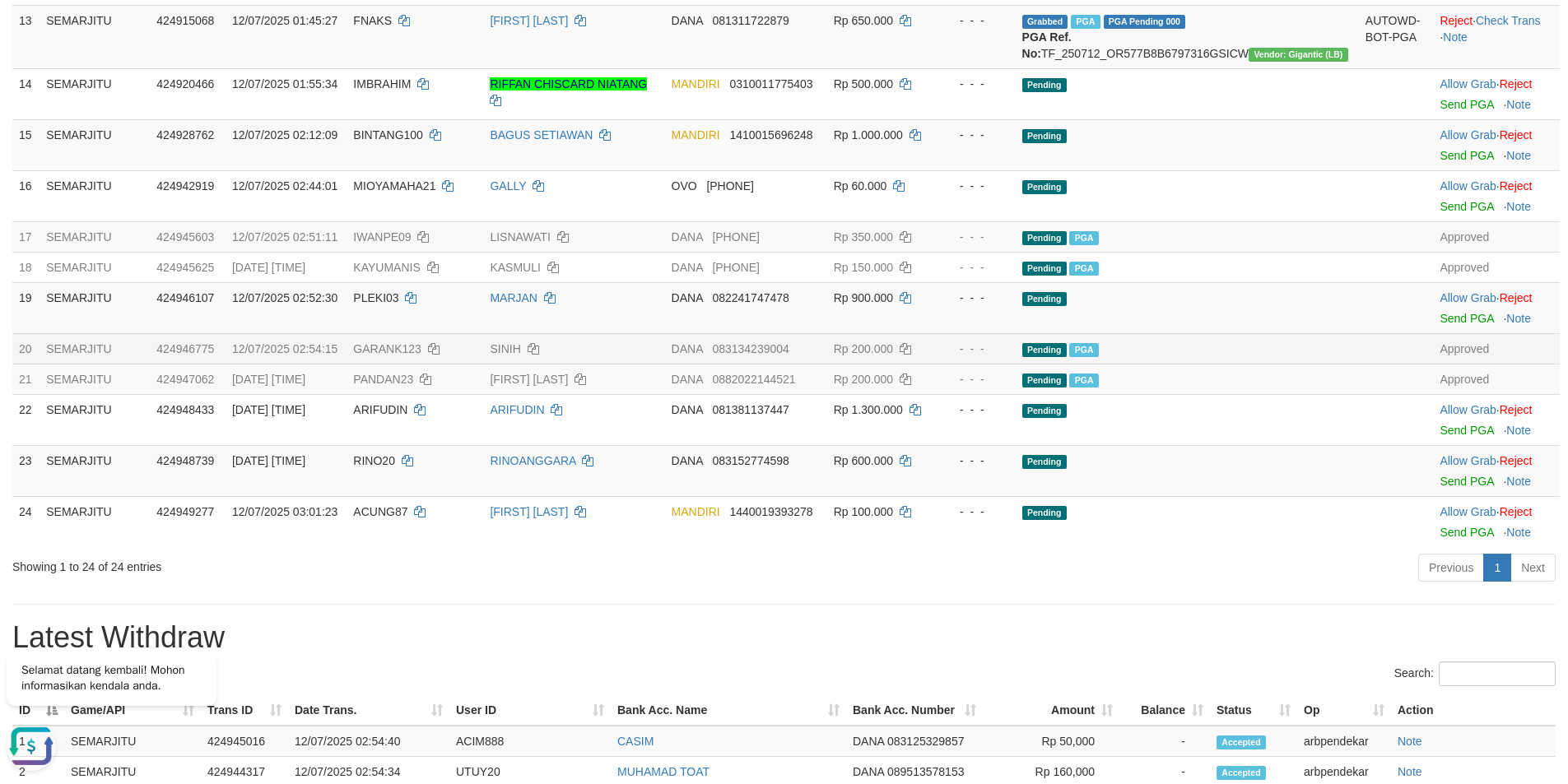 click on "DANA     083134239004" at bounding box center [746, 348] 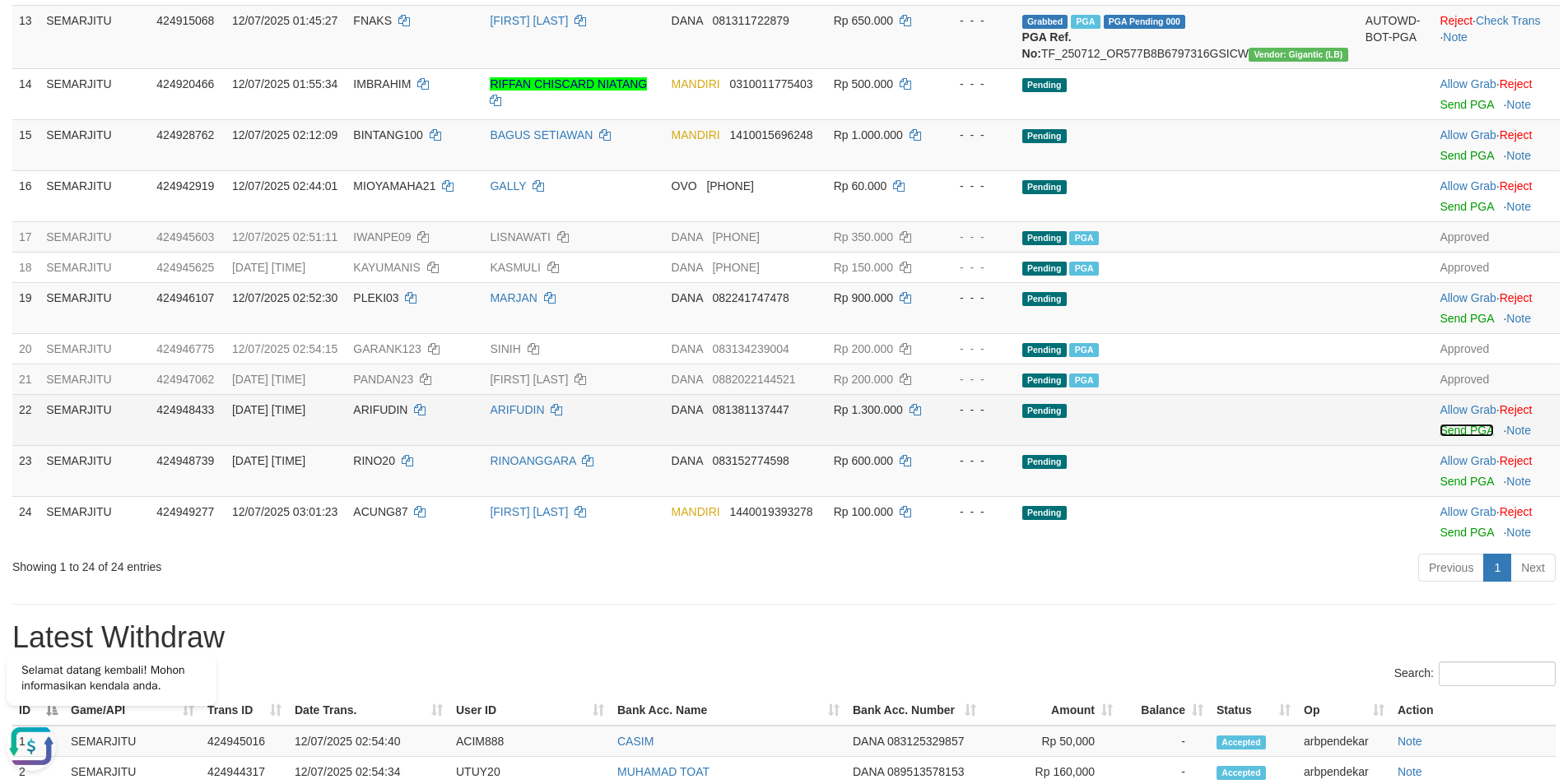 click on "Send PGA" at bounding box center [1466, 430] 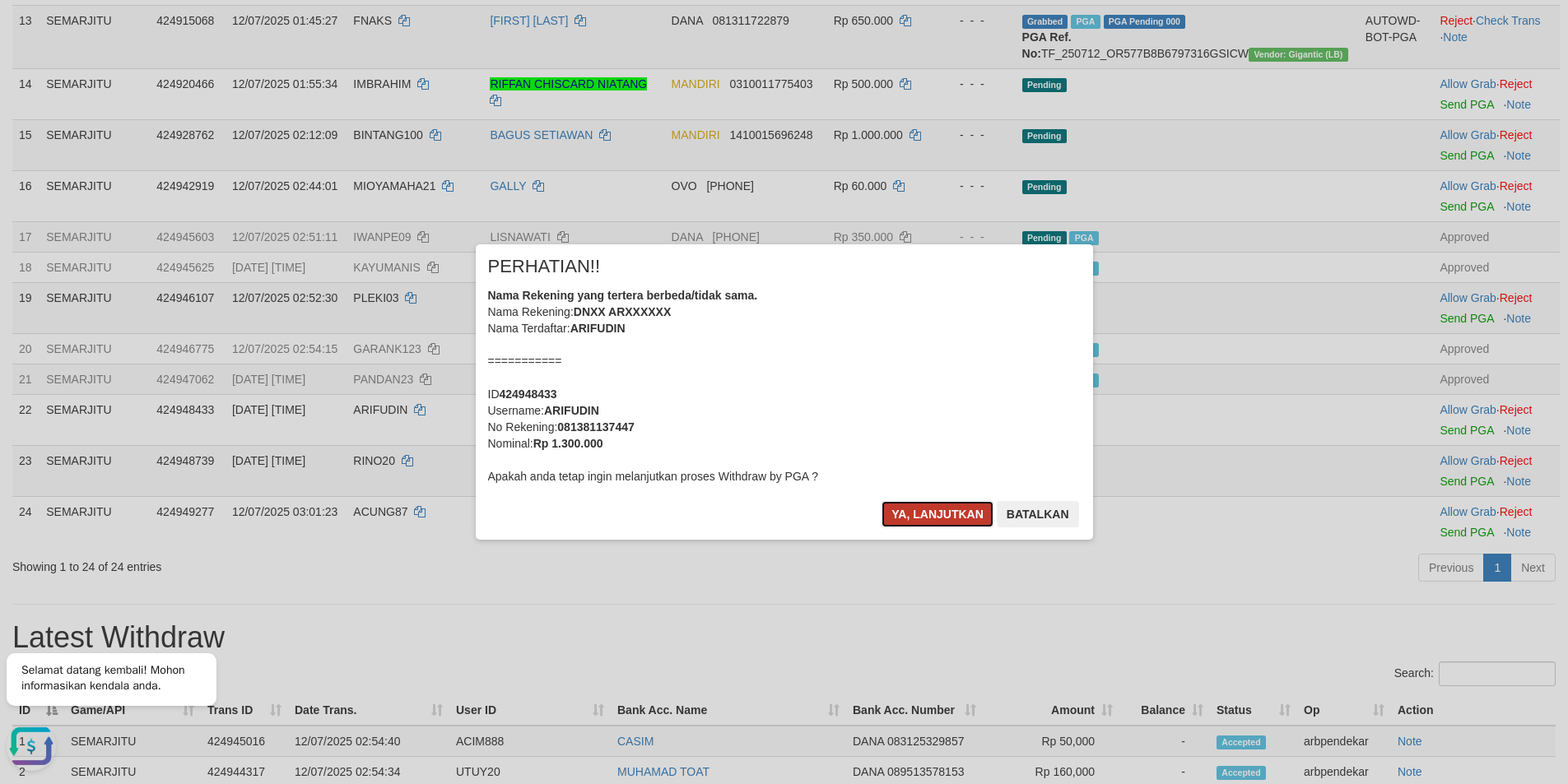 click on "Ya, lanjutkan" at bounding box center (938, 514) 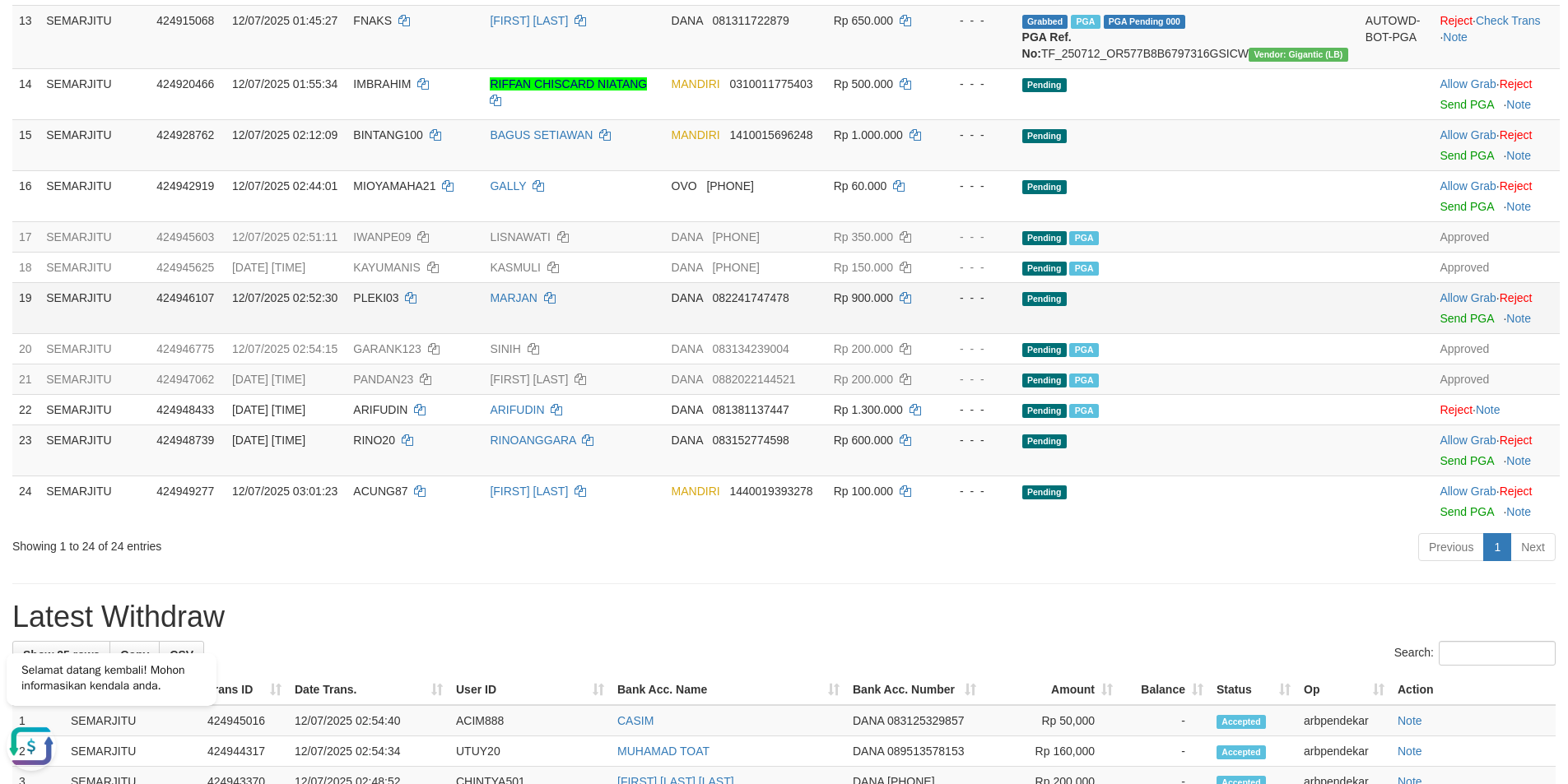 click on "MARJAN" at bounding box center [574, 308] 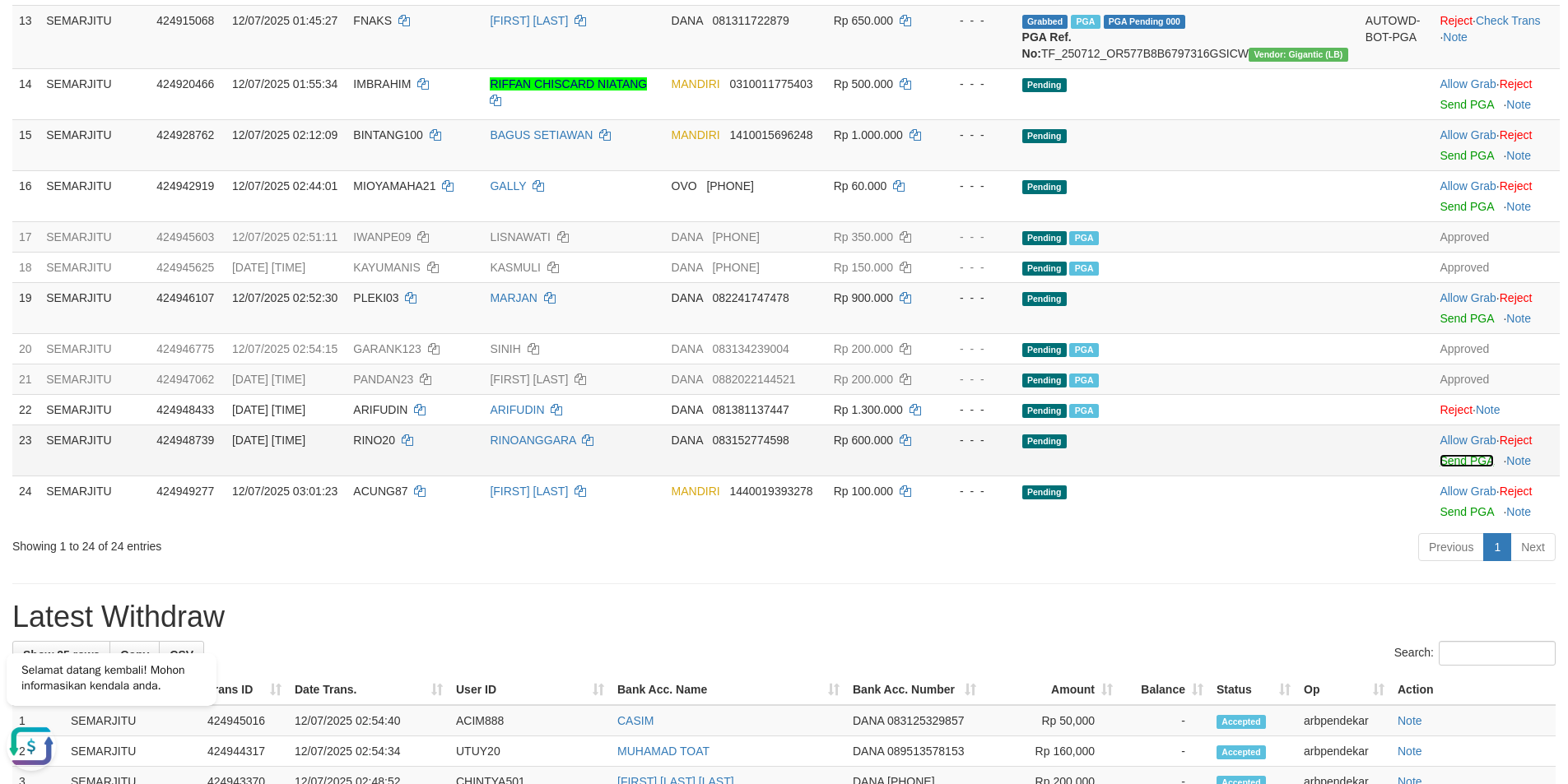 click on "Send PGA" at bounding box center (1466, 461) 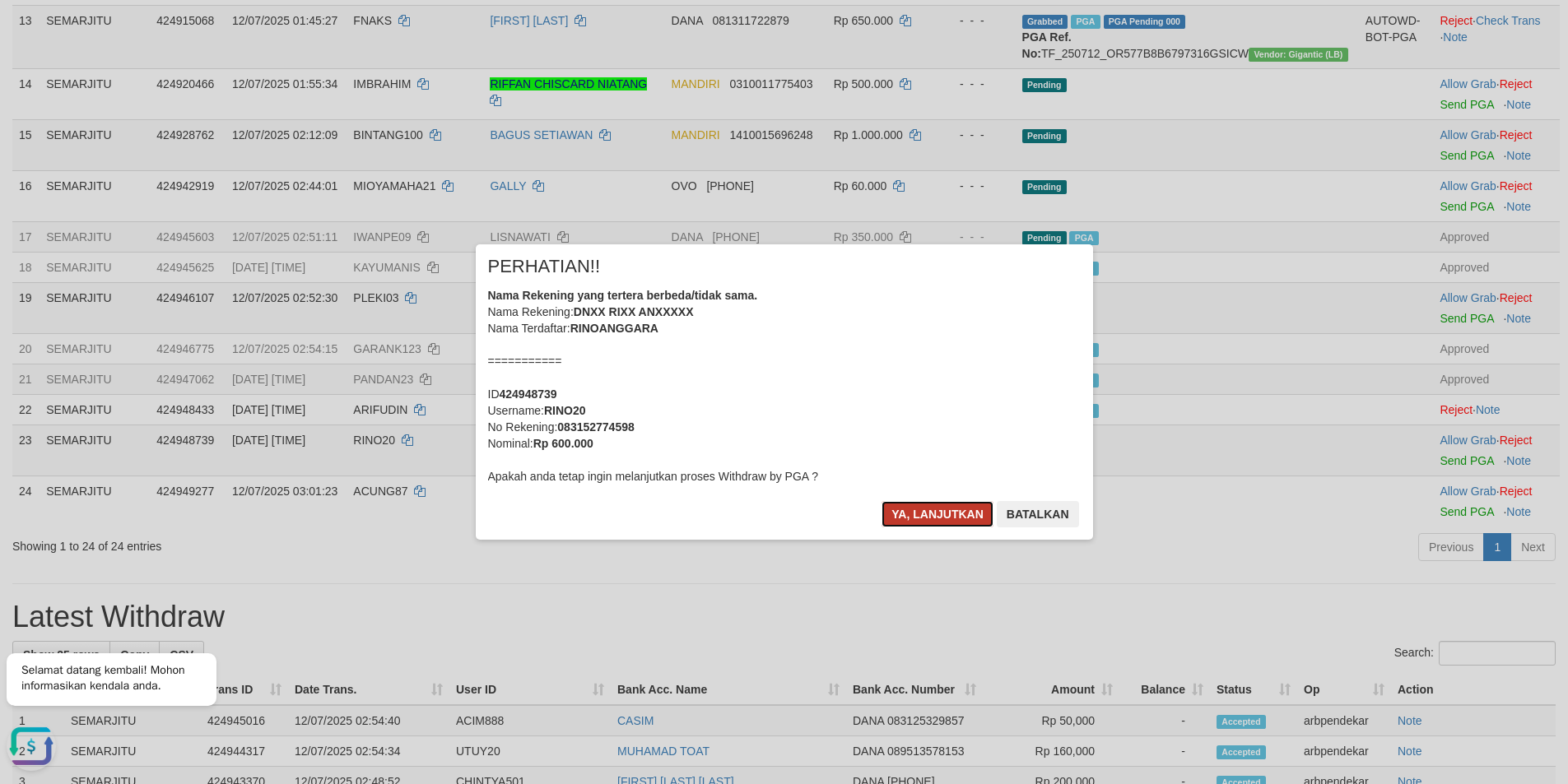 click on "Ya, lanjutkan" at bounding box center [938, 514] 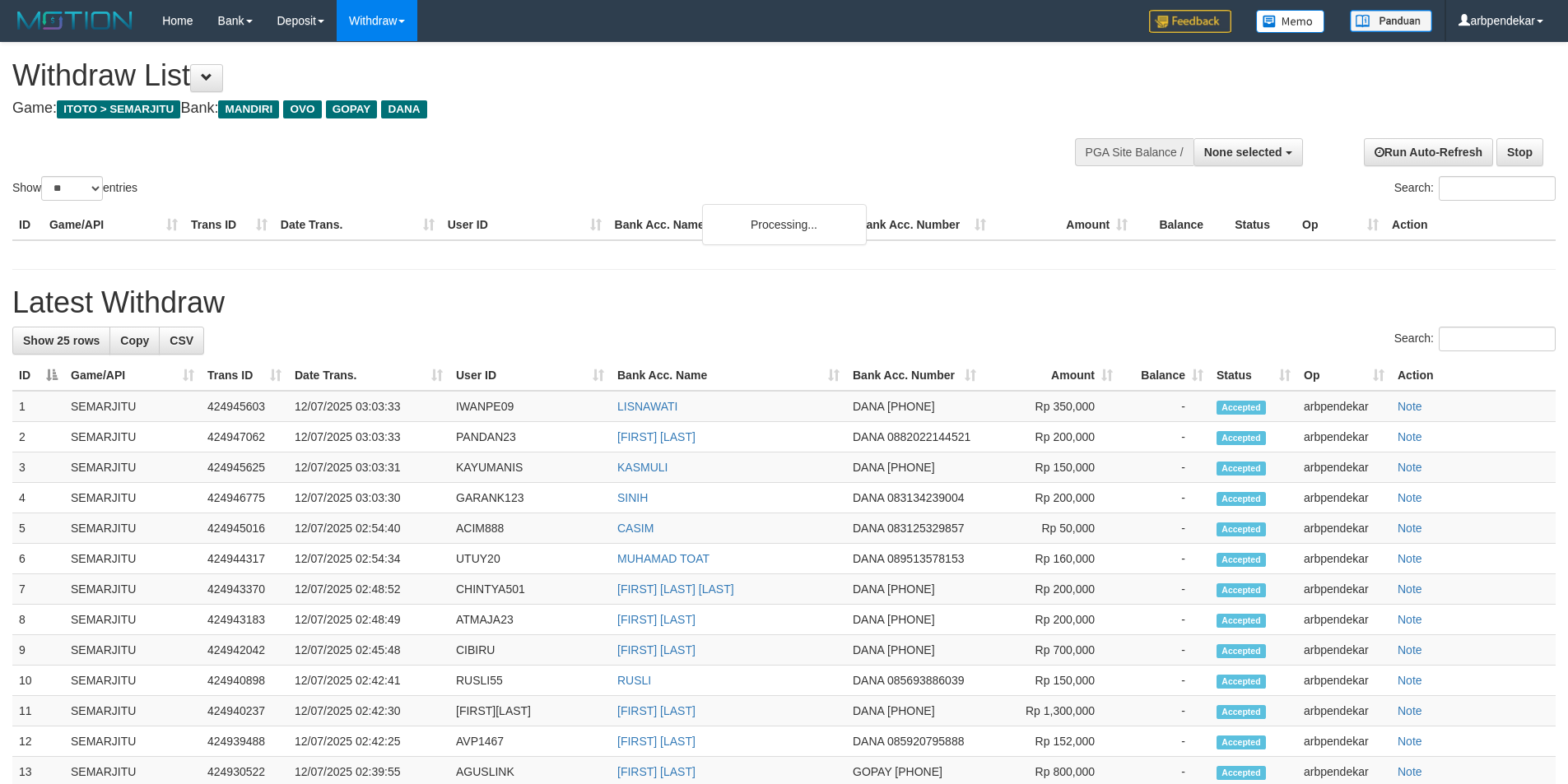 select 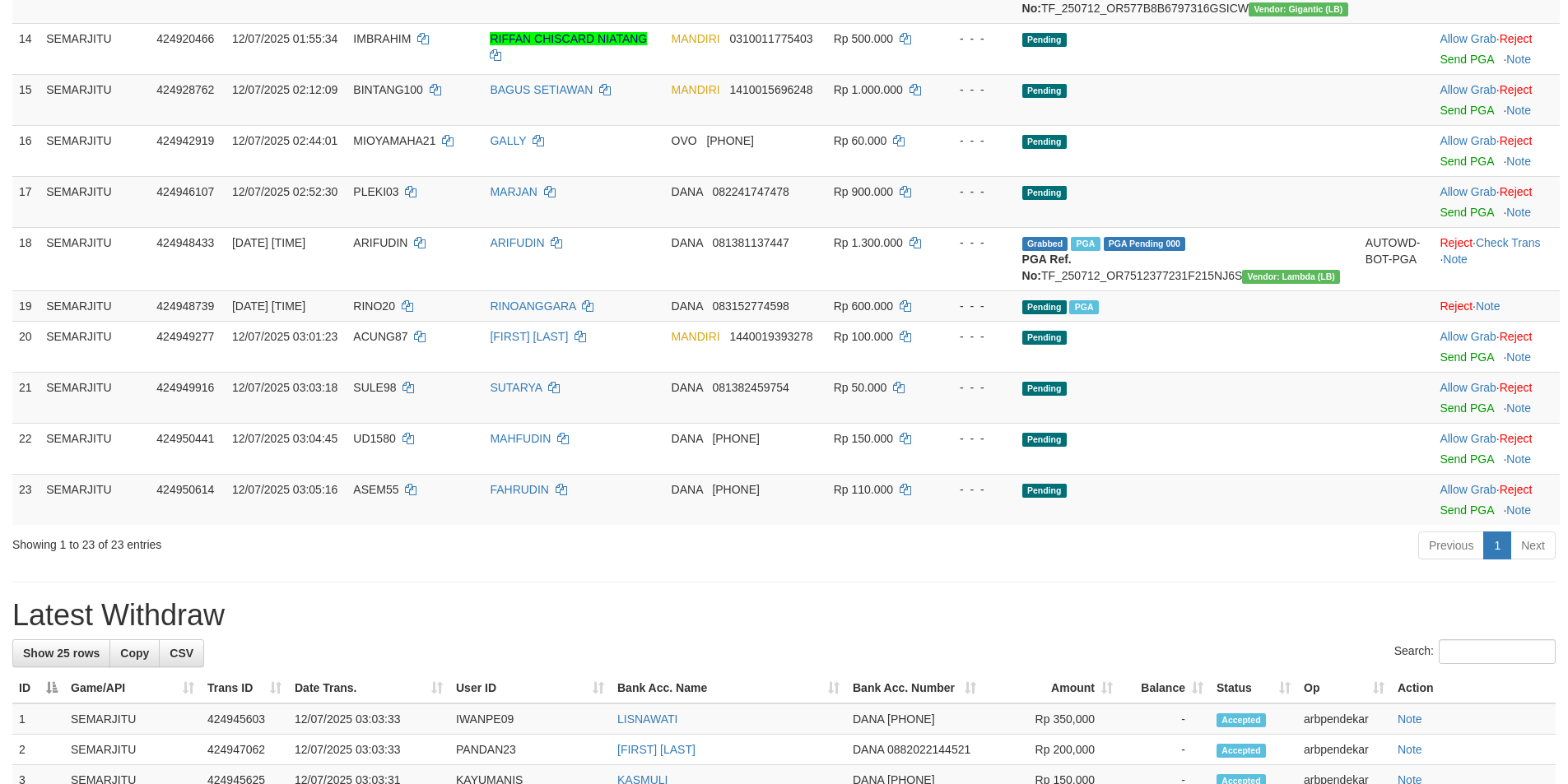 scroll, scrollTop: 901, scrollLeft: 0, axis: vertical 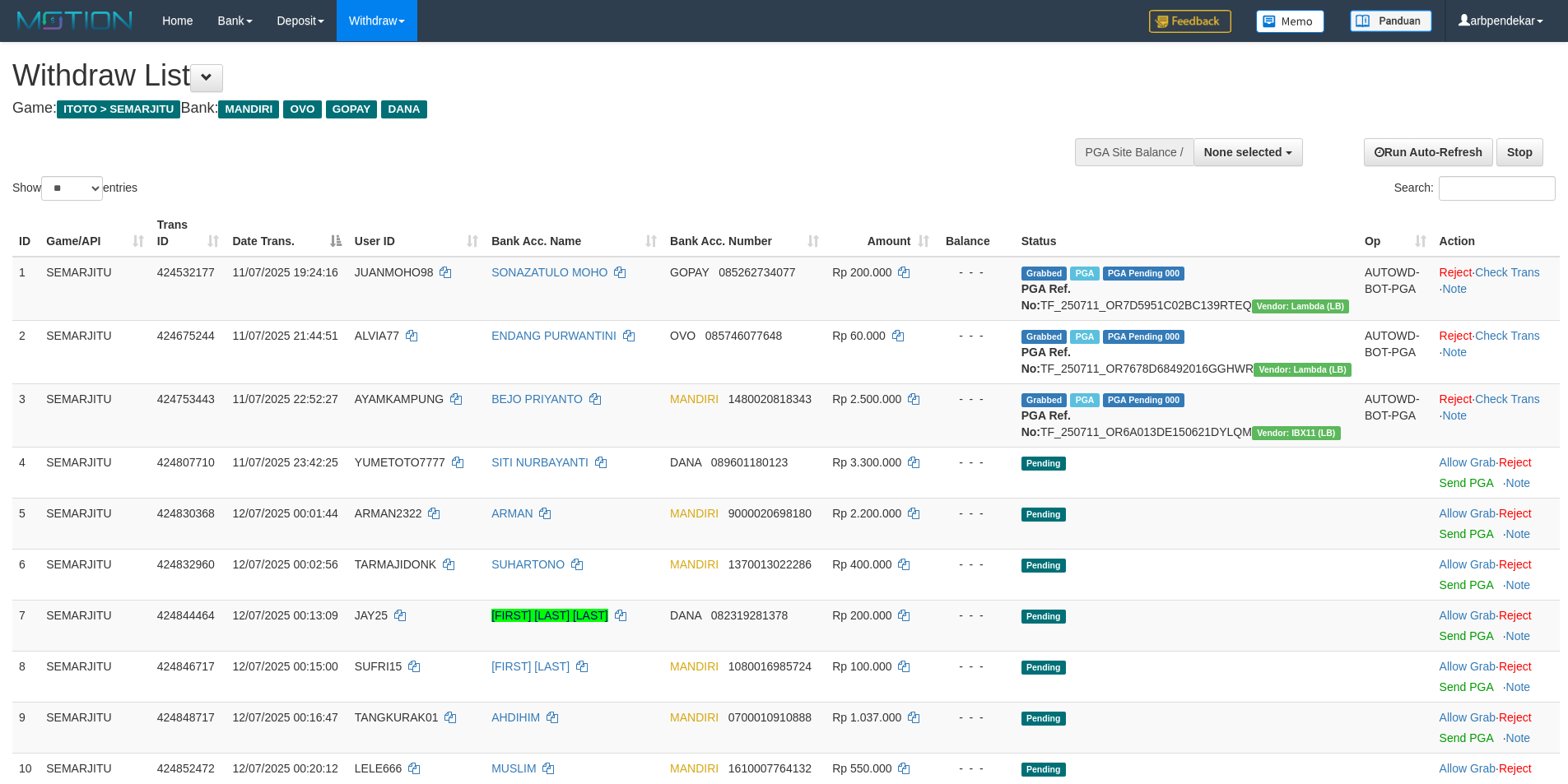 select 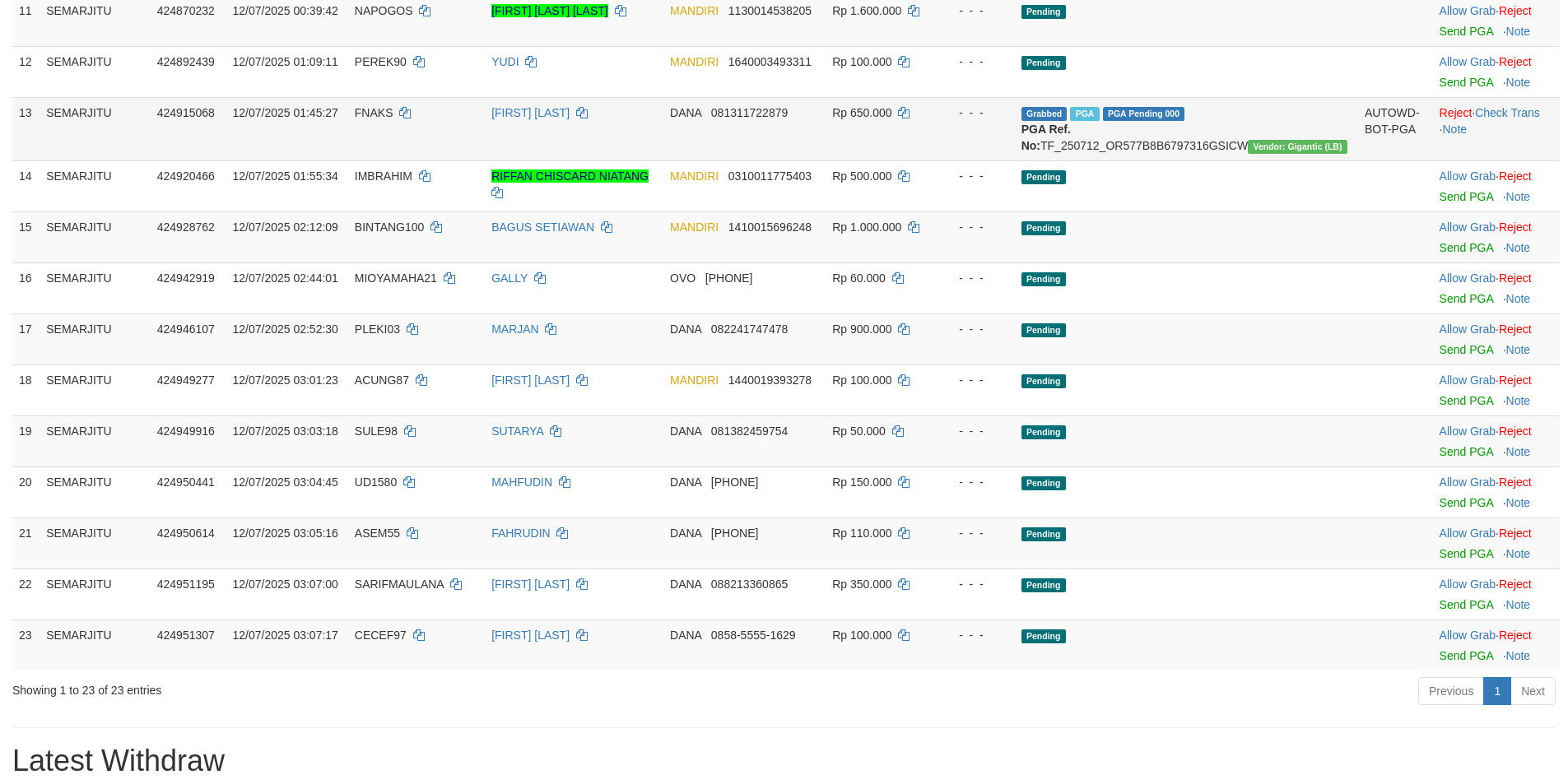 scroll, scrollTop: 763, scrollLeft: 0, axis: vertical 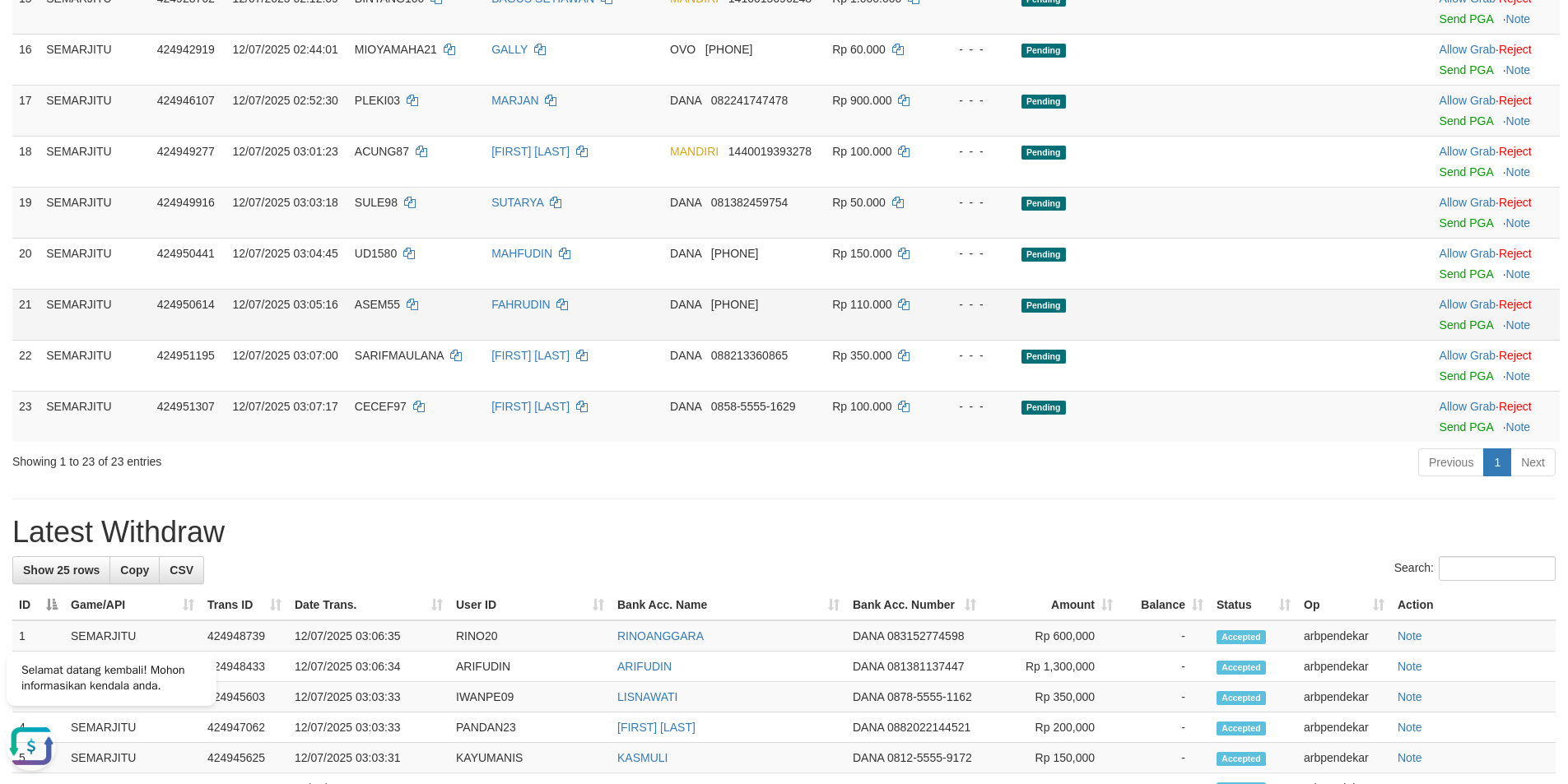click on "ASEM55" at bounding box center [416, 314] 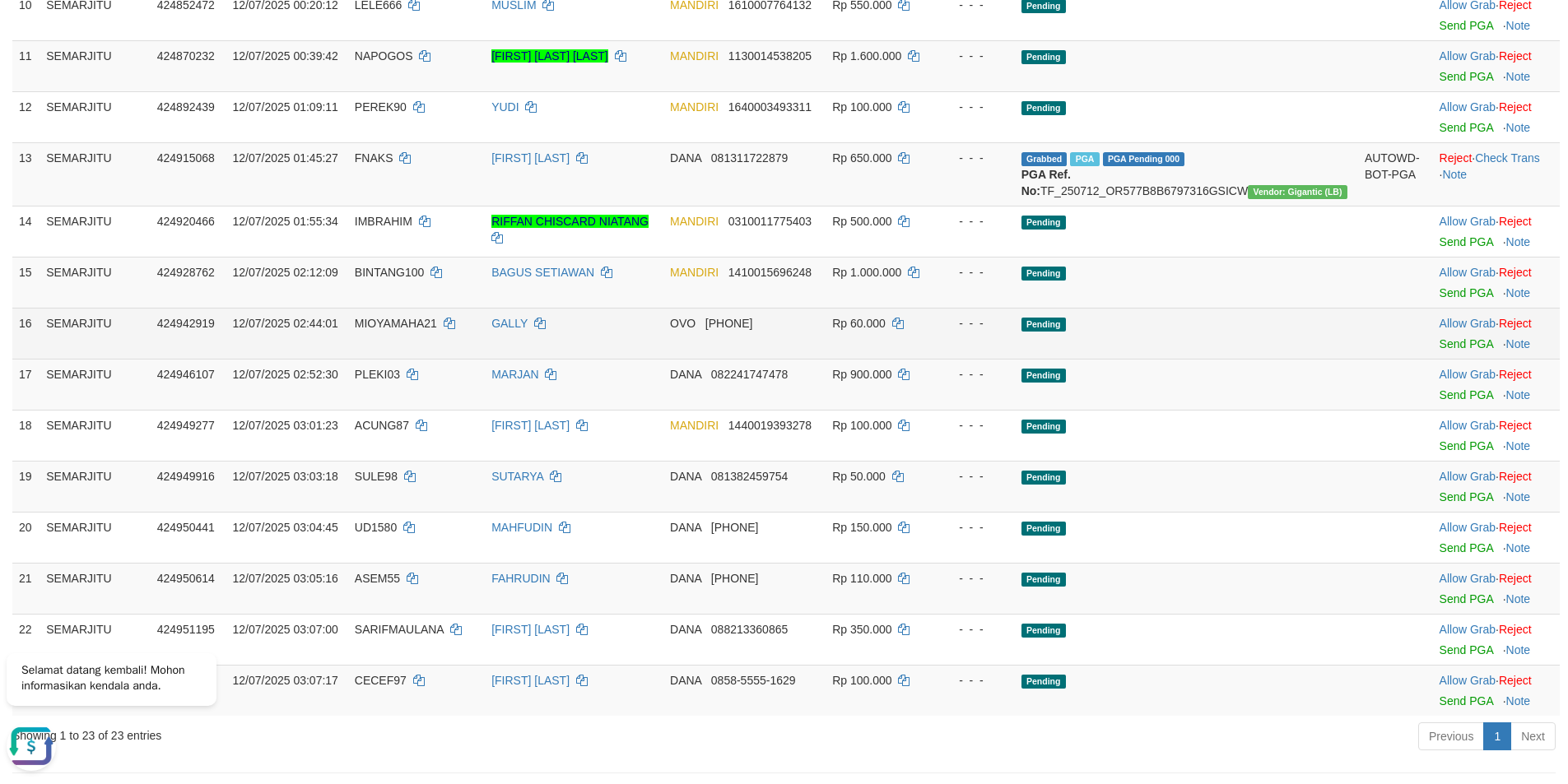 scroll, scrollTop: 901, scrollLeft: 0, axis: vertical 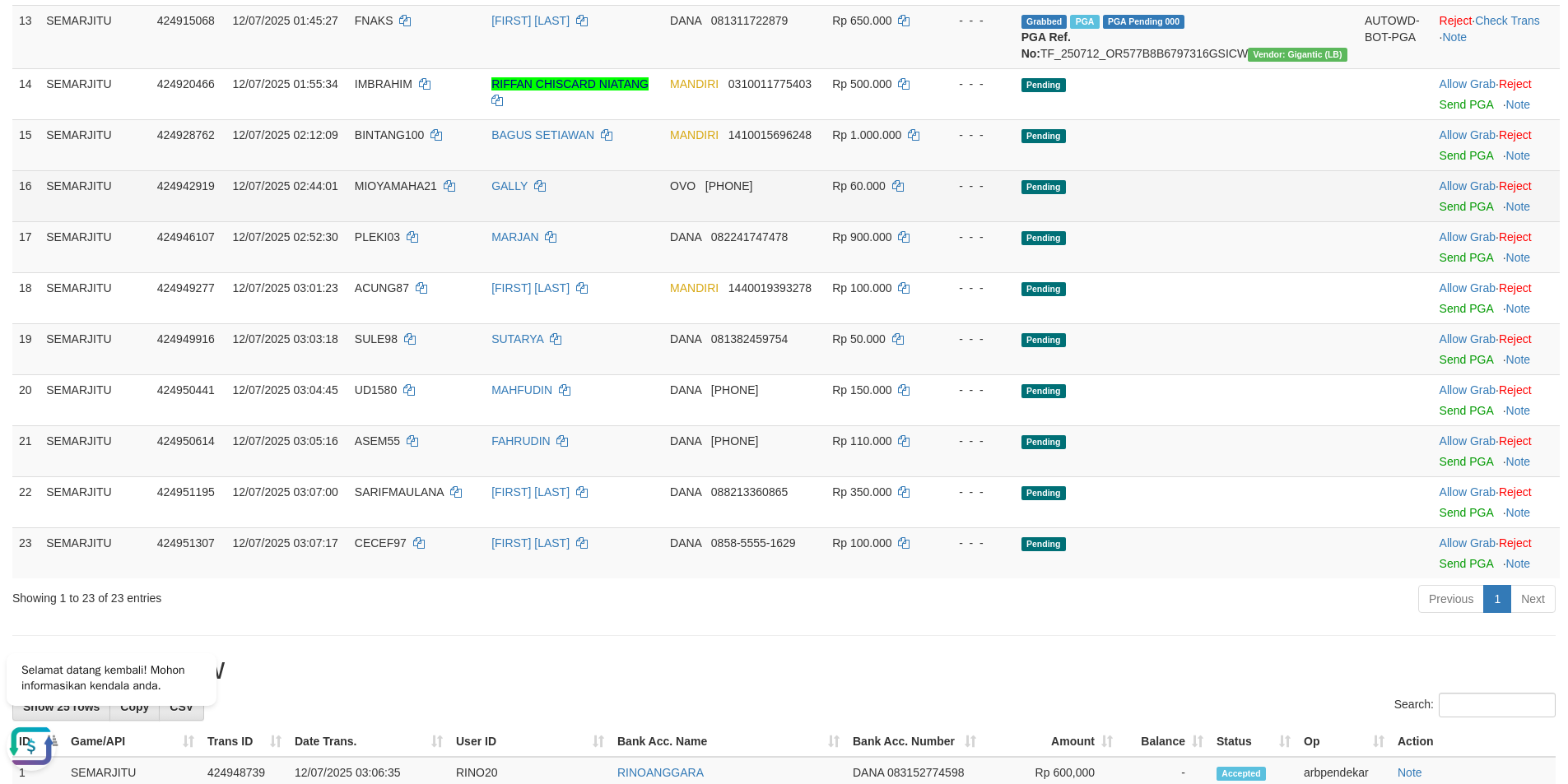 click on "GALLY" at bounding box center (574, 196) 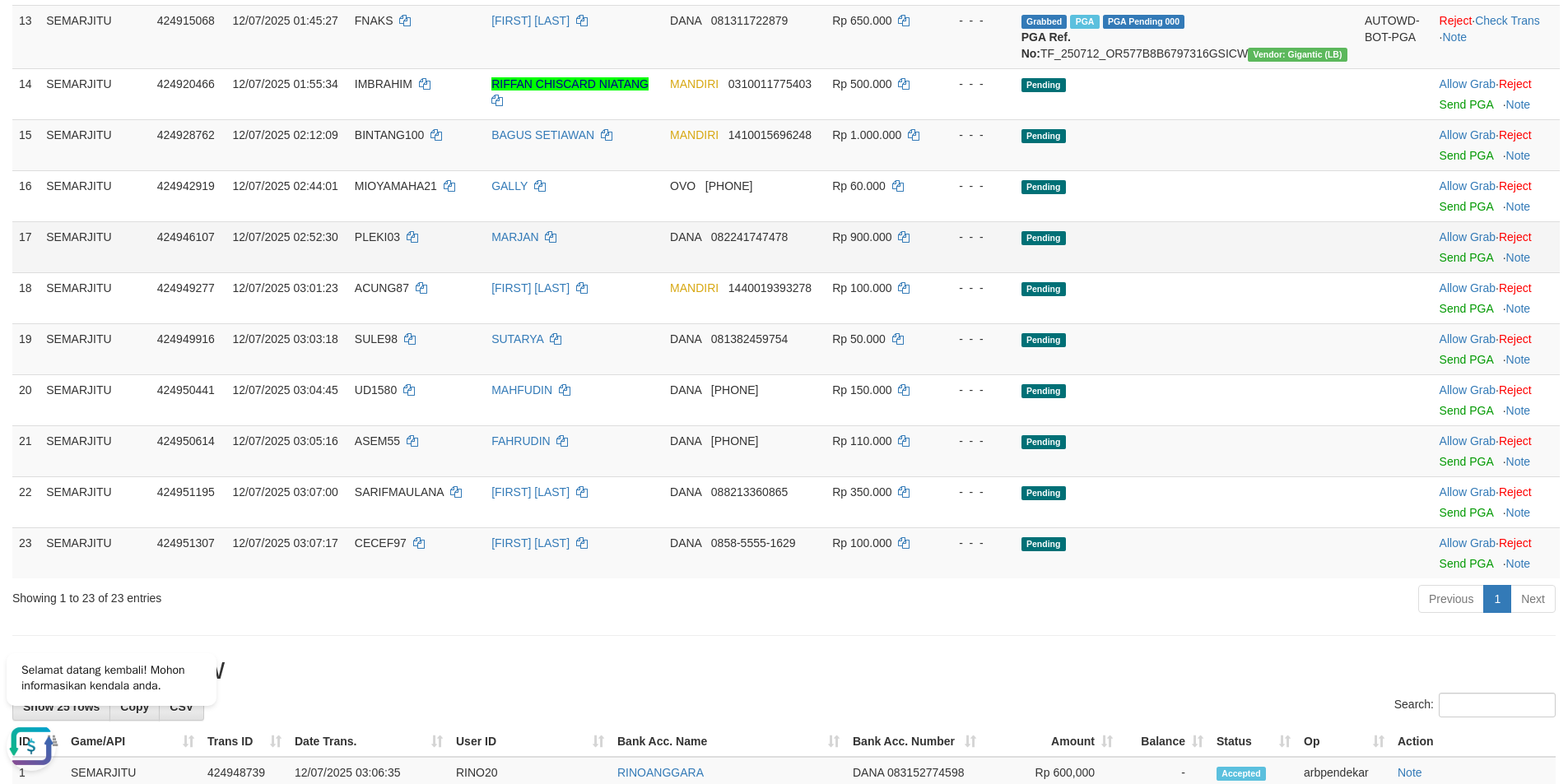 click on "Allow Grab   ·    Reject Send PGA     ·    Note" at bounding box center (1496, 247) 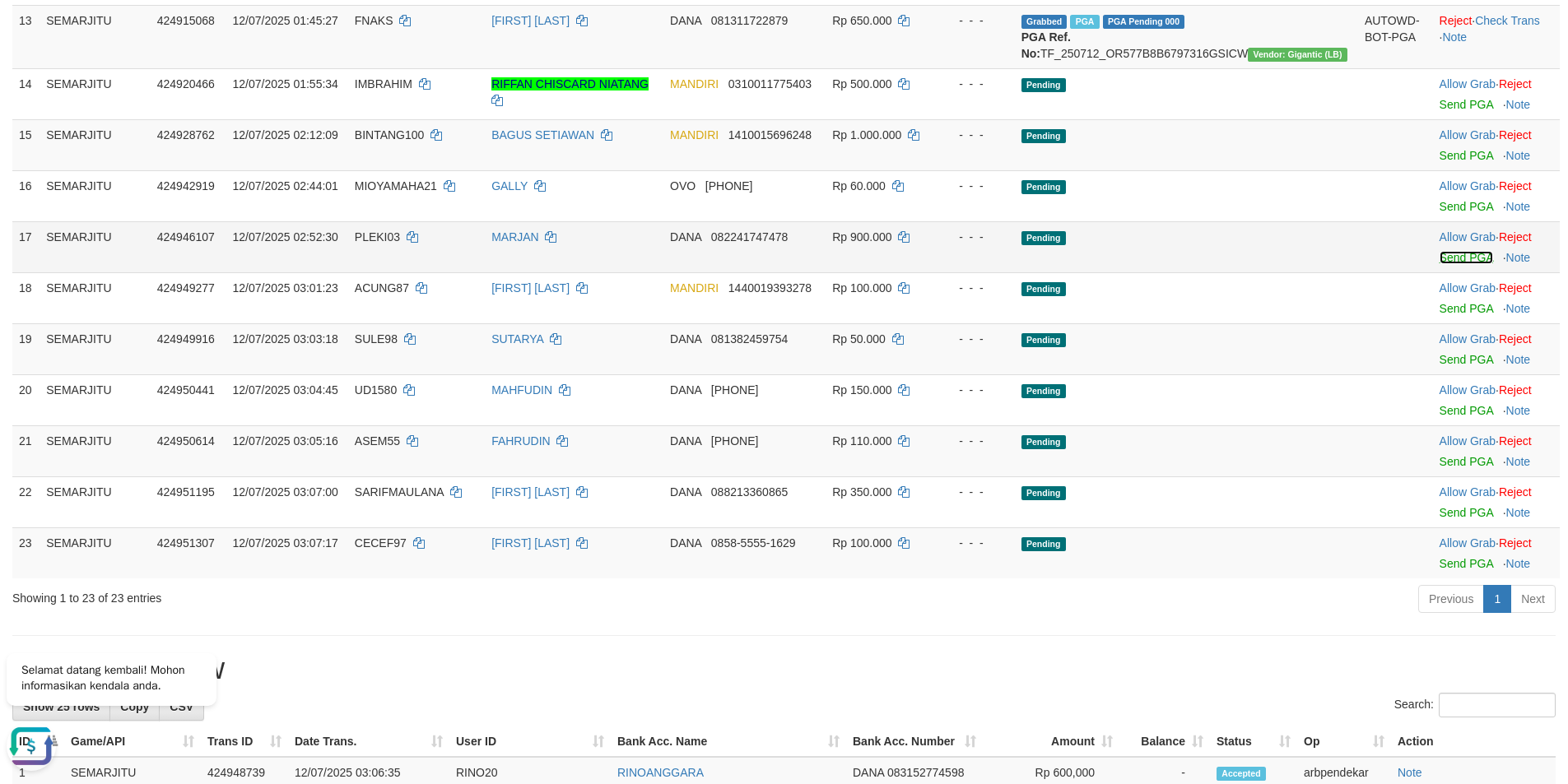 click on "Send PGA" at bounding box center (1466, 257) 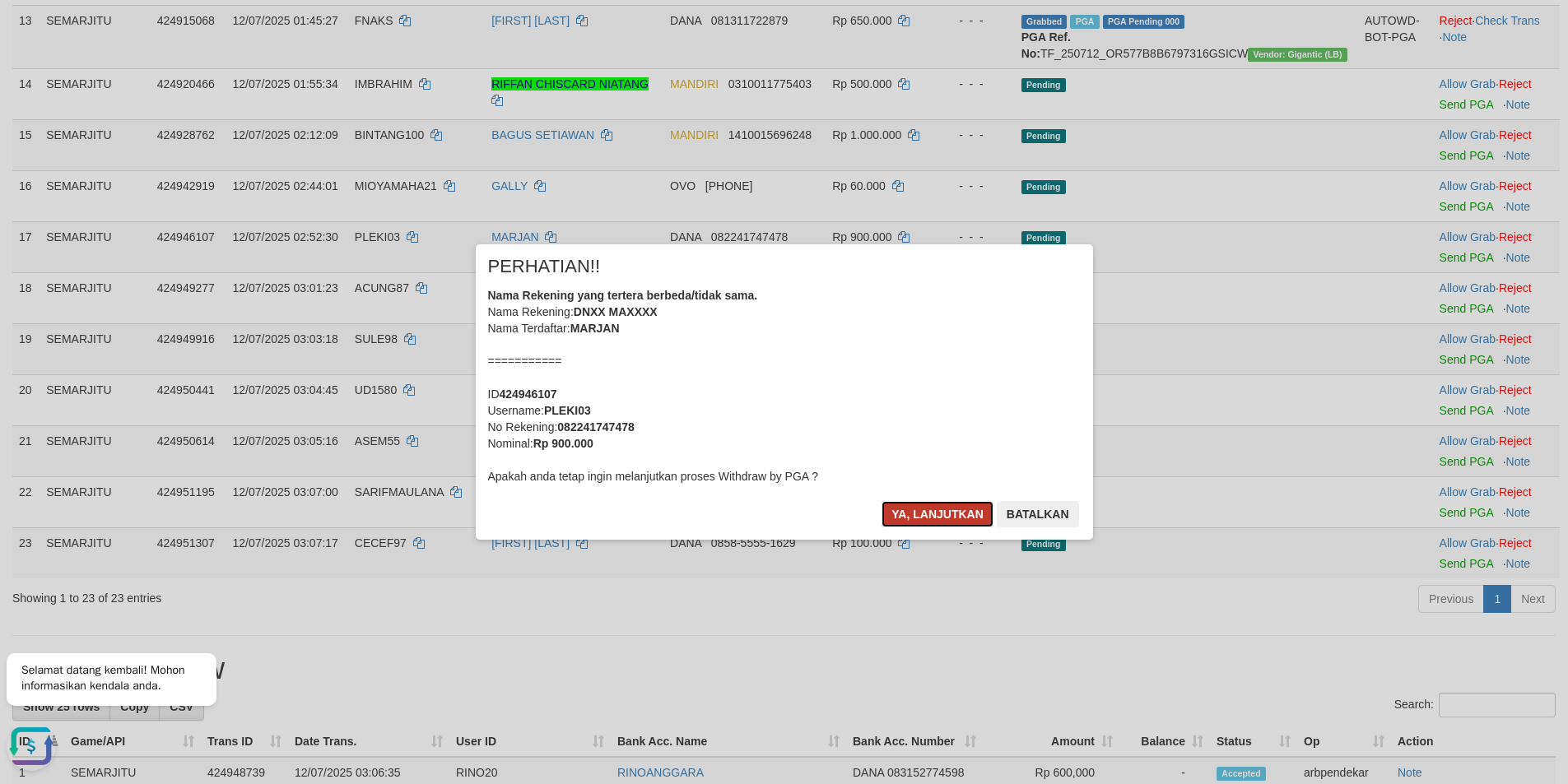 click on "Ya, lanjutkan" at bounding box center [938, 514] 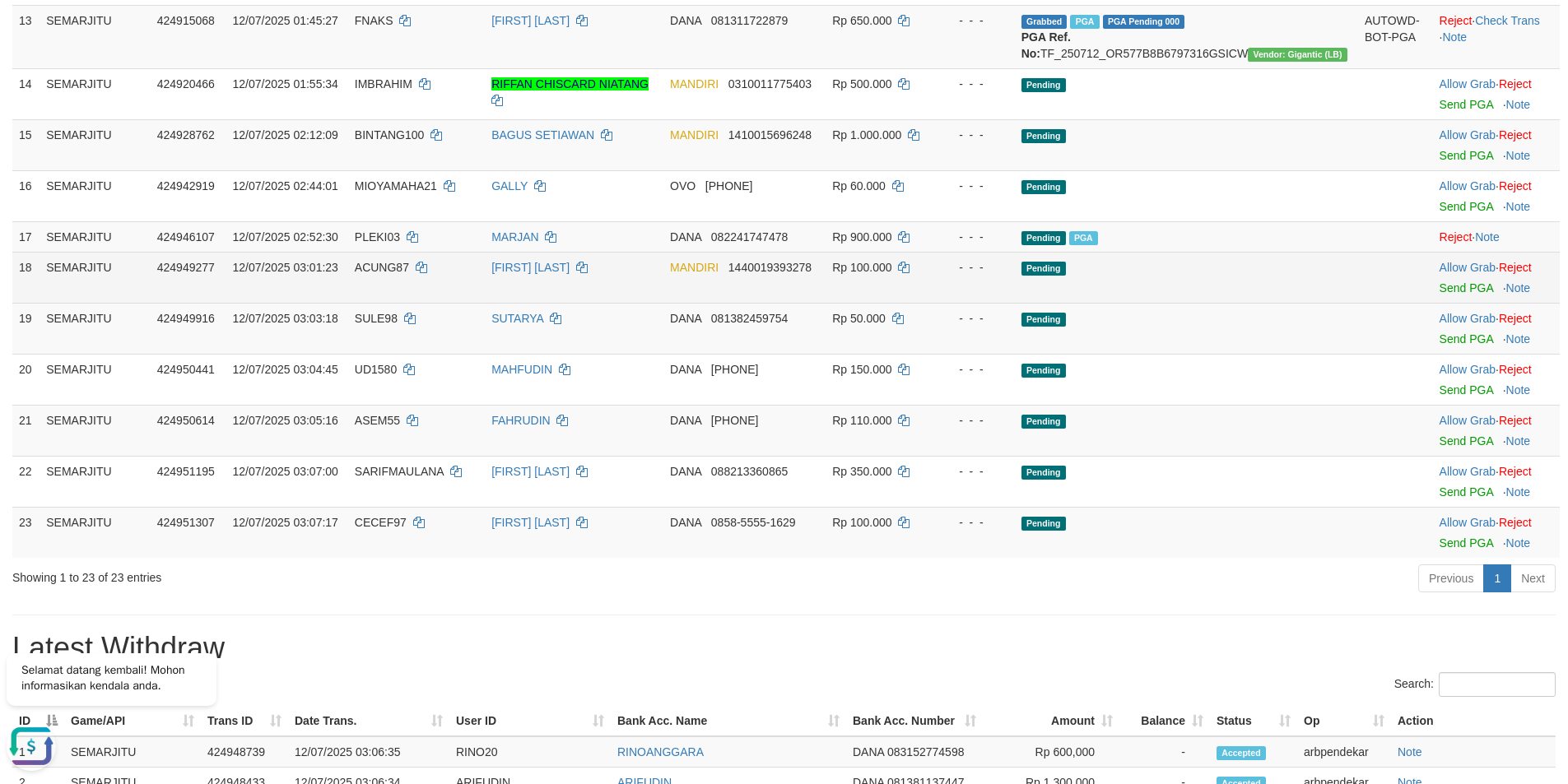 click on "1440019393278" at bounding box center (770, 267) 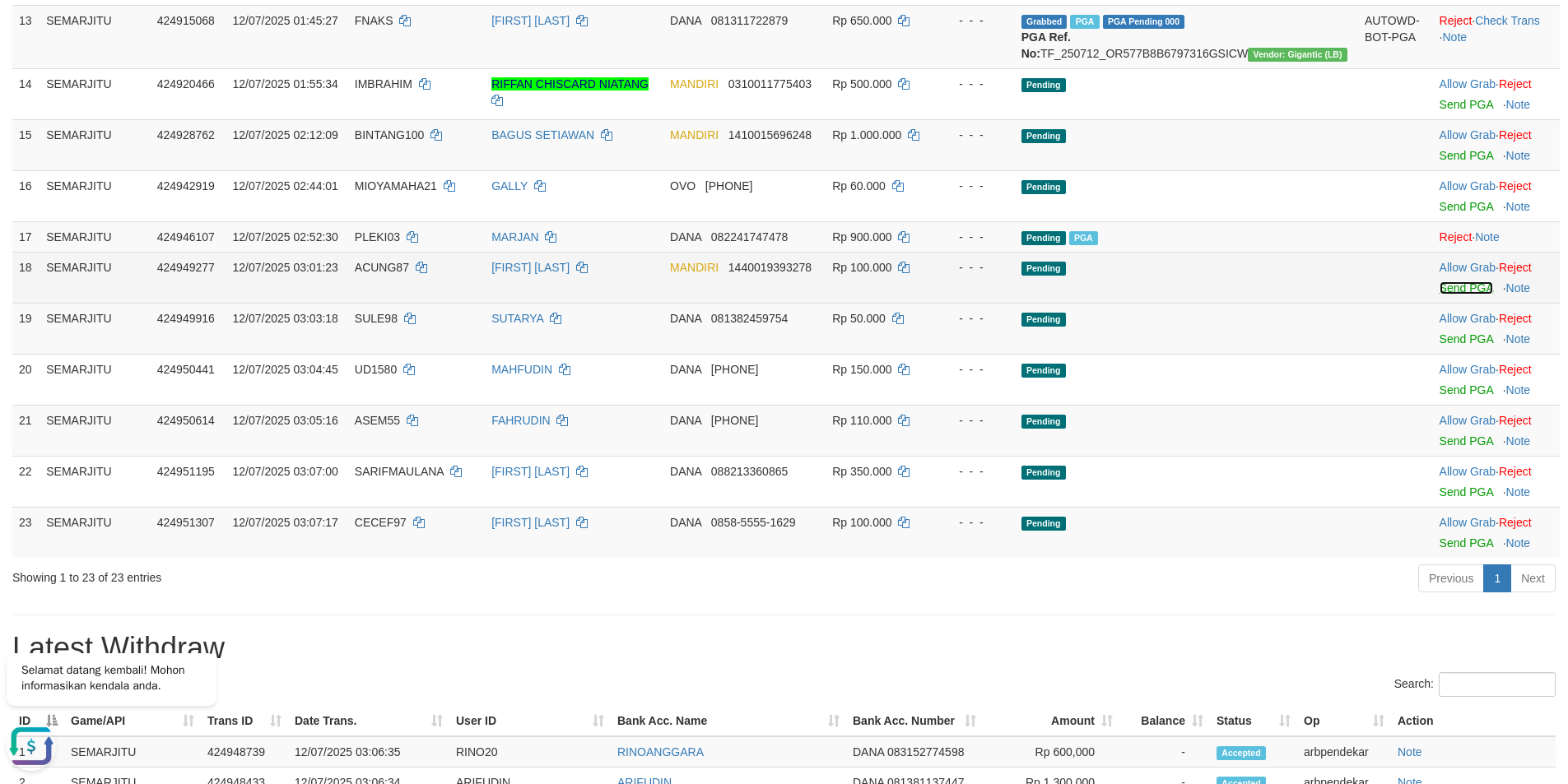 click on "Send PGA" at bounding box center [1466, 288] 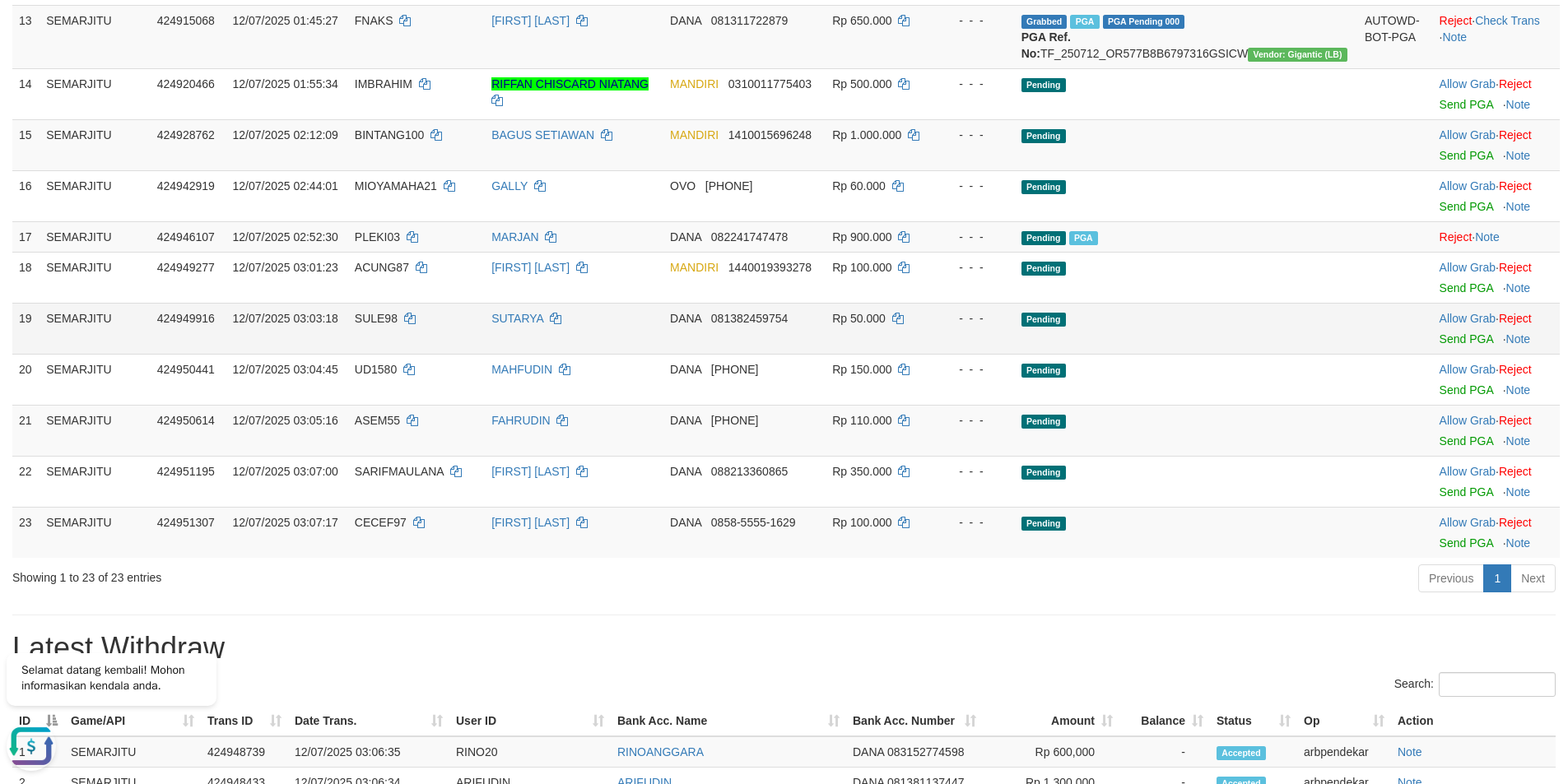 click on "SUTARYA" at bounding box center [574, 328] 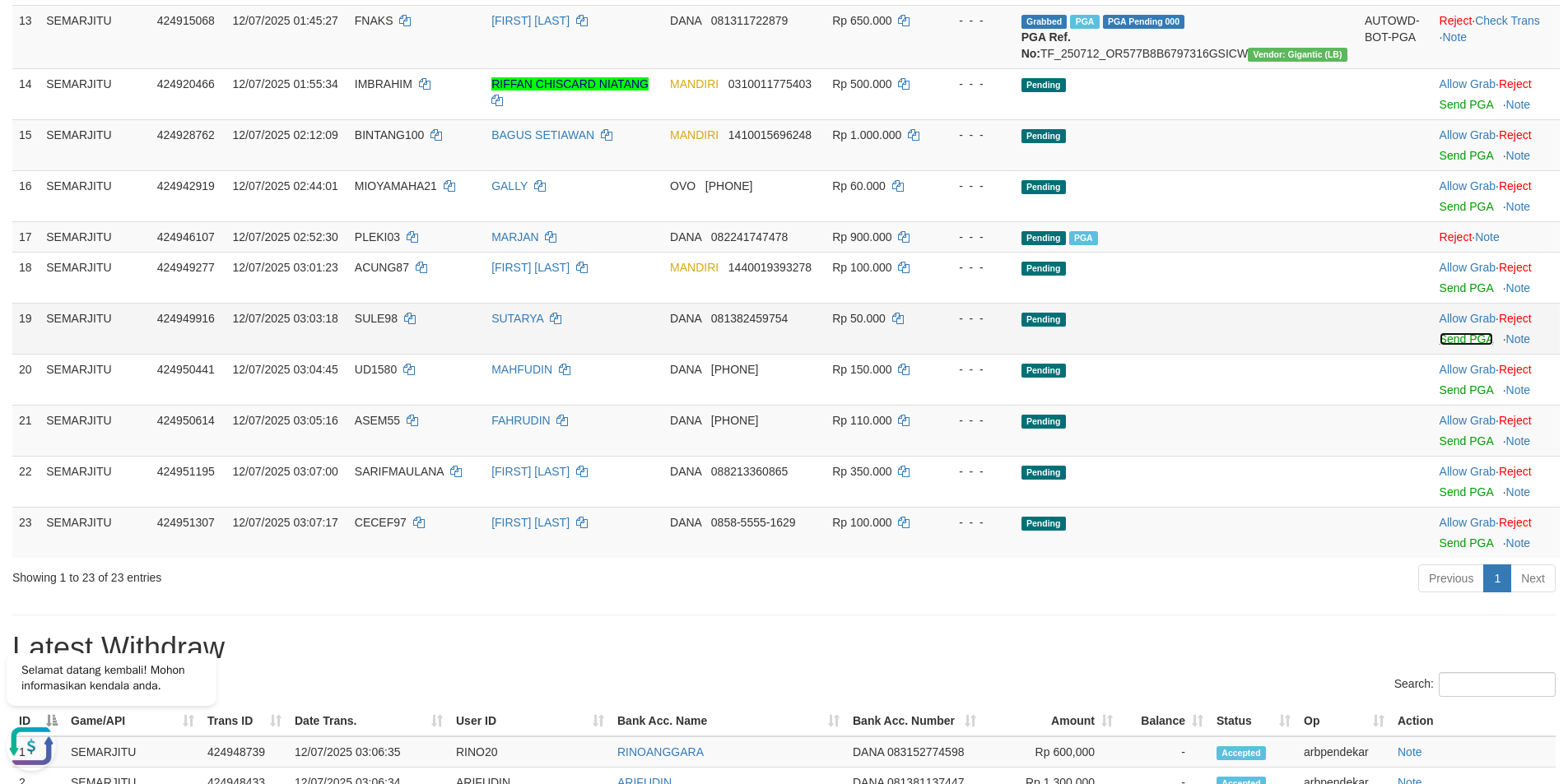 click on "Send PGA" at bounding box center [1466, 339] 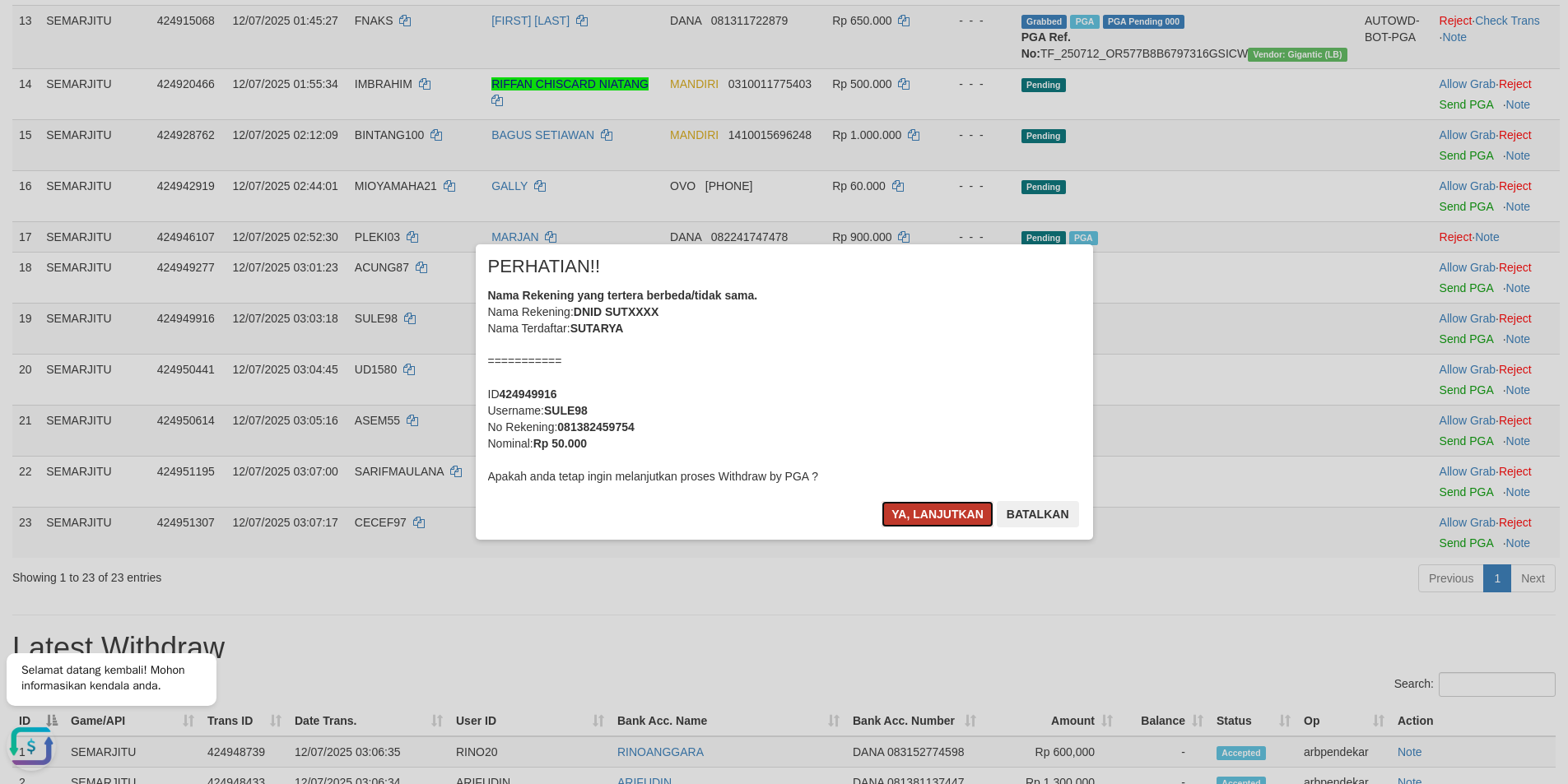 click on "Ya, lanjutkan" at bounding box center [938, 514] 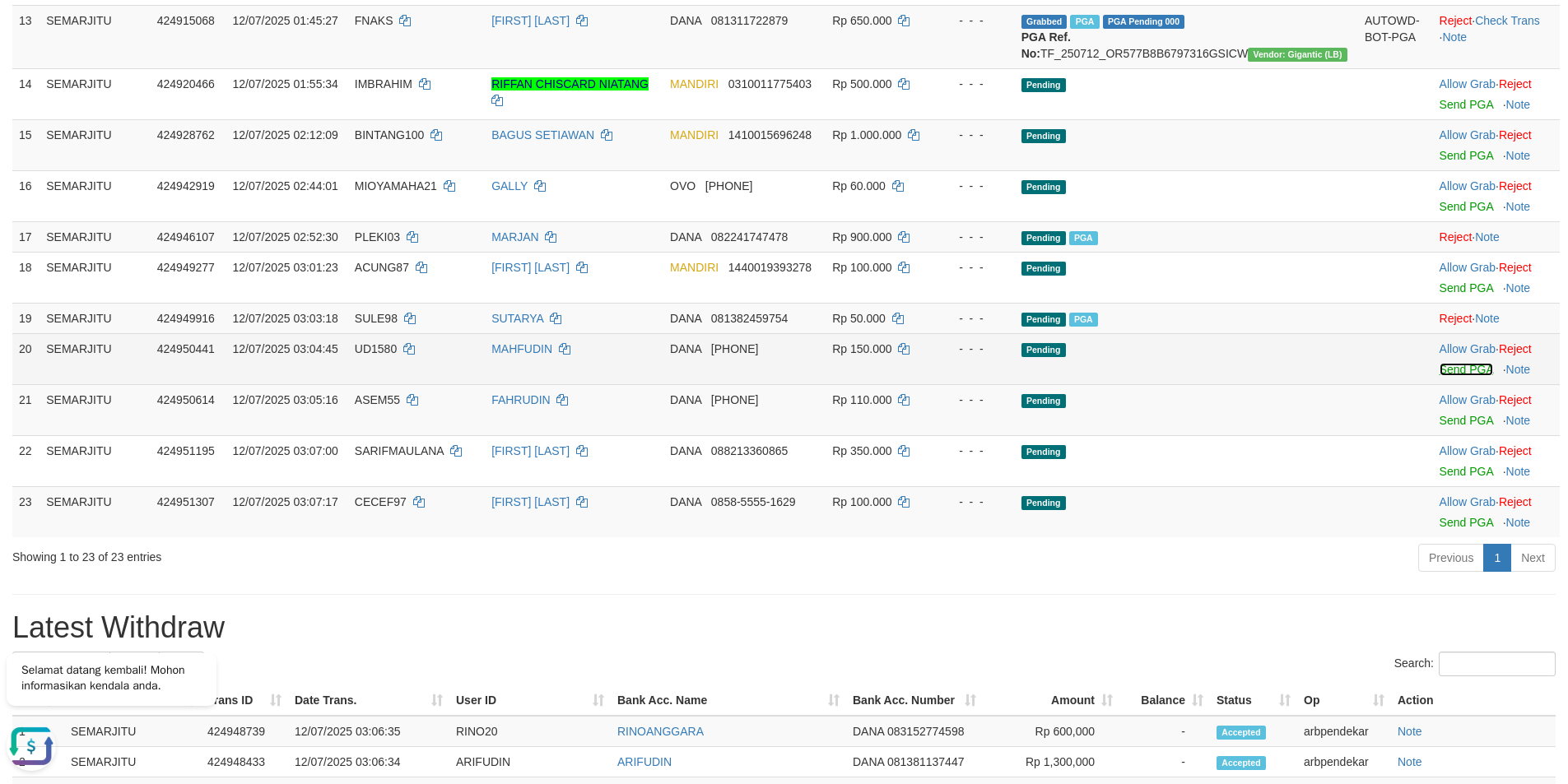click on "Send PGA" at bounding box center (1466, 369) 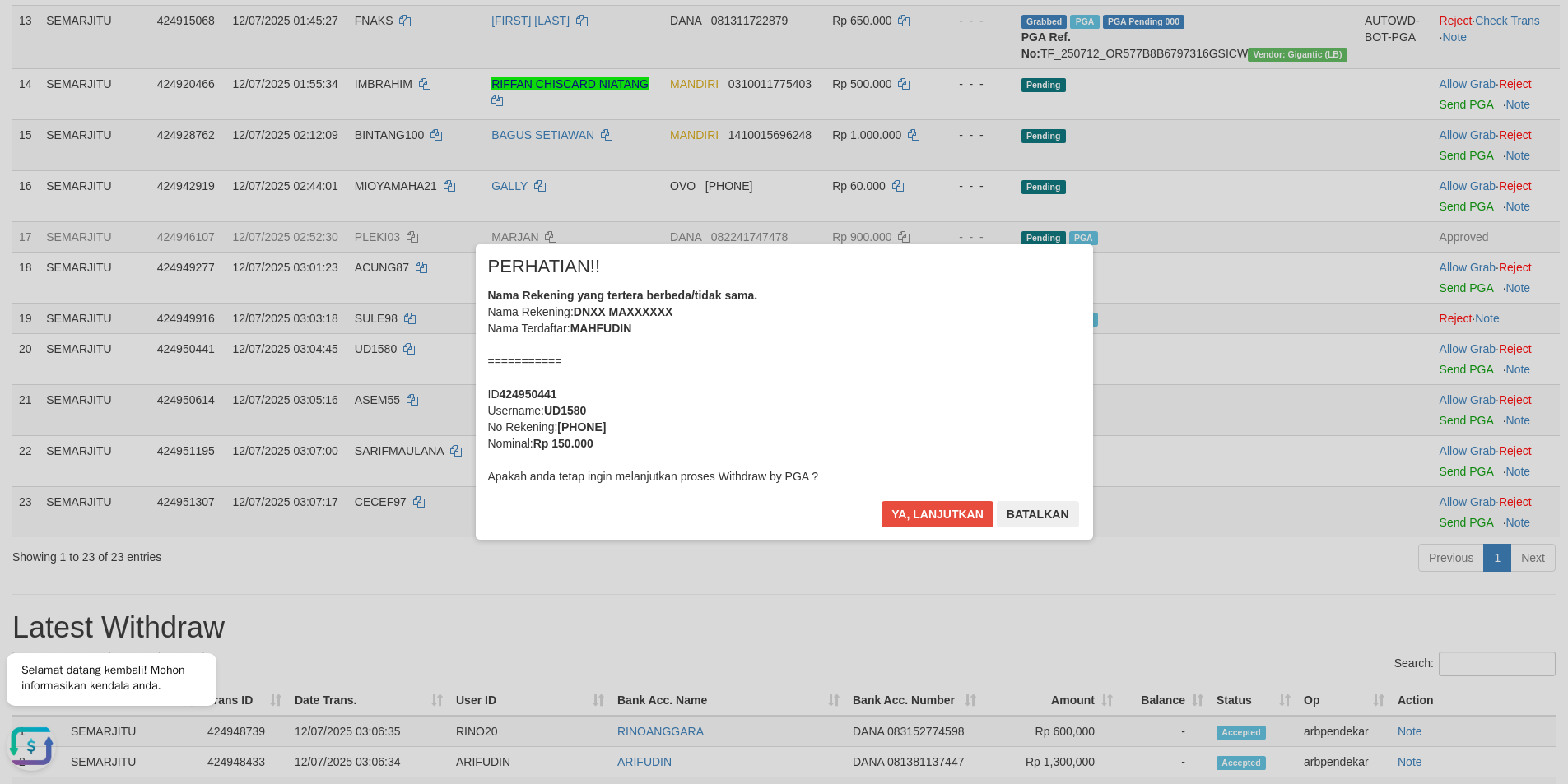 click on "× PERHATIAN!! Nama Rekening yang tertera berbeda/tidak sama. Nama Rekening:  DNXX MAXXXXXX Nama Terdaftar:  MAHFUDIN =========== ID  424950441 Username:  UD1580 No Rekening:  089525828054 Nominal:  Rp 150.000 Apakah anda tetap ingin melanjutkan proses Withdraw by PGA ? Ya, lanjutkan Batalkan" at bounding box center (784, 392) 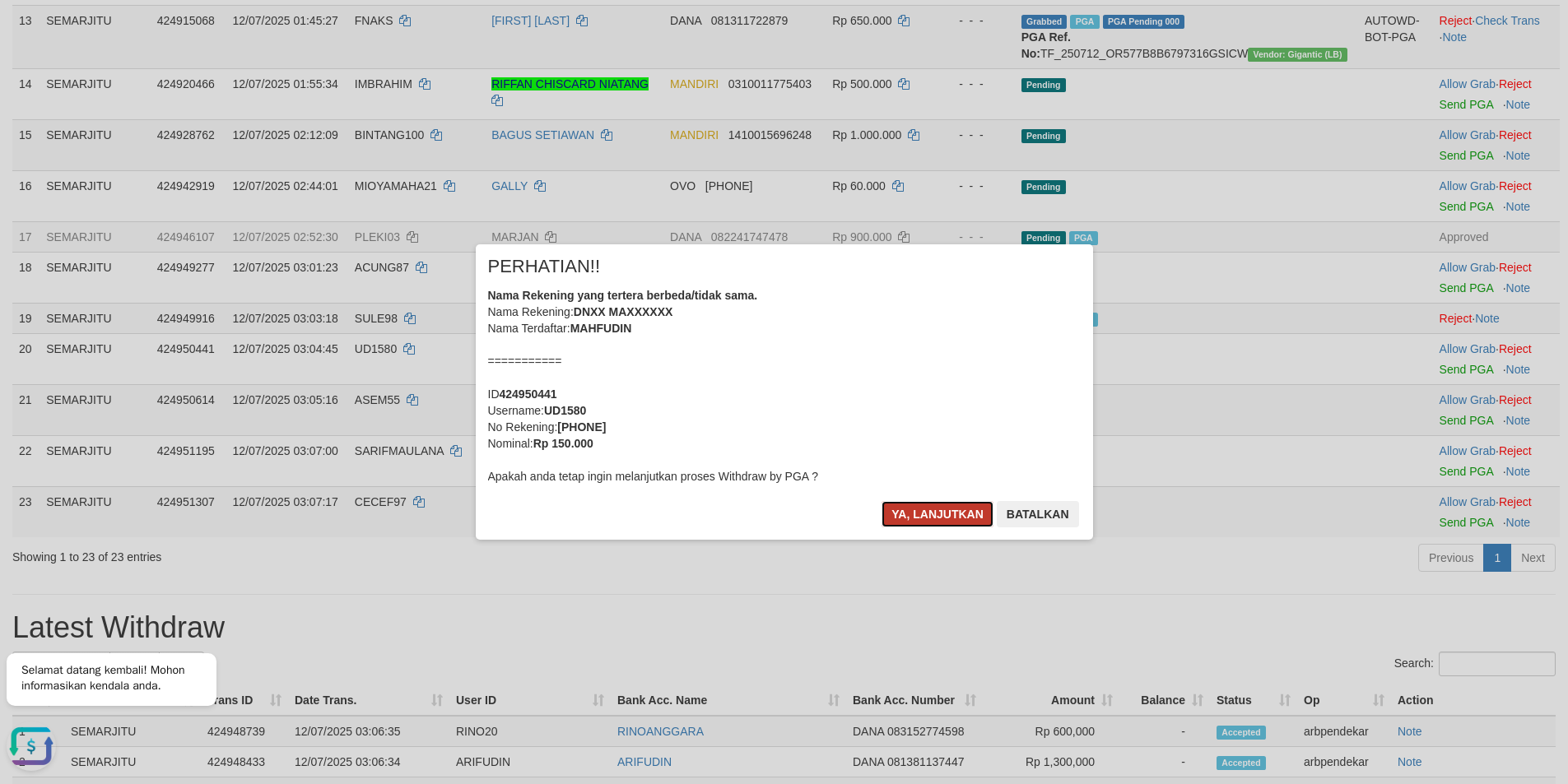 click on "Ya, lanjutkan" at bounding box center (938, 514) 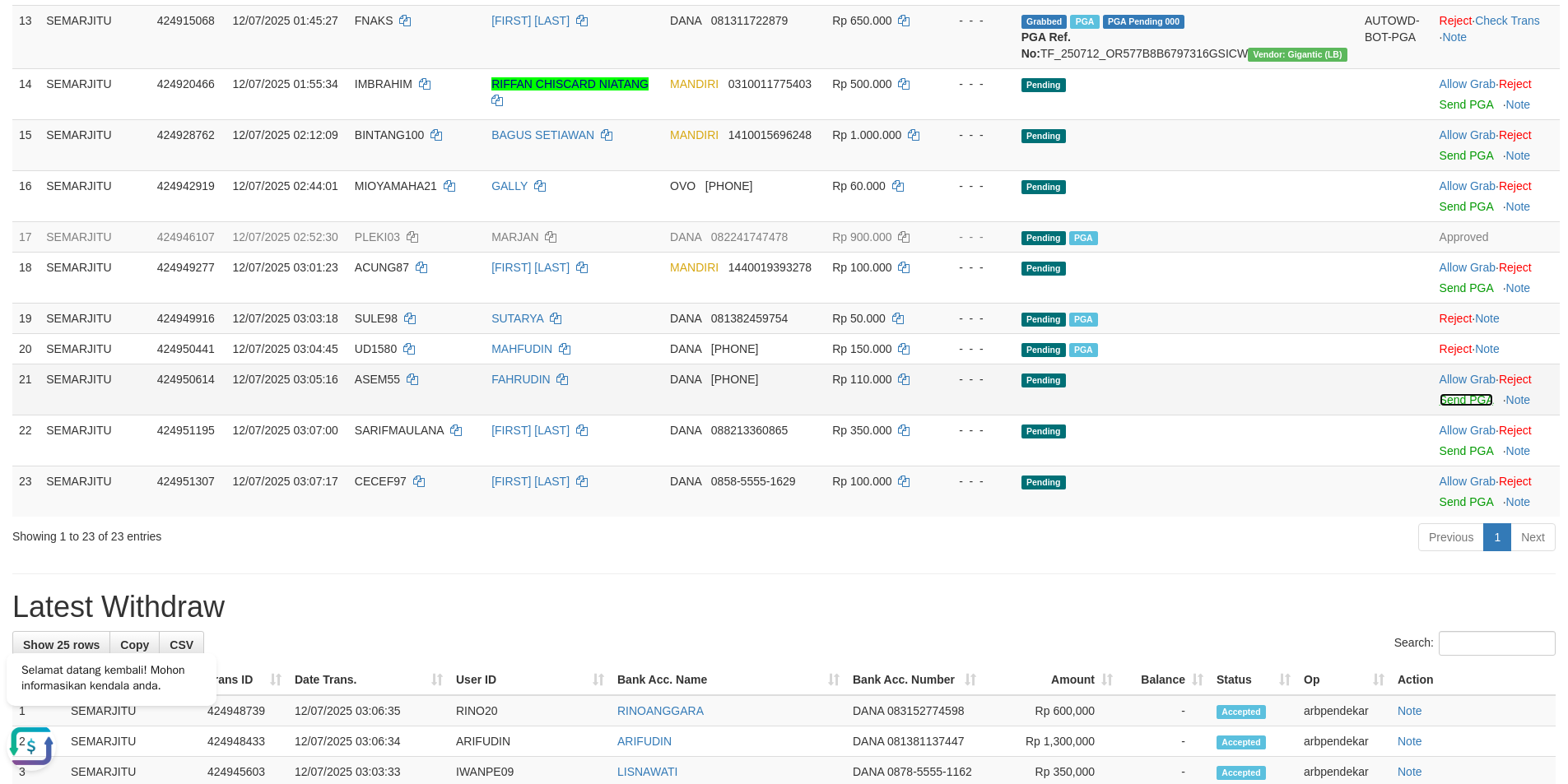 click on "1 SEMARJITU 424532177 11/07/2025 19:24:16 JUANMOHO98    SONAZATULO MOHO    GOPAY     085262734077 Rp 200.000    -  -  - Grabbed   PGA   PGA Pending 000 PGA Ref. No:  TF_250711_OR7D5951C02BC139RTEQ  Vendor: Lambda (LB) AUTOWD-BOT-PGA Reject ·    Check Trans    ·    Note 2 SEMARJITU 424675244 11/07/2025 21:44:51 ALVIA77    ENDANG PURWANTINI    OVO     085746077648 Rp 60.000    -  -  - Grabbed   PGA   PGA Pending 000 PGA Ref. No:  TF_250711_OR7678D68492016GGHWR  Vendor: Lambda (LB) AUTOWD-BOT-PGA Reject ·    Check Trans    ·    Note 3 SEMARJITU 424753443 11/07/2025 22:52:27 AYAMKAMPUNG    BEJO PRIYANTO    MANDIRI     1480020818343 Rp 2.500.000    -  -  - Grabbed   PGA   PGA Pending 000 PGA Ref. No:  TF_250711_OR6A013DE150621DYLQM  Vendor: IBX11 (LB) AUTOWD-BOT-PGA Reject ·    Check Trans    ·    Note 4 SEMARJITU 424807710 11/07/2025 23:42:25 YUMETOTO7777    SITI NURBAYANTI    DANA     089601180123 Rp 3.300.000    -  -  - Pending Reject" at bounding box center (786, -64) 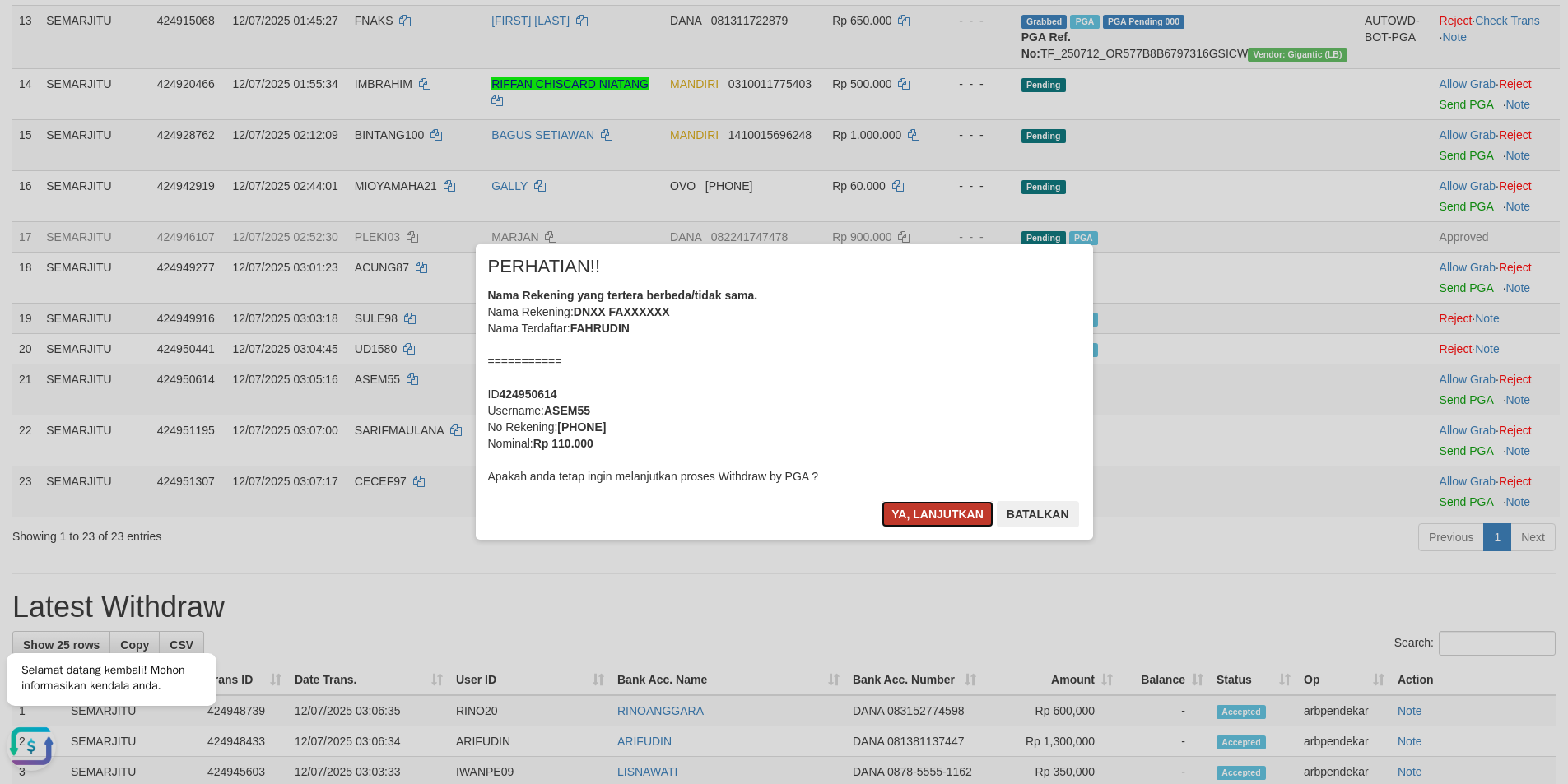 click on "Ya, lanjutkan" at bounding box center (938, 514) 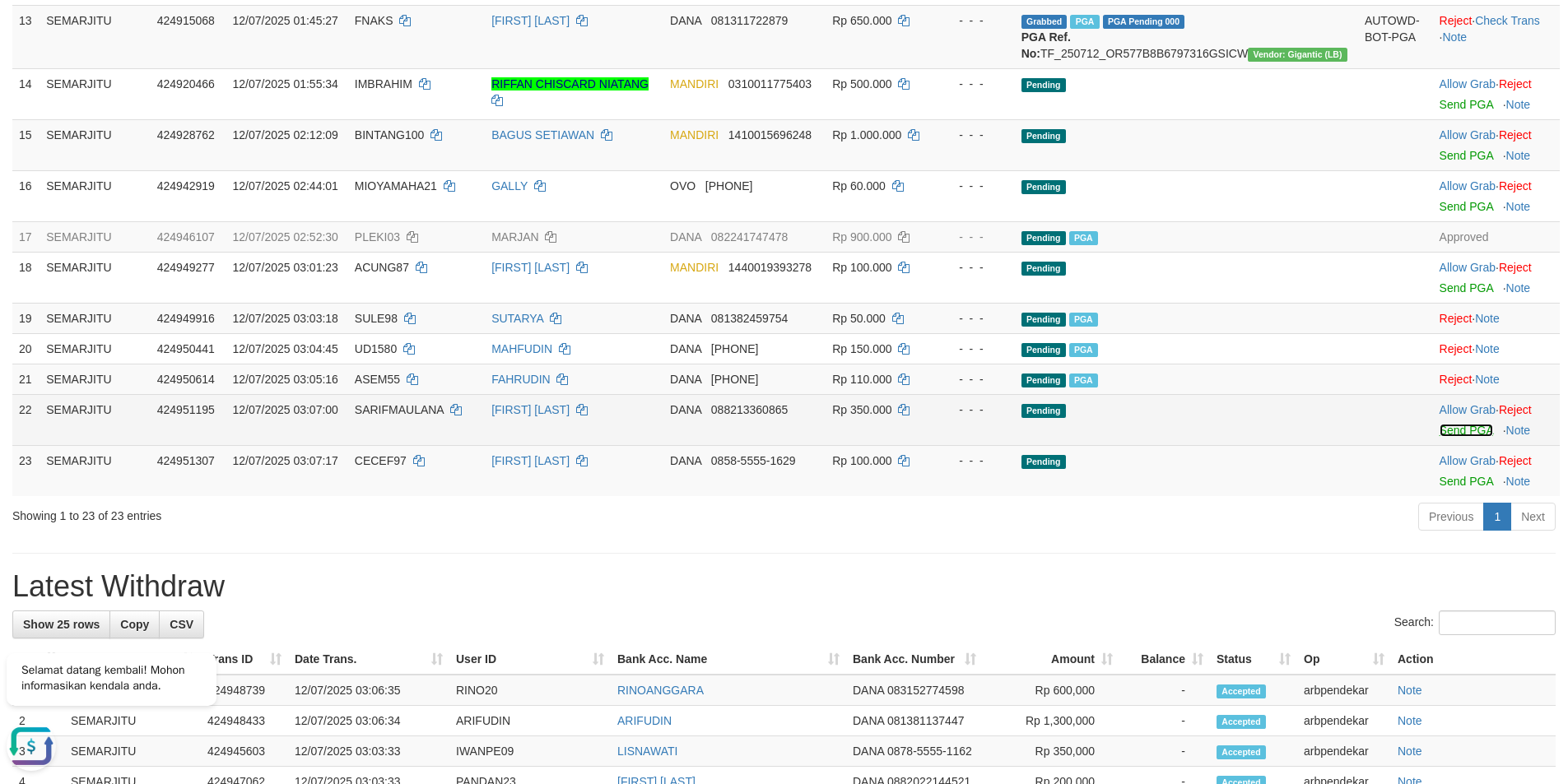 click on "Send PGA" at bounding box center (1466, 430) 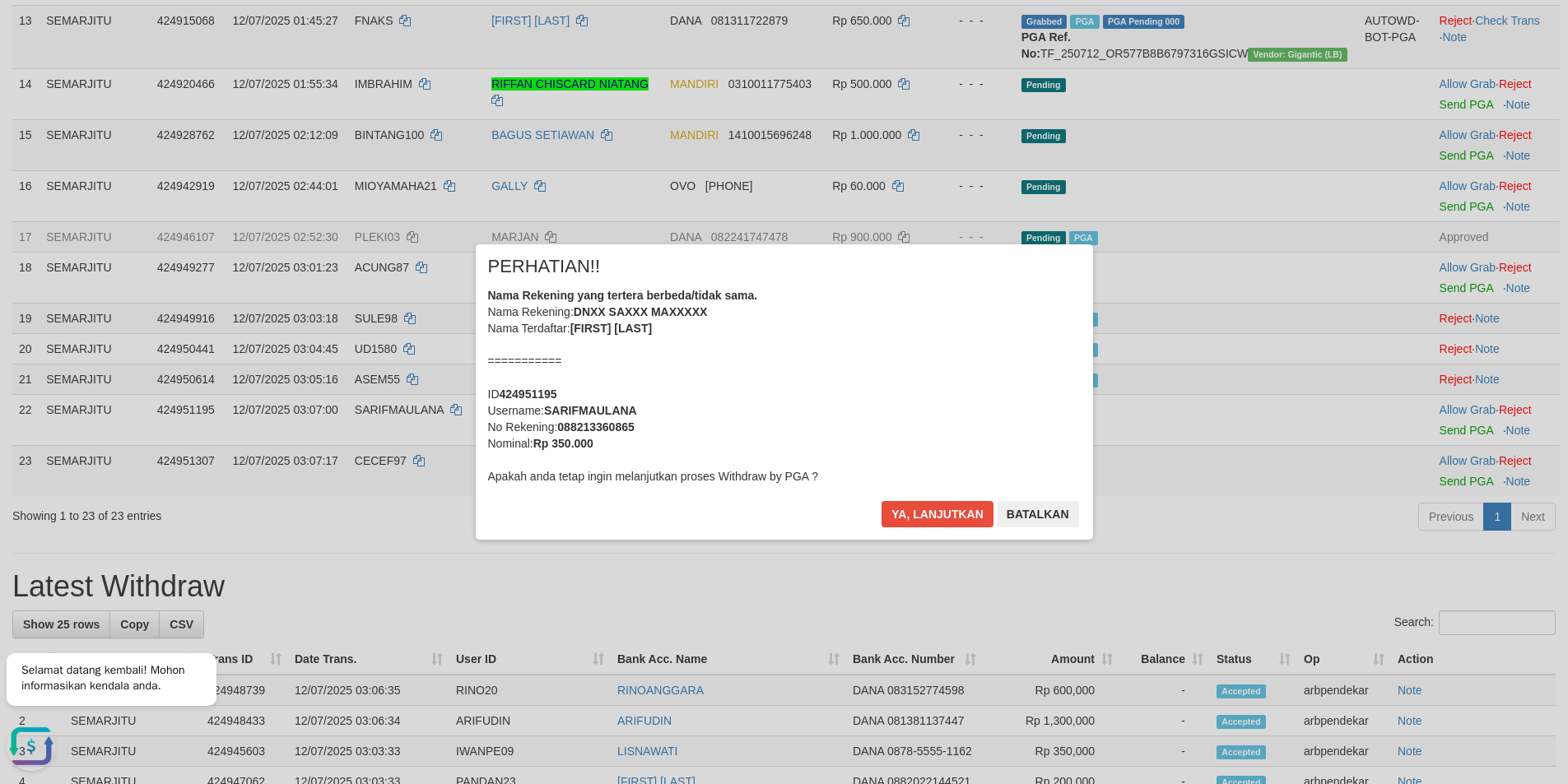 click on "× PERHATIAN!! Nama Rekening yang tertera berbeda/tidak sama. Nama Rekening:  DNXX SAXXX MAXXXXX Nama Terdaftar:  SARIF MAULANA =========== ID  424951195 Username:  SARIFMAULANA No Rekening:  088213360865 Nominal:  Rp 350.000 Apakah anda tetap ingin melanjutkan proses Withdraw by PGA ? Ya, lanjutkan Batalkan" at bounding box center (784, 392) 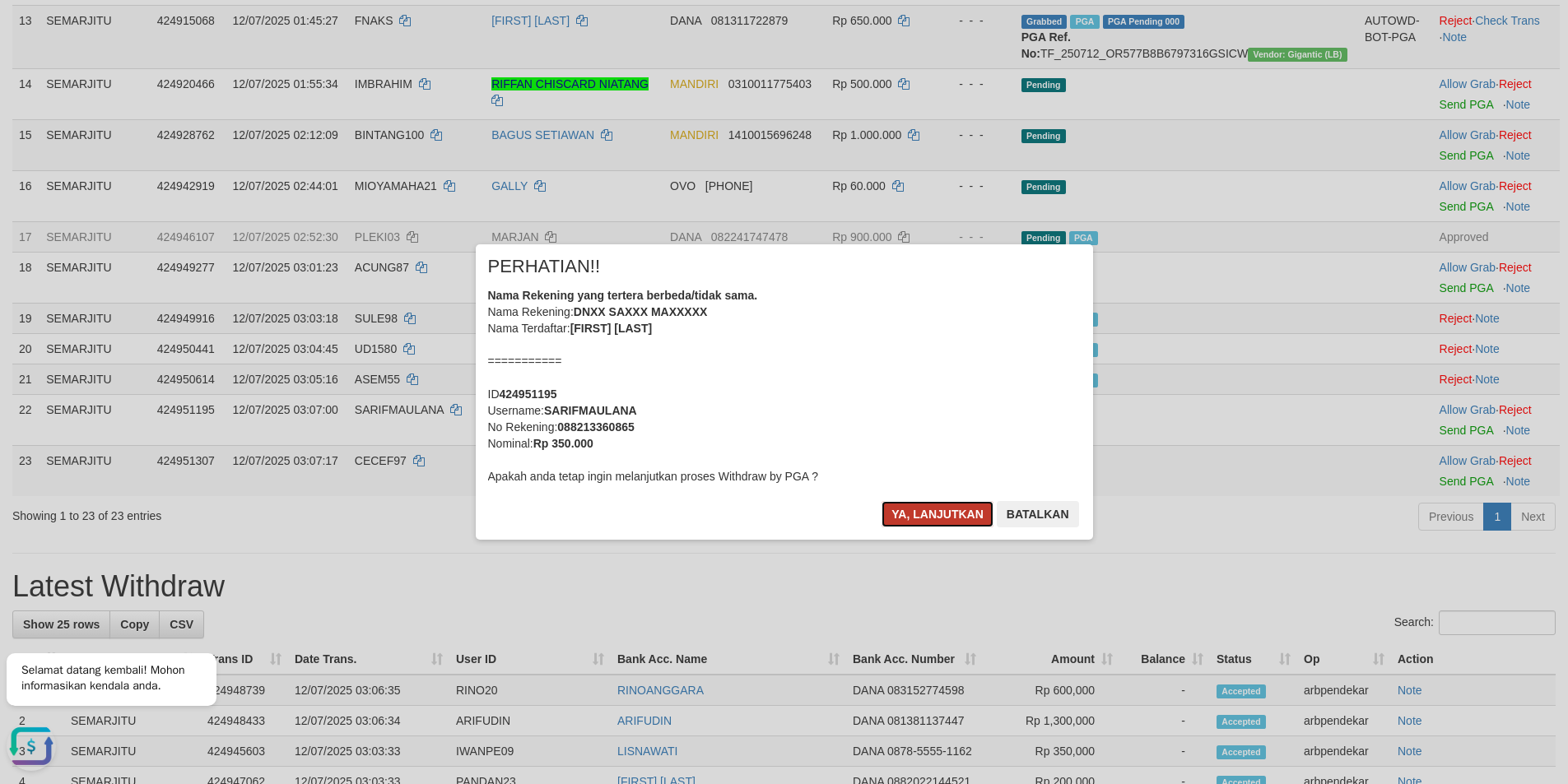 click on "Ya, lanjutkan" at bounding box center (938, 514) 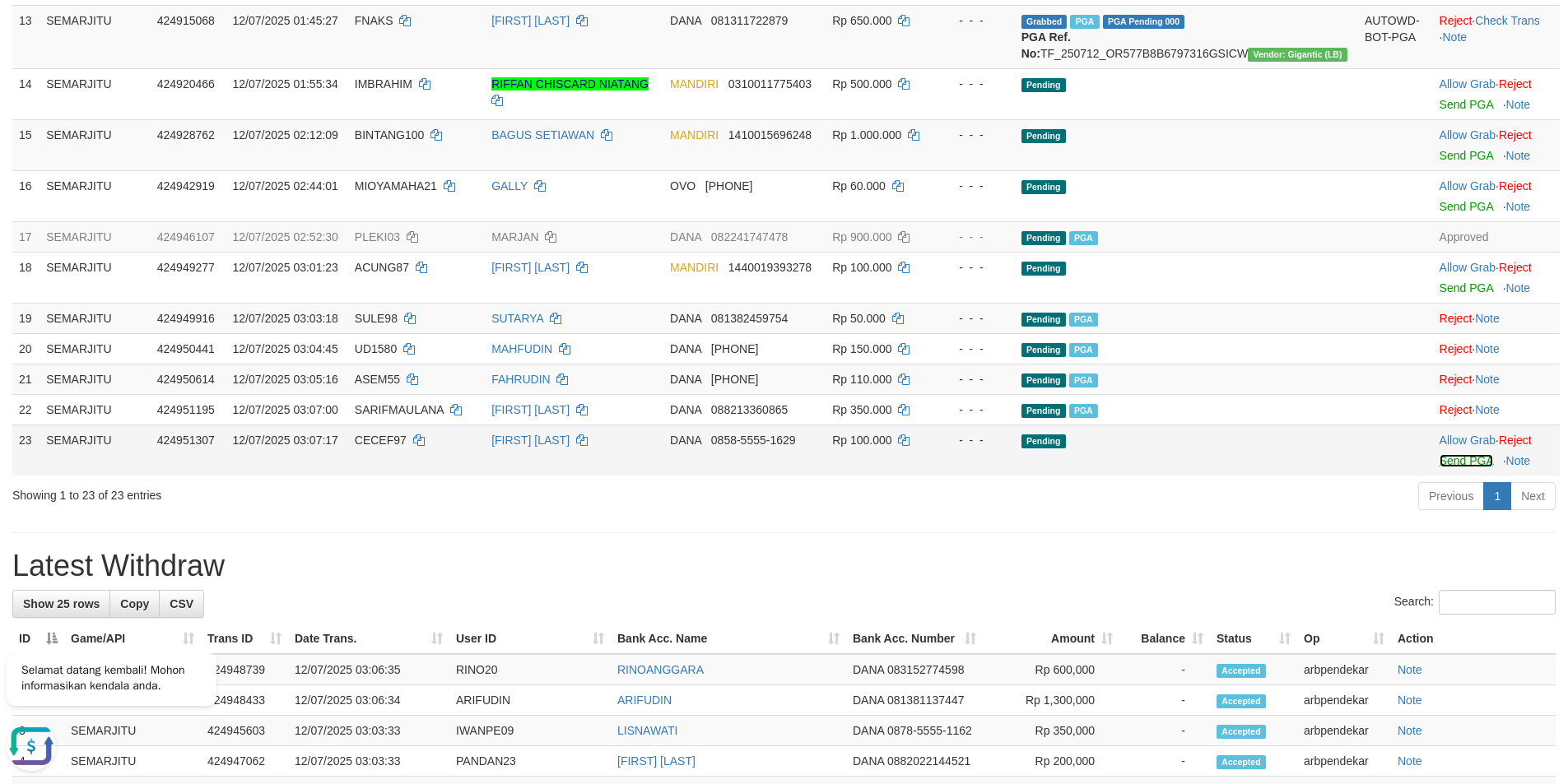 click on "Send PGA" at bounding box center [1466, 461] 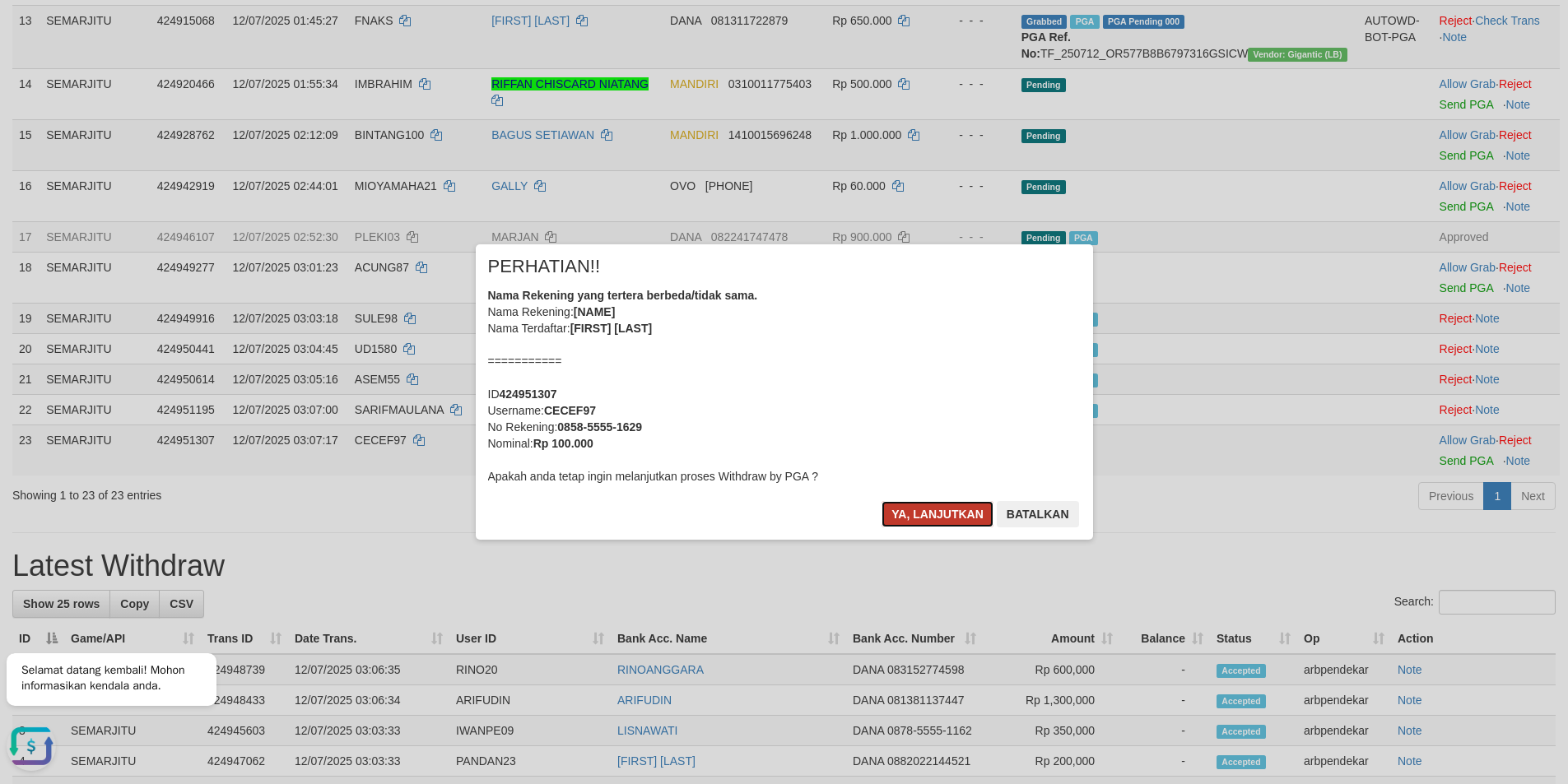click on "Ya, lanjutkan" at bounding box center (938, 514) 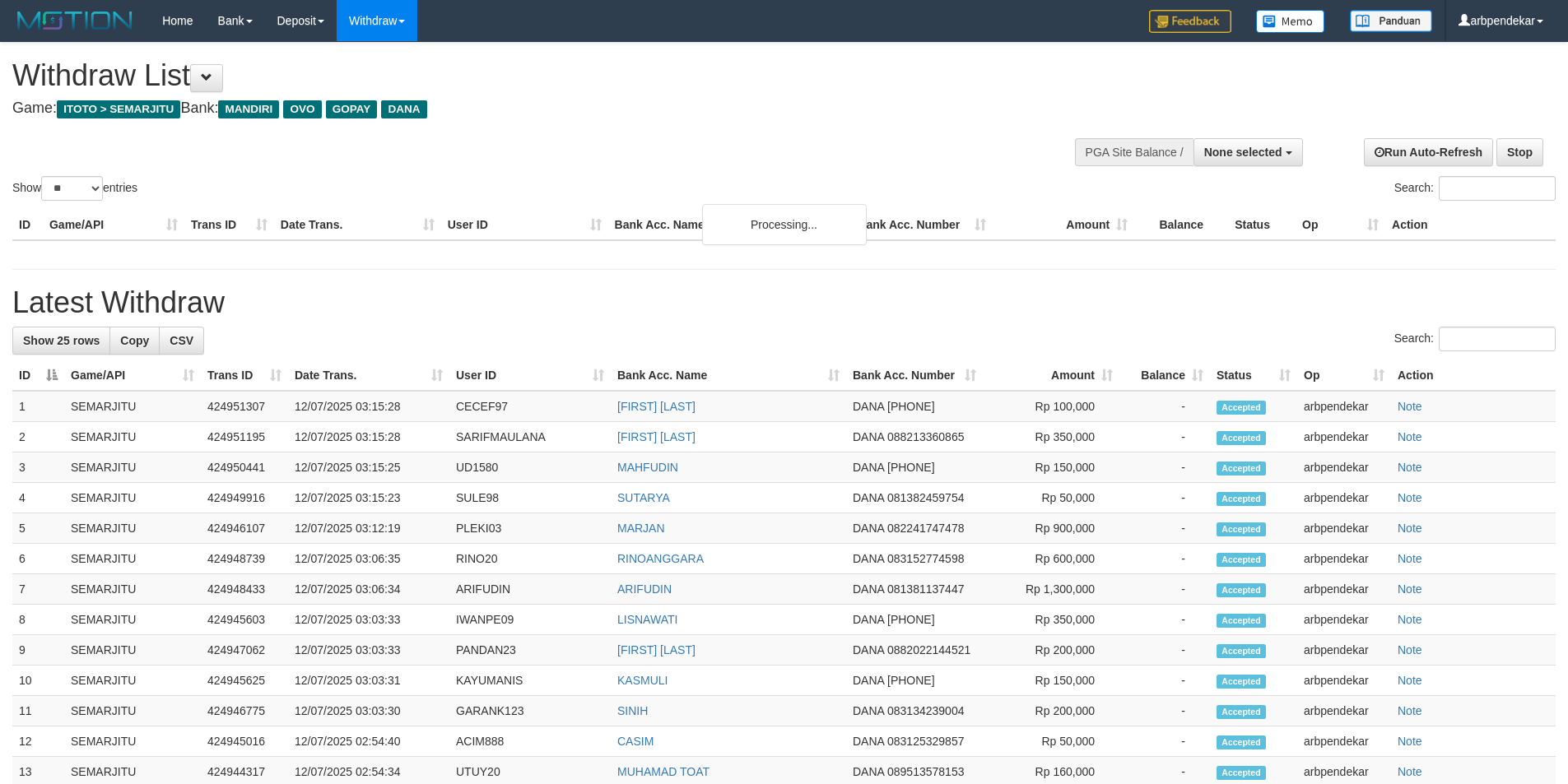 select 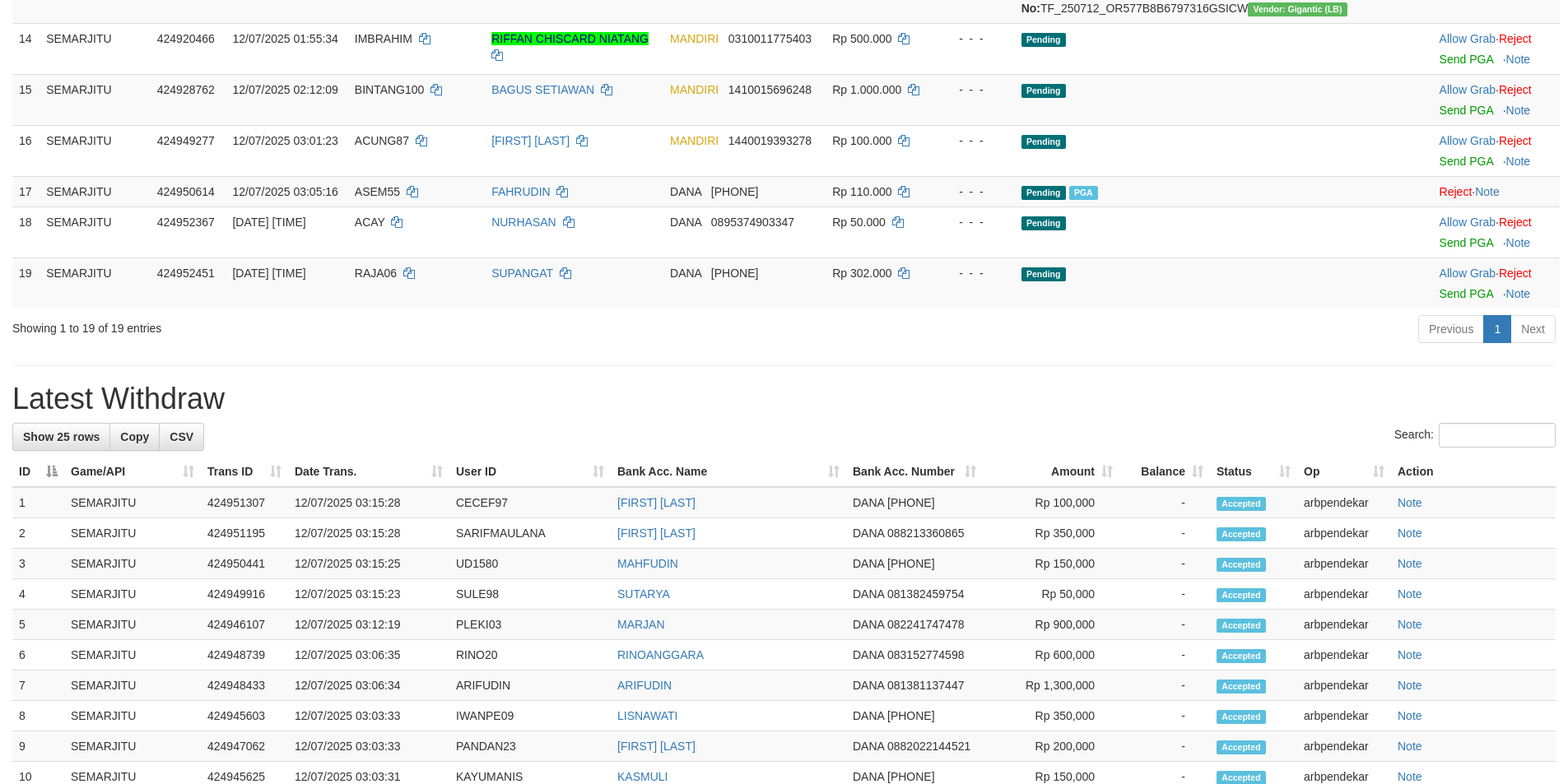 scroll, scrollTop: 901, scrollLeft: 0, axis: vertical 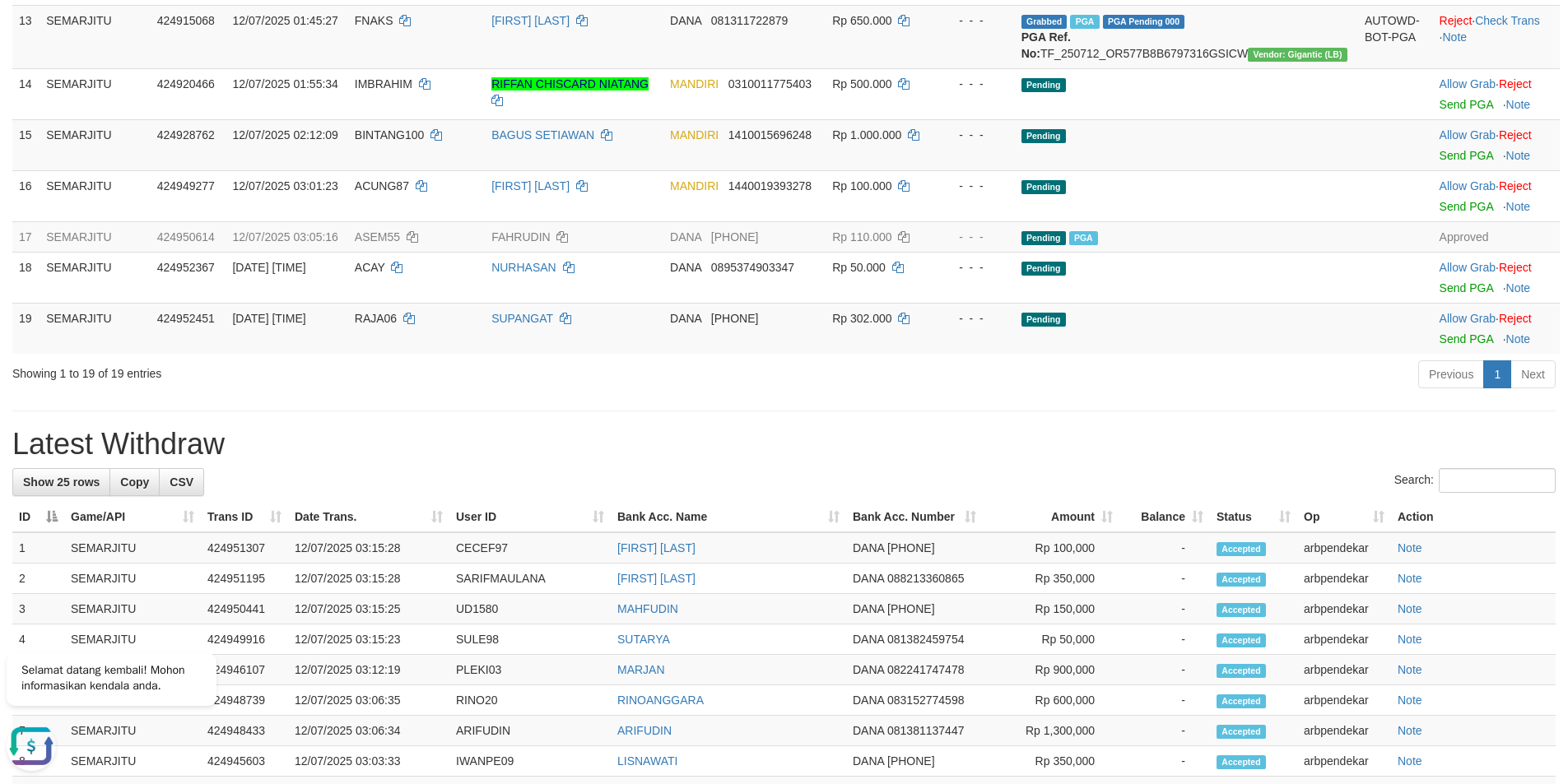 click on "Showing 1 to 19 of 19 entries Previous 1 Next" at bounding box center (784, 376) 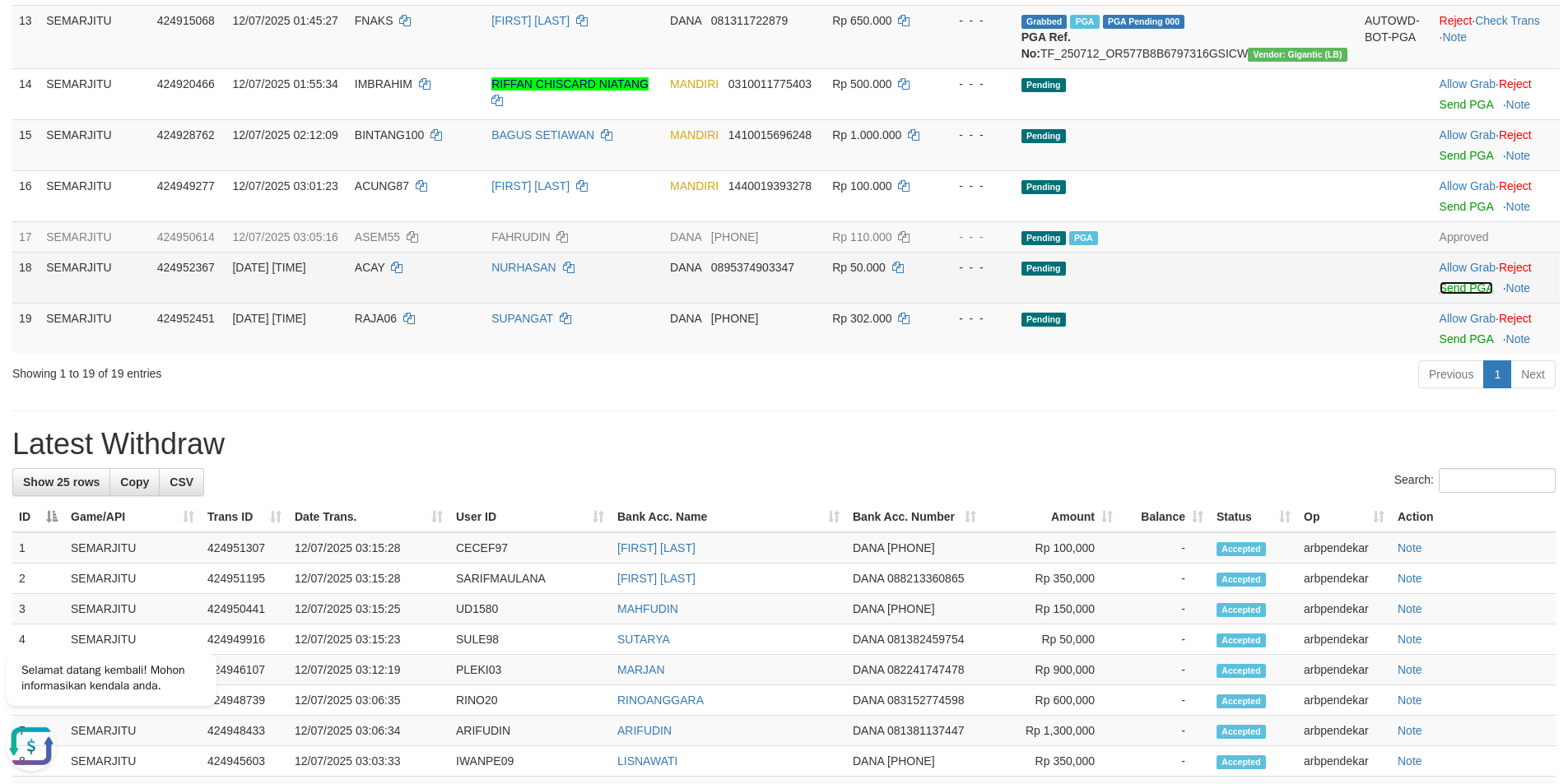 click on "Send PGA" at bounding box center [1466, 288] 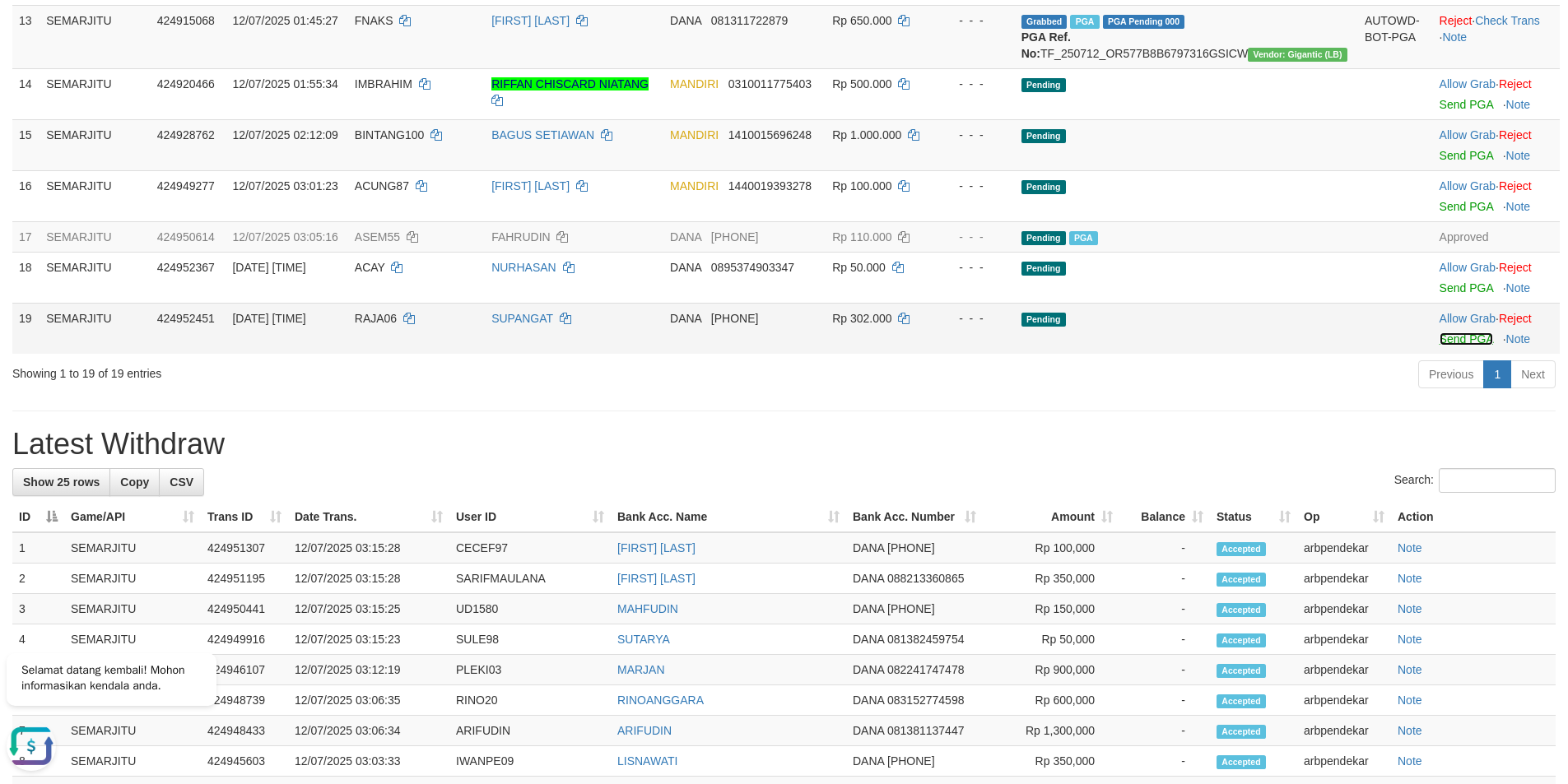 click on "Send PGA" at bounding box center (1466, 339) 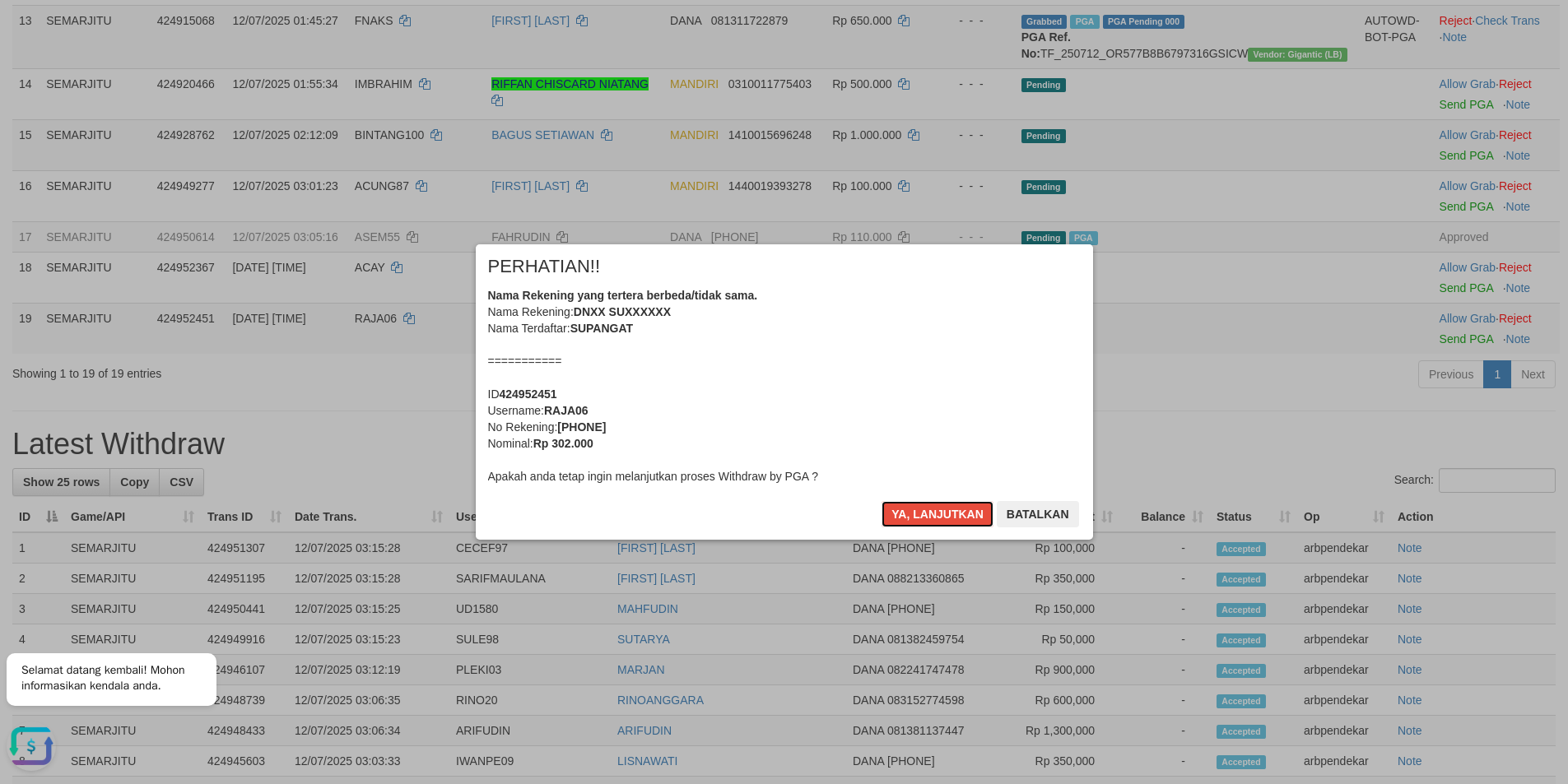 click on "Ya, lanjutkan" at bounding box center [938, 514] 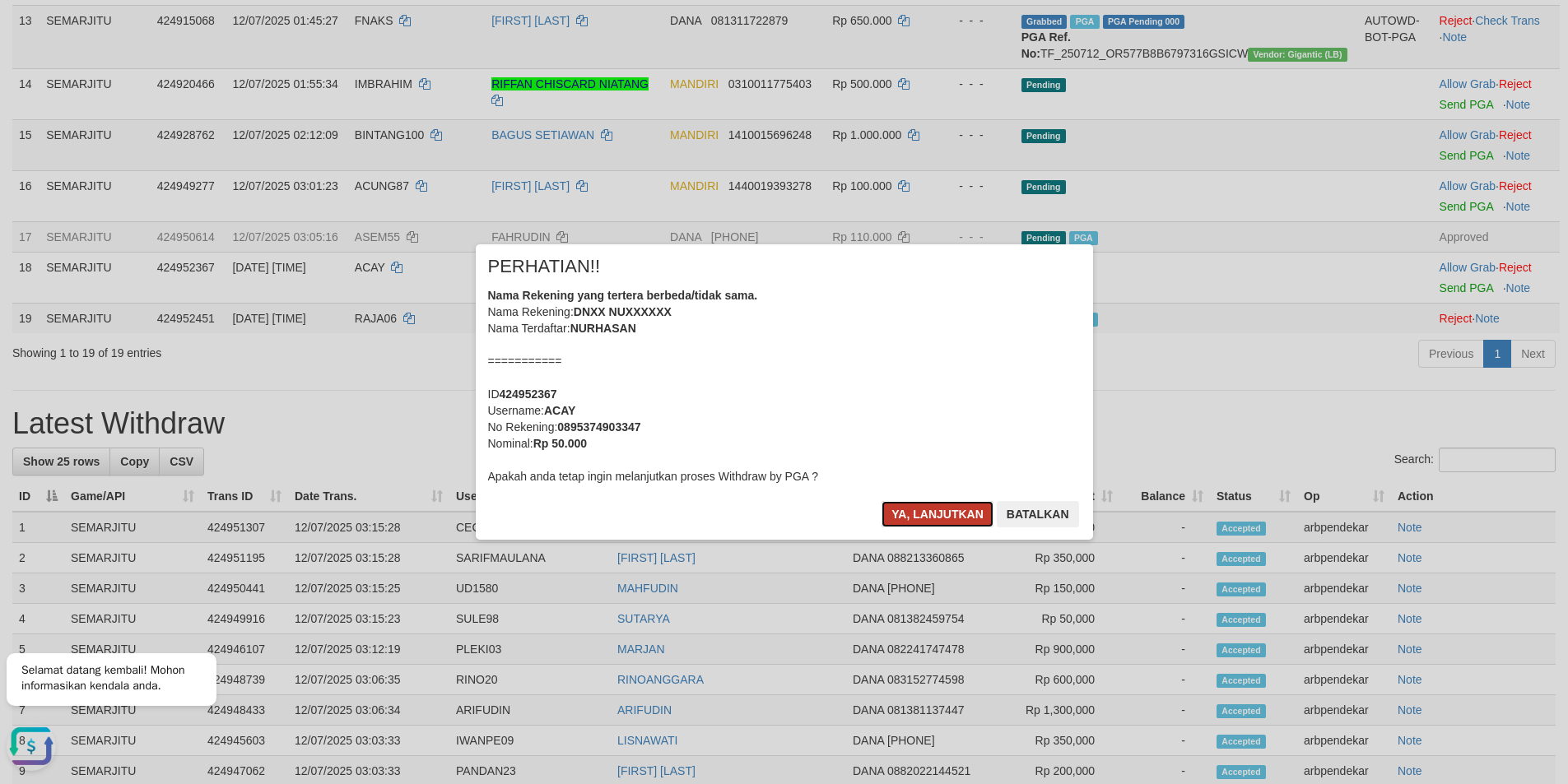 click on "Ya, lanjutkan" at bounding box center [938, 514] 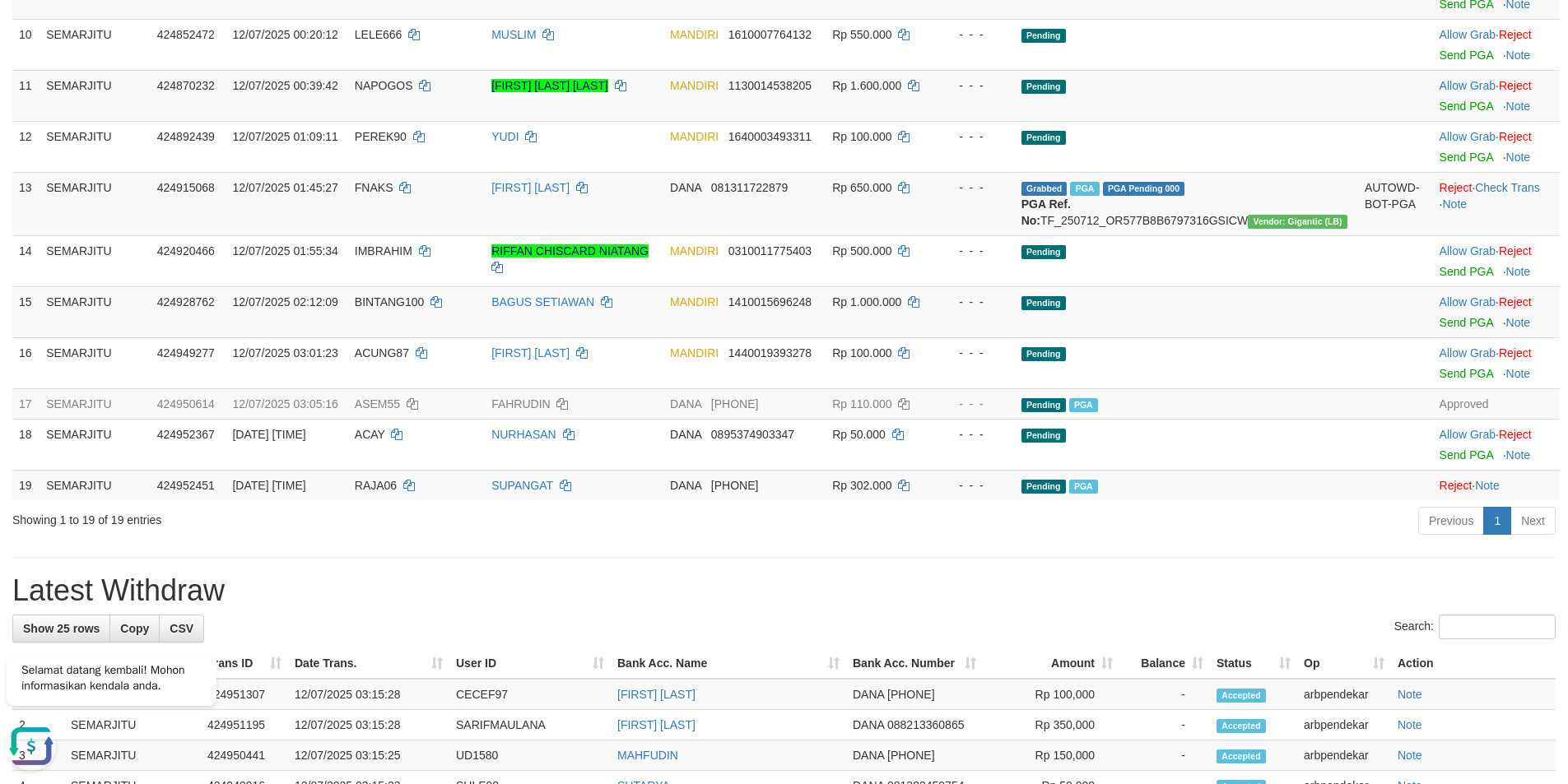 scroll, scrollTop: 639, scrollLeft: 0, axis: vertical 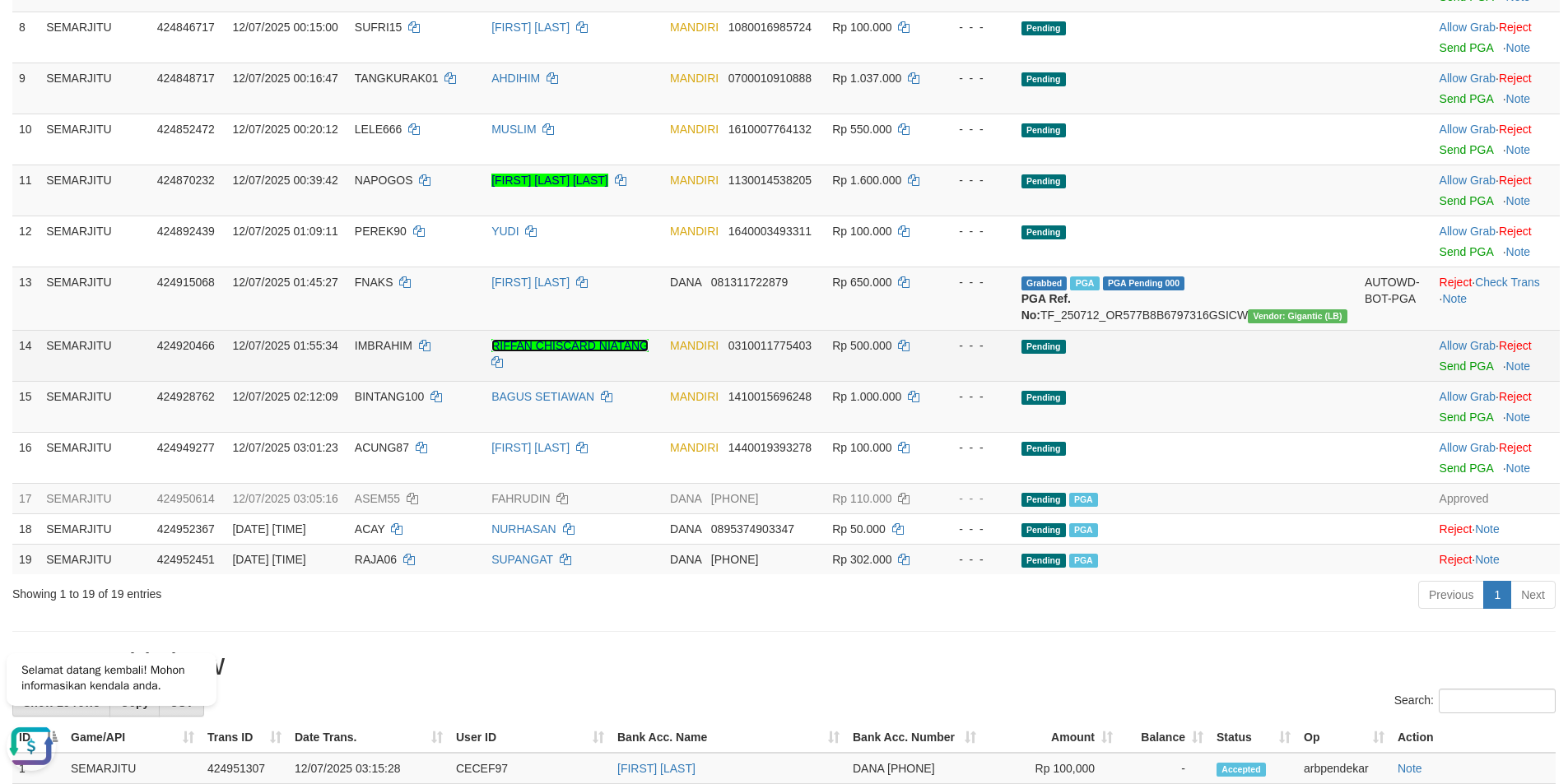 click on "RIFFAN CHISCARD NIATANG" at bounding box center (570, 346) 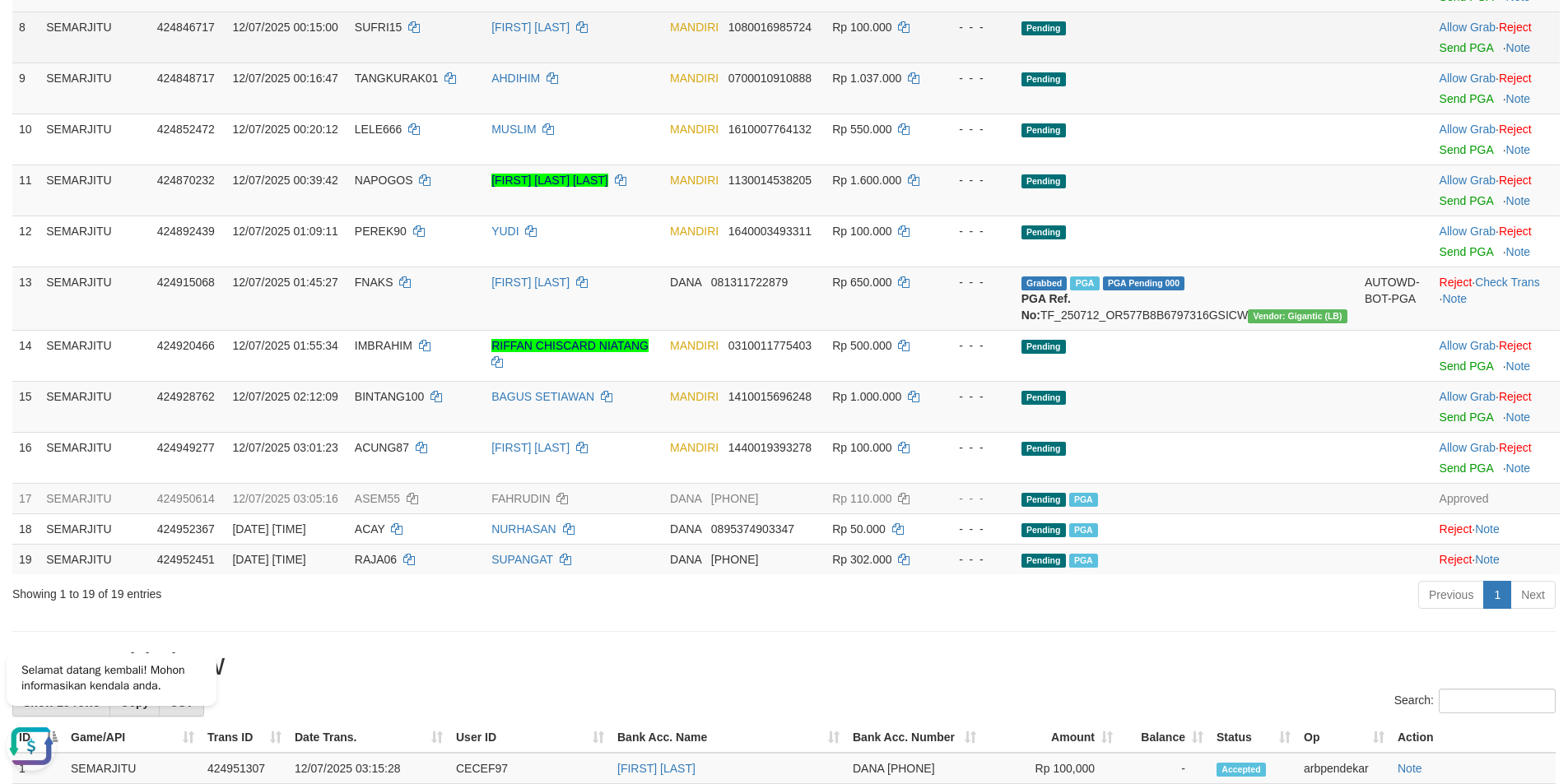 click on "-  -  -" at bounding box center [975, 37] 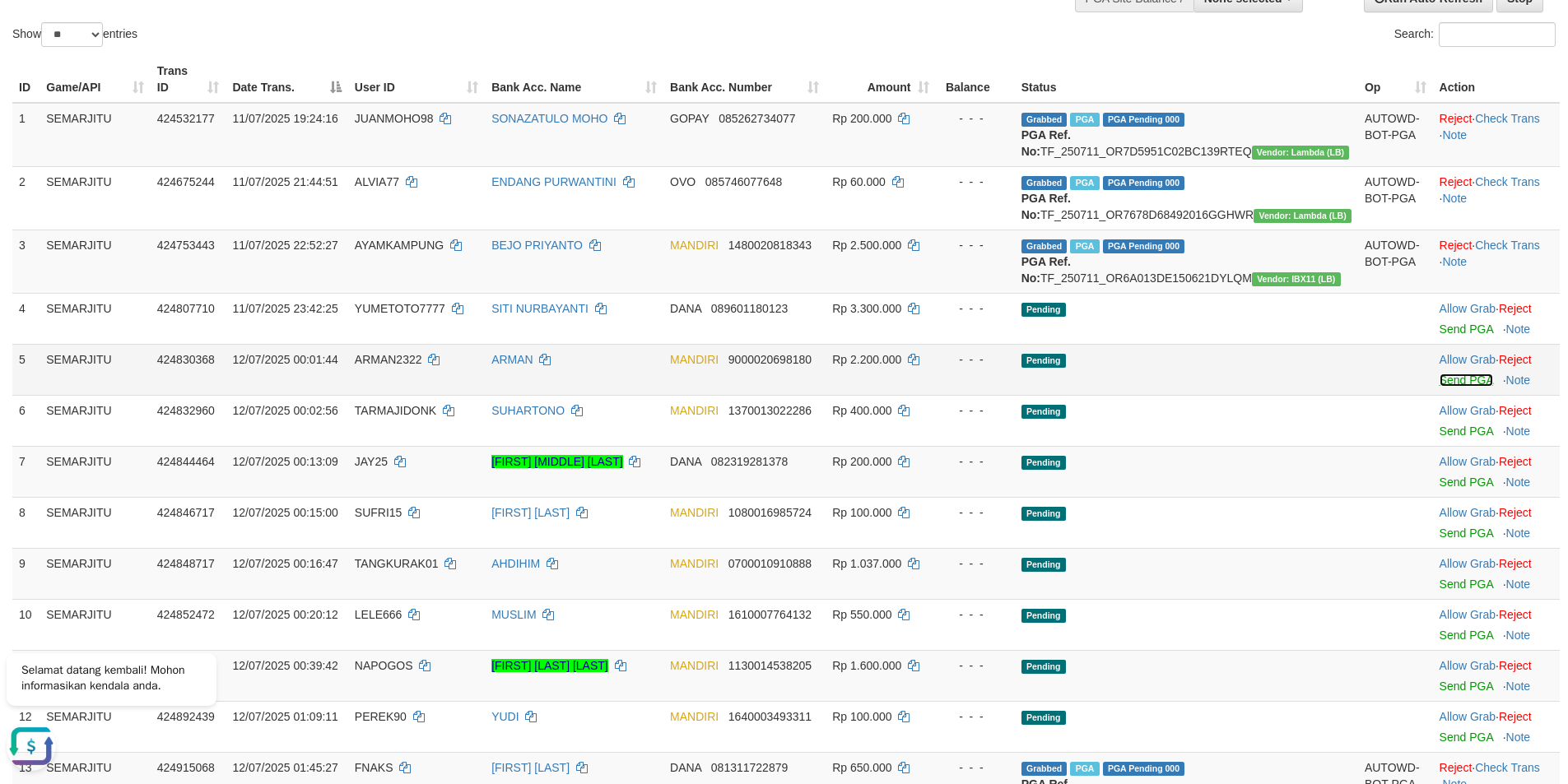 click on "Send PGA" at bounding box center [1466, 380] 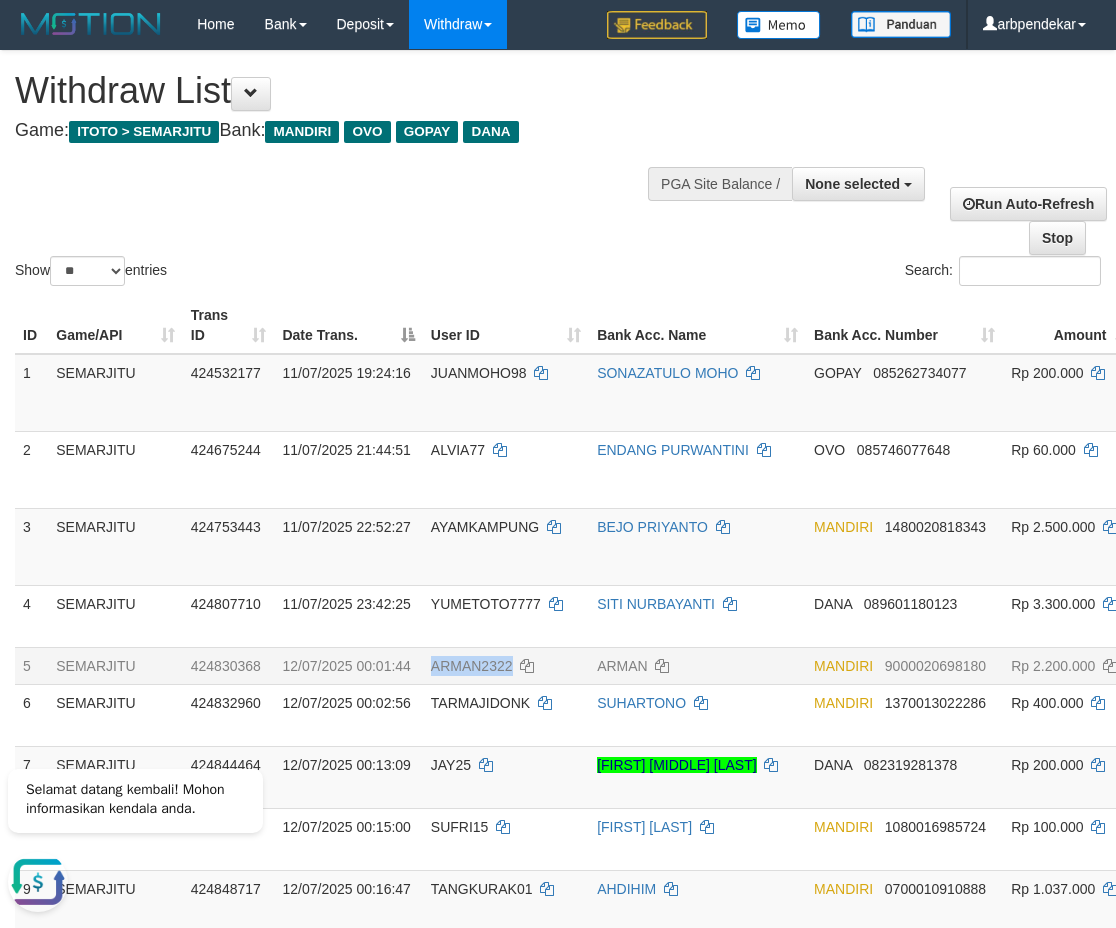 scroll, scrollTop: 0, scrollLeft: 0, axis: both 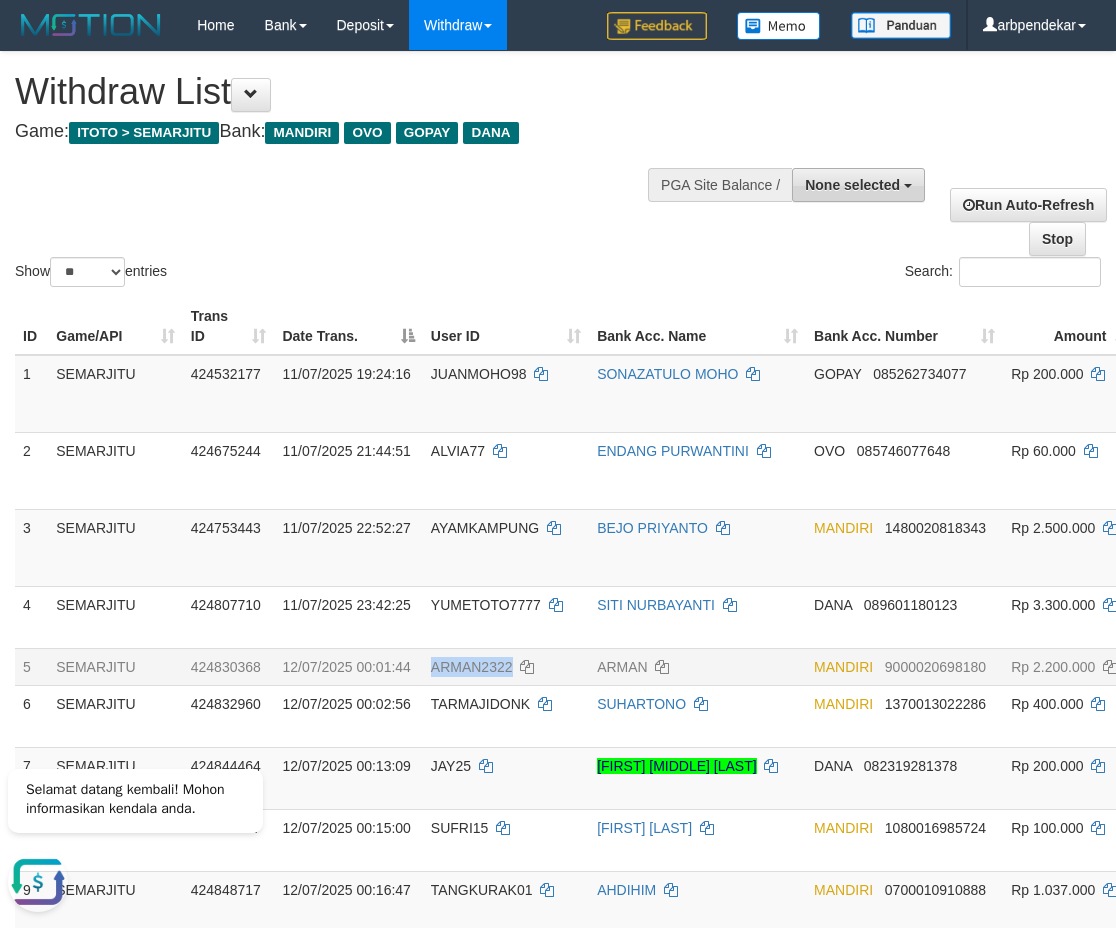 click on "None selected" at bounding box center (858, 185) 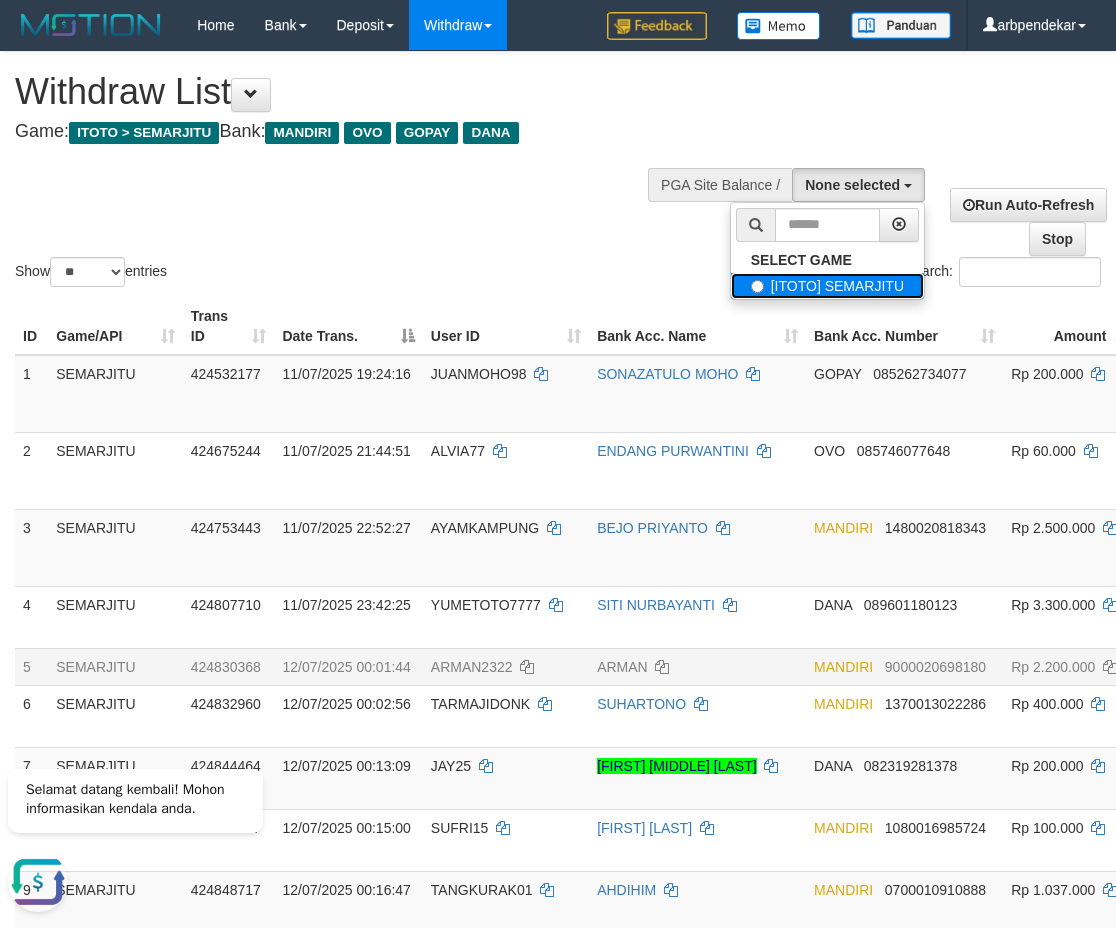 click on "[ITOTO] SEMARJITU" at bounding box center [827, 286] 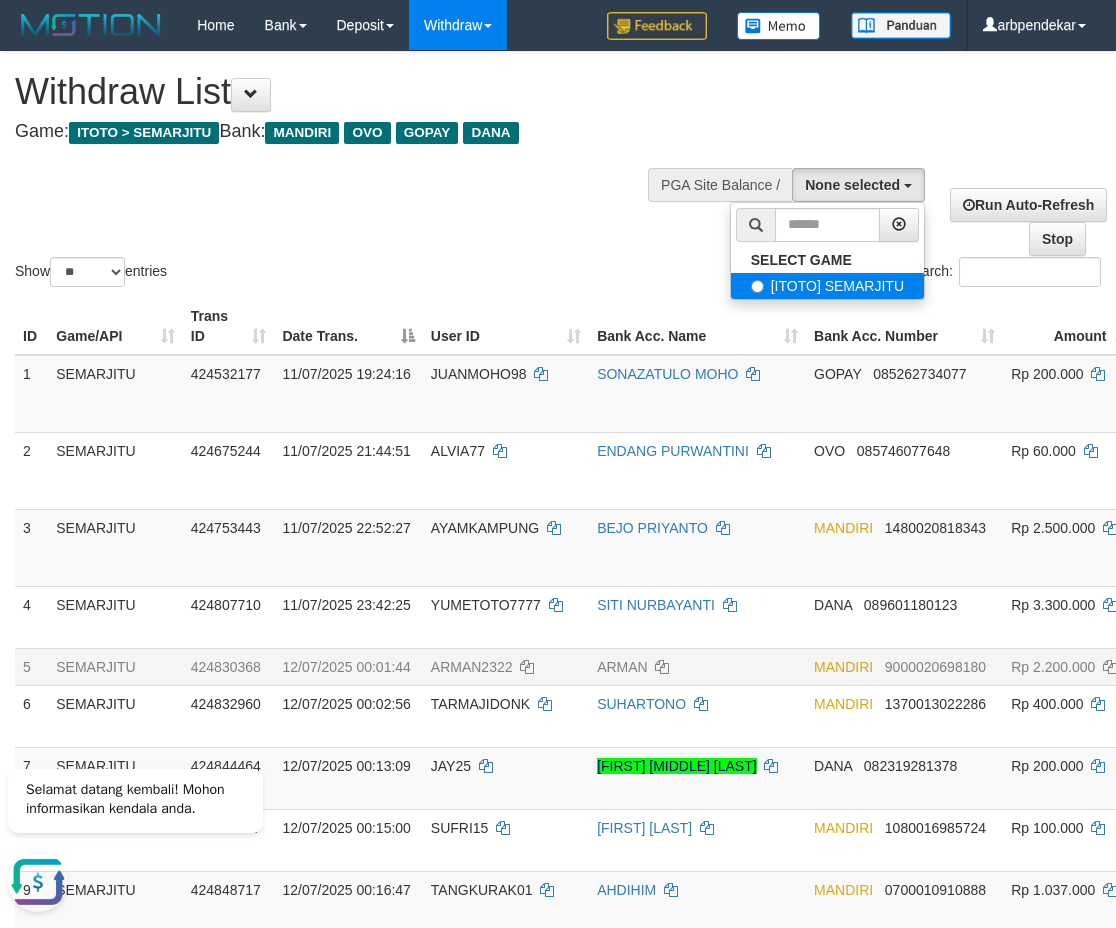 select on "***" 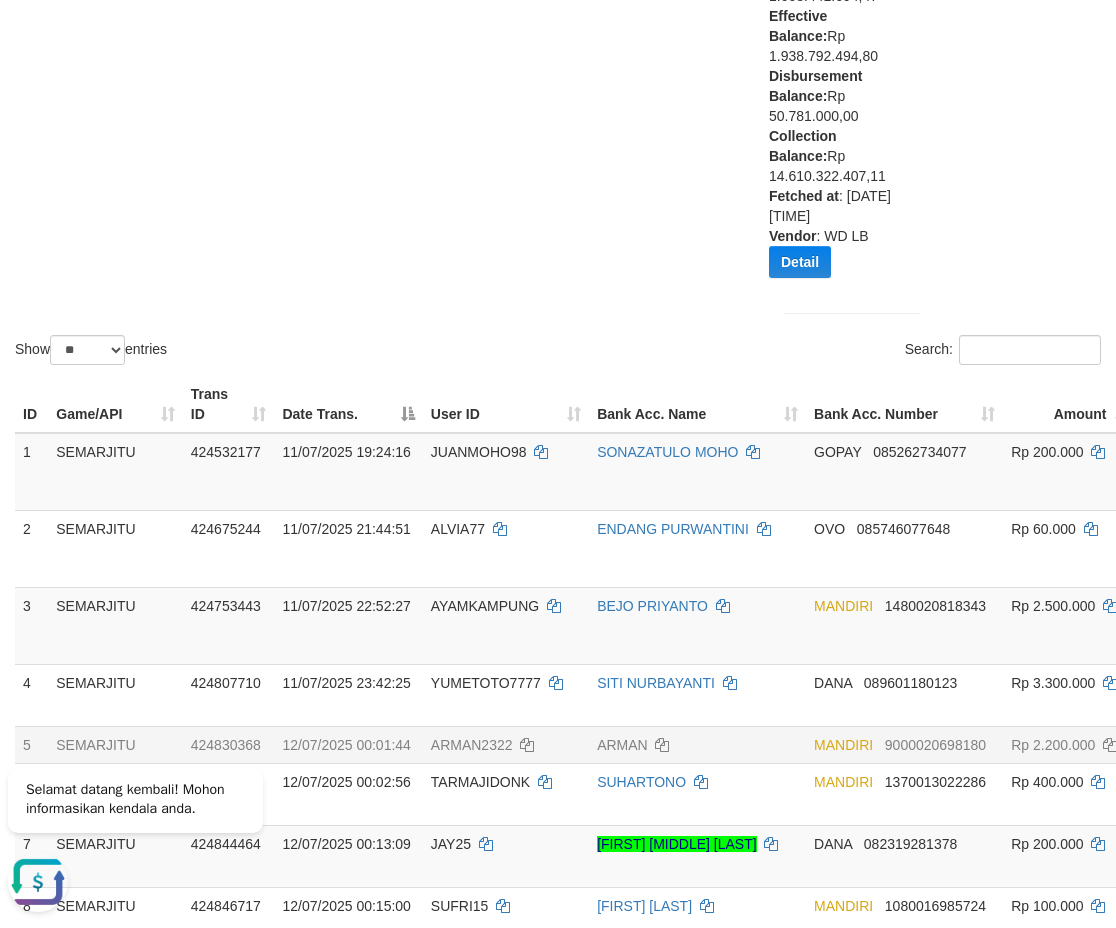 scroll, scrollTop: 500, scrollLeft: 0, axis: vertical 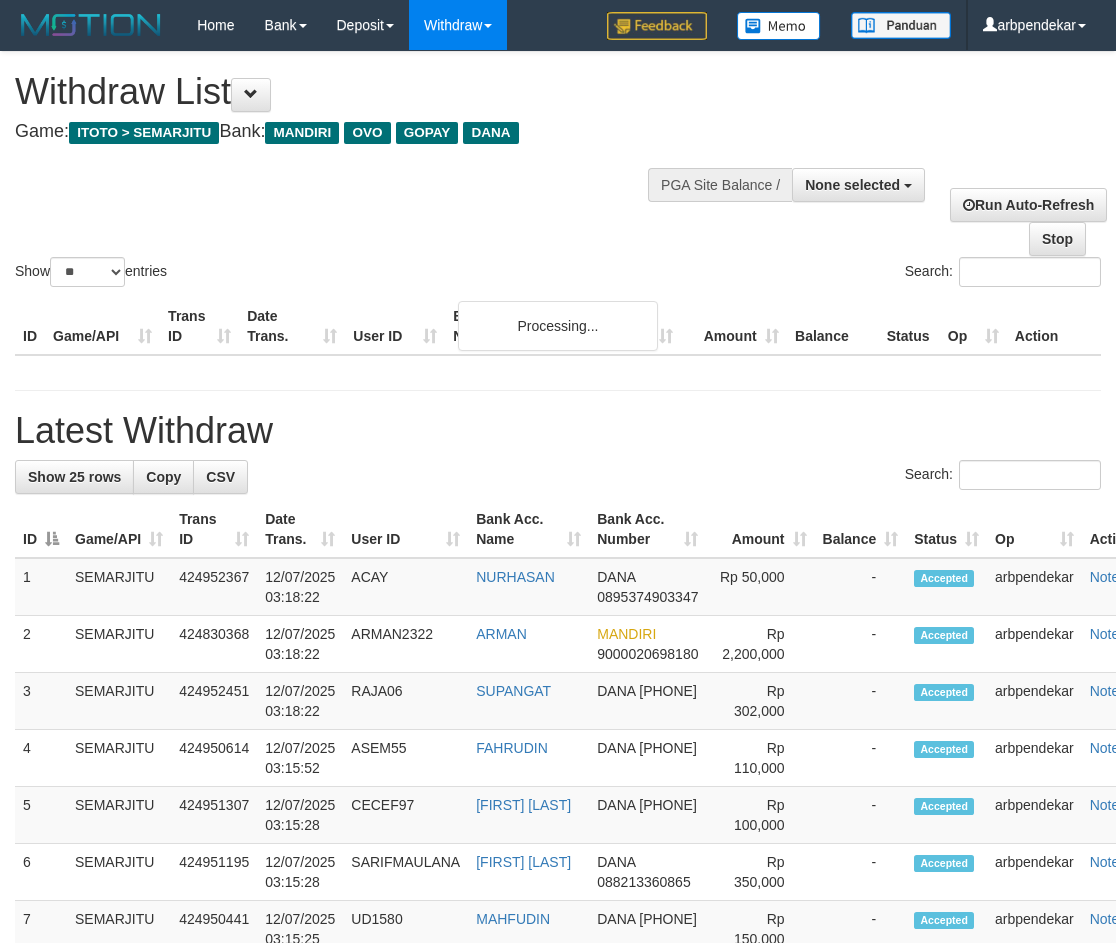 select 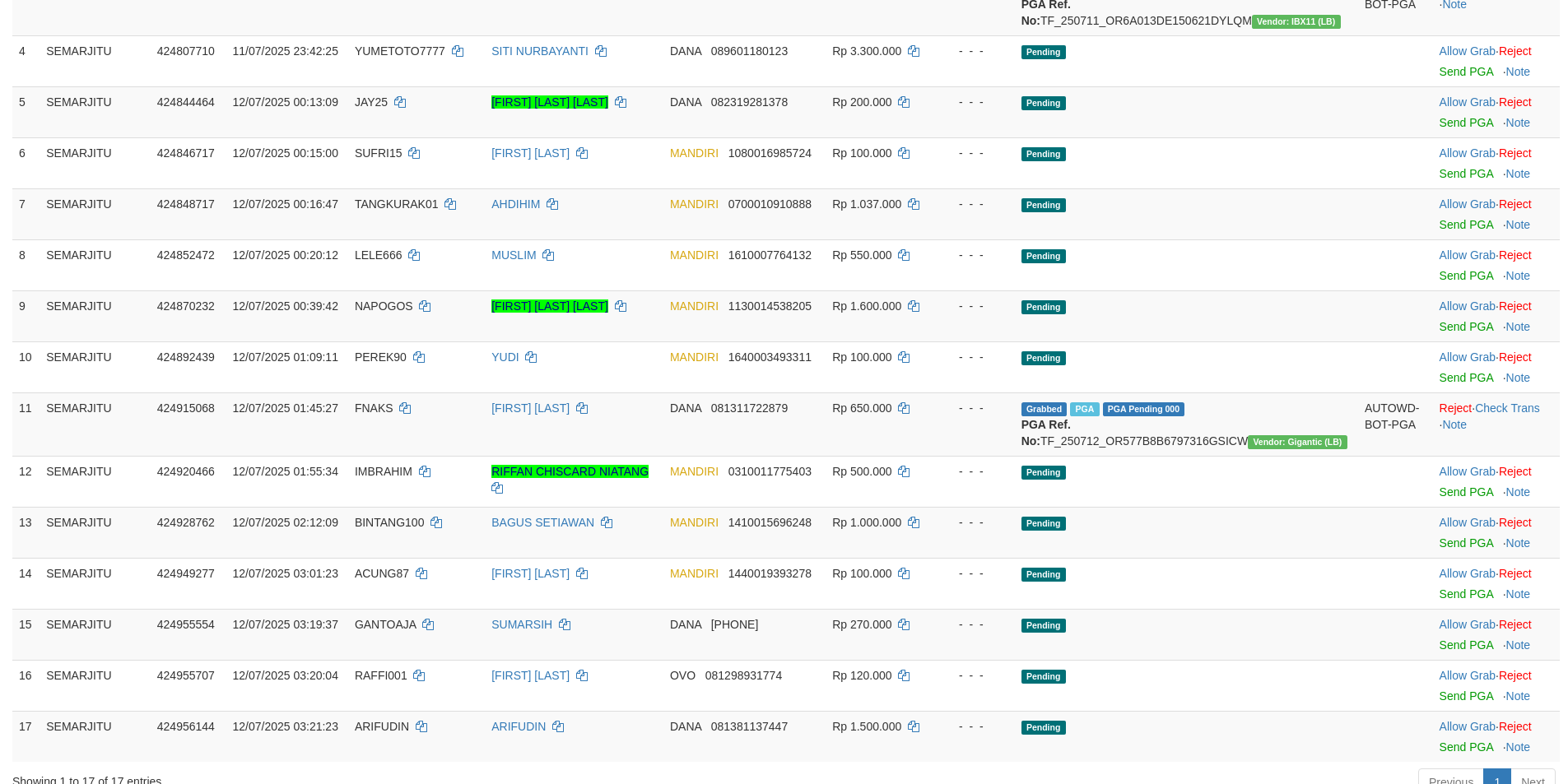 scroll, scrollTop: 1422, scrollLeft: 0, axis: vertical 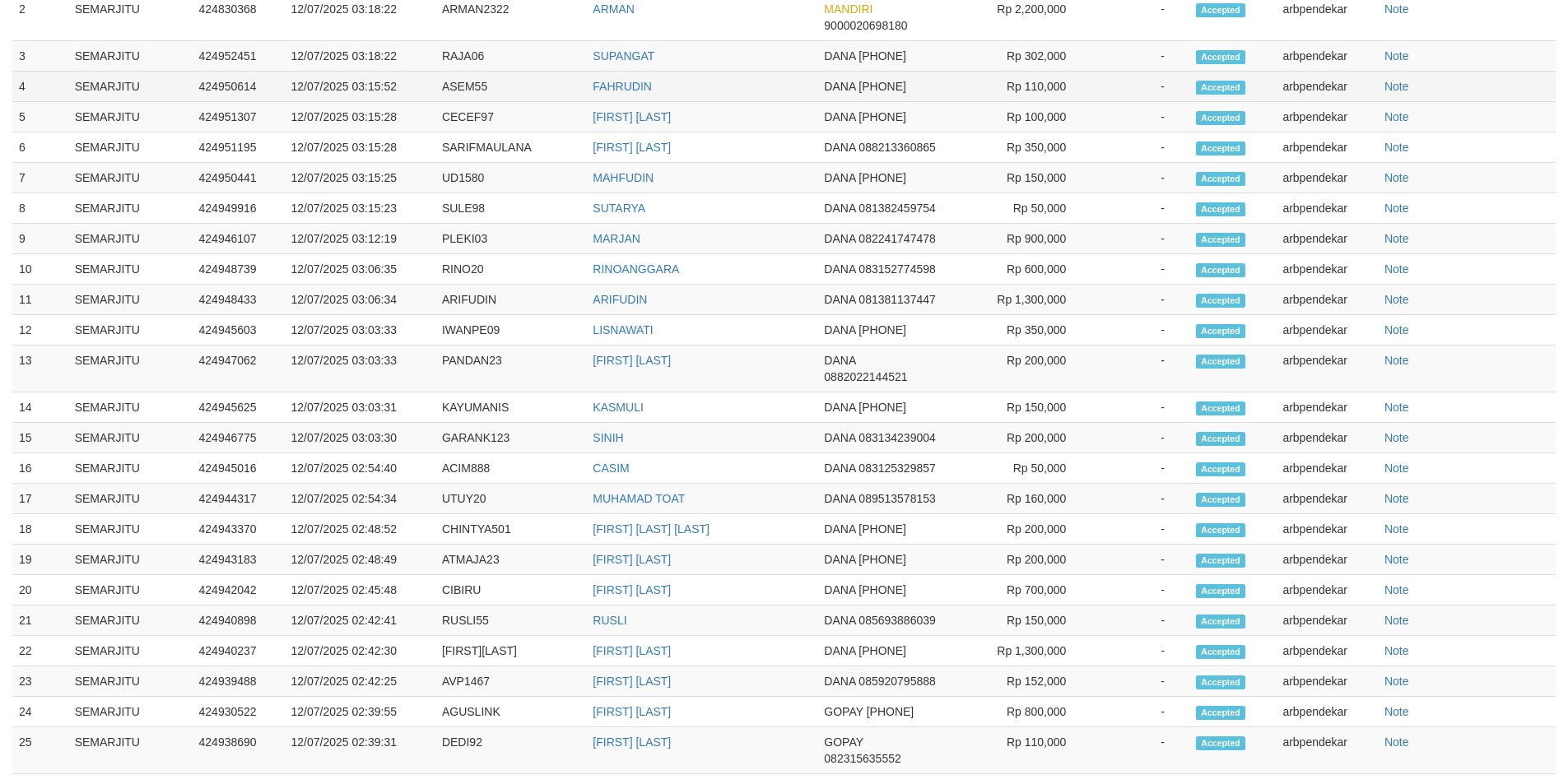 click on "[BRAND]
[PHONE]" at bounding box center [880, 86] 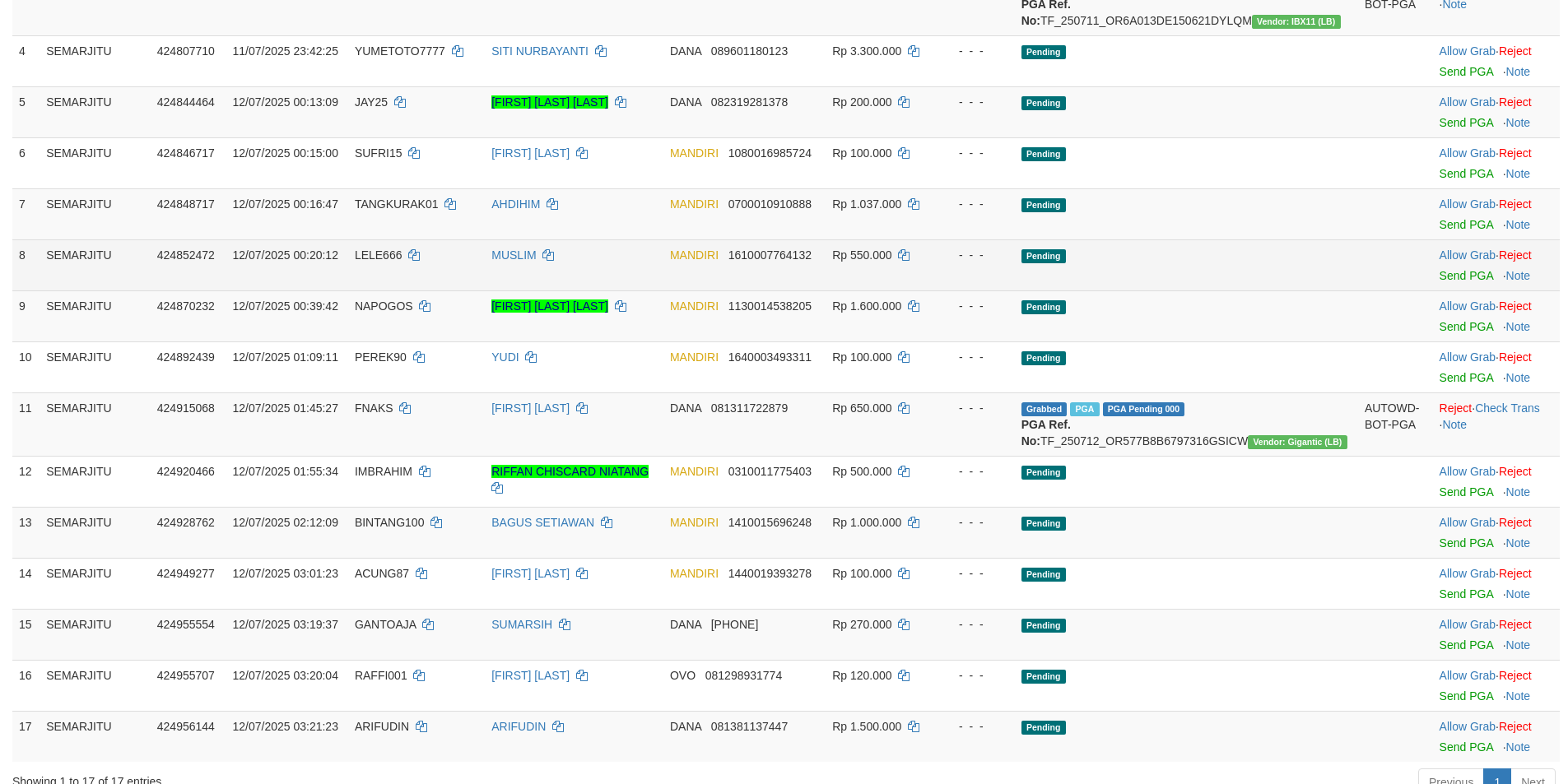 scroll, scrollTop: 534, scrollLeft: 0, axis: vertical 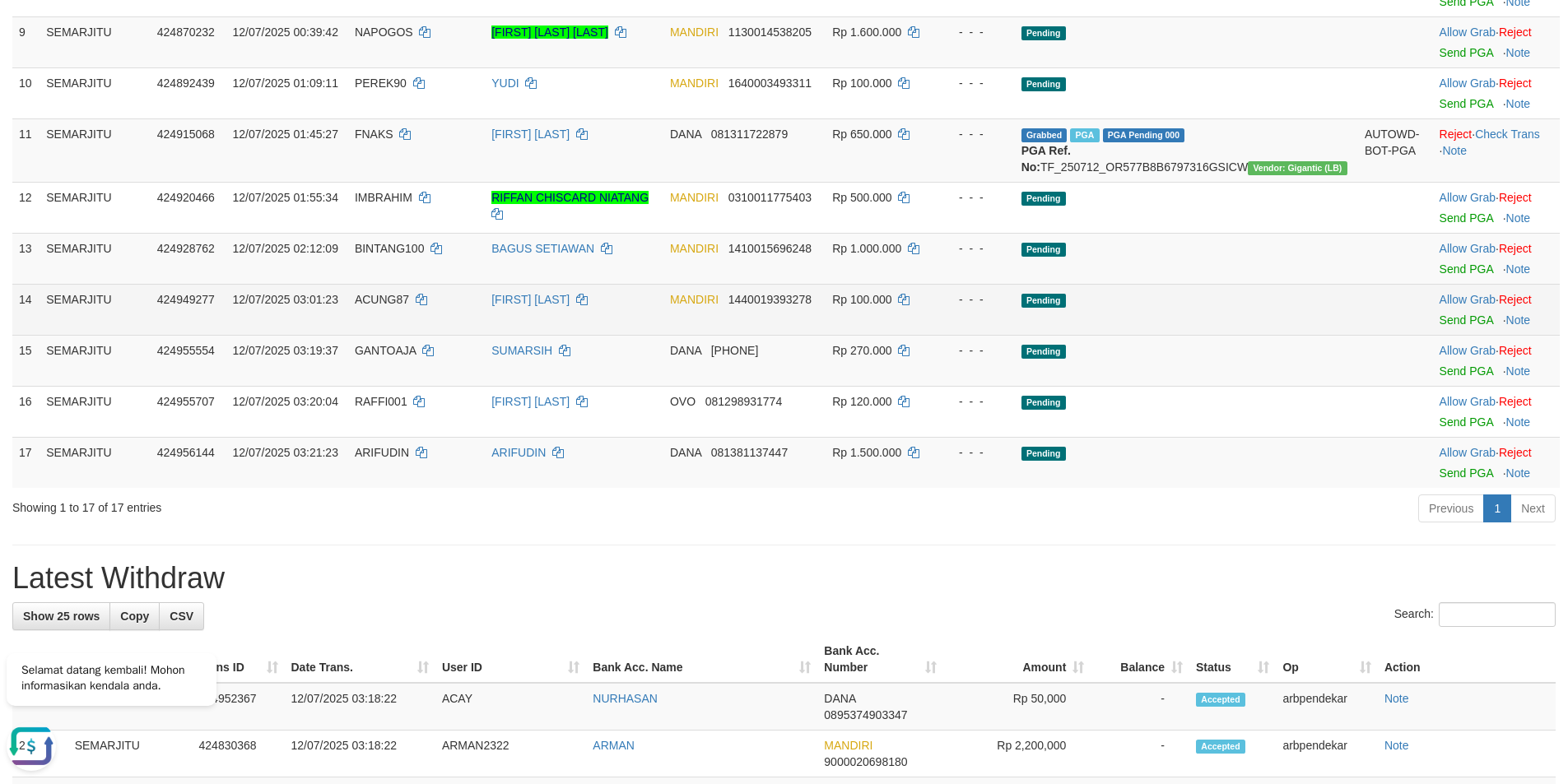 click on "MANDIRI     1440019393278" at bounding box center (744, 309) 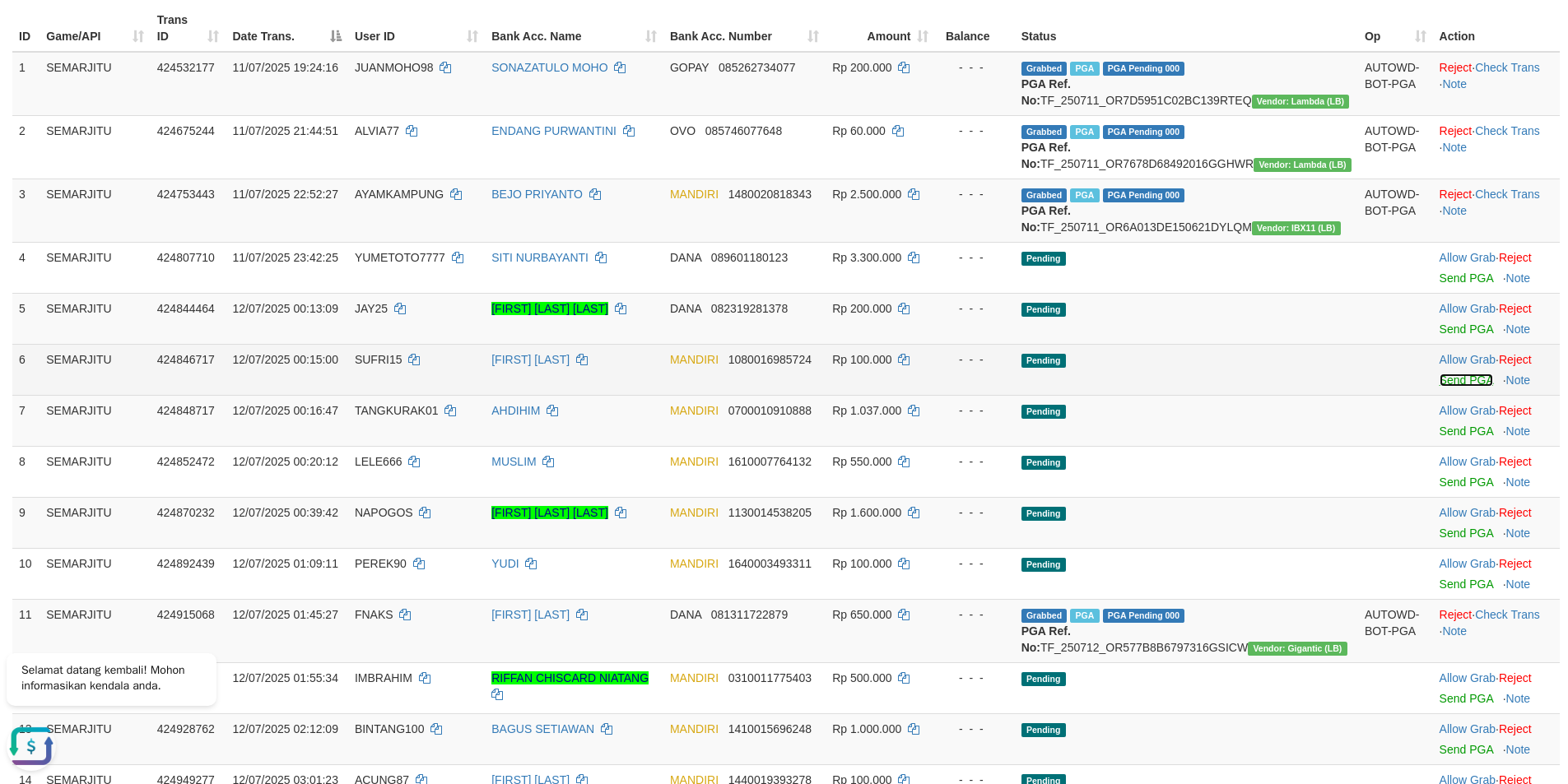 click on "Send PGA" at bounding box center (1466, 380) 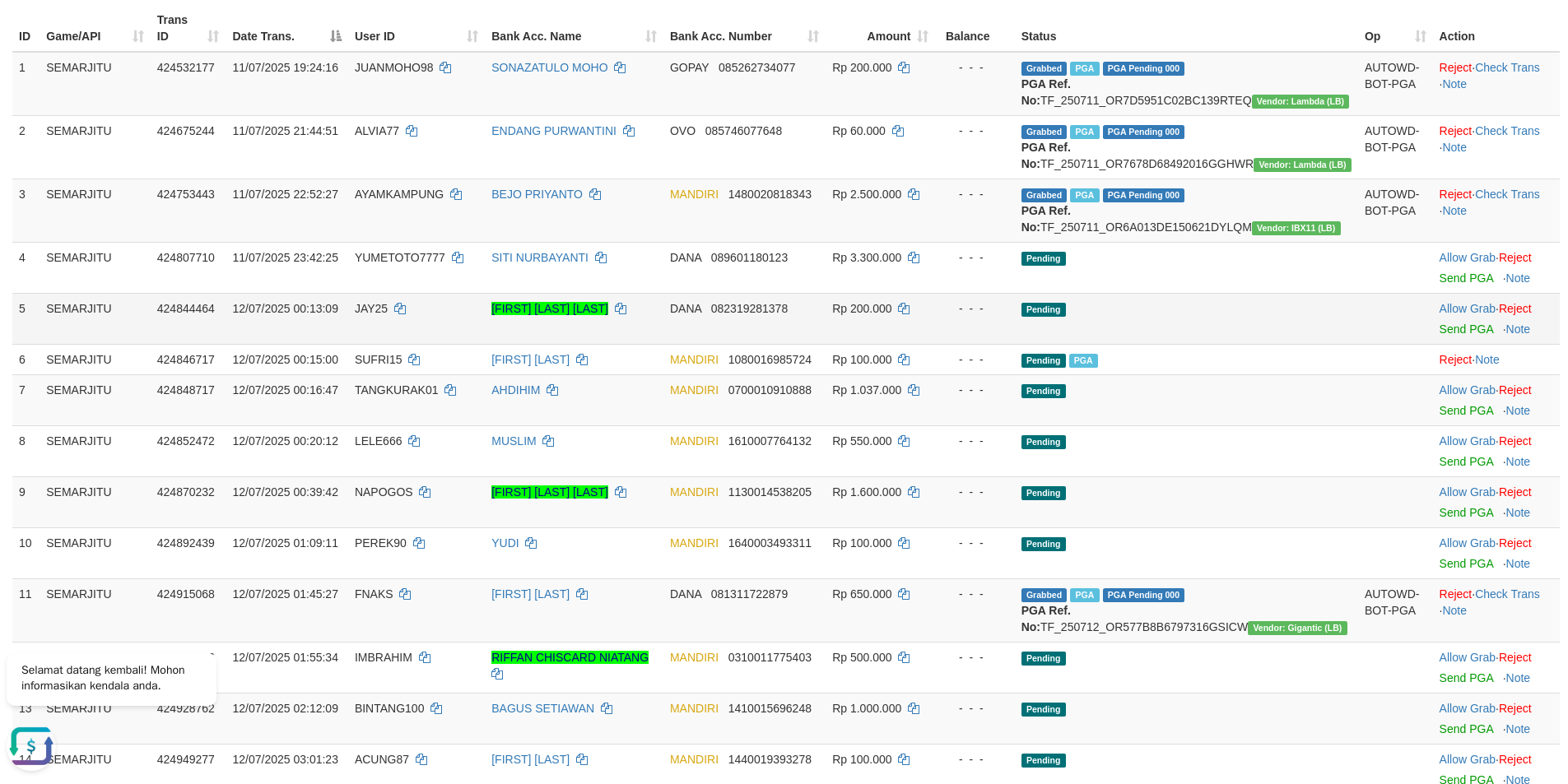 click on "12/07/2025 00:13:09" at bounding box center [286, 318] 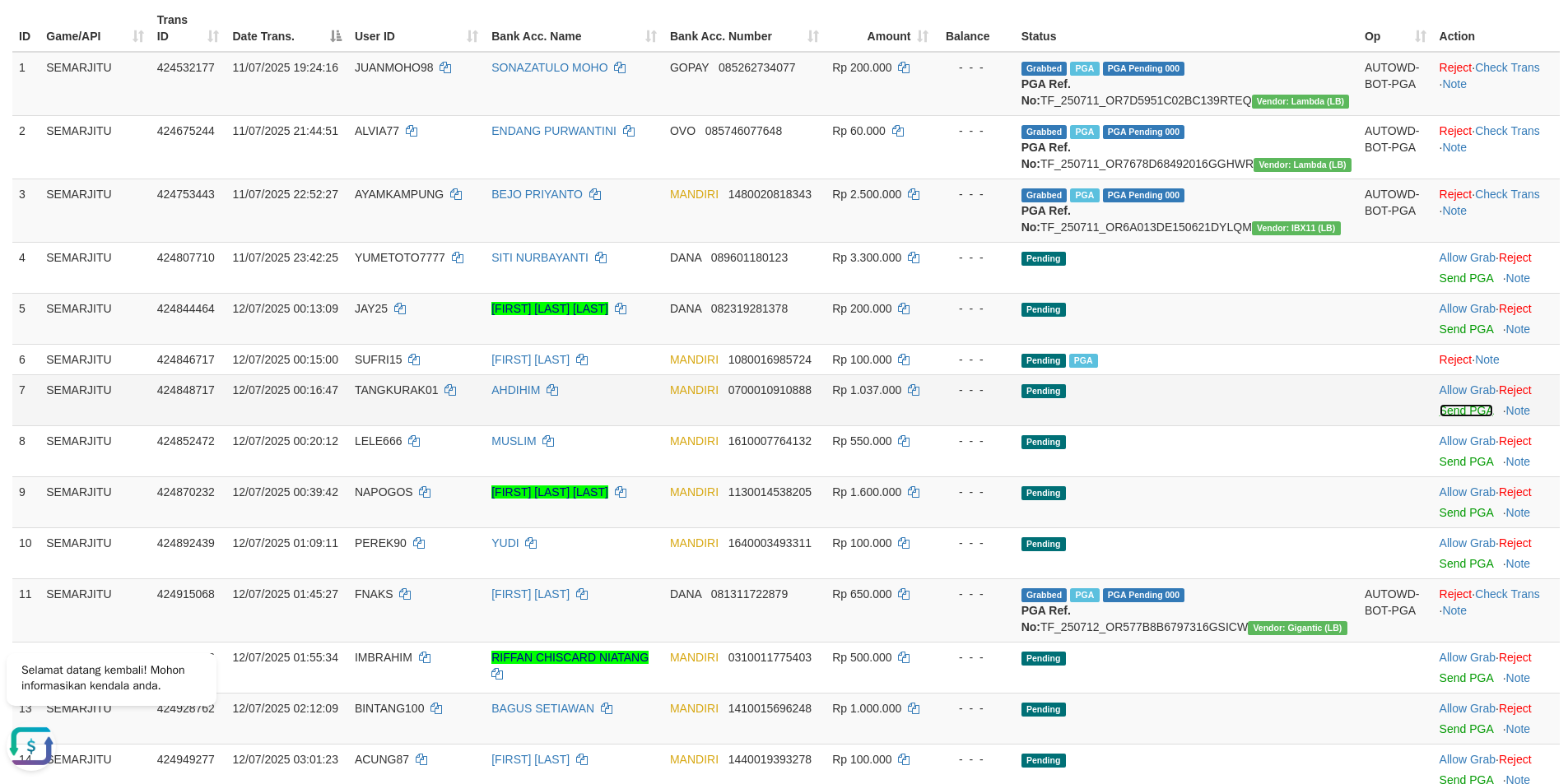 click on "Send PGA" at bounding box center [1466, 411] 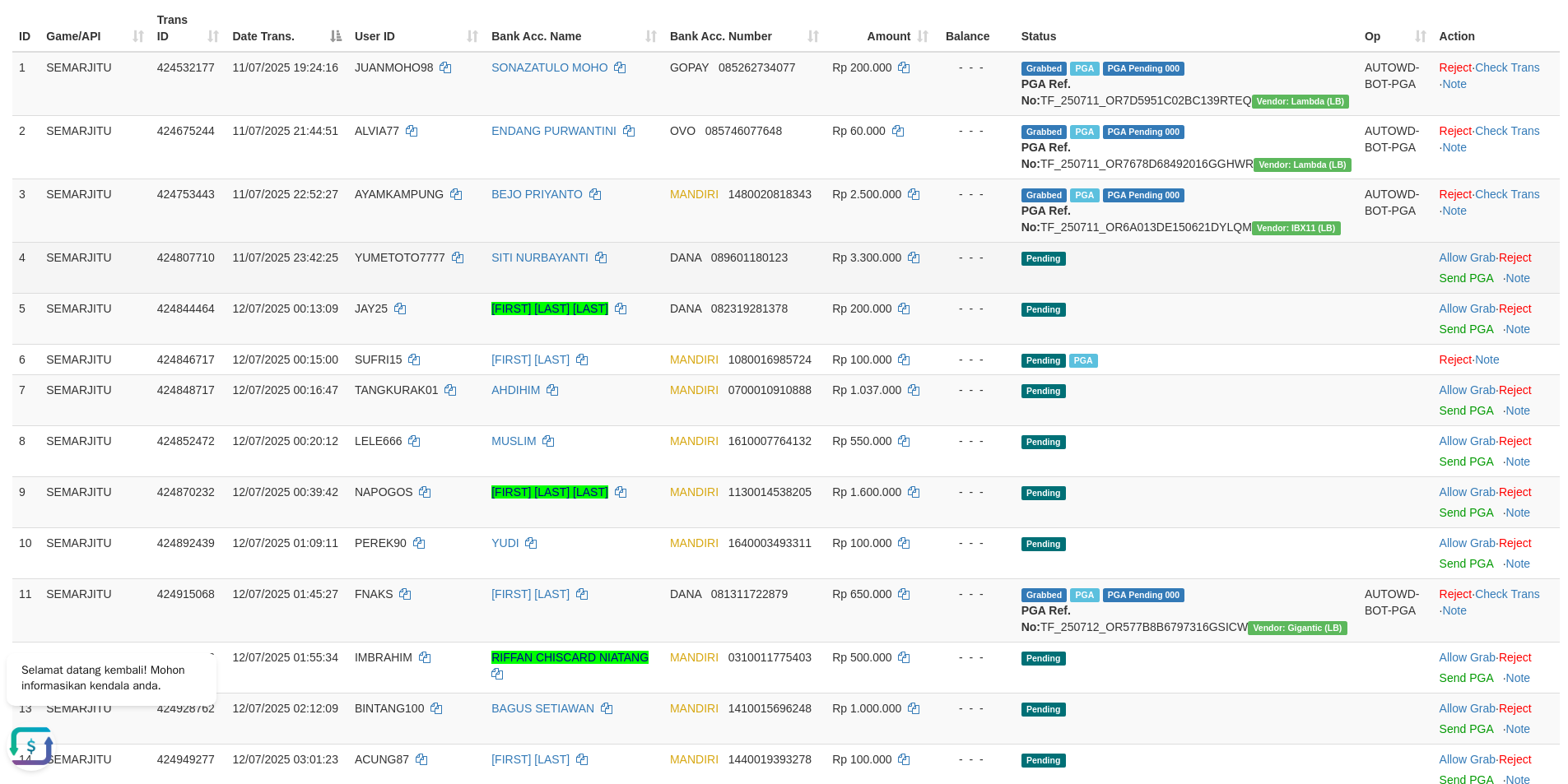 click on "11/07/2025 23:42:25" at bounding box center (286, 267) 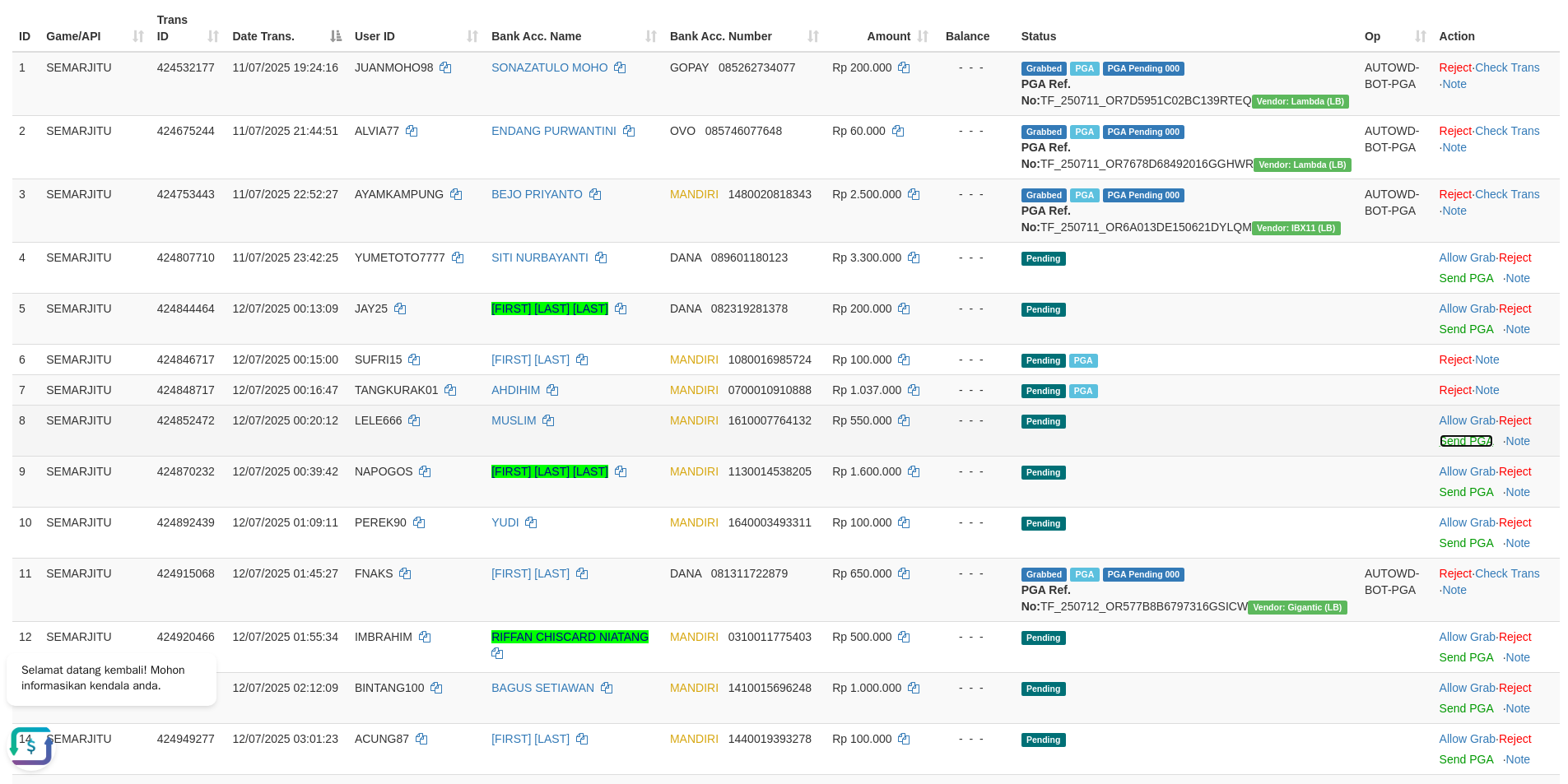 click on "Send PGA" at bounding box center [1466, 441] 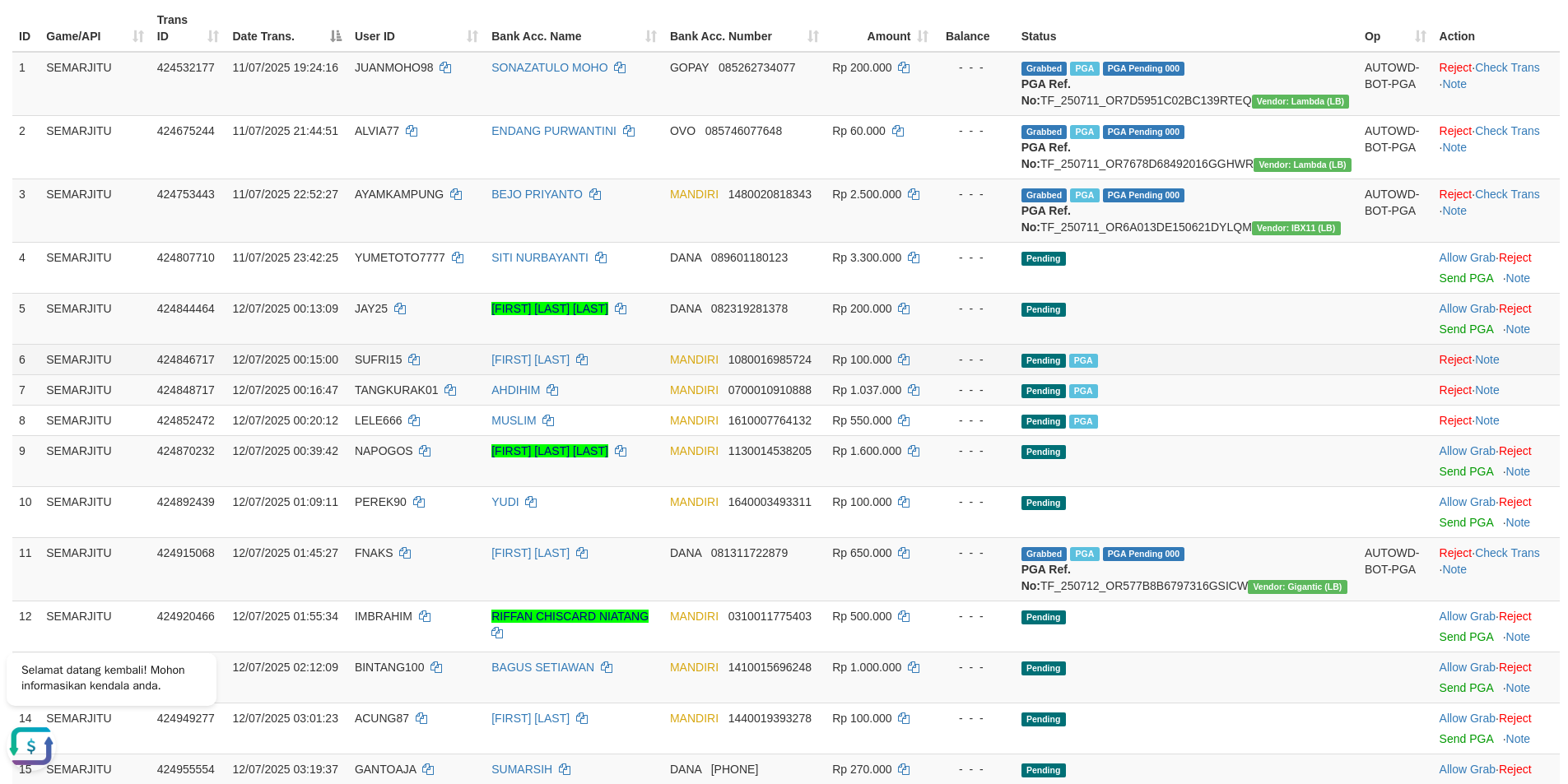 click on "MANDIRI" at bounding box center [694, 360] 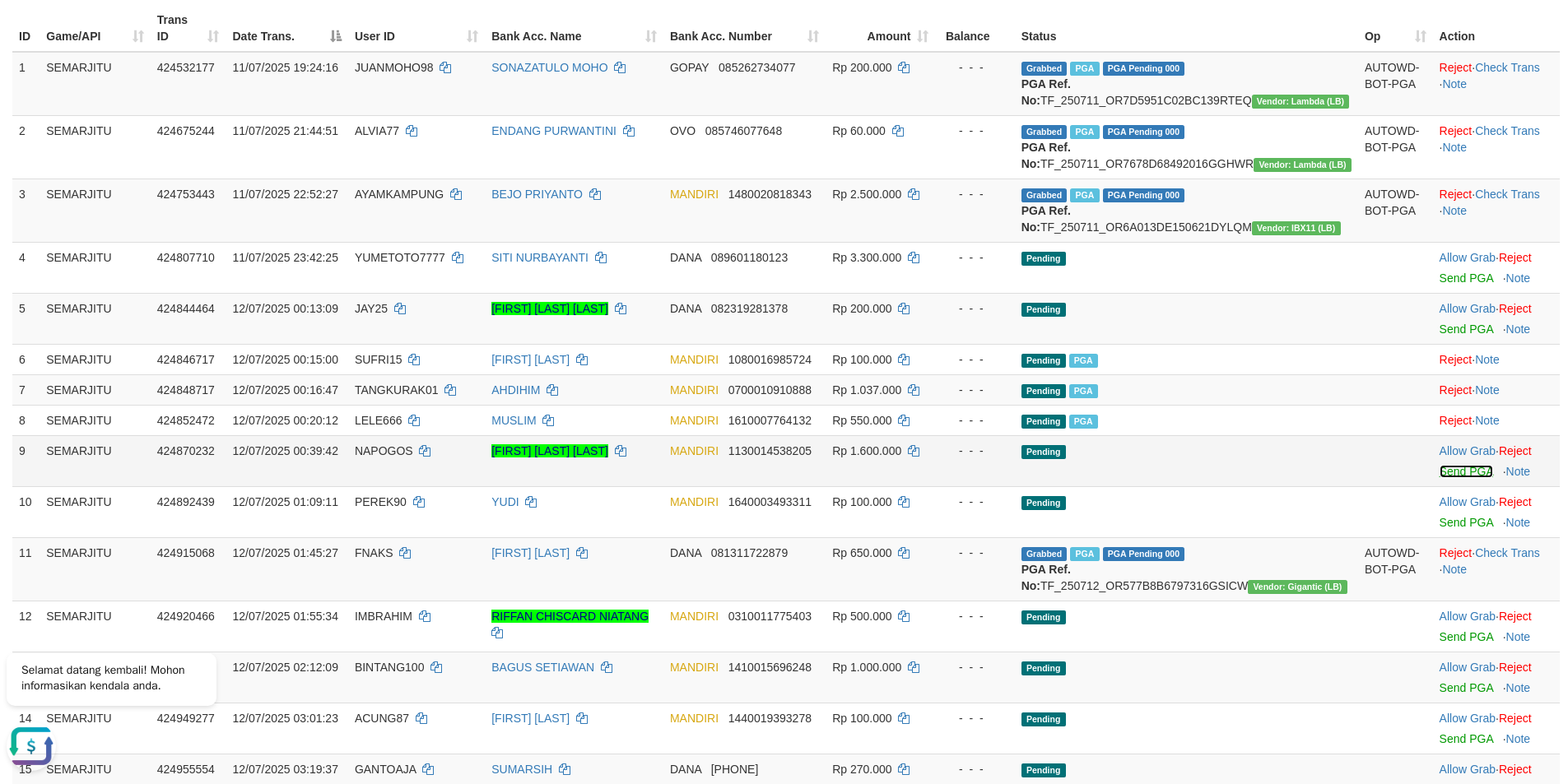 click on "Send PGA" at bounding box center (1466, 471) 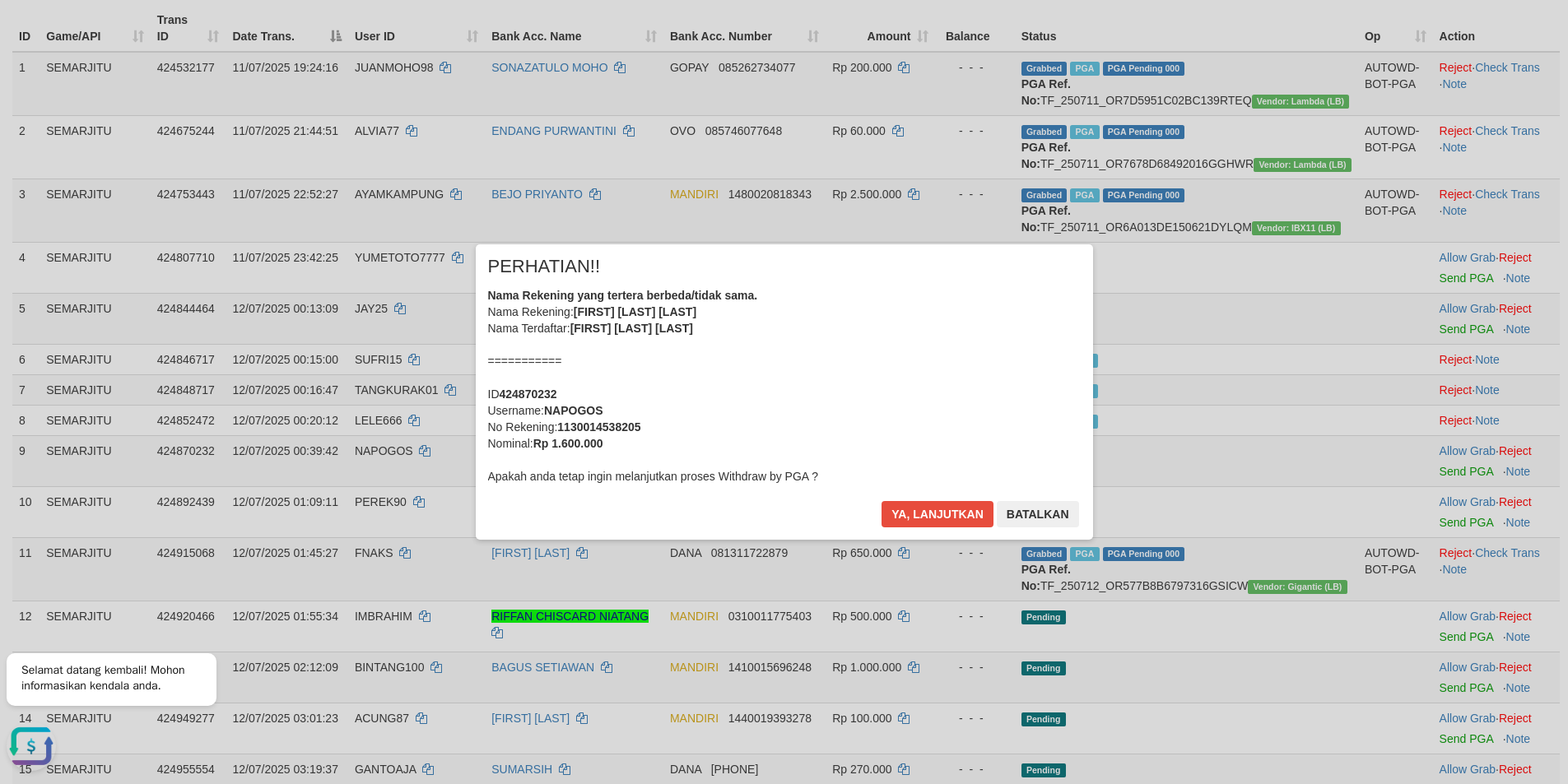 click on "× PERHATIAN!! Nama Rekening yang tertera berbeda/tidak sama. Nama Rekening:  YOHANNES OLIVER SIAL Nama Terdaftar:  YOHANNES OLIVER SIALLAGAN =========== ID  424870232 Username:  NAPOGOS No Rekening:  1130014538205 Nominal:  Rp 1.600.000 Apakah anda tetap ingin melanjutkan proses Withdraw by PGA ? Ya, lanjutkan Batalkan" at bounding box center [784, 392] 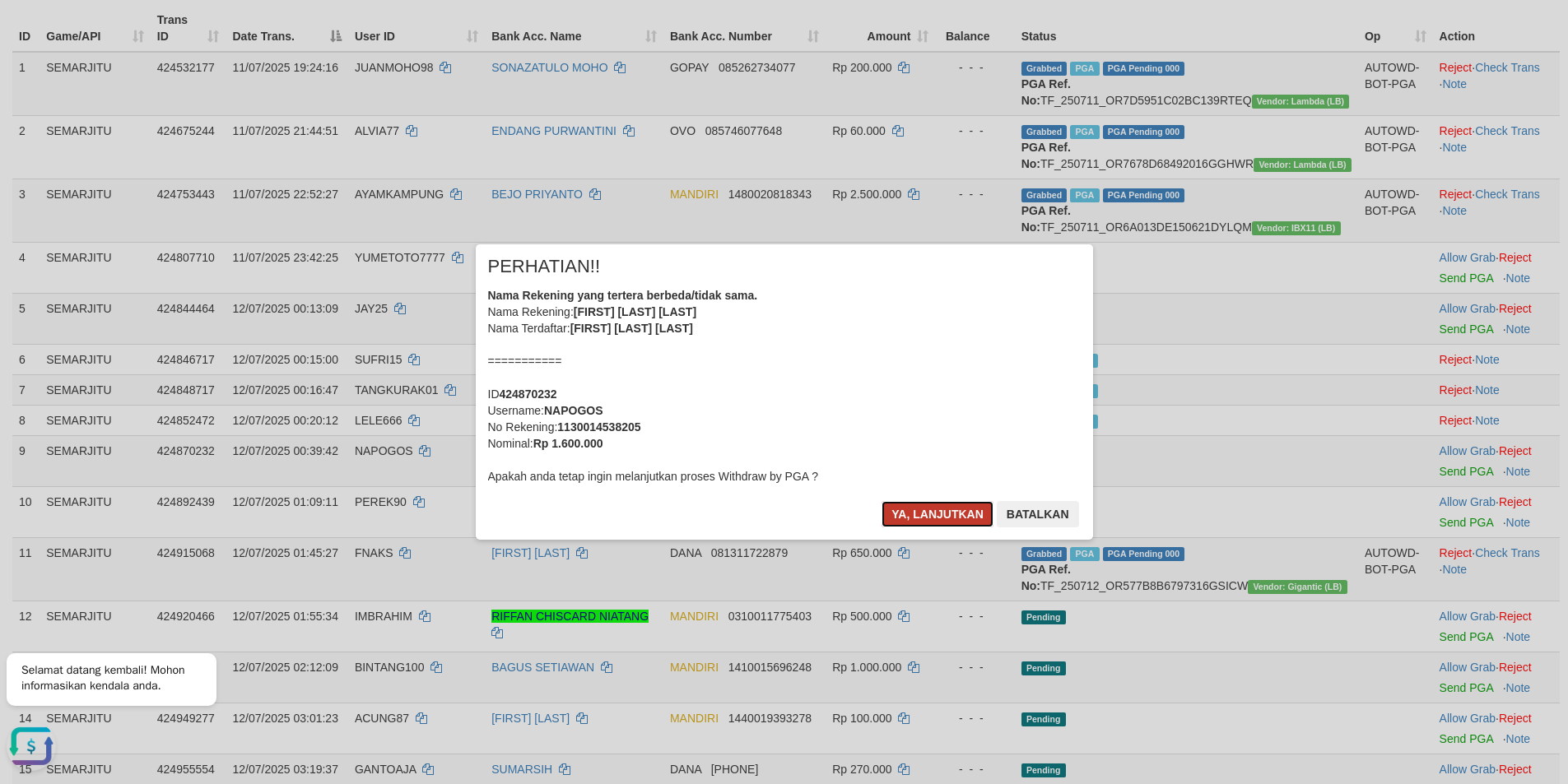 click on "Ya, lanjutkan" at bounding box center [938, 514] 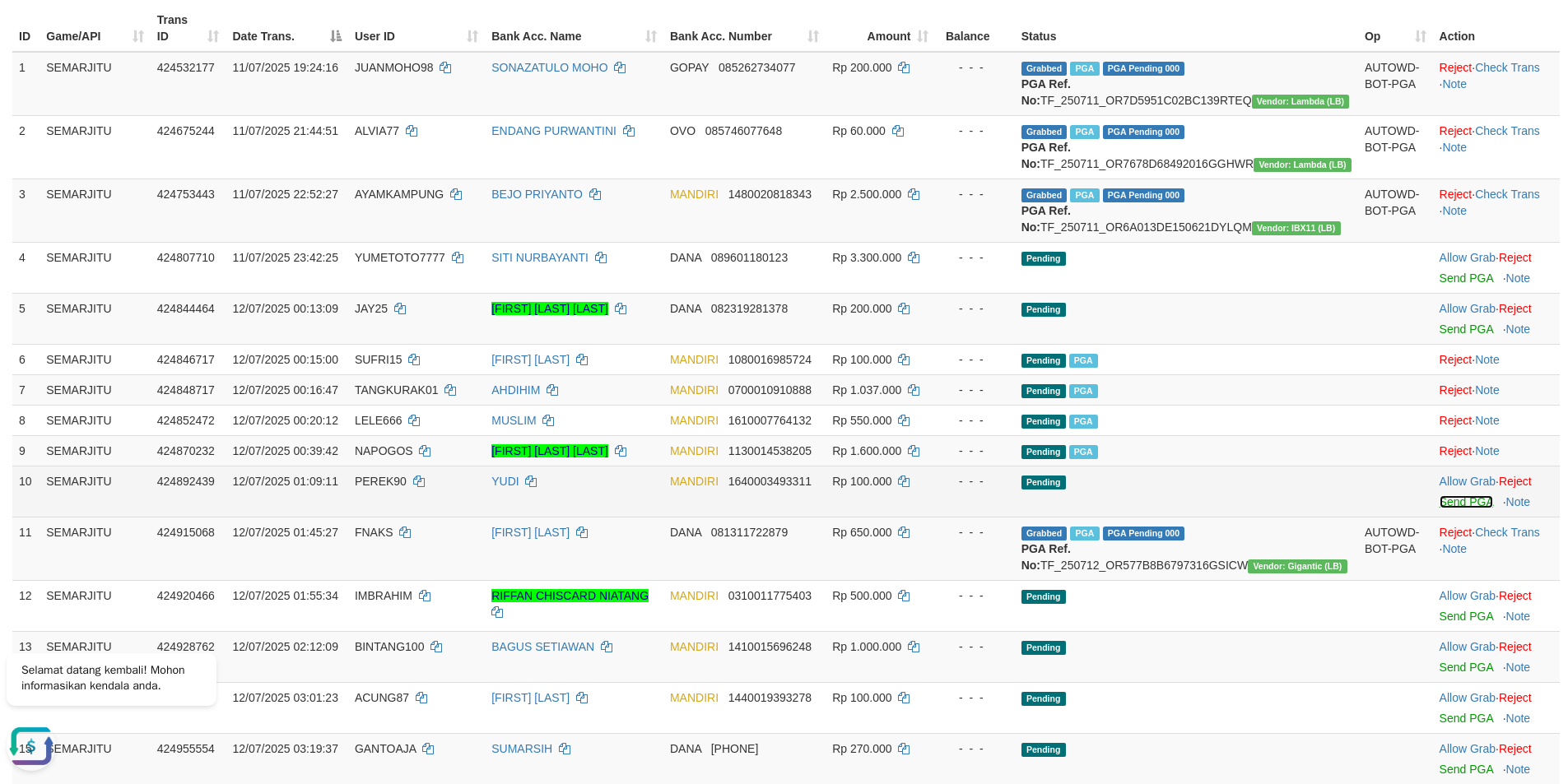 click on "Send PGA" at bounding box center [1466, 502] 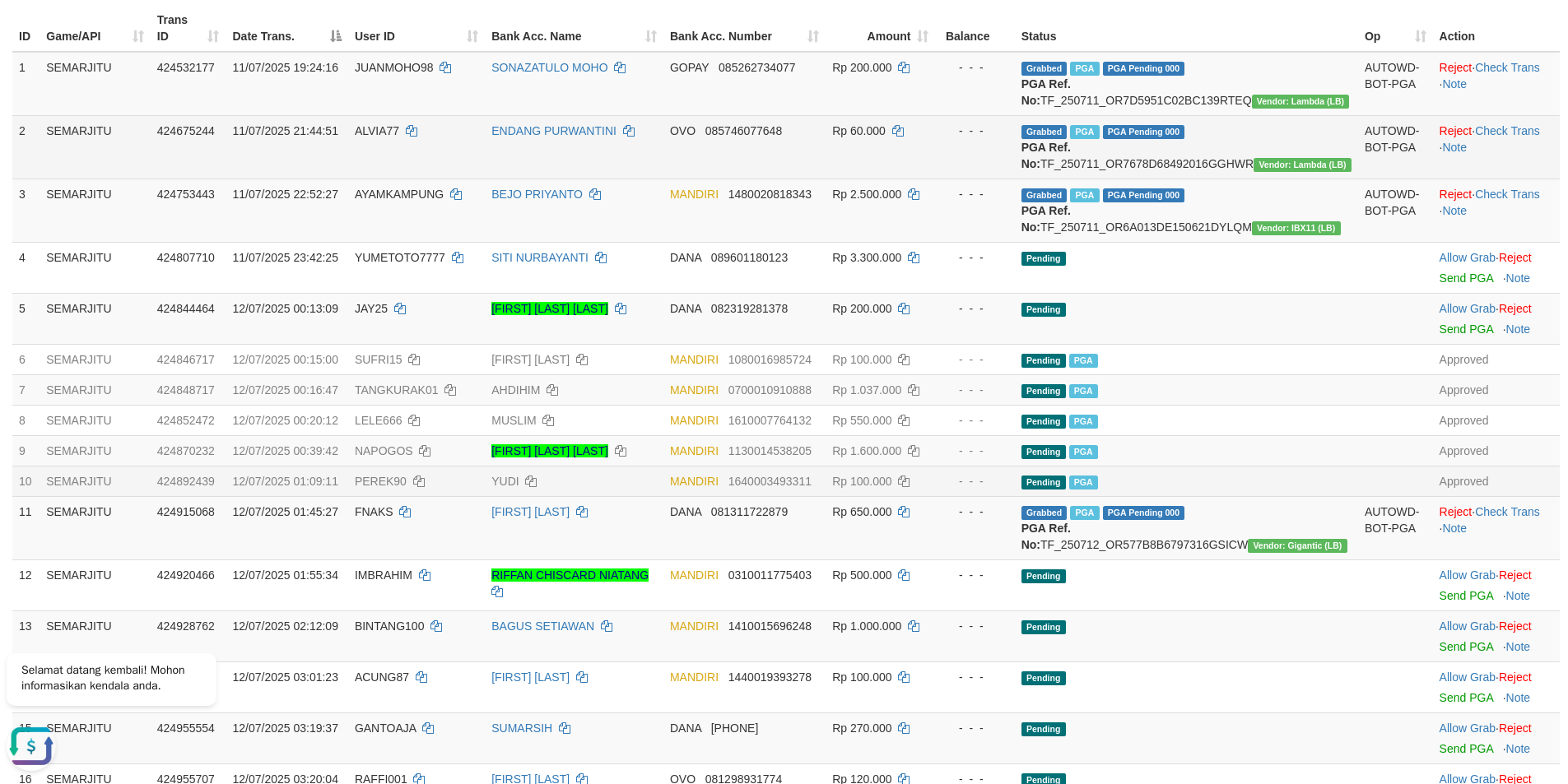 drag, startPoint x: 586, startPoint y: 175, endPoint x: 579, endPoint y: 169, distance: 9.219544 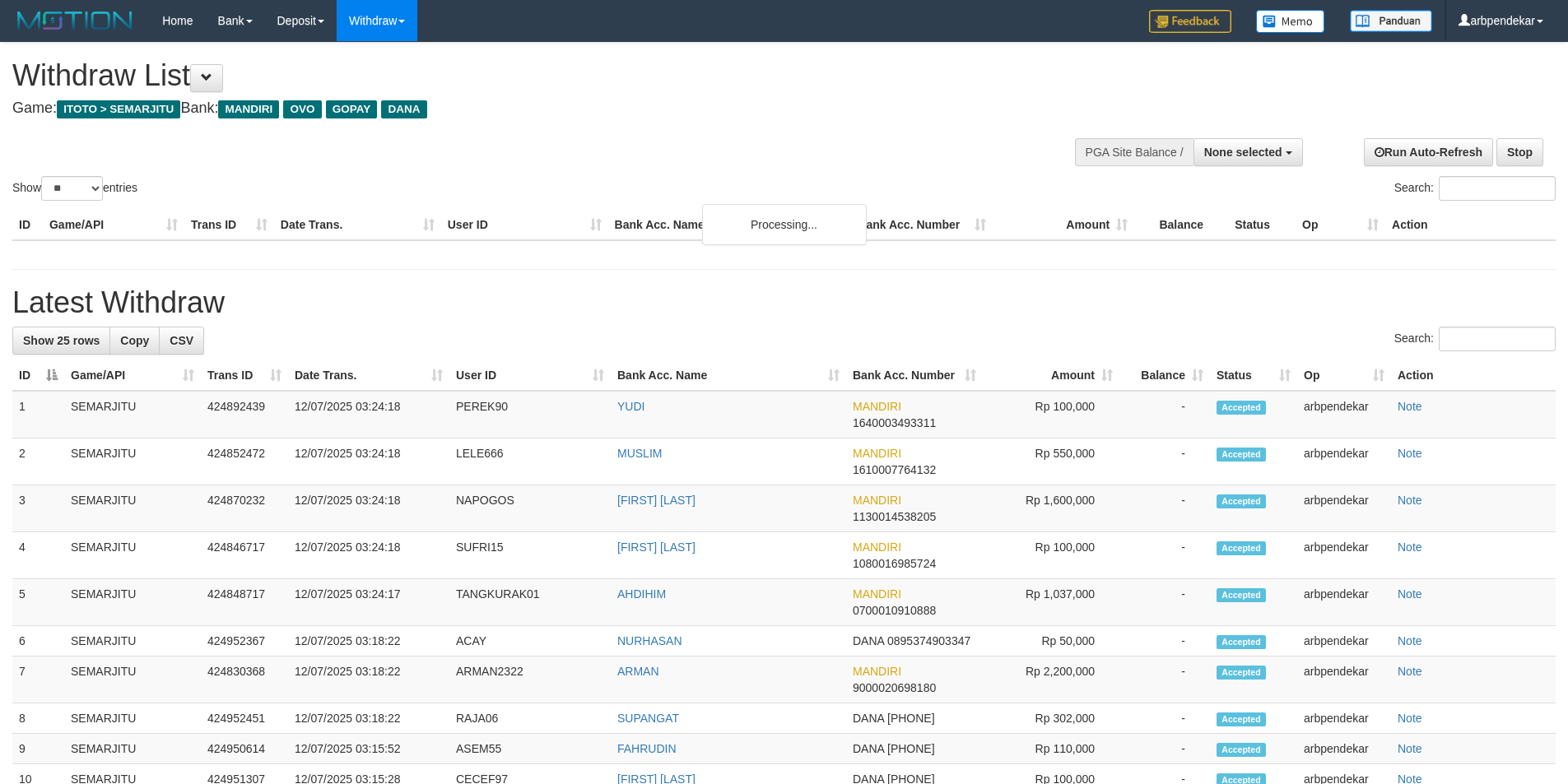 select 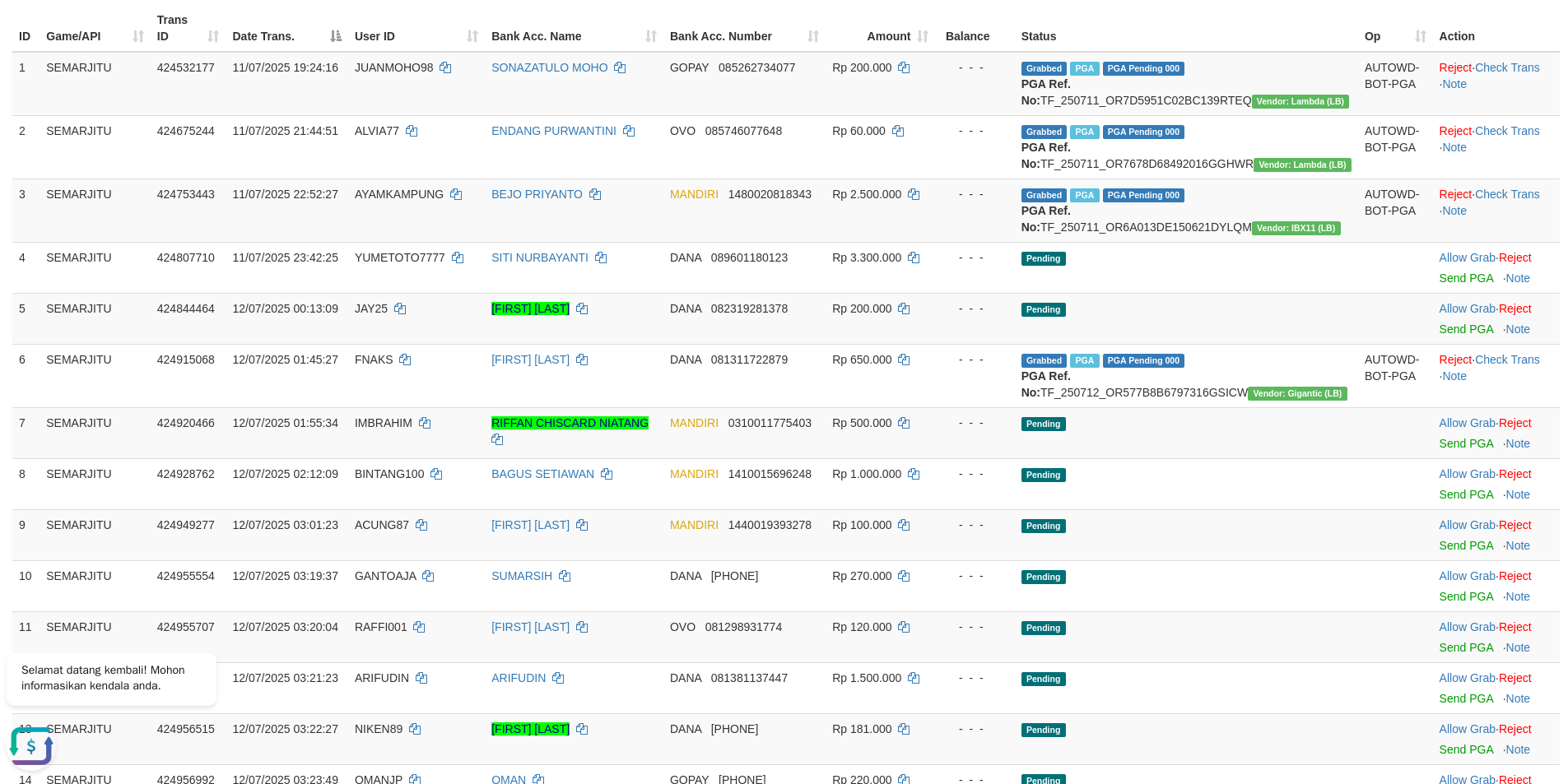 scroll, scrollTop: 0, scrollLeft: 0, axis: both 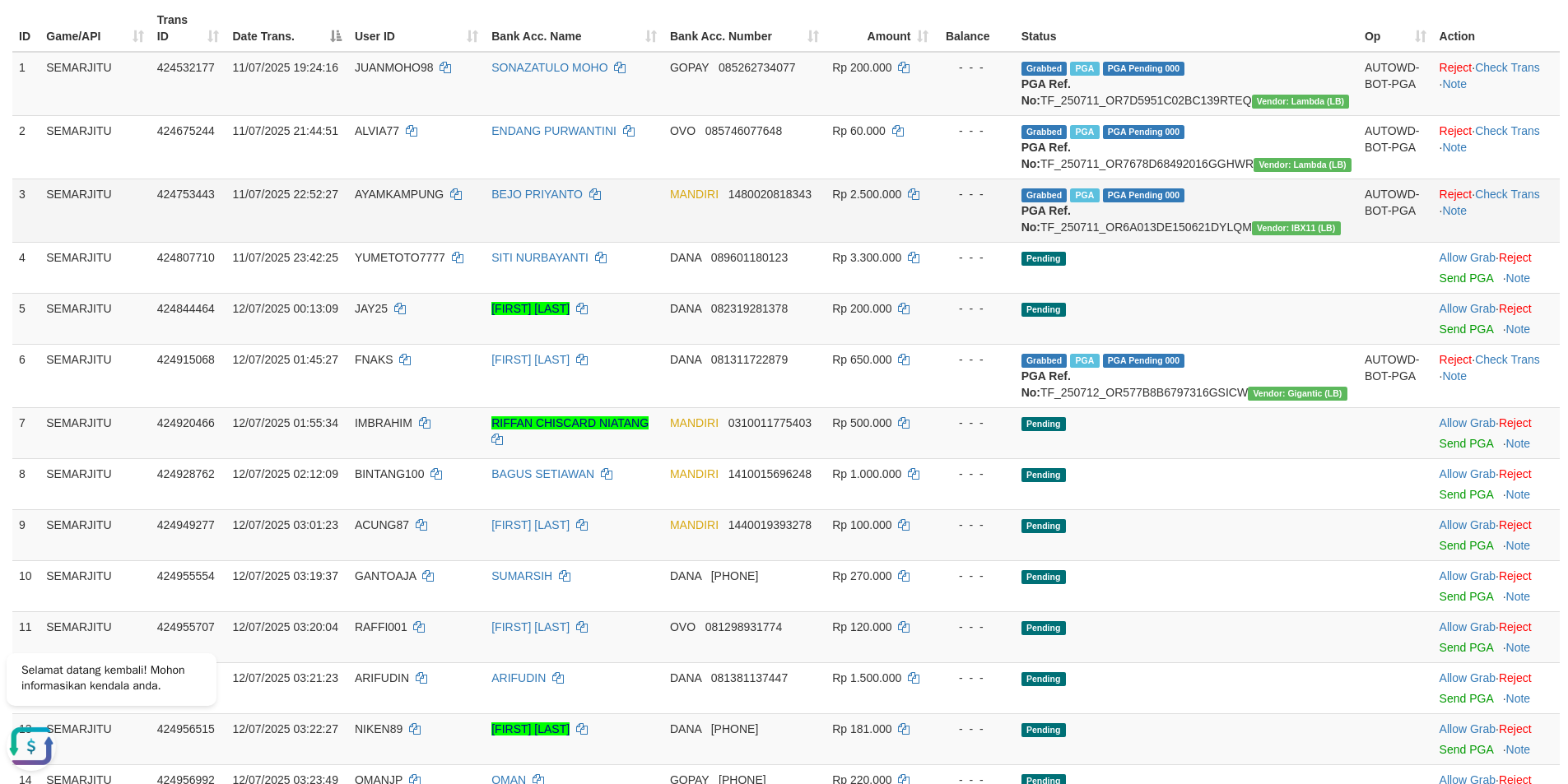 click on "MANDIRI     [ACCOUNT NUMBER]" at bounding box center [744, 210] 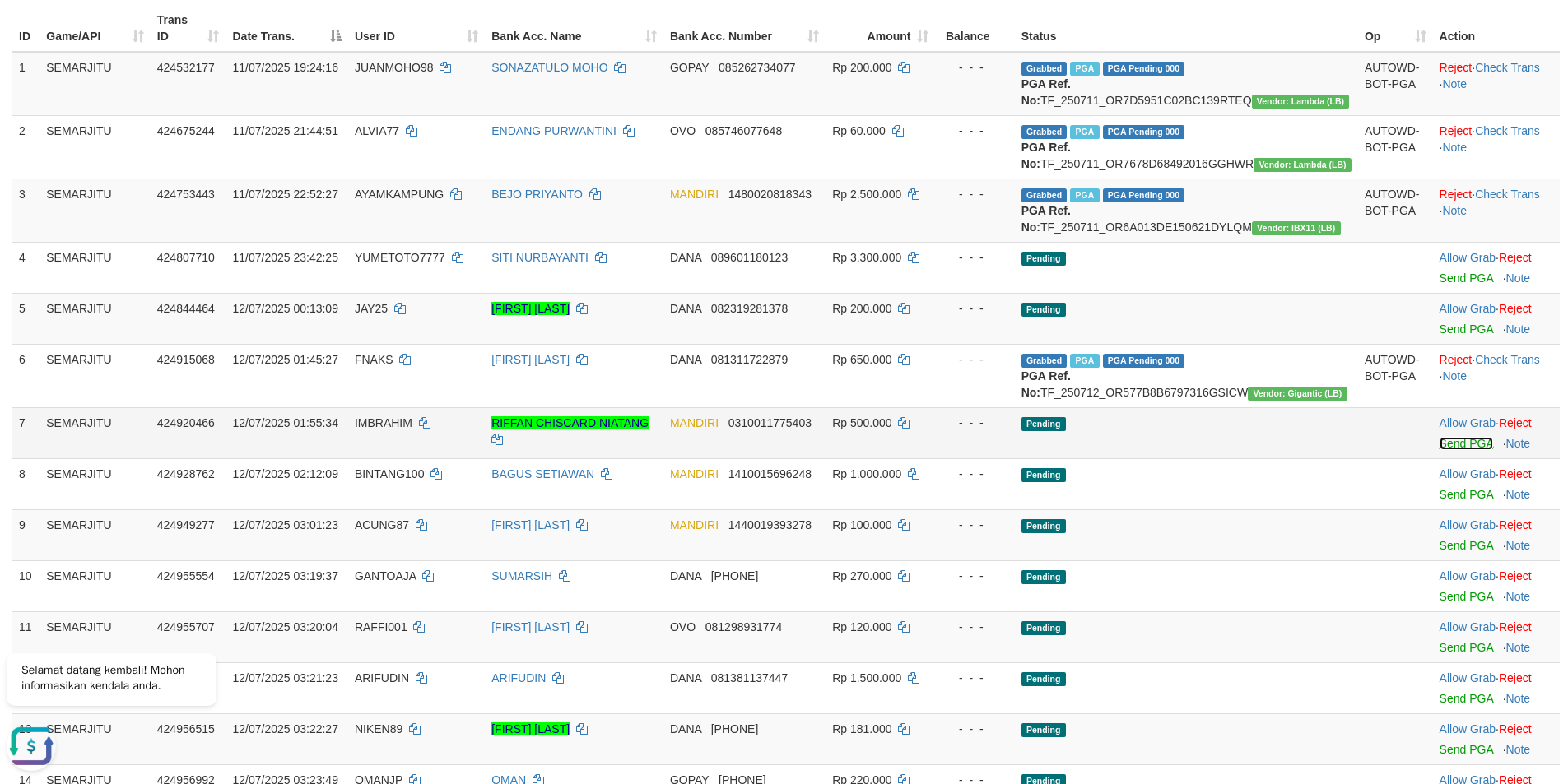 click on "Send PGA" at bounding box center (1466, 443) 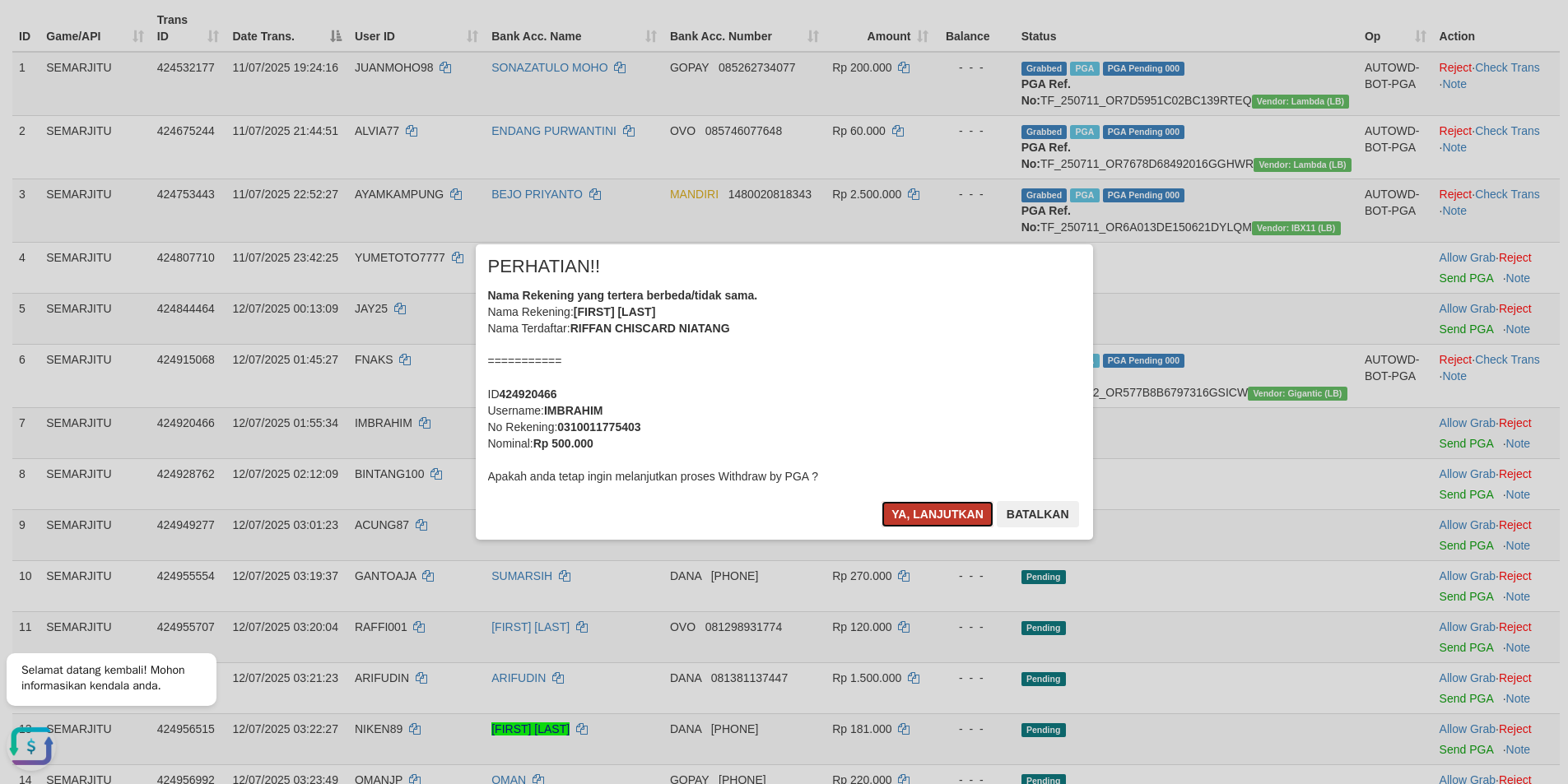 click on "Ya, lanjutkan" at bounding box center [938, 514] 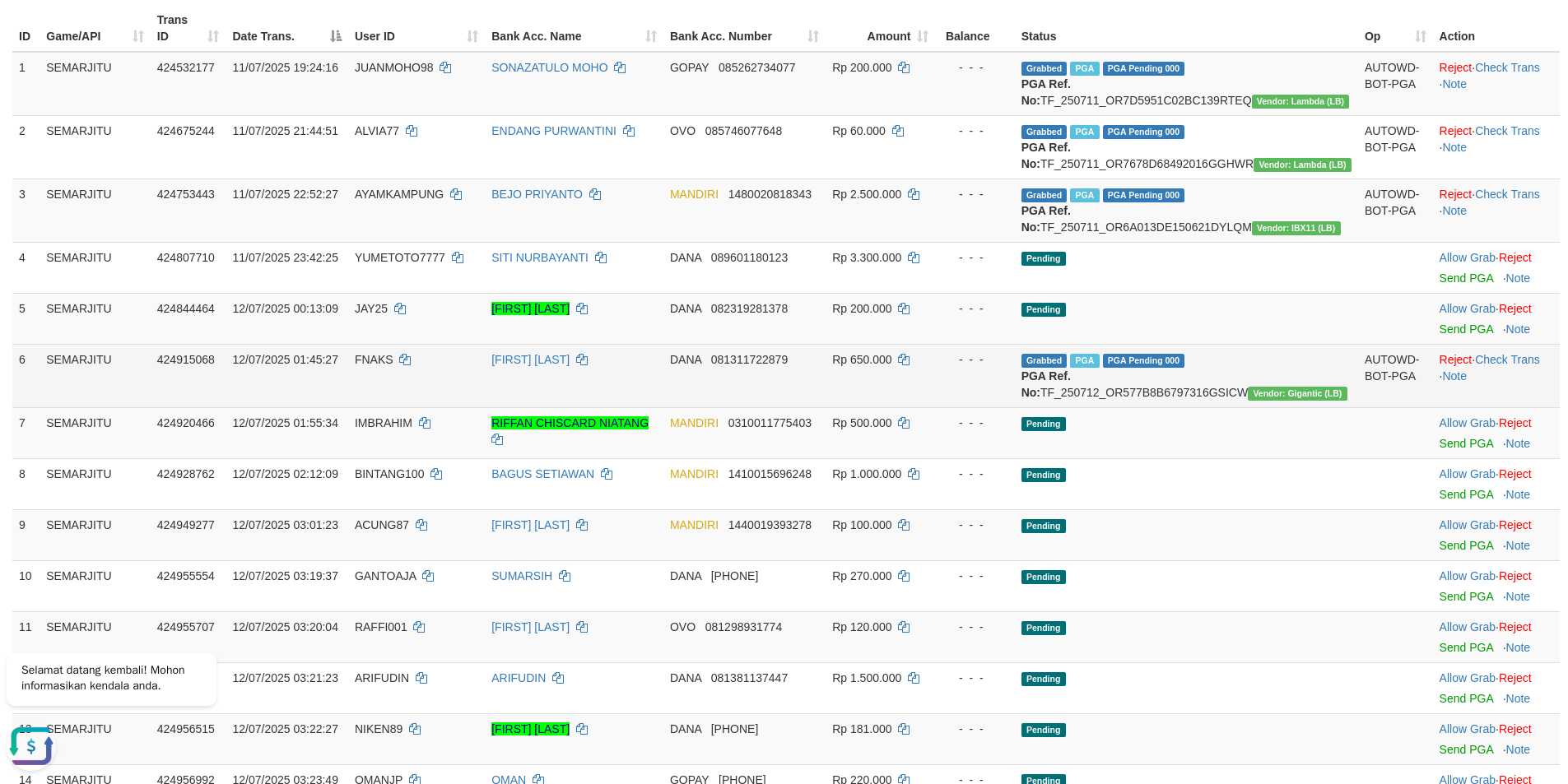click on "DANA     081311722879" at bounding box center (744, 375) 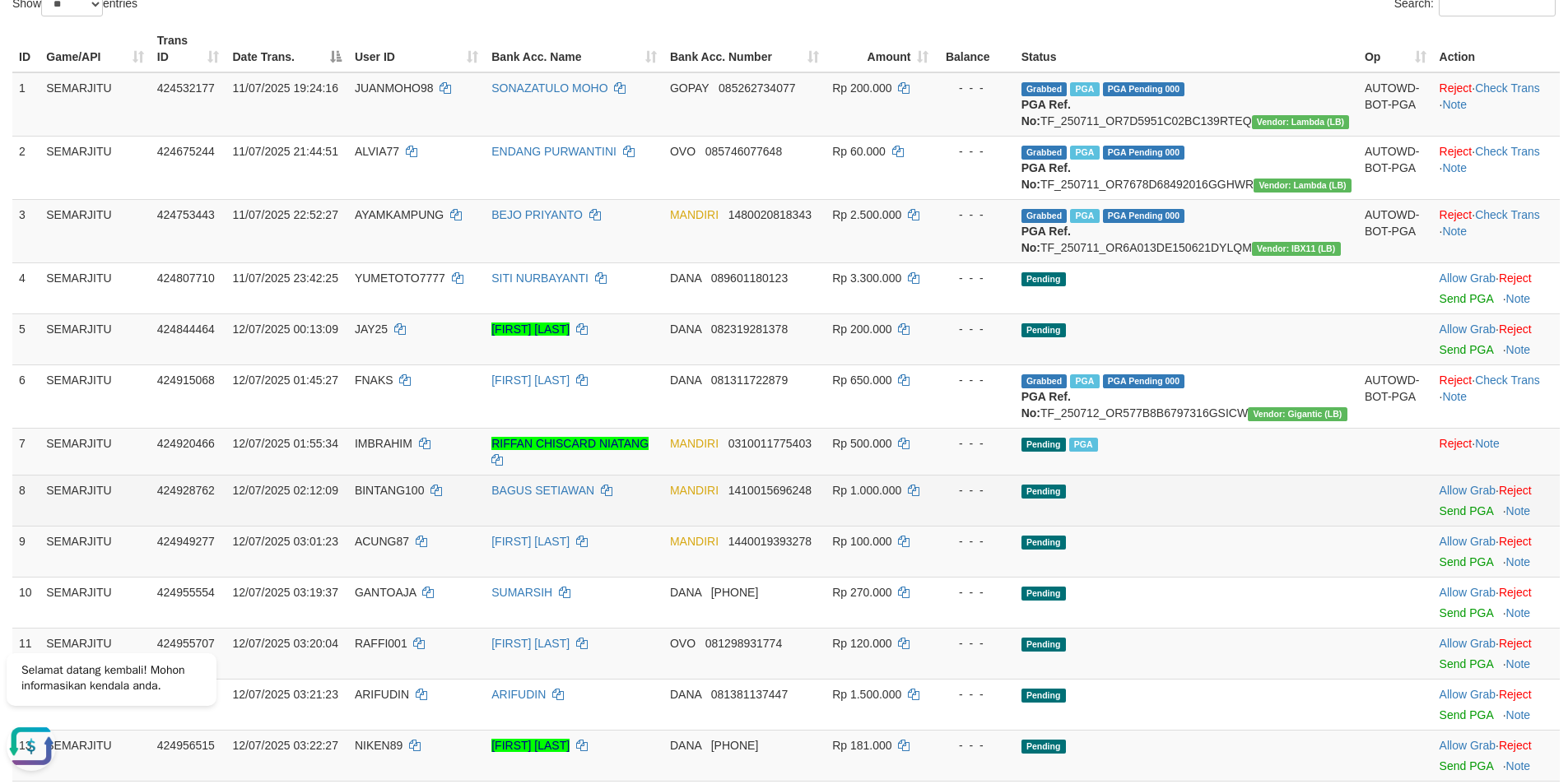 click on "Allow Grab   ·    Reject Send PGA     ·    Note" at bounding box center (1496, 500) 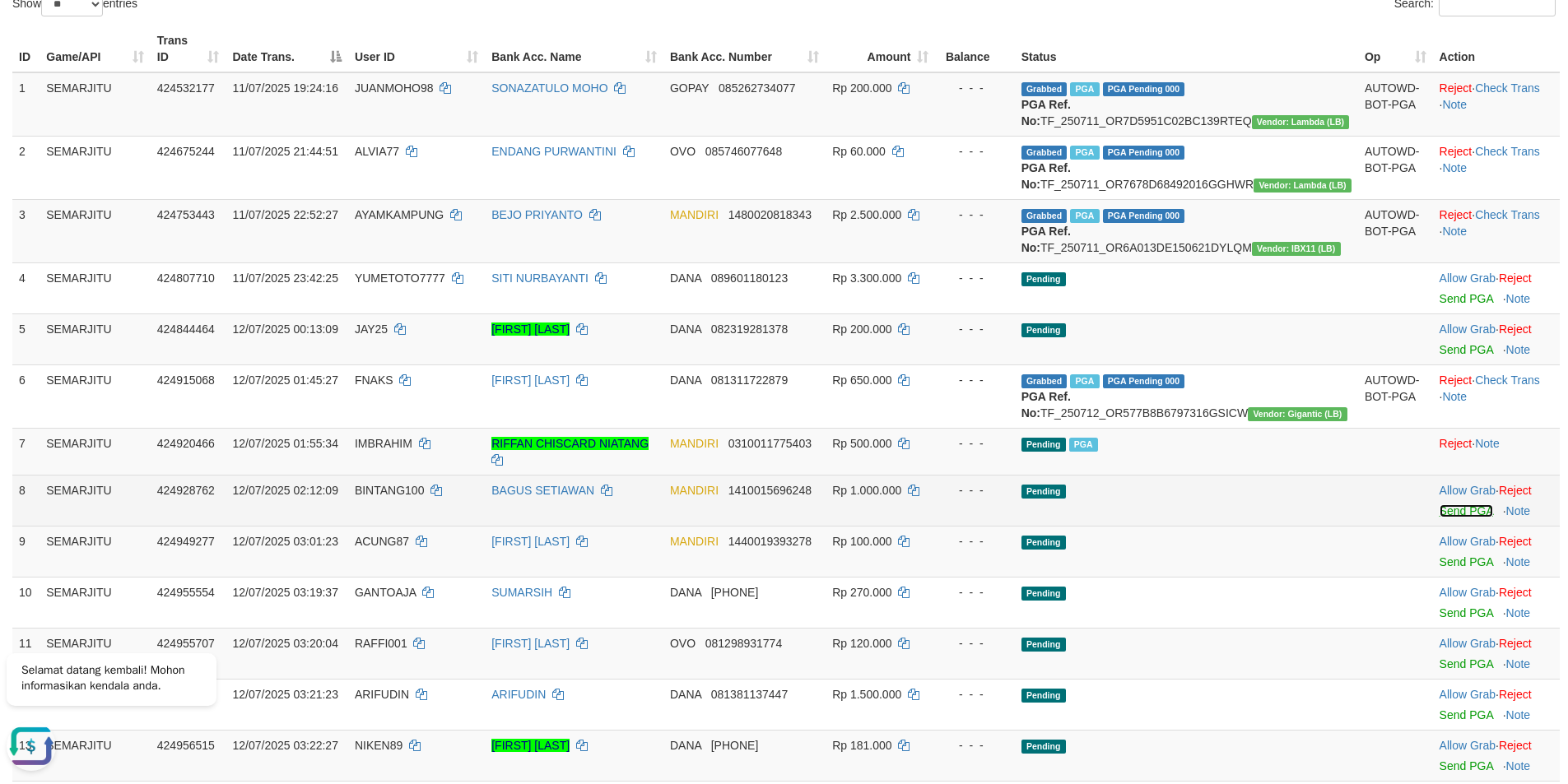 click on "Send PGA" at bounding box center (1466, 511) 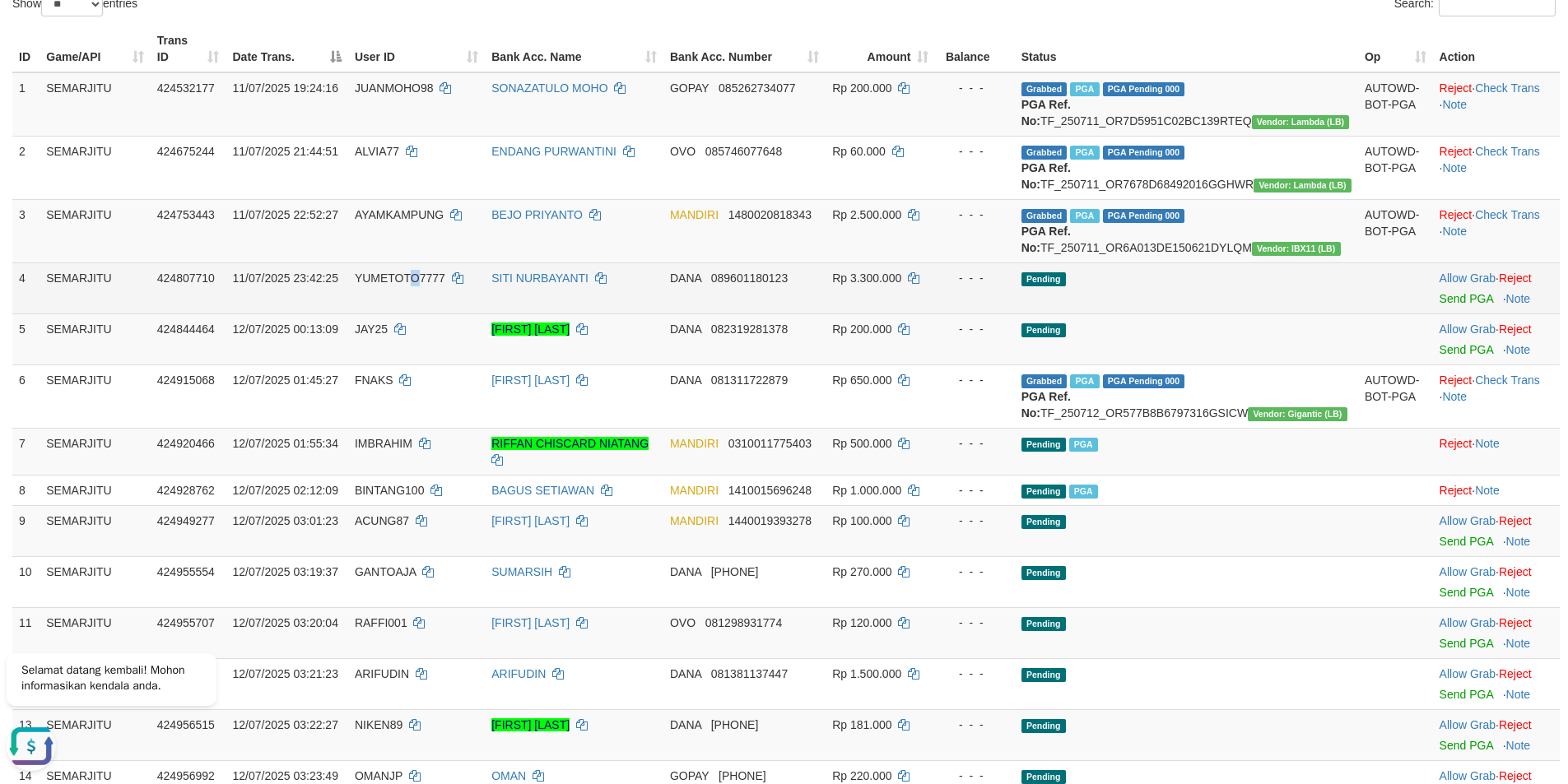 click on "YUMETOTO7777" at bounding box center (400, 278) 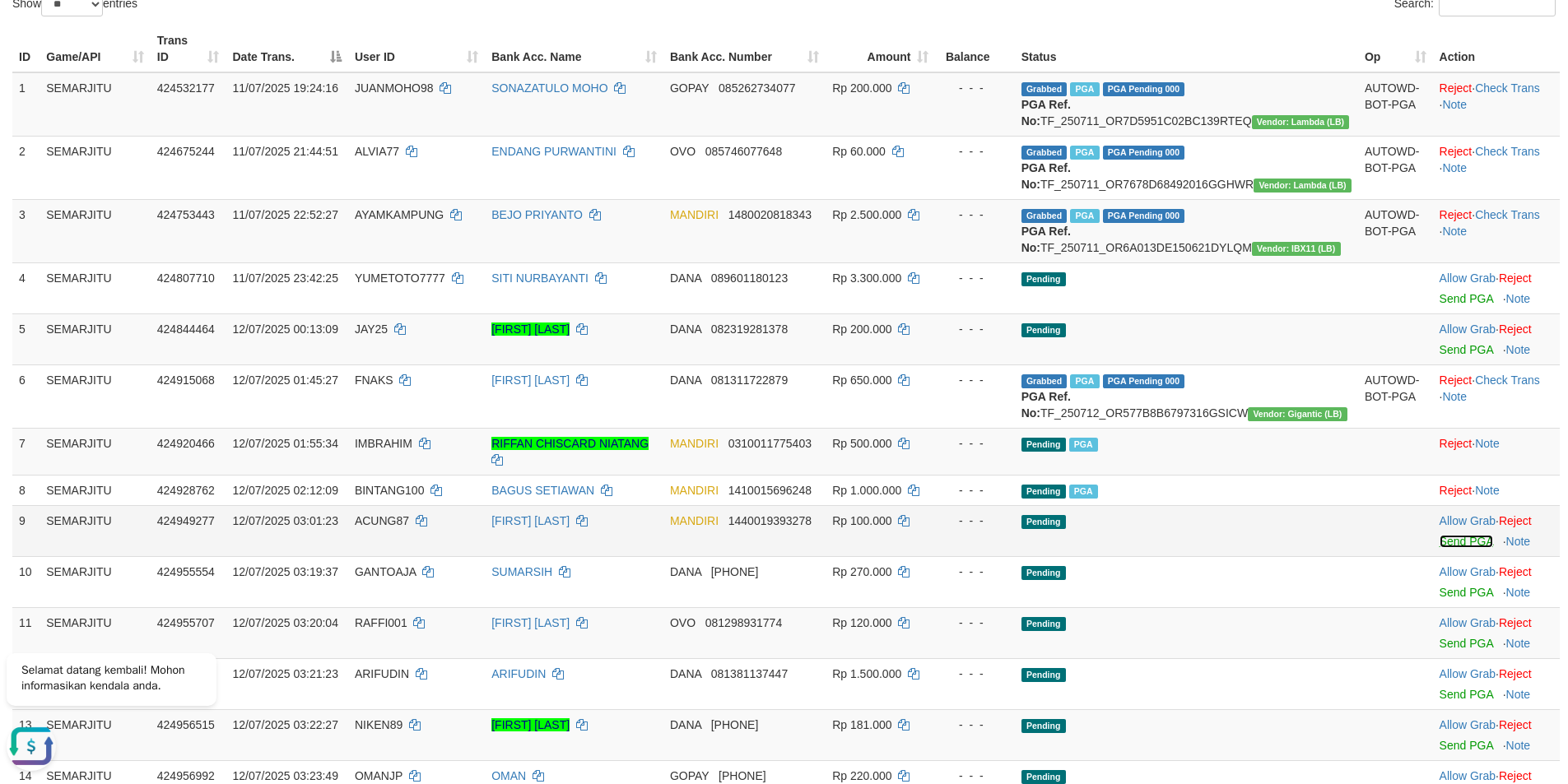 click on "Send PGA" at bounding box center [1466, 541] 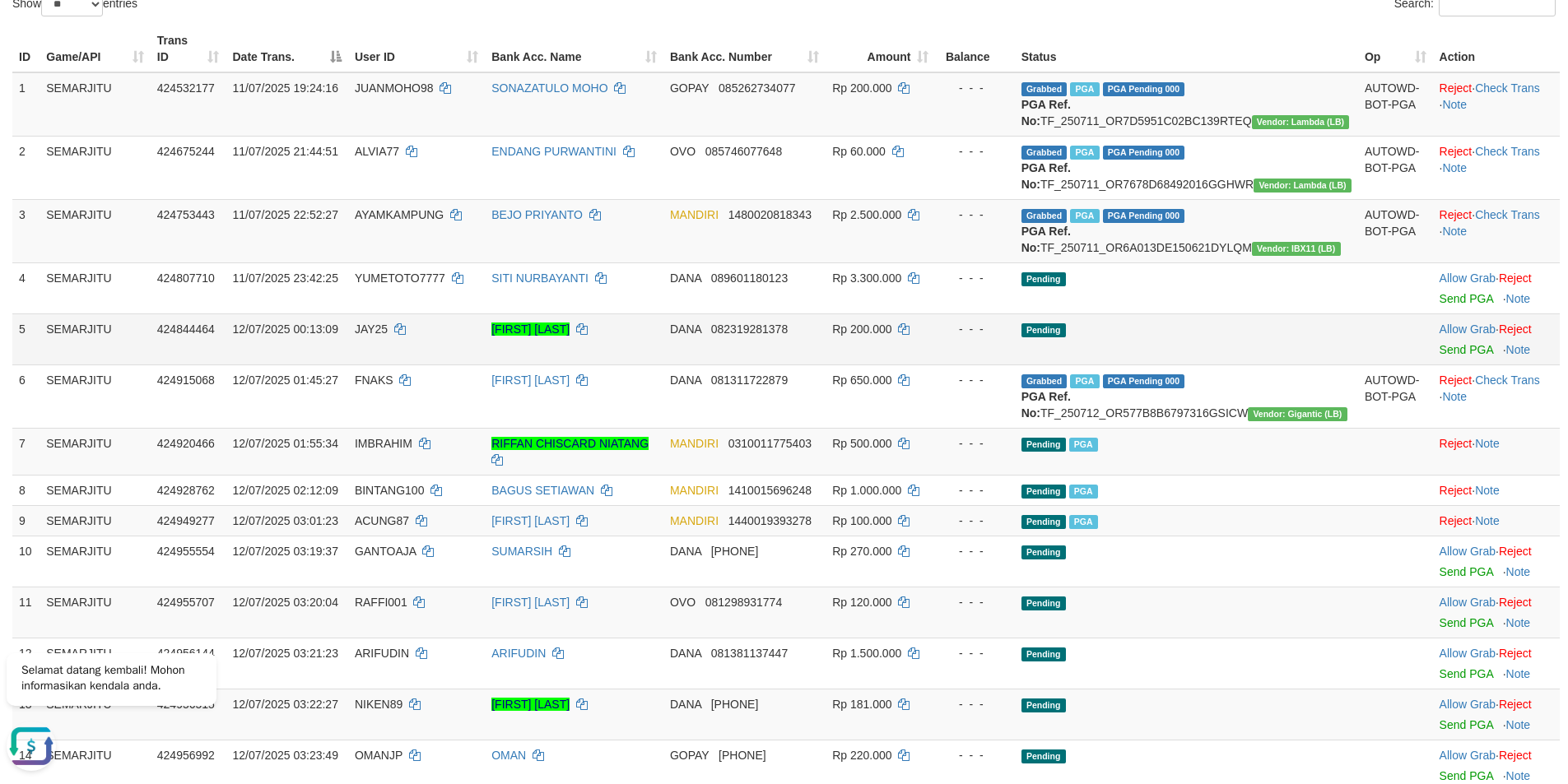 click on "DANA     082319281378" at bounding box center (744, 339) 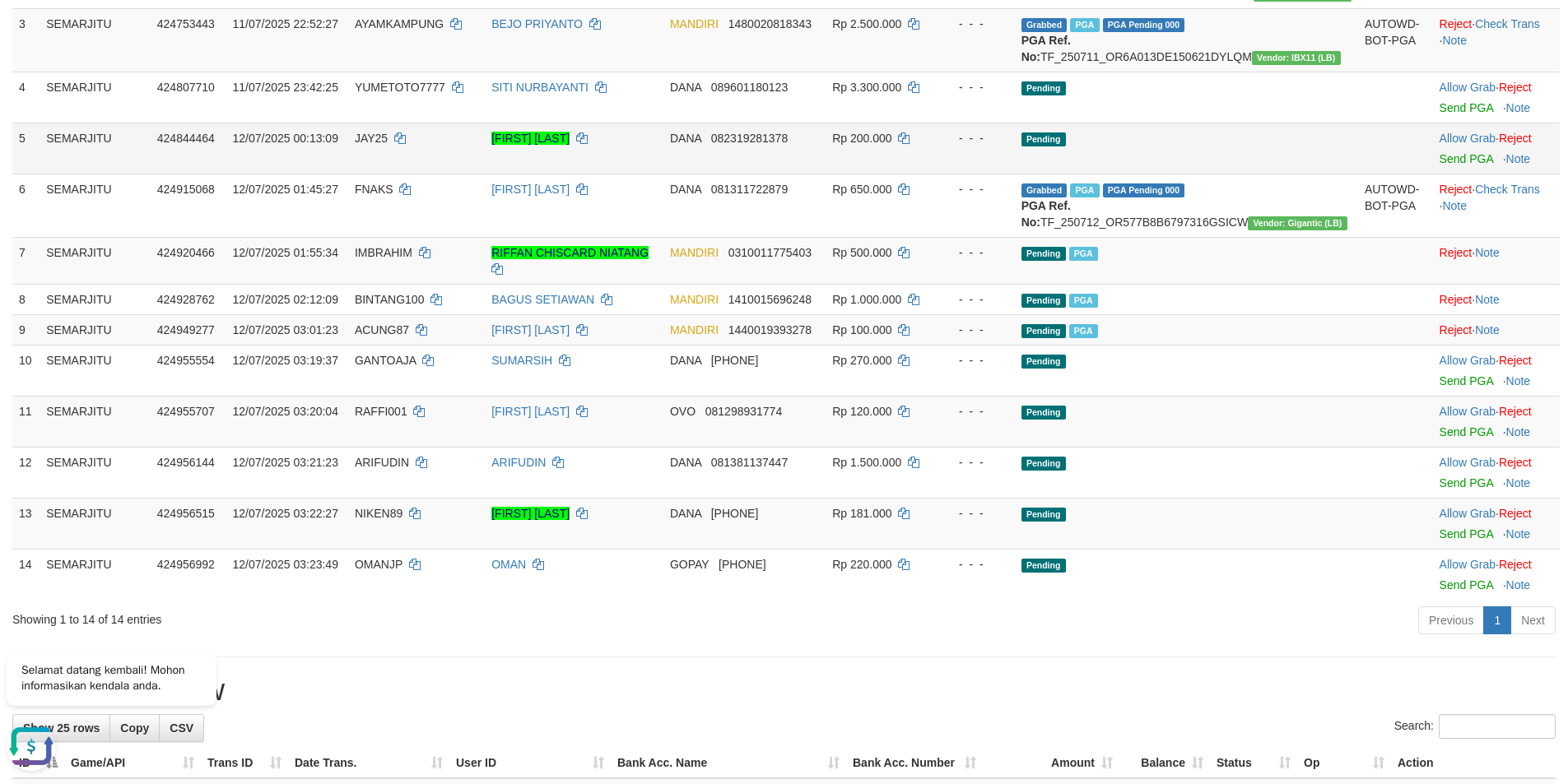 scroll, scrollTop: 606, scrollLeft: 0, axis: vertical 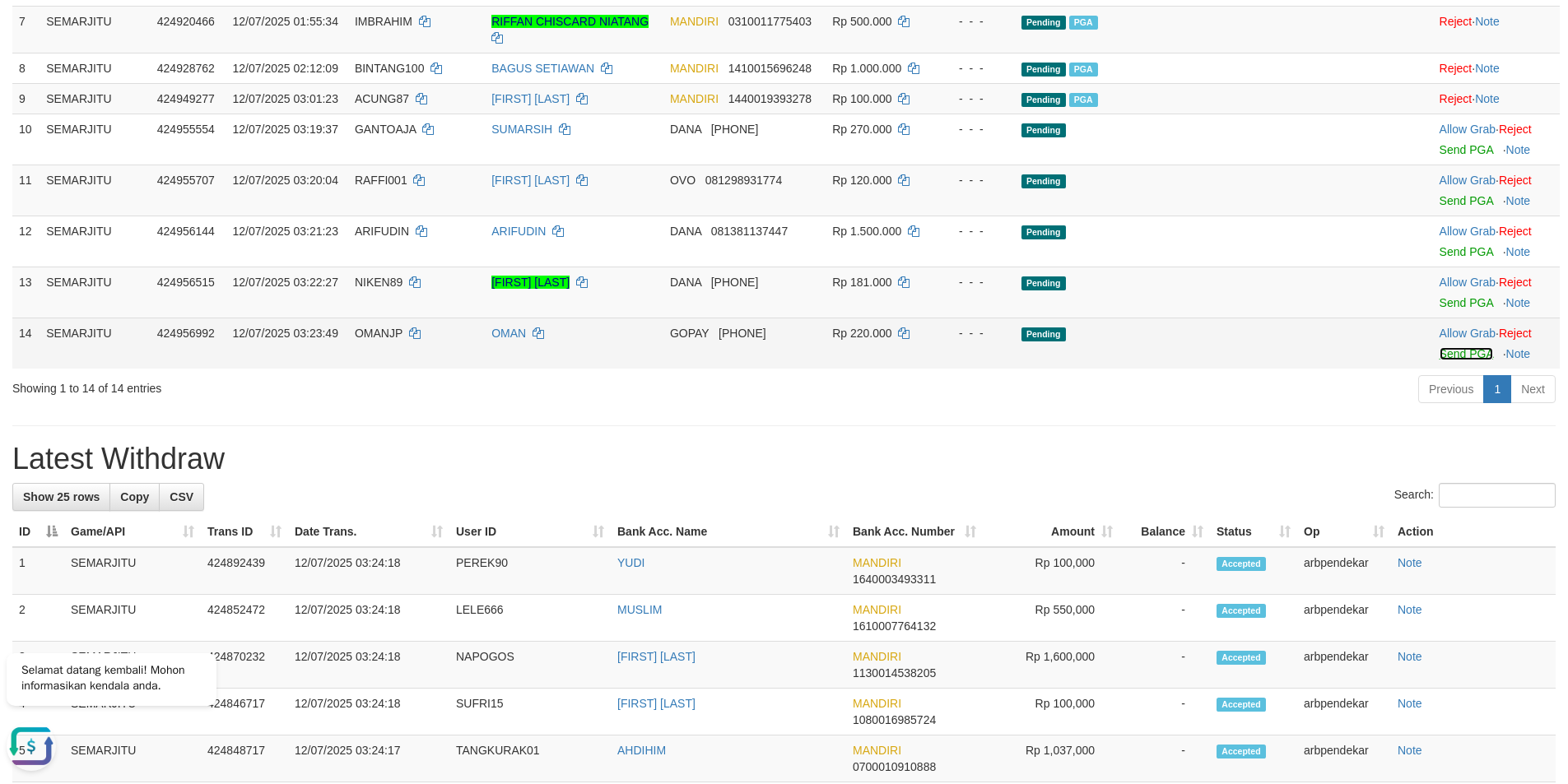 click on "Send PGA" at bounding box center [1466, 354] 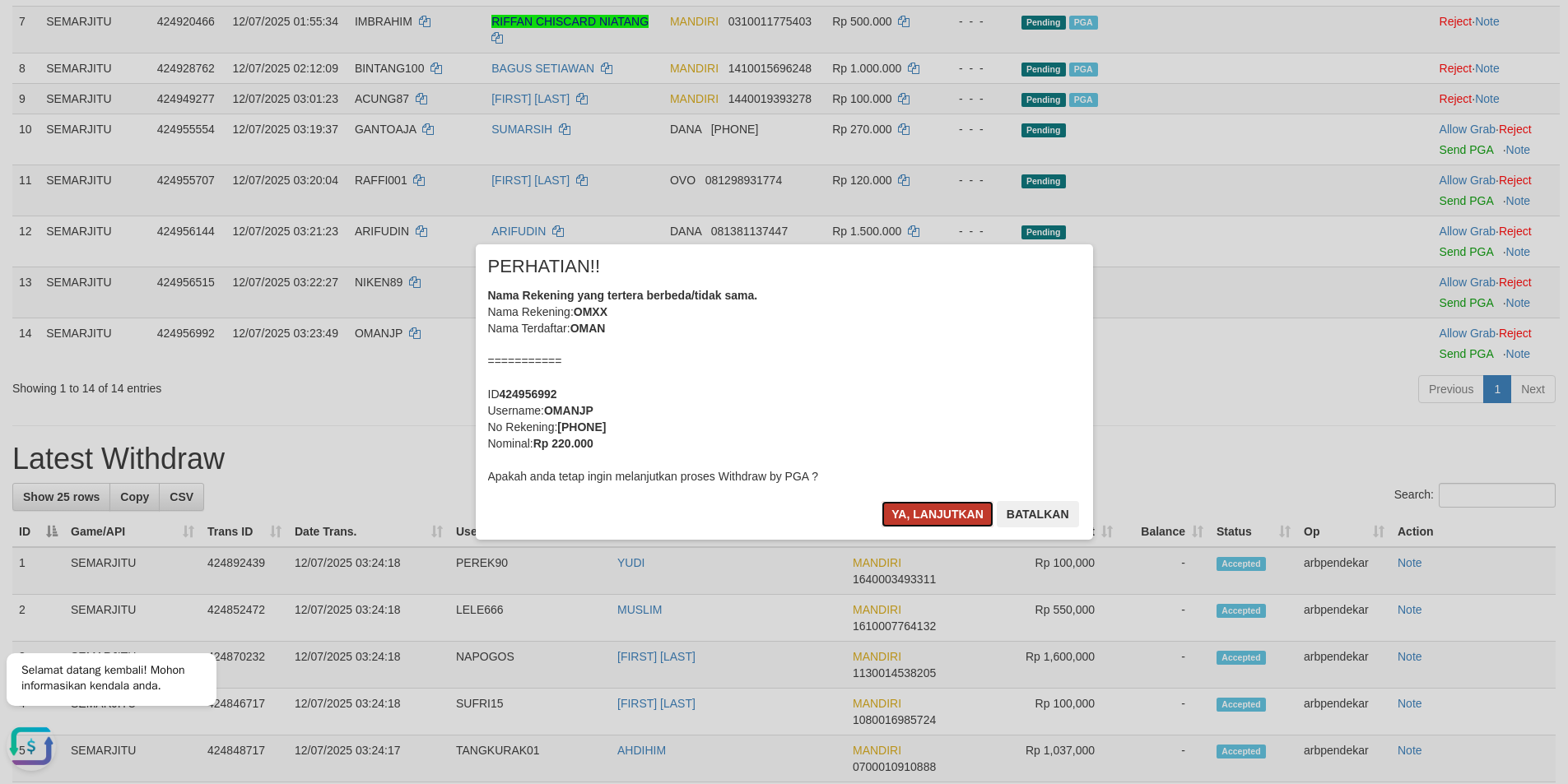 click on "Ya, lanjutkan" at bounding box center [938, 514] 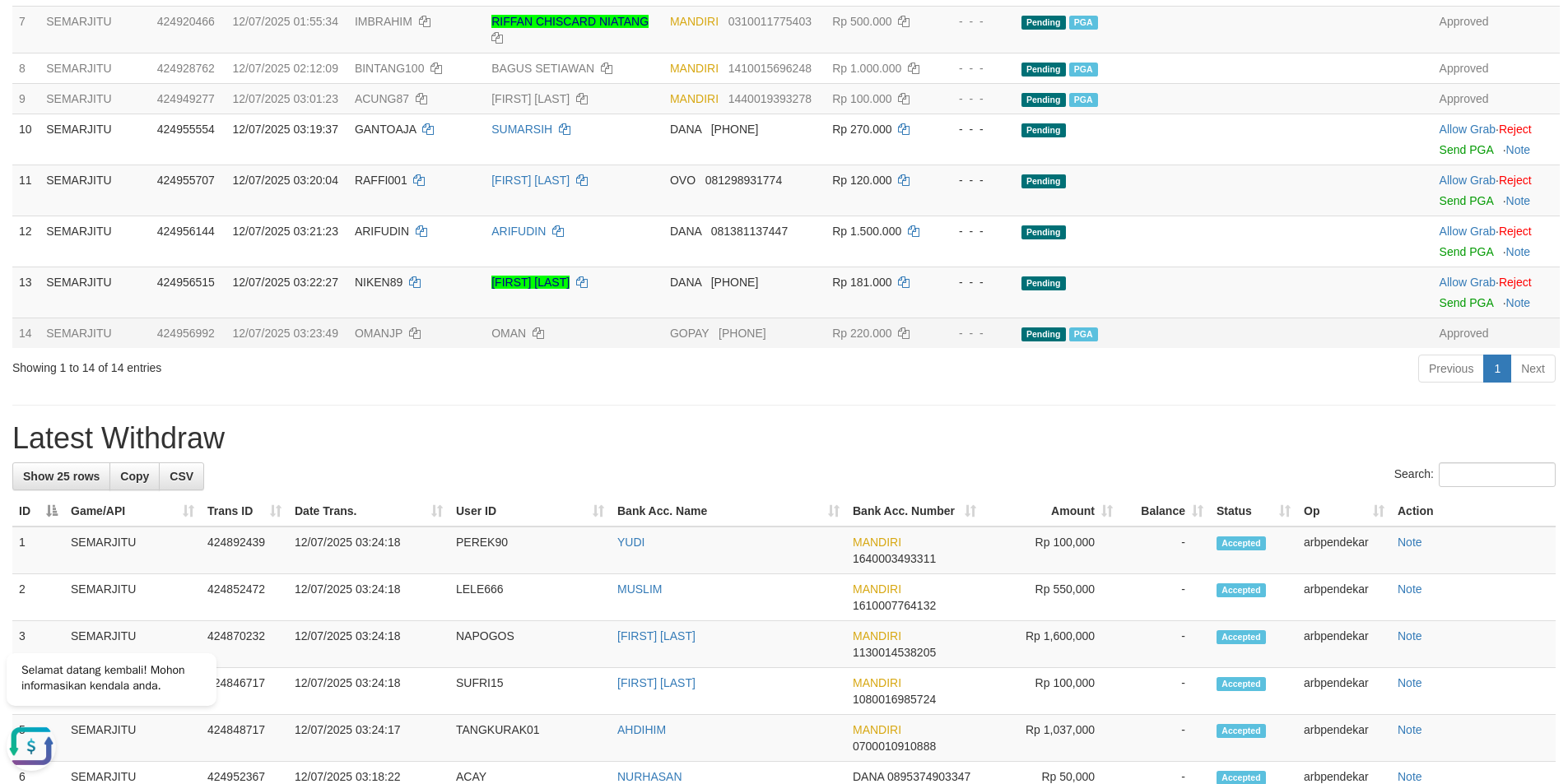 click on "Pending   PGA" at bounding box center [1186, 332] 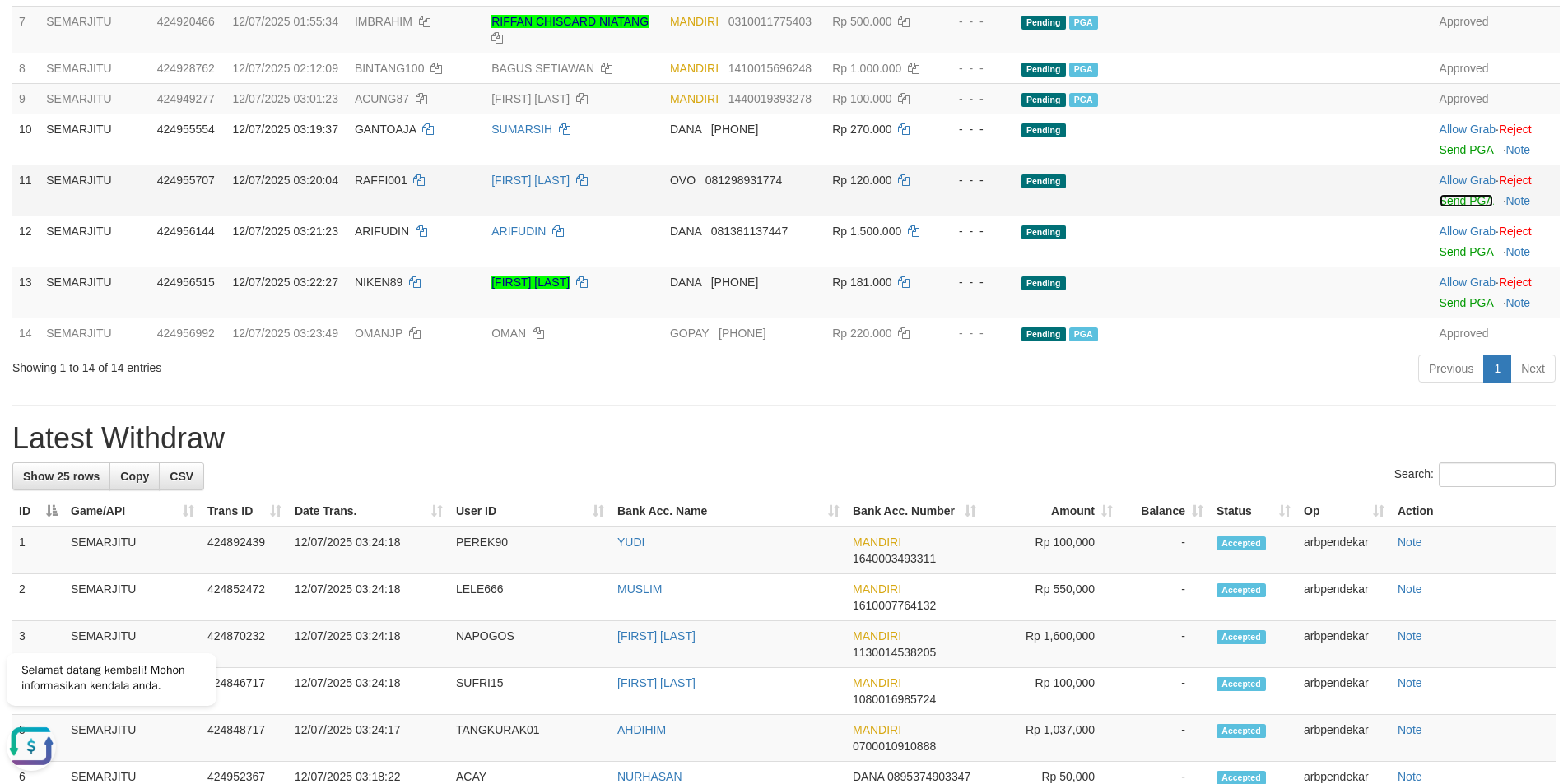 click on "Send PGA" at bounding box center [1466, 201] 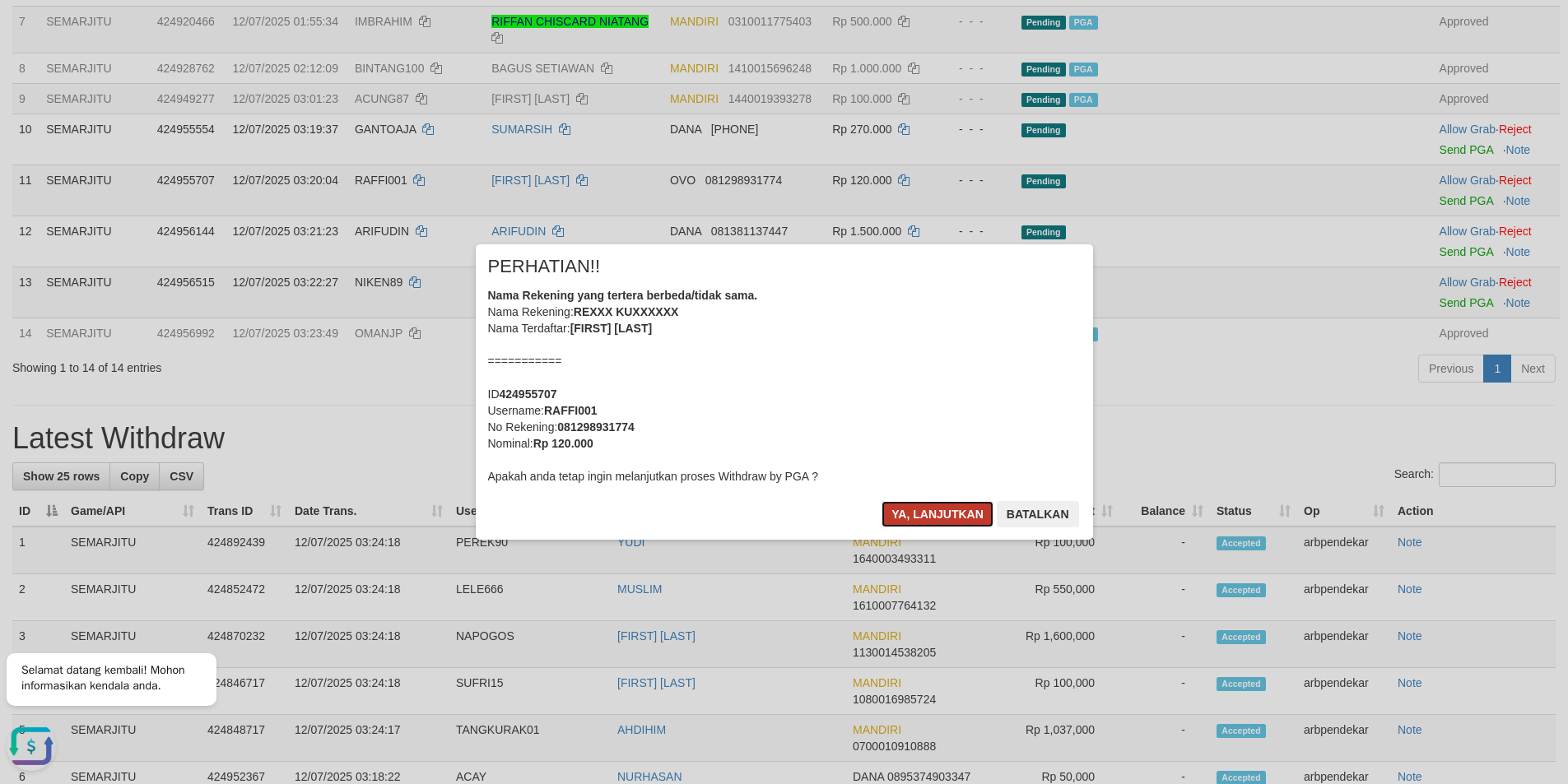 click on "Ya, lanjutkan" at bounding box center (938, 514) 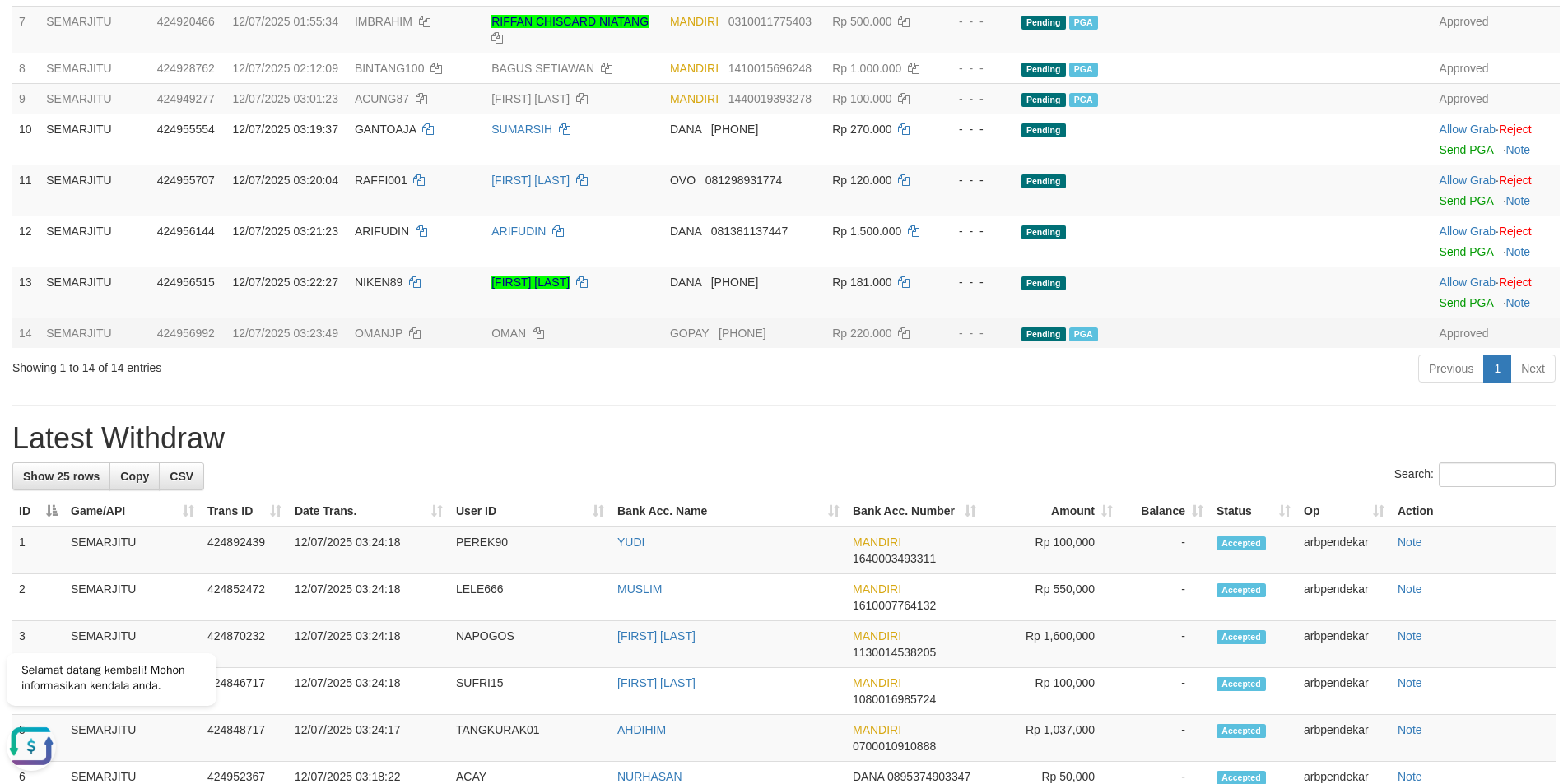 scroll, scrollTop: 586, scrollLeft: 0, axis: vertical 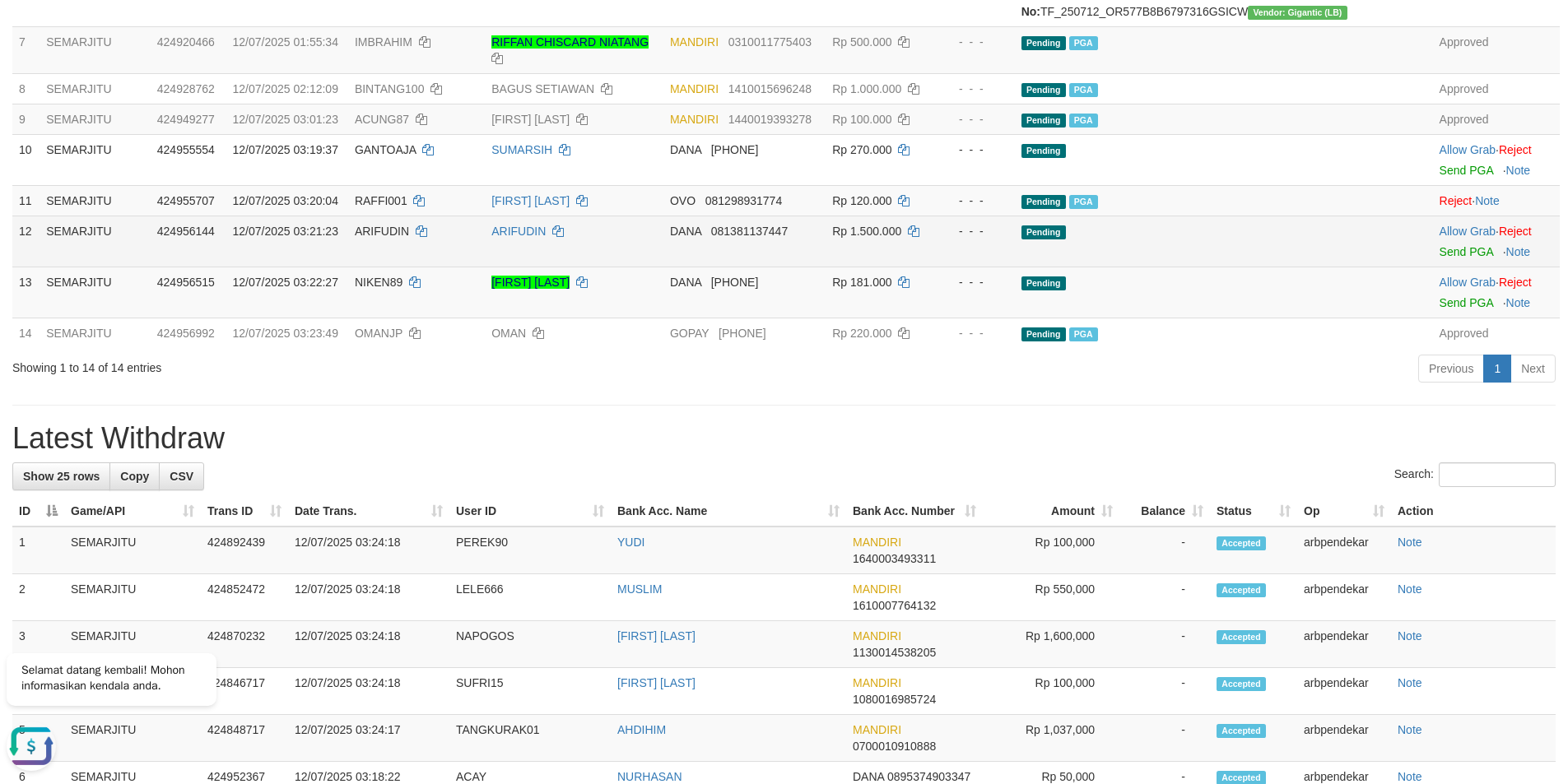 click on "ARIFUDIN" at bounding box center (416, 241) 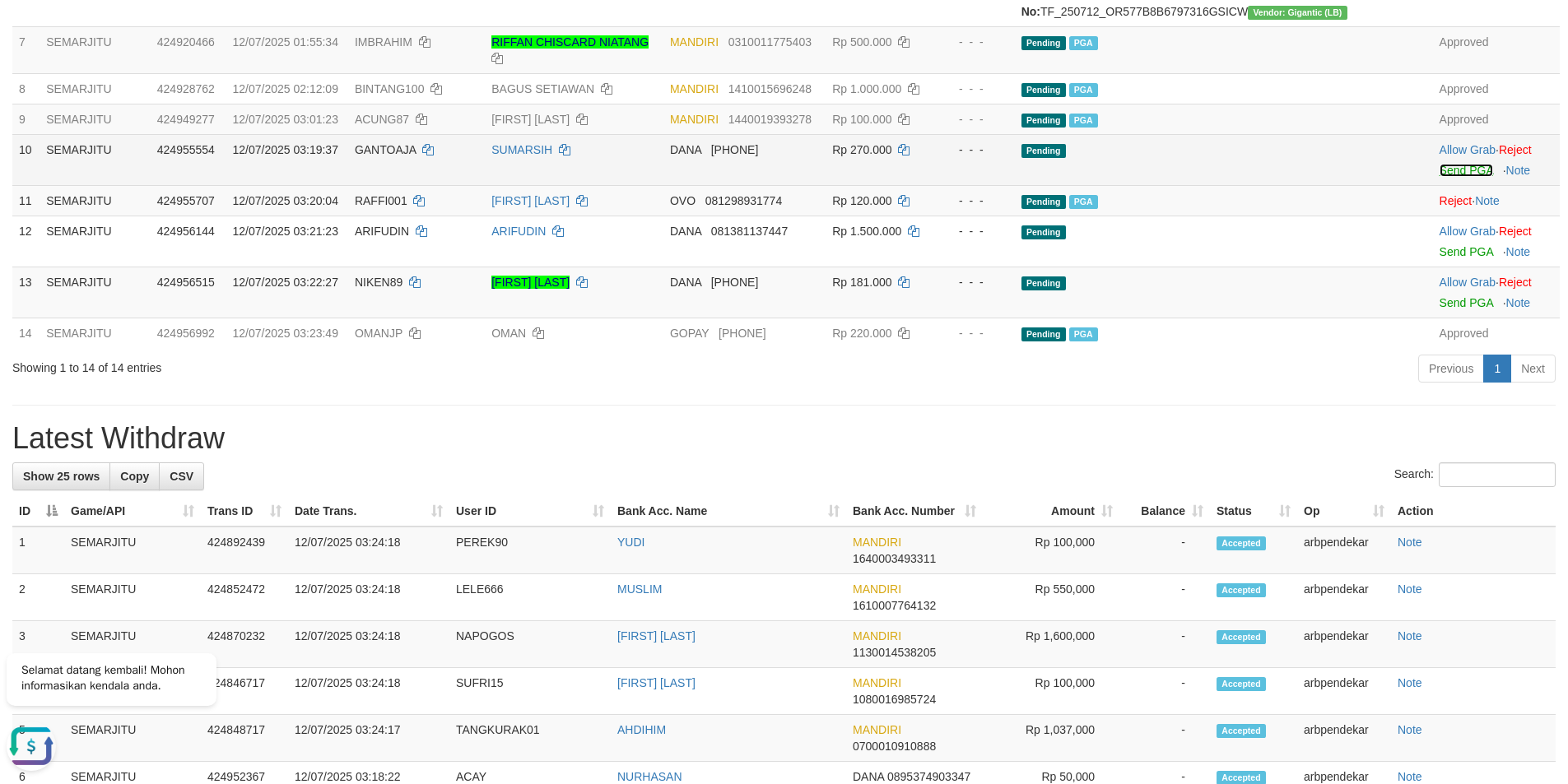 click on "Send PGA" at bounding box center [1466, 170] 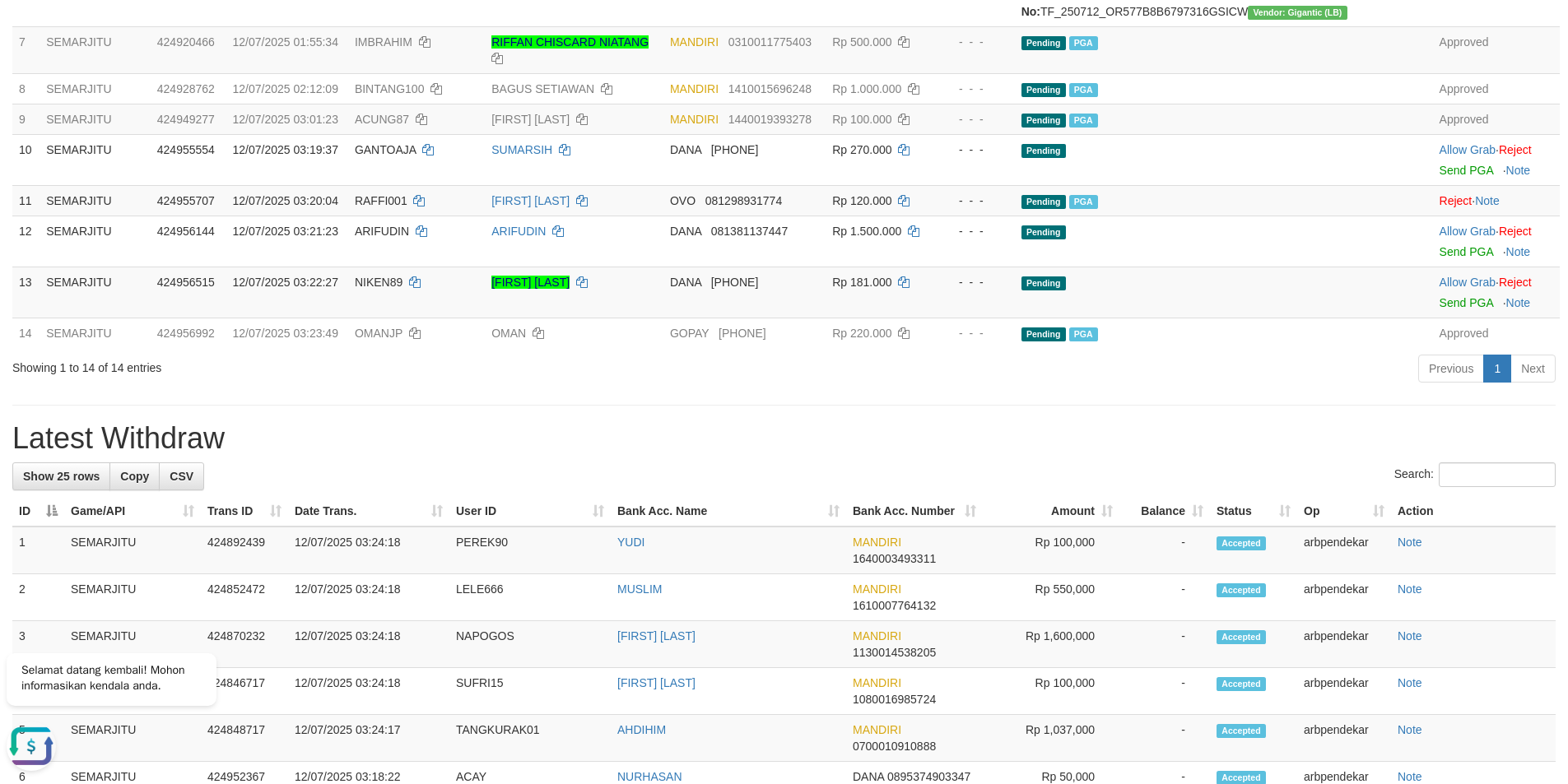 click on "ID Game/API Trans ID Date Trans. User ID Bank Acc. Name Bank Acc. Number Amount Balance Status Op Action
1 SEMARJITU 424532177 11/07/2025 19:24:16 JUANMOHO98    SONAZATULO MOHO    GOPAY     085262734077 Rp 200.000    -  -  - Grabbed   PGA   PGA Pending 000 PGA Ref. No:  TF_250711_OR7D5951C02BC139RTEQ  Vendor: Lambda (LB) AUTOWD-BOT-PGA Reject ·    Check Trans    ·    Note 2 SEMARJITU 424675244 11/07/2025 21:44:51 ALVIA77    ENDANG PURWANTINI    OVO     085746077648 Rp 60.000    -  -  - Grabbed   PGA   PGA Pending 000 PGA Ref. No:  TF_250711_OR7678D68492016GGHWR  Vendor: Lambda (LB) AUTOWD-BOT-PGA Reject ·    Check Trans    ·    Note 3 SEMARJITU 424753443 11/07/2025 22:52:27 AYAMKAMPUNG    BEJO PRIYANTO    MANDIRI     1480020818343 Rp 2.500.000    -  -  - Grabbed   PGA   PGA Pending 000 PGA Ref. No:  TF_250711_OR6A013DE150621DYLQM  Vendor: IBX11 (LB) AUTOWD-BOT-PGA Reject ·    Check Trans    ·    Note 4 SEMARJITU 424807710 5" at bounding box center (784, -14) 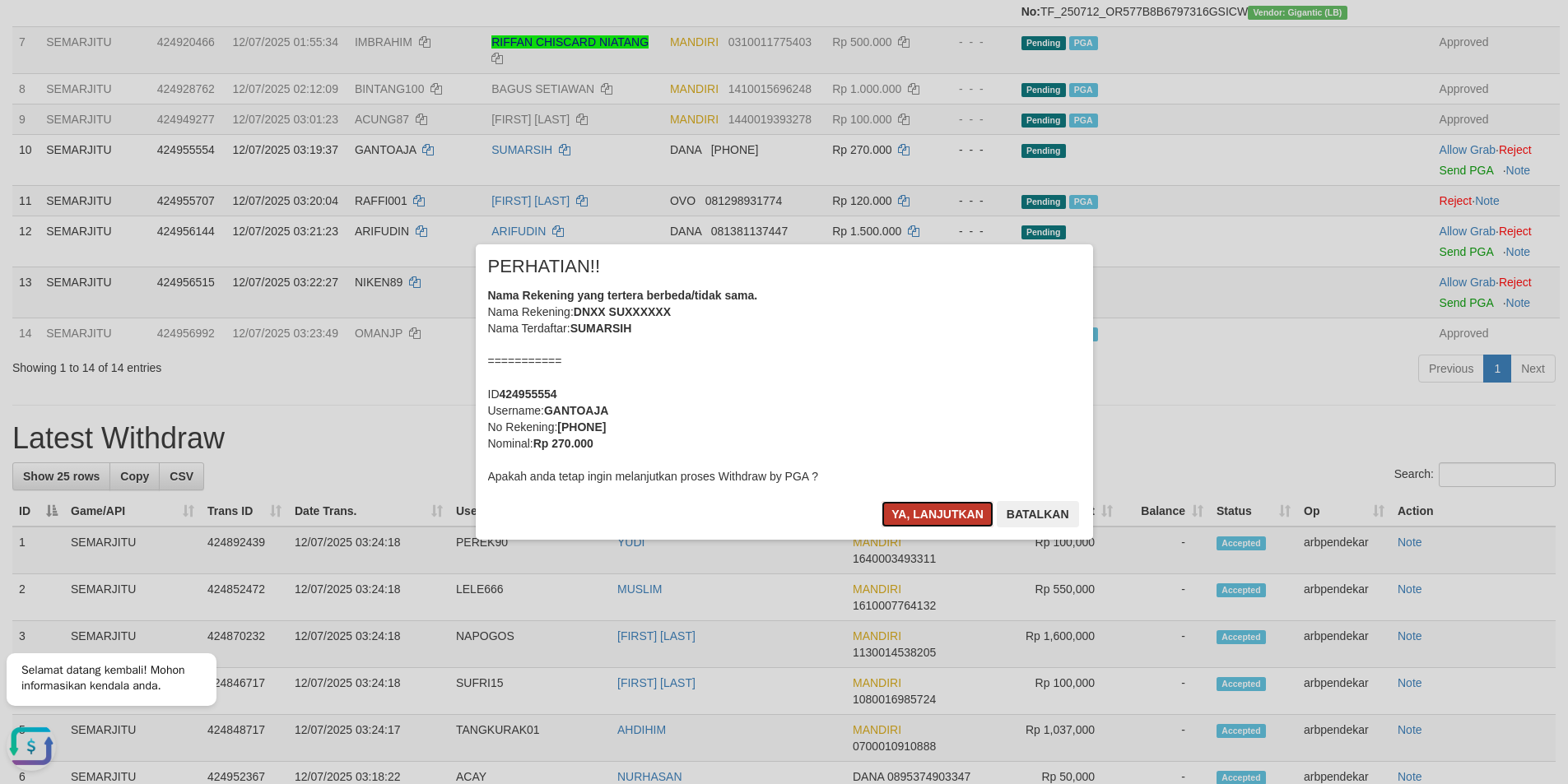 click on "Ya, lanjutkan" at bounding box center (938, 514) 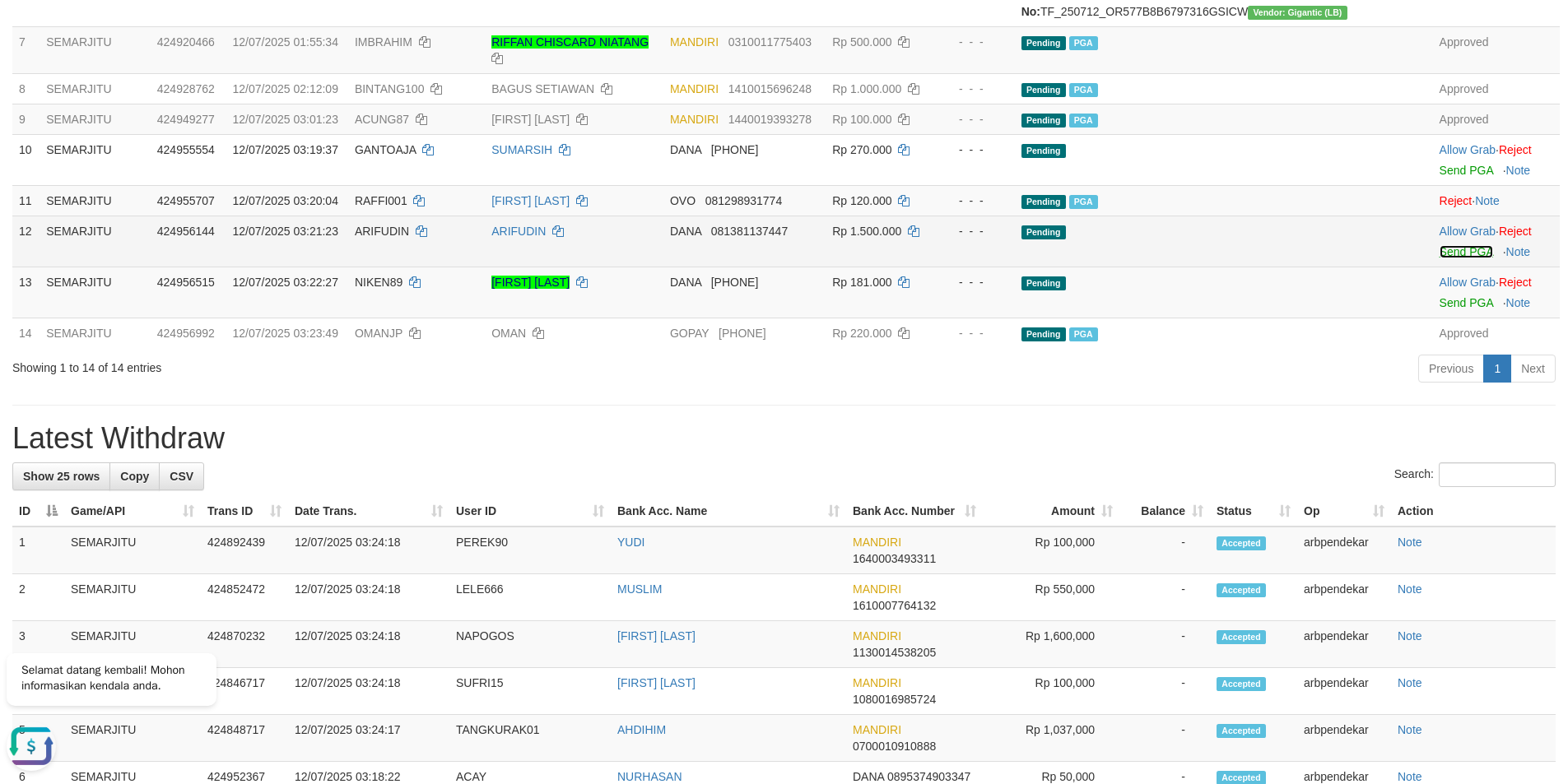 click on "Send PGA" at bounding box center [1466, 252] 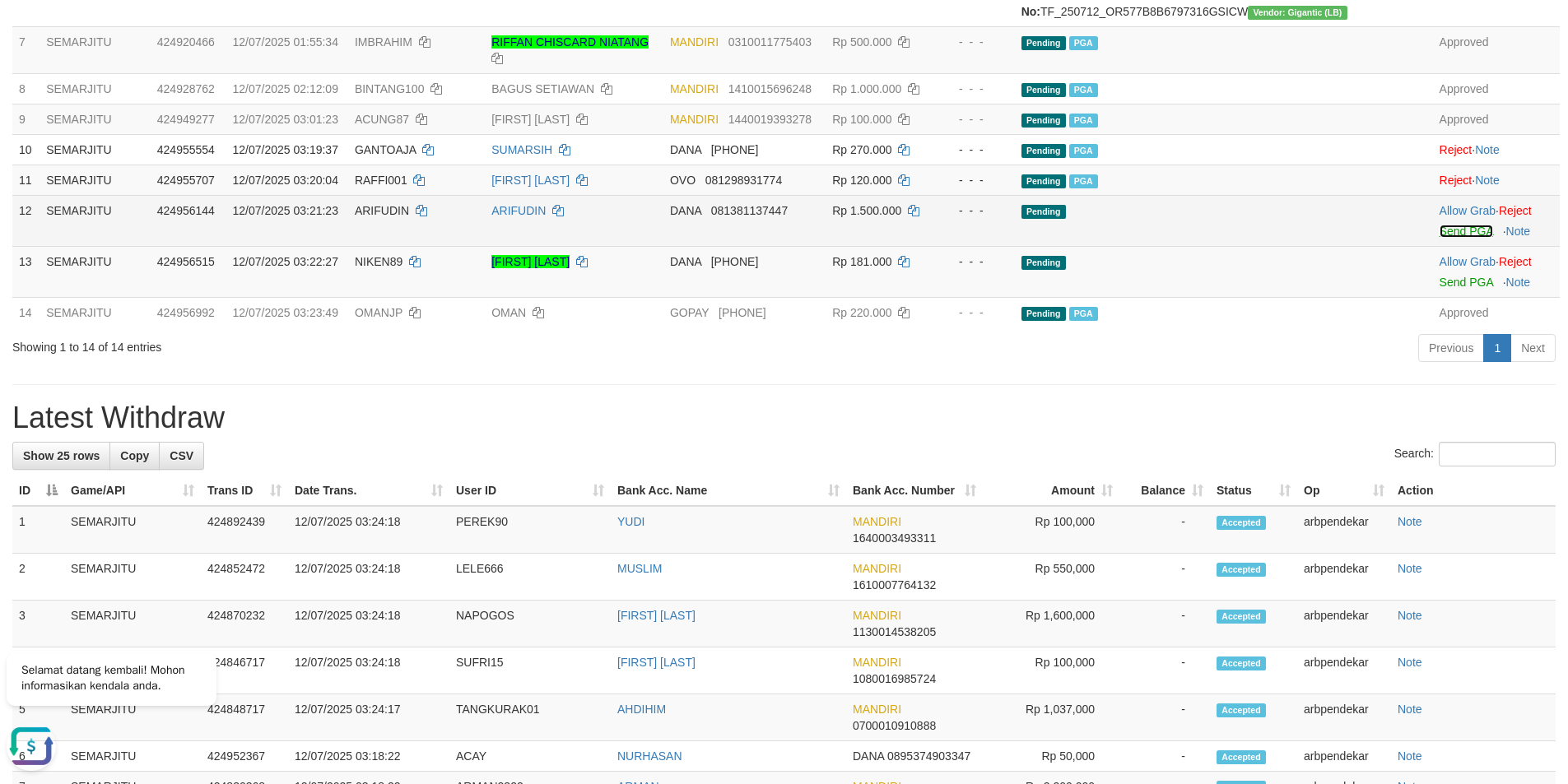 scroll, scrollTop: 565, scrollLeft: 0, axis: vertical 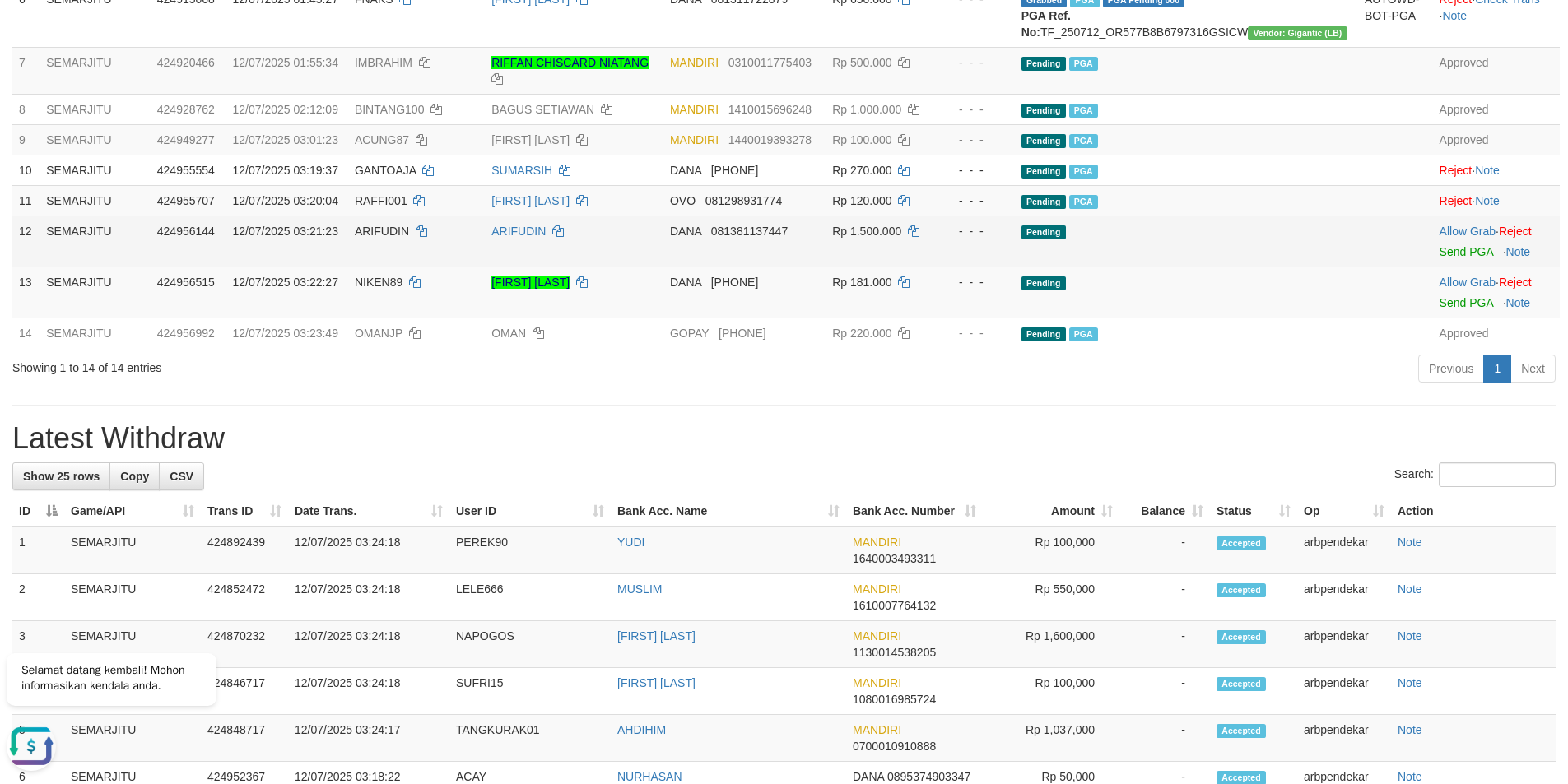 click on "ARIFUDIN" at bounding box center [574, 241] 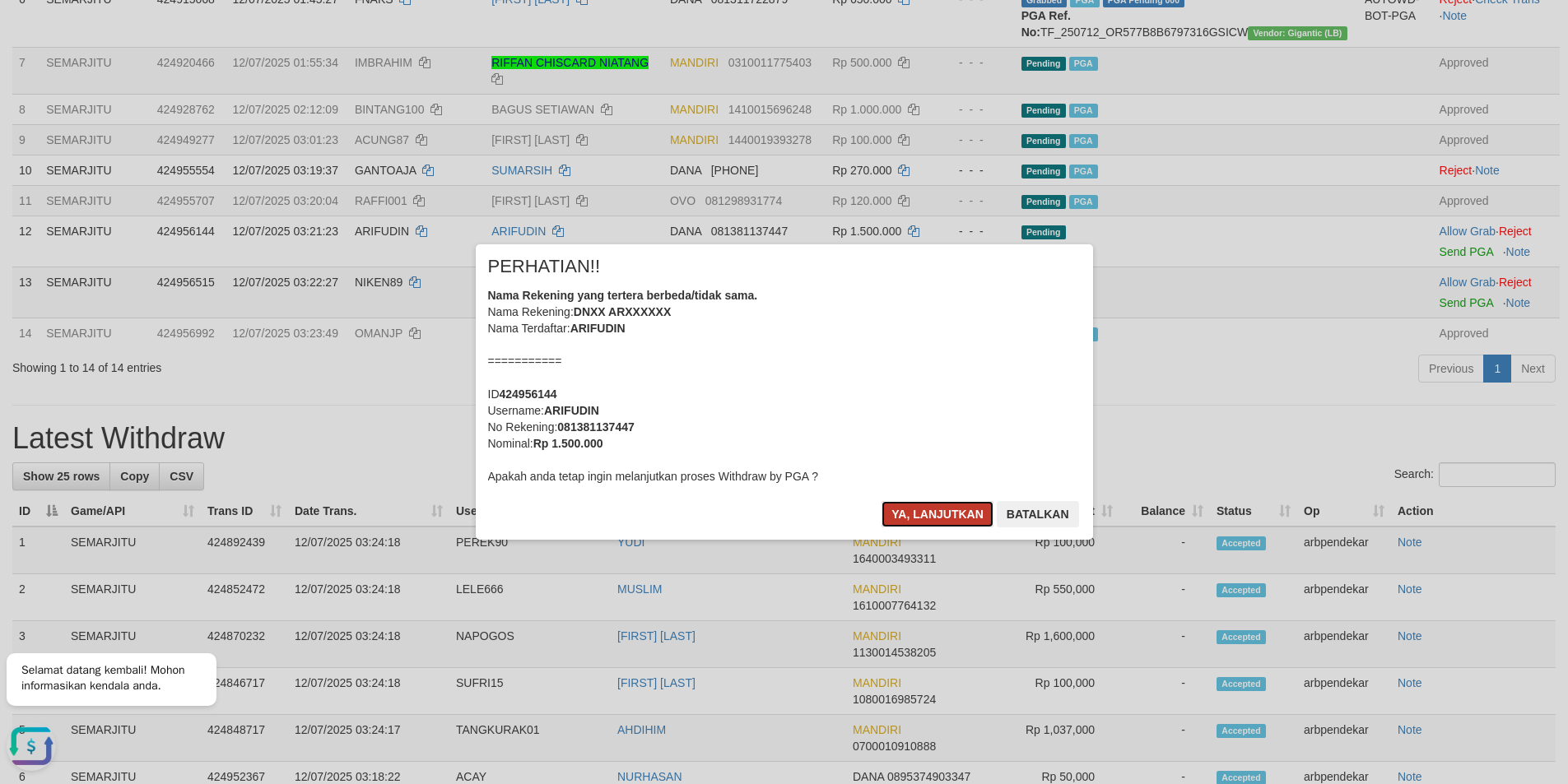 click on "Ya, lanjutkan" at bounding box center (938, 514) 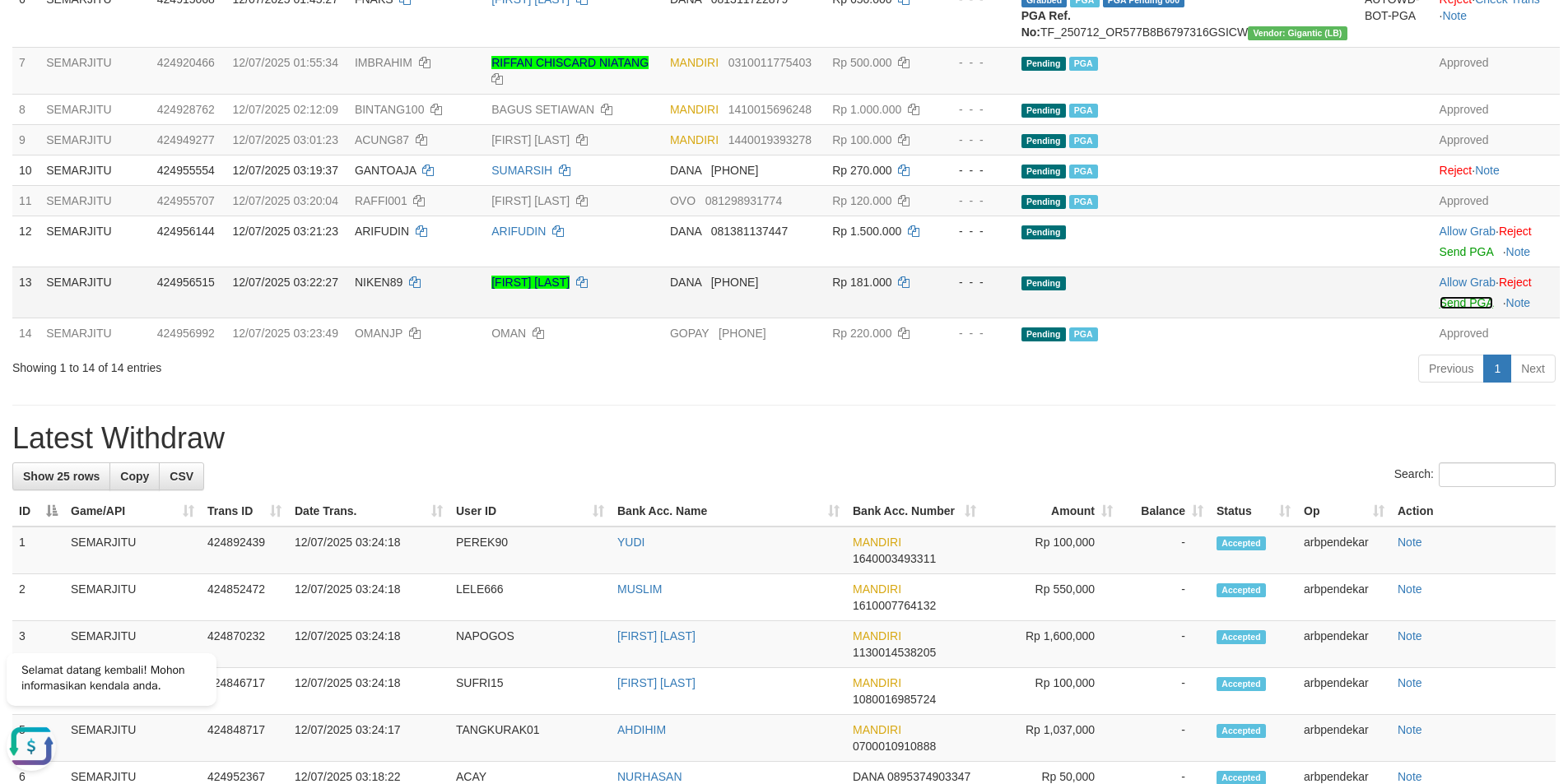 scroll, scrollTop: 545, scrollLeft: 0, axis: vertical 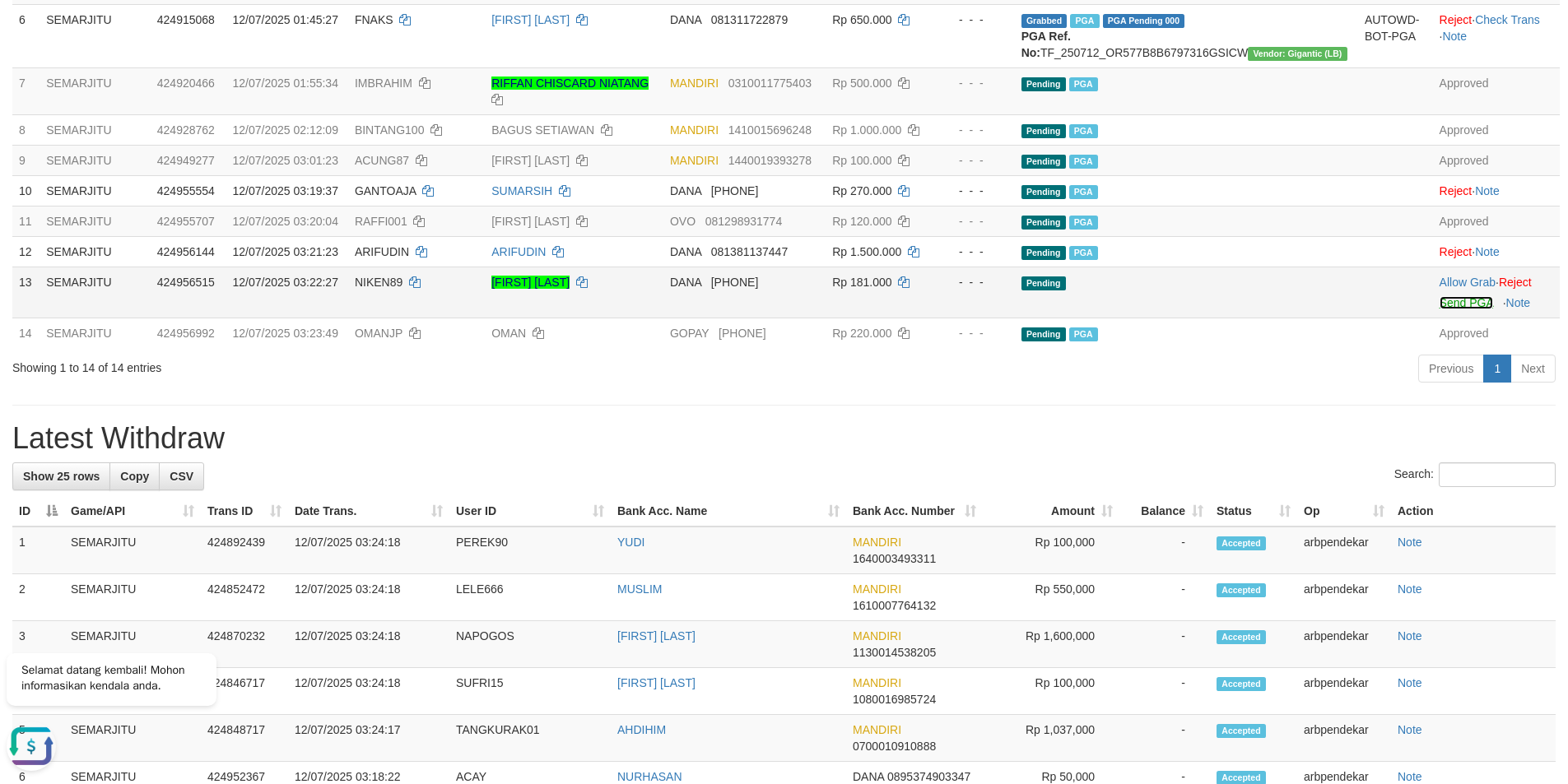 click on "Send PGA" at bounding box center (1466, 303) 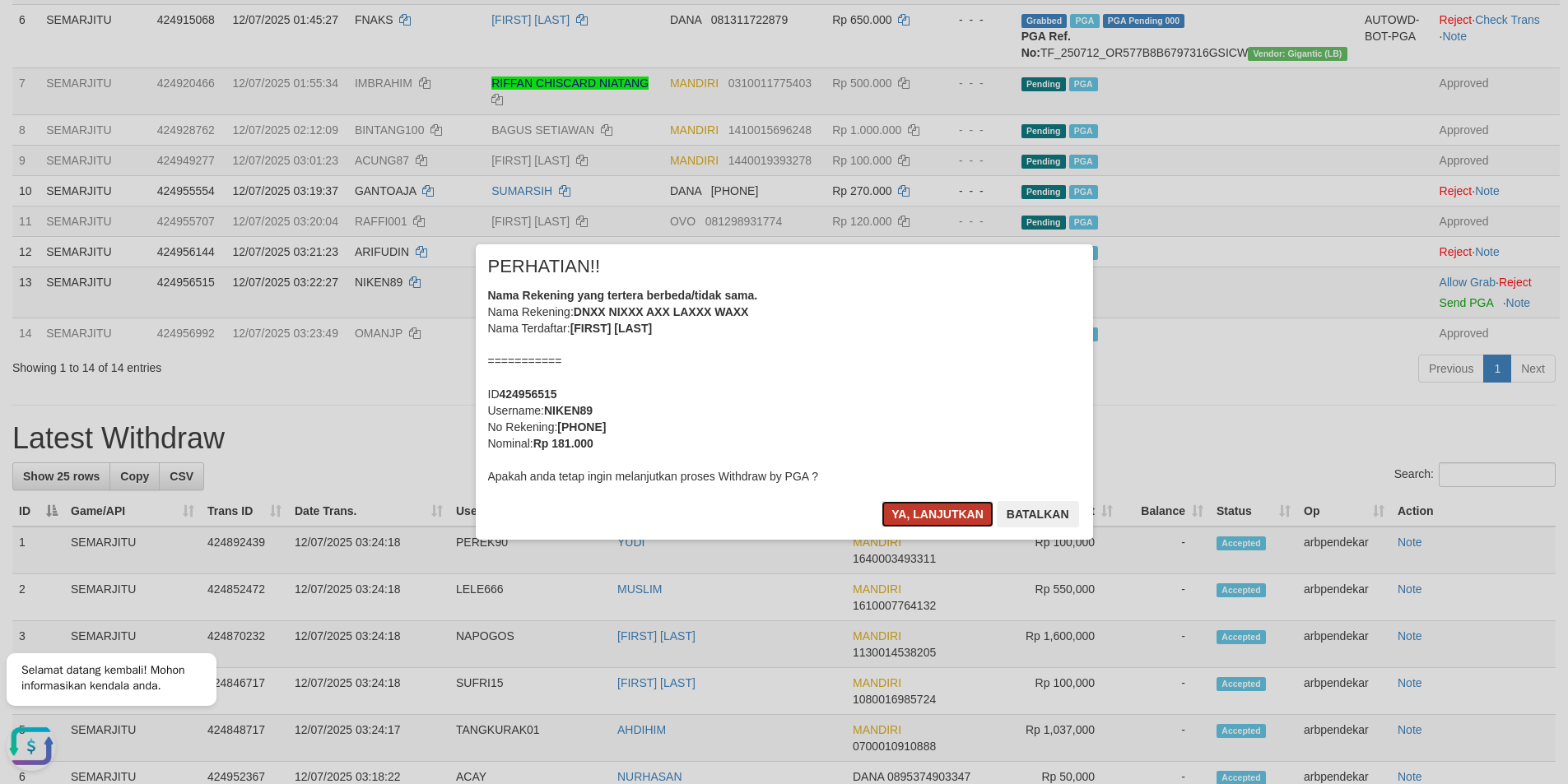 click on "Ya, lanjutkan" at bounding box center [938, 514] 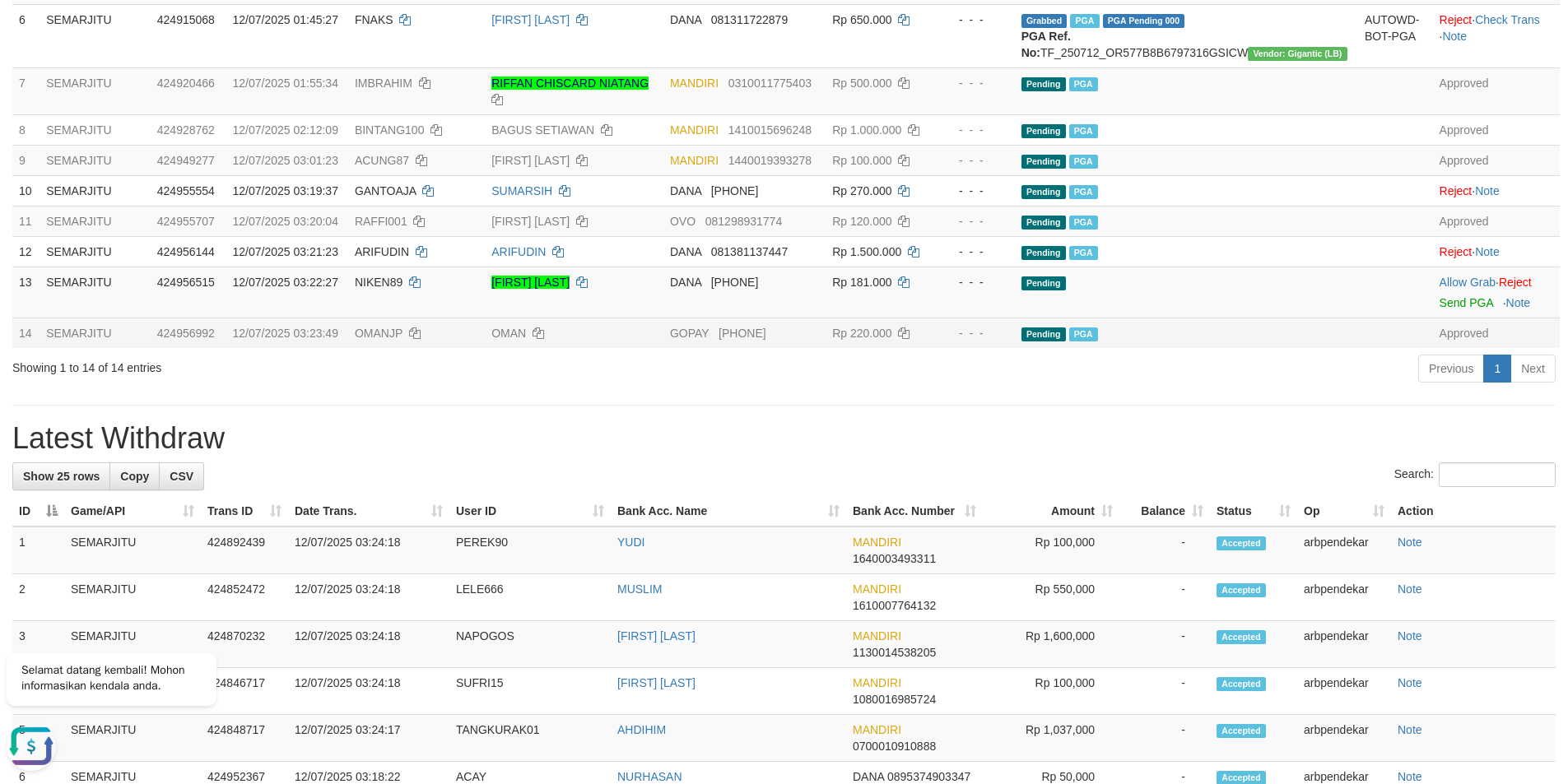 click on "OMAN" at bounding box center [574, 332] 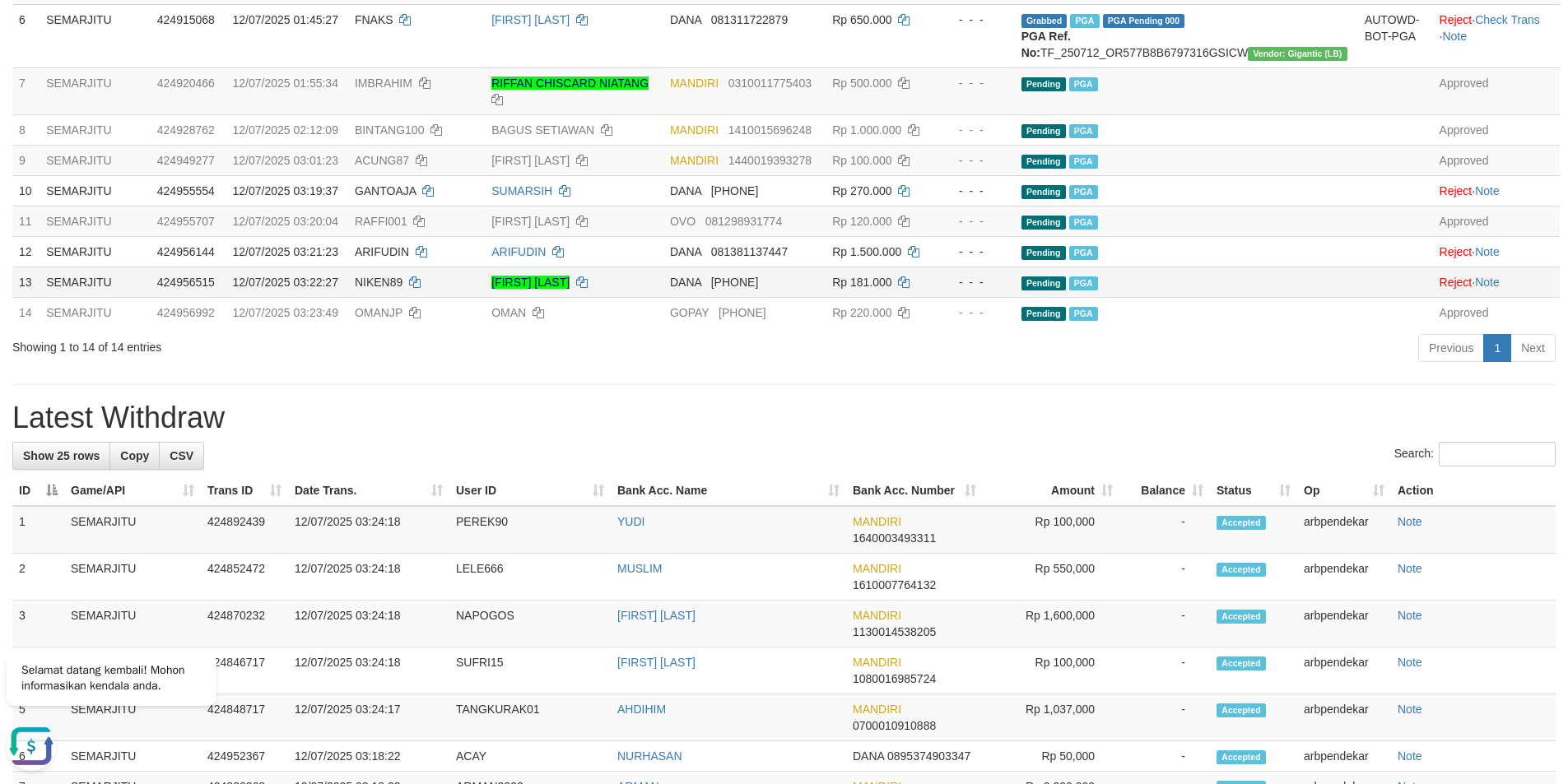 click on "DANA     089505283508" at bounding box center [744, 281] 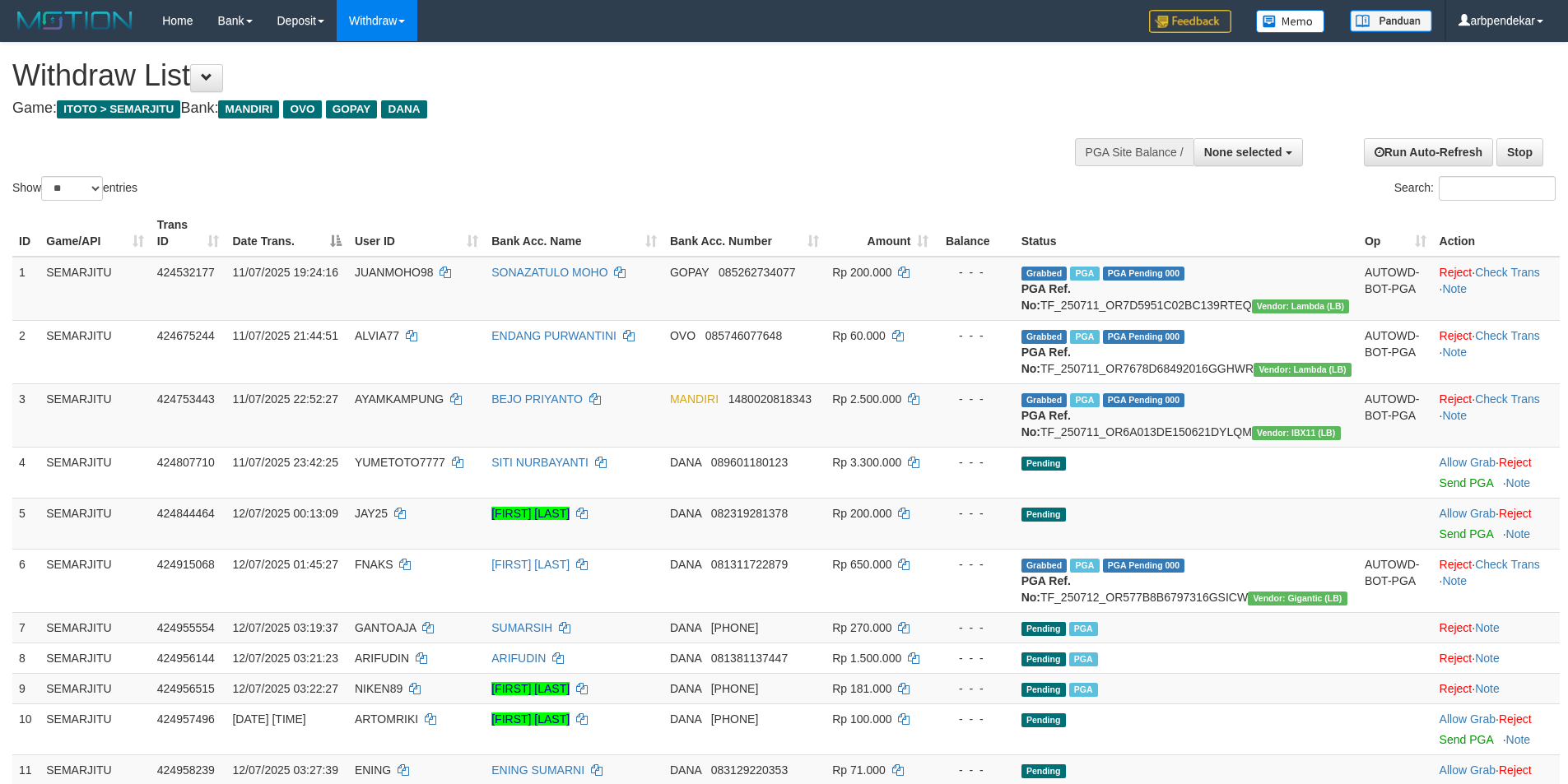 select 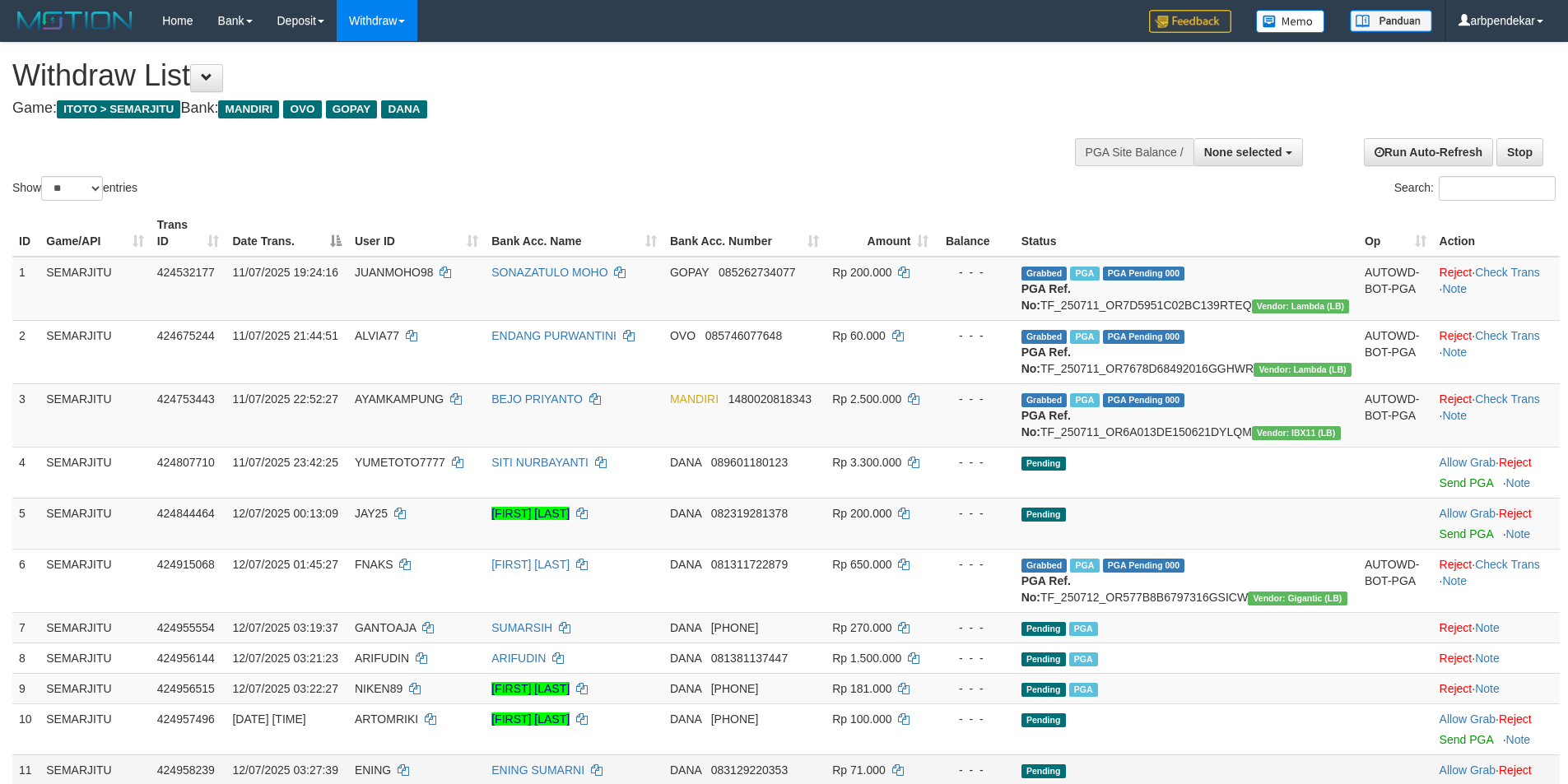 scroll, scrollTop: 590, scrollLeft: 0, axis: vertical 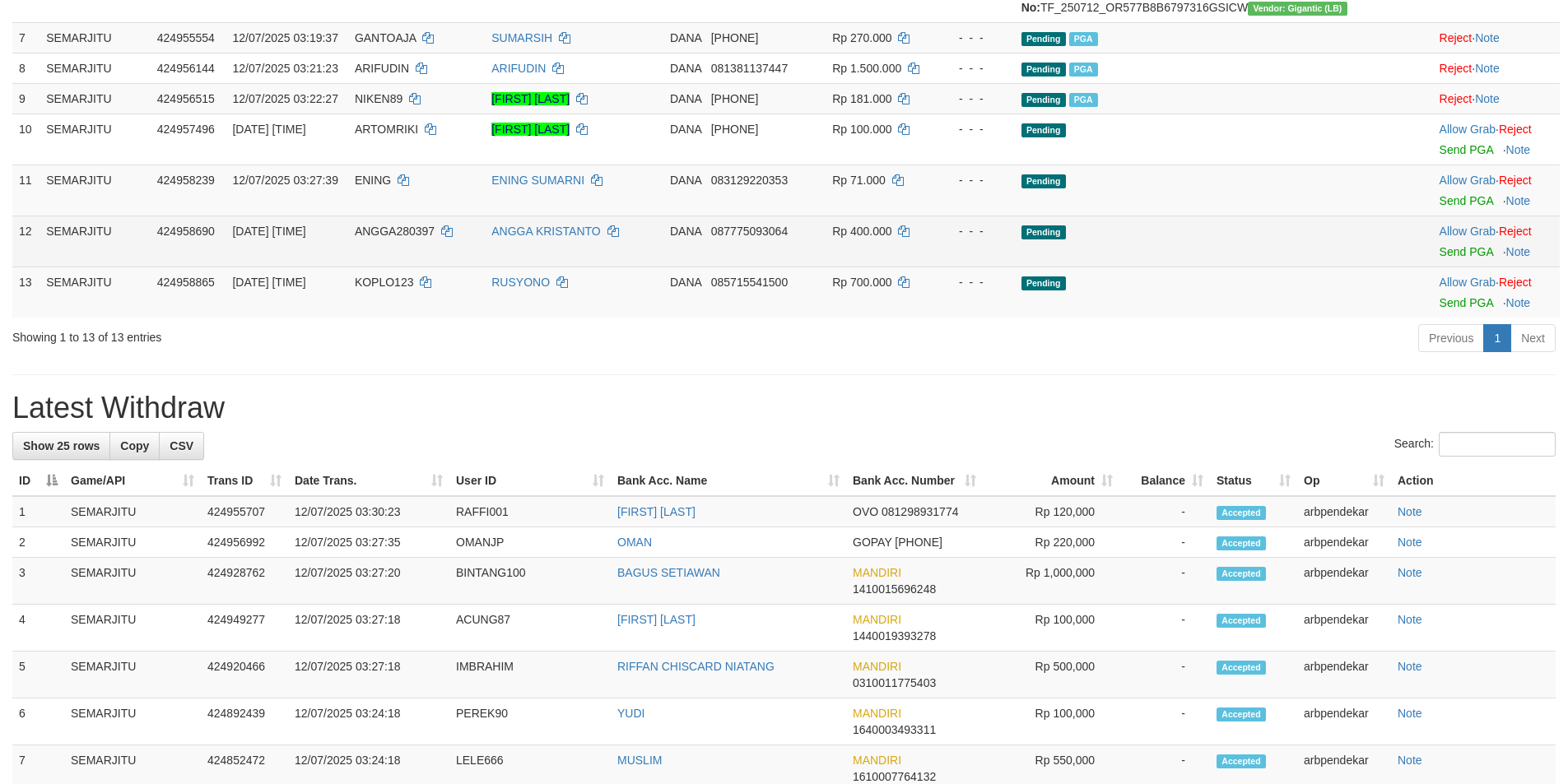click on "ANGGA KRISTANTO" at bounding box center (574, 241) 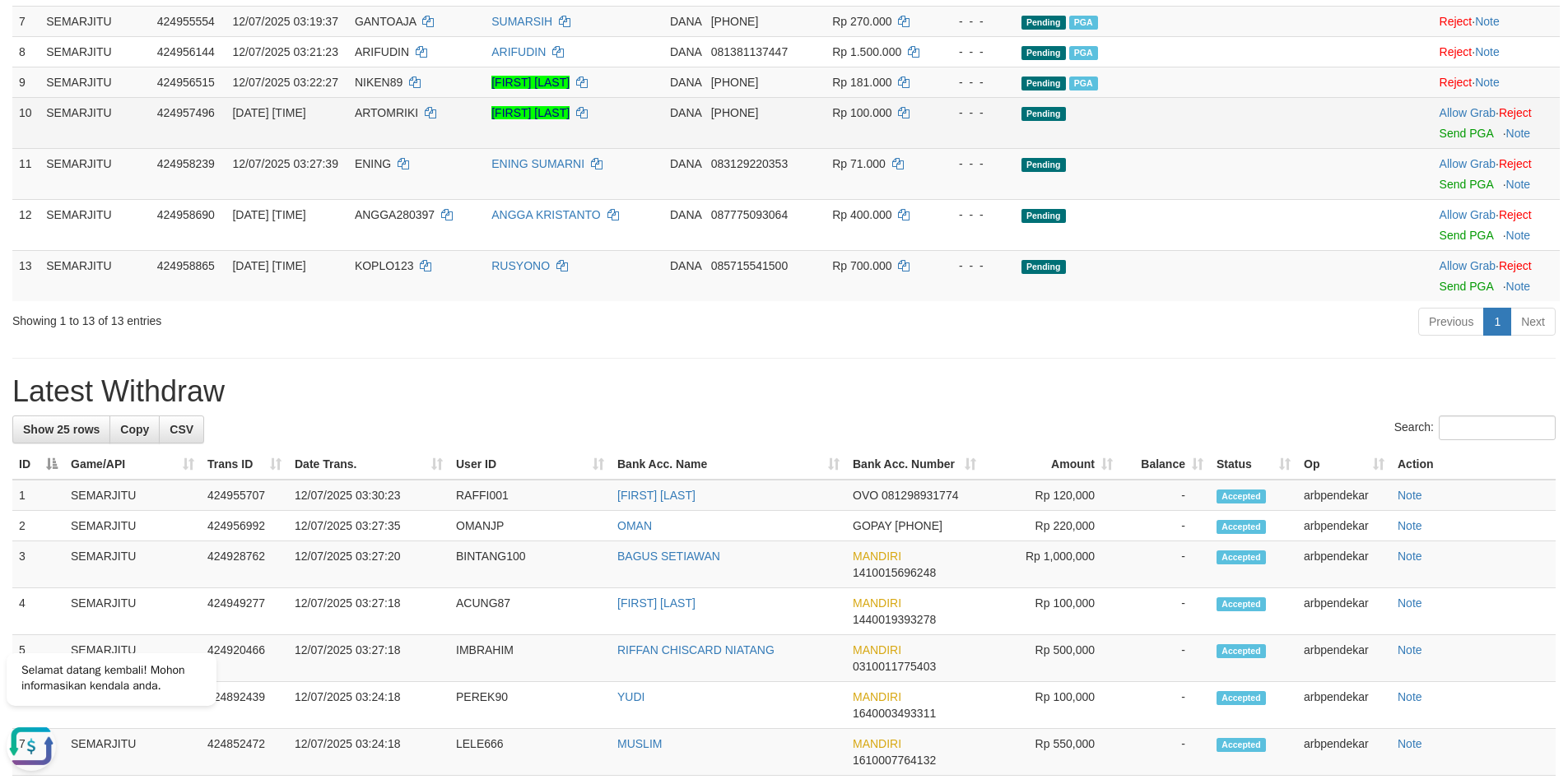 scroll, scrollTop: 0, scrollLeft: 0, axis: both 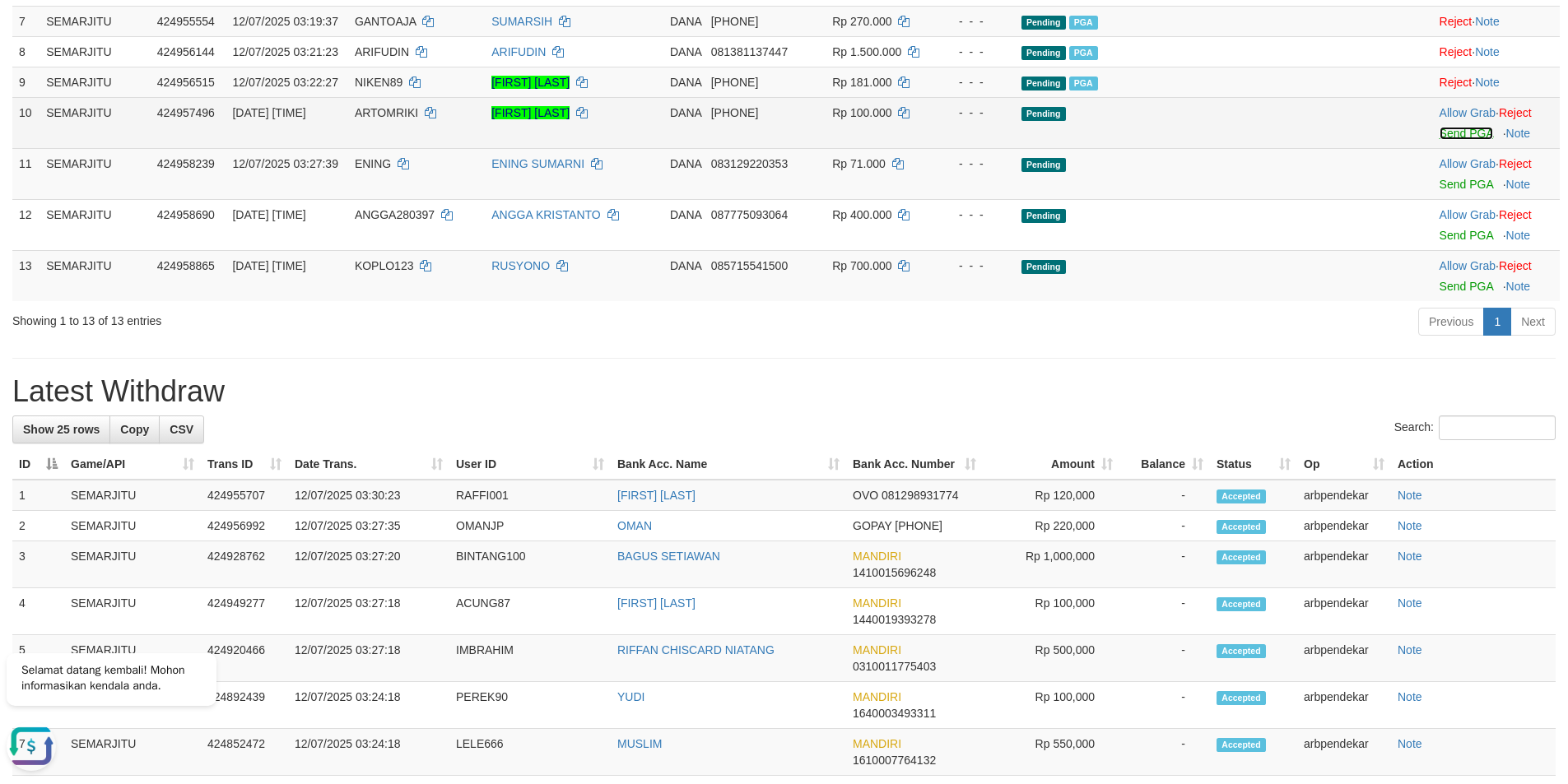 click on "Send PGA" at bounding box center (1466, 133) 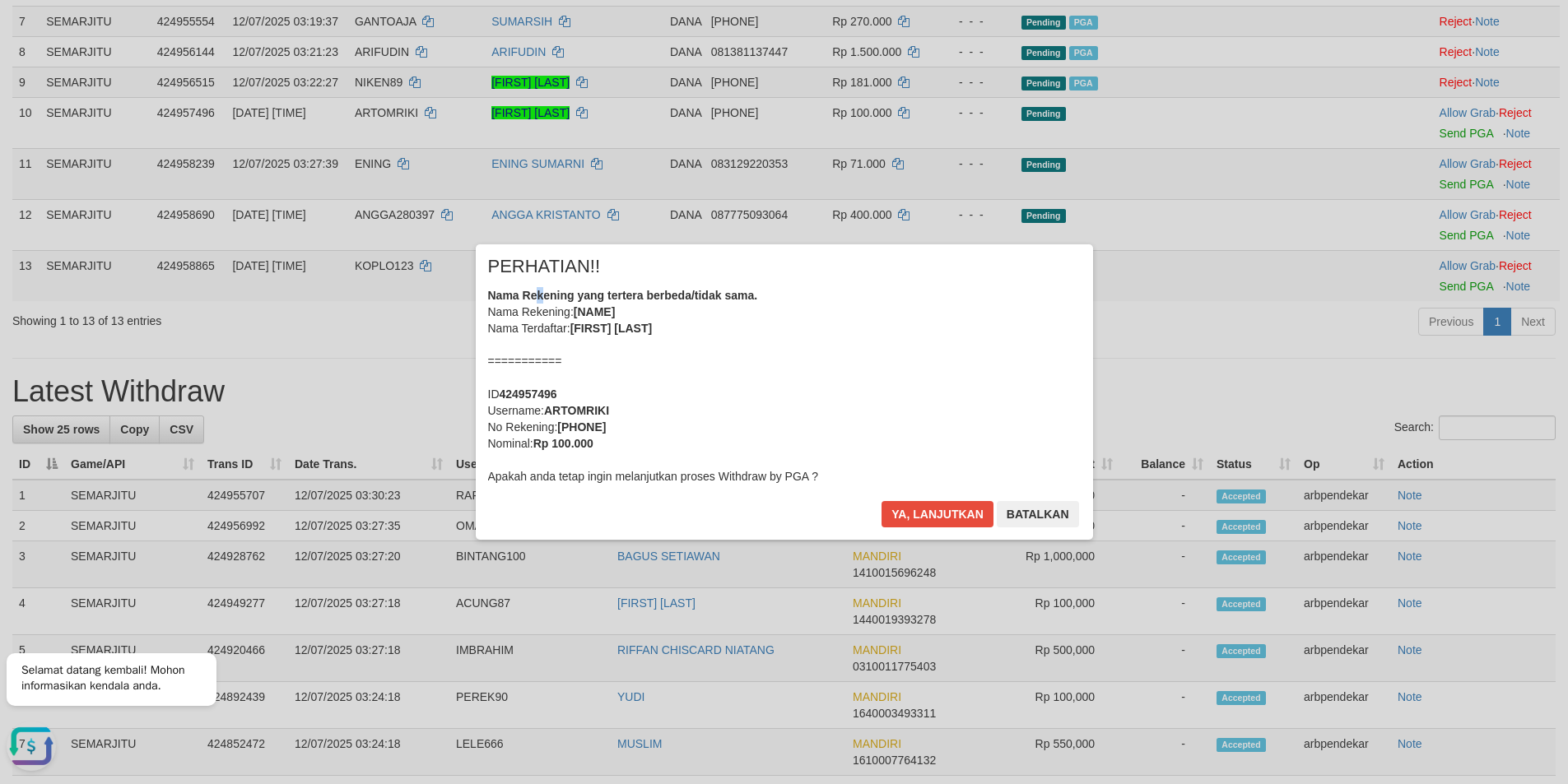 click on "× PERHATIAN!! Nama Rekening yang tertera berbeda/tidak sama. Nama Rekening:  [NAME] Nama Terdaftar:  [NAME] =========== ID  [NUMBER] Username:  [NAME] No Rekening:  [PHONE] Nominal:  Rp 100.000 Apakah anda tetap ingin melanjutkan proses Withdraw by PGA ? Ya, lanjutkan Batalkan" at bounding box center [784, 392] 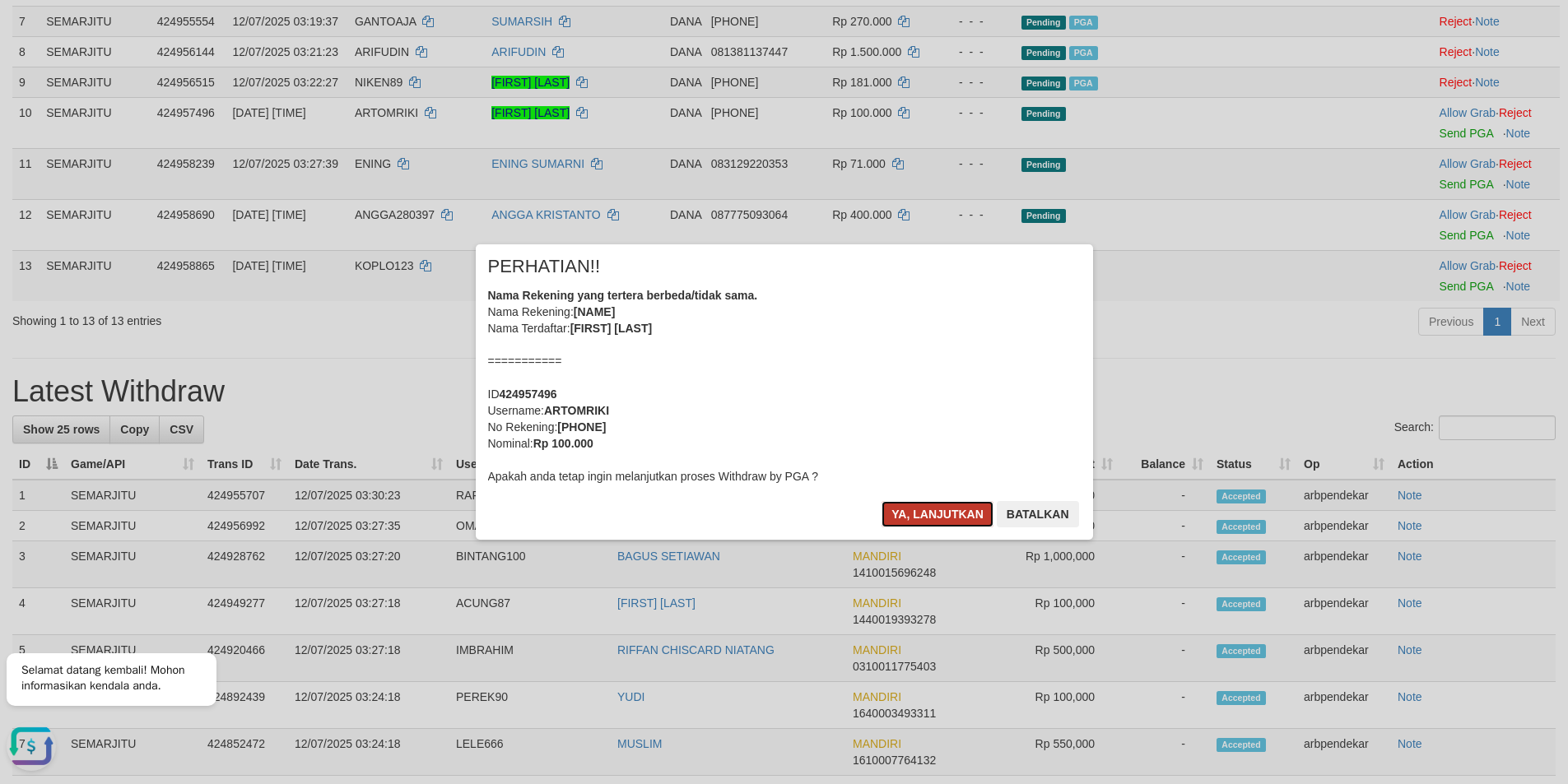 click on "Ya, lanjutkan" at bounding box center [938, 514] 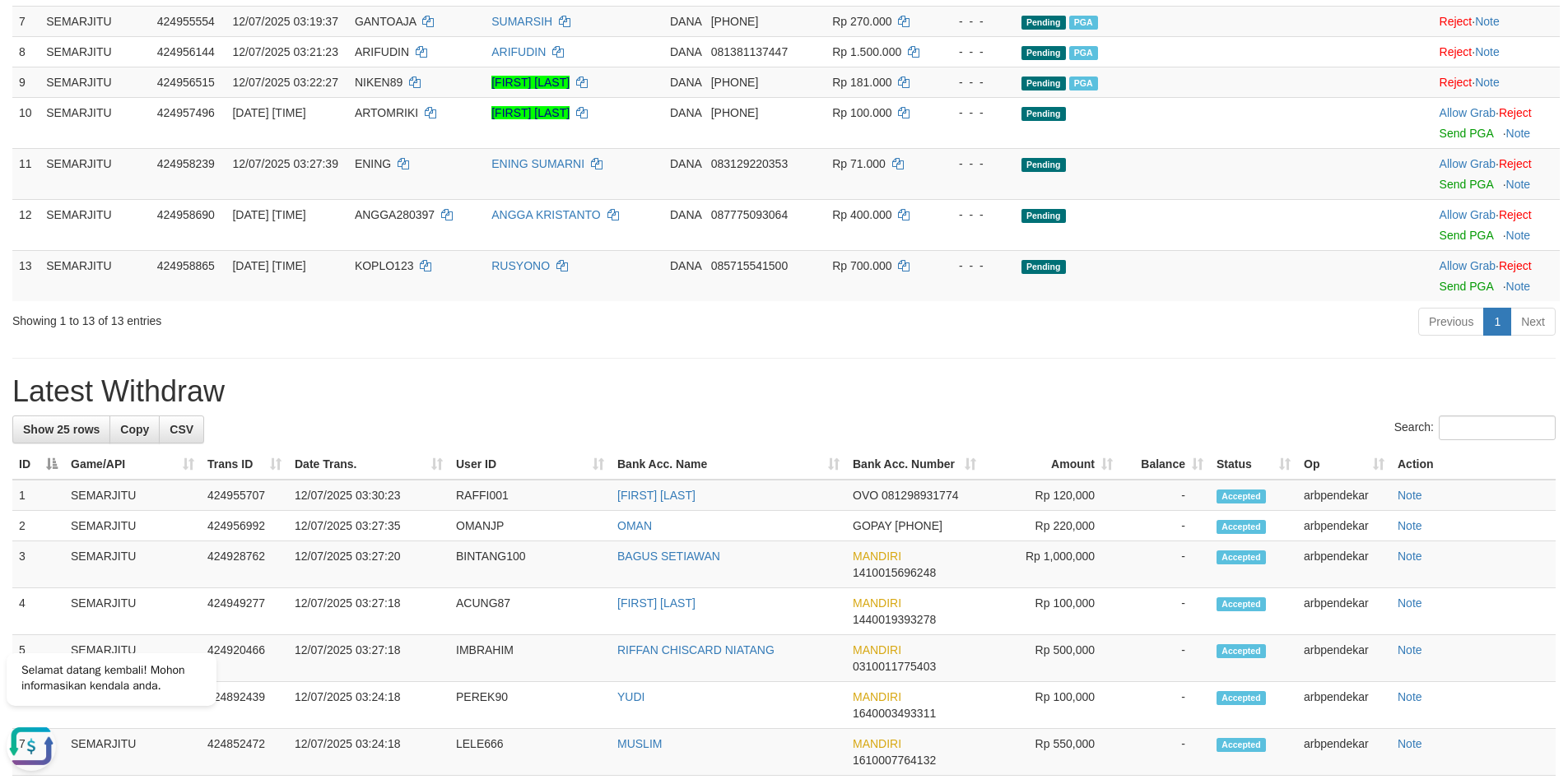 click on "**********" at bounding box center [784, 459] 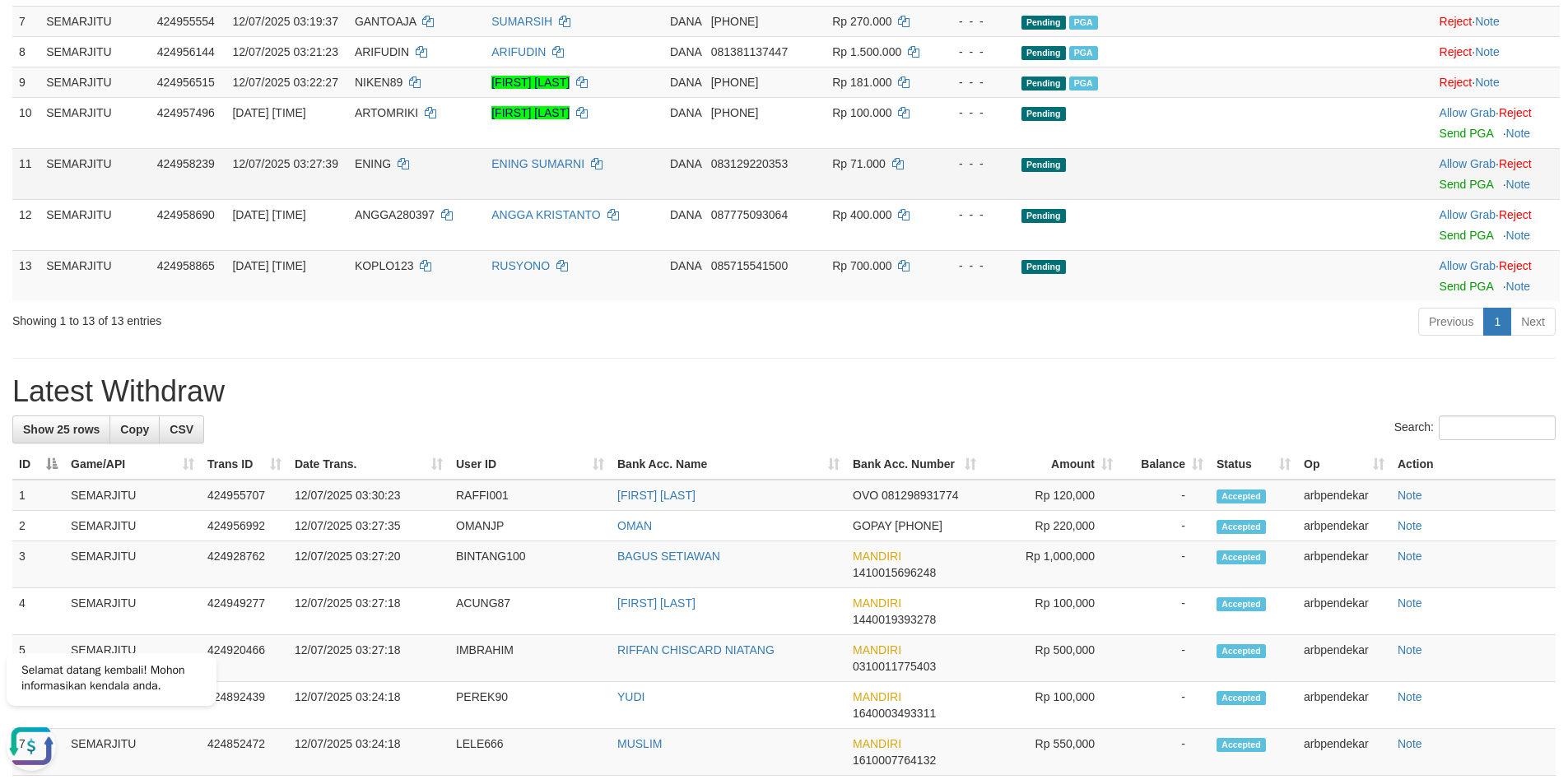 scroll, scrollTop: 586, scrollLeft: 0, axis: vertical 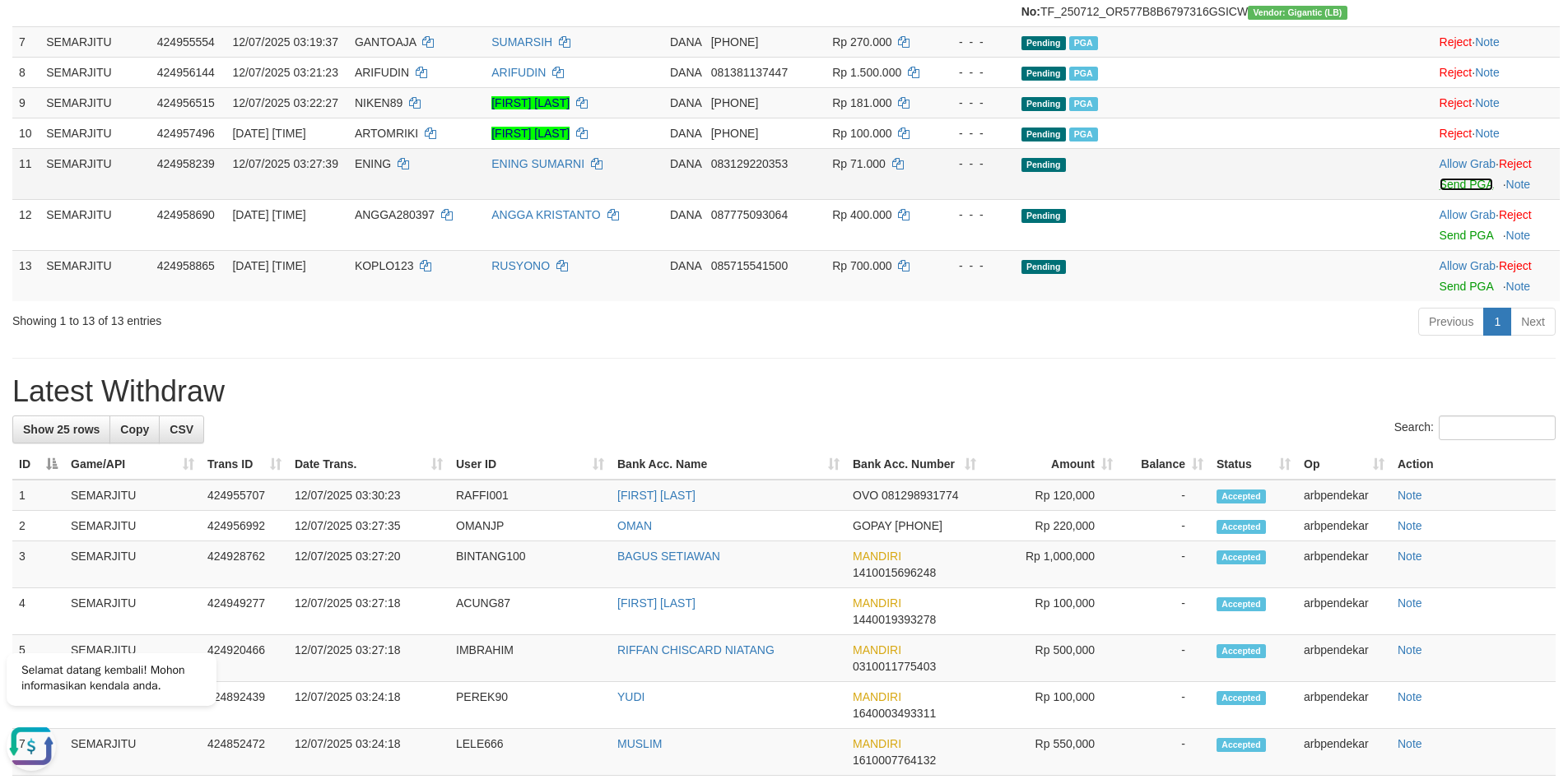 click on "Send PGA" at bounding box center [1466, 184] 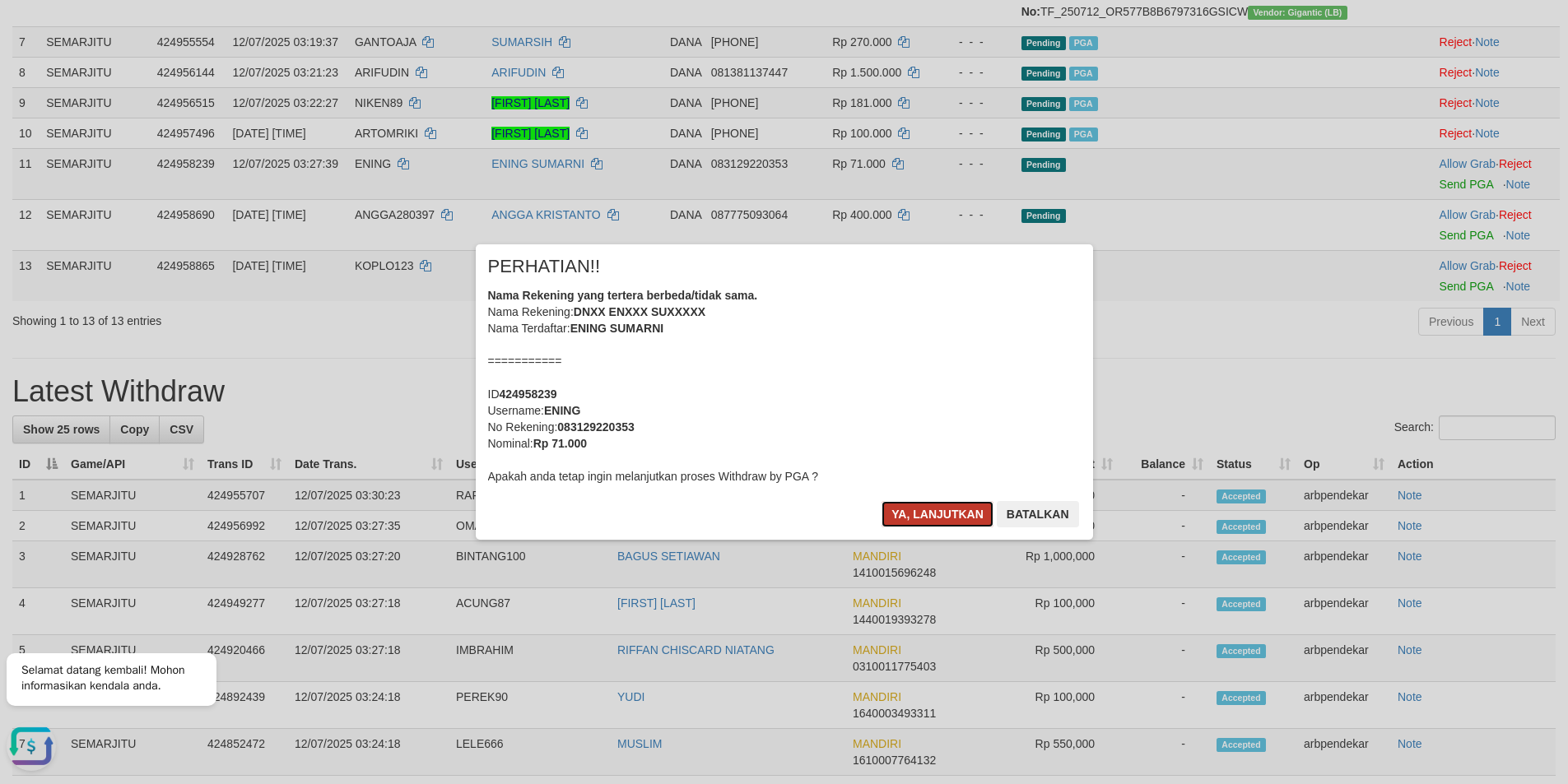 click on "Ya, lanjutkan" at bounding box center (938, 514) 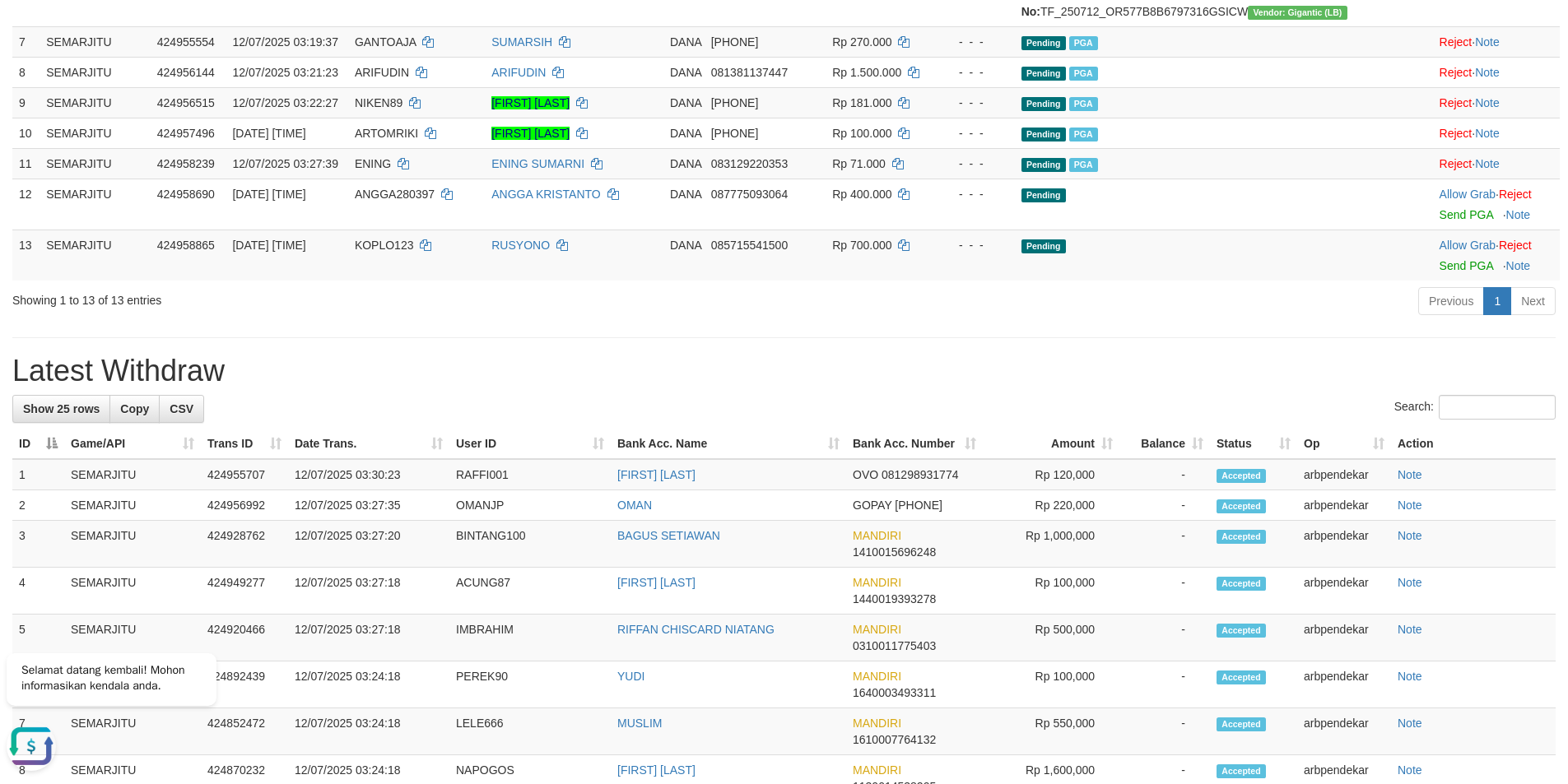 click on "Previous 1 Next" at bounding box center [1110, 303] 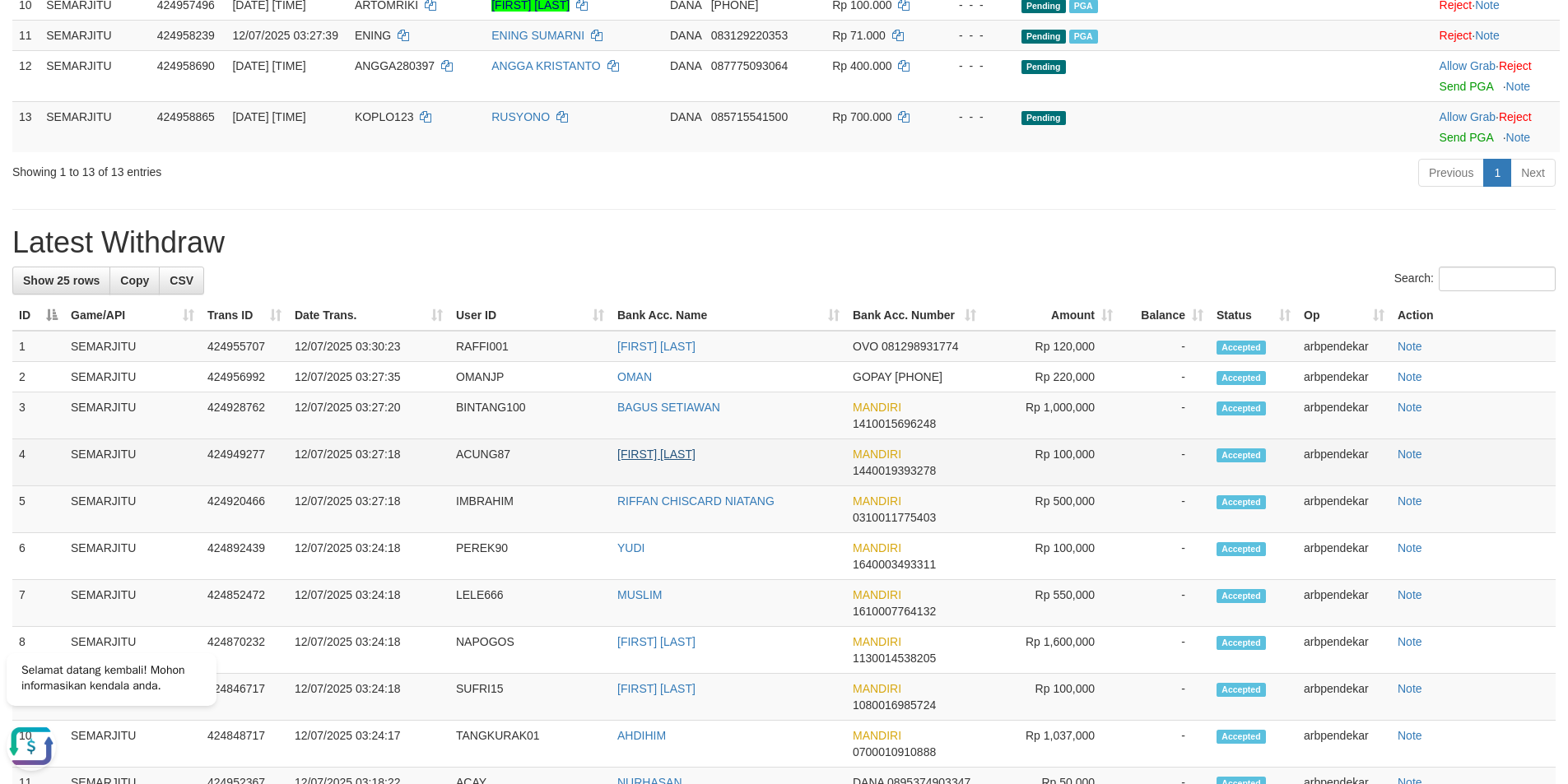 scroll, scrollTop: 860, scrollLeft: 0, axis: vertical 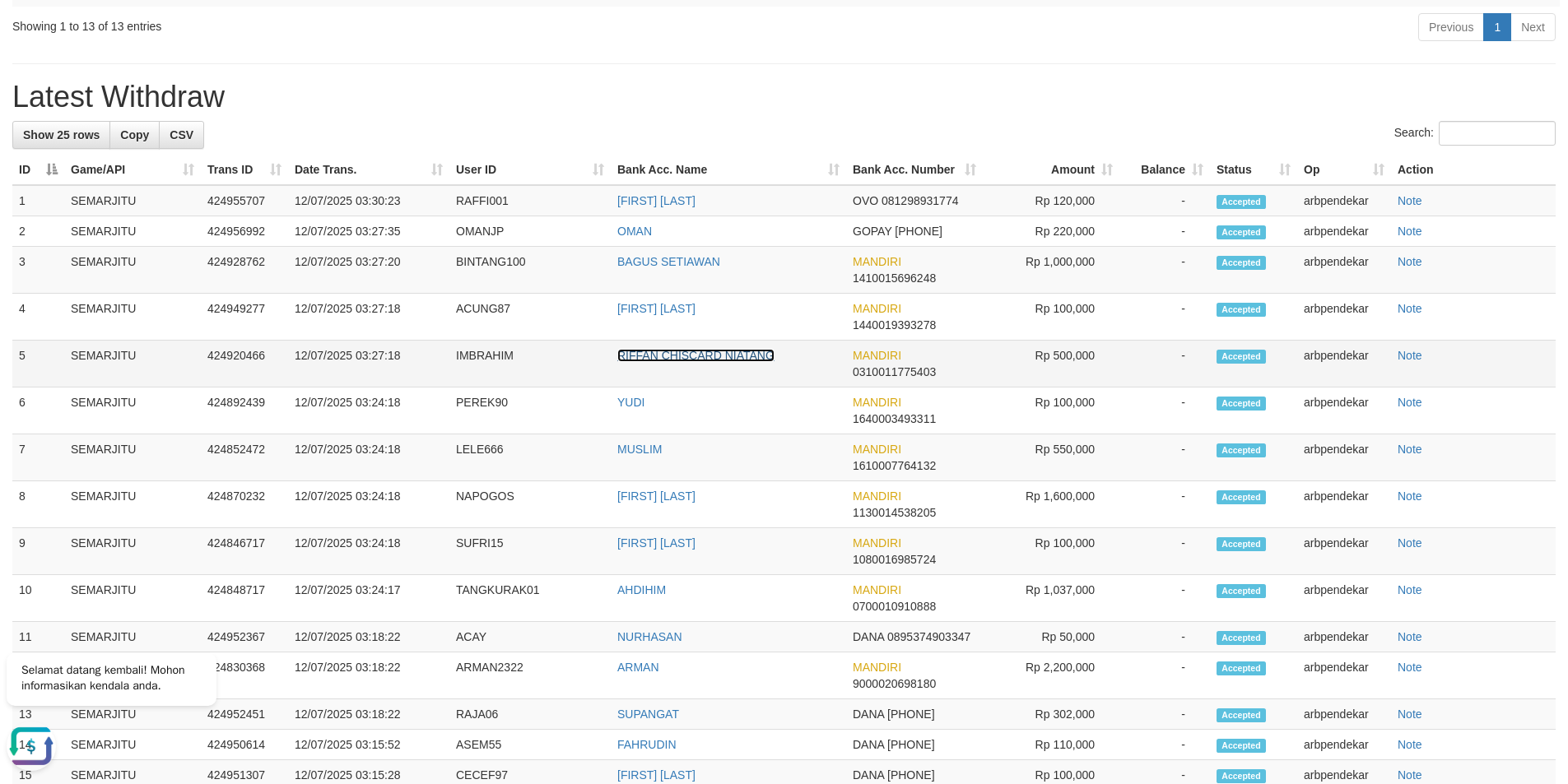 click on "RIFFAN CHISCARD NIATANG" at bounding box center (696, 355) 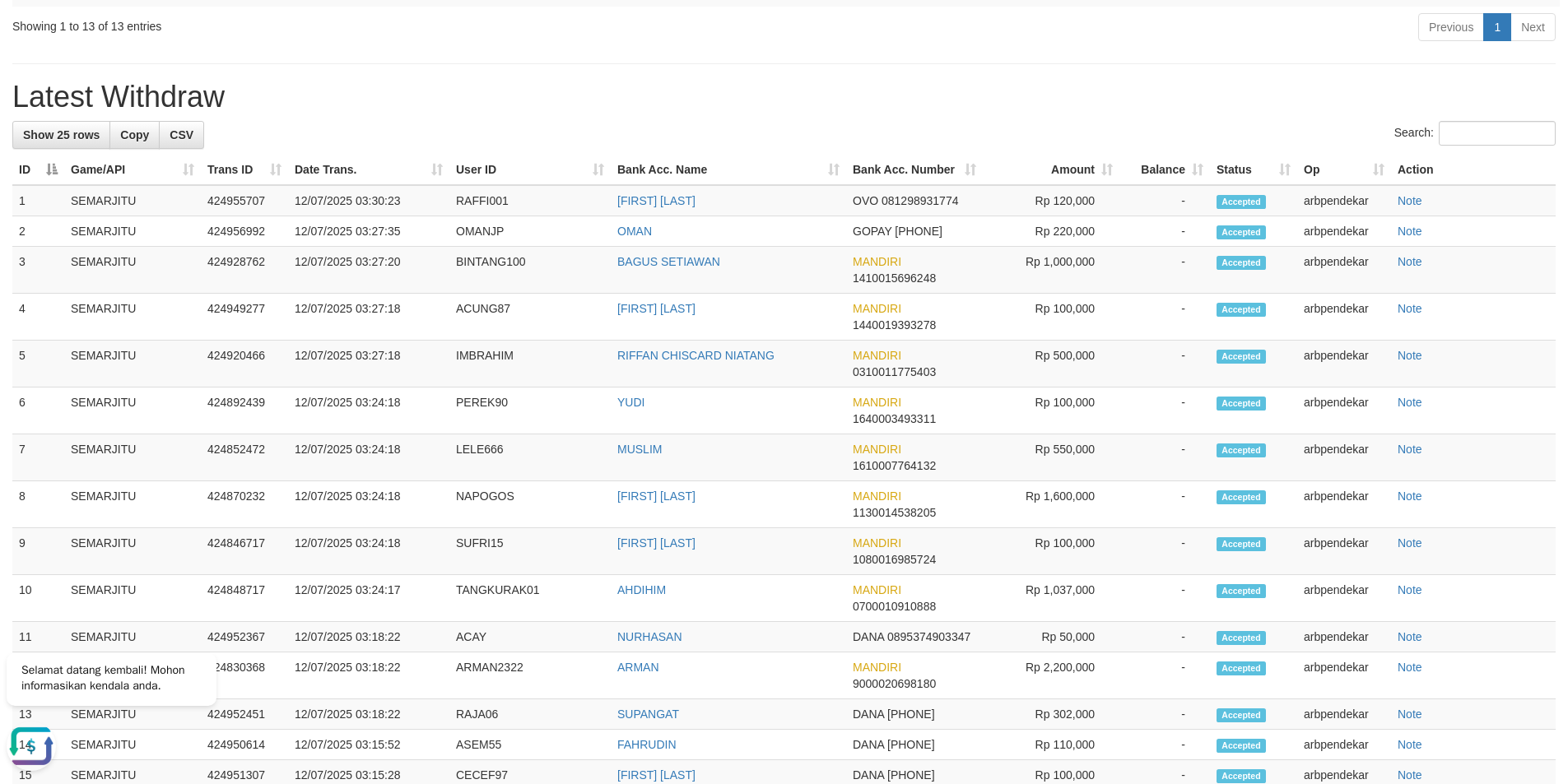 click on "**********" at bounding box center (784, 185) 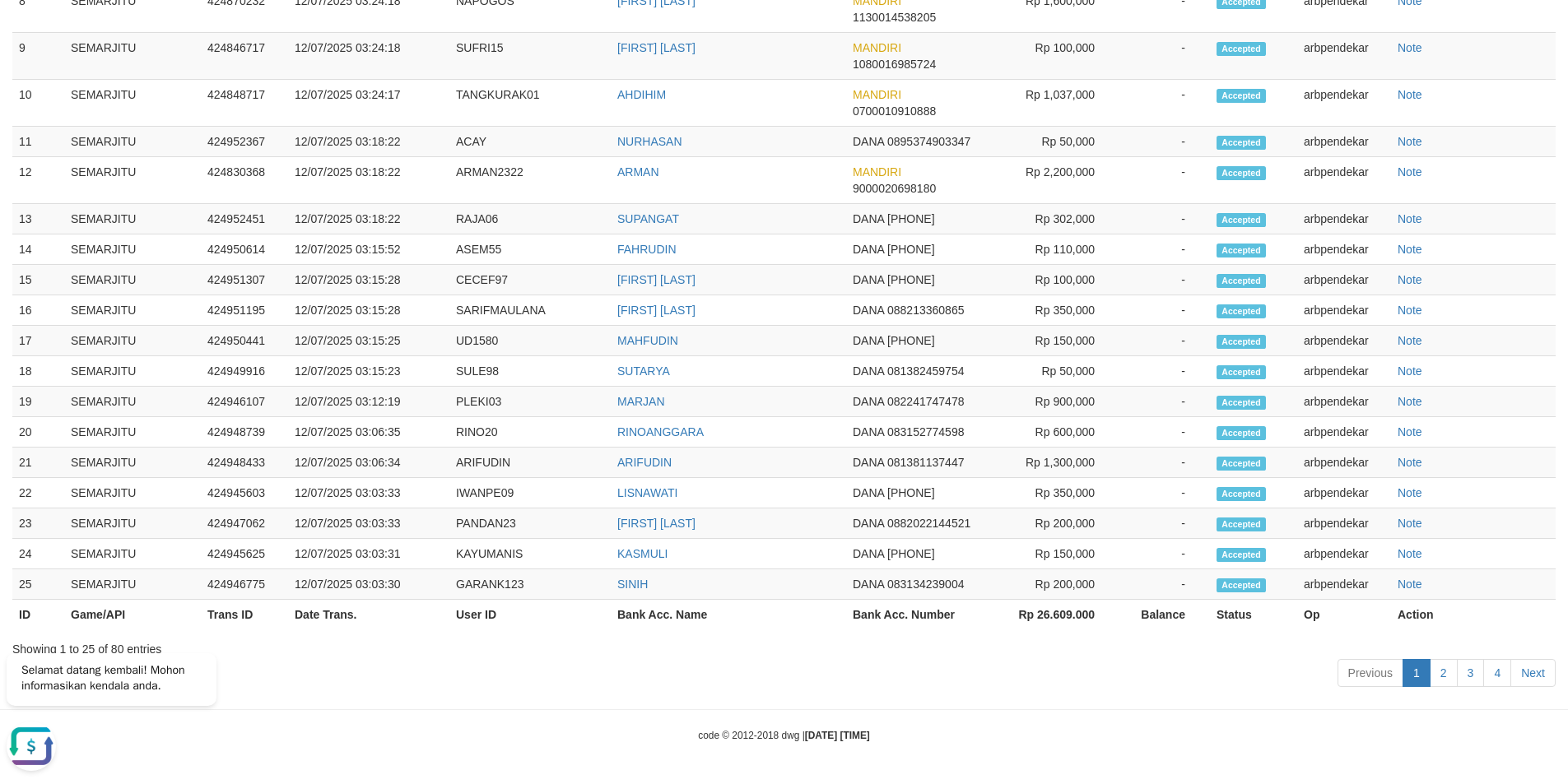 scroll, scrollTop: 437, scrollLeft: 0, axis: vertical 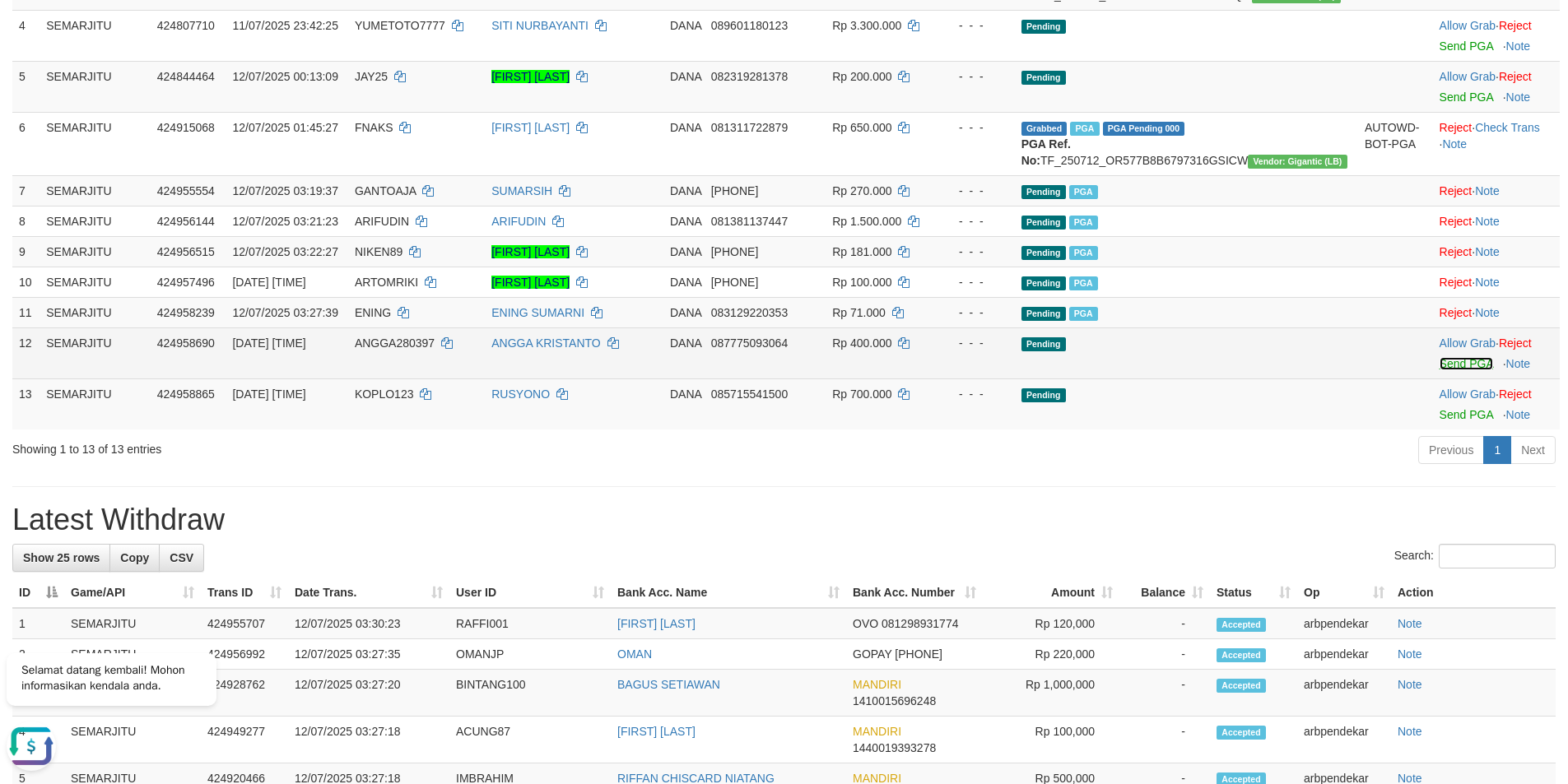click on "Send PGA" at bounding box center [1466, 364] 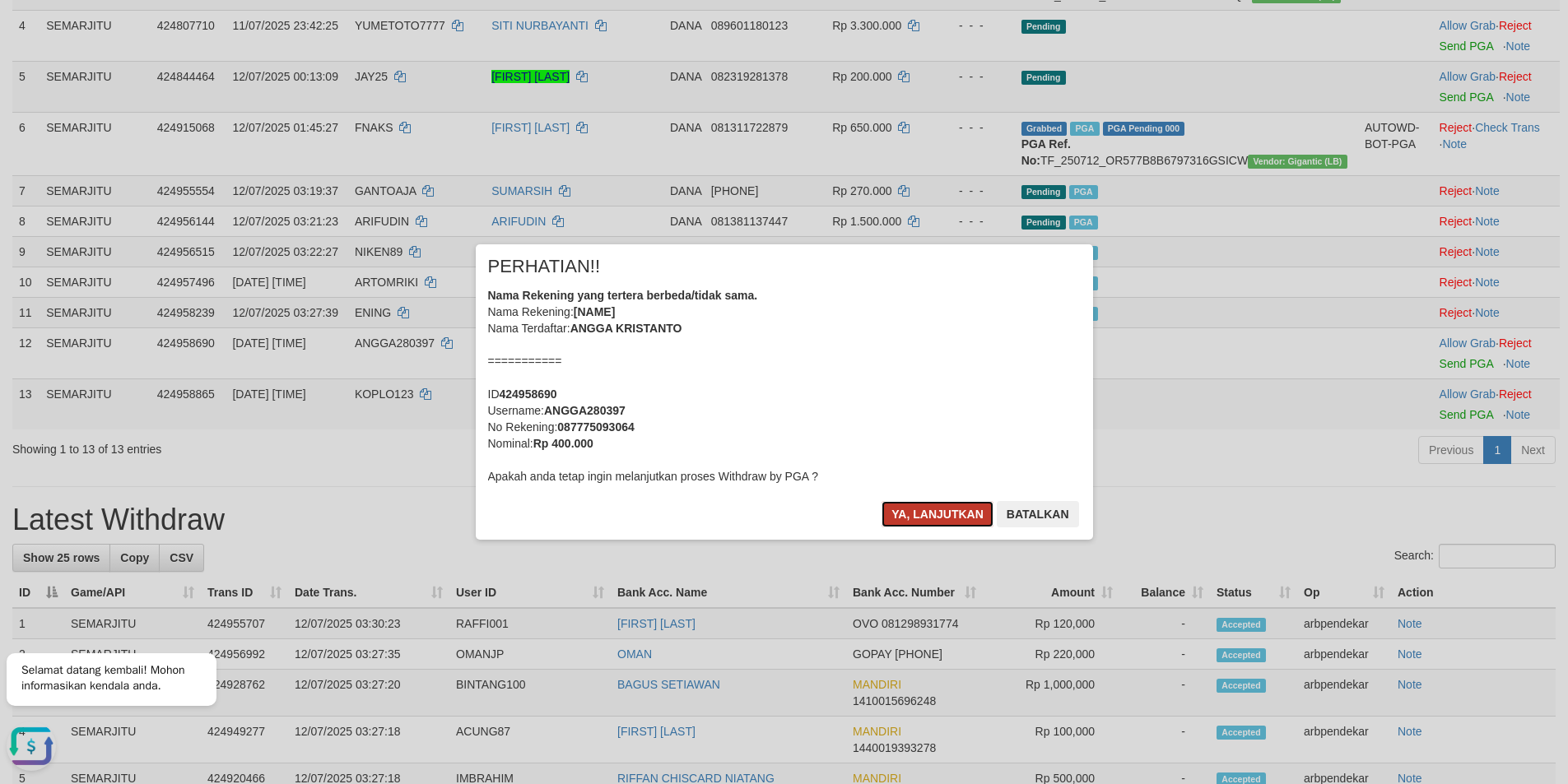 click on "Ya, lanjutkan" at bounding box center [938, 514] 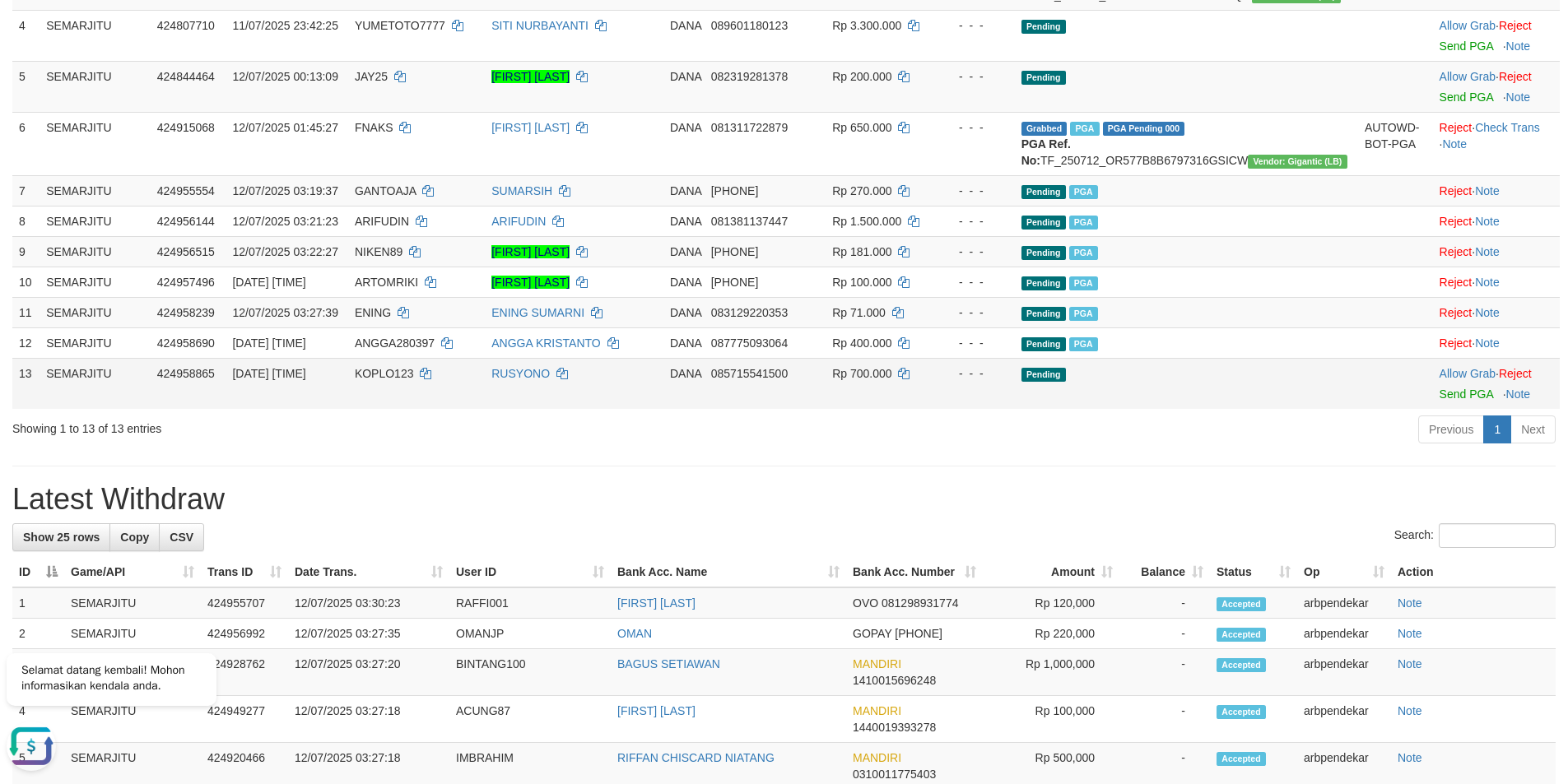 click on "DANA     085715541500" at bounding box center (744, 383) 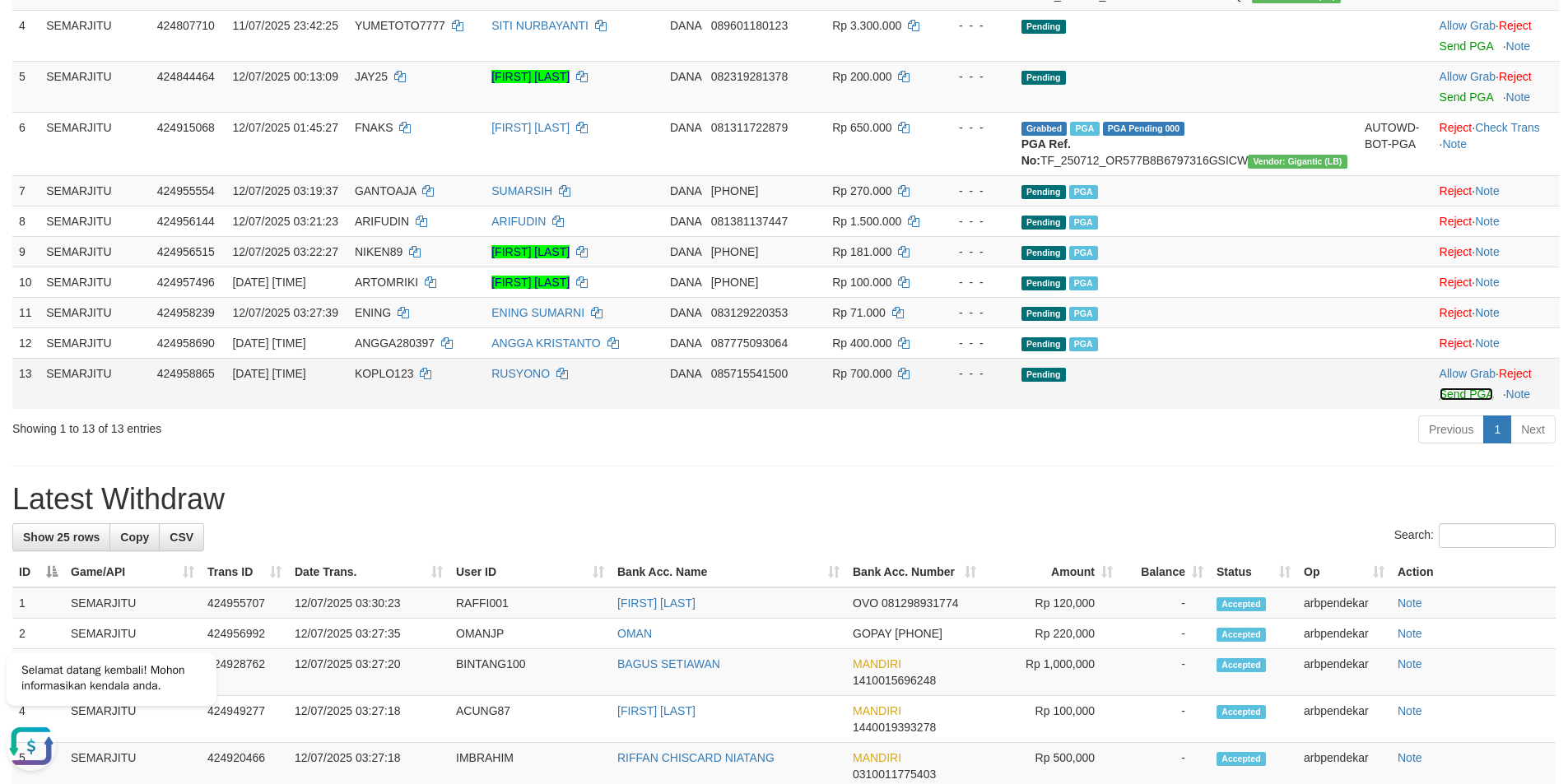 click on "Send PGA" at bounding box center (1466, 394) 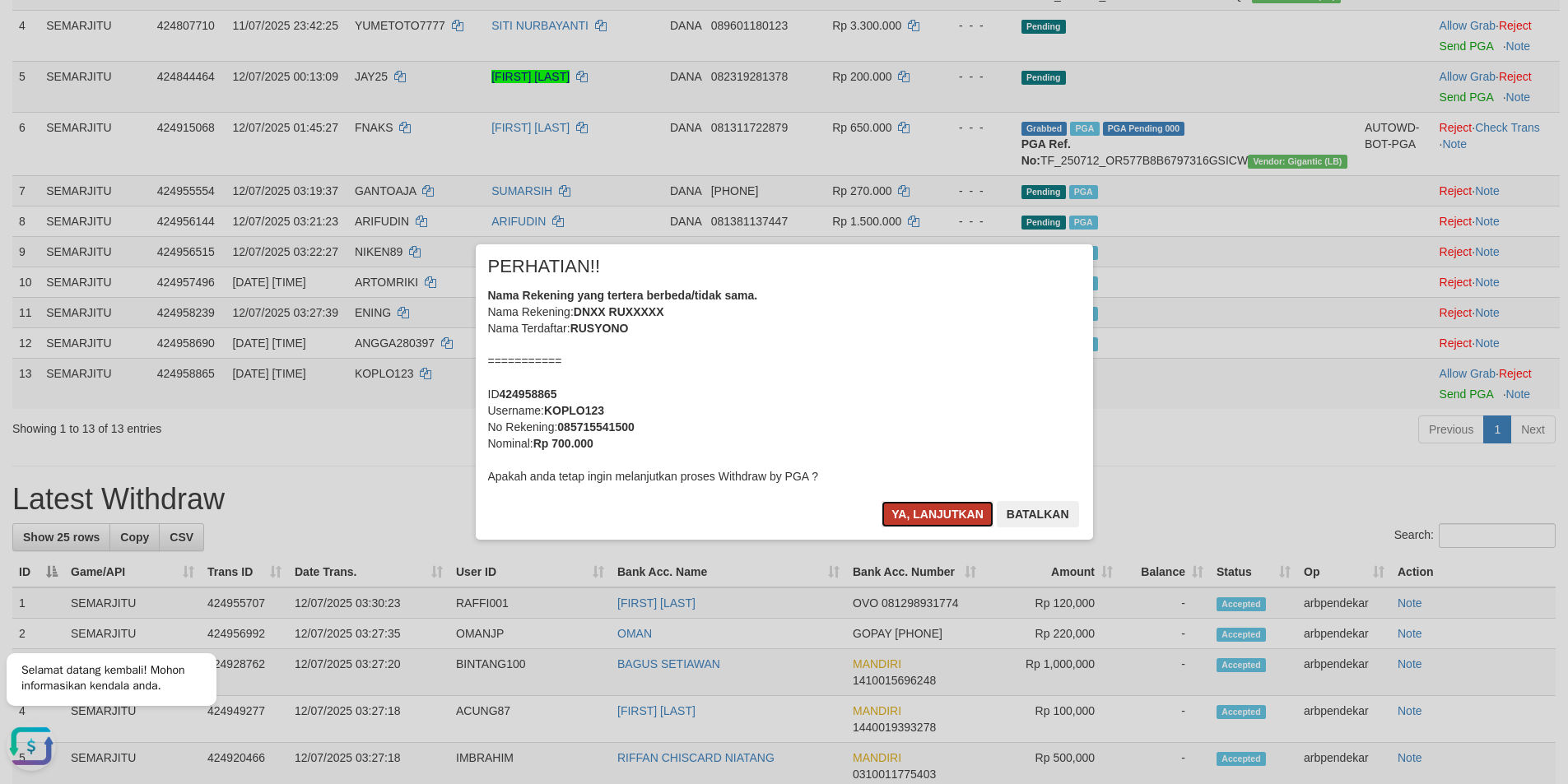 click on "Ya, lanjutkan" at bounding box center [938, 514] 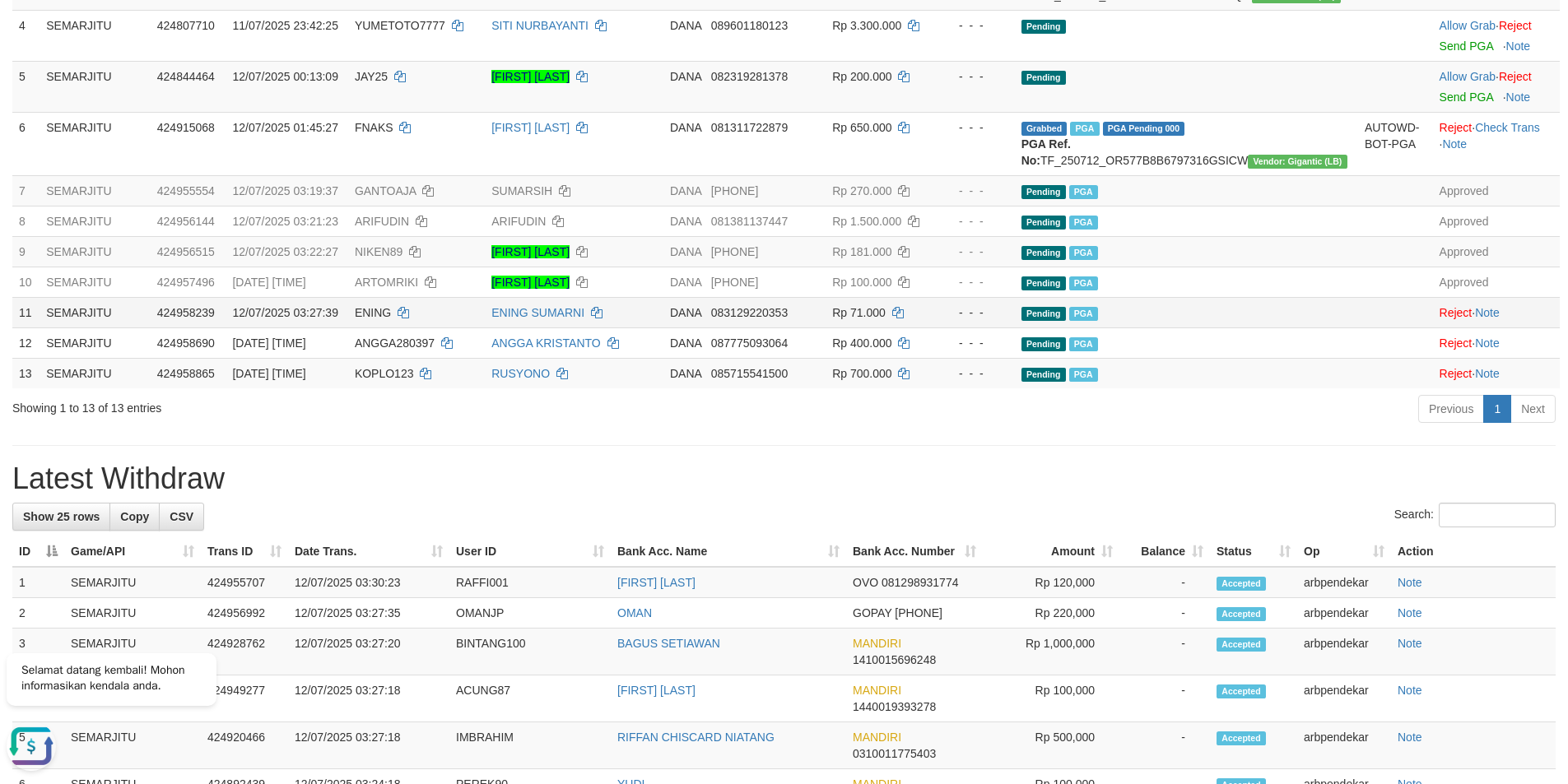 click on "12/07/2025 03:27:39" at bounding box center (286, 312) 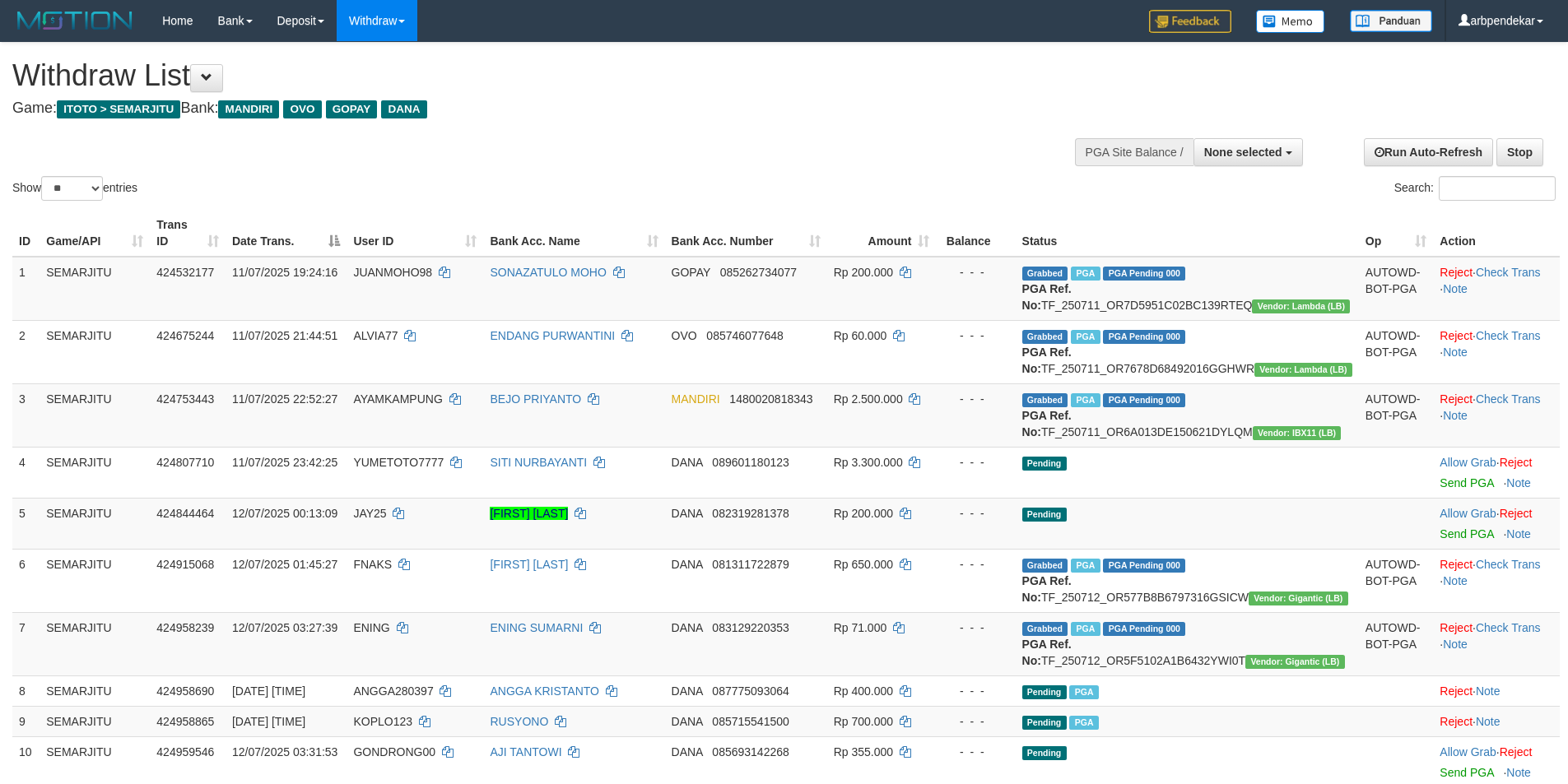 select 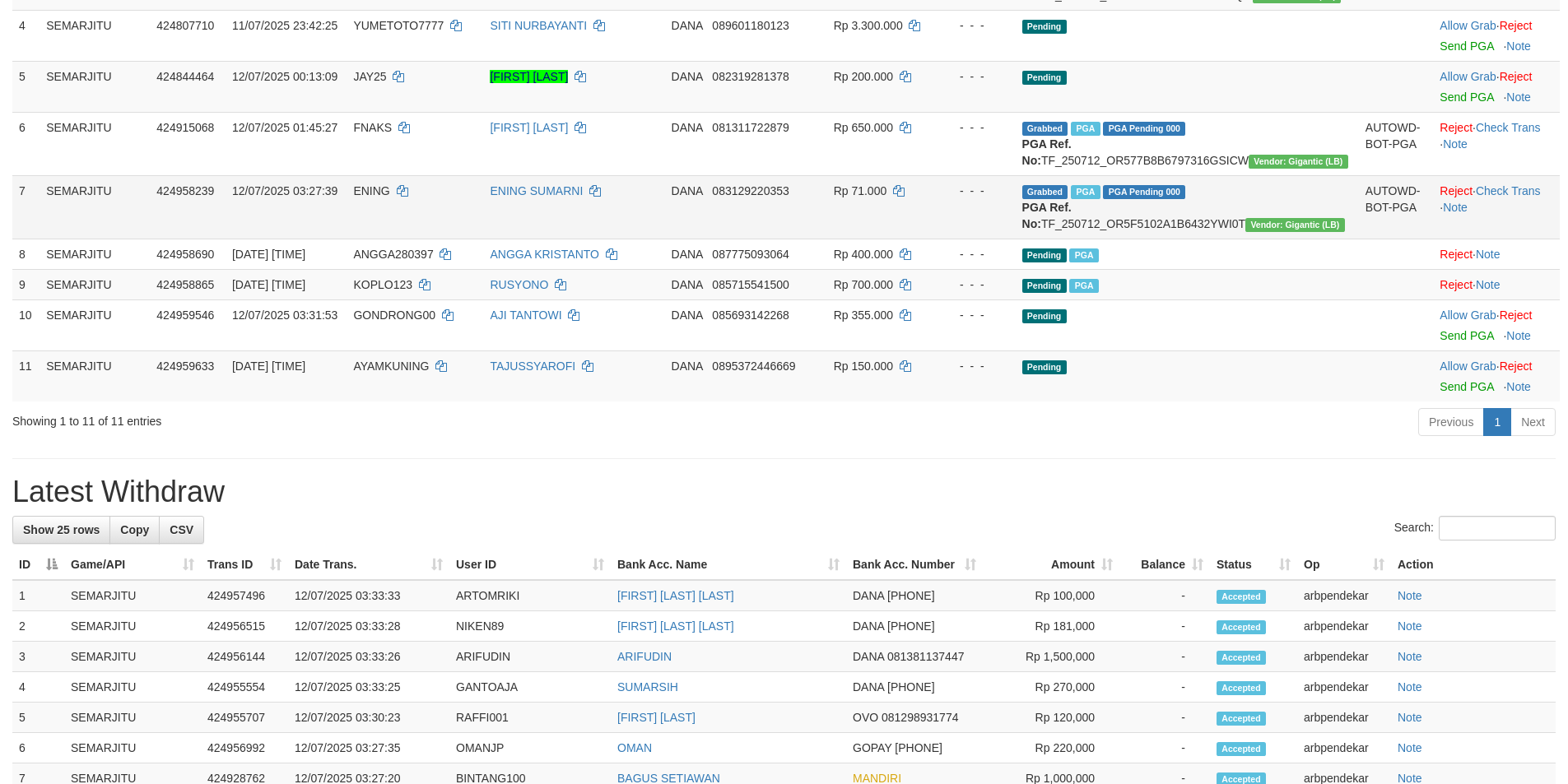 click on "ENING SUMARNI" at bounding box center [574, 206] 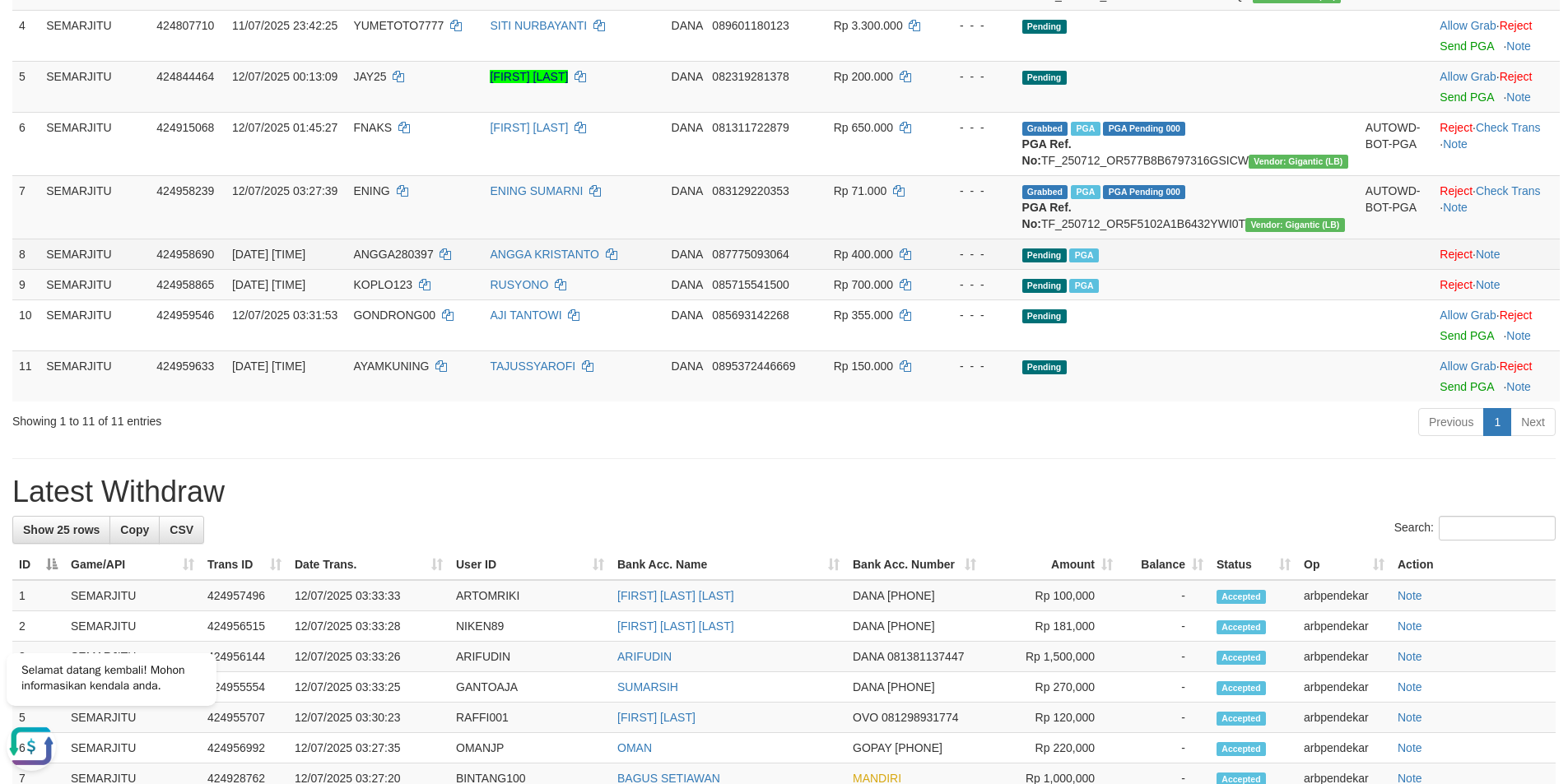 scroll, scrollTop: 0, scrollLeft: 0, axis: both 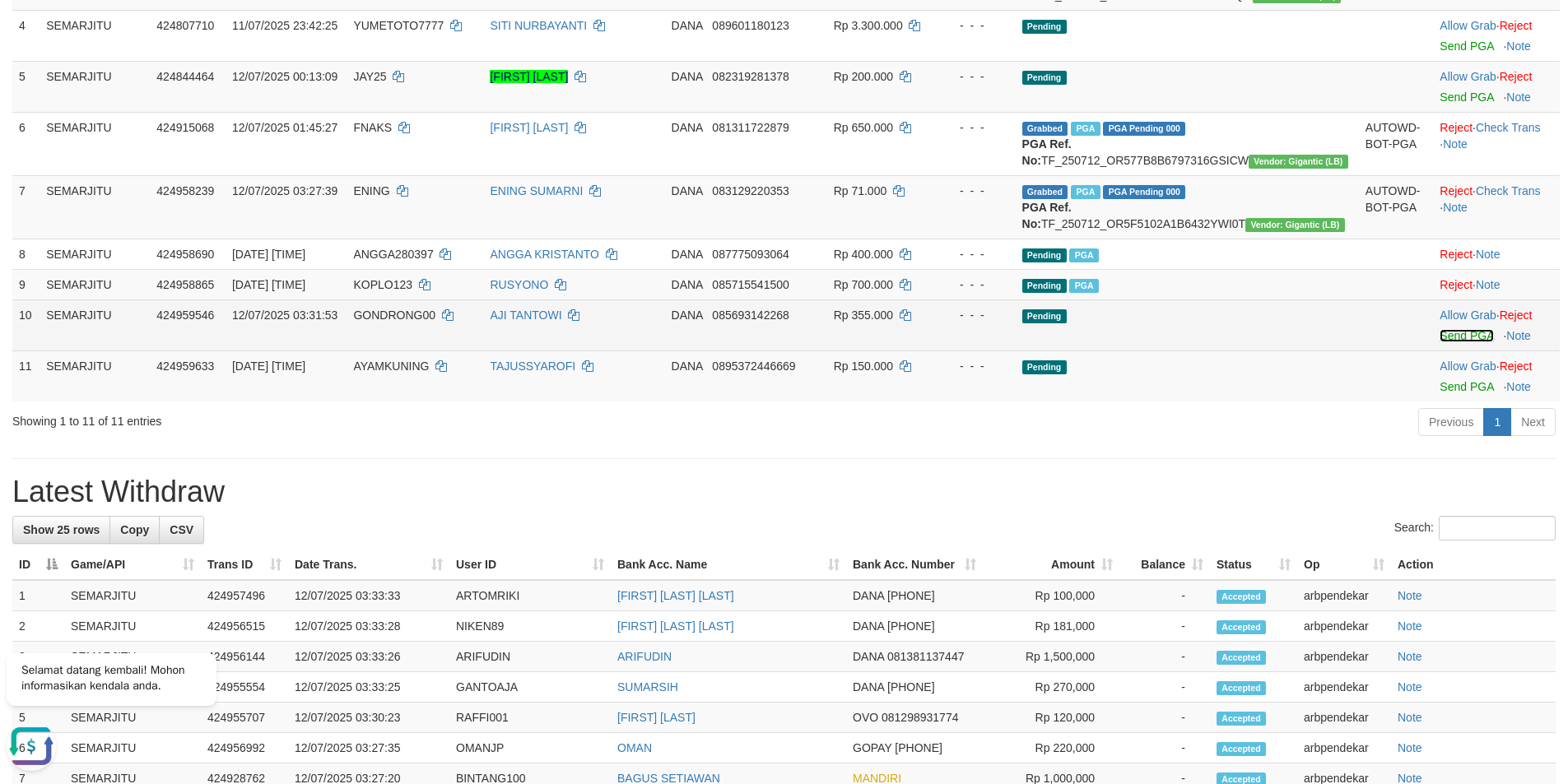 click on "Send PGA" at bounding box center [1466, 336] 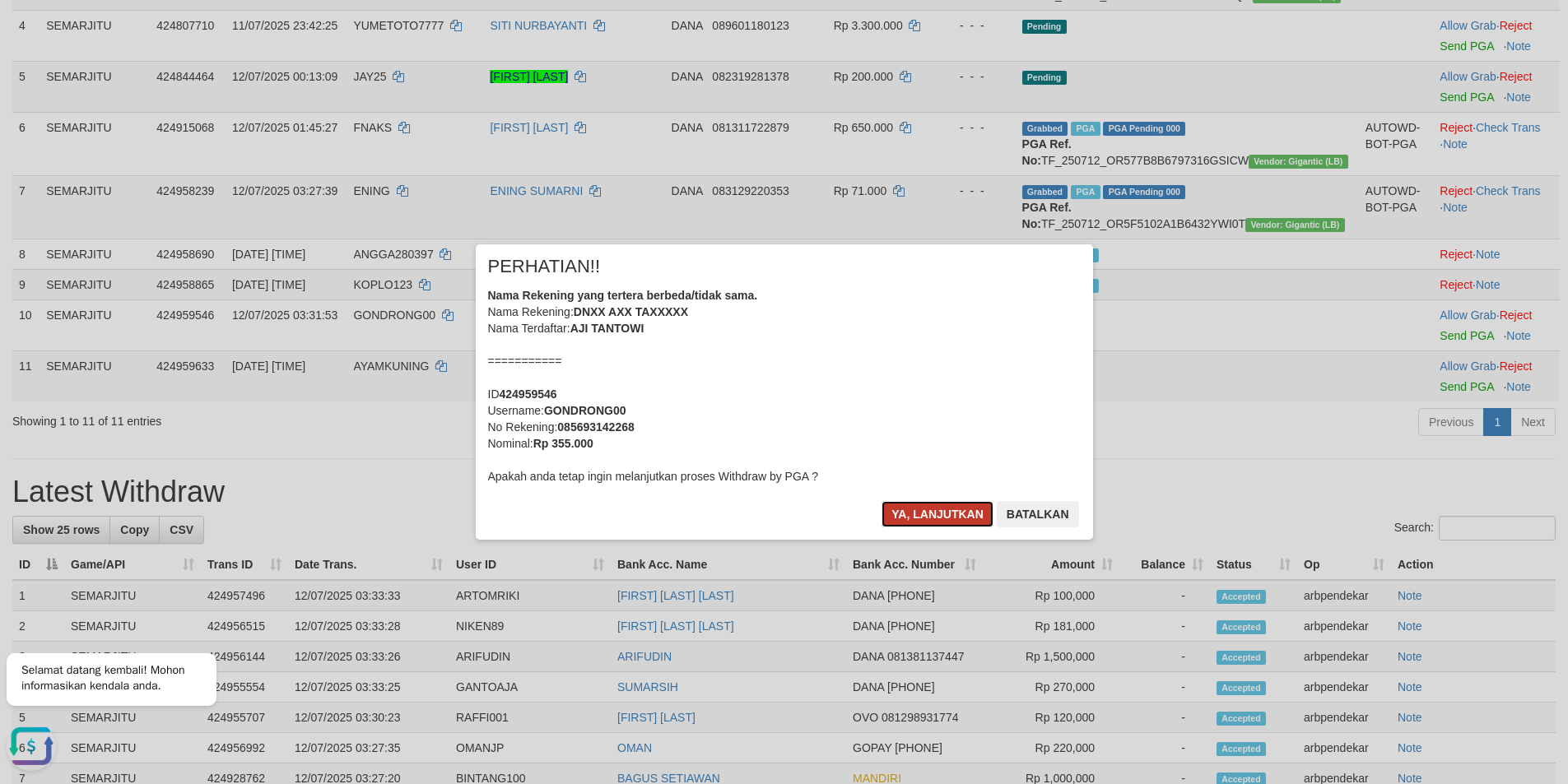 click on "Ya, lanjutkan" at bounding box center (938, 514) 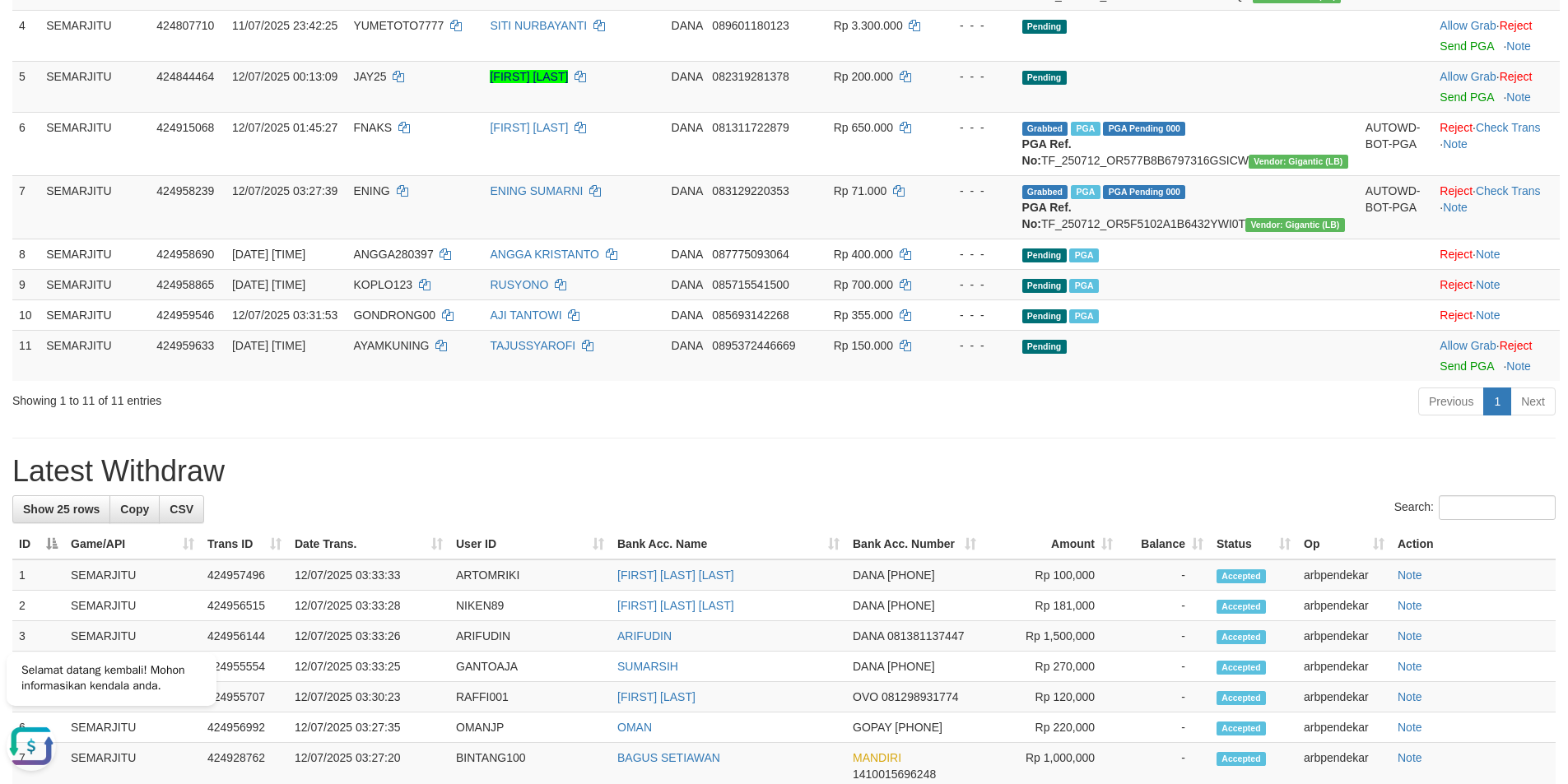 click on "**********" at bounding box center (784, 584) 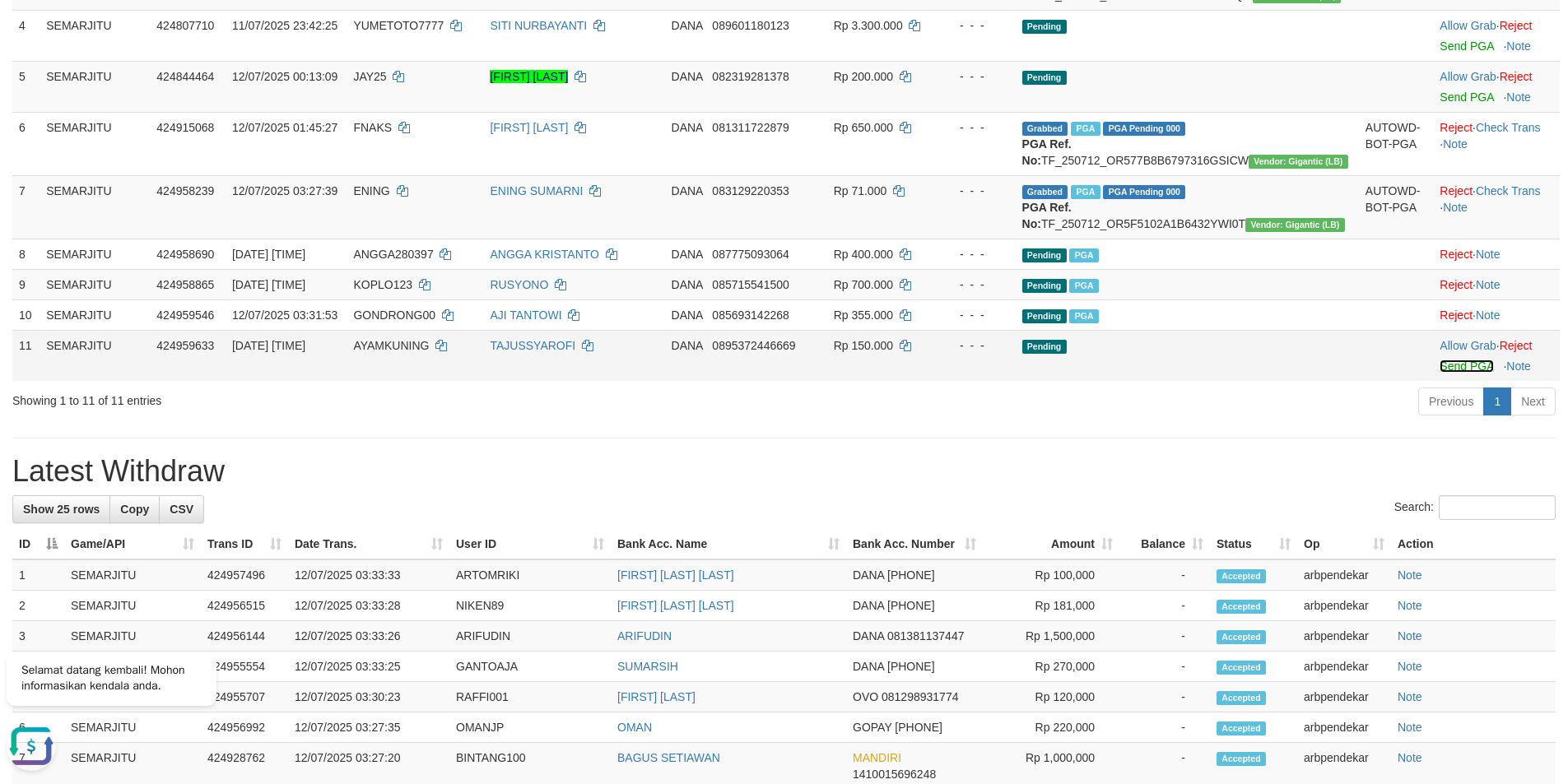 click on "Send PGA" at bounding box center [1466, 366] 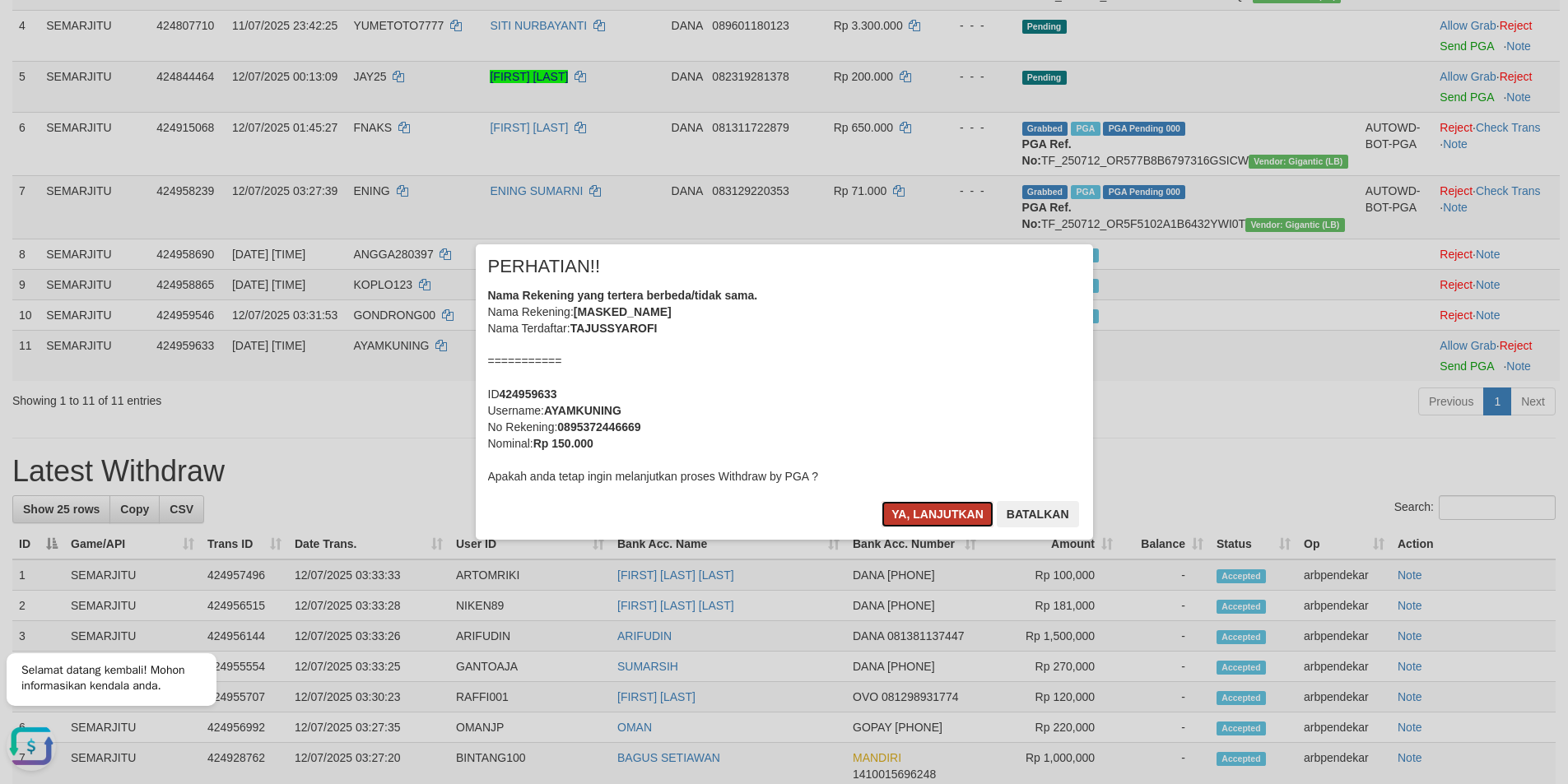 click on "Ya, lanjutkan" at bounding box center (938, 514) 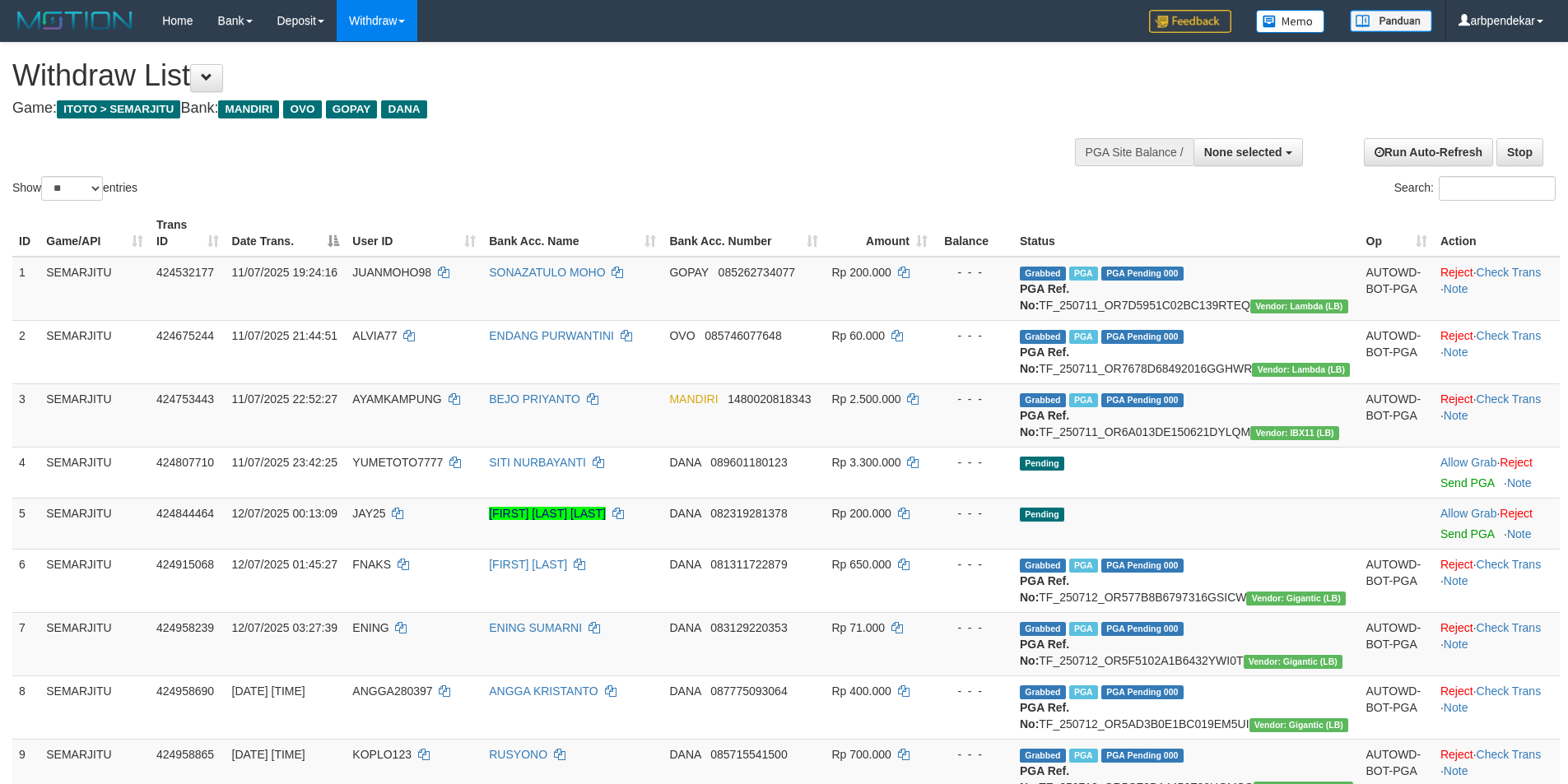 select 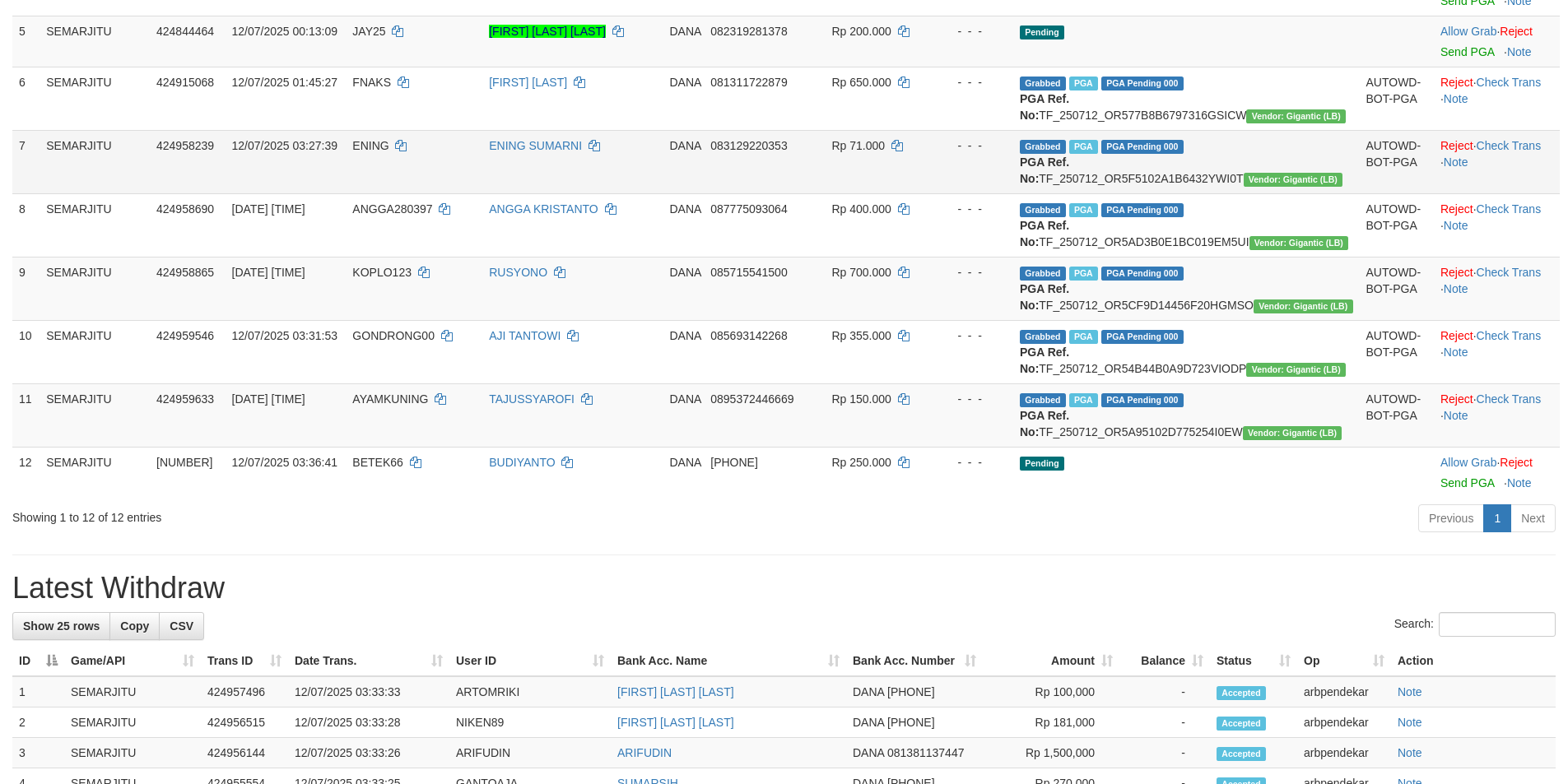 scroll, scrollTop: 437, scrollLeft: 0, axis: vertical 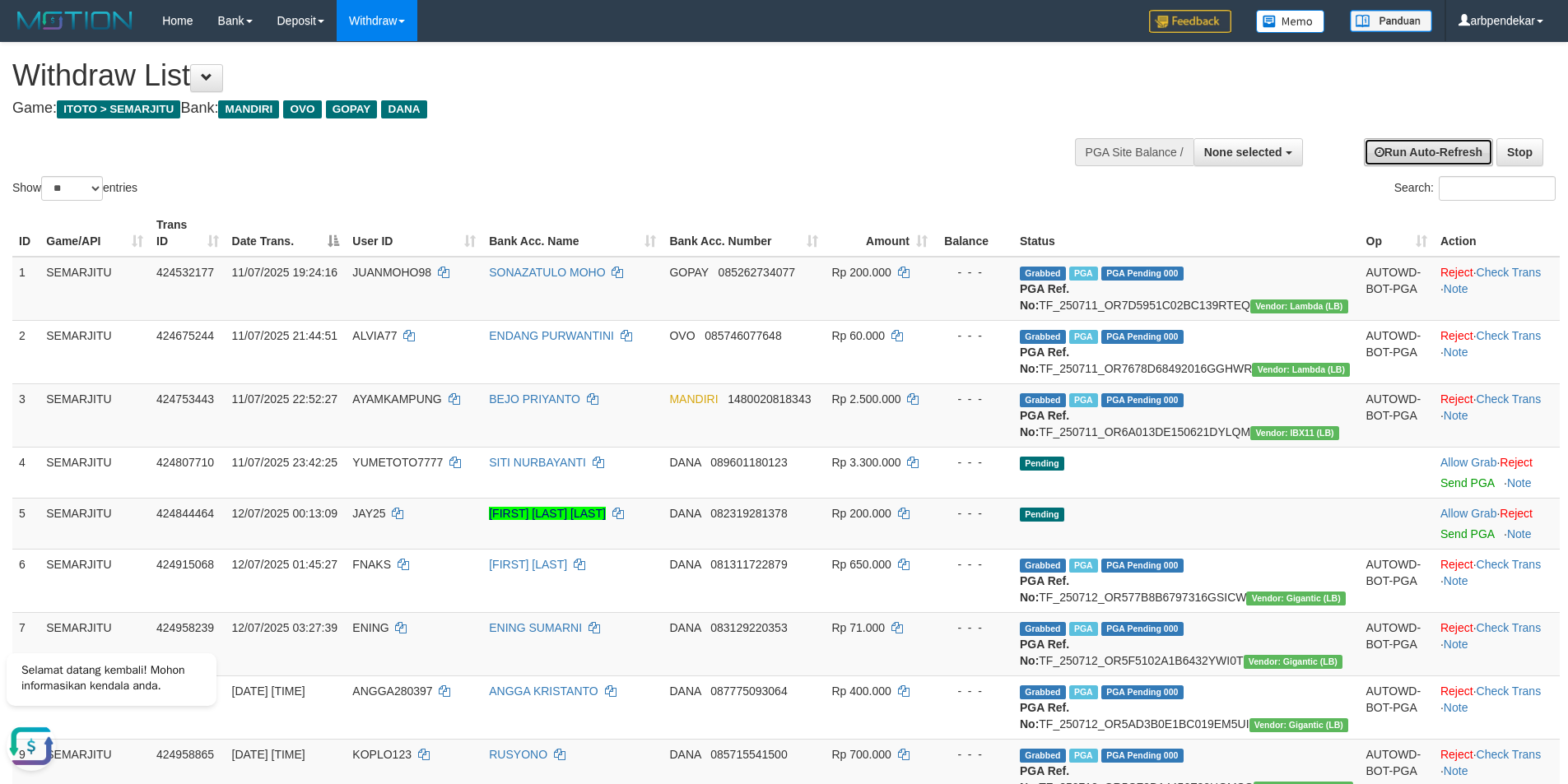 click on "Run Auto-Refresh" at bounding box center (1428, 152) 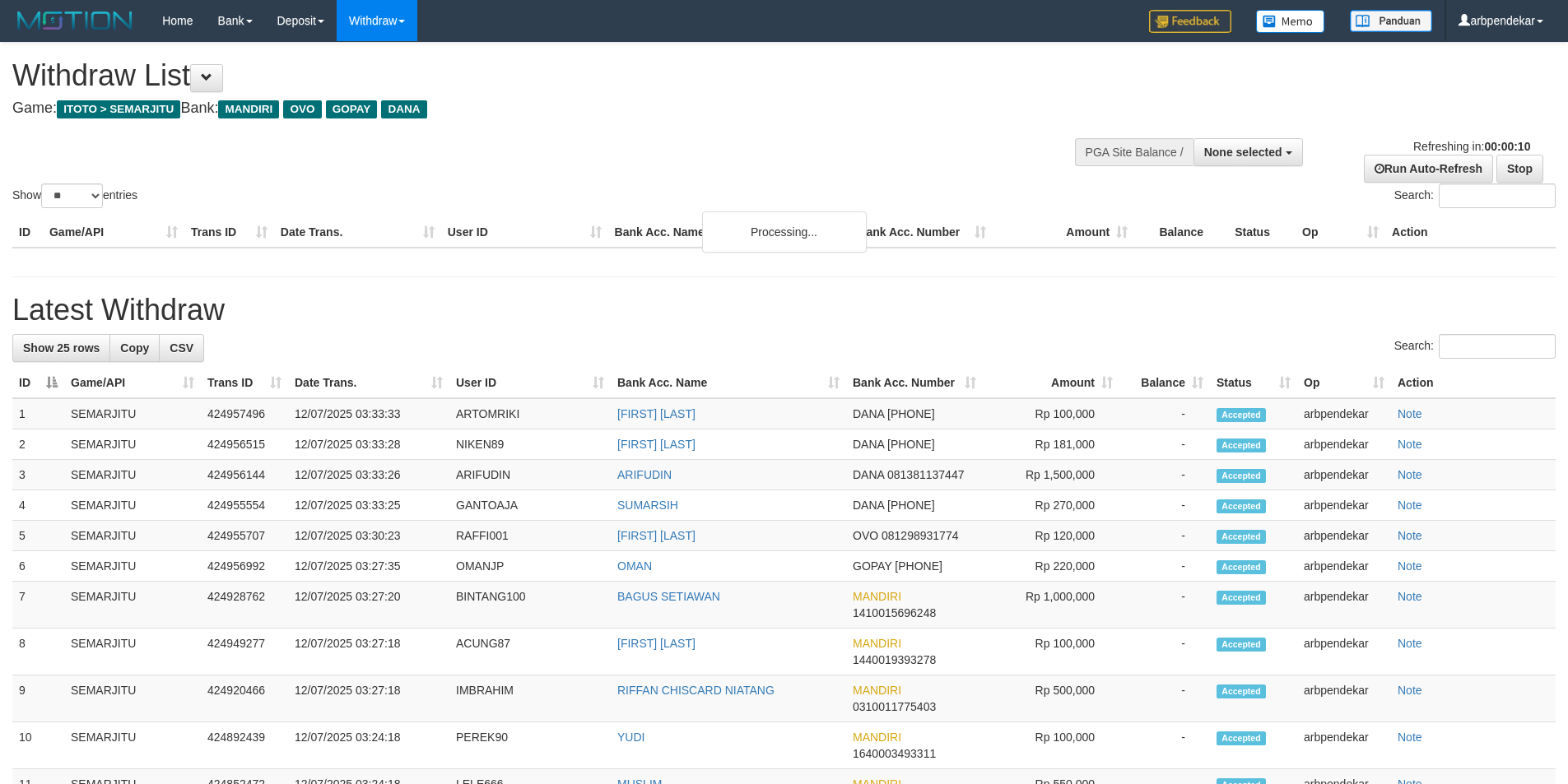 select 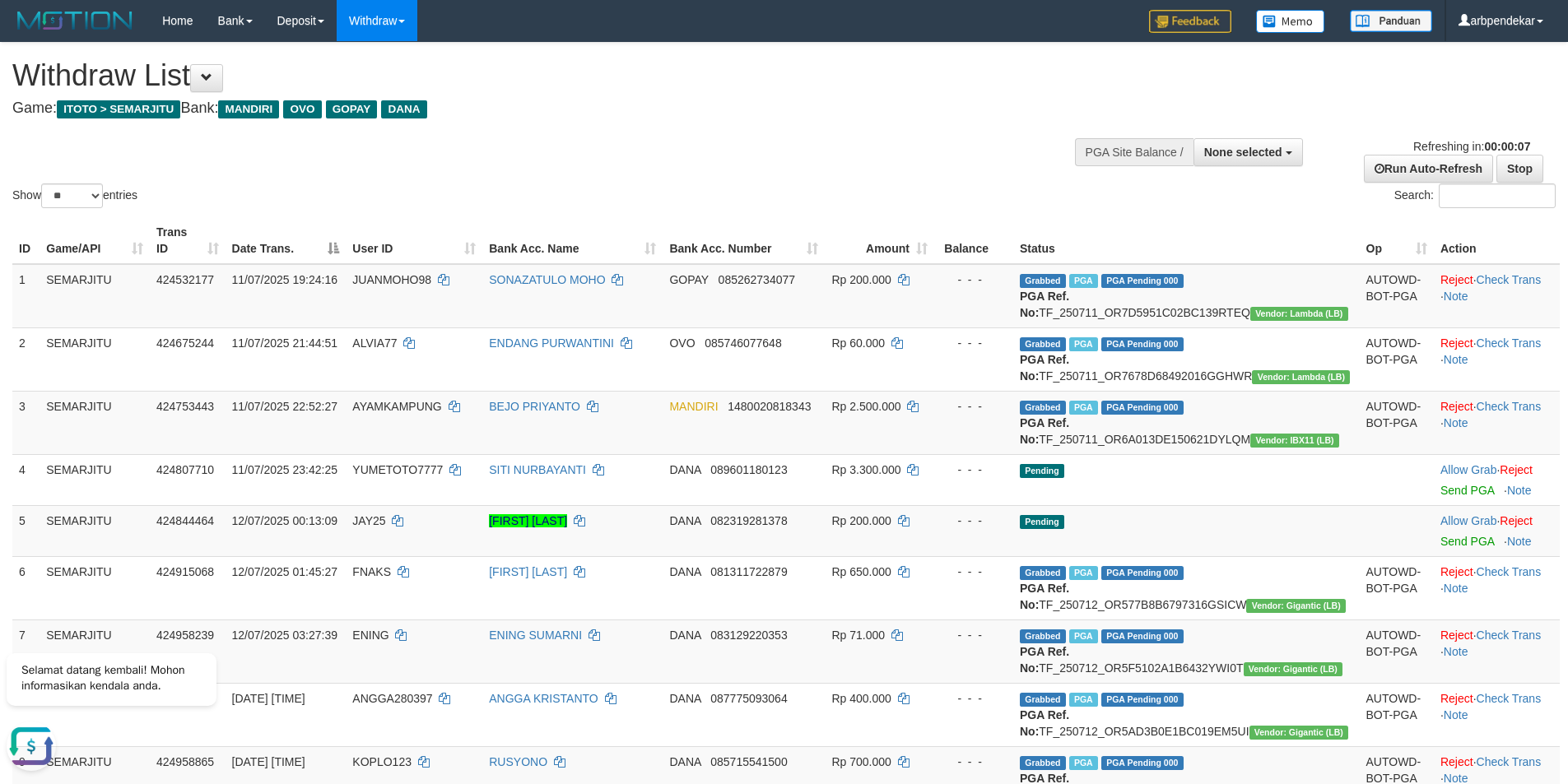 scroll, scrollTop: 0, scrollLeft: 0, axis: both 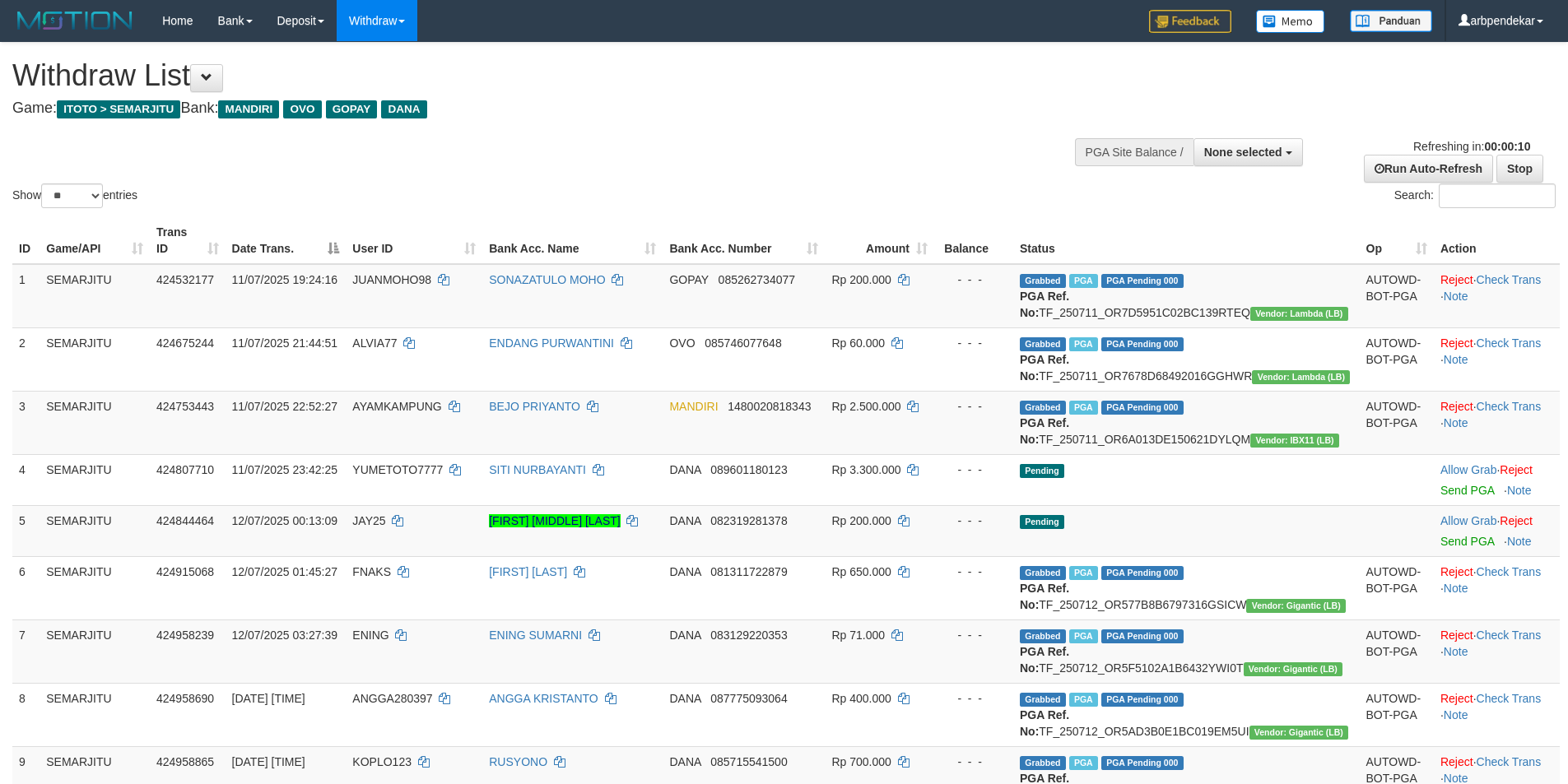 select 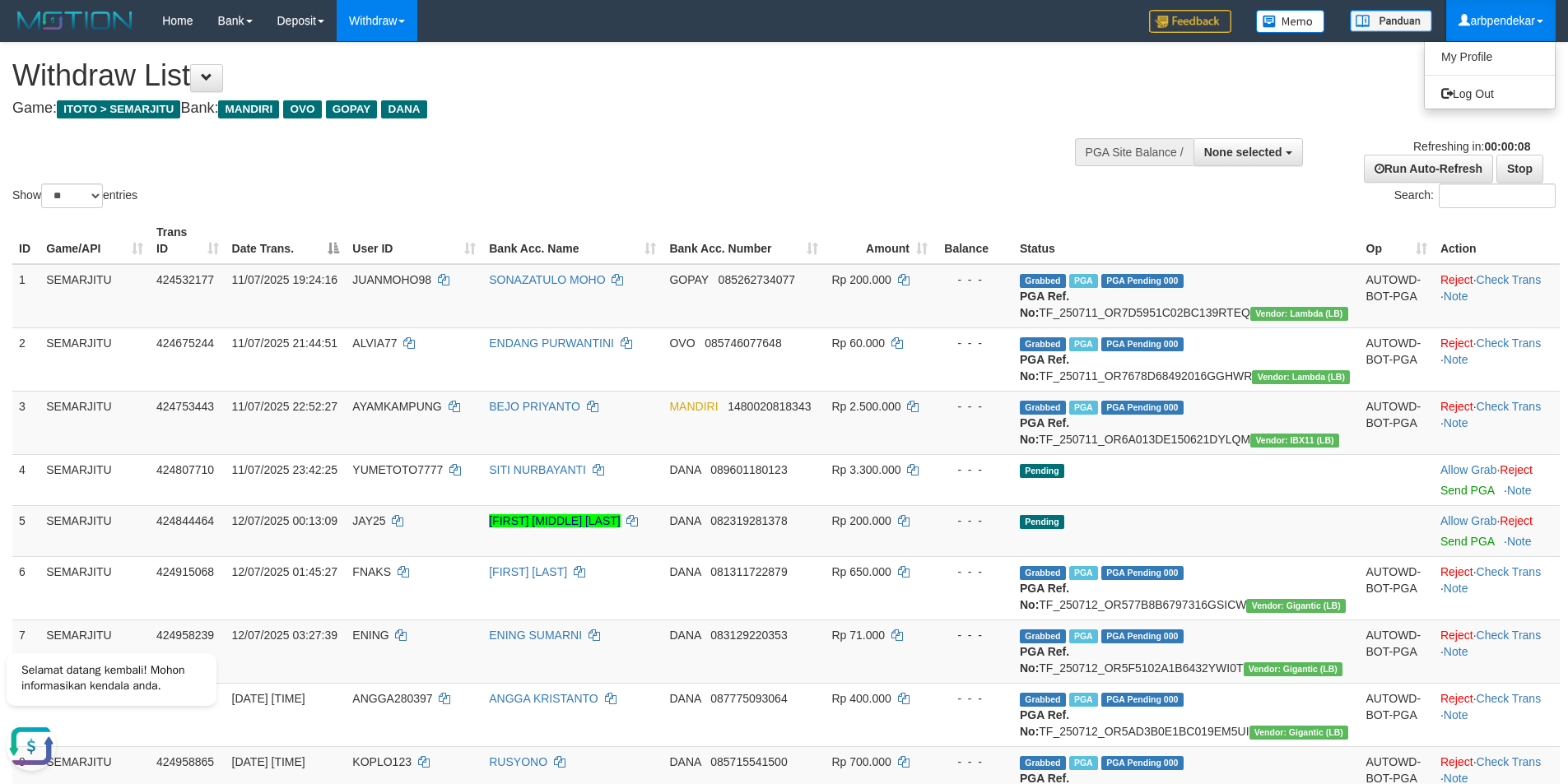 scroll, scrollTop: 0, scrollLeft: 0, axis: both 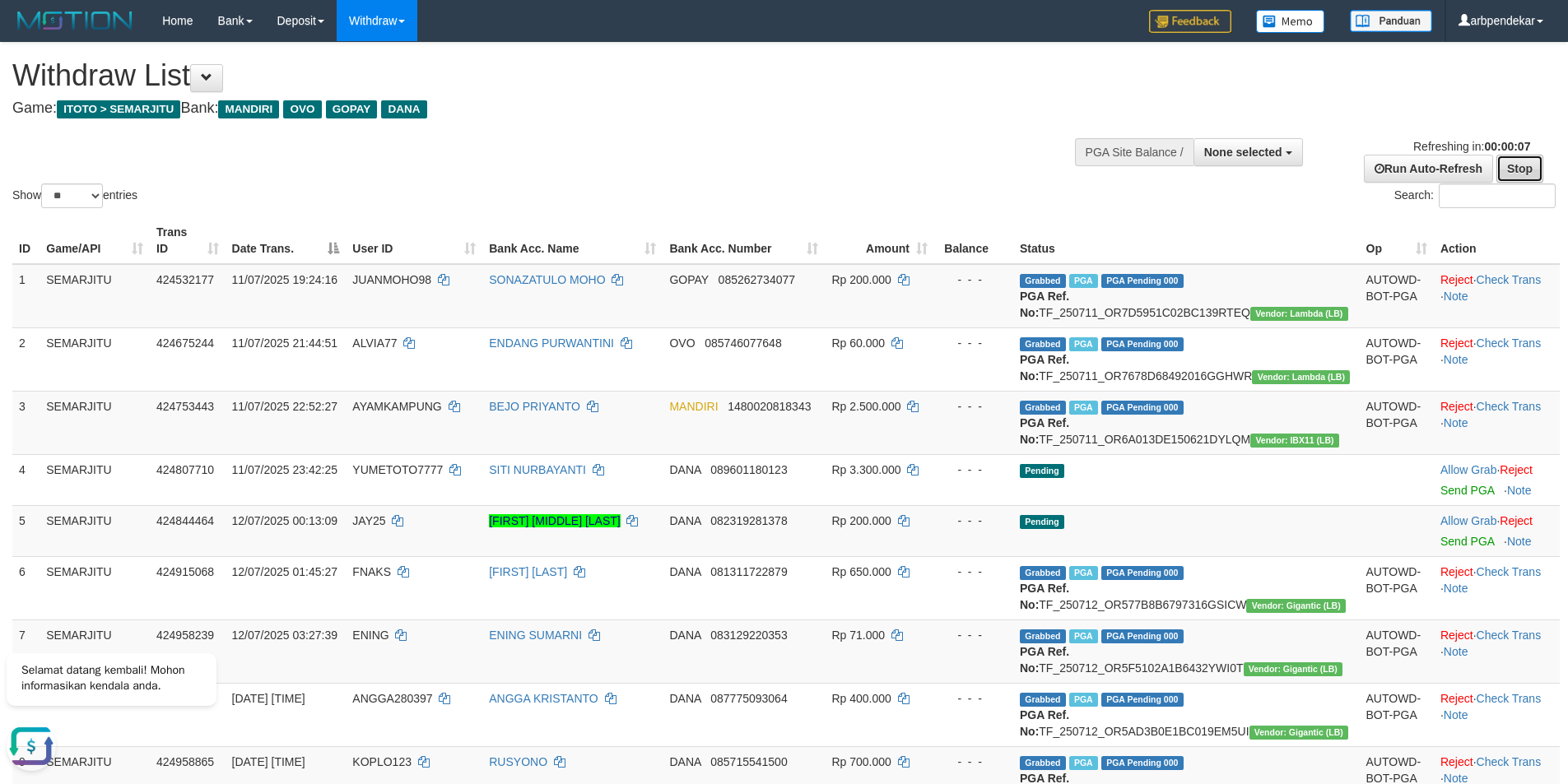 click on "Stop" at bounding box center [1519, 169] 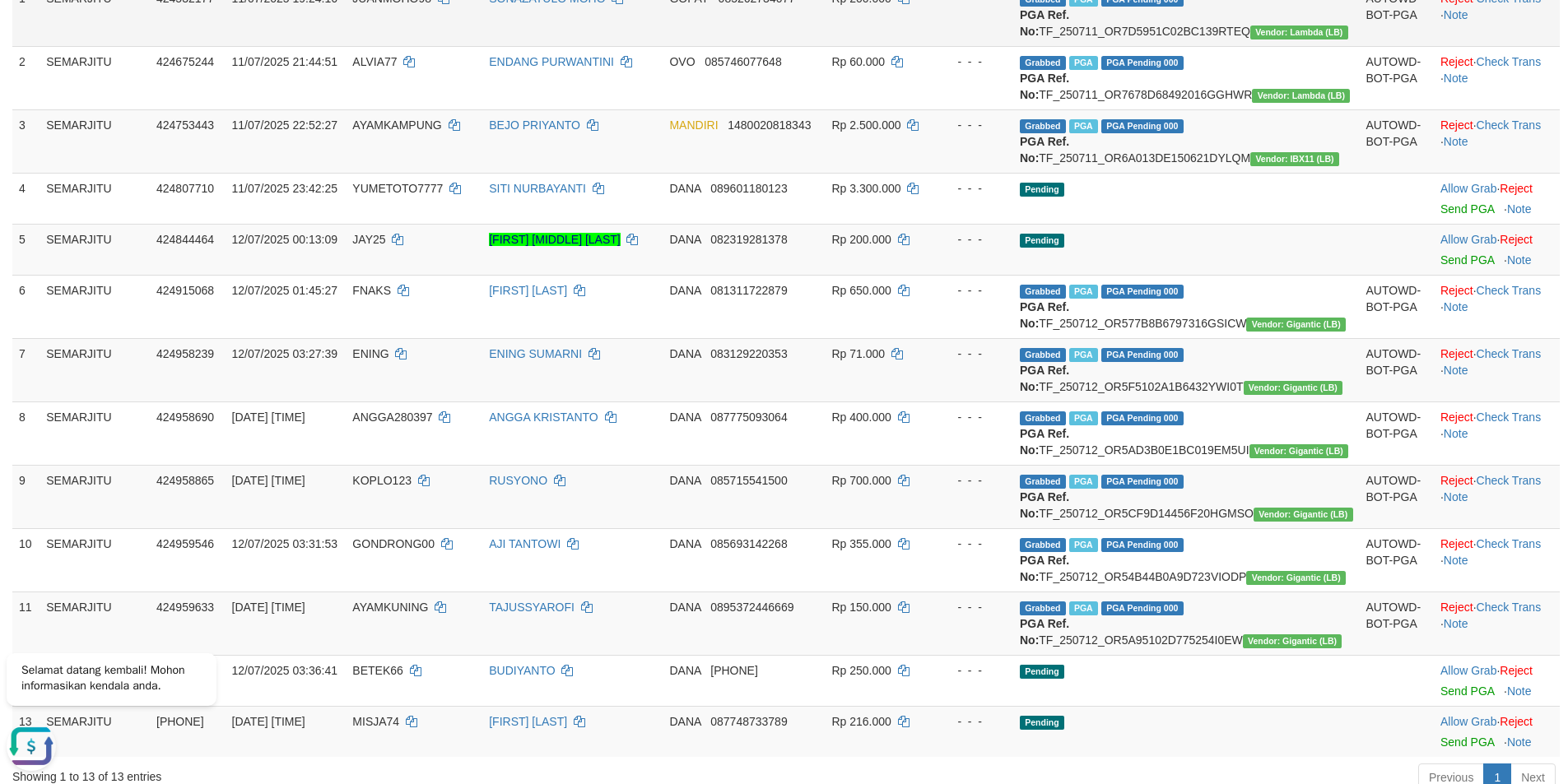 scroll, scrollTop: 549, scrollLeft: 0, axis: vertical 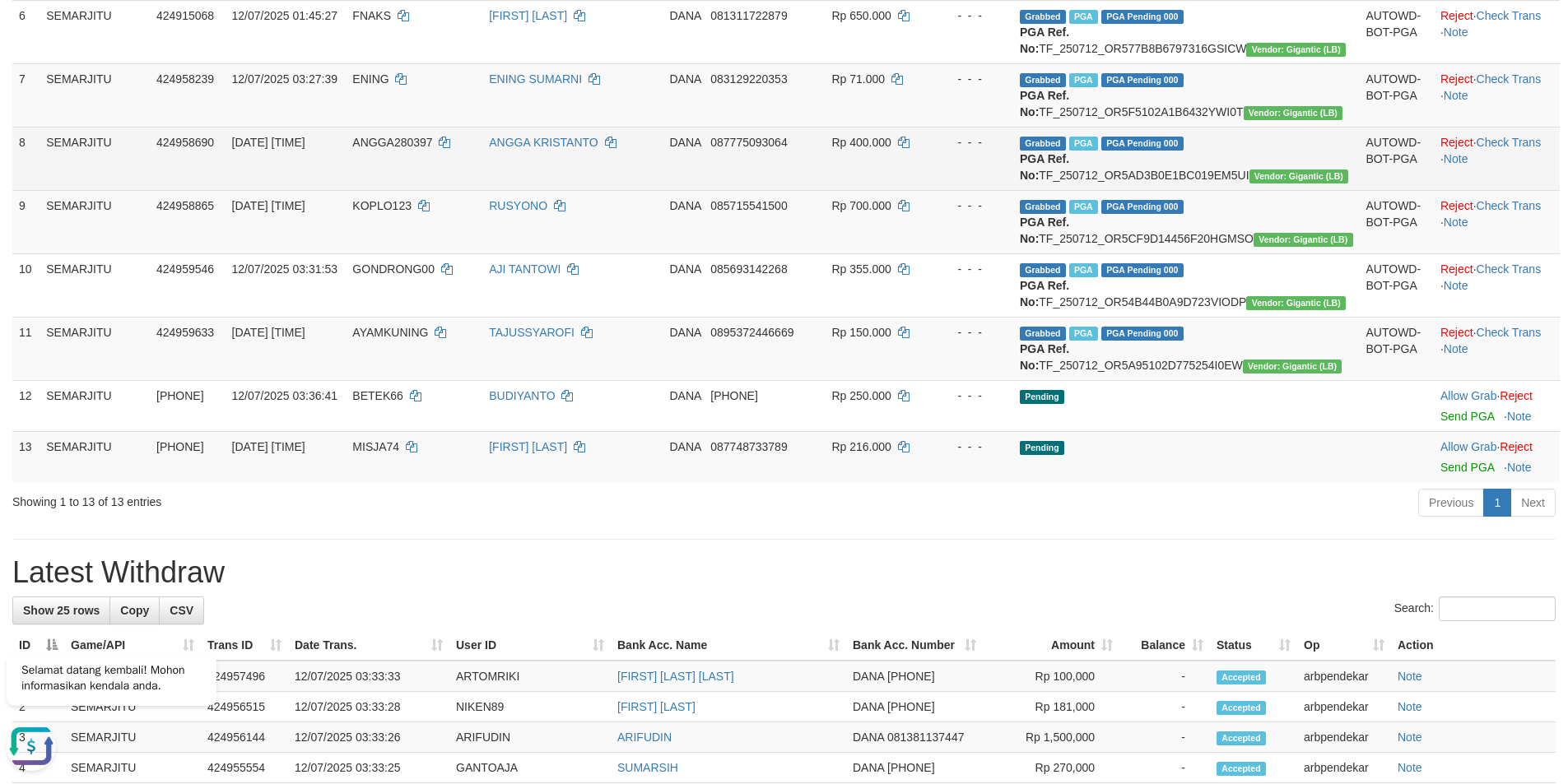 click on "[DATE] [TIME]" at bounding box center [286, 158] 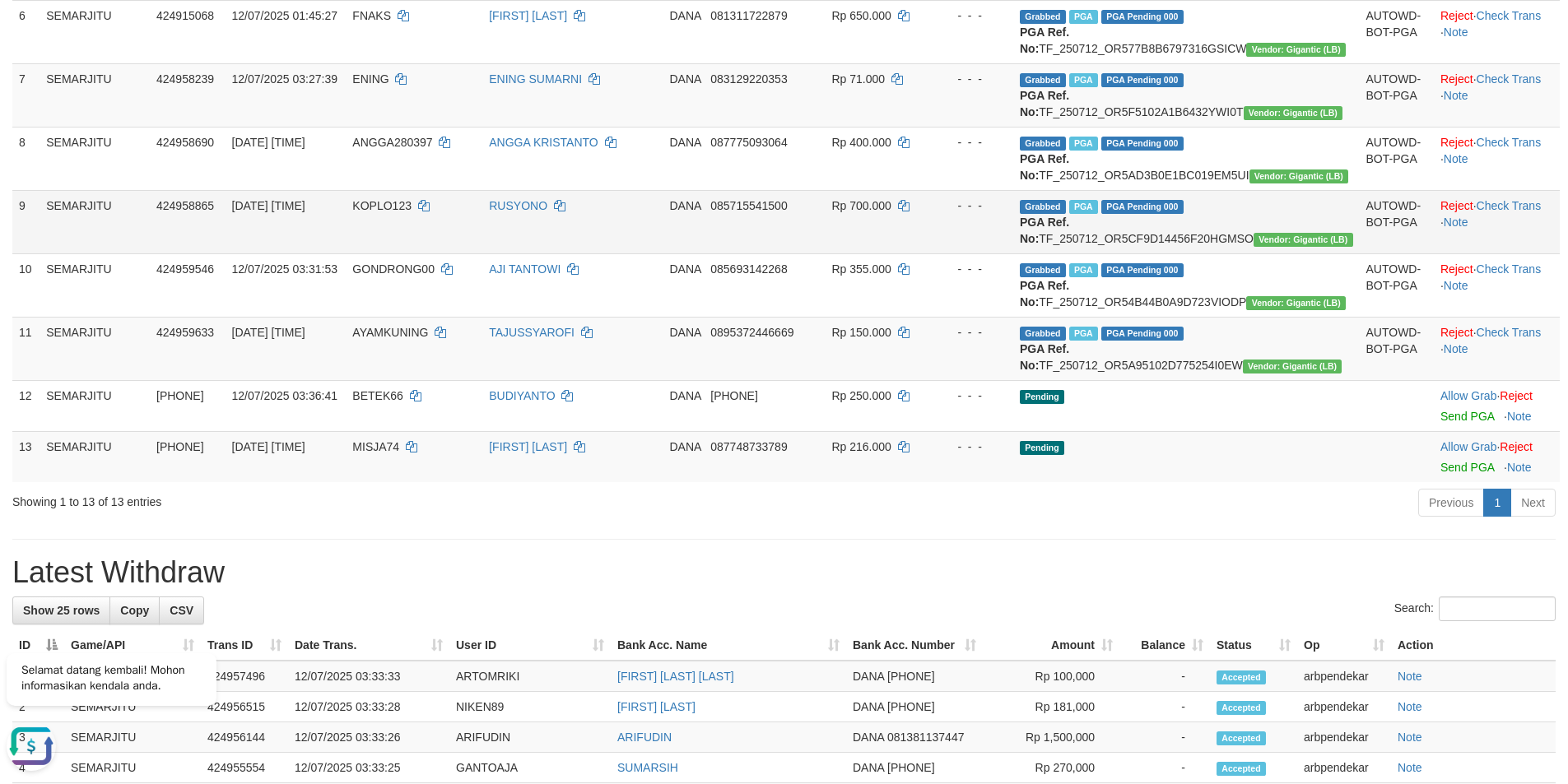 click on "KOPLO123" at bounding box center (414, 221) 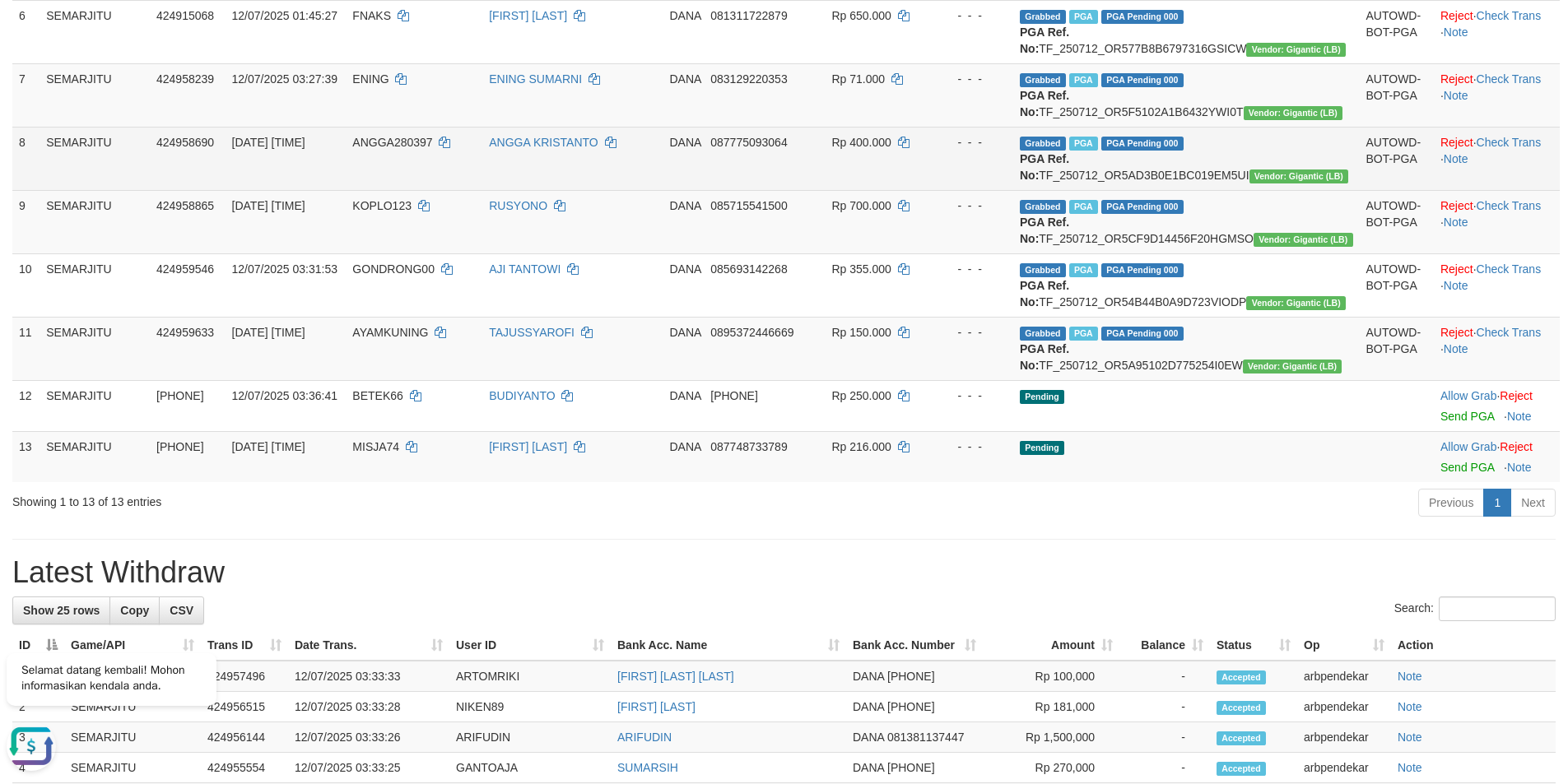 click on "ANGGA280397" at bounding box center [414, 158] 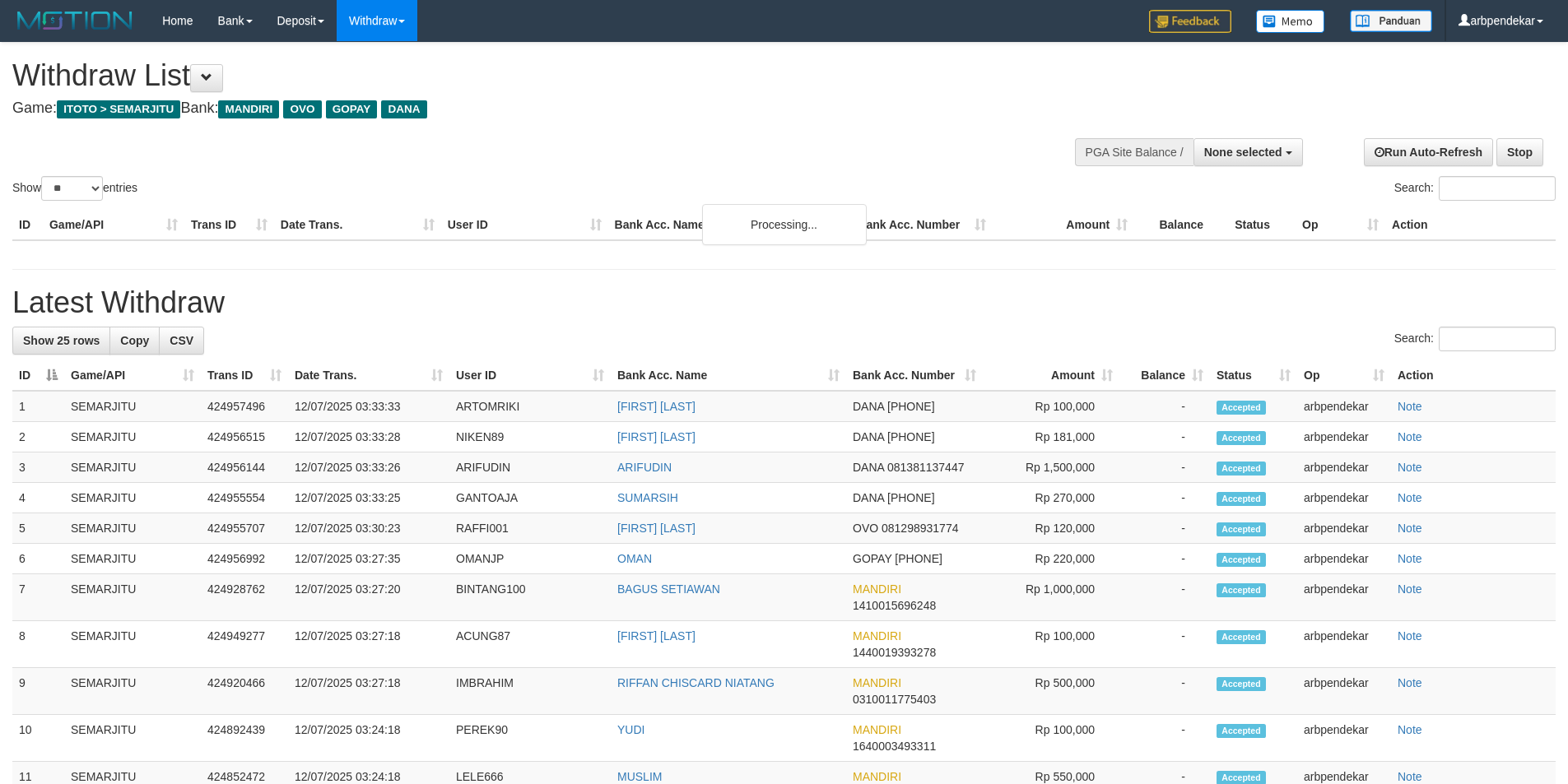 select 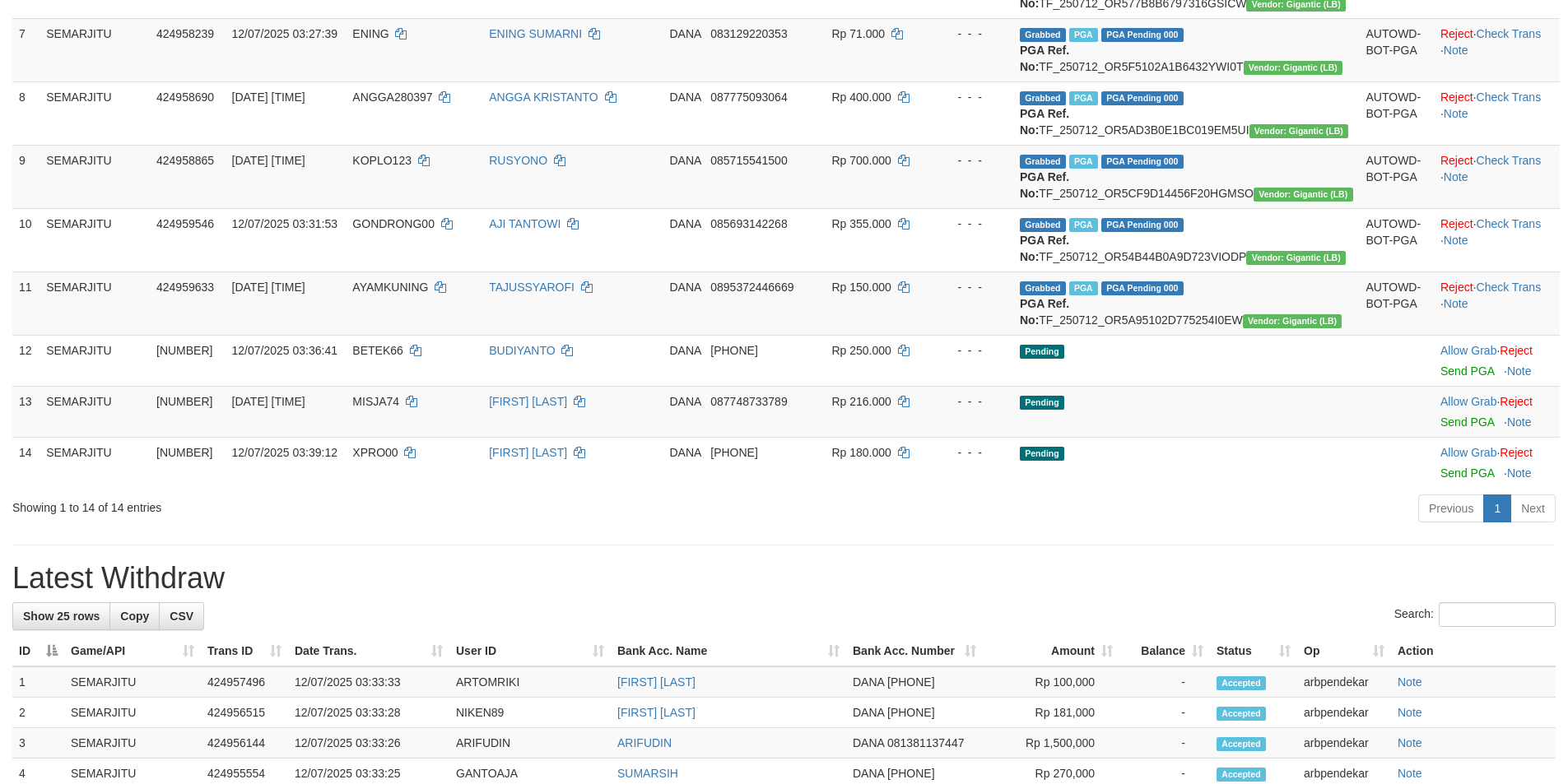 scroll, scrollTop: 549, scrollLeft: 0, axis: vertical 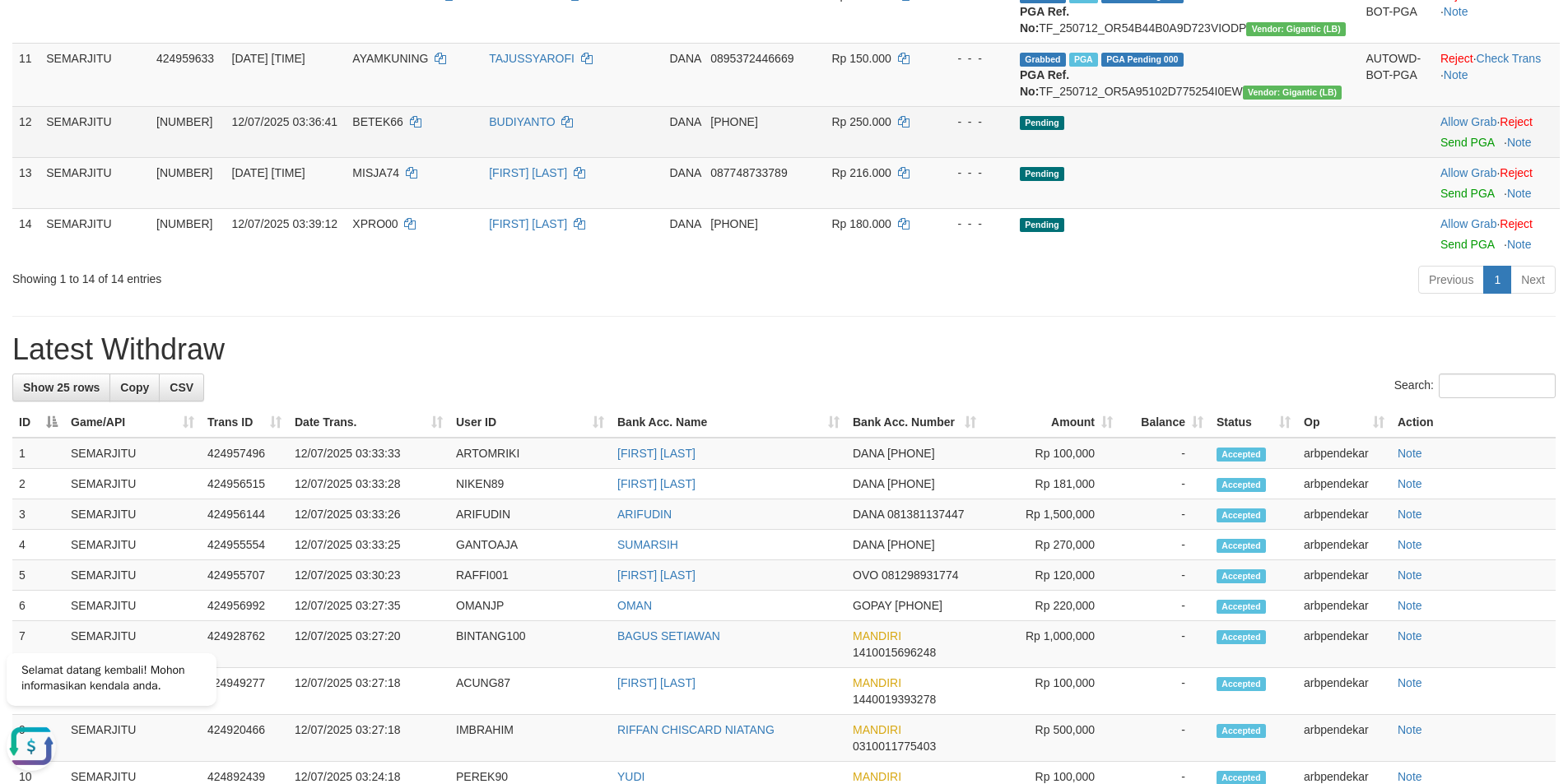 click on "BETEK66" at bounding box center [414, 132] 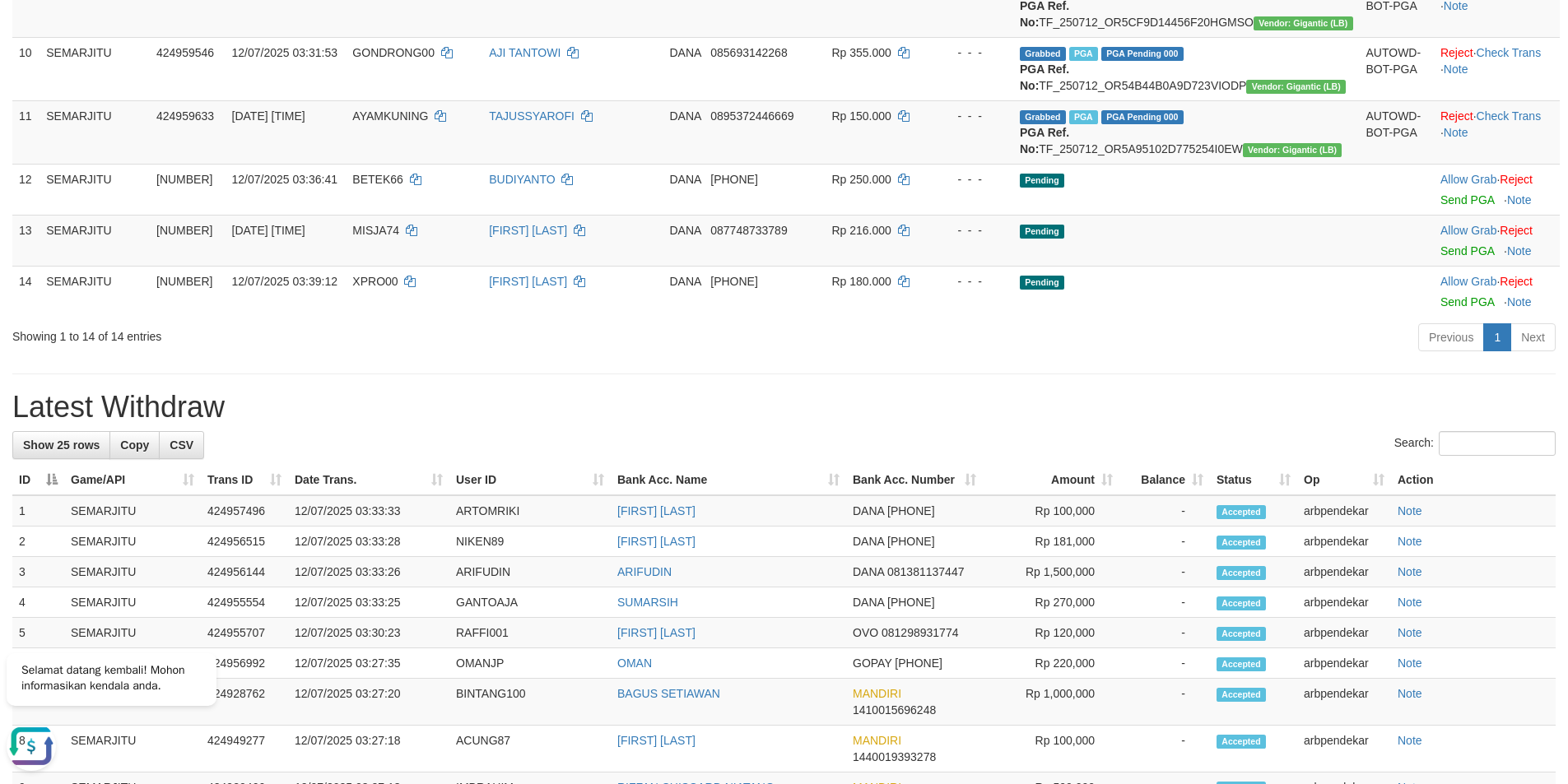 scroll, scrollTop: 411, scrollLeft: 0, axis: vertical 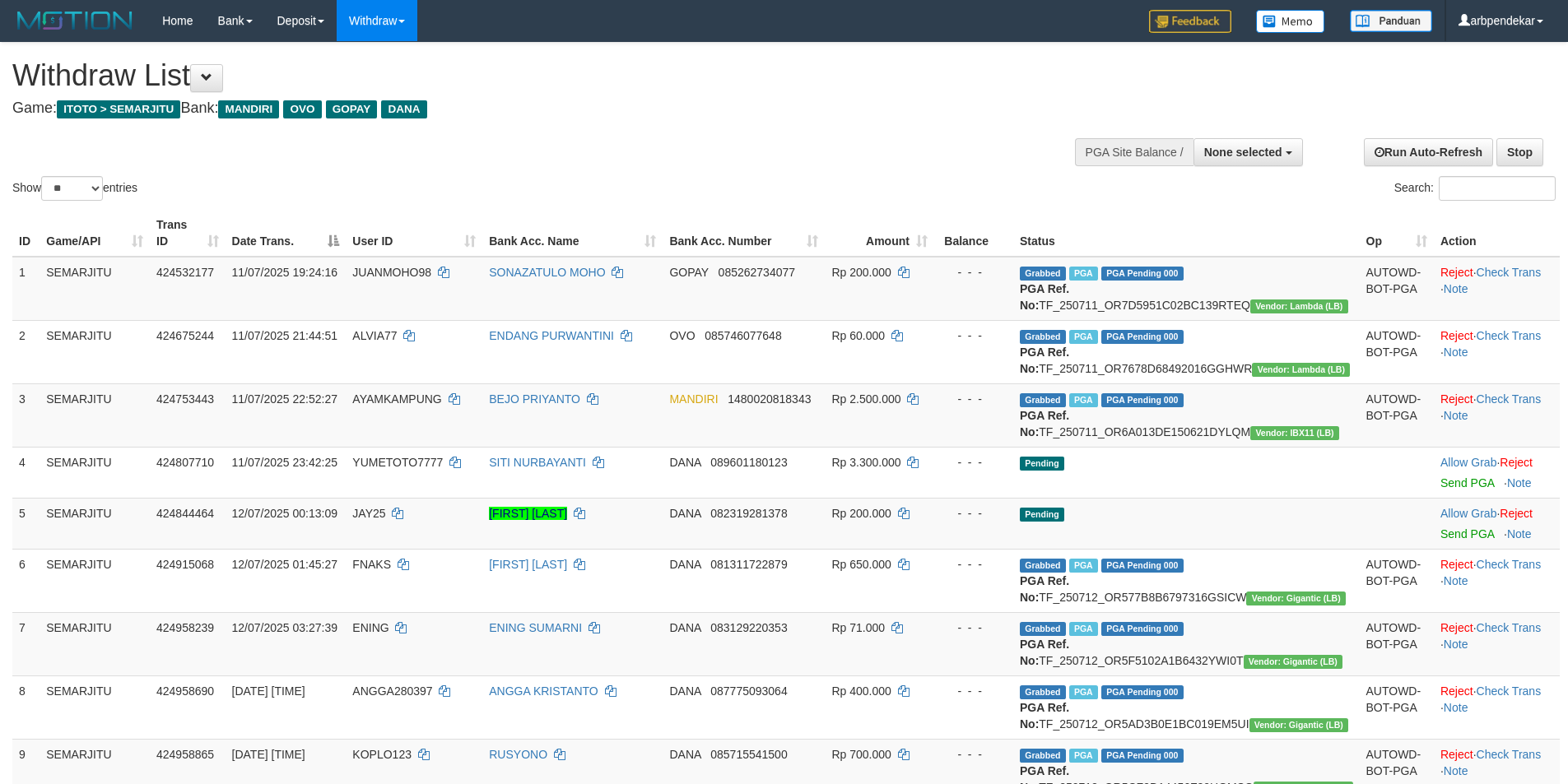 select 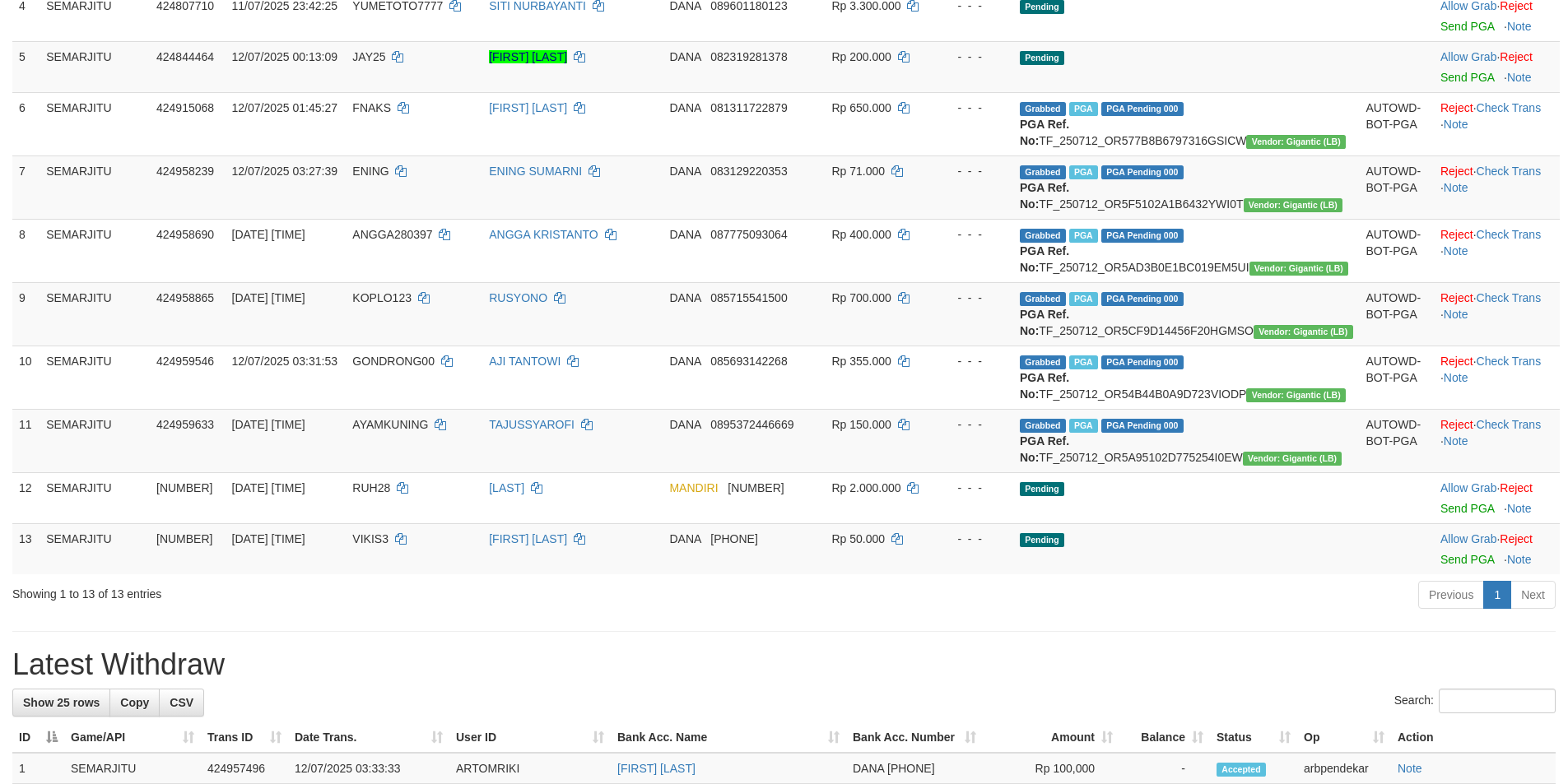 scroll, scrollTop: 411, scrollLeft: 0, axis: vertical 